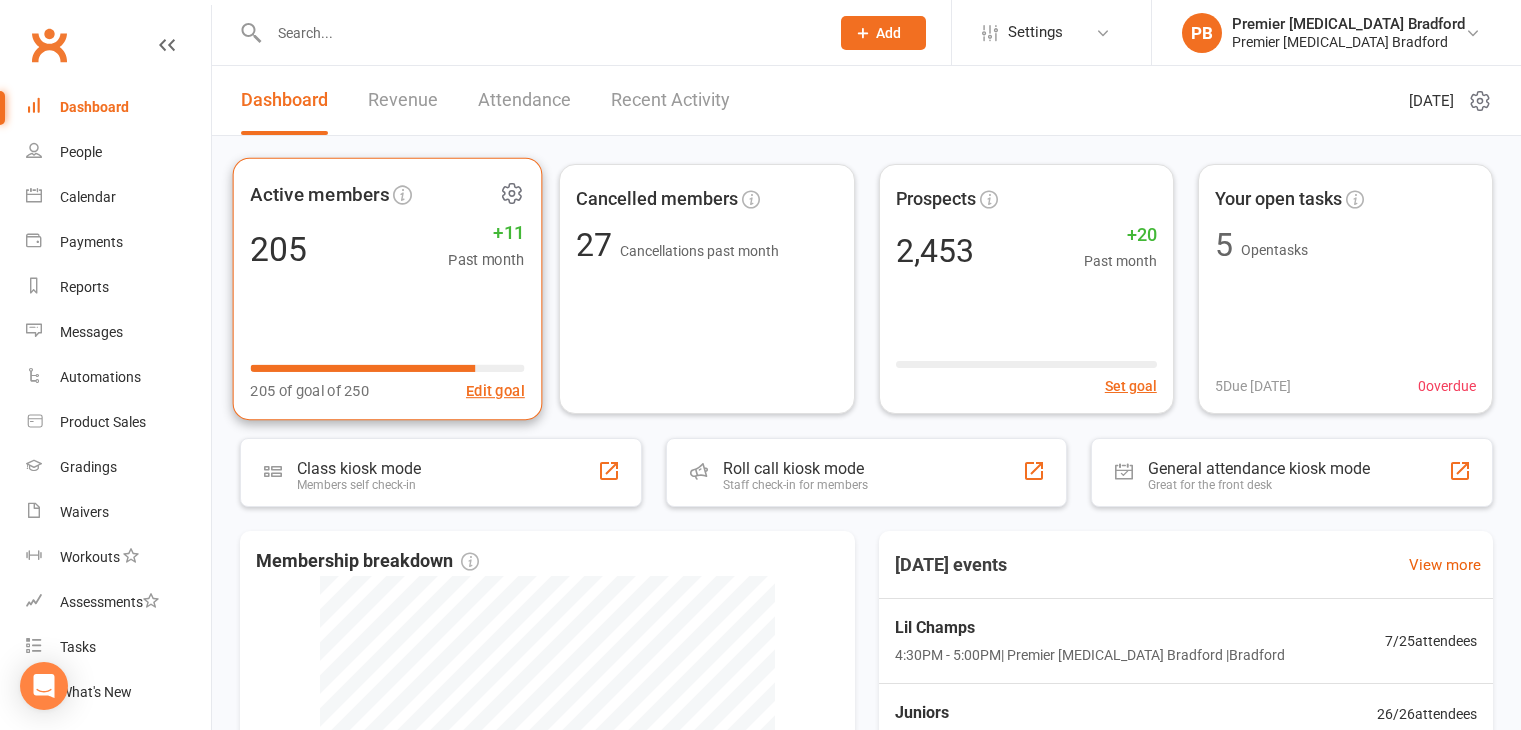 scroll, scrollTop: 0, scrollLeft: 0, axis: both 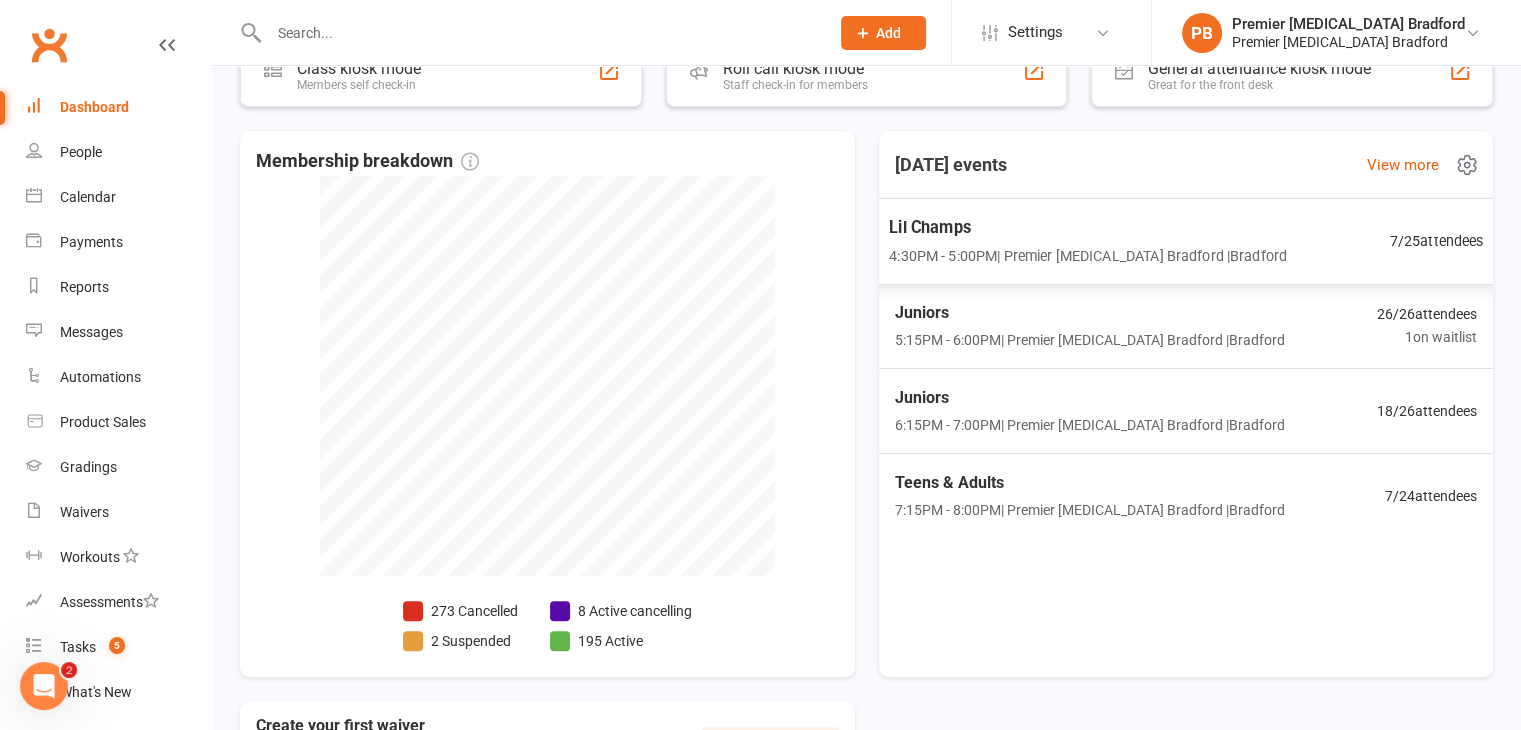 click on "Lil Champs" at bounding box center (1088, 227) 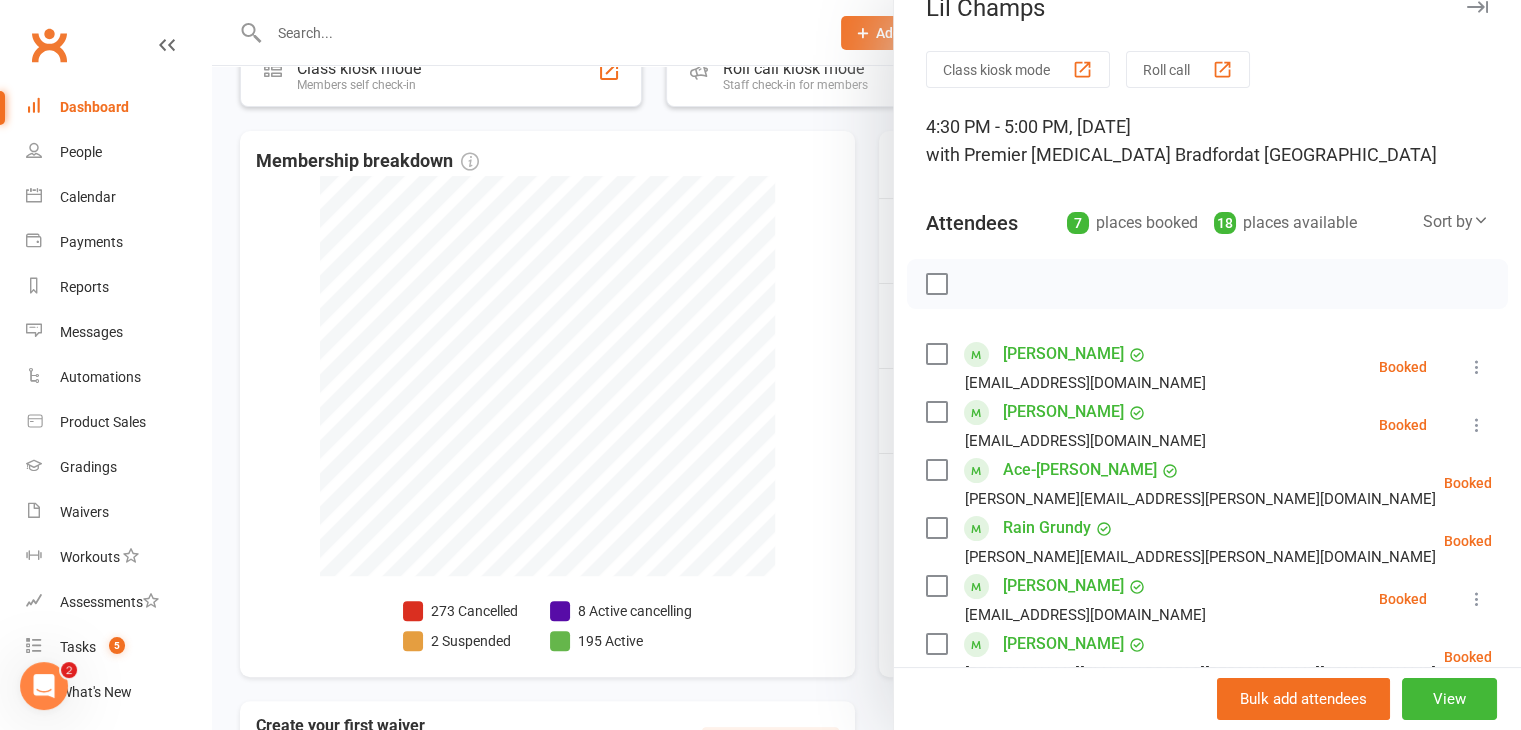 scroll, scrollTop: 0, scrollLeft: 0, axis: both 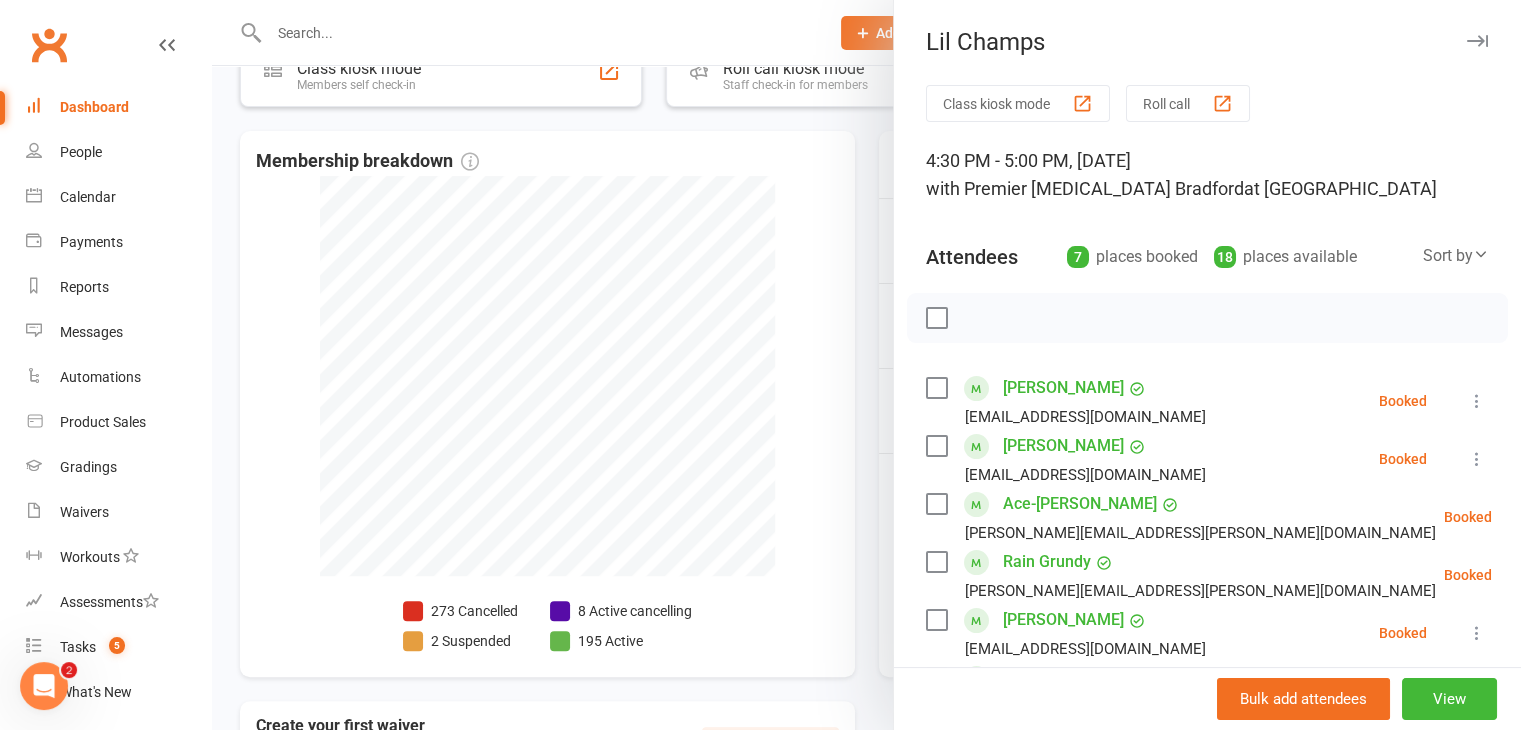 click at bounding box center [1477, 41] 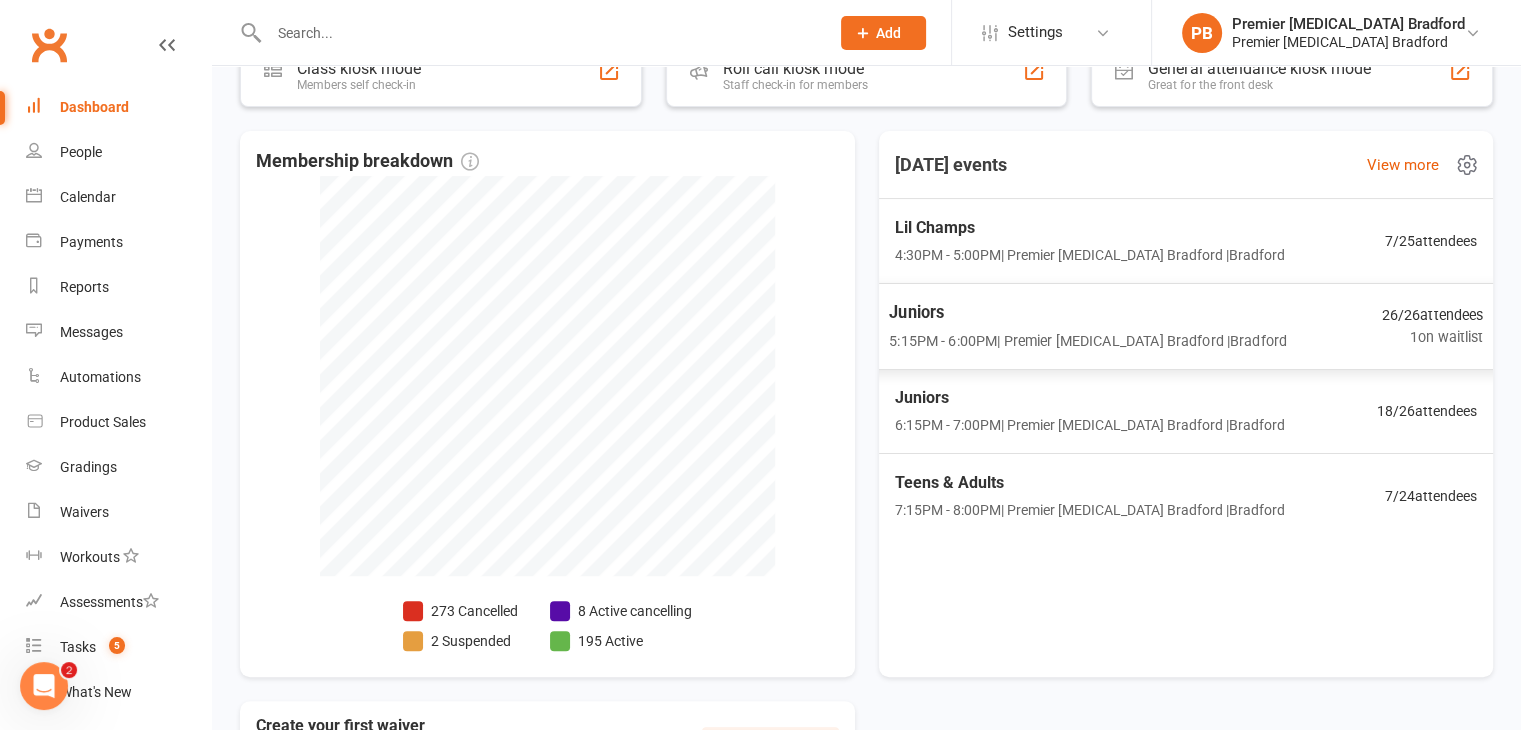 click on "5:15PM - 6:00PM  |   Premier [MEDICAL_DATA] [GEOGRAPHIC_DATA] |  [GEOGRAPHIC_DATA]" at bounding box center (1088, 340) 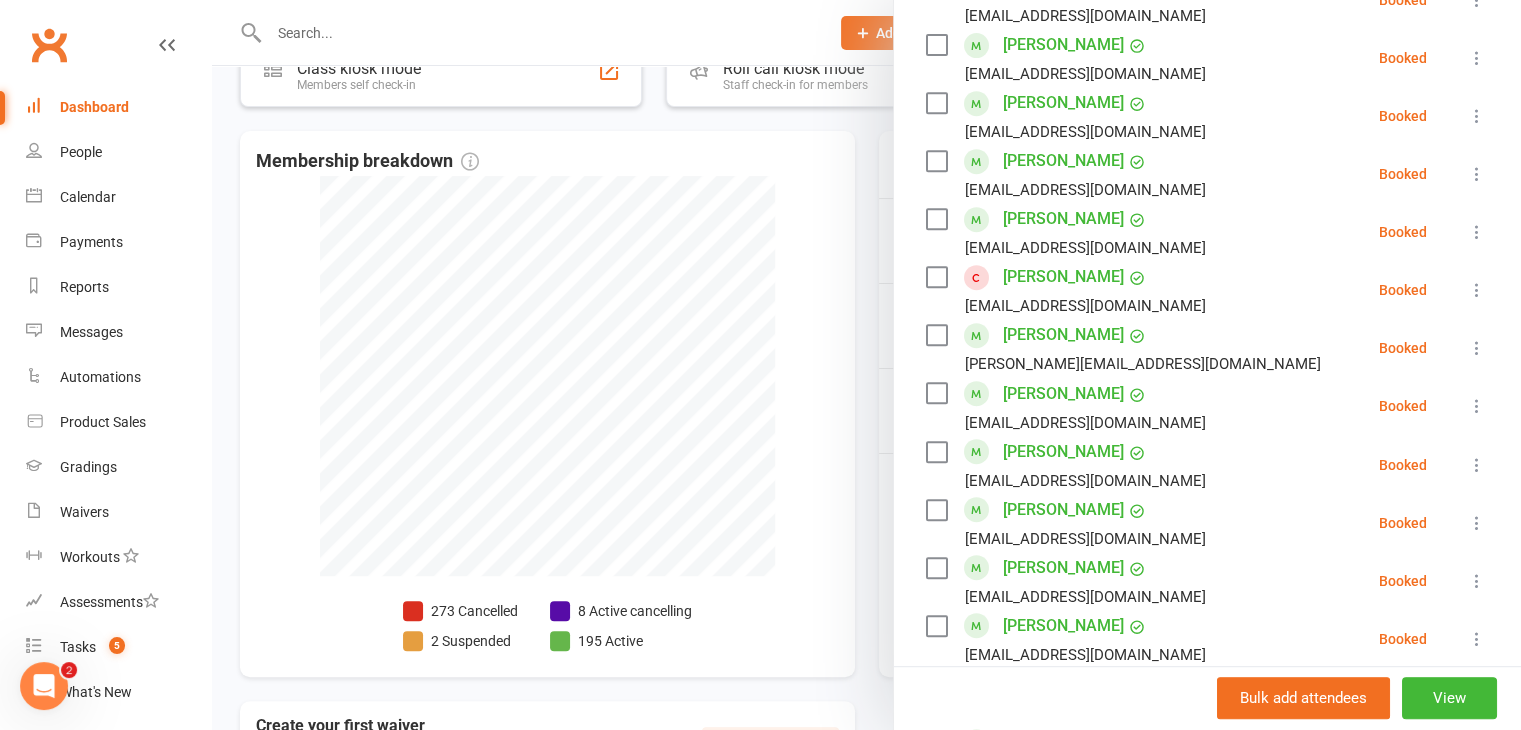scroll, scrollTop: 900, scrollLeft: 0, axis: vertical 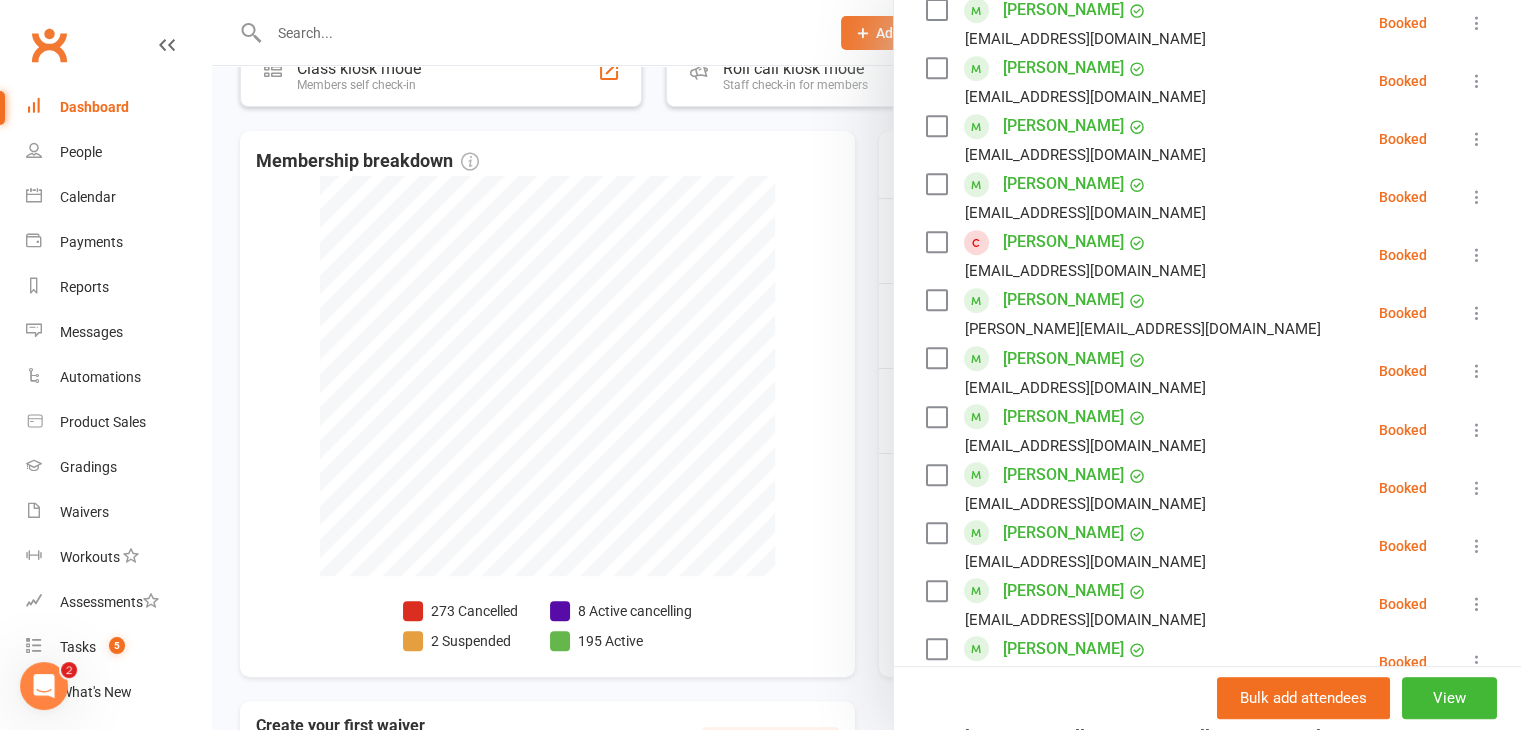 click at bounding box center (1477, 255) 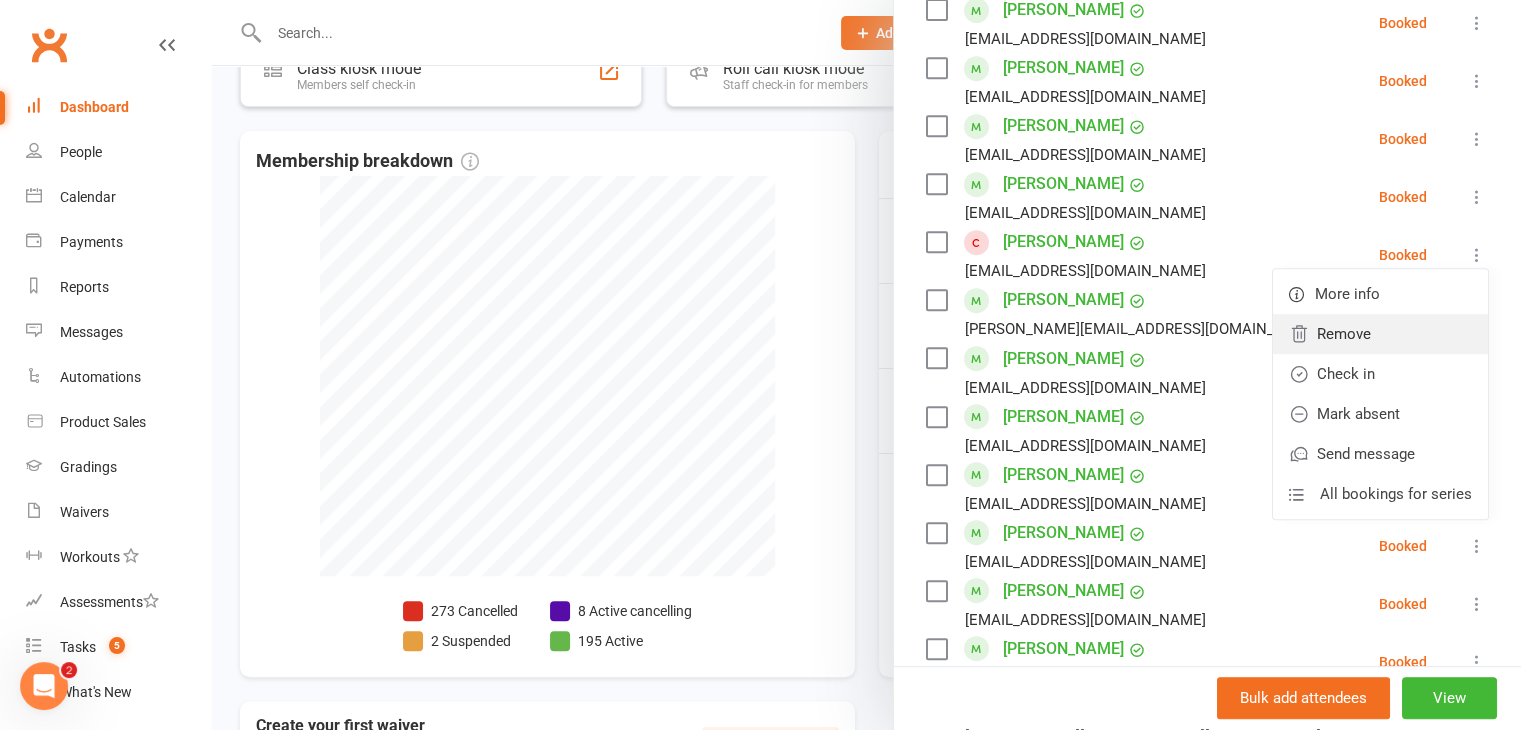 click on "Remove" at bounding box center (1380, 334) 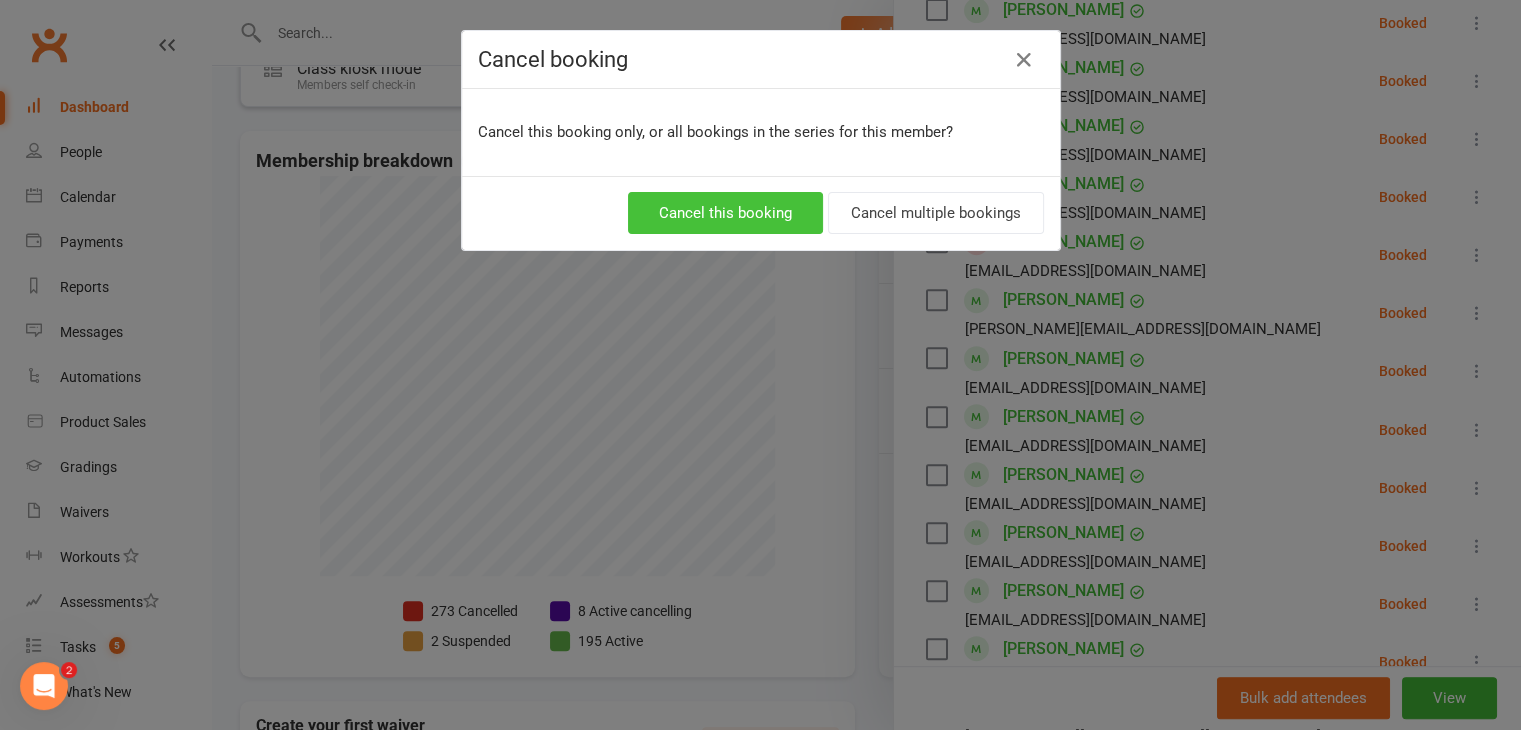 click on "Cancel this booking" at bounding box center [725, 213] 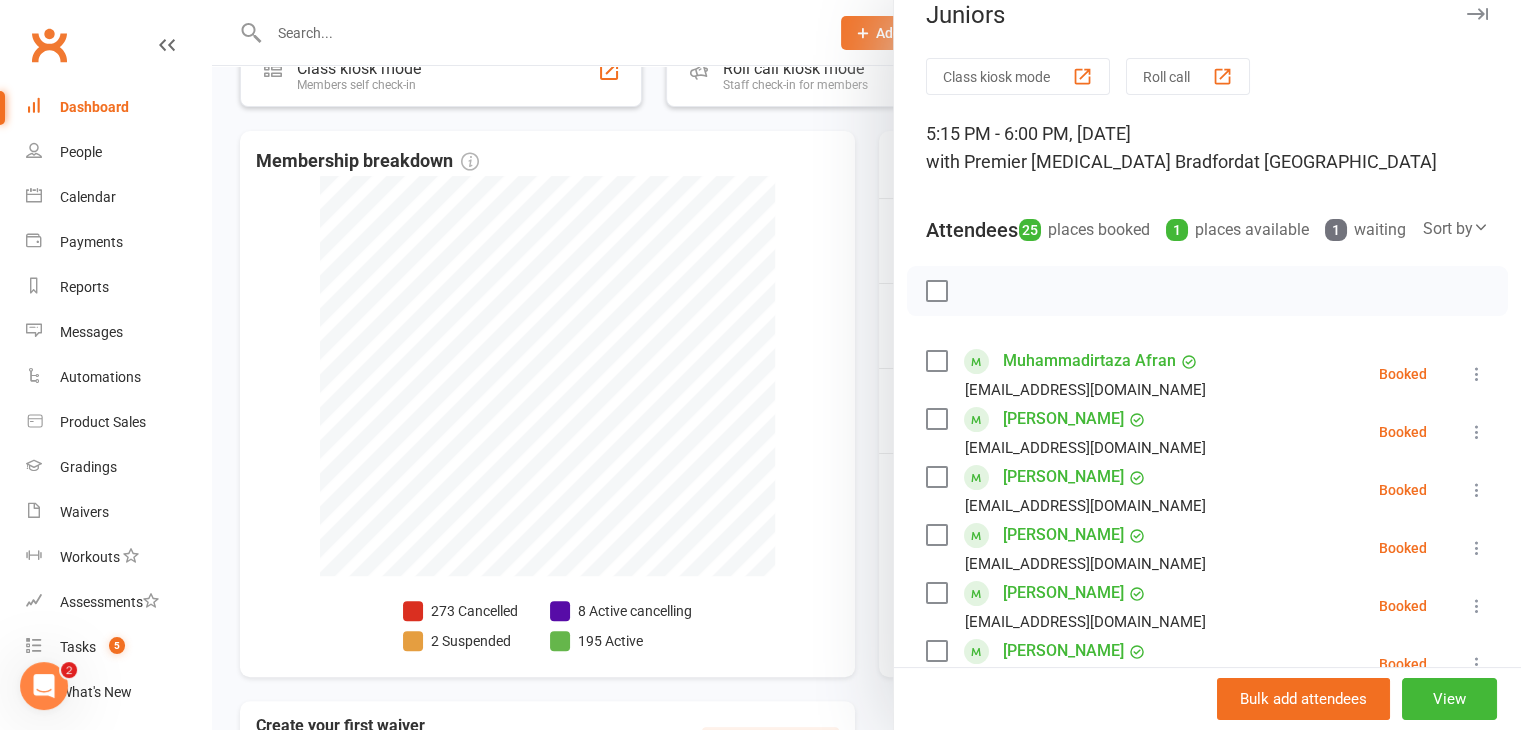 scroll, scrollTop: 0, scrollLeft: 0, axis: both 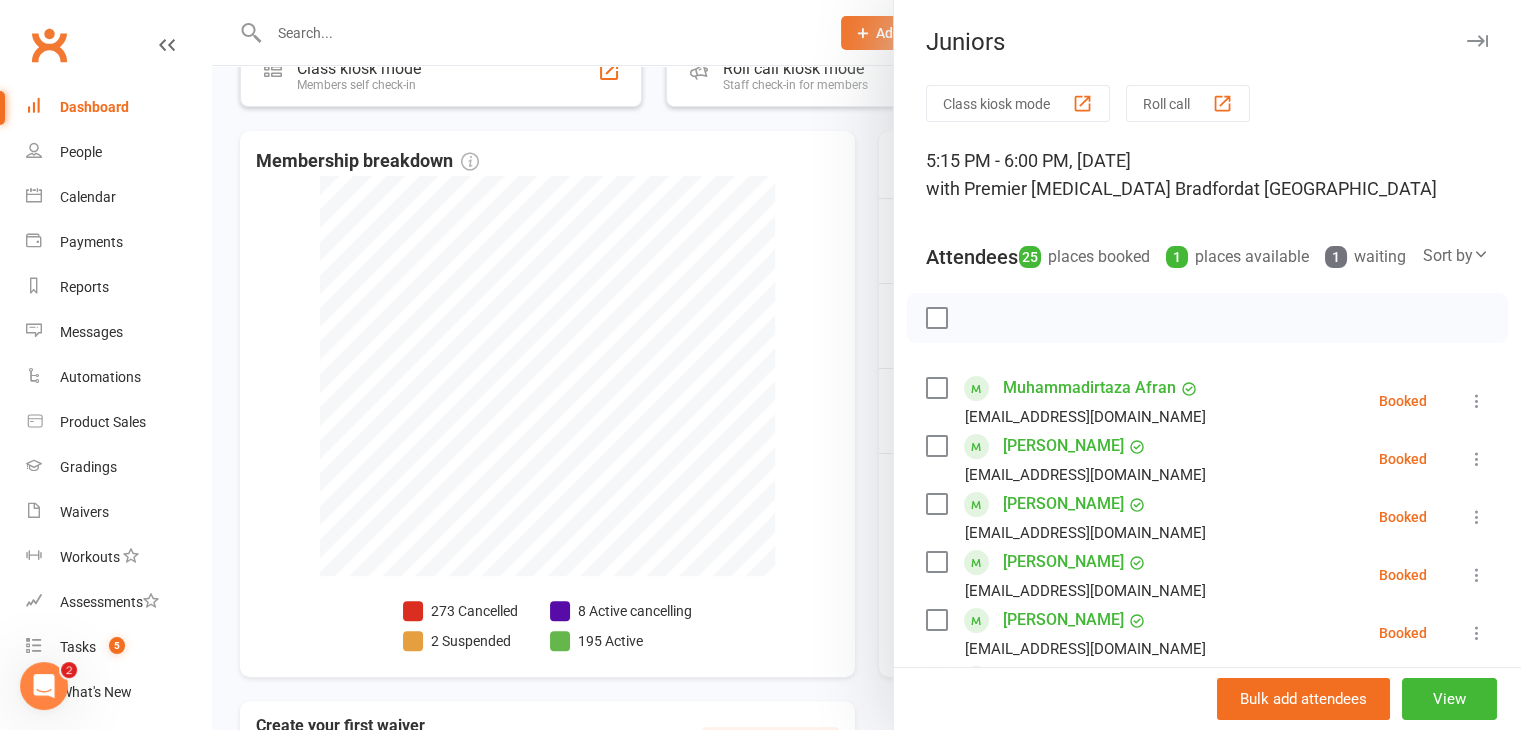 click at bounding box center (1477, 41) 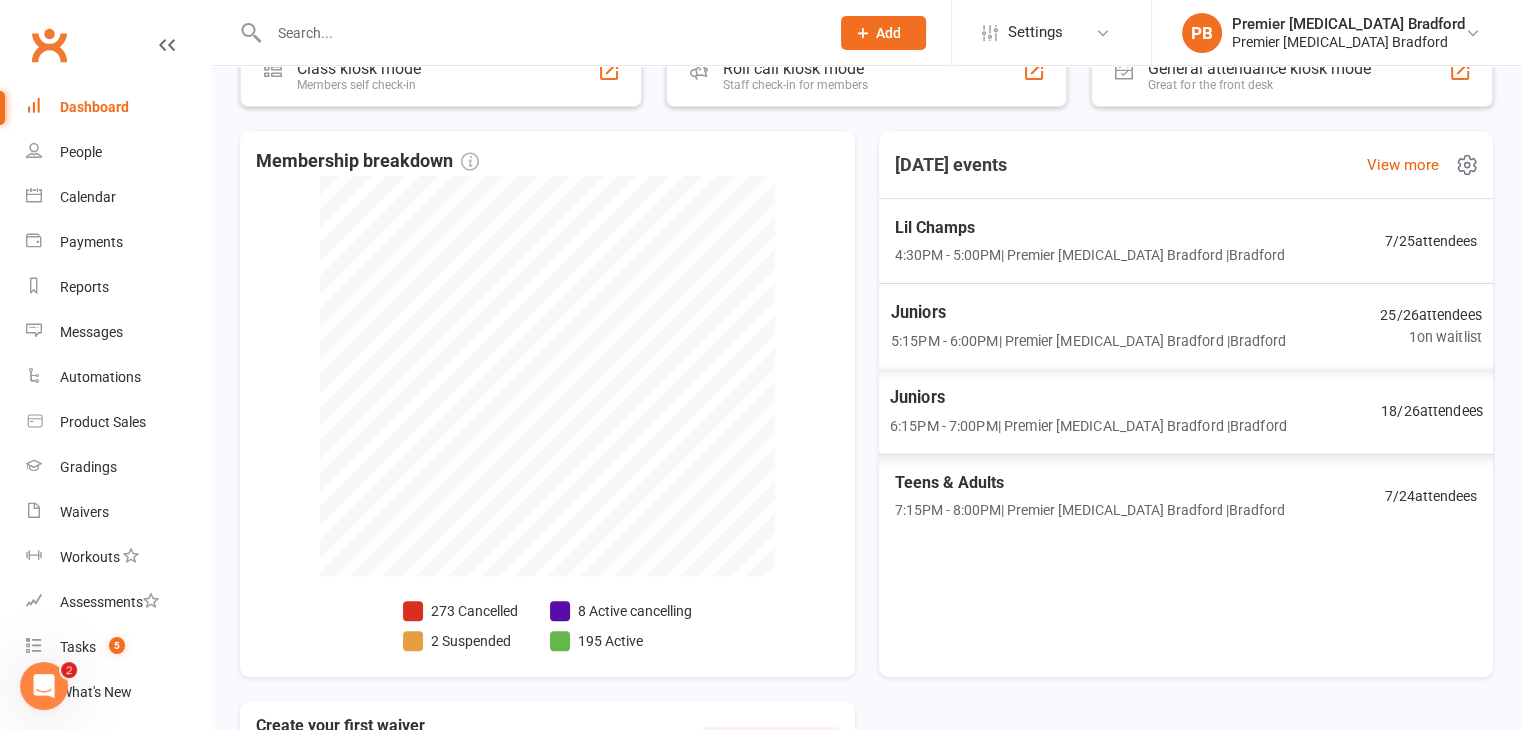 click on "Juniors 6:15PM - 7:00PM  |   Premier [MEDICAL_DATA] [GEOGRAPHIC_DATA] |  [GEOGRAPHIC_DATA] 18  /  26  attendees" at bounding box center [1186, 411] 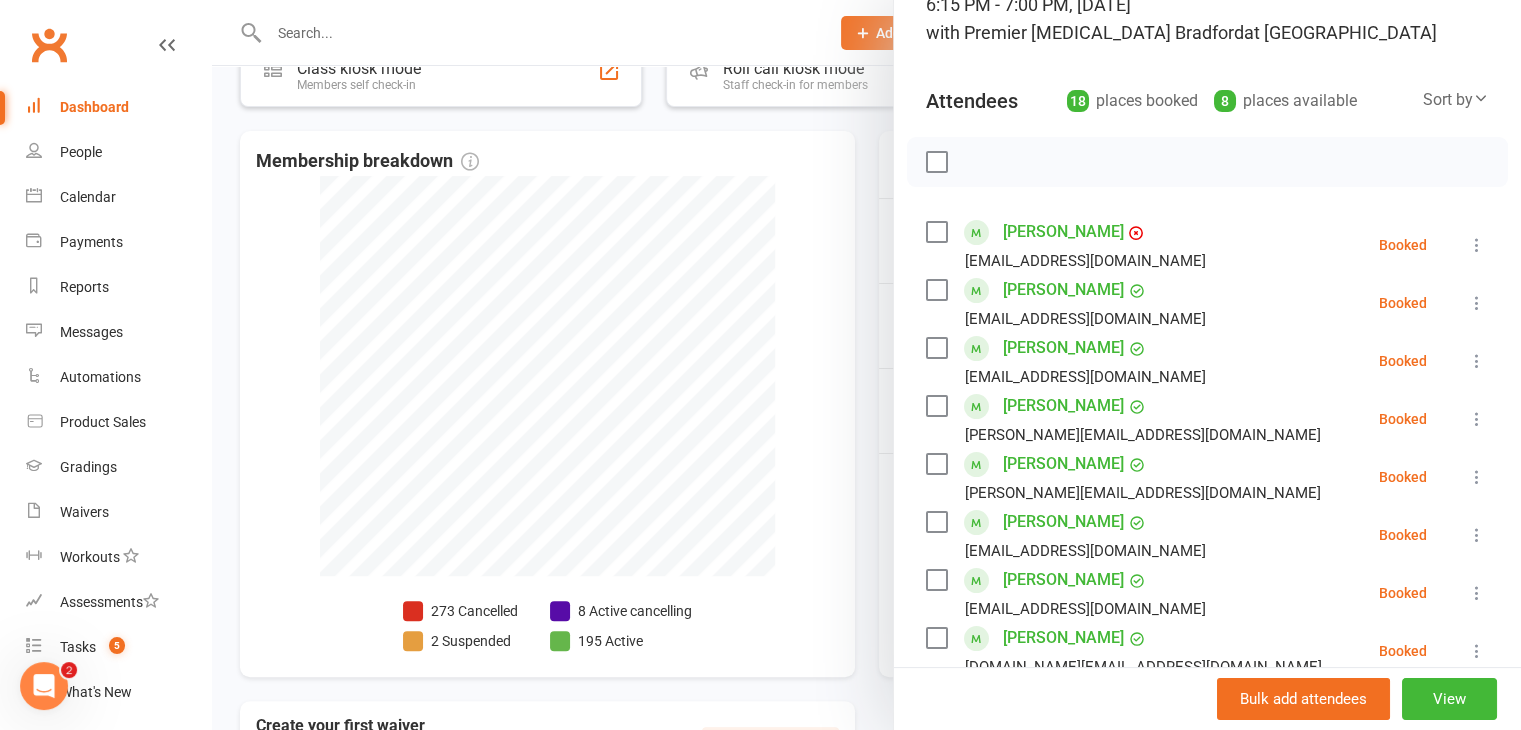 scroll, scrollTop: 0, scrollLeft: 0, axis: both 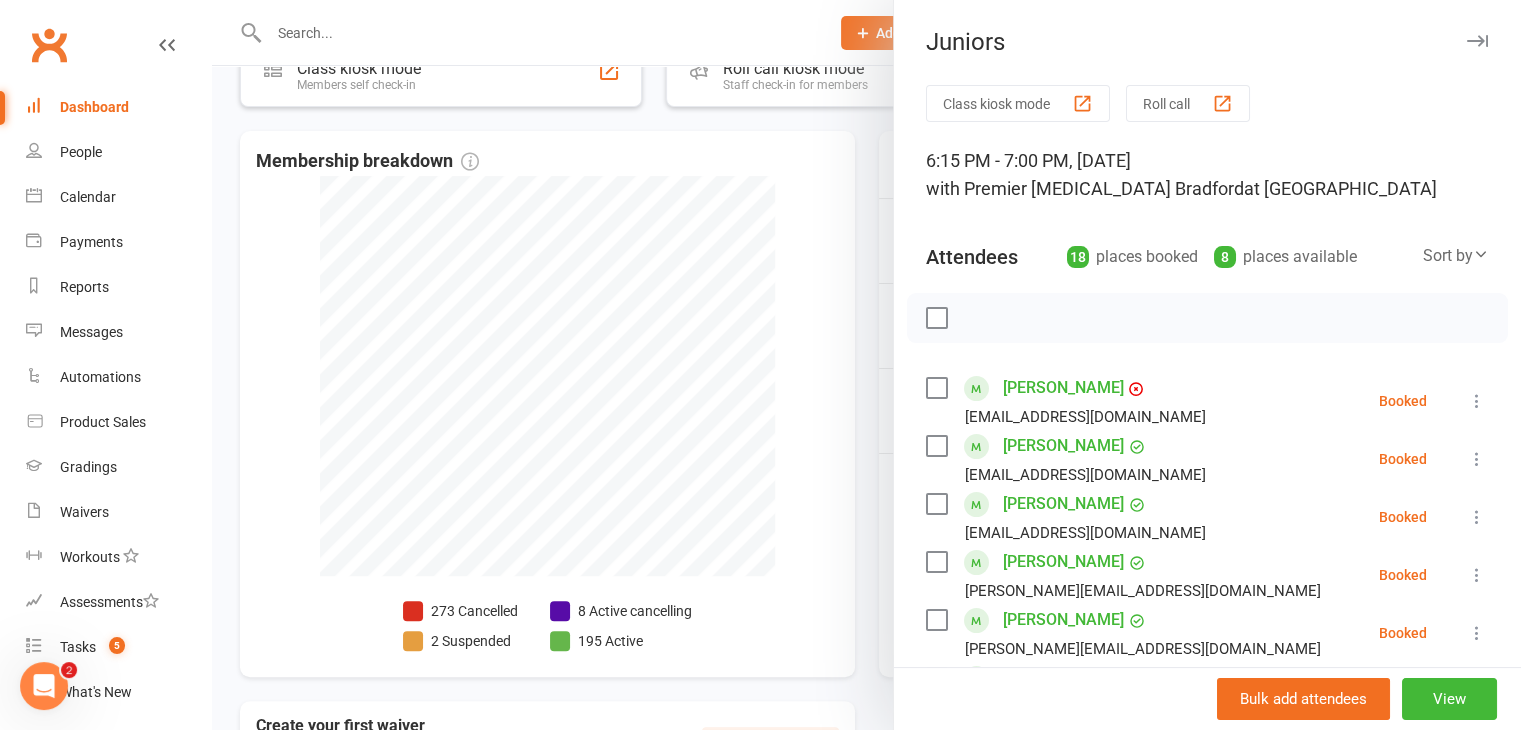 click at bounding box center [1477, 41] 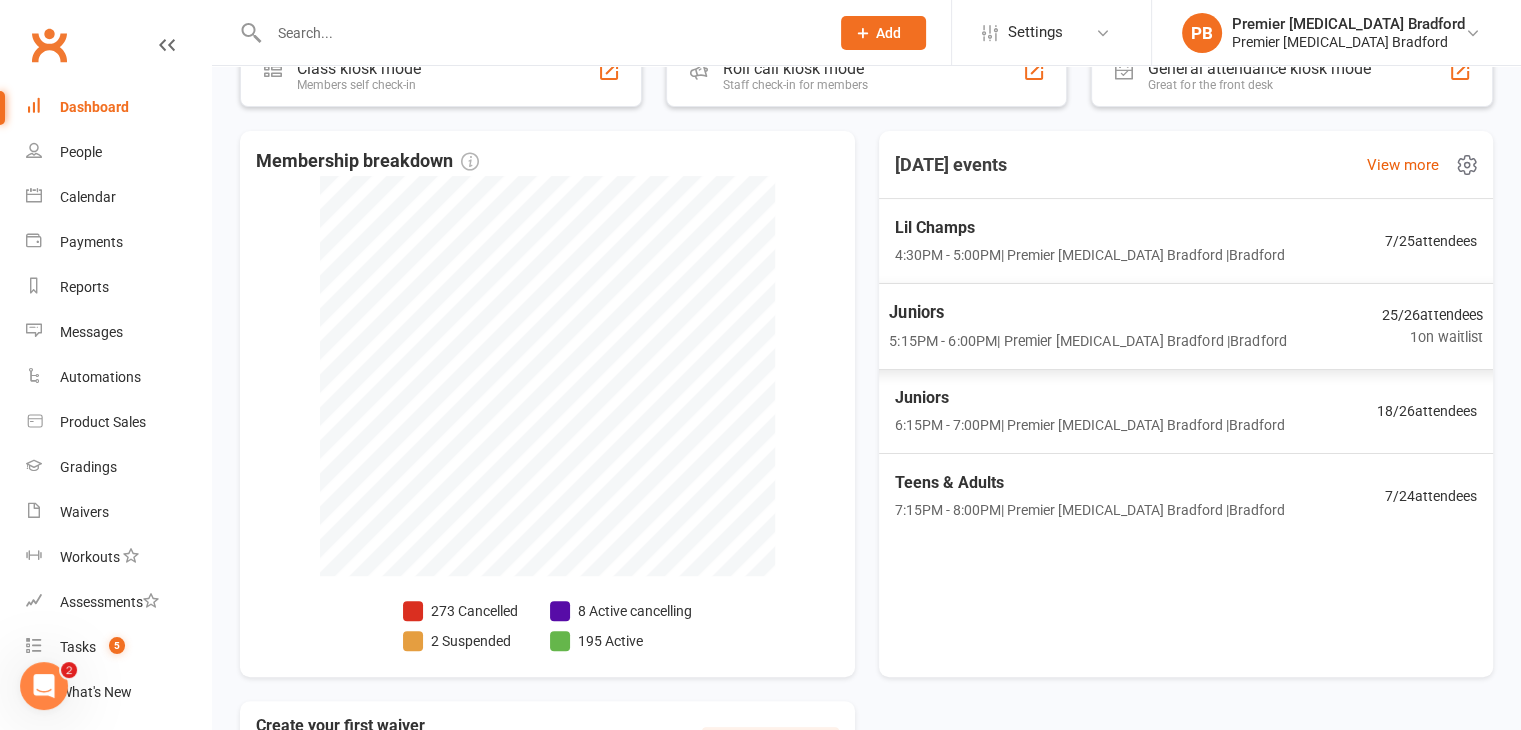 click on "1  on waitlist" at bounding box center [1432, 337] 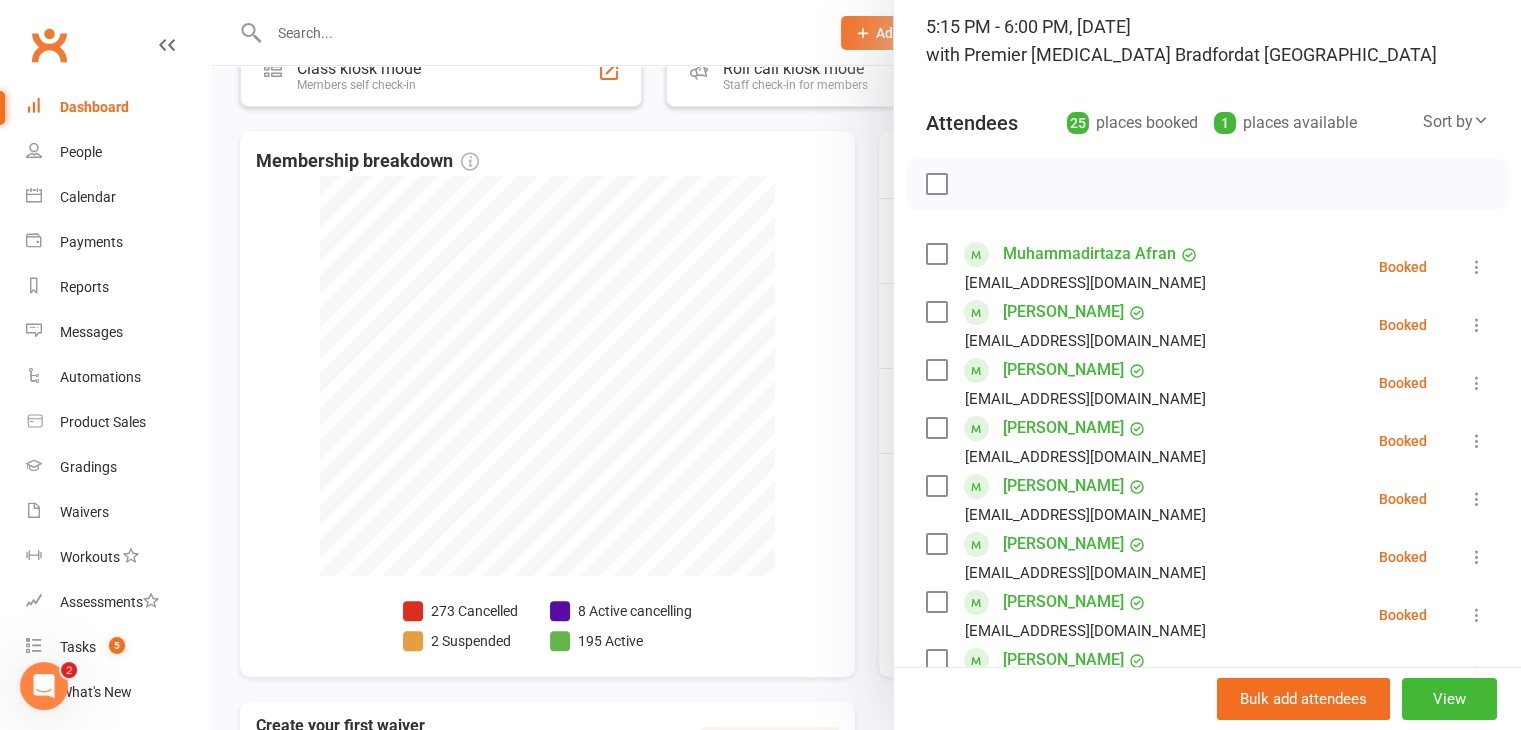 scroll, scrollTop: 0, scrollLeft: 0, axis: both 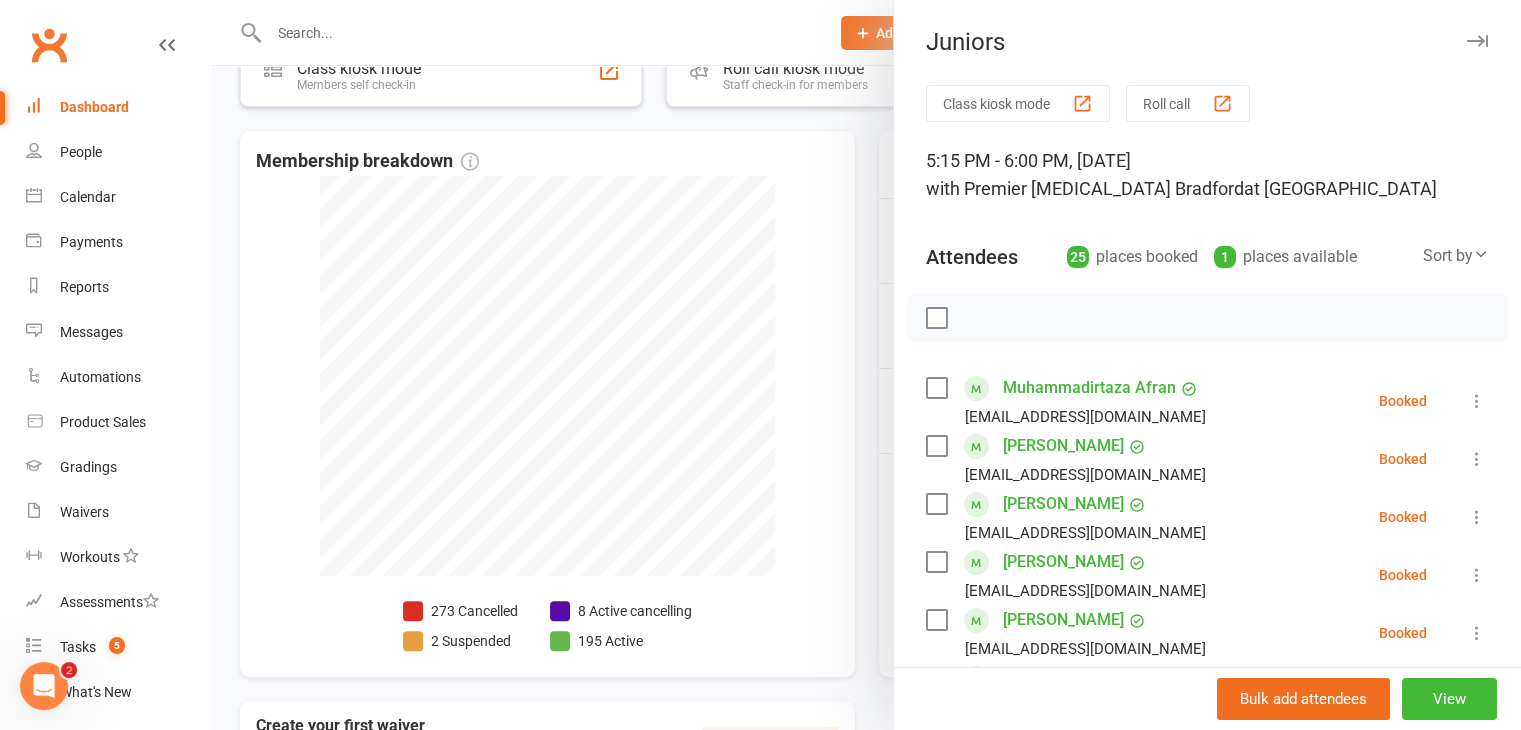 click at bounding box center (866, 365) 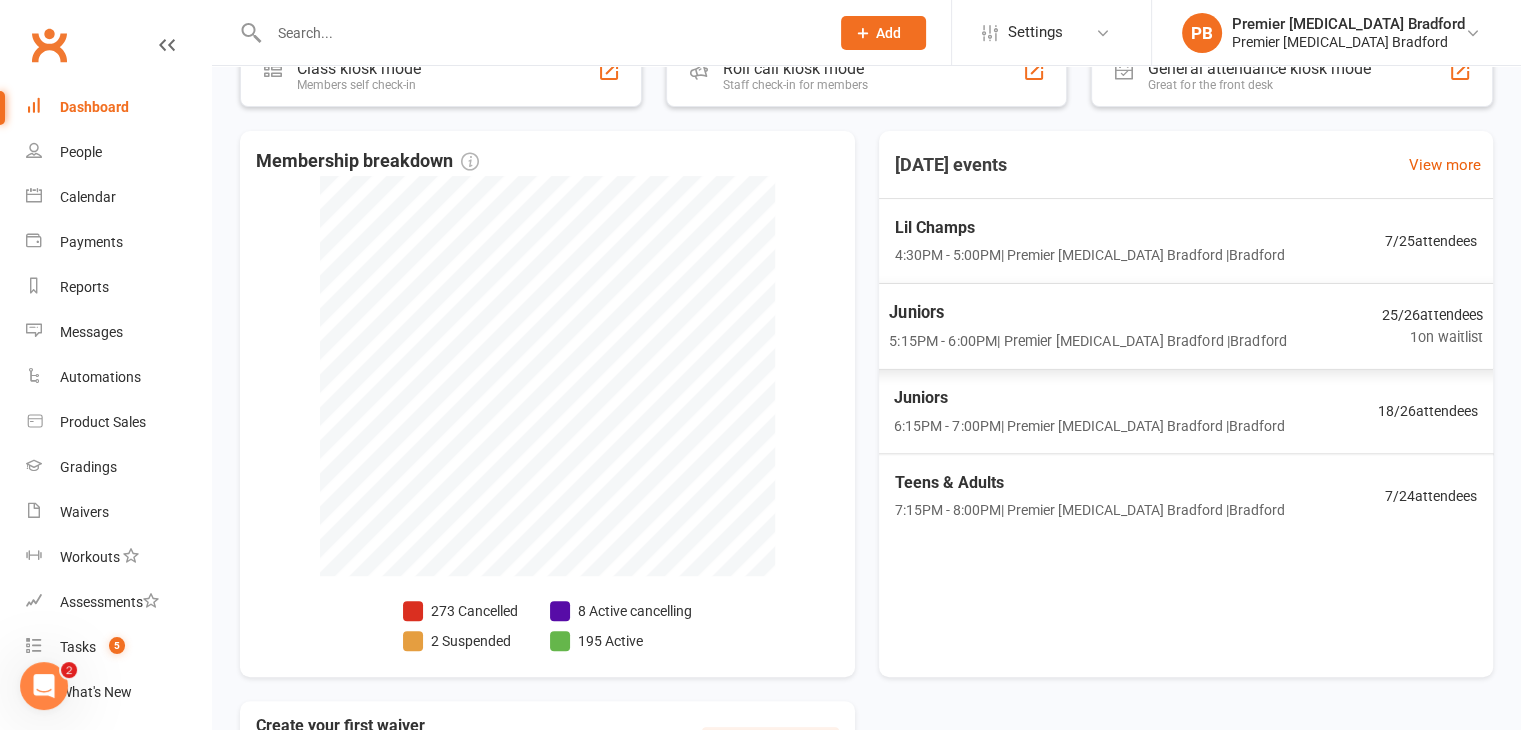 click on "6:15PM - 7:00PM  |   Premier [MEDICAL_DATA] Bradford |  [GEOGRAPHIC_DATA]" at bounding box center [1089, 425] 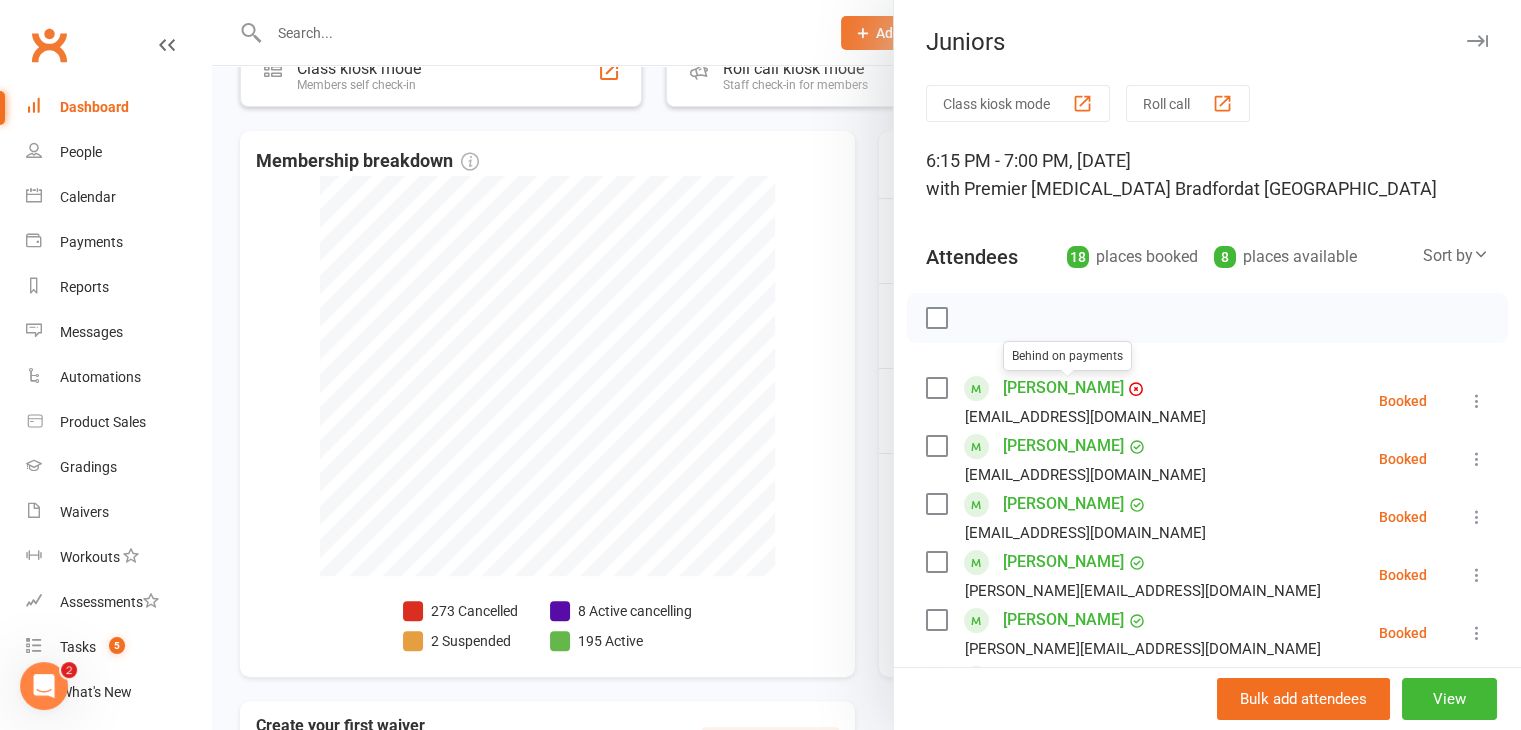 click on "[PERSON_NAME]" at bounding box center [1063, 388] 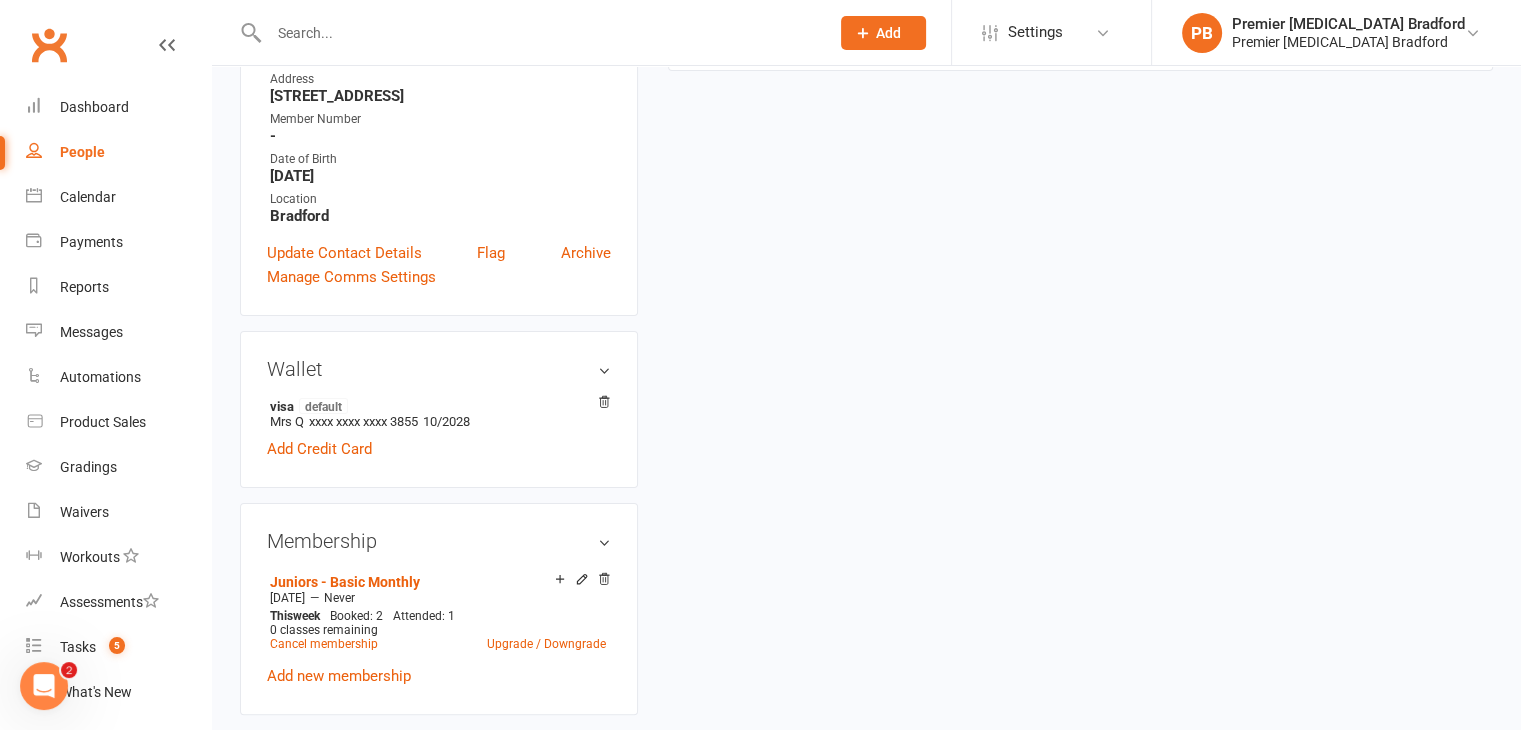 scroll, scrollTop: 0, scrollLeft: 0, axis: both 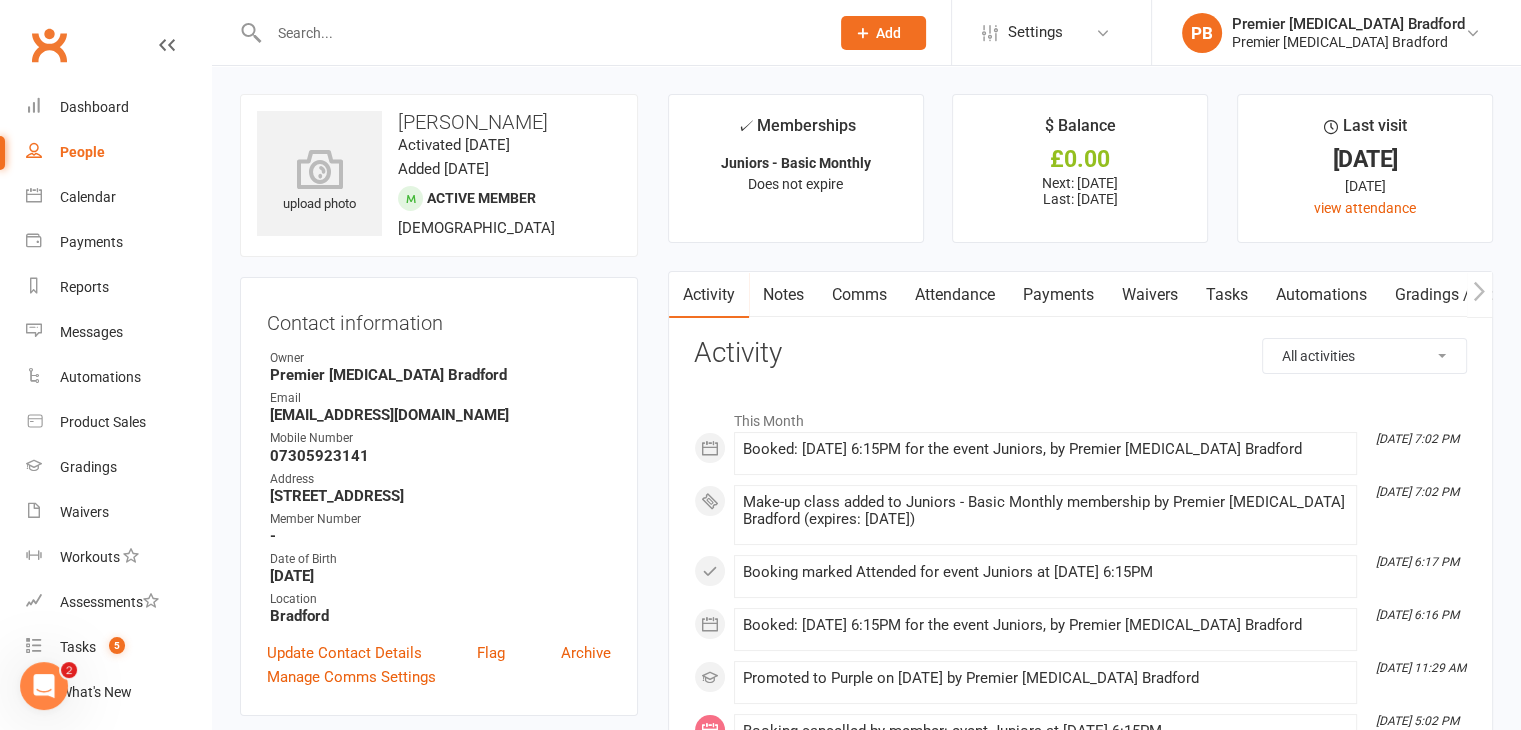 click on "Payments" at bounding box center [1058, 295] 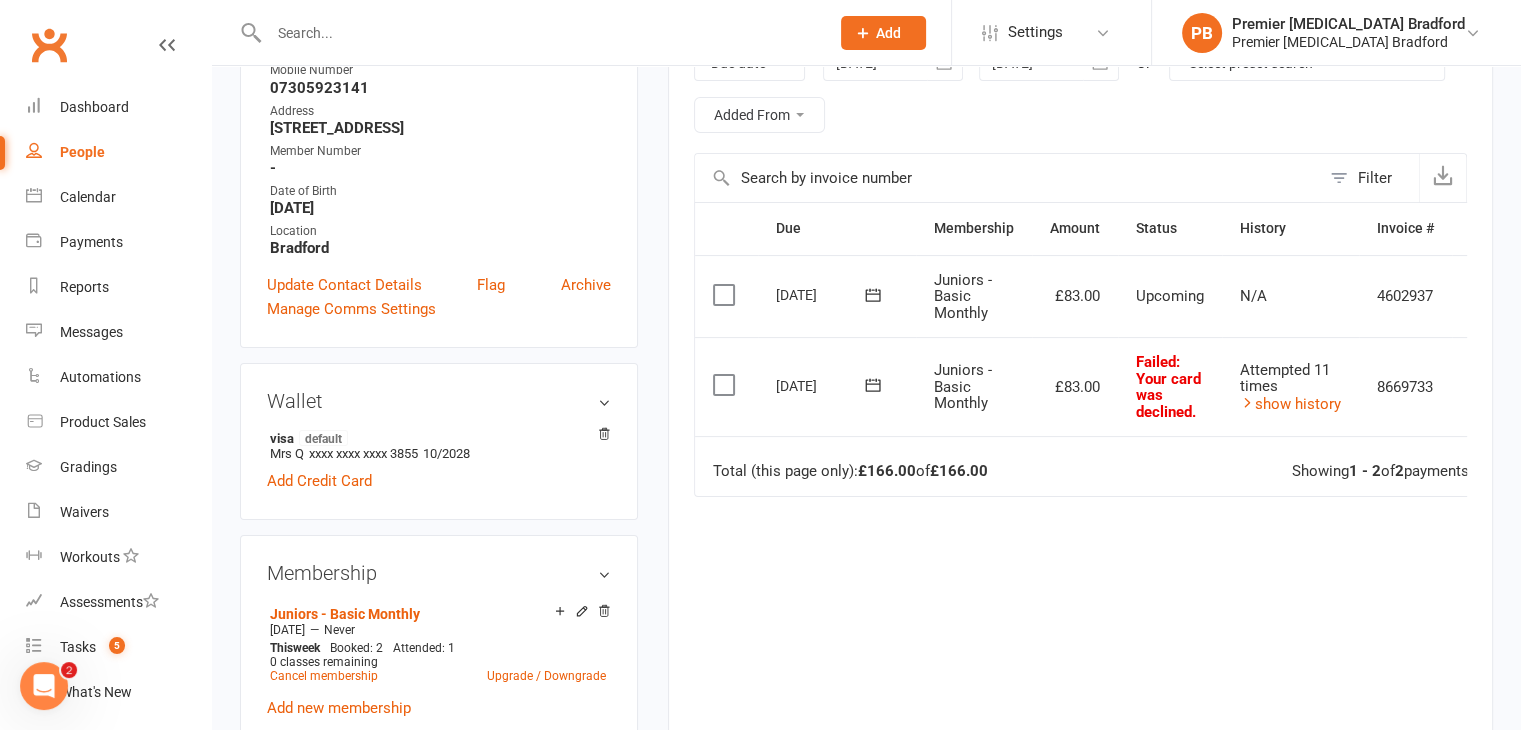 scroll, scrollTop: 400, scrollLeft: 0, axis: vertical 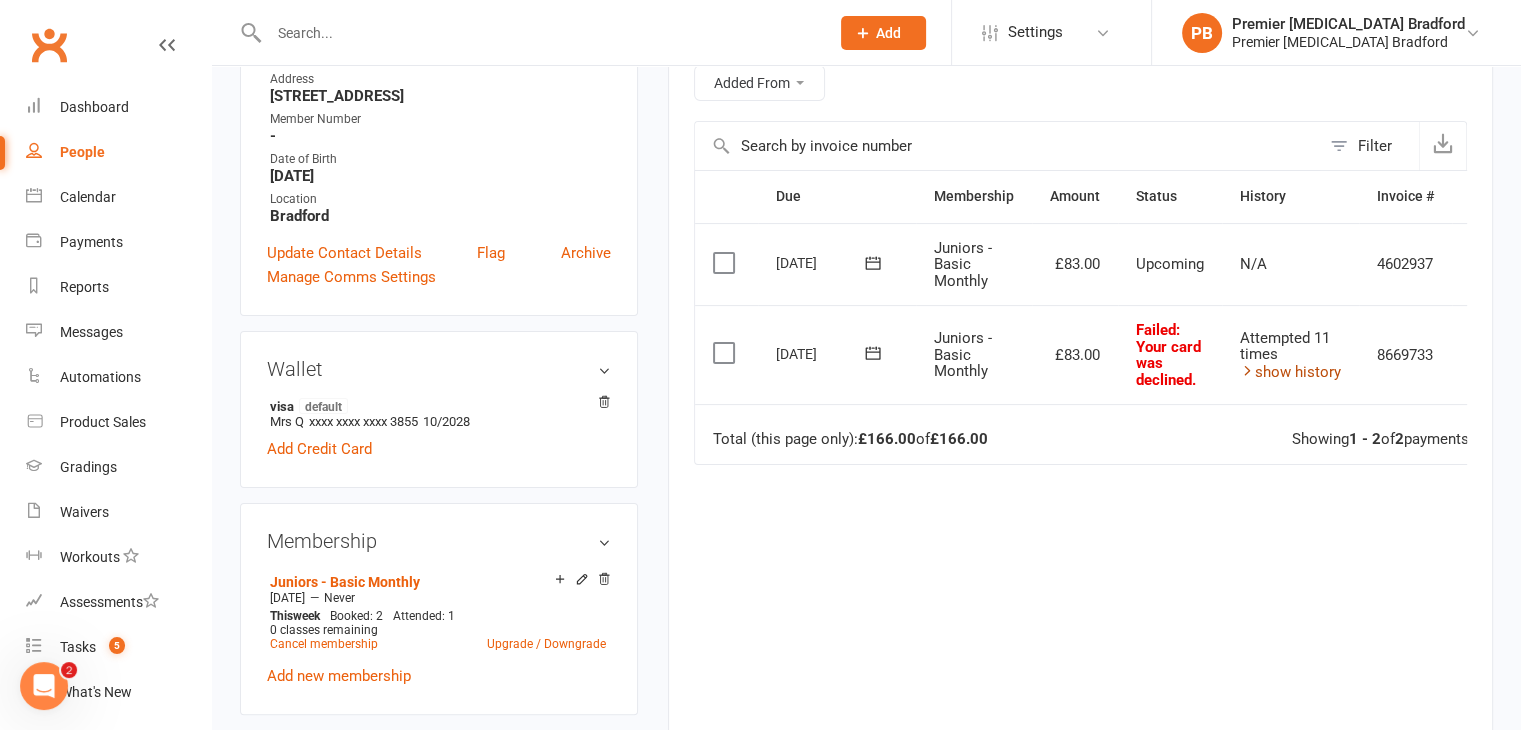 click on "show history" at bounding box center [1290, 372] 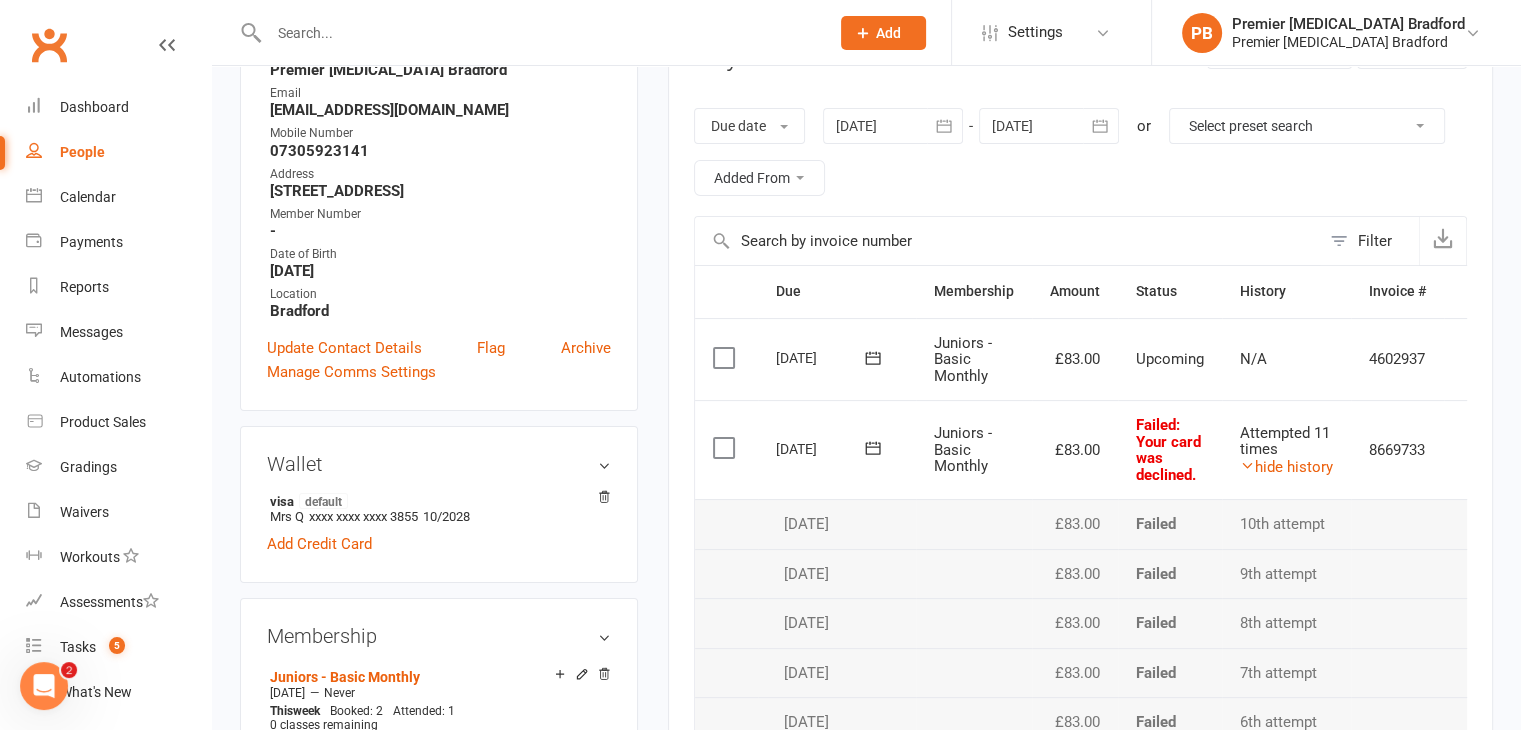 scroll, scrollTop: 300, scrollLeft: 0, axis: vertical 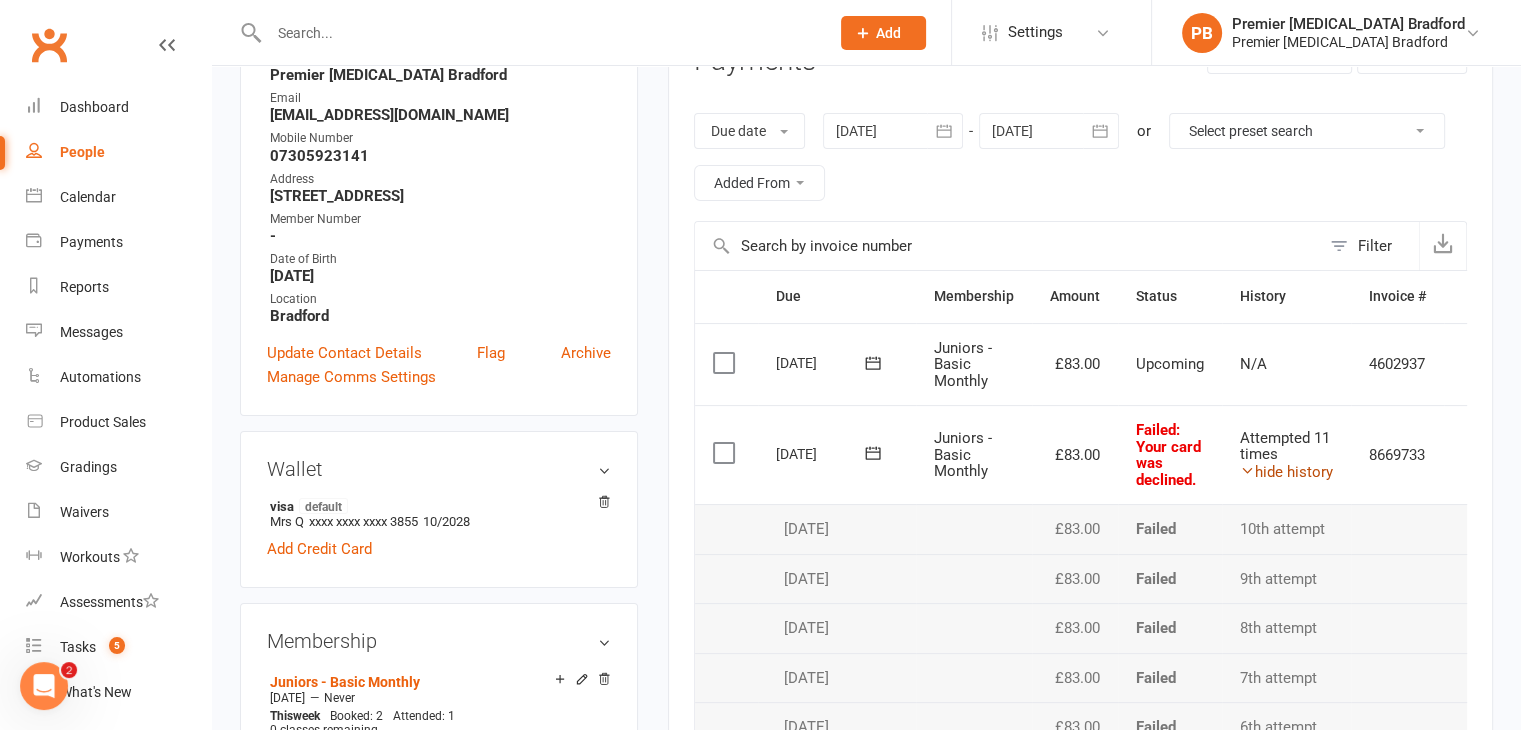 click on "hide history" at bounding box center (1286, 472) 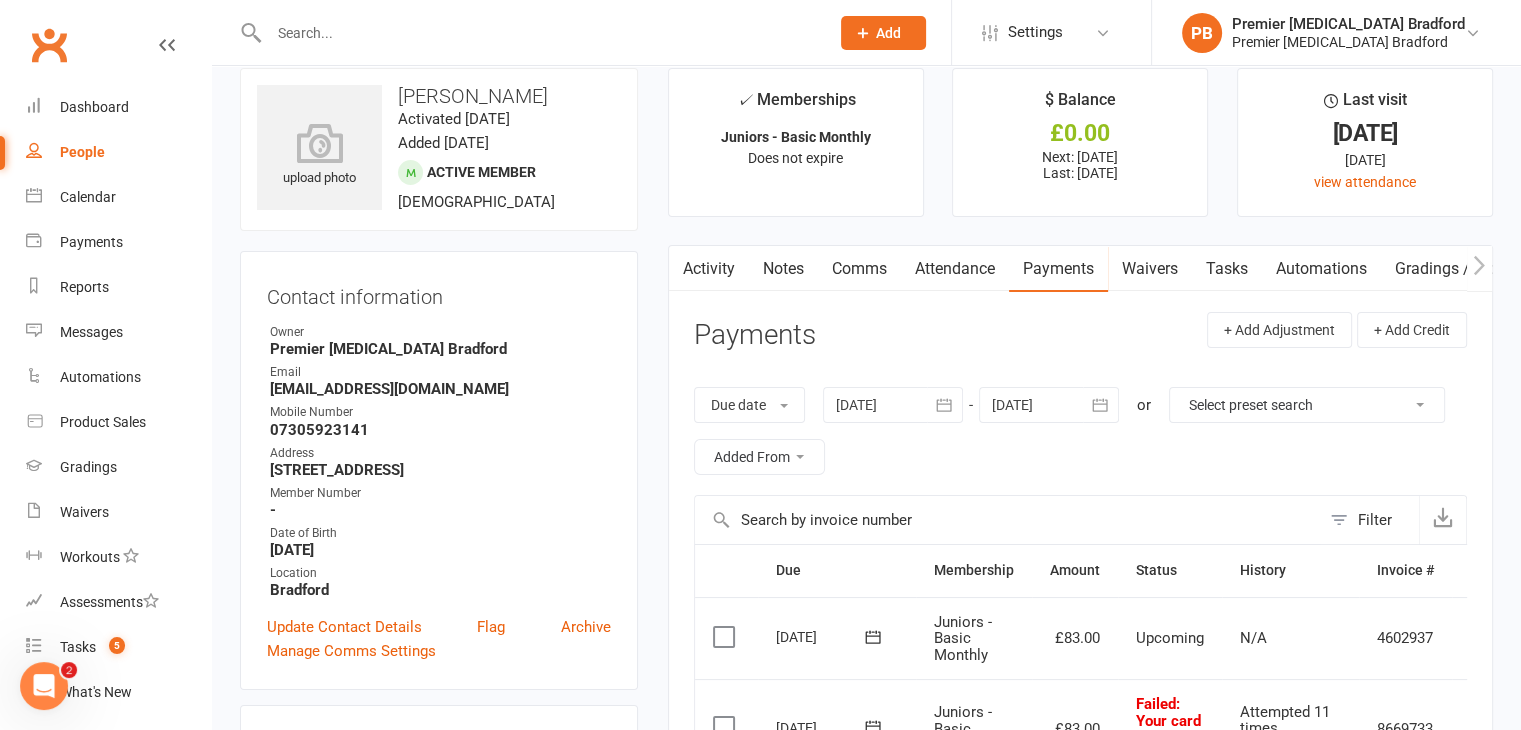 scroll, scrollTop: 0, scrollLeft: 0, axis: both 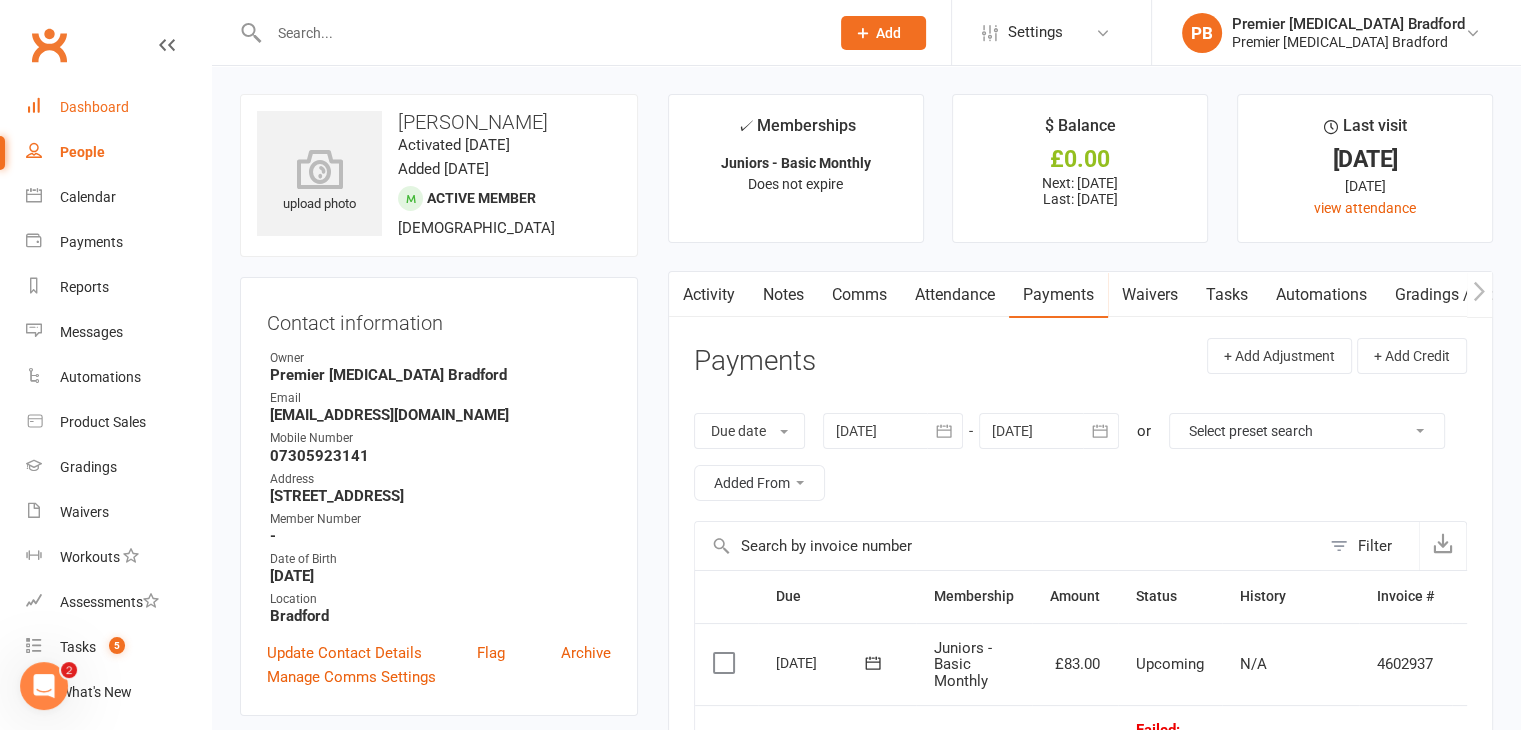 click on "Dashboard" at bounding box center (94, 107) 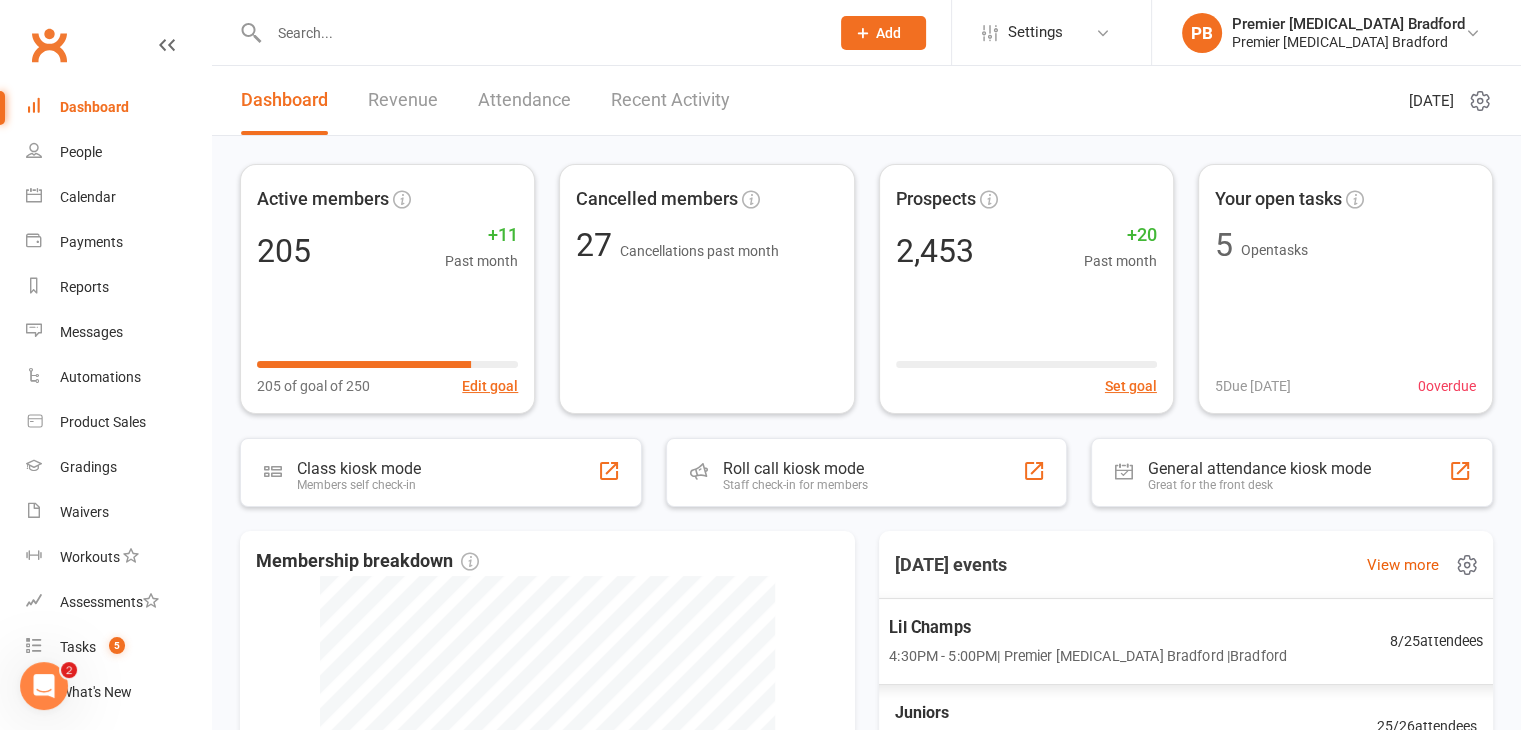 click on "4:30PM - 5:00PM  |   Premier [MEDICAL_DATA] [GEOGRAPHIC_DATA] |  [GEOGRAPHIC_DATA]" at bounding box center (1088, 655) 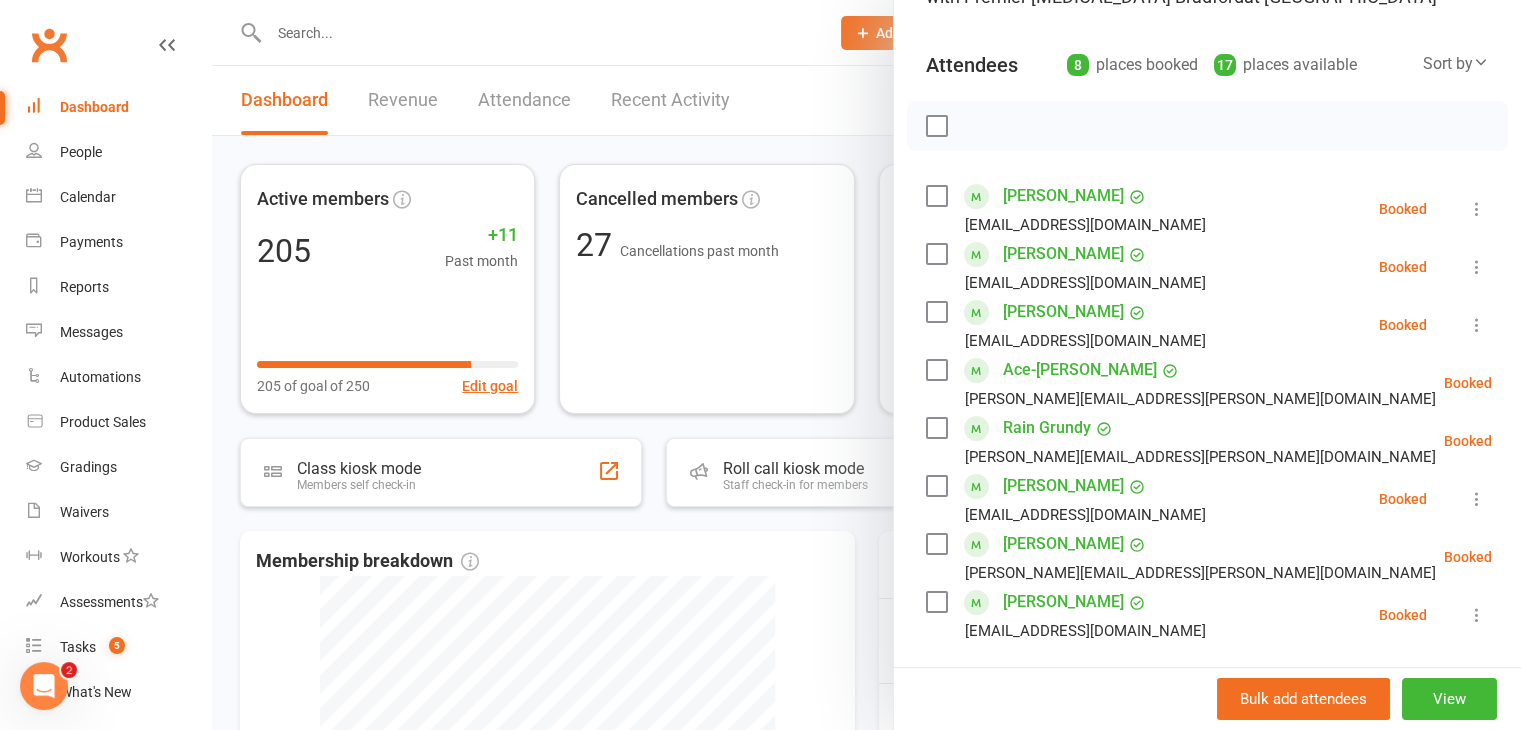 scroll, scrollTop: 200, scrollLeft: 0, axis: vertical 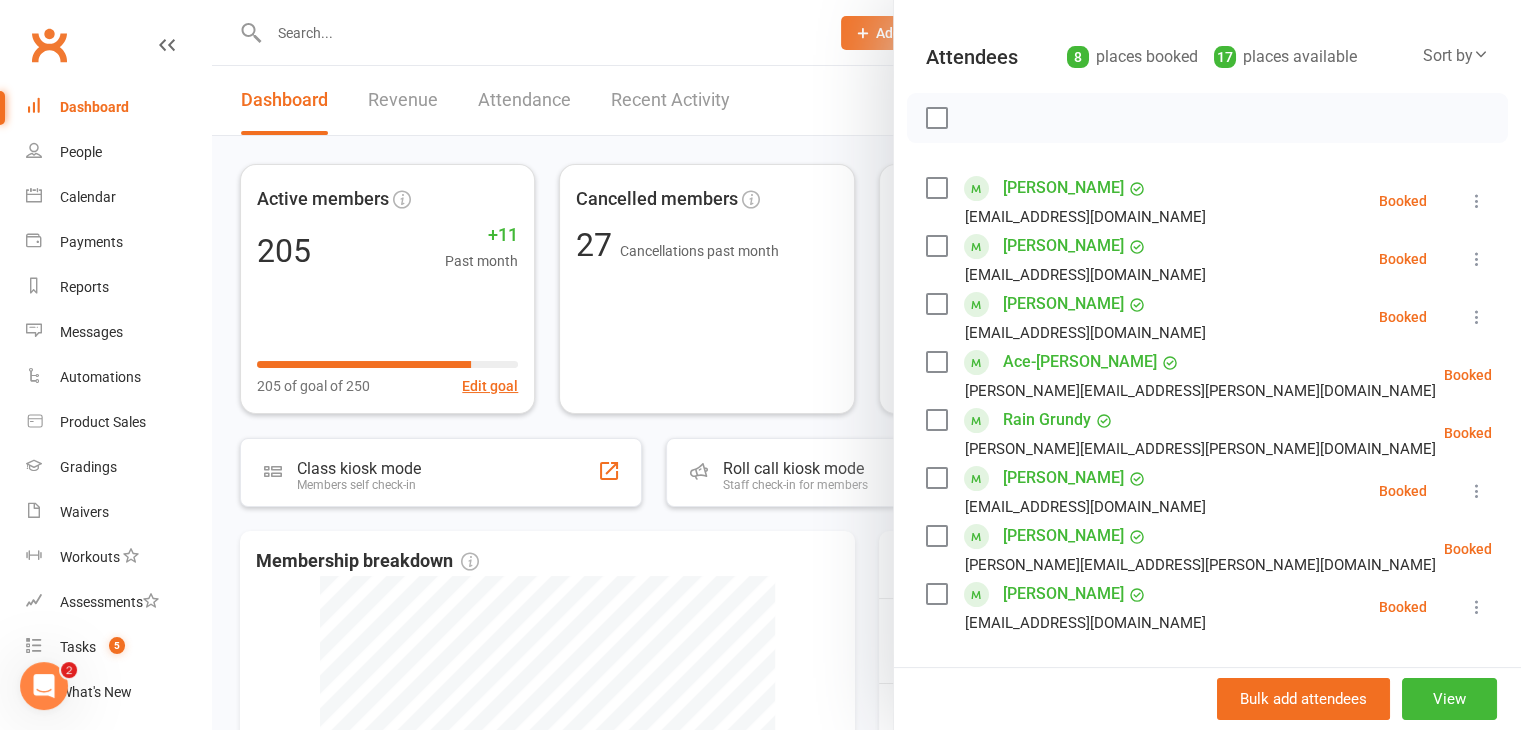 click at bounding box center (866, 365) 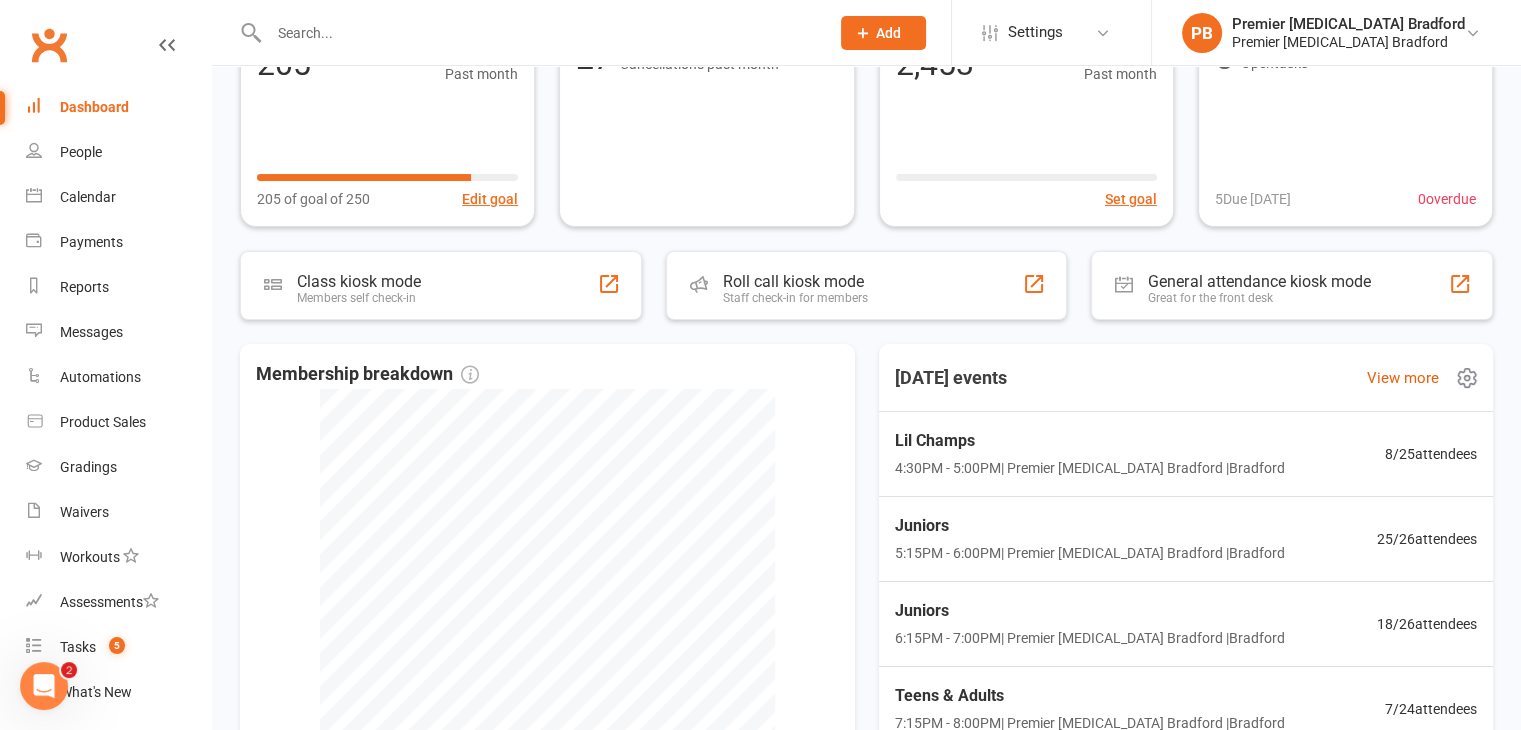 scroll, scrollTop: 300, scrollLeft: 0, axis: vertical 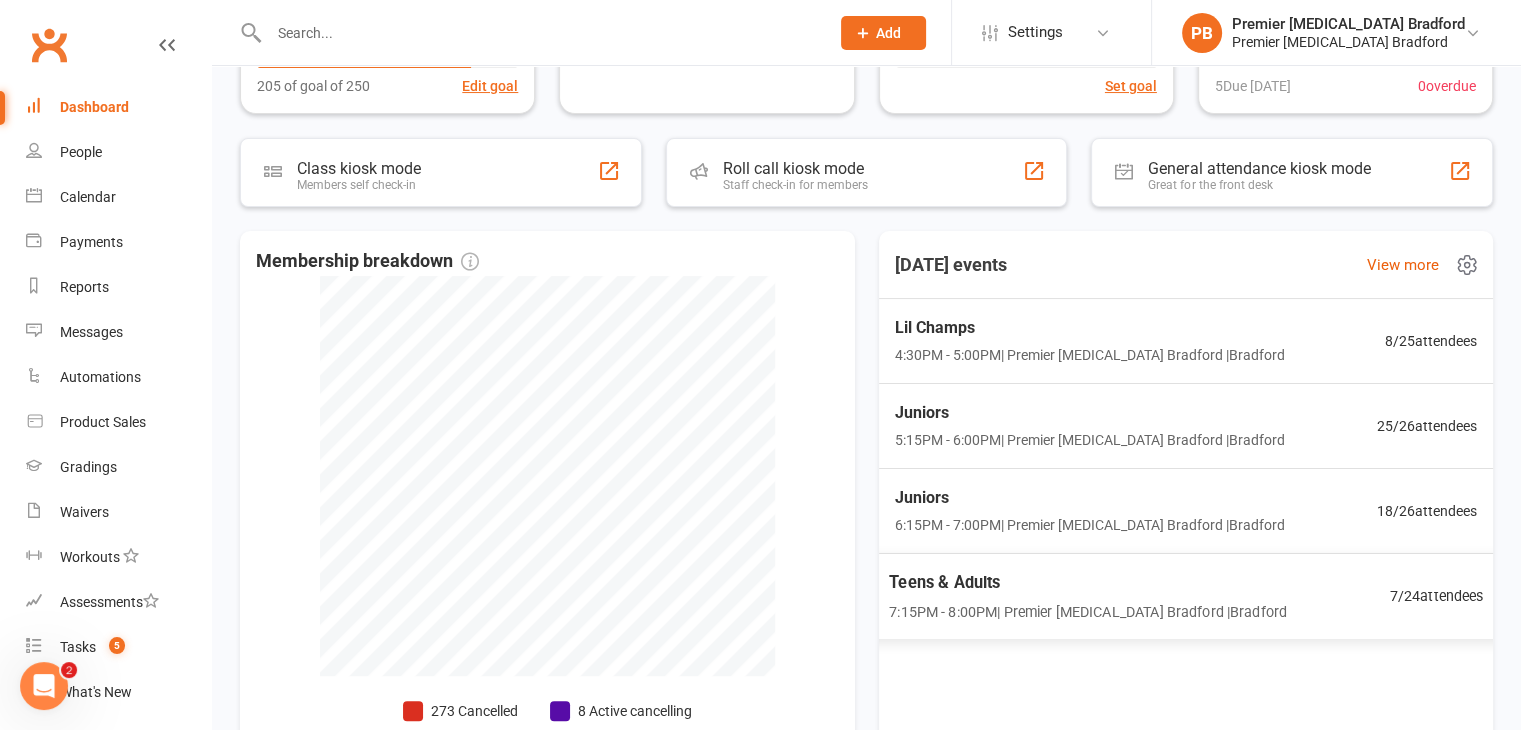 click on "Teens & Adults 7:15PM - 8:00PM  |   Premier [MEDICAL_DATA] [GEOGRAPHIC_DATA] |  [GEOGRAPHIC_DATA]" at bounding box center (1088, 595) 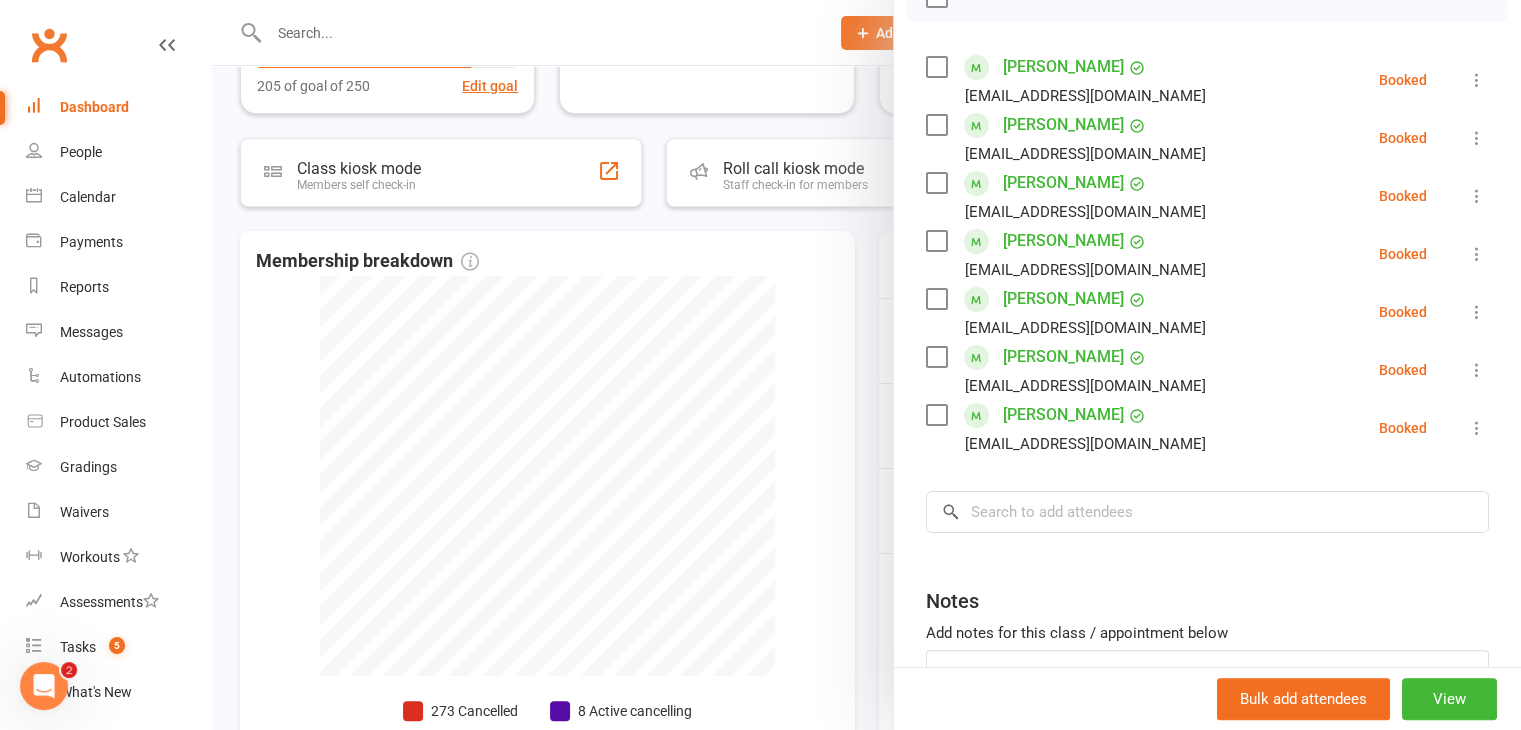 scroll, scrollTop: 200, scrollLeft: 0, axis: vertical 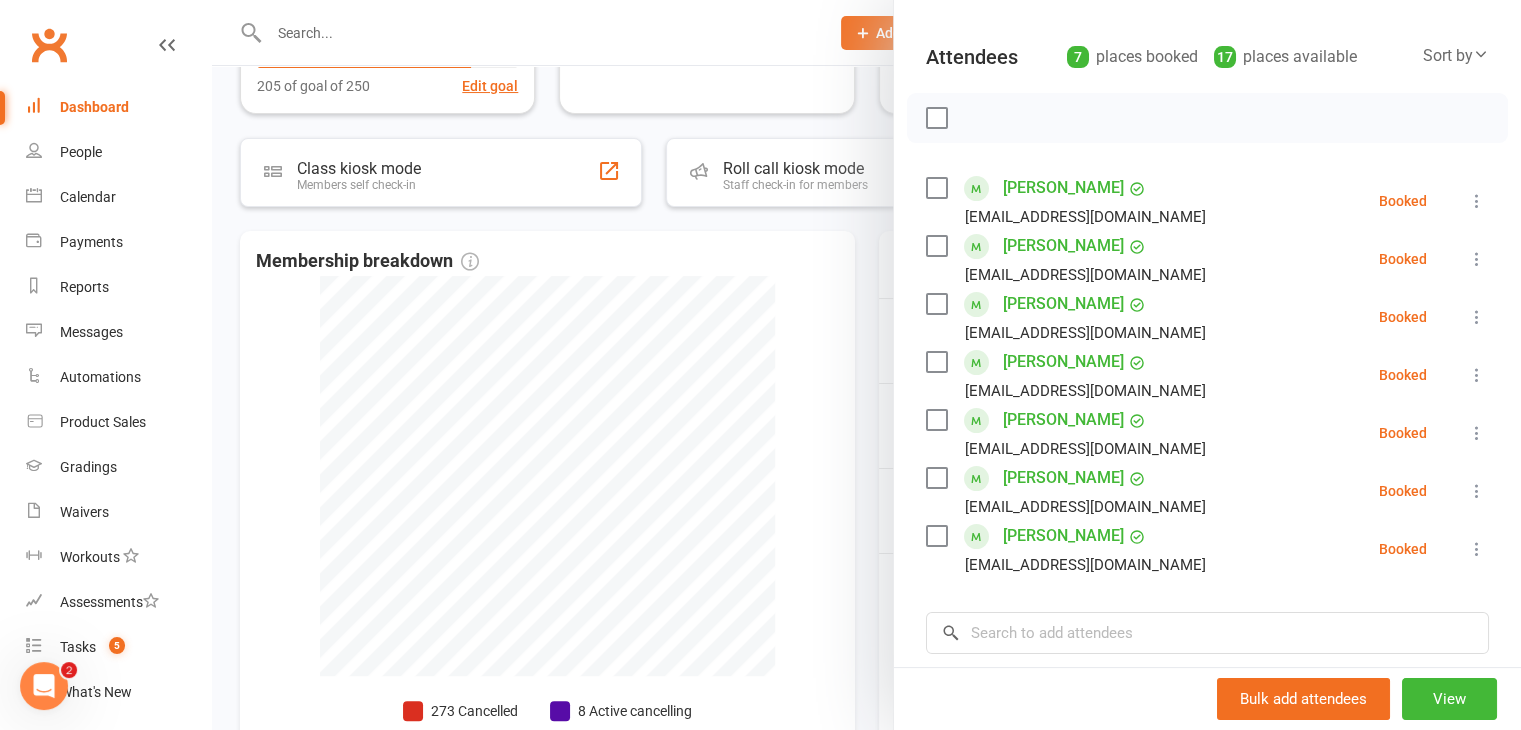 drag, startPoint x: 717, startPoint y: 319, endPoint x: 775, endPoint y: 365, distance: 74.02702 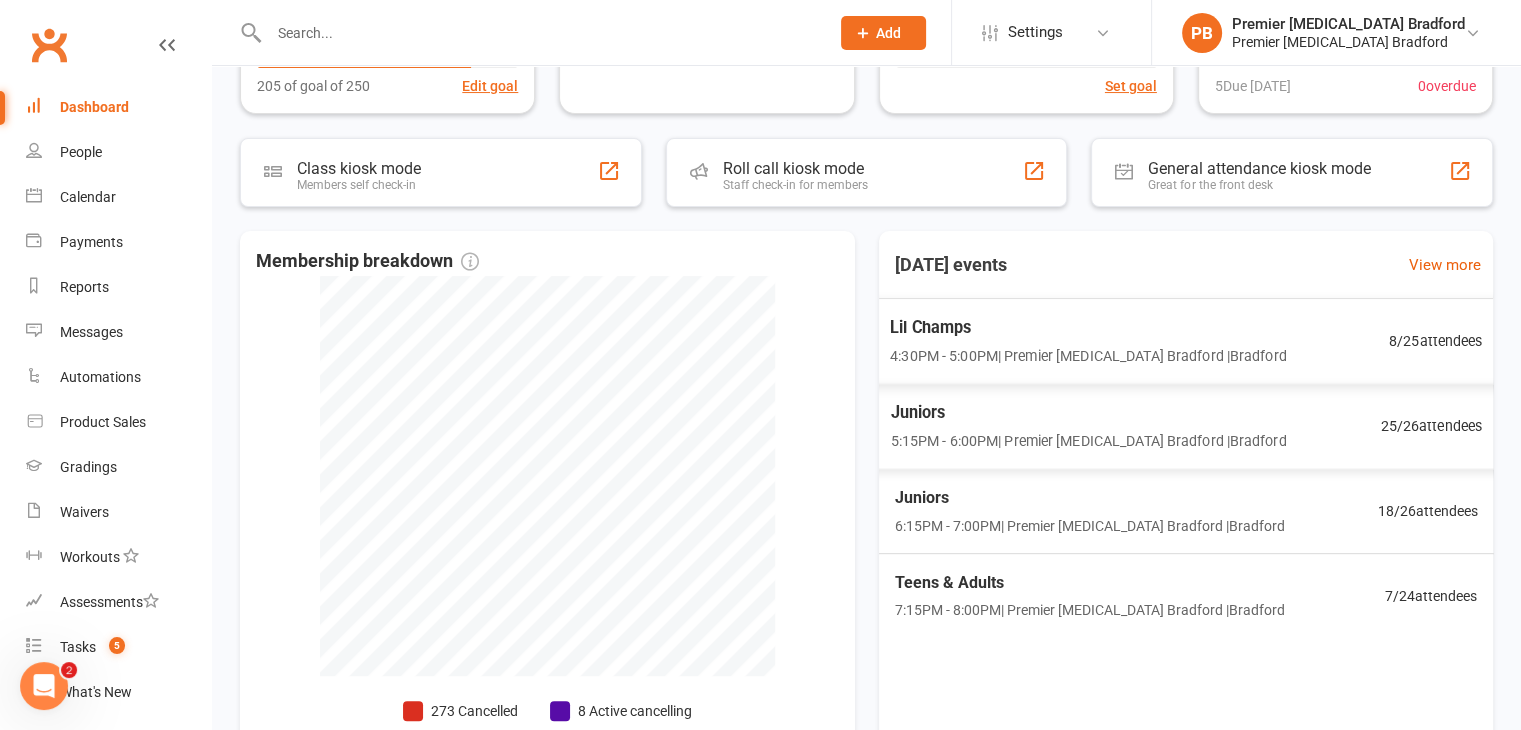 click on "4:30PM - 5:00PM  |   Premier [MEDICAL_DATA] [GEOGRAPHIC_DATA] |  [GEOGRAPHIC_DATA]" at bounding box center (1088, 355) 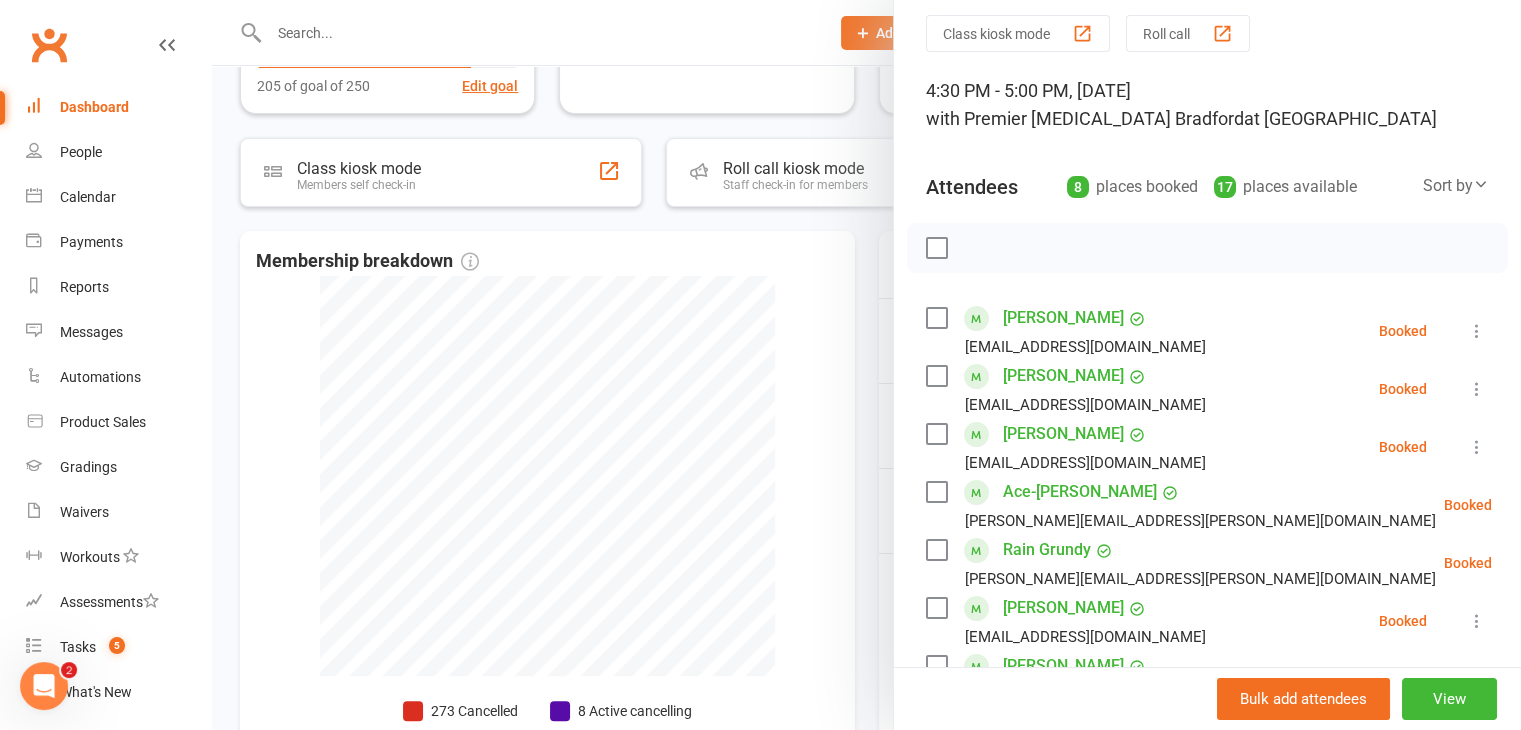 scroll, scrollTop: 200, scrollLeft: 0, axis: vertical 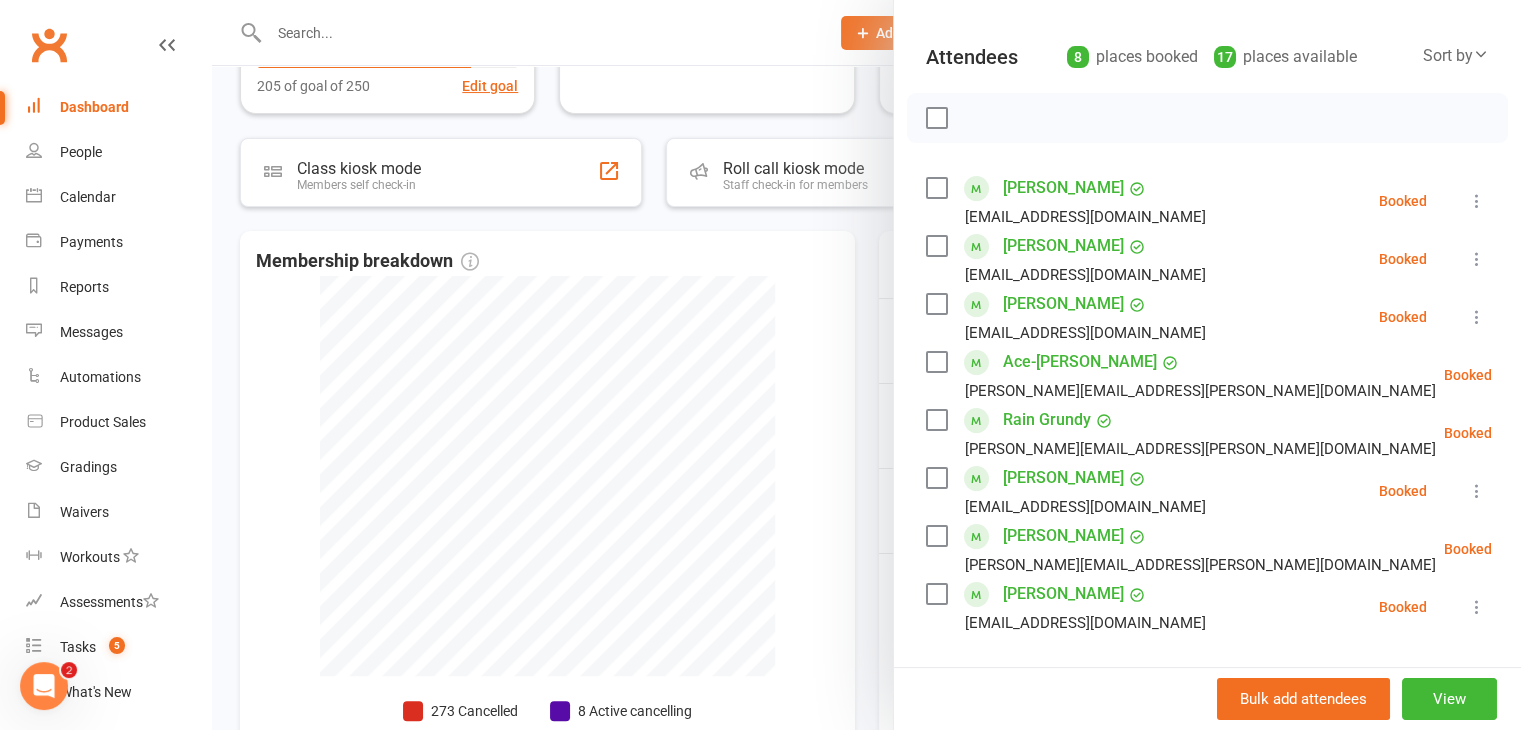 click at bounding box center (866, 365) 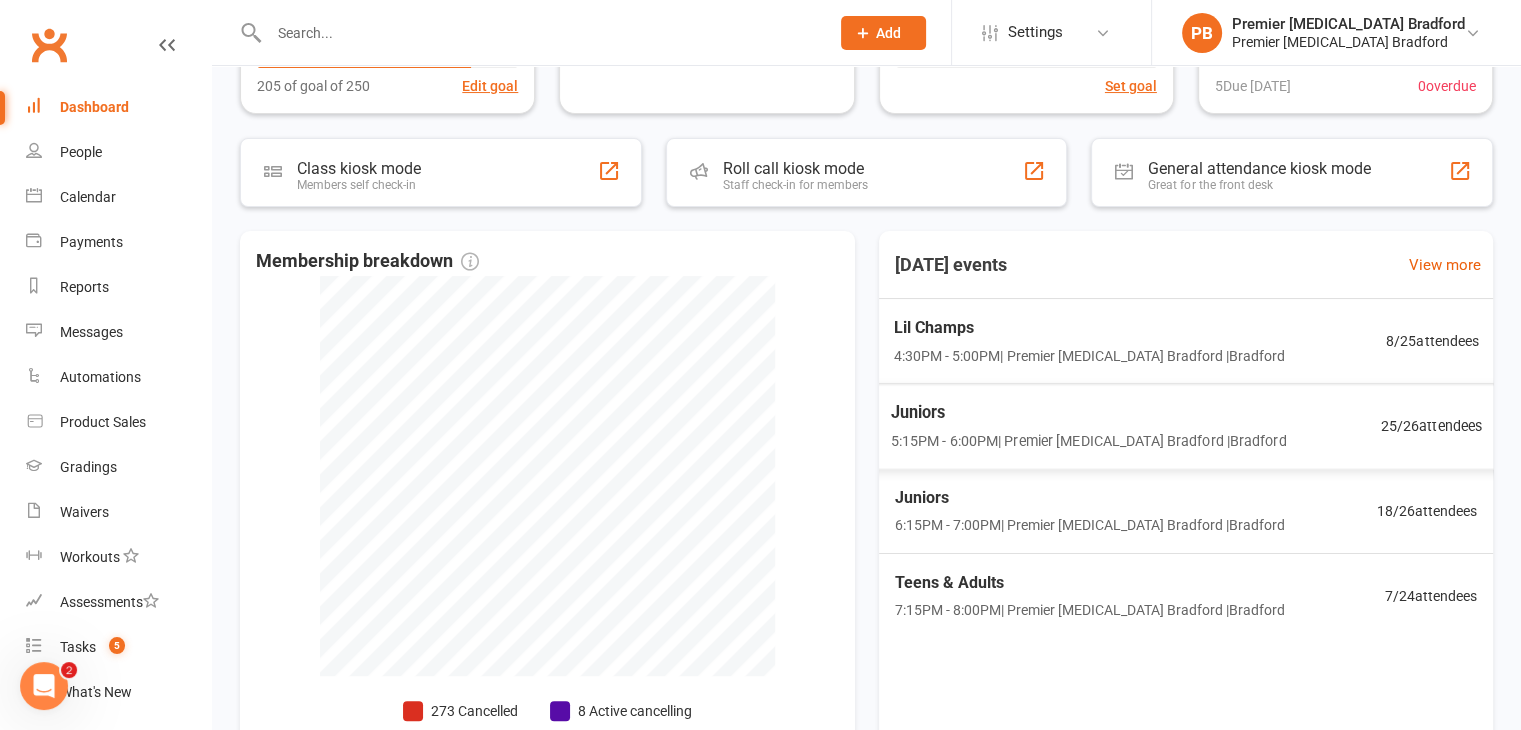 click on "5:15PM - 6:00PM  |   Premier [MEDICAL_DATA] [GEOGRAPHIC_DATA] |  [GEOGRAPHIC_DATA]" at bounding box center [1088, 440] 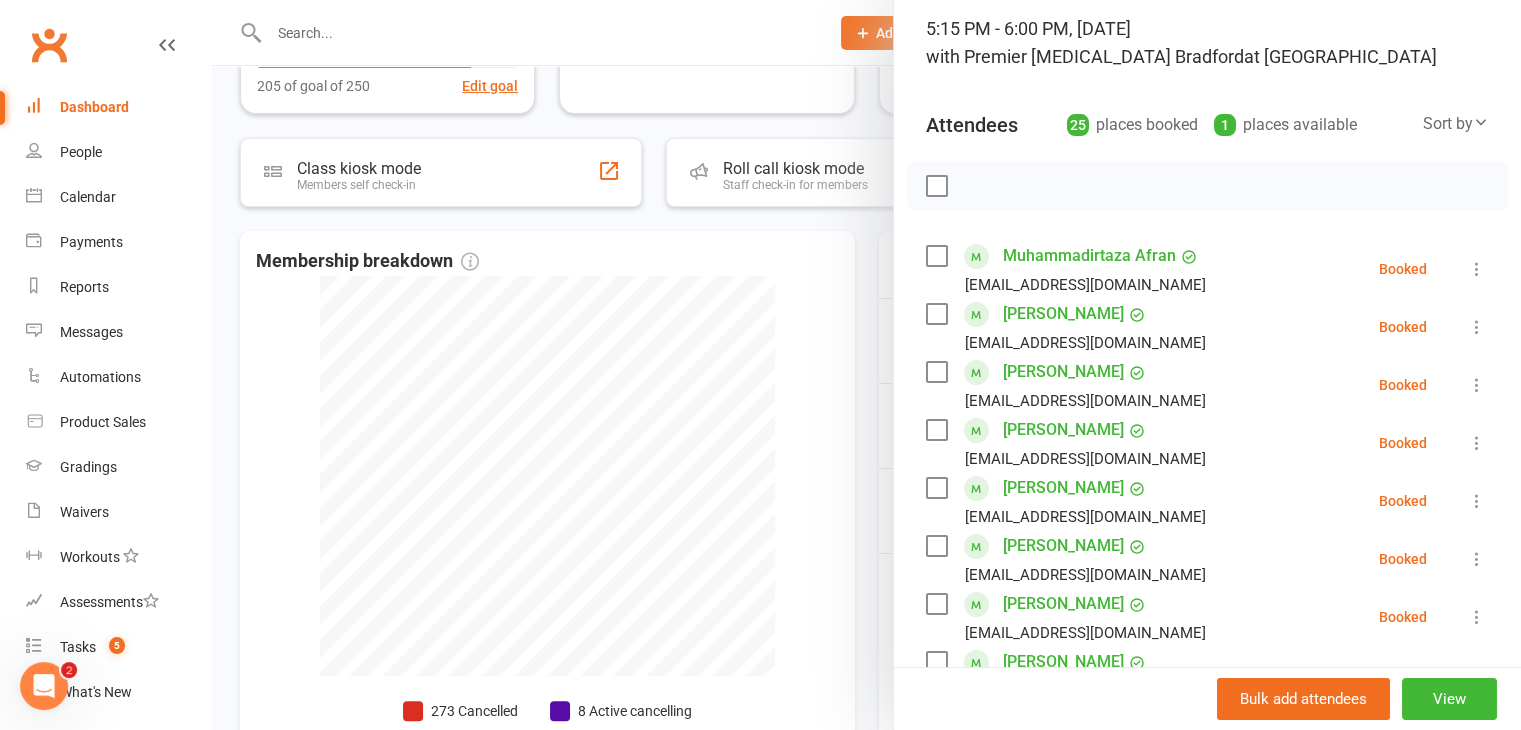 scroll, scrollTop: 100, scrollLeft: 0, axis: vertical 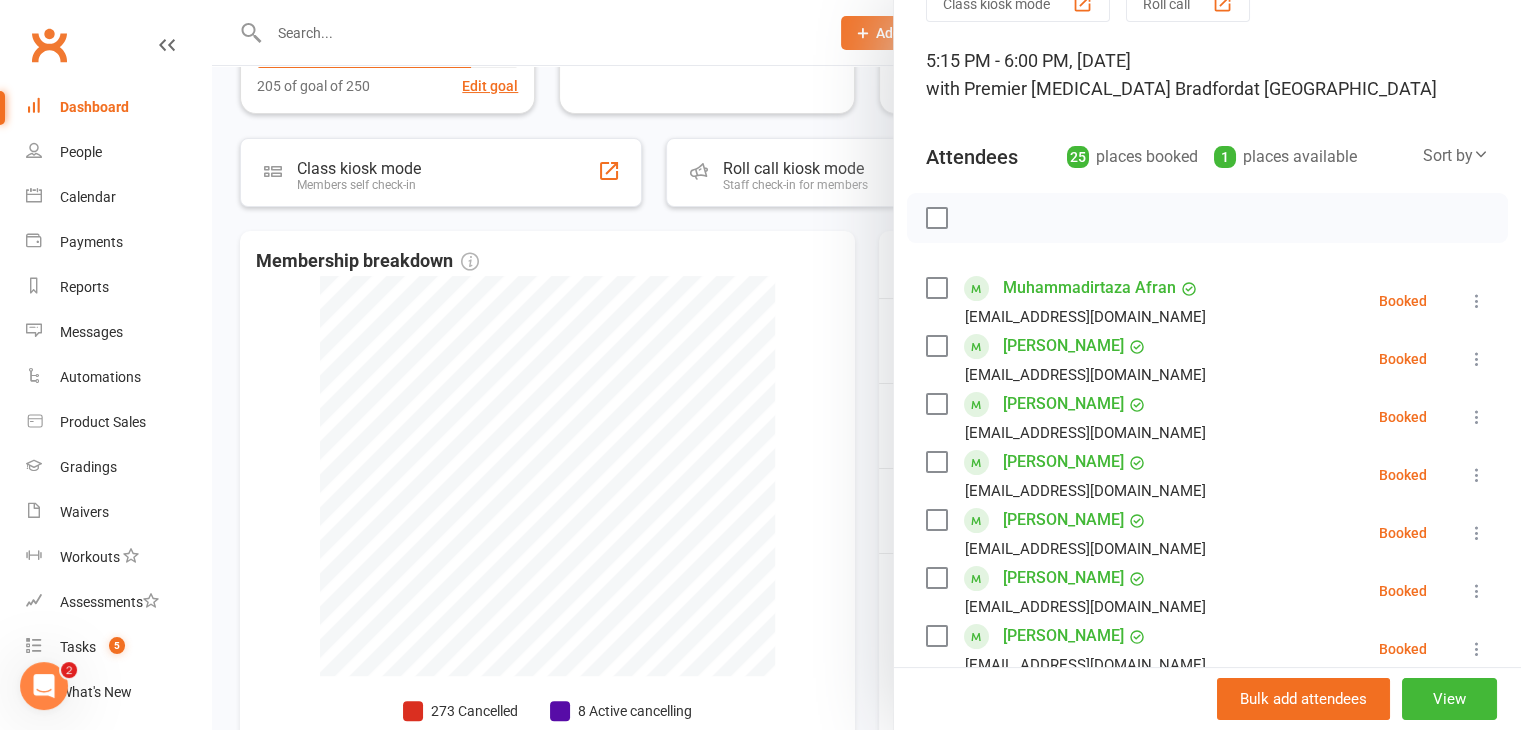 click at bounding box center (866, 365) 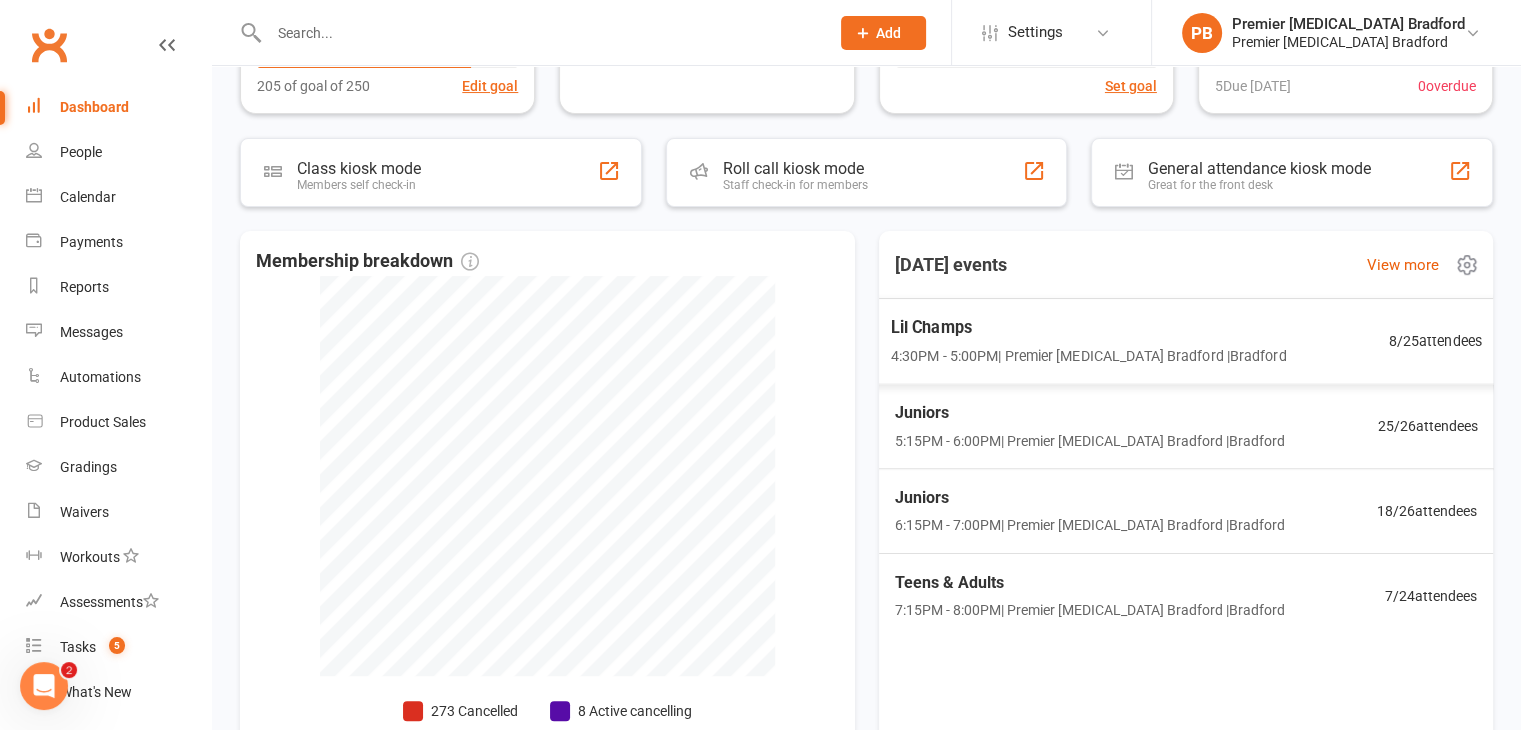 click on "Juniors" at bounding box center (1089, 413) 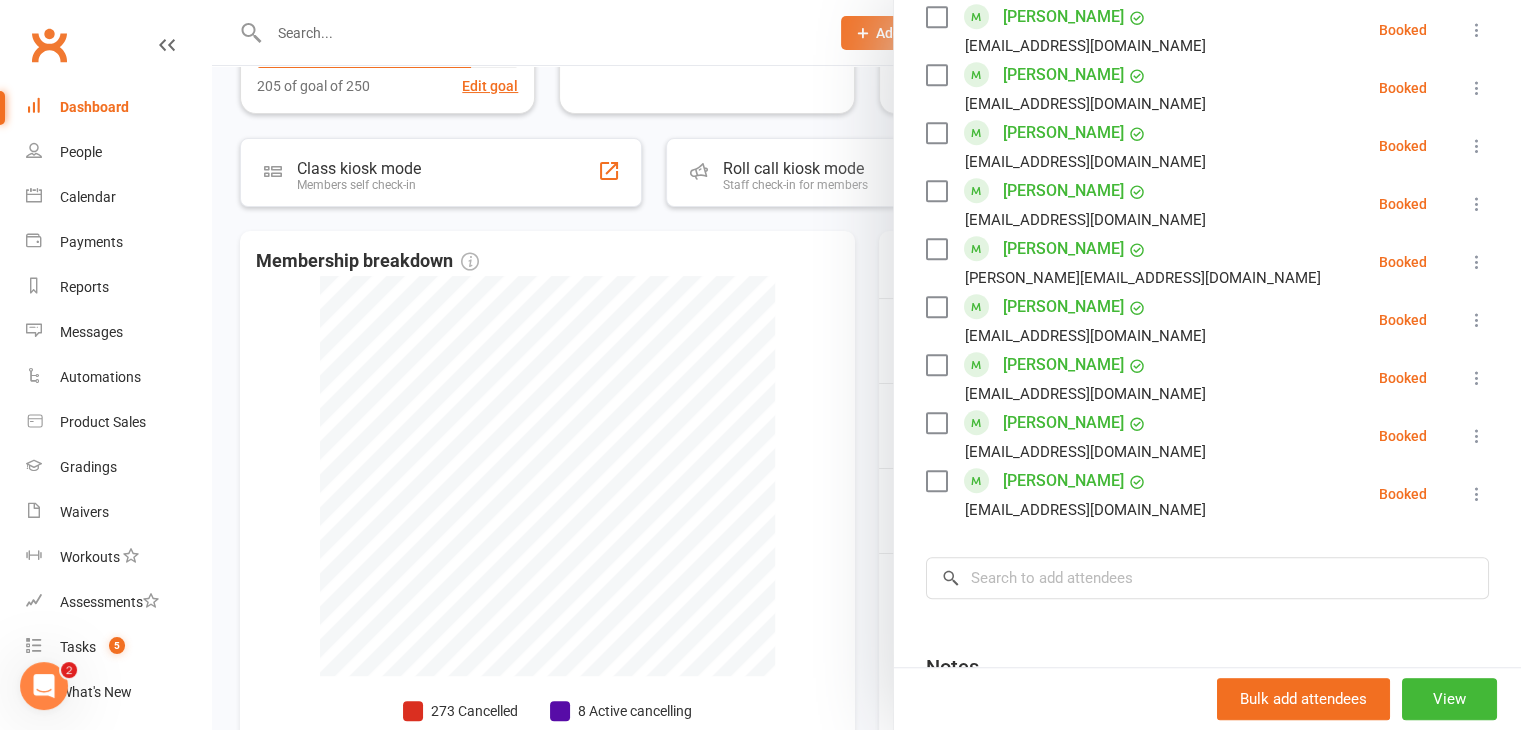 scroll, scrollTop: 1100, scrollLeft: 0, axis: vertical 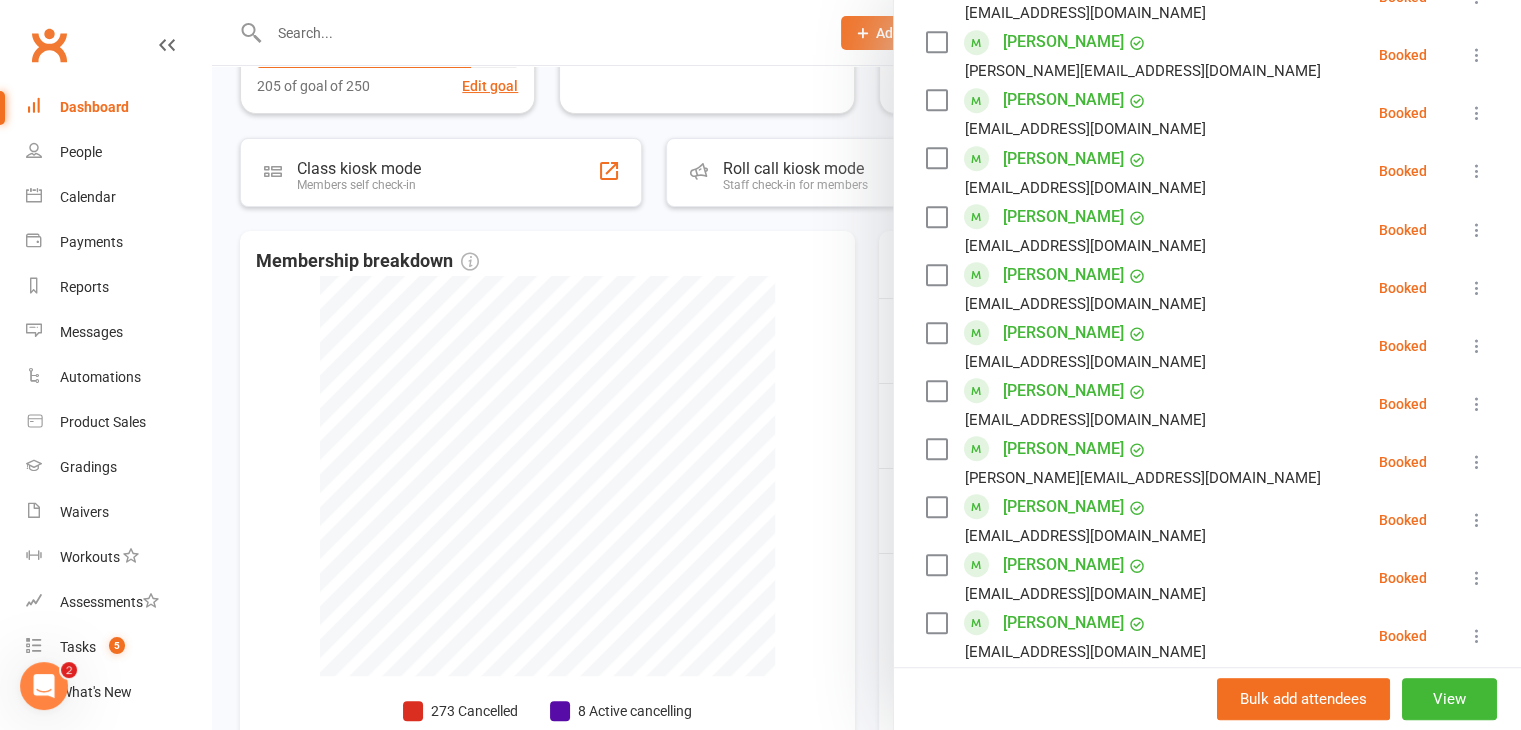 drag, startPoint x: 763, startPoint y: 344, endPoint x: 832, endPoint y: 372, distance: 74.46476 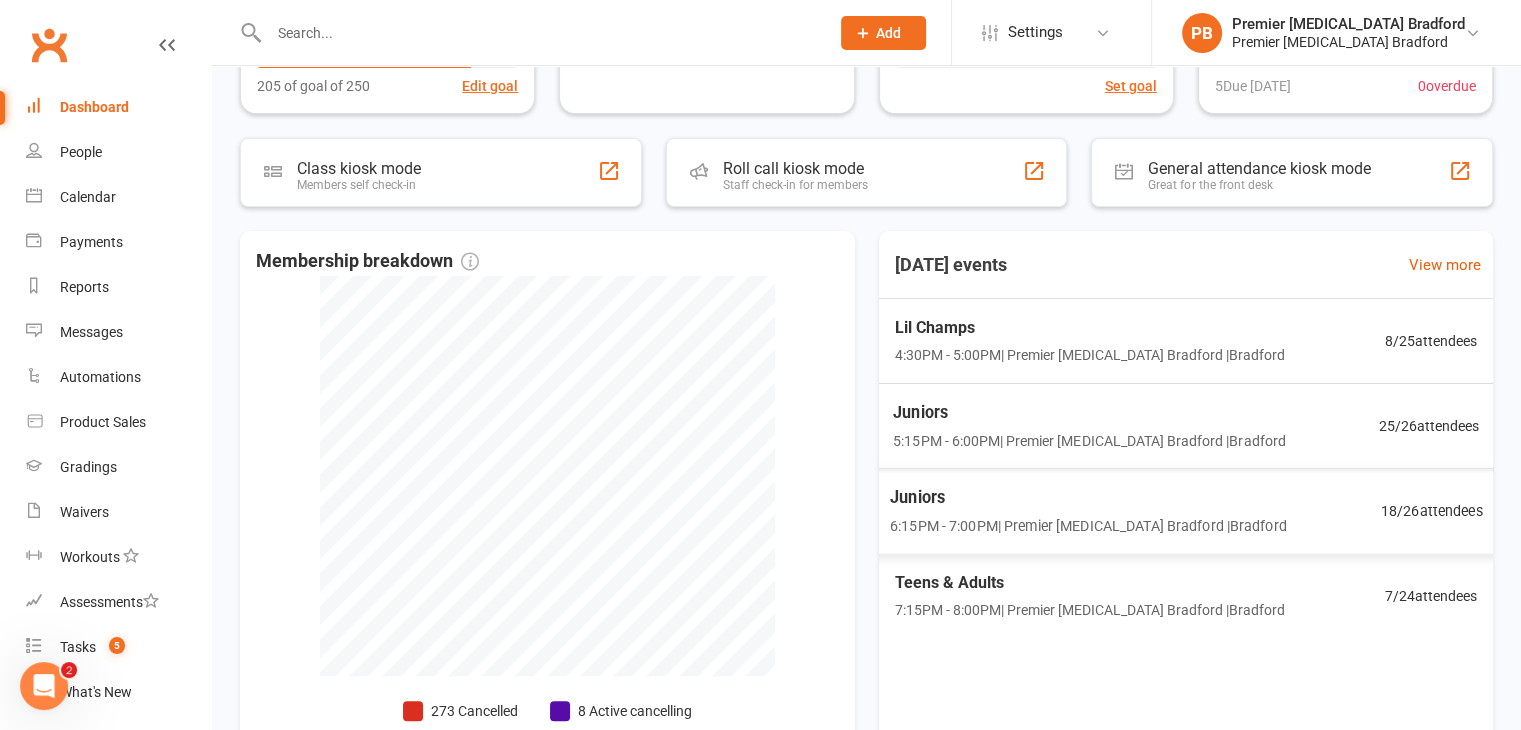 click on "6:15PM - 7:00PM  |   Premier [MEDICAL_DATA] Bradford |  [GEOGRAPHIC_DATA]" at bounding box center [1088, 525] 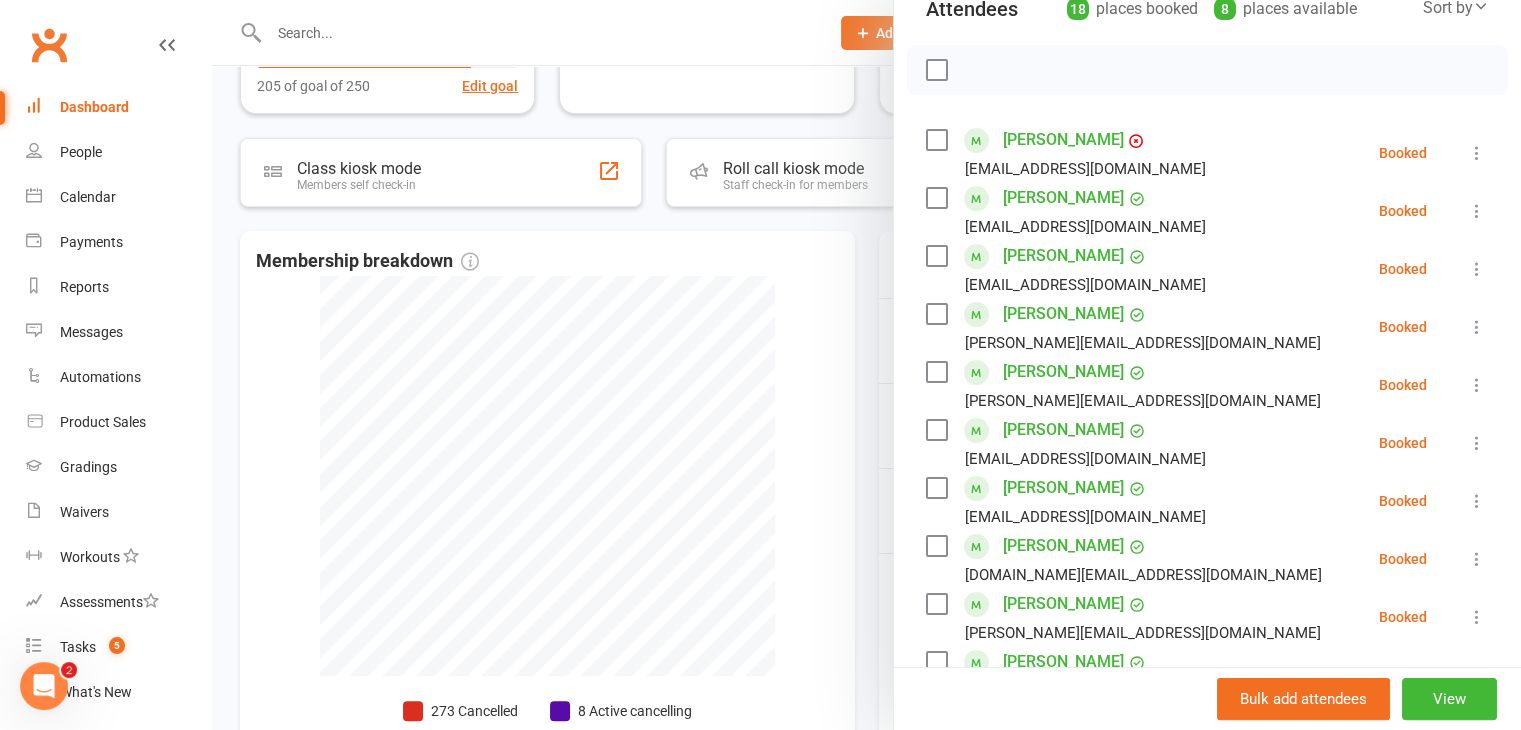scroll, scrollTop: 200, scrollLeft: 0, axis: vertical 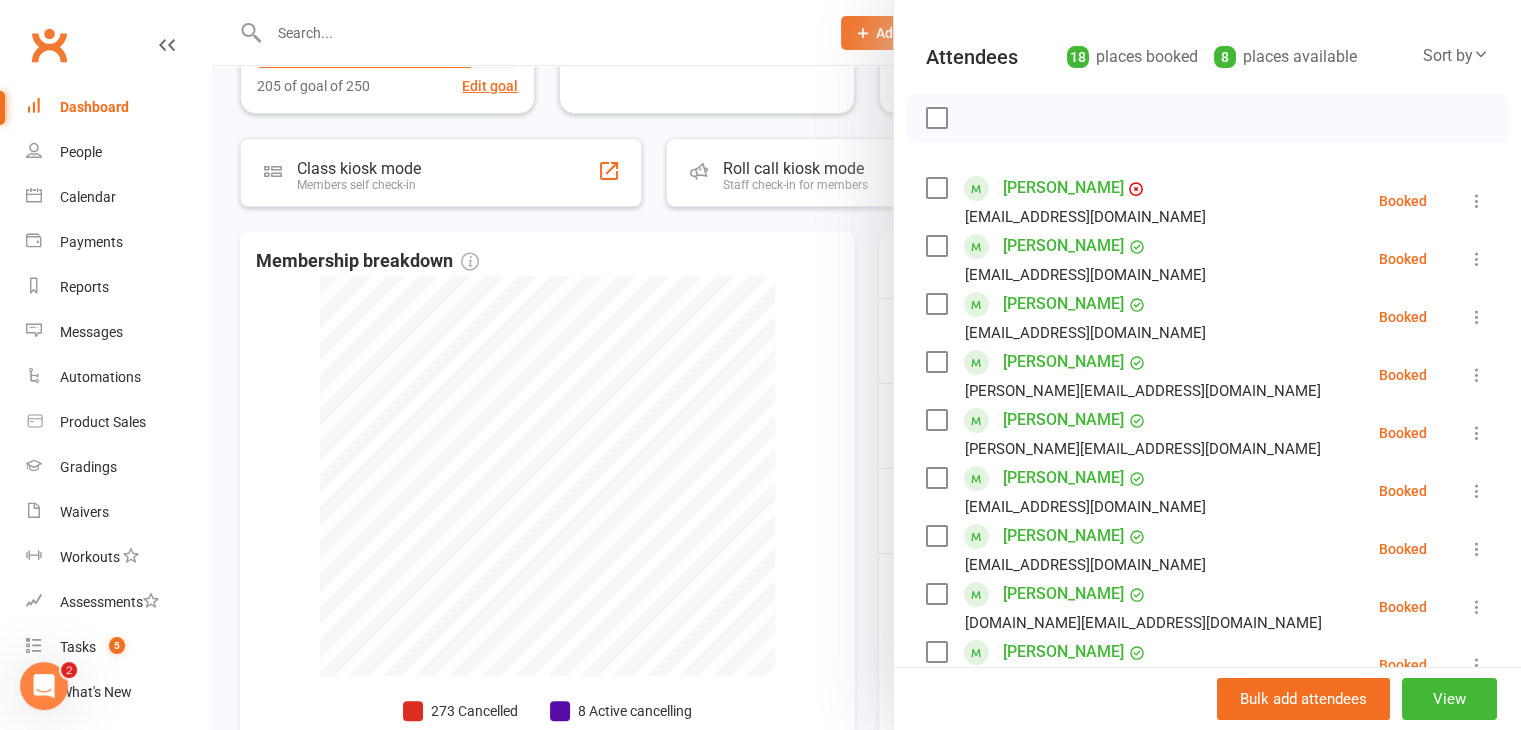 click at bounding box center [866, 365] 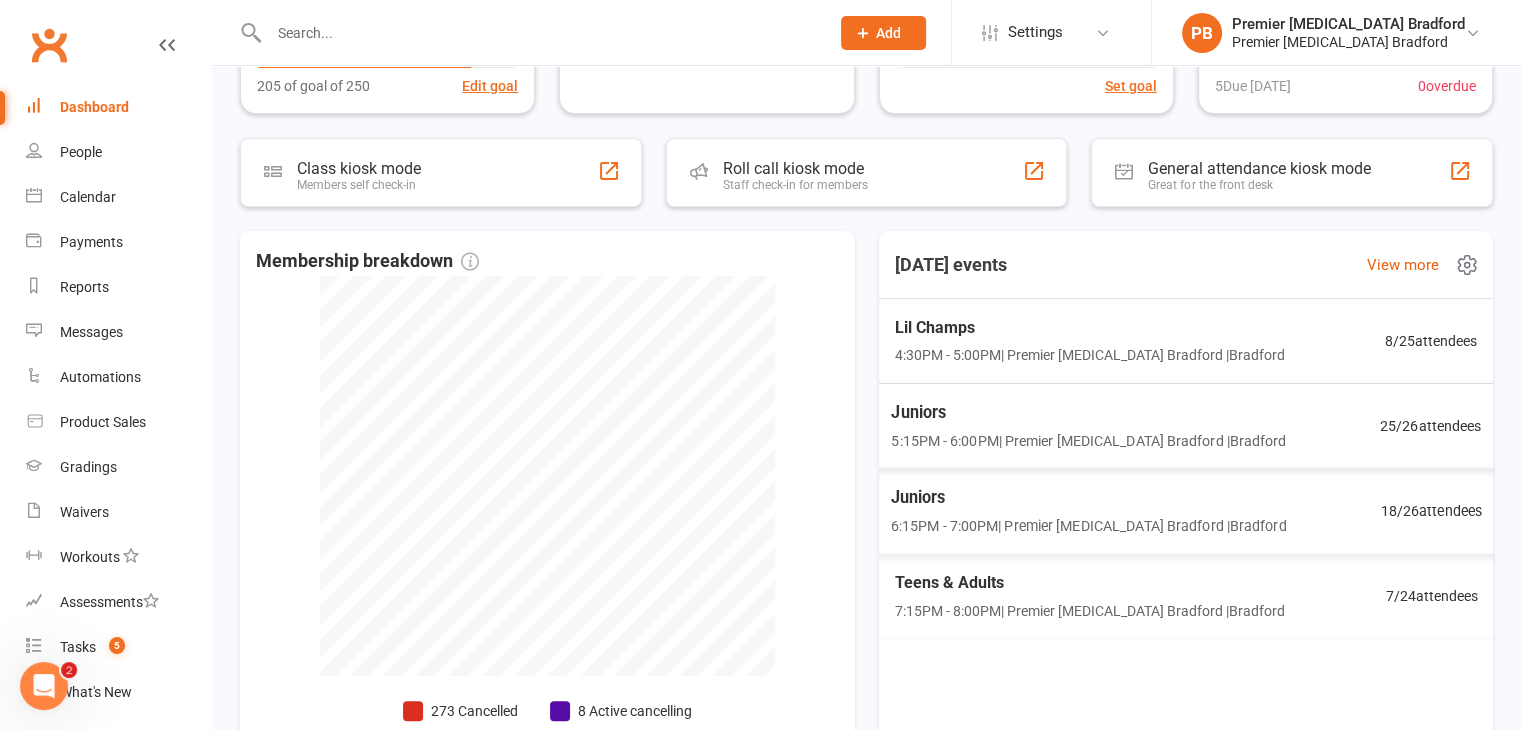 click on "Juniors" at bounding box center [1088, 497] 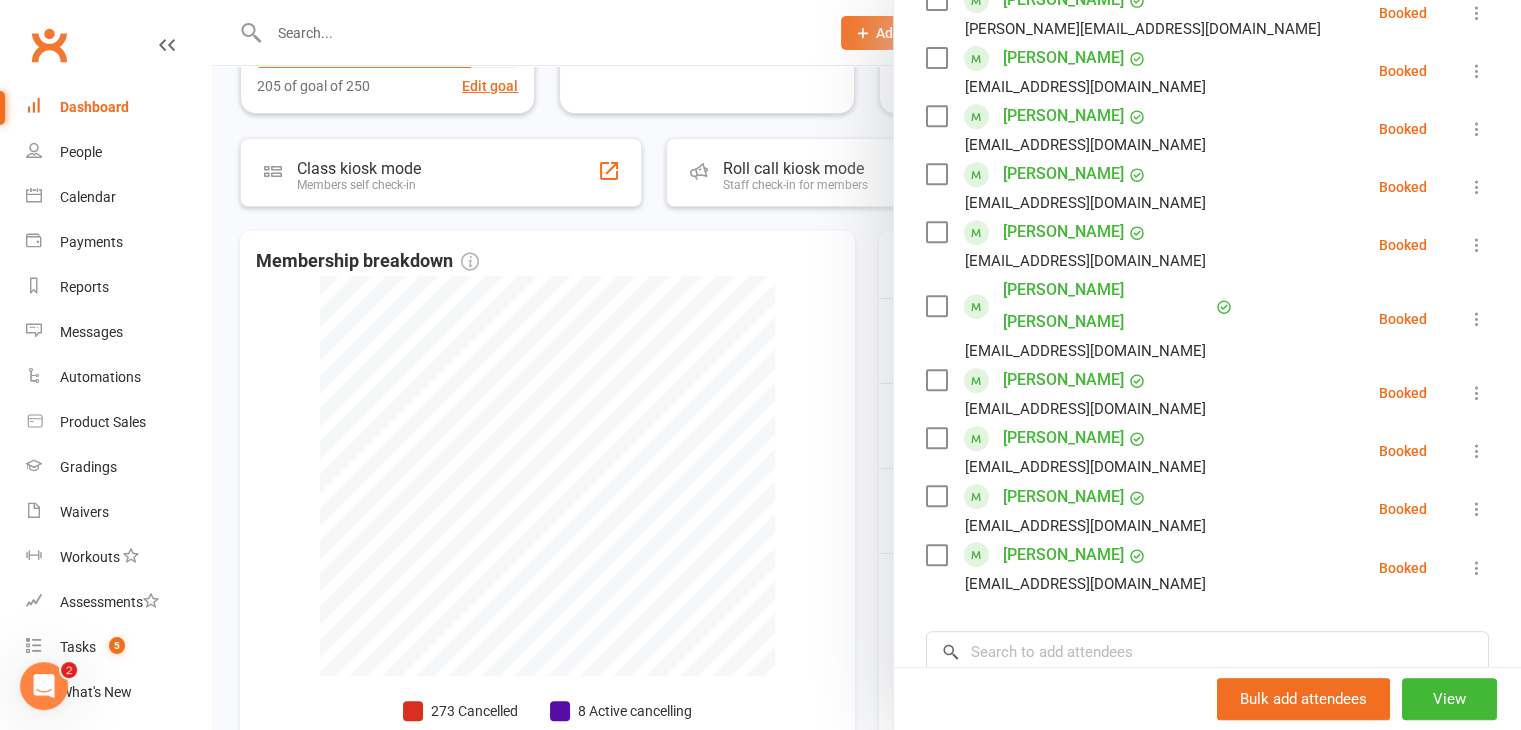 scroll, scrollTop: 900, scrollLeft: 0, axis: vertical 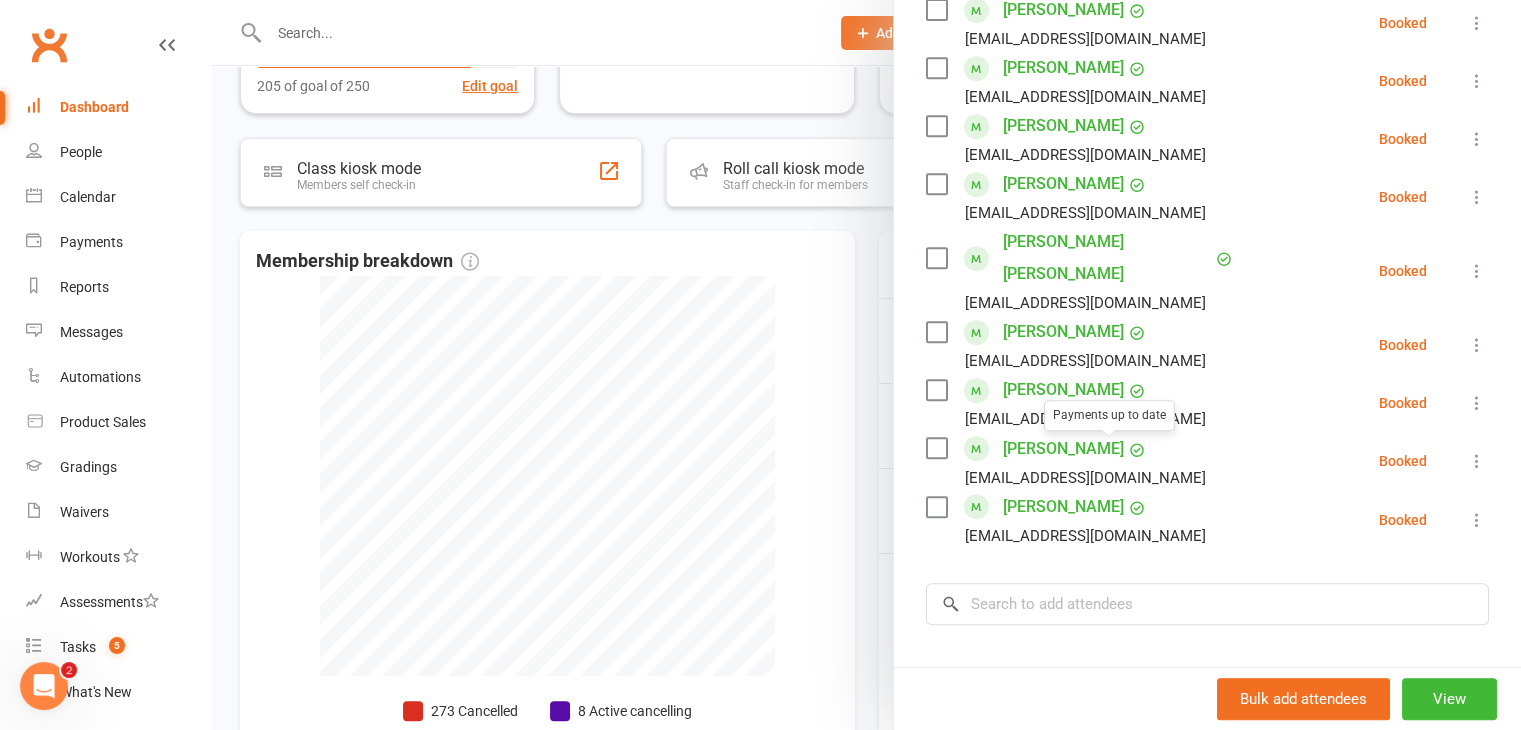 click at bounding box center (866, 365) 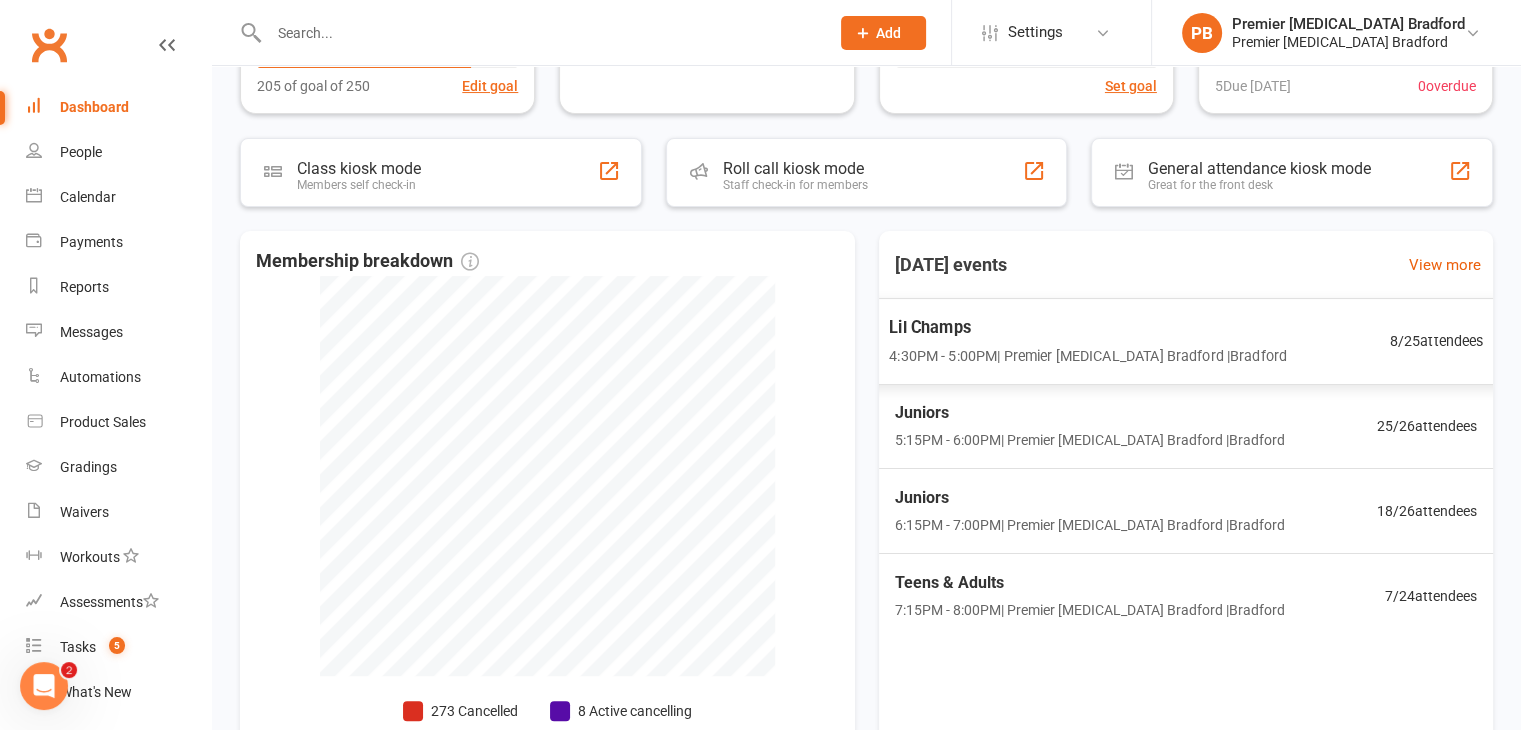 click on "4:30PM - 5:00PM  |   Premier [MEDICAL_DATA] [GEOGRAPHIC_DATA] |  [GEOGRAPHIC_DATA]" at bounding box center [1088, 355] 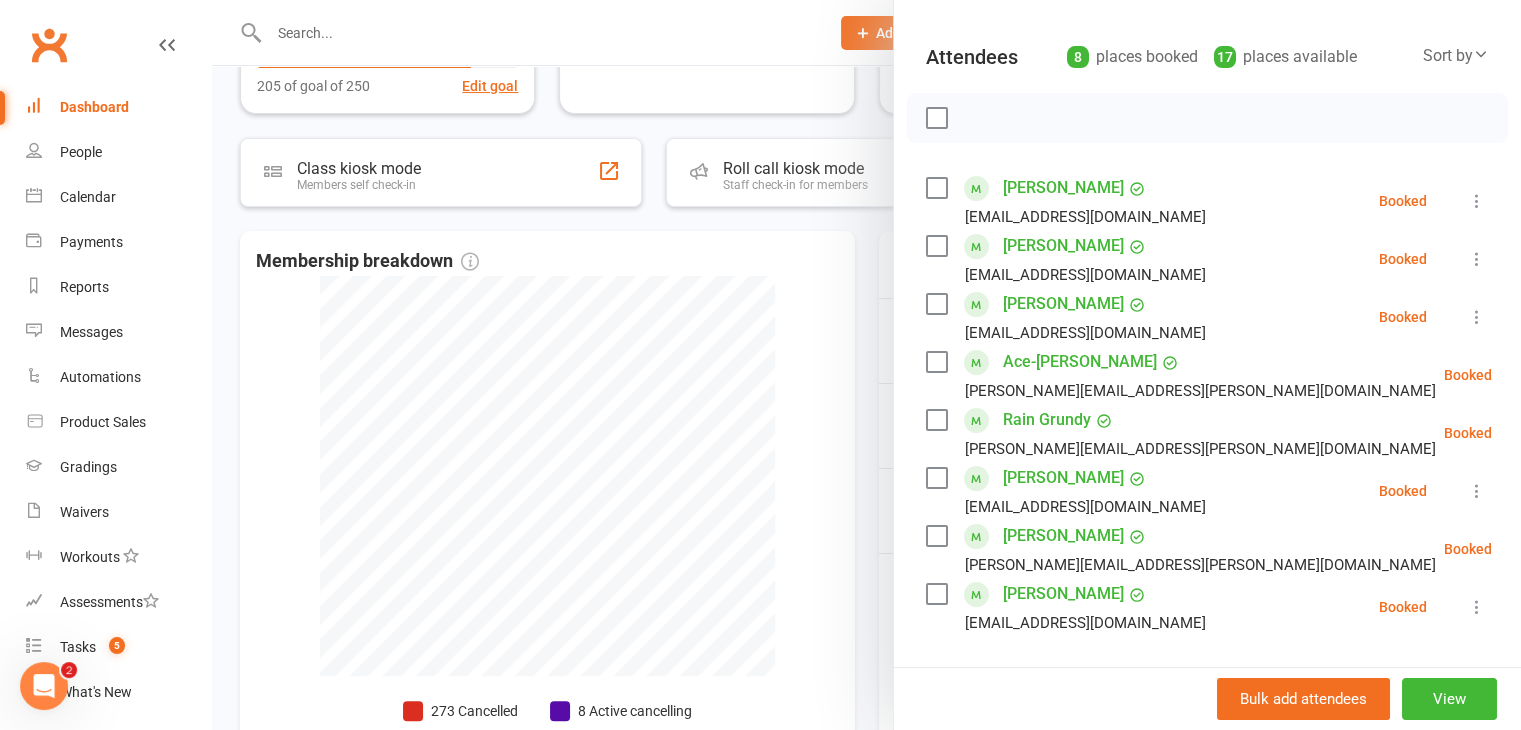 scroll, scrollTop: 300, scrollLeft: 0, axis: vertical 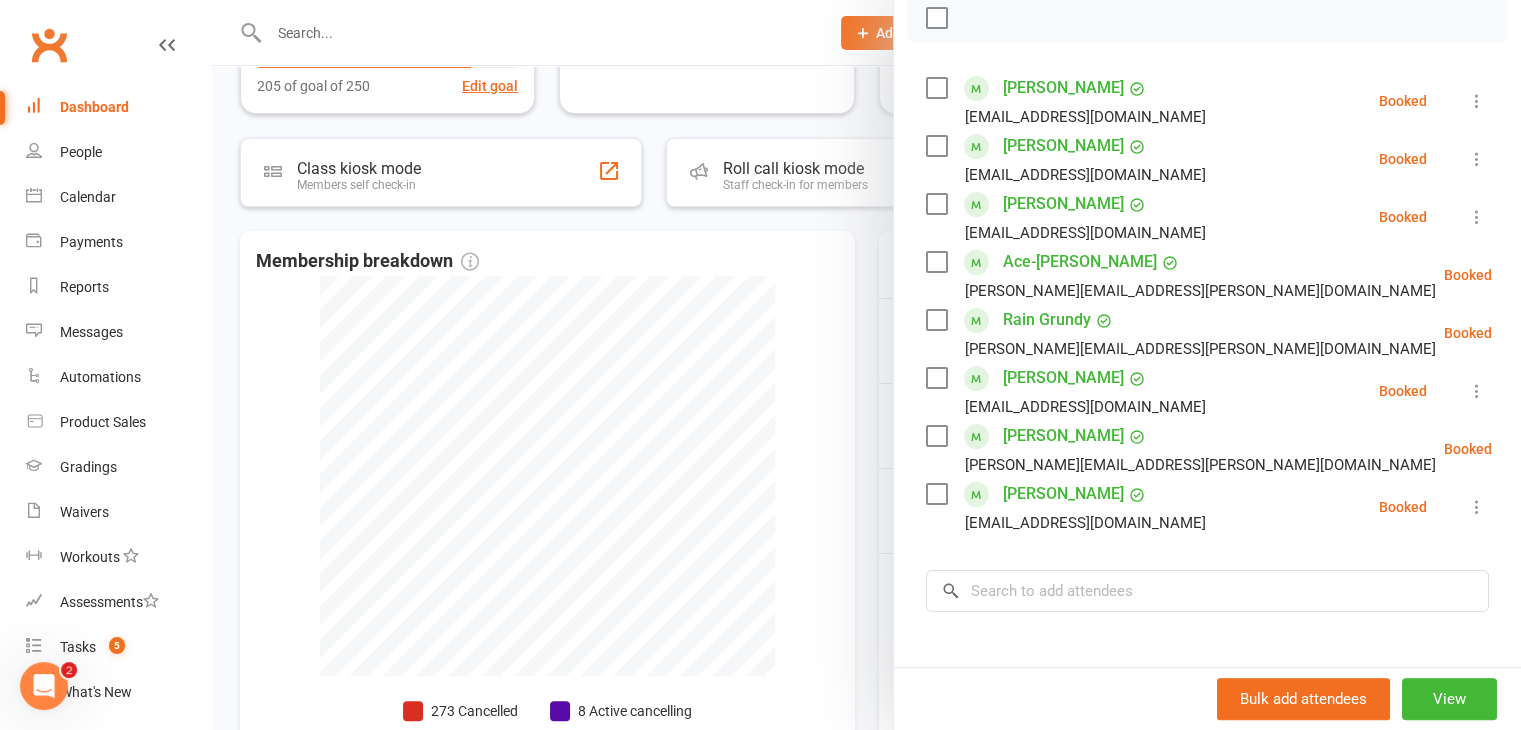 click at bounding box center [936, 88] 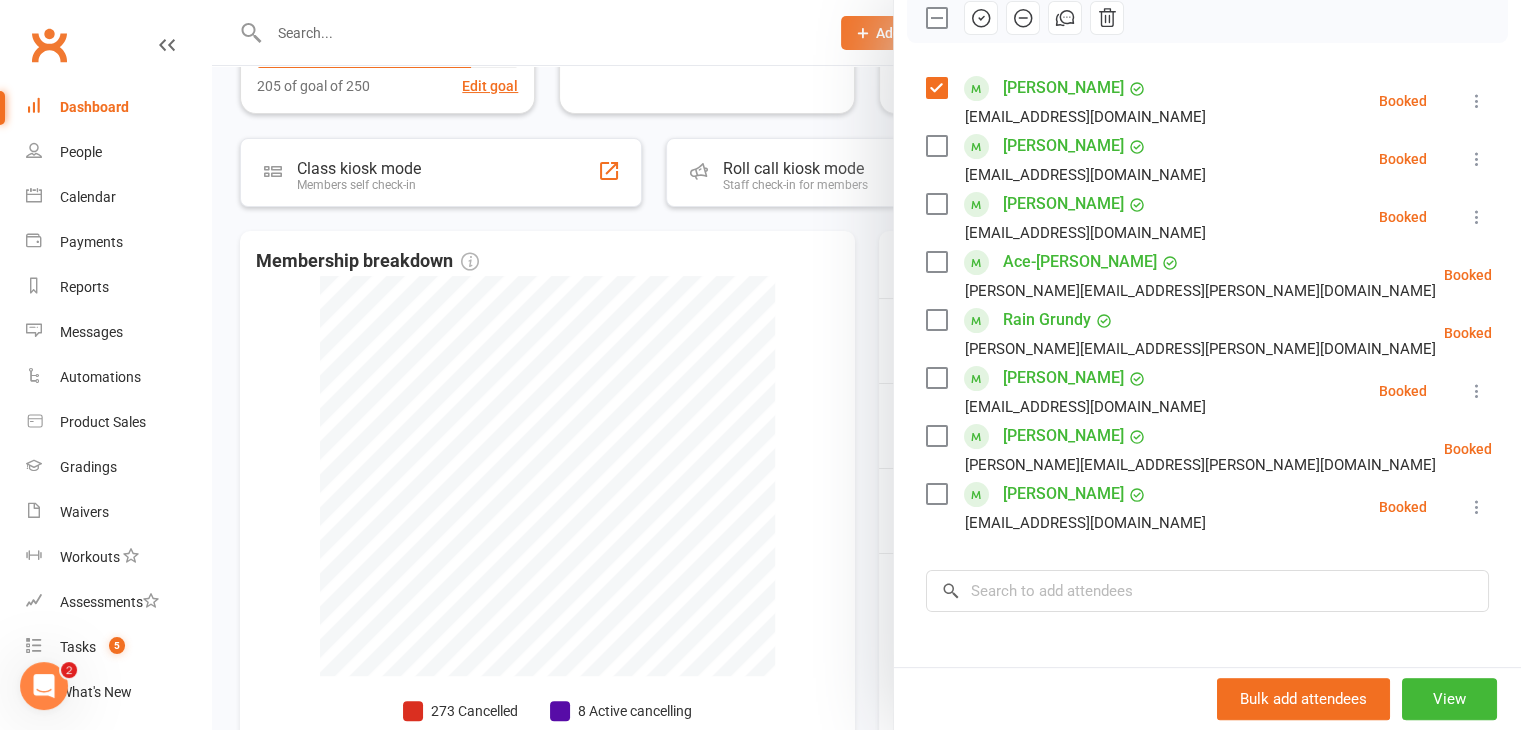 click at bounding box center (936, 436) 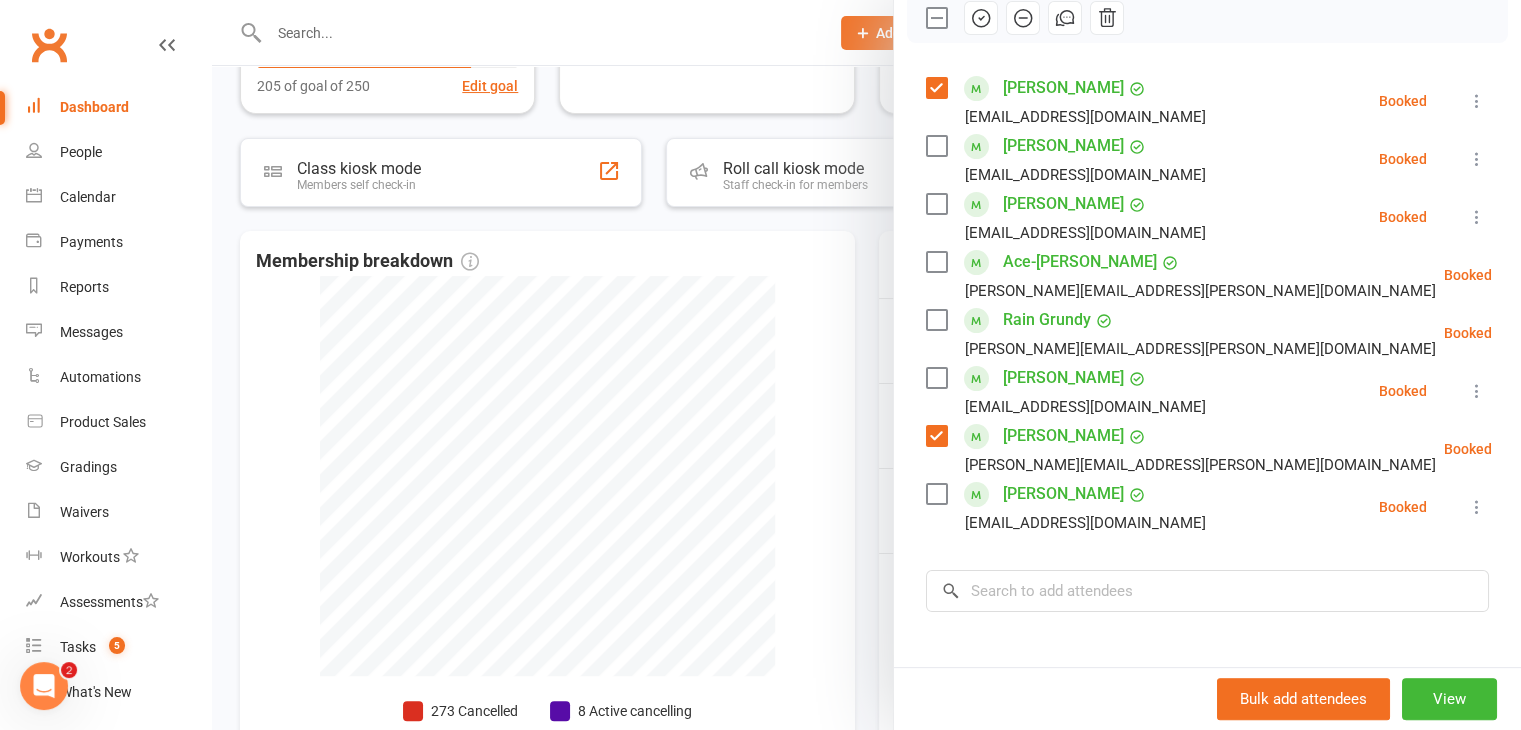 click at bounding box center [936, 494] 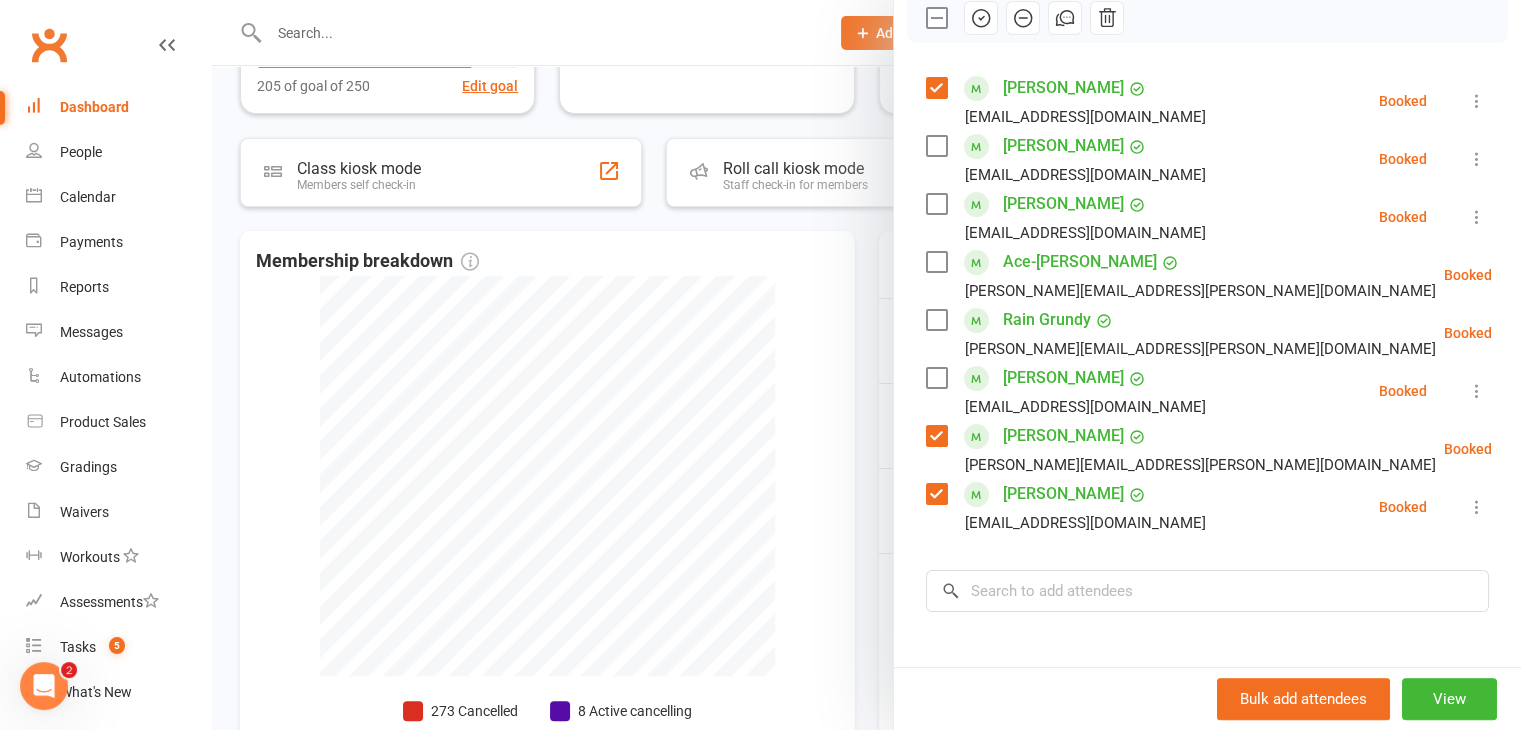 click 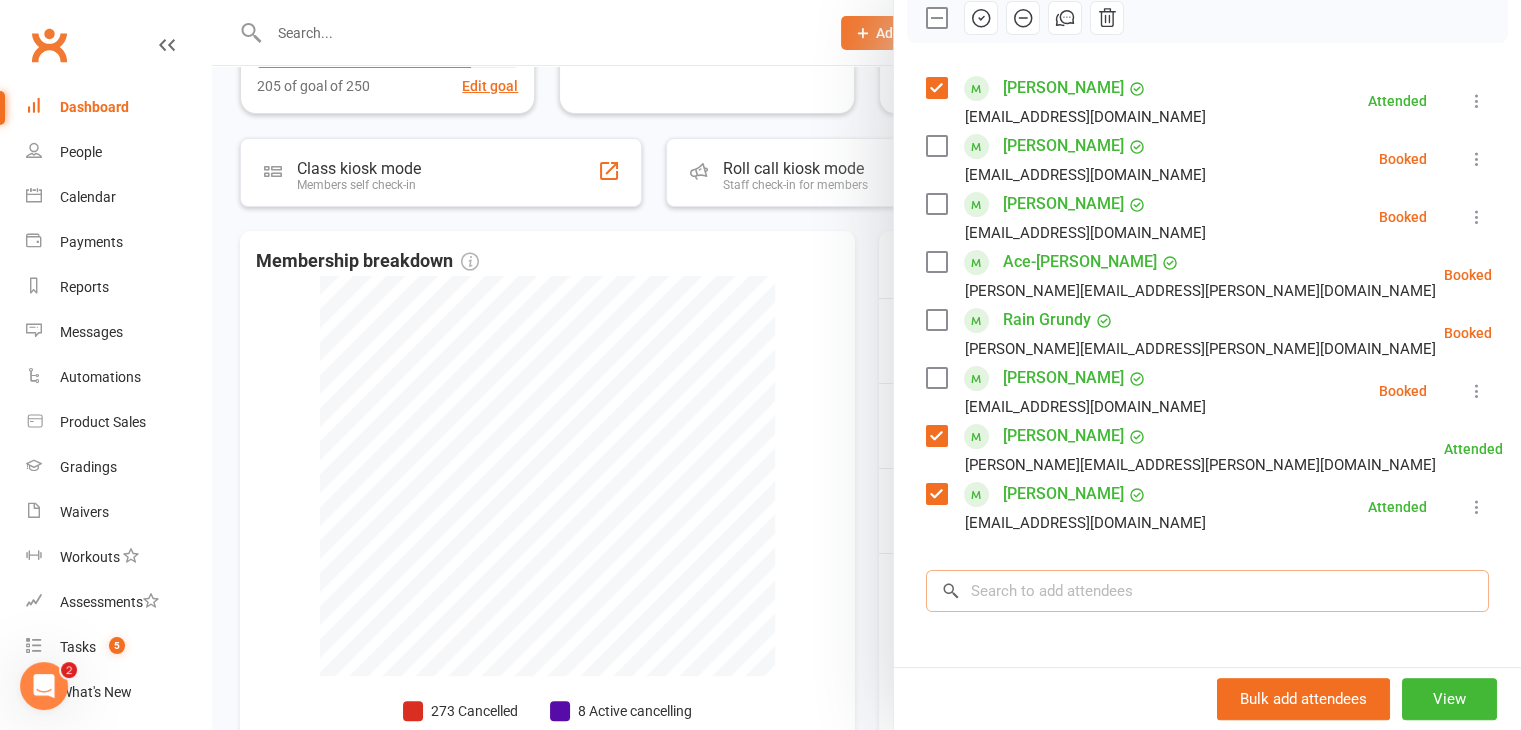 click at bounding box center [1207, 591] 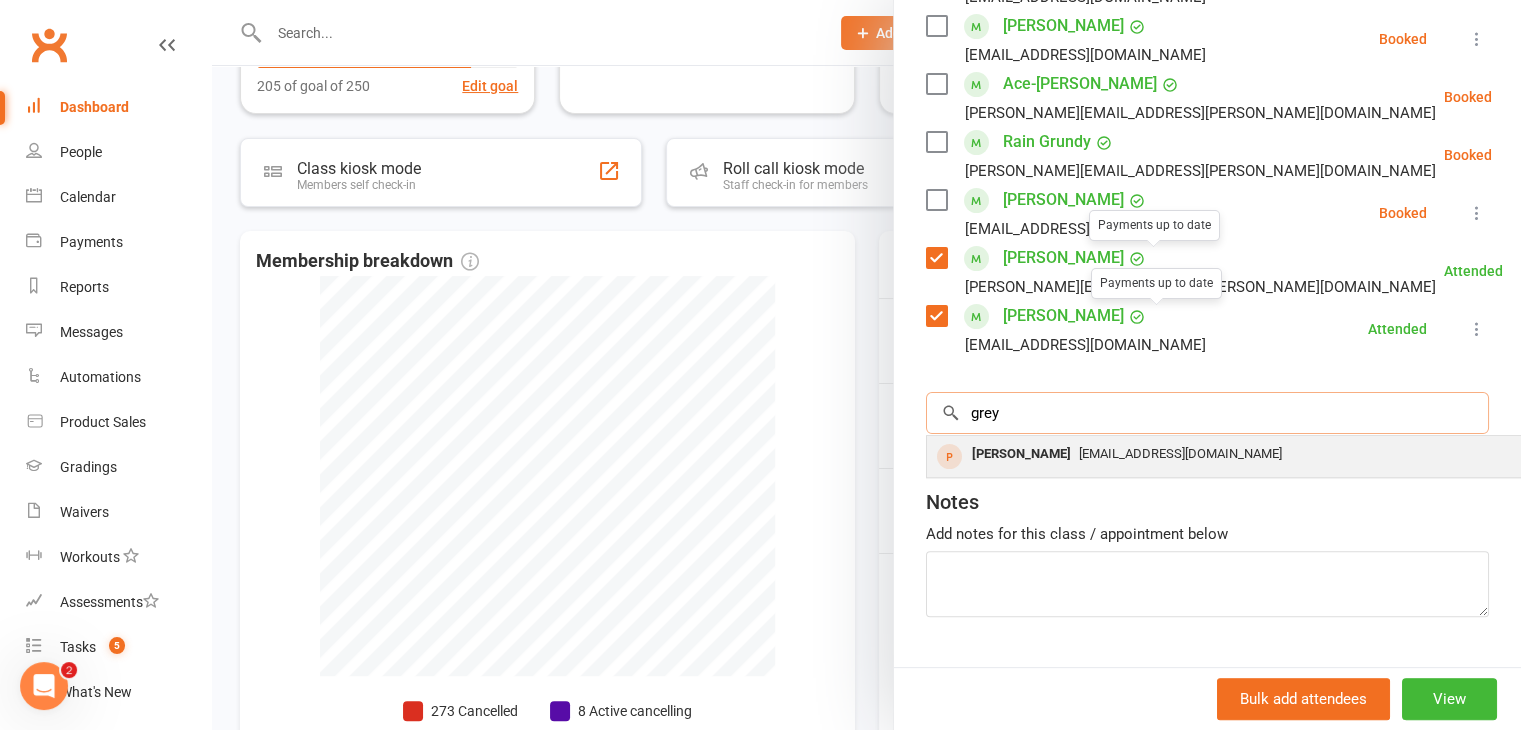scroll, scrollTop: 500, scrollLeft: 0, axis: vertical 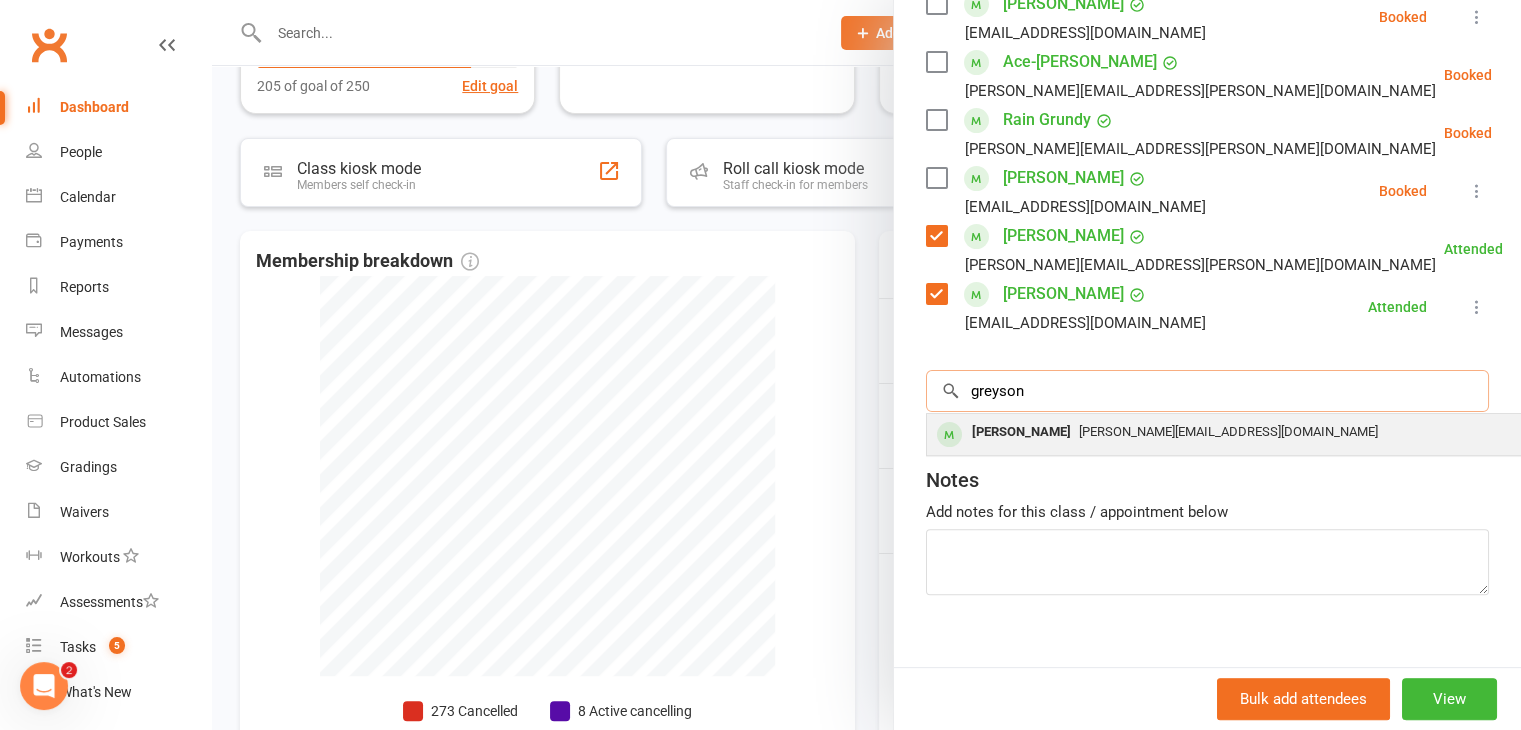 type on "greyson" 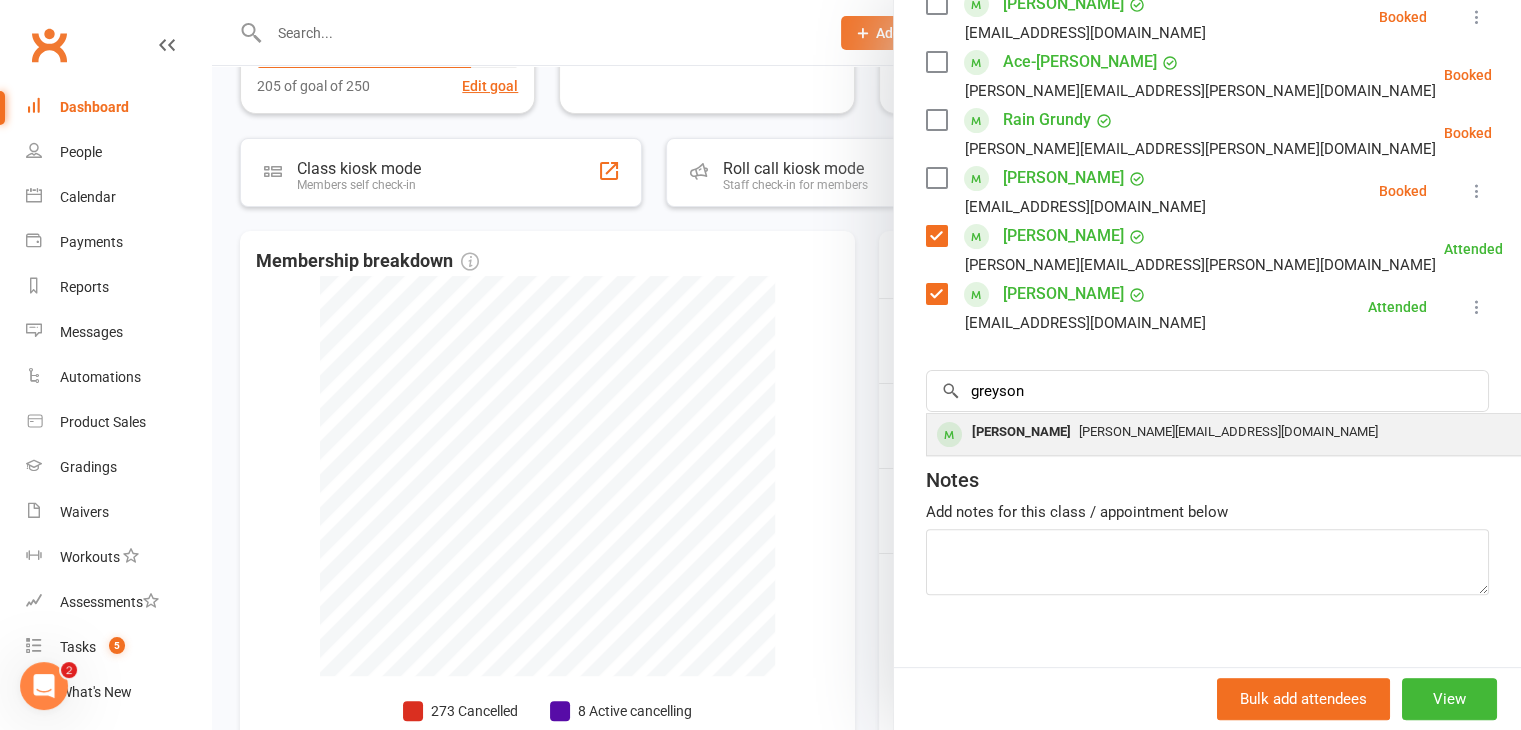 click on "[PERSON_NAME] [PERSON_NAME][EMAIL_ADDRESS][DOMAIN_NAME]" at bounding box center [1226, 434] 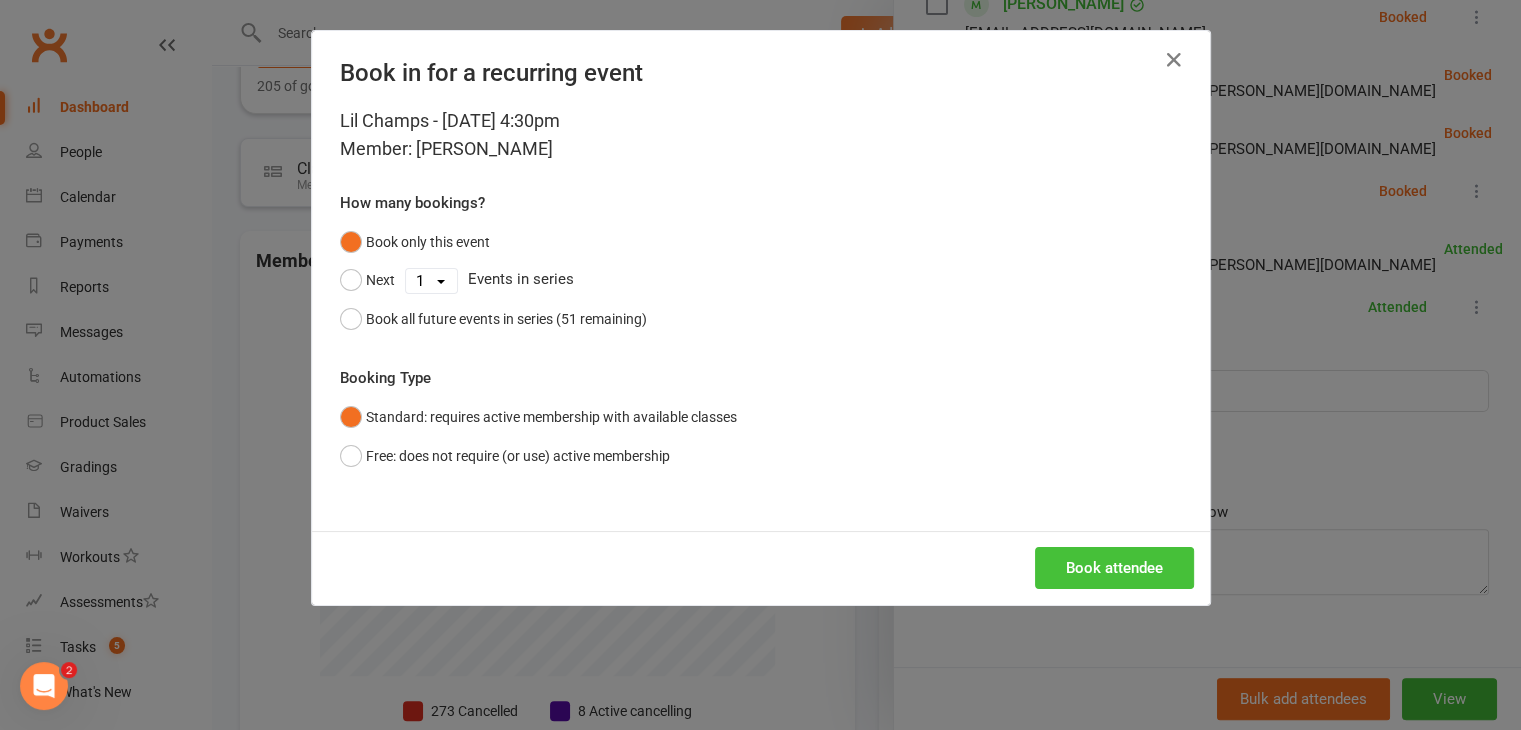 click on "Book attendee" at bounding box center (1114, 568) 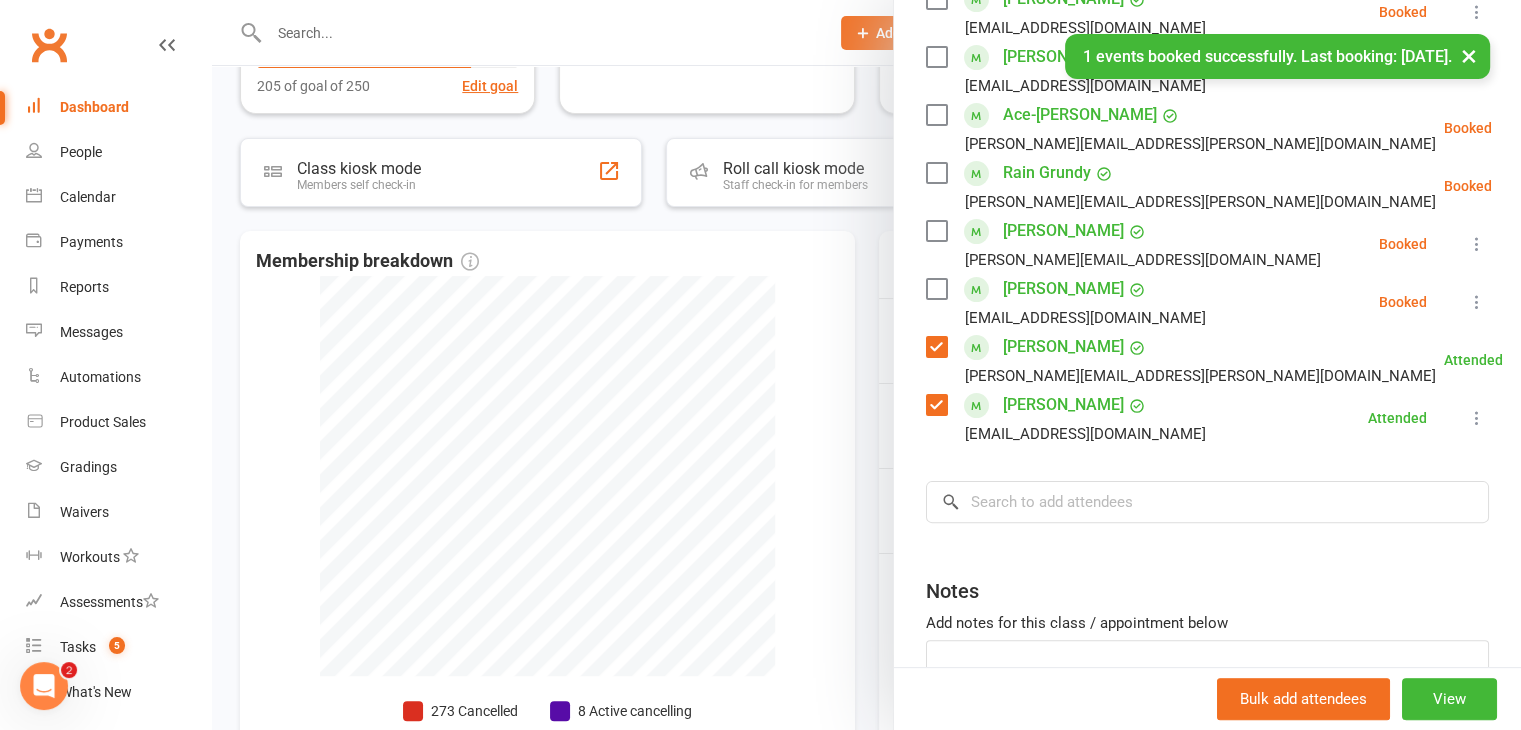 scroll, scrollTop: 400, scrollLeft: 0, axis: vertical 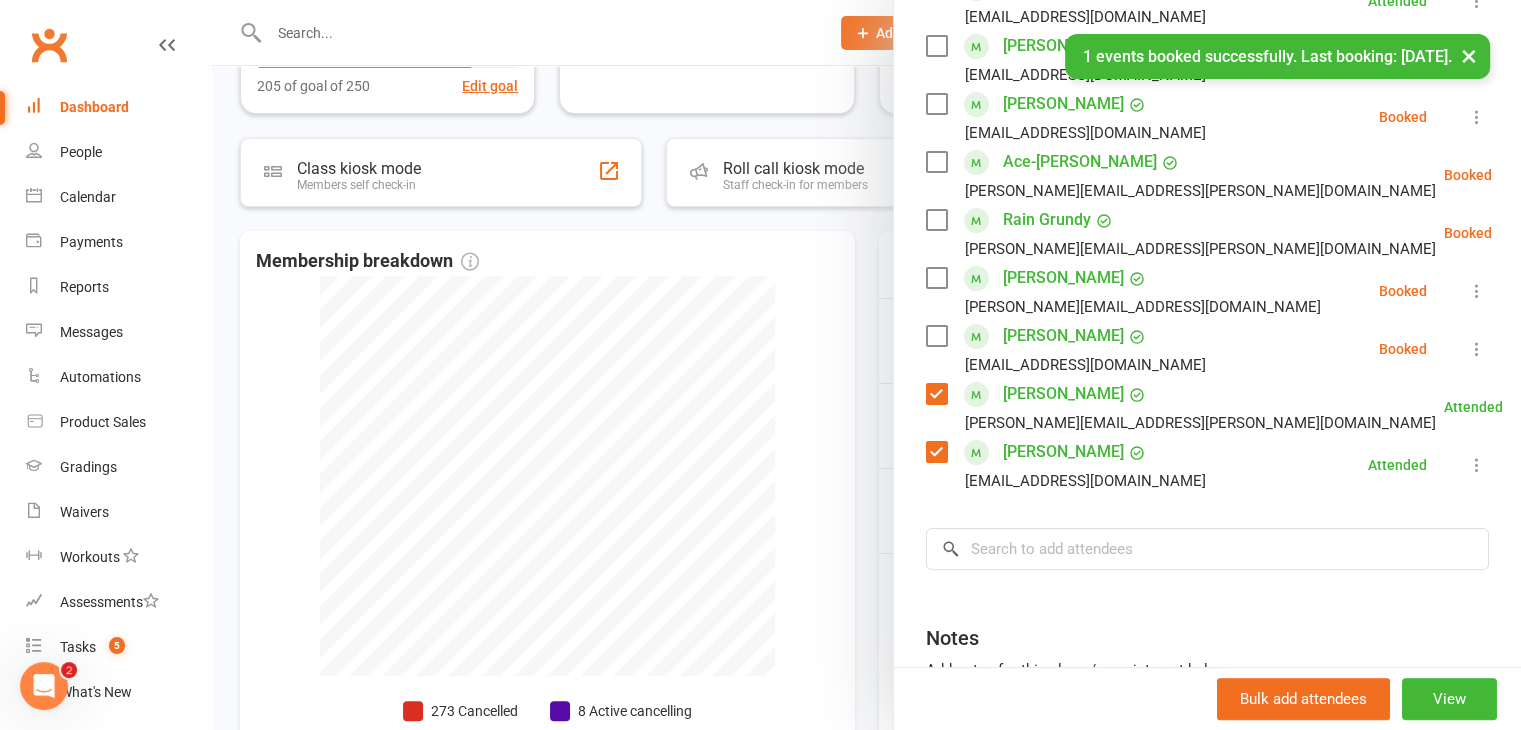 click at bounding box center (936, 278) 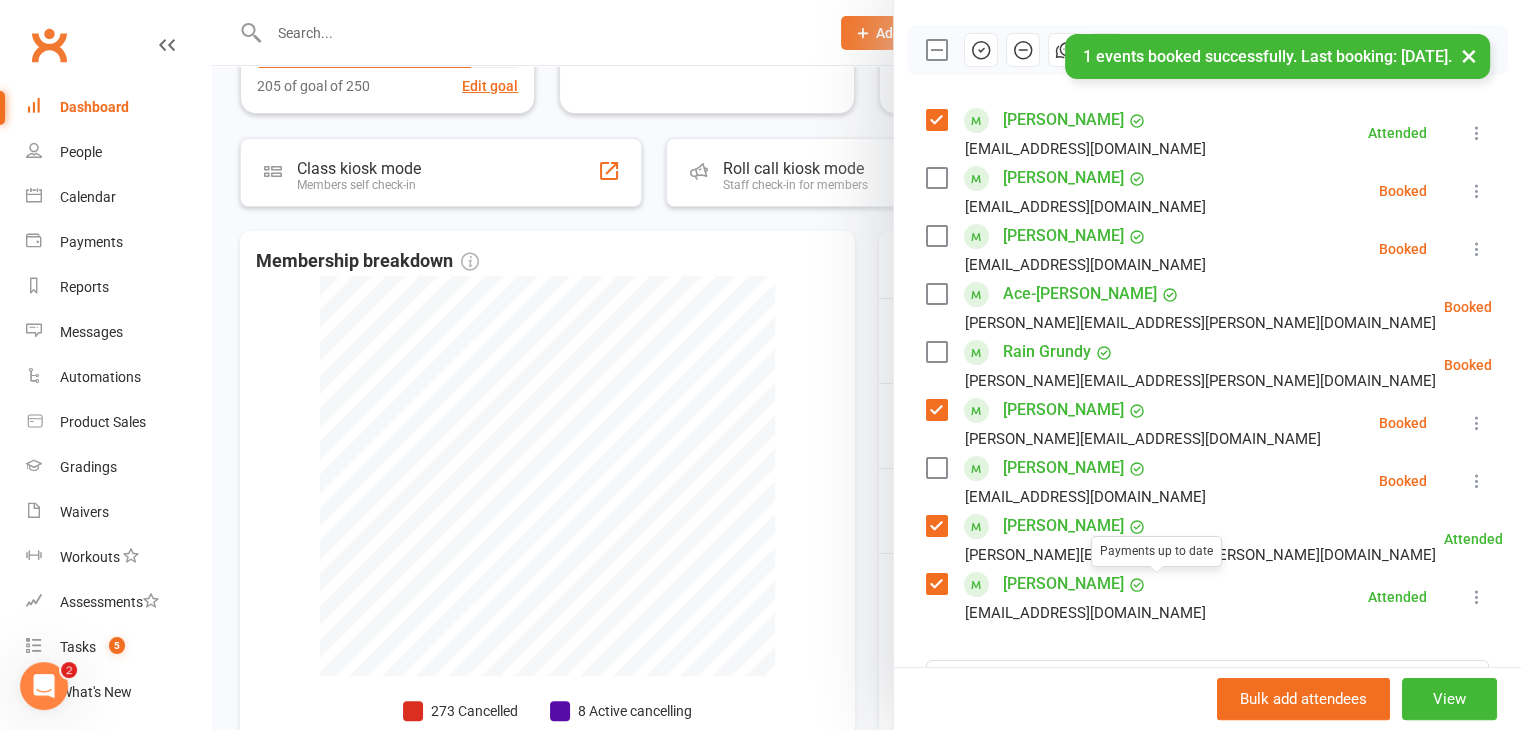 scroll, scrollTop: 100, scrollLeft: 0, axis: vertical 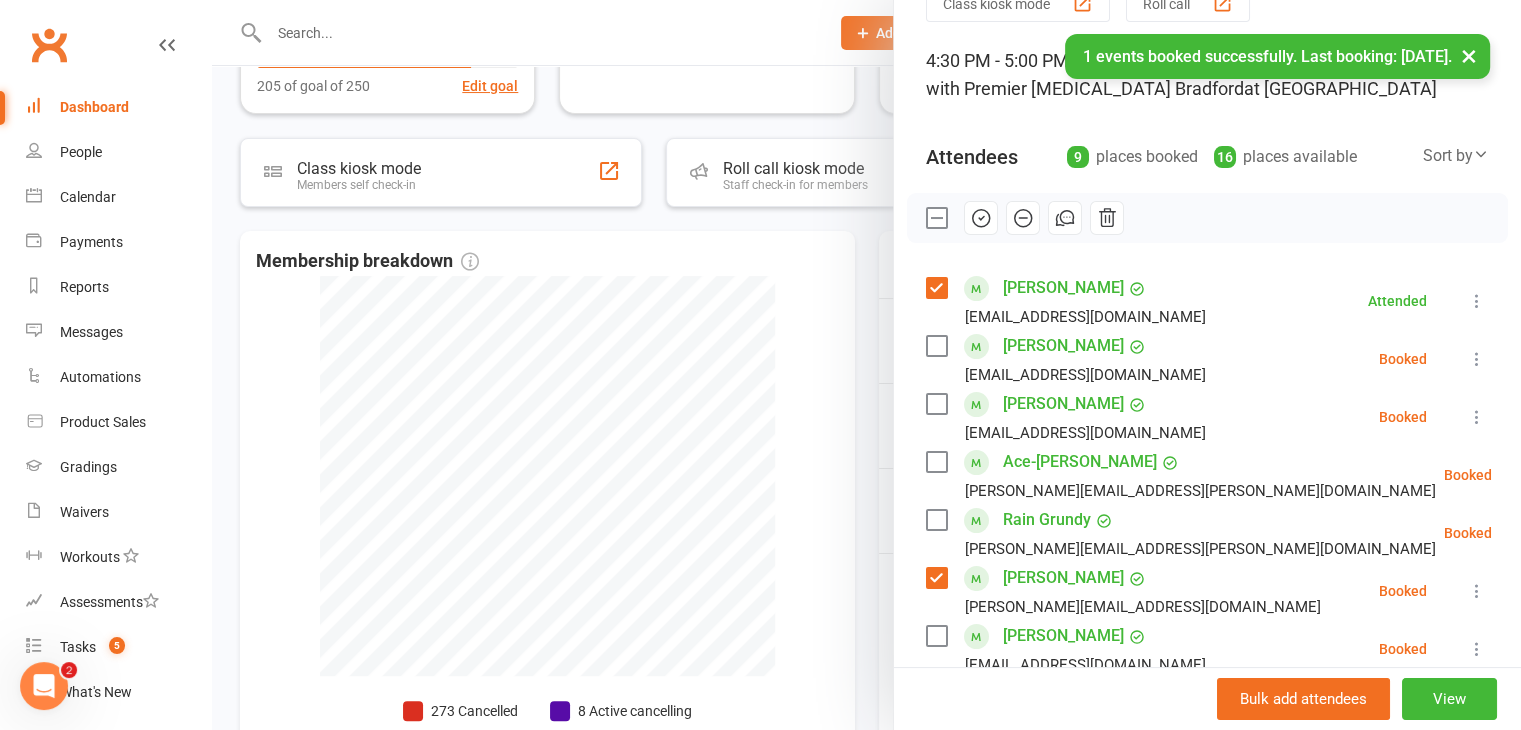 click at bounding box center [981, 218] 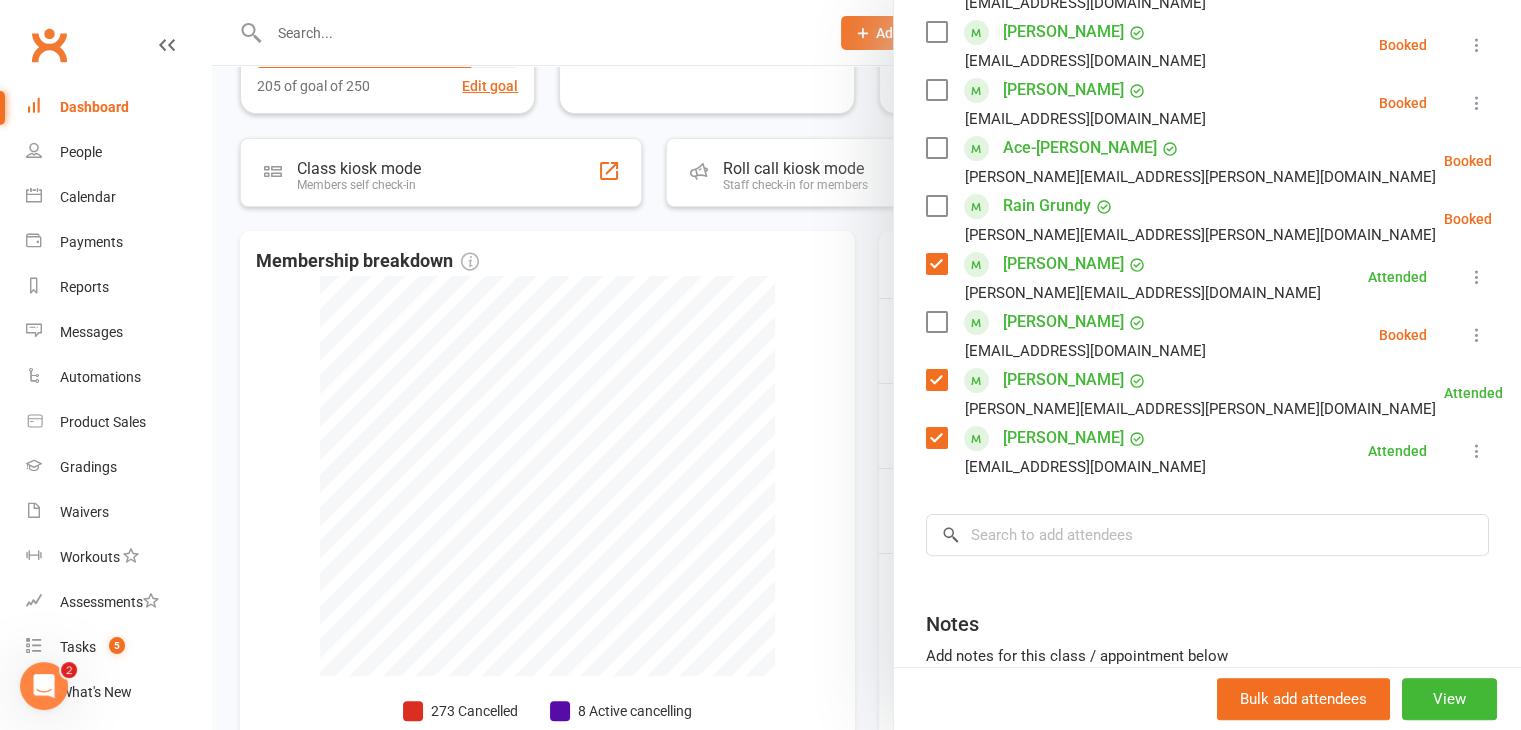scroll, scrollTop: 500, scrollLeft: 0, axis: vertical 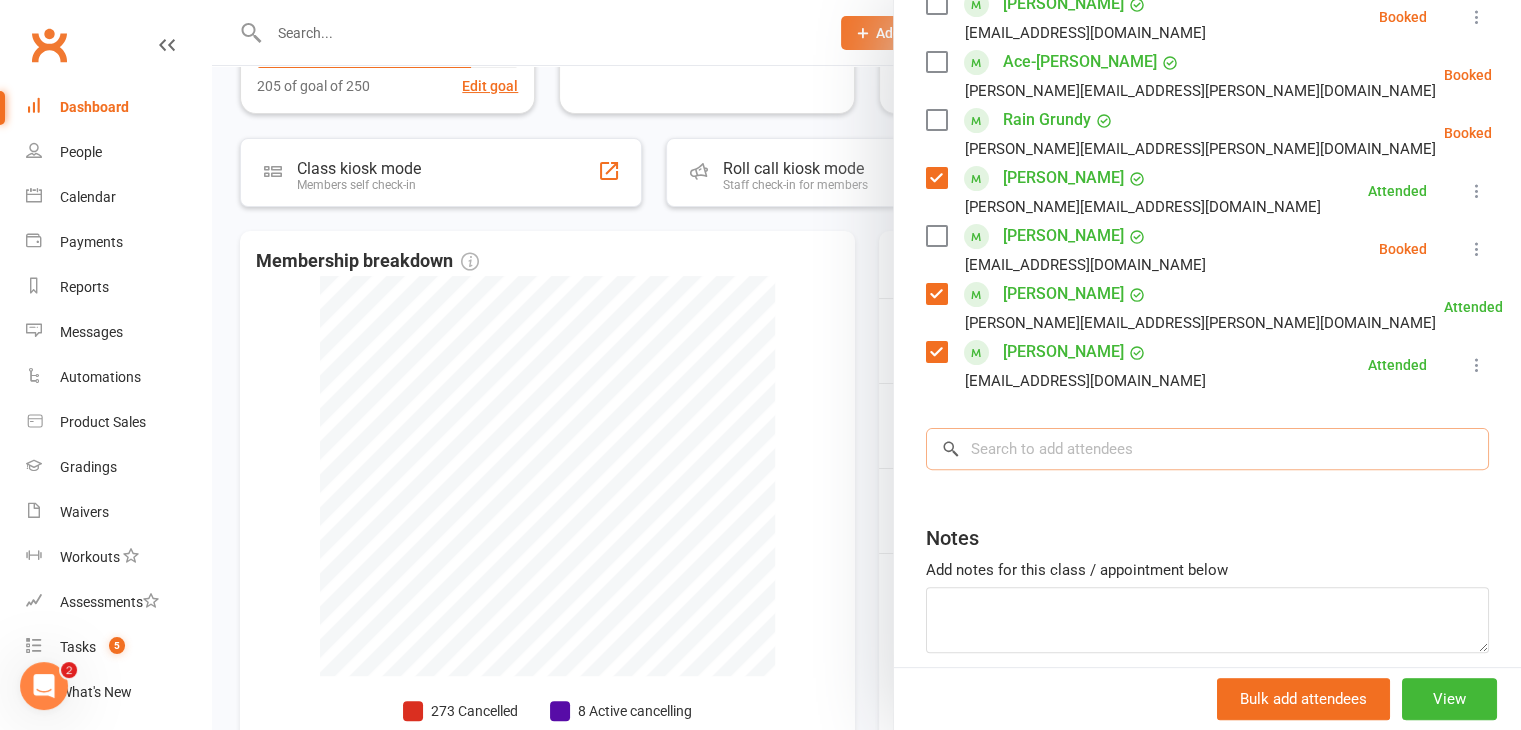 click at bounding box center [1207, 449] 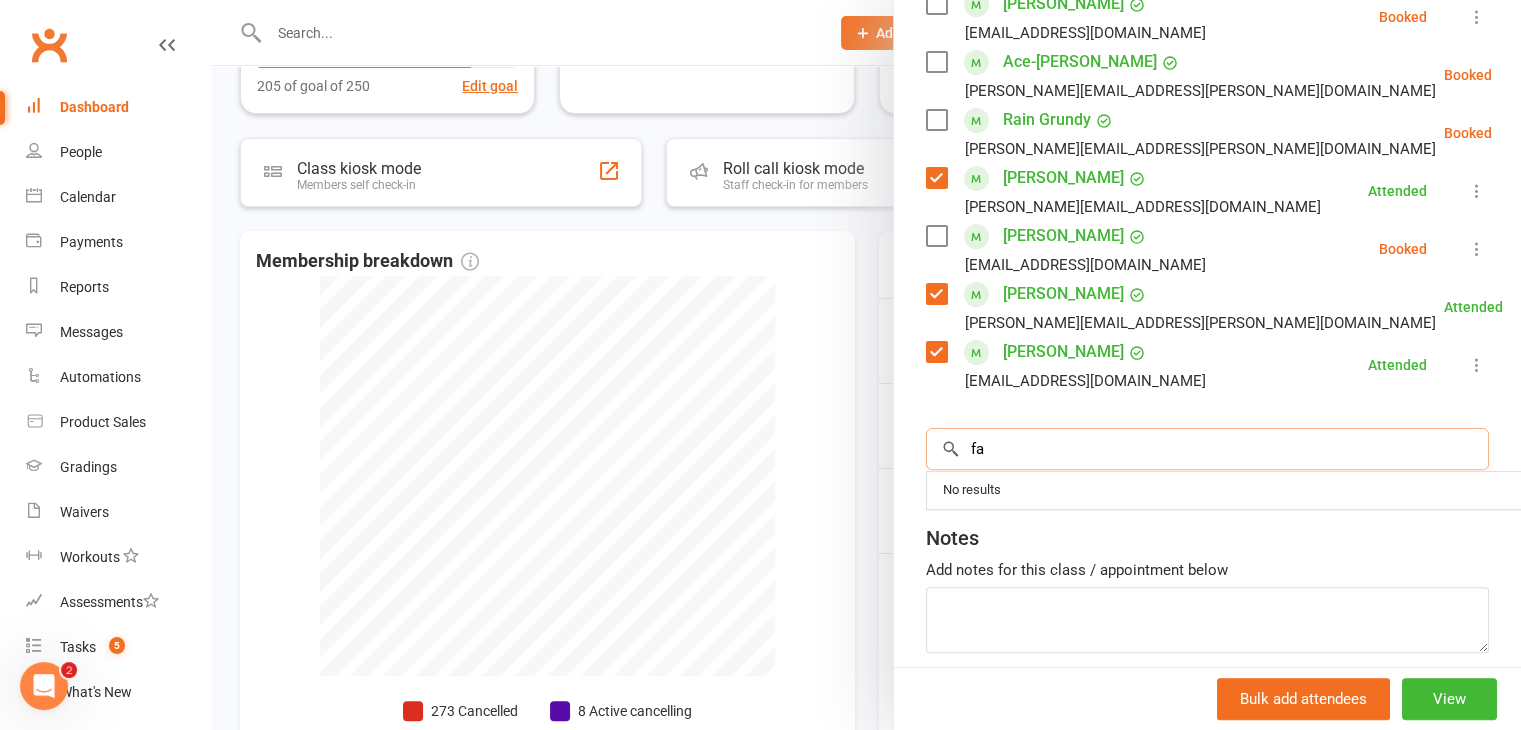 type on "f" 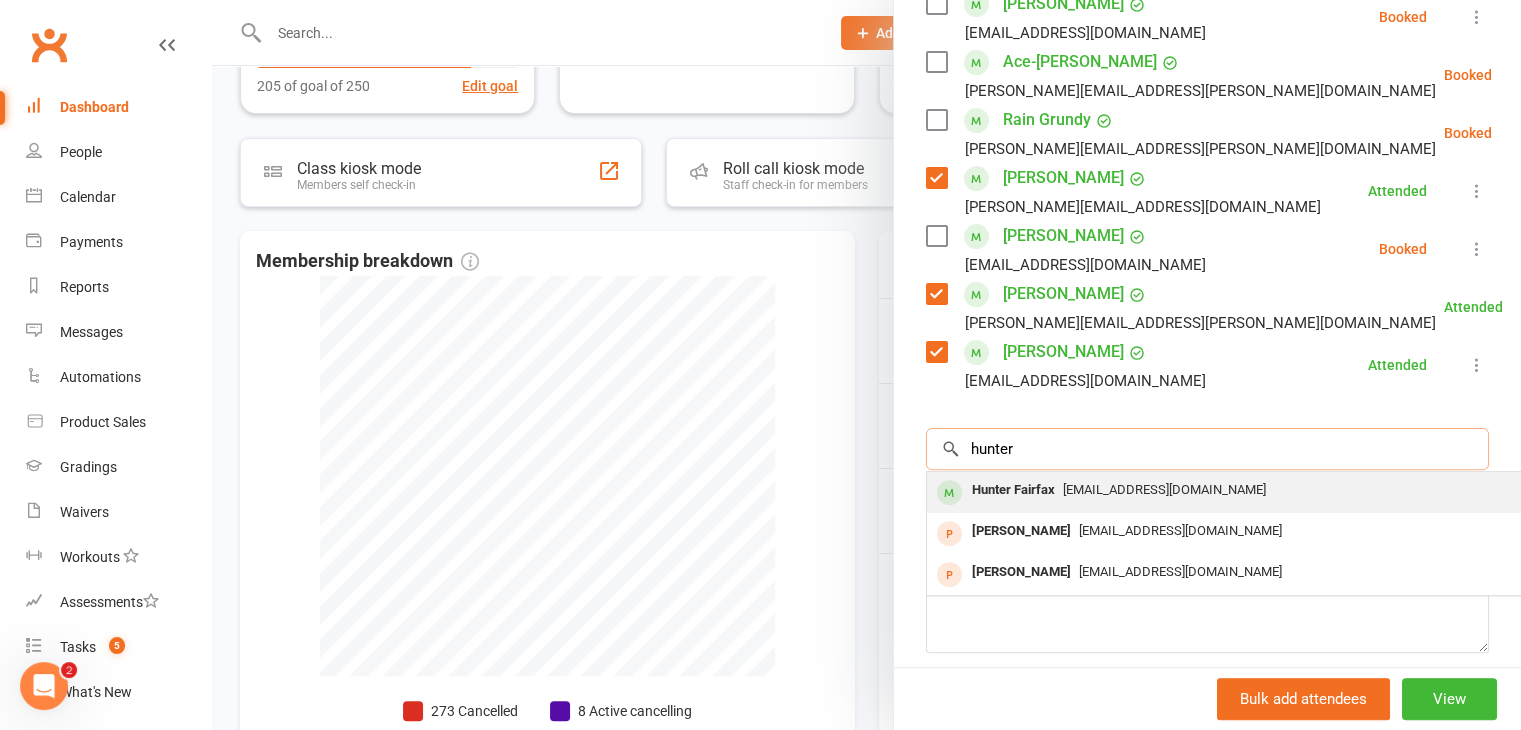 type on "hunter" 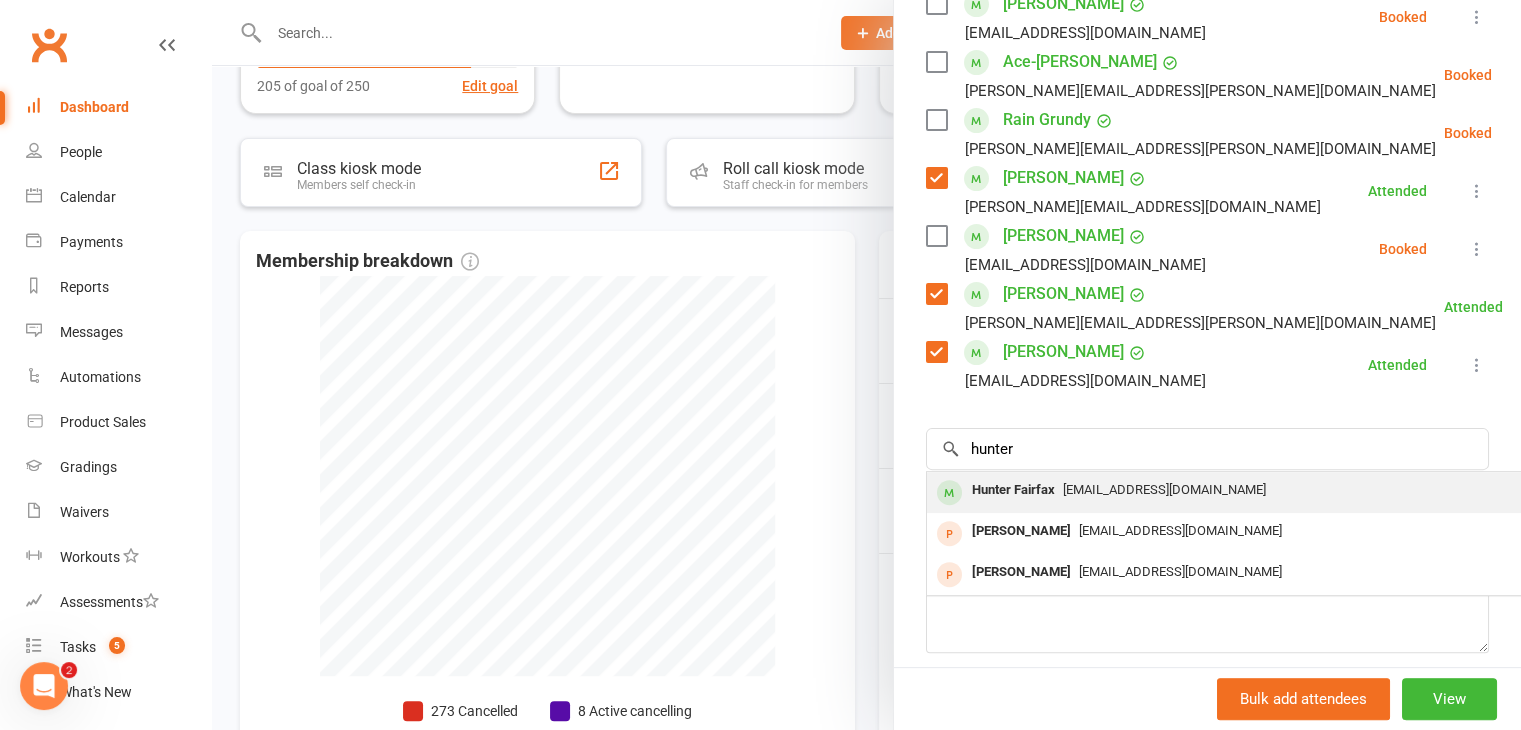 click on "[EMAIL_ADDRESS][DOMAIN_NAME]" at bounding box center (1164, 489) 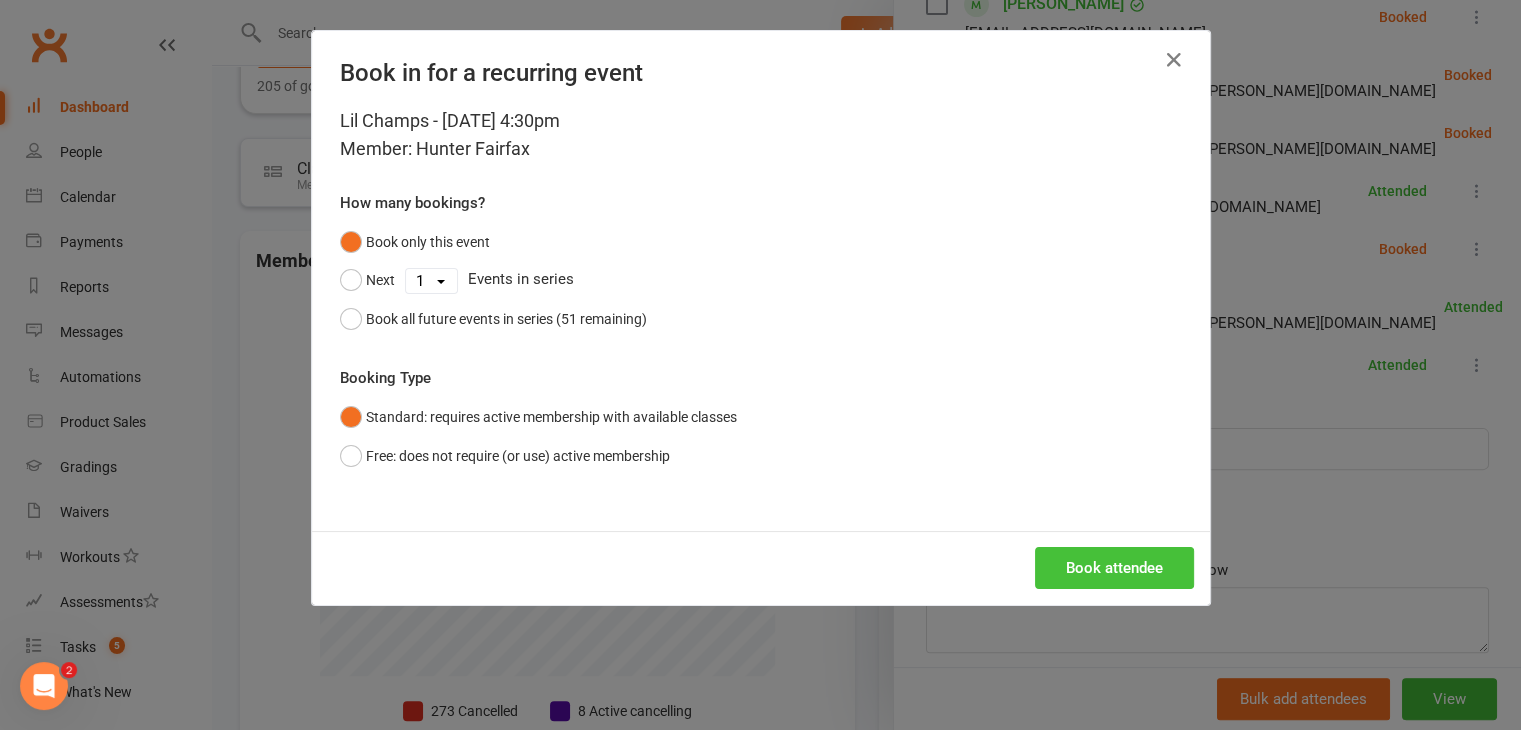 click on "Book attendee" at bounding box center (1114, 568) 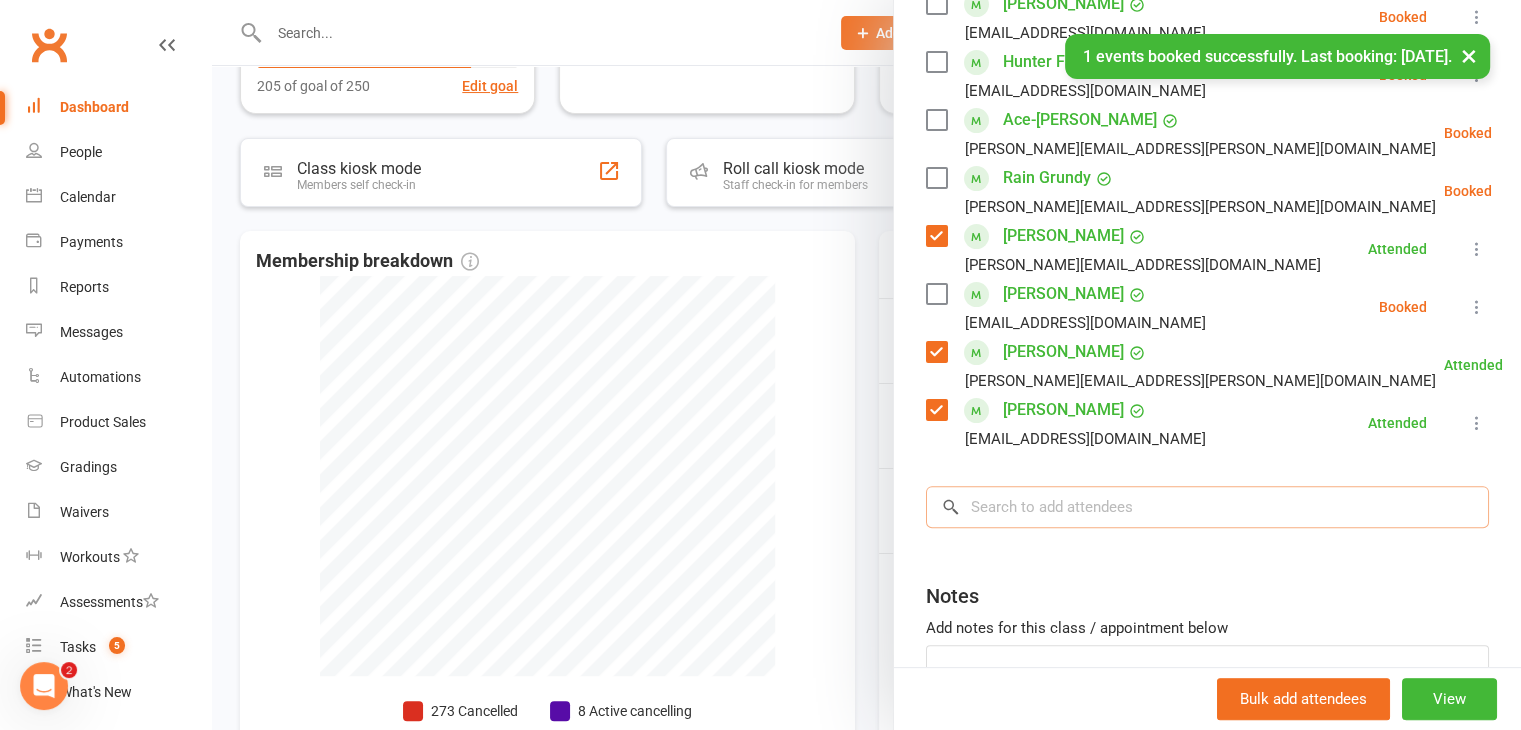 click at bounding box center [1207, 507] 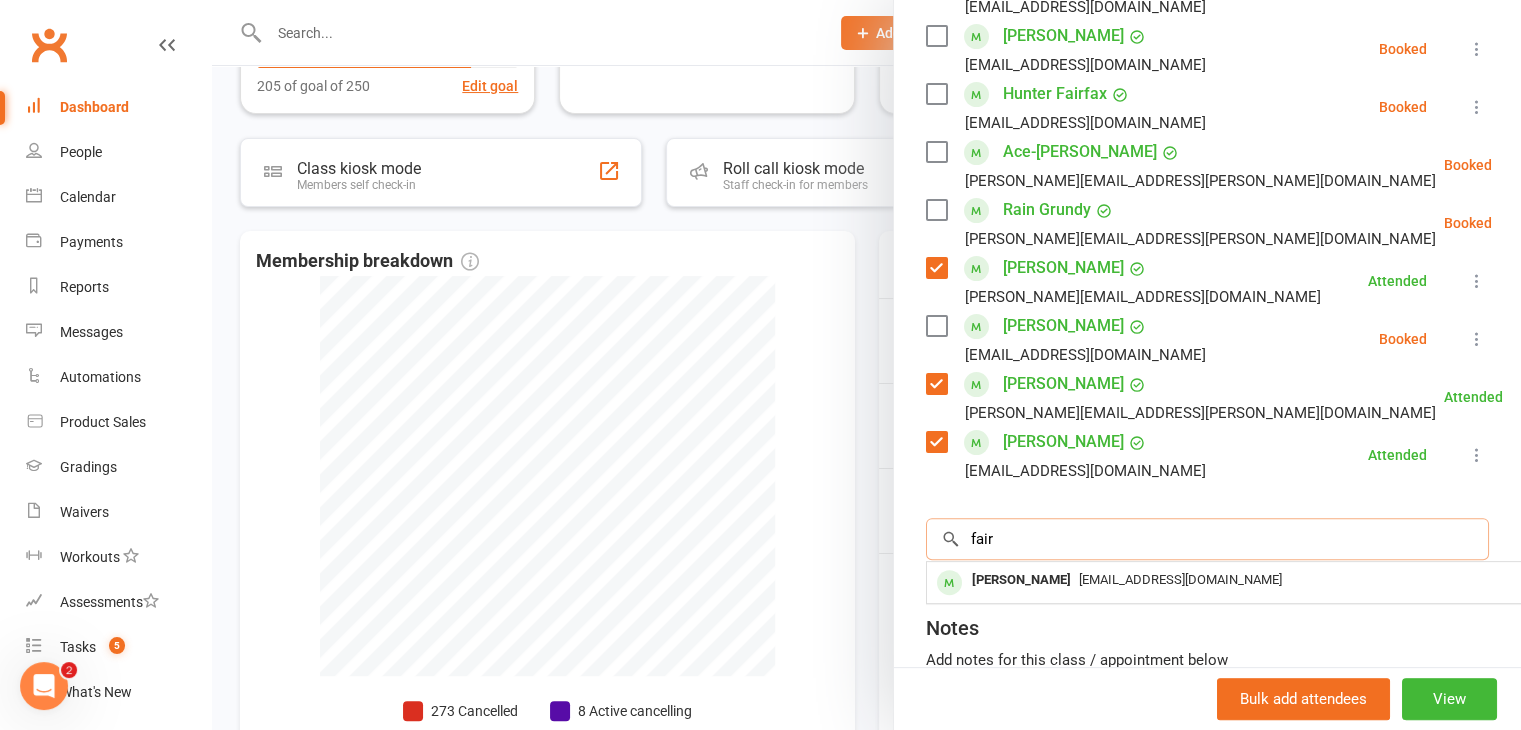 scroll, scrollTop: 643, scrollLeft: 0, axis: vertical 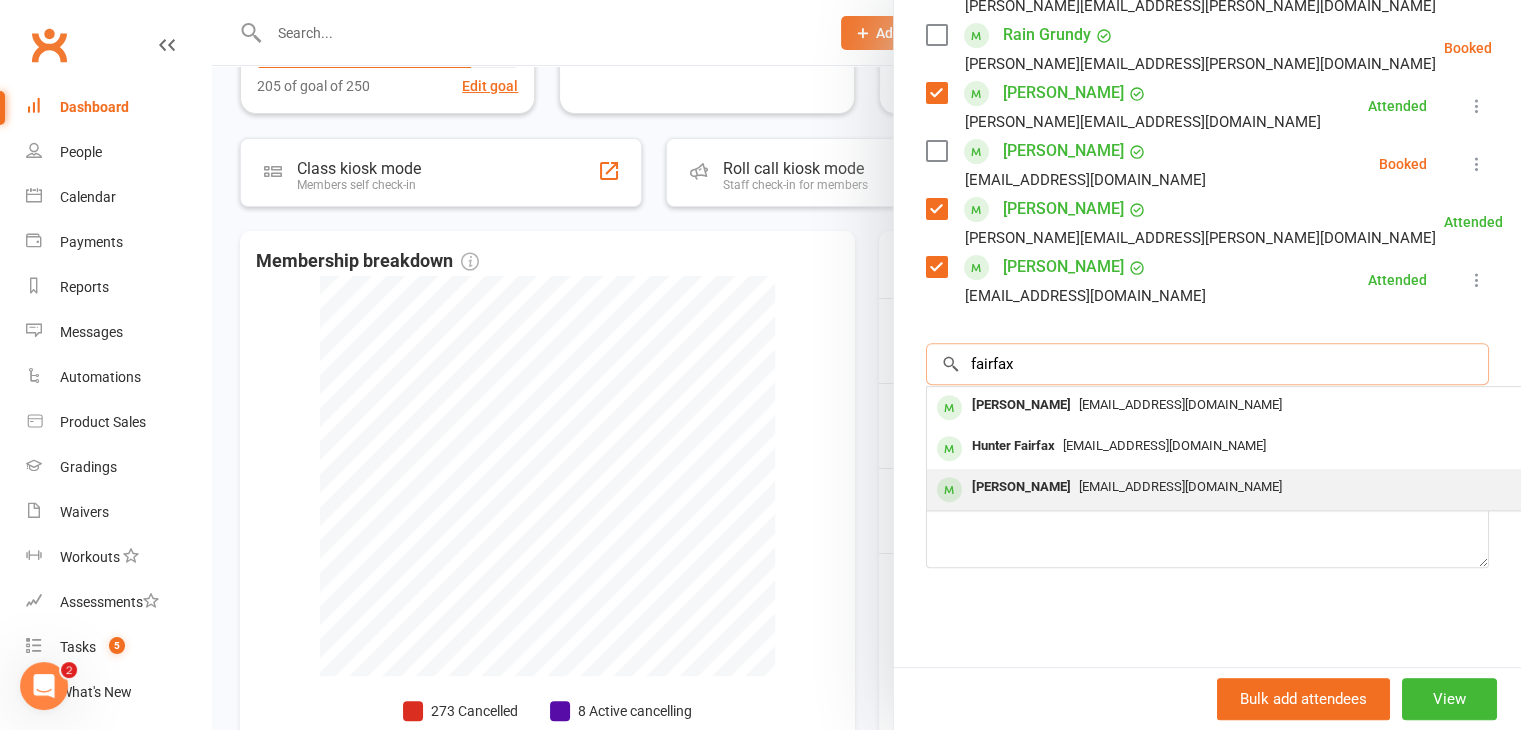 type on "fairfax" 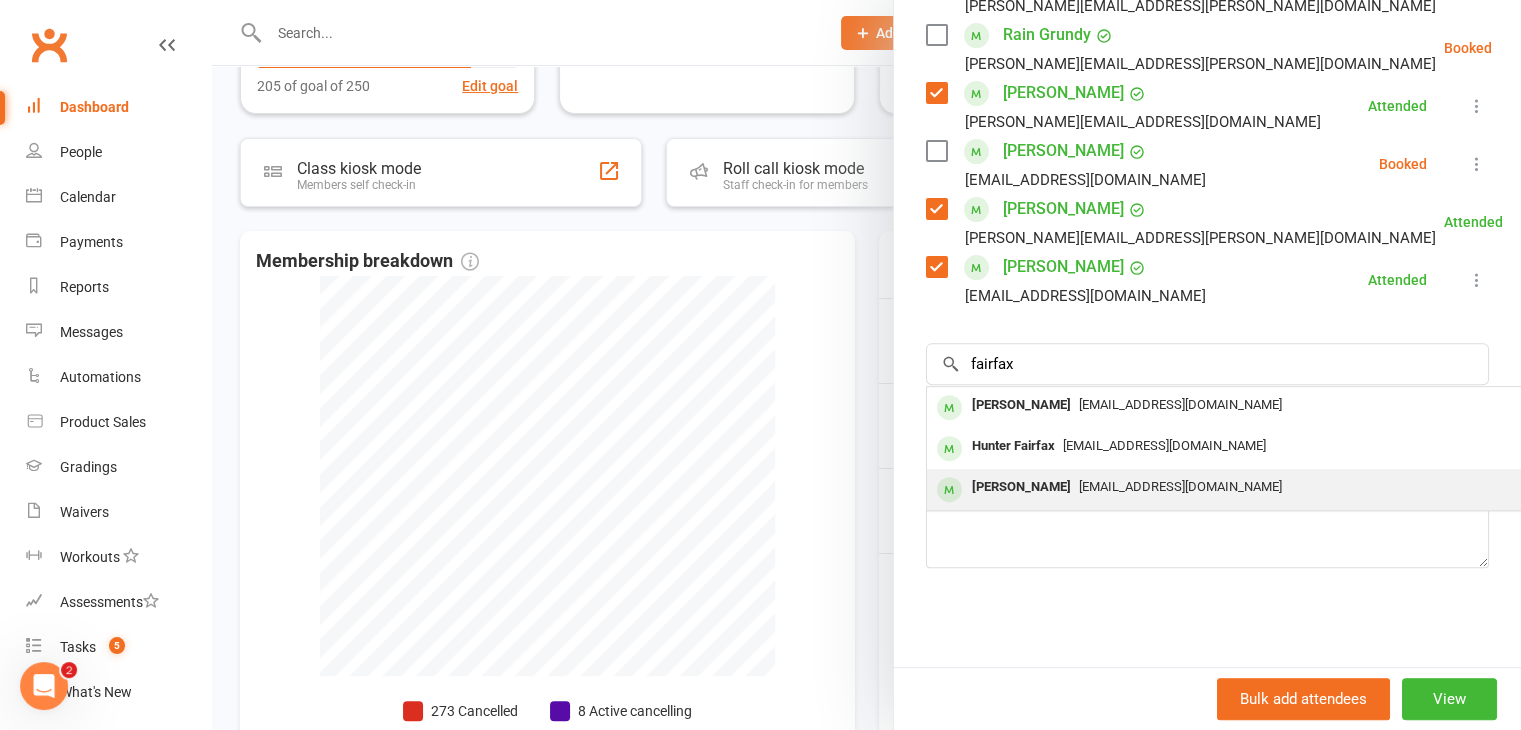 click on "[EMAIL_ADDRESS][DOMAIN_NAME]" at bounding box center (1180, 486) 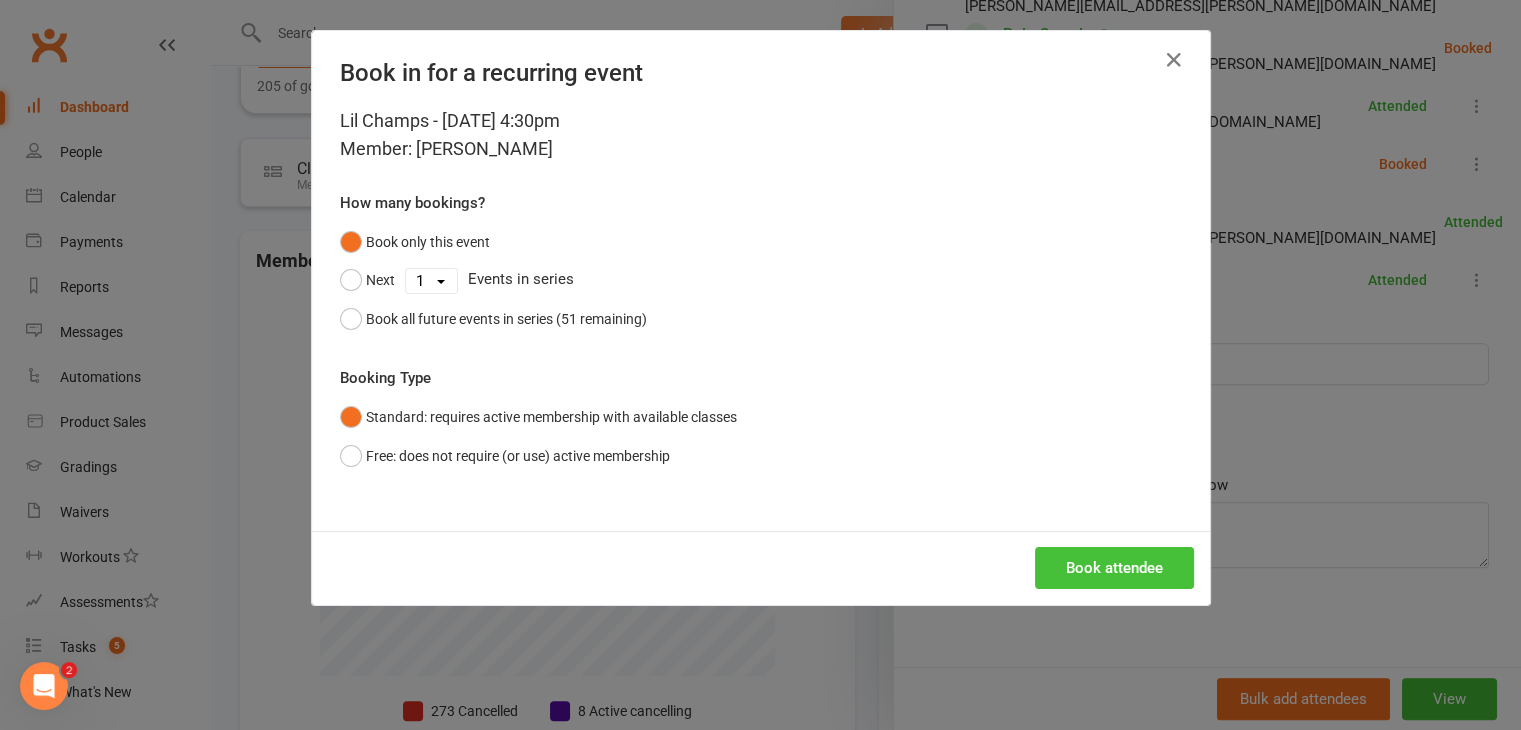 click on "Book attendee" at bounding box center [1114, 568] 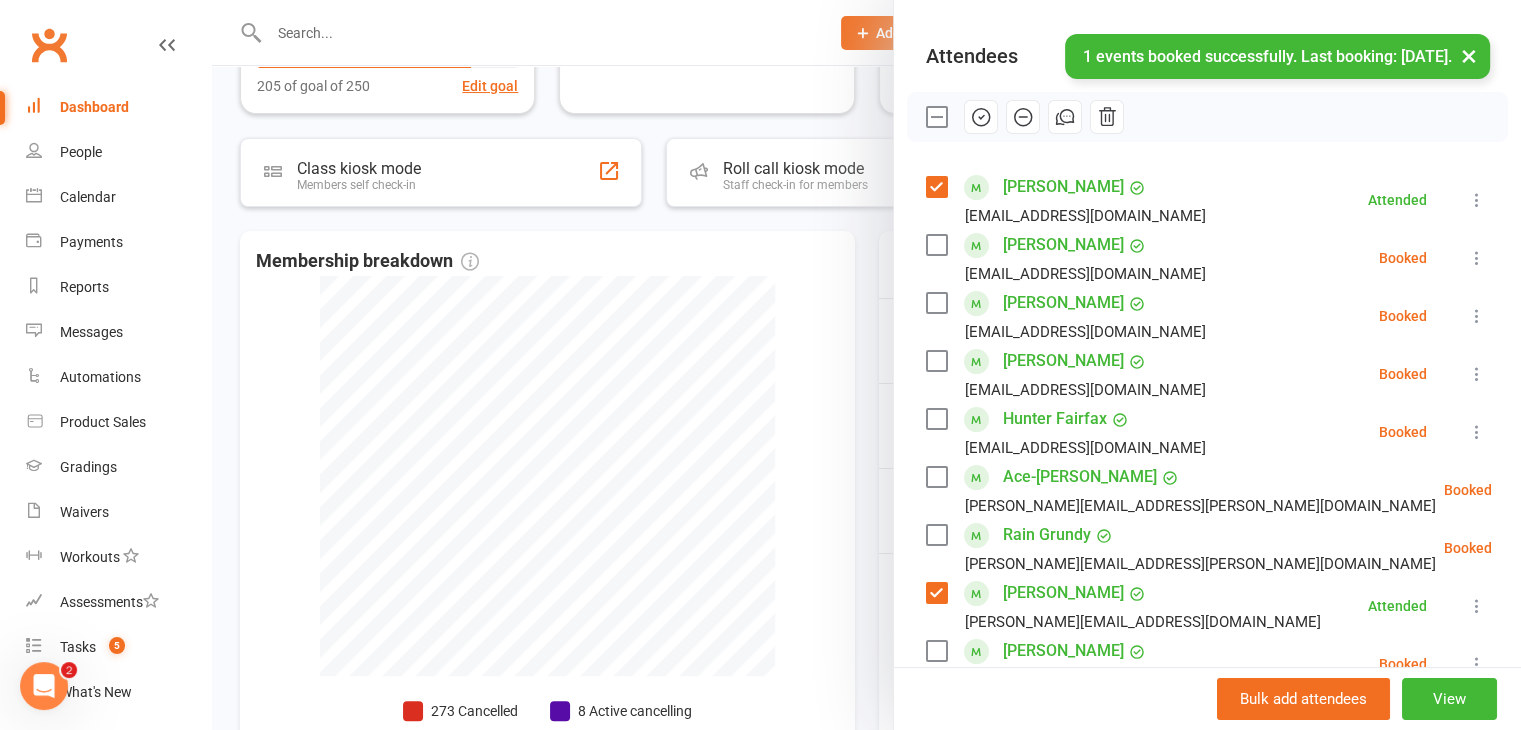 scroll, scrollTop: 200, scrollLeft: 0, axis: vertical 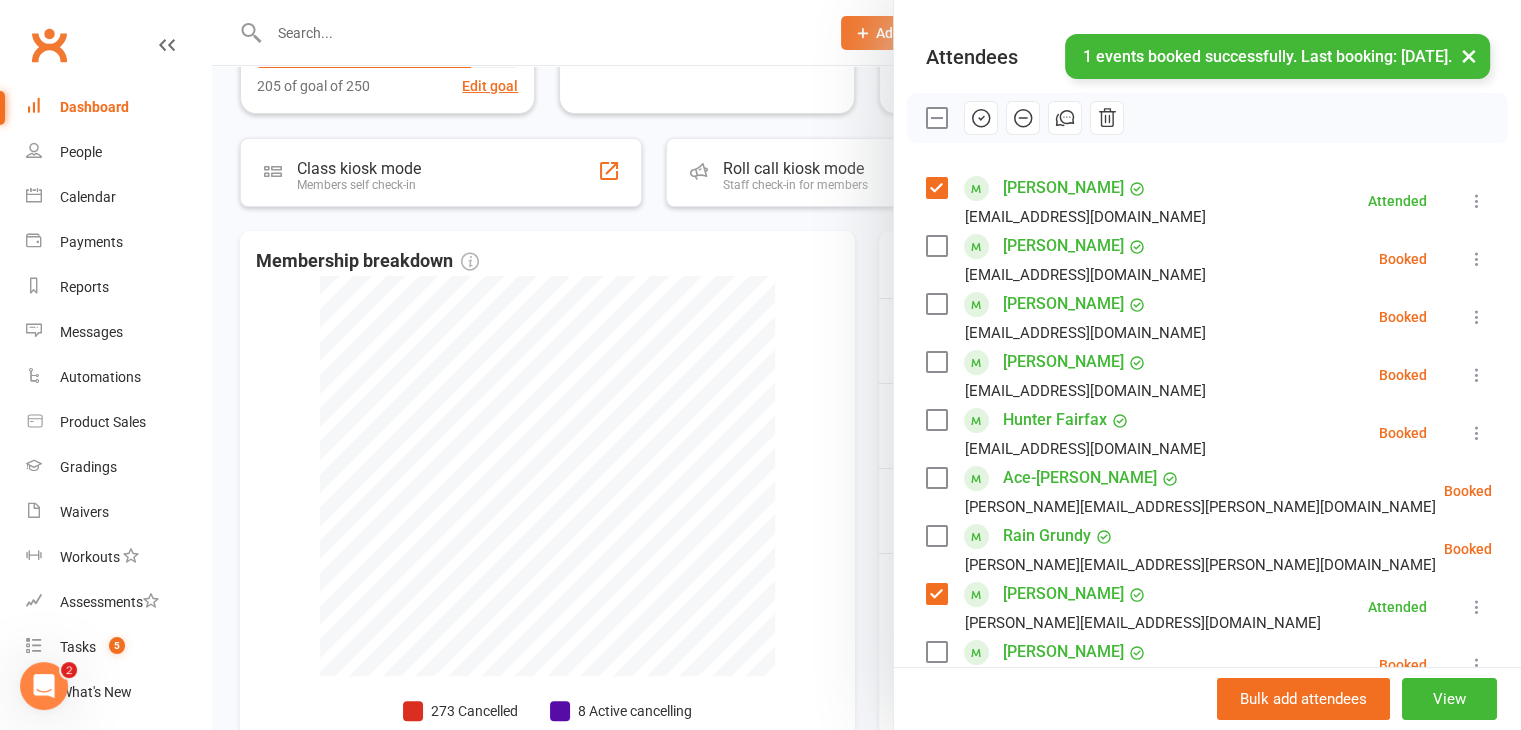 click at bounding box center (936, 362) 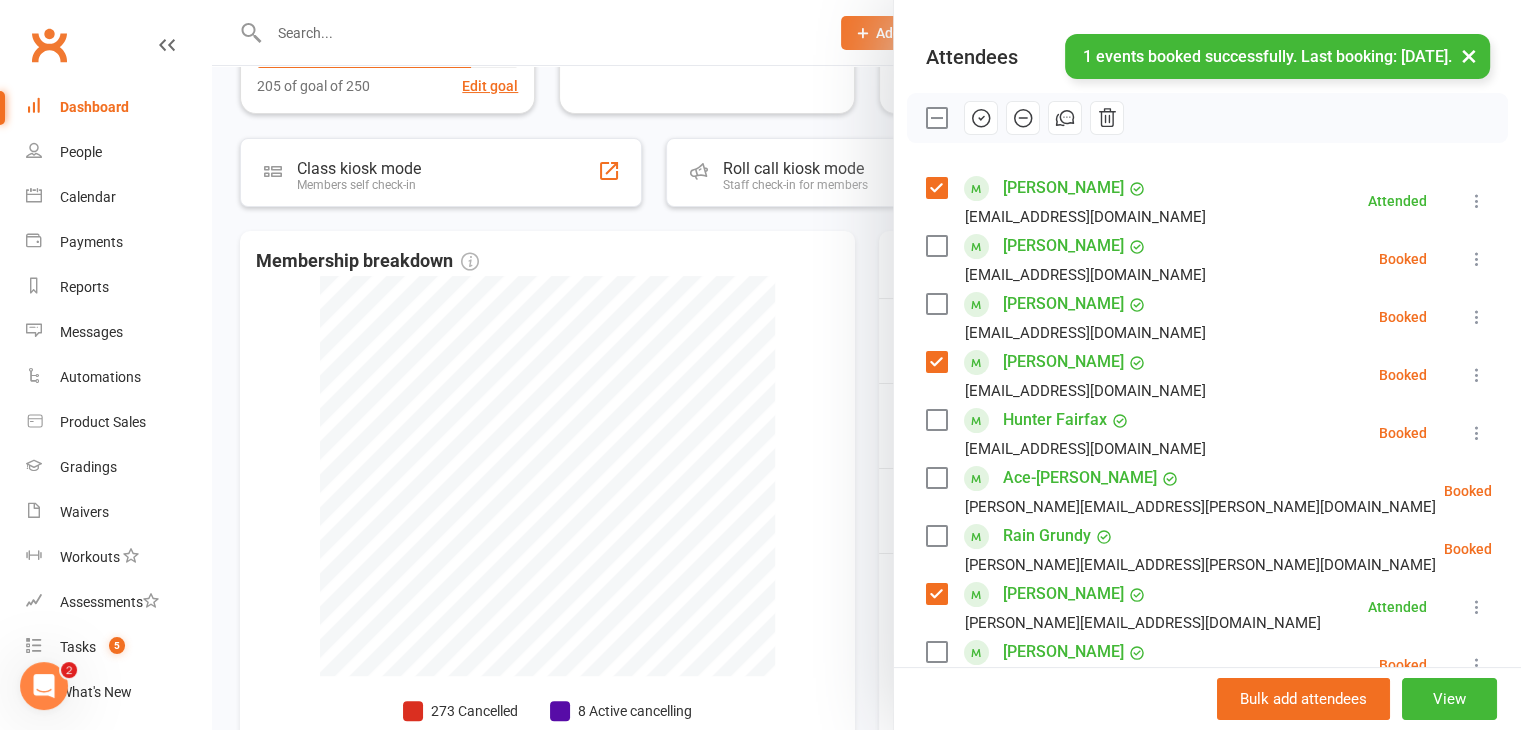 click at bounding box center [936, 420] 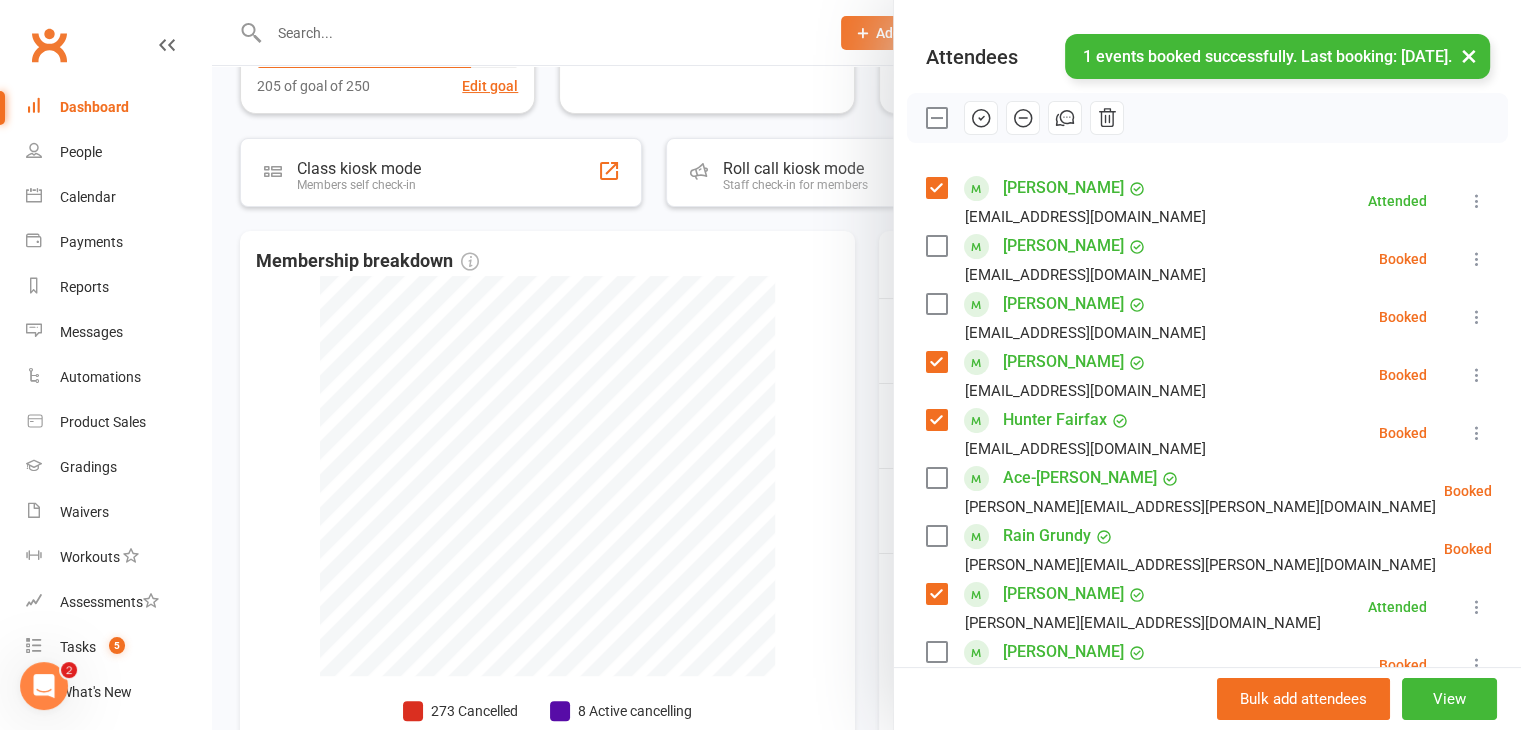 click 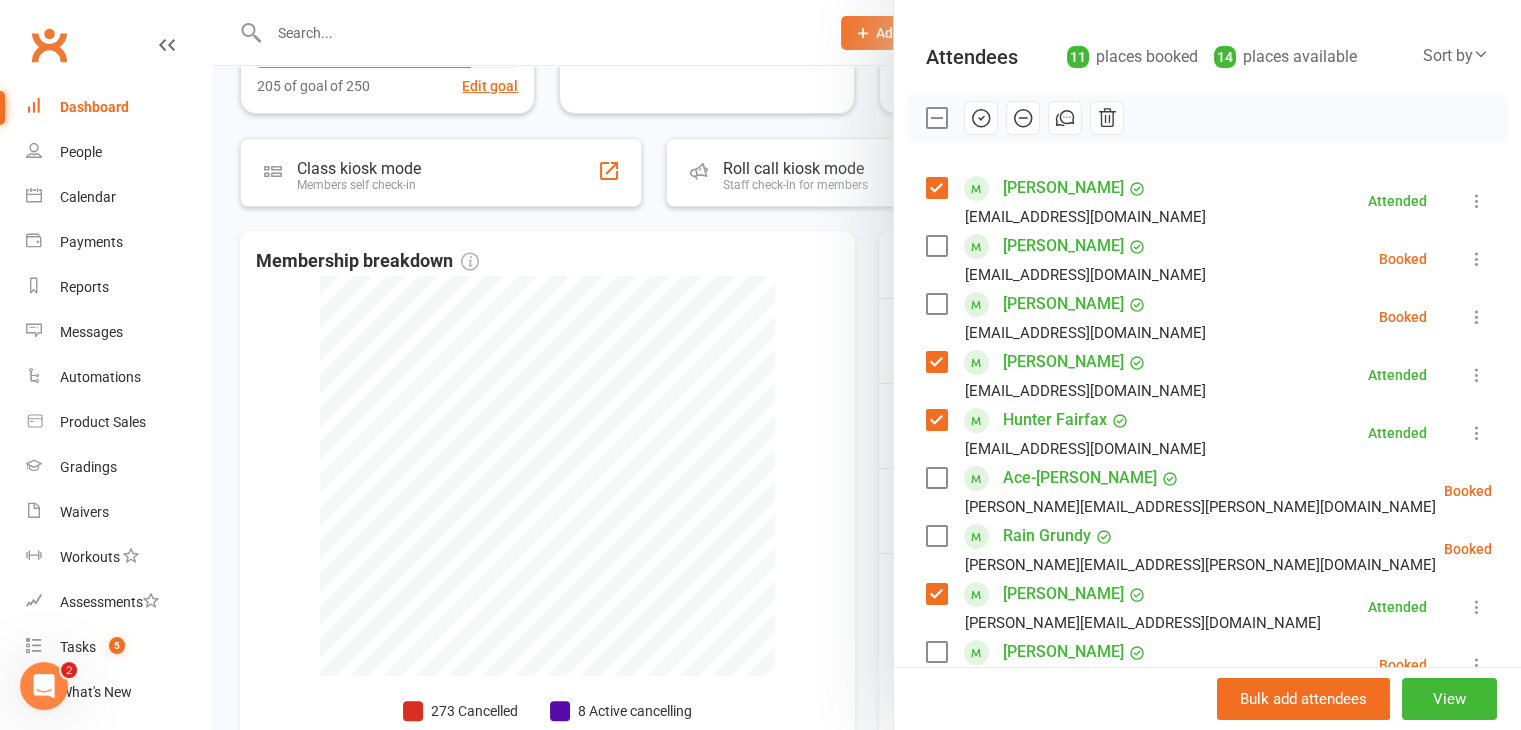 scroll, scrollTop: 400, scrollLeft: 0, axis: vertical 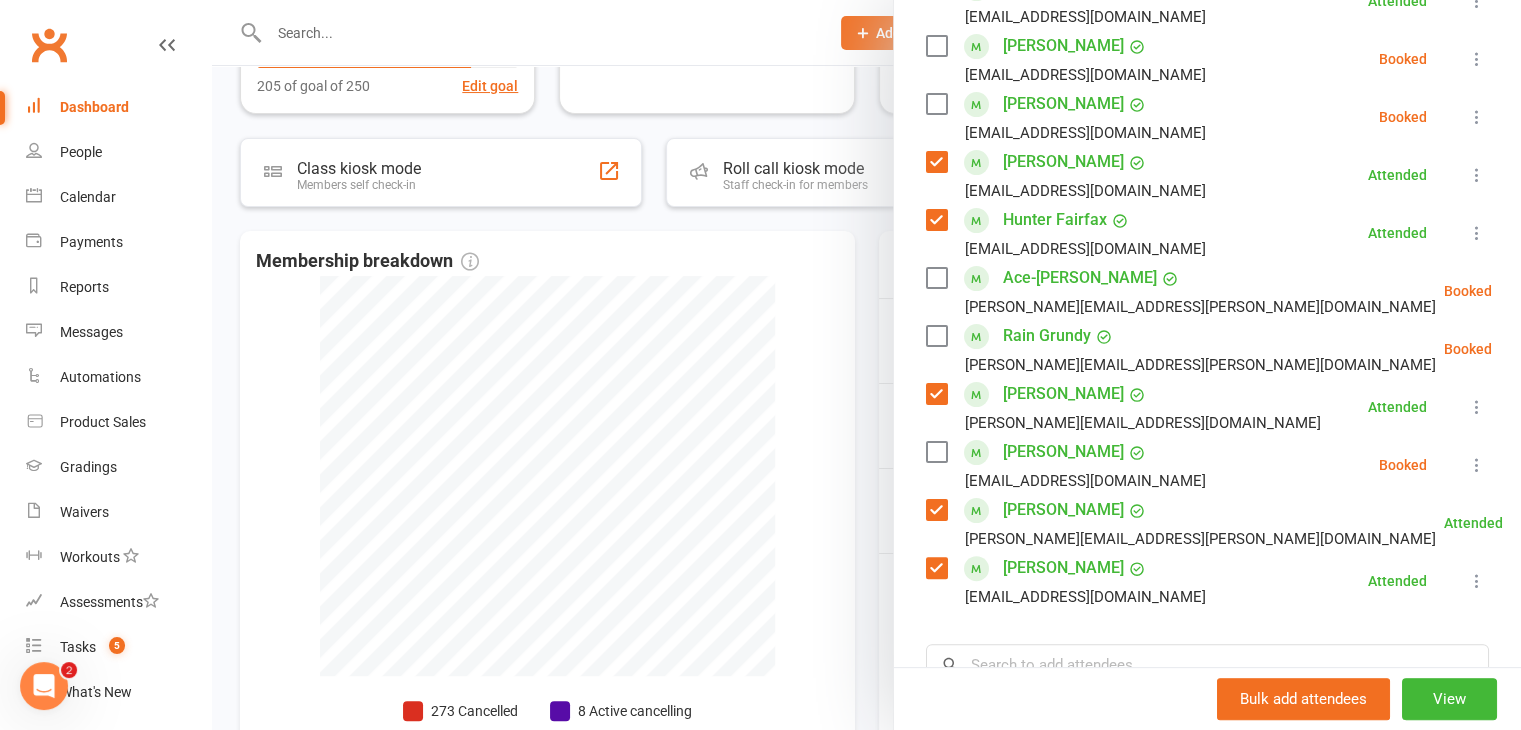 click at bounding box center (936, 104) 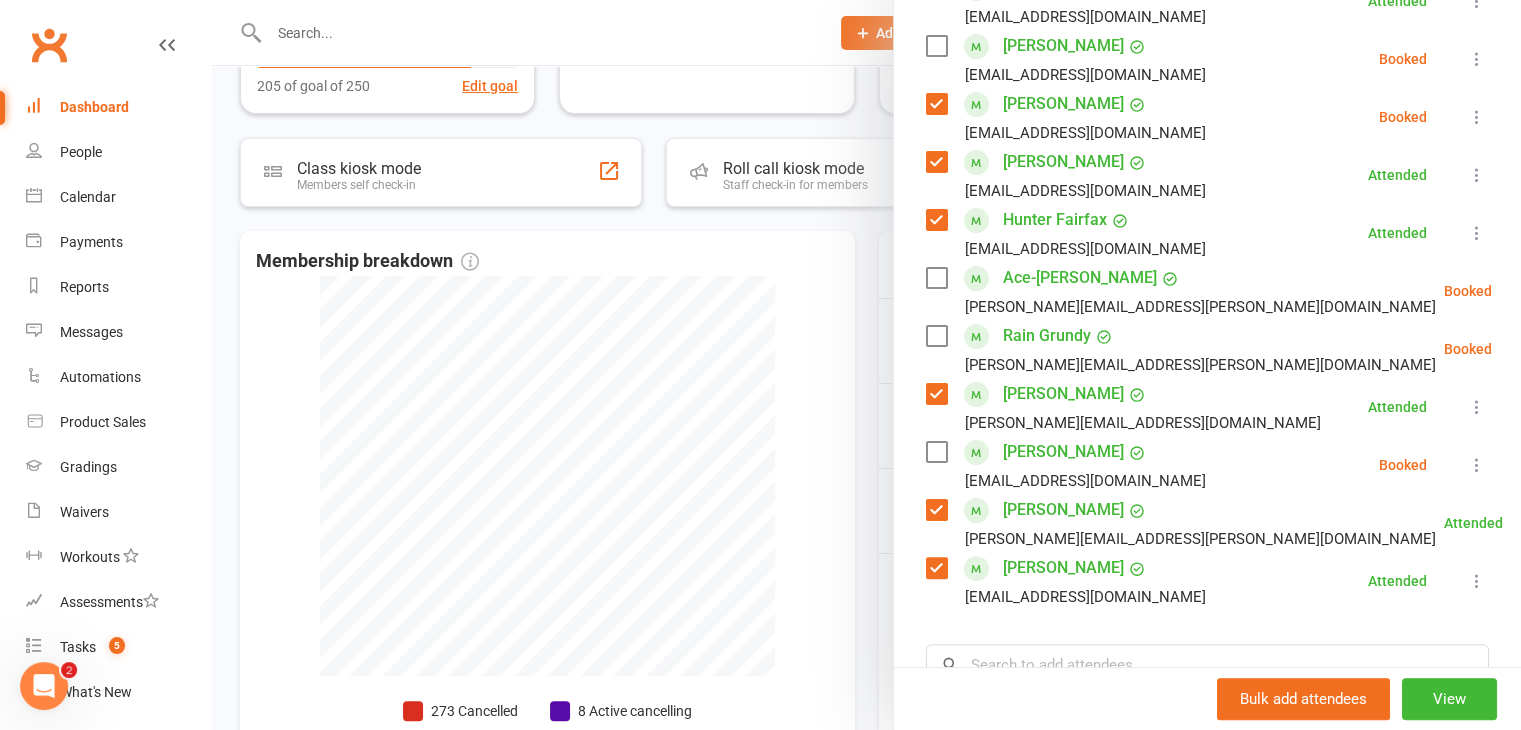 click at bounding box center (936, 46) 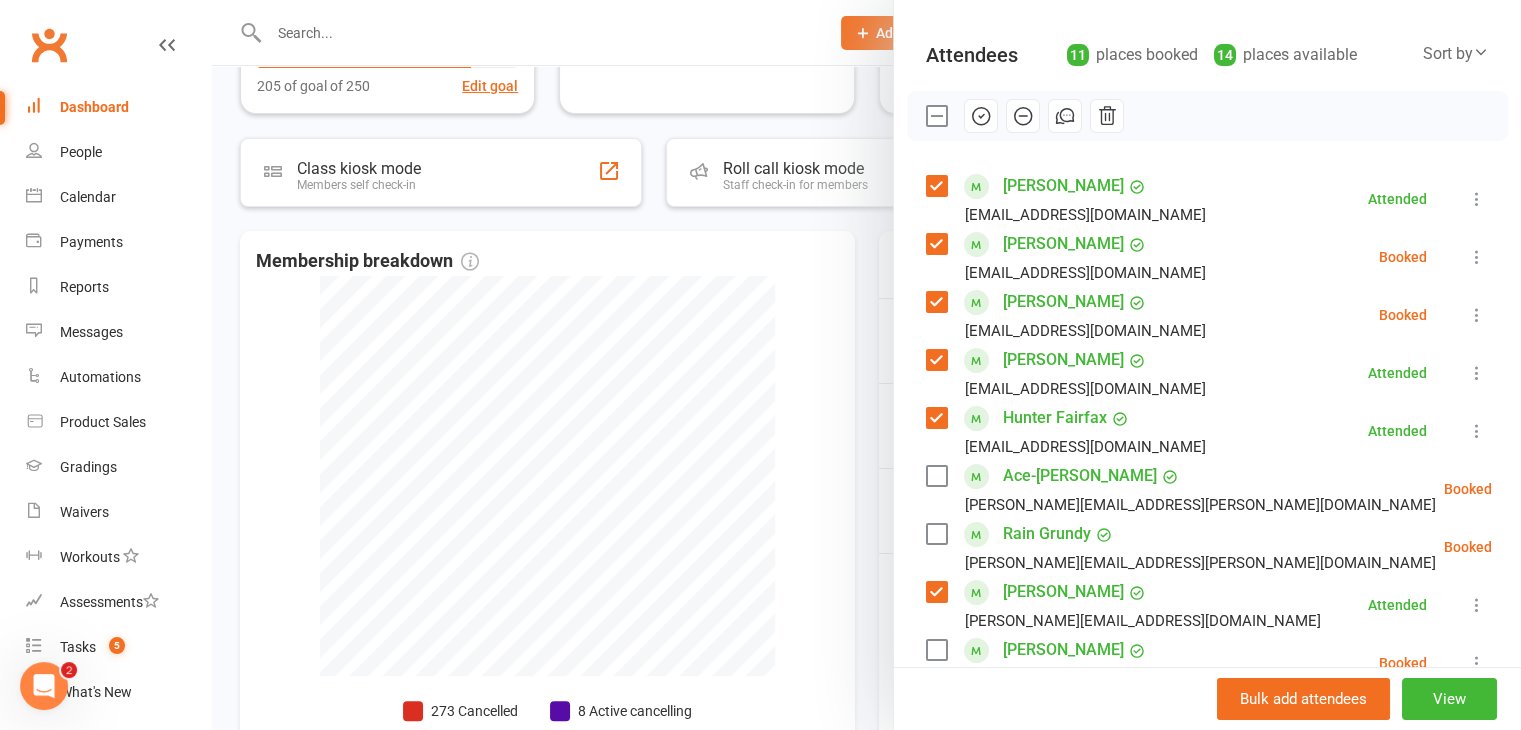 scroll, scrollTop: 200, scrollLeft: 0, axis: vertical 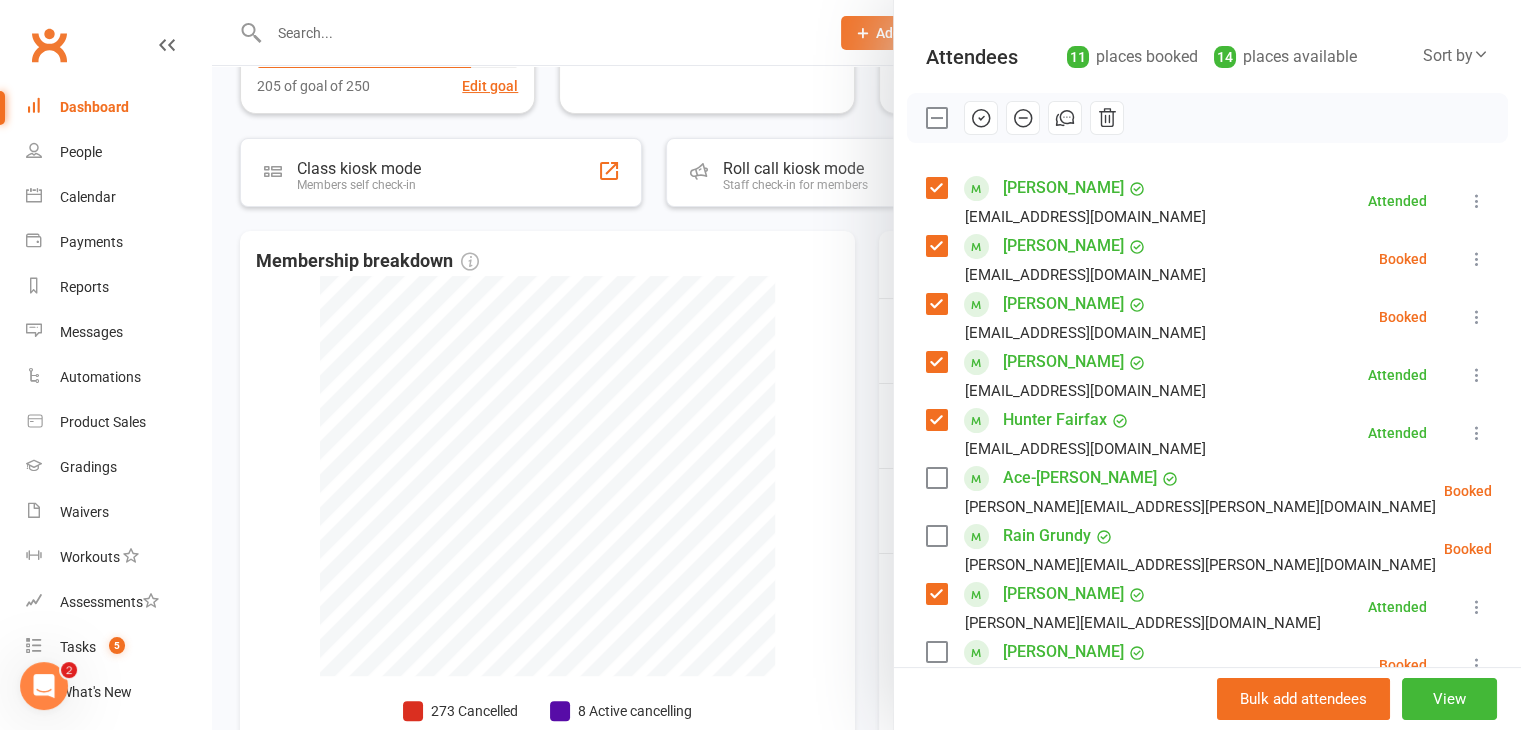 click 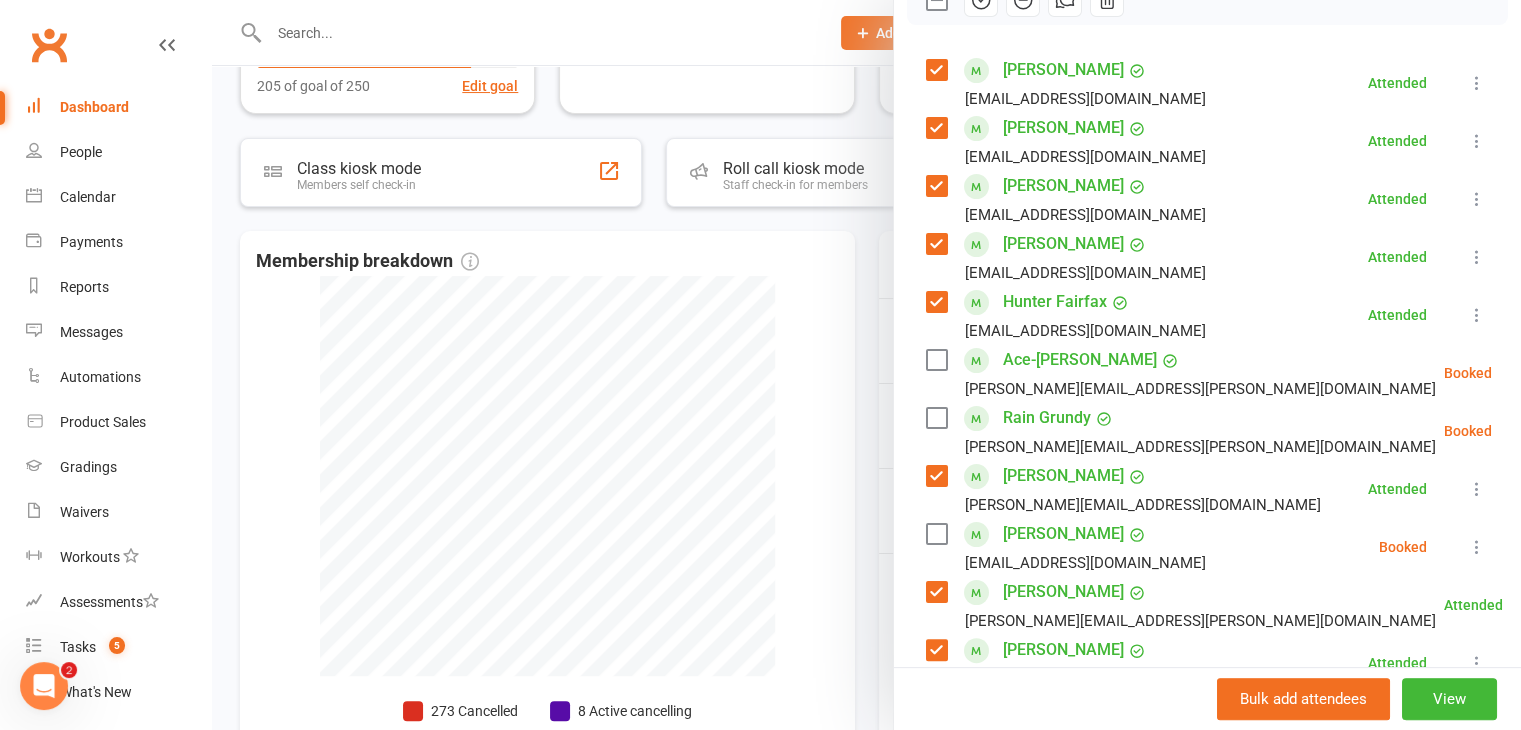 scroll, scrollTop: 400, scrollLeft: 0, axis: vertical 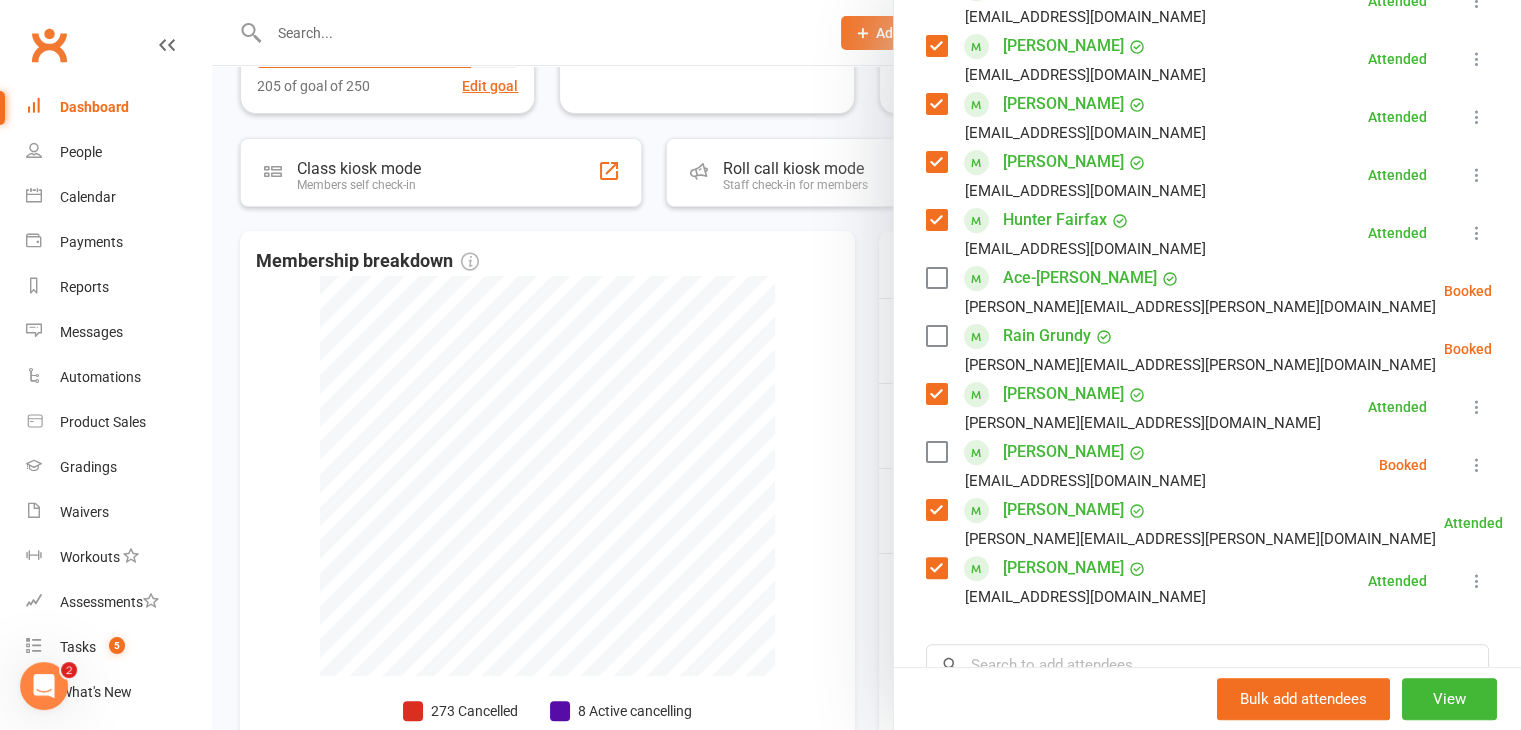 click at bounding box center [936, 452] 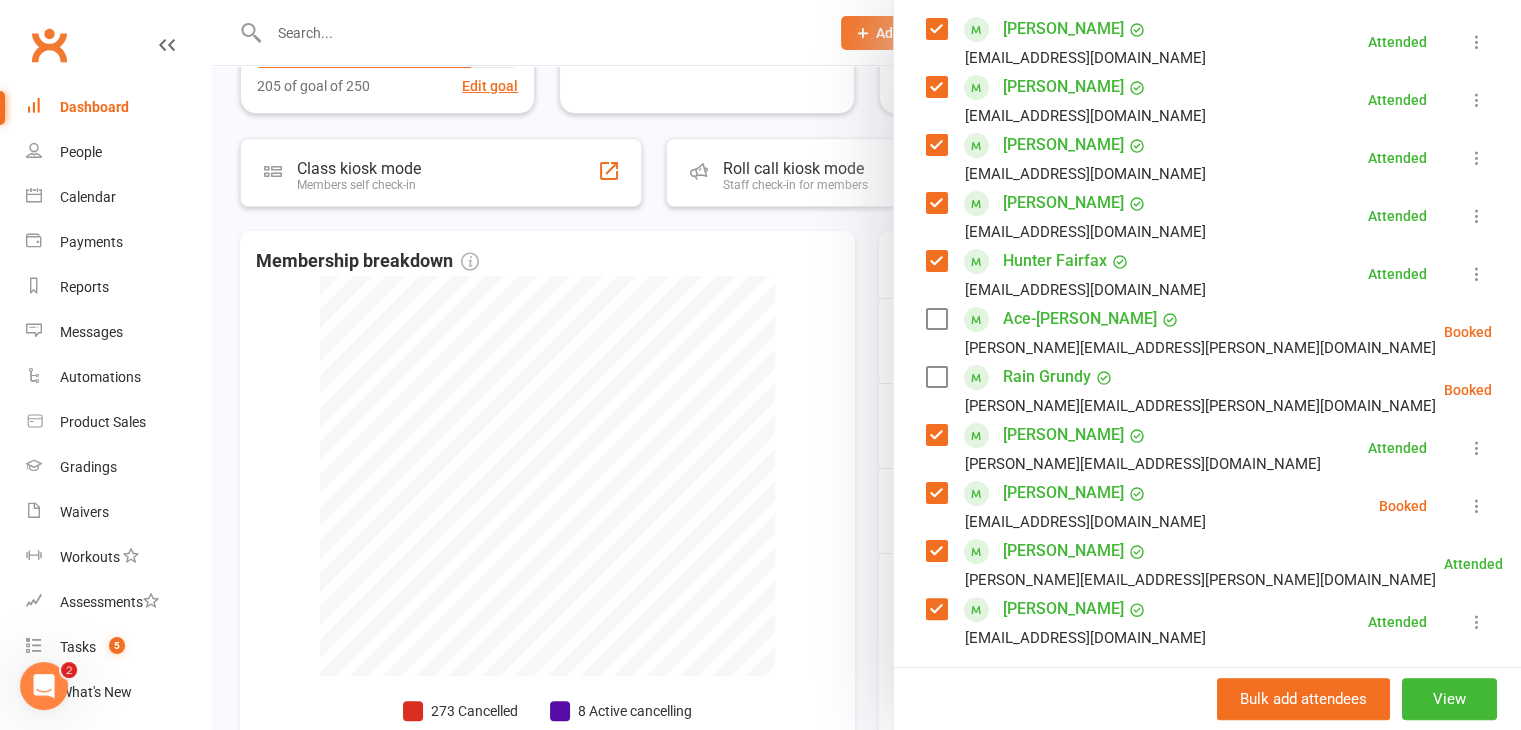 scroll, scrollTop: 100, scrollLeft: 0, axis: vertical 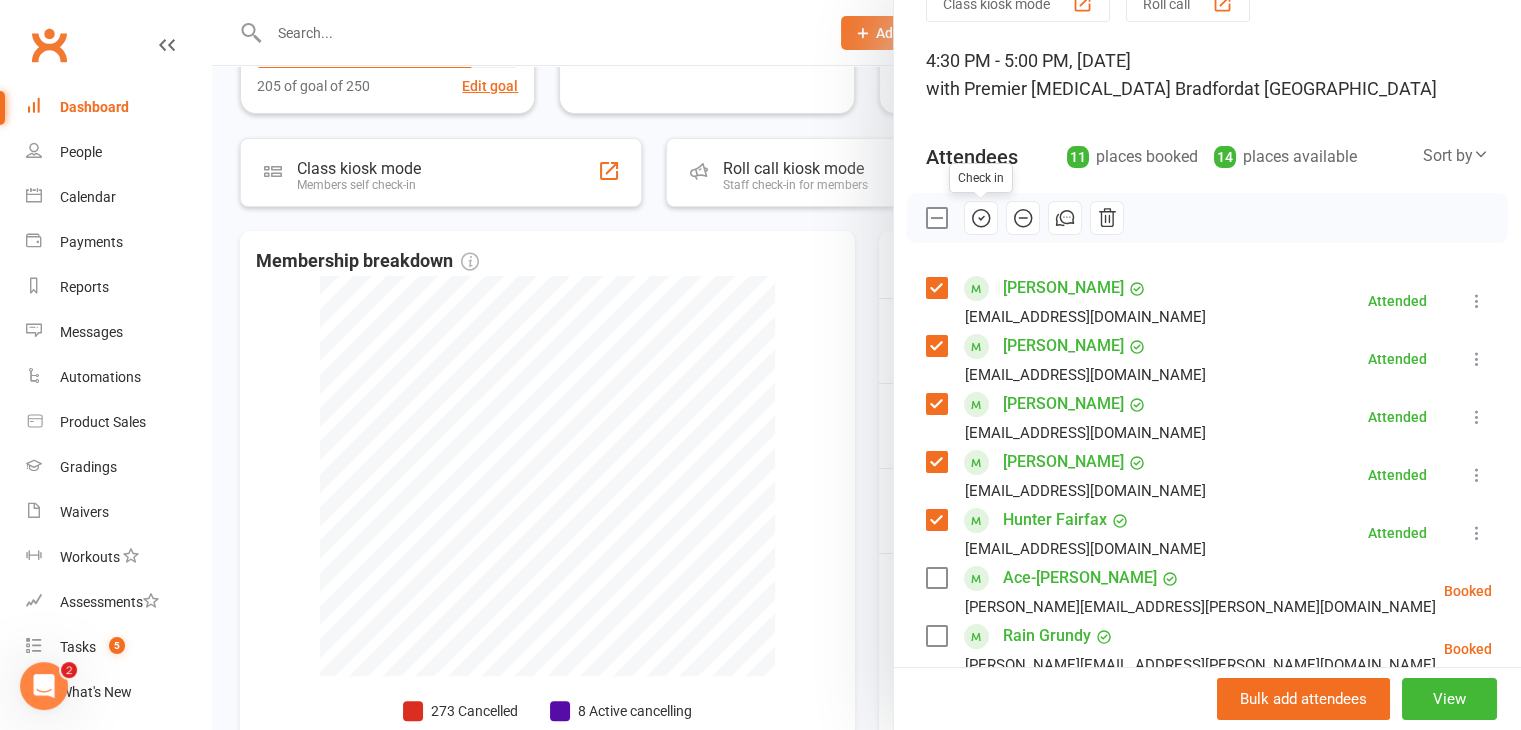 click 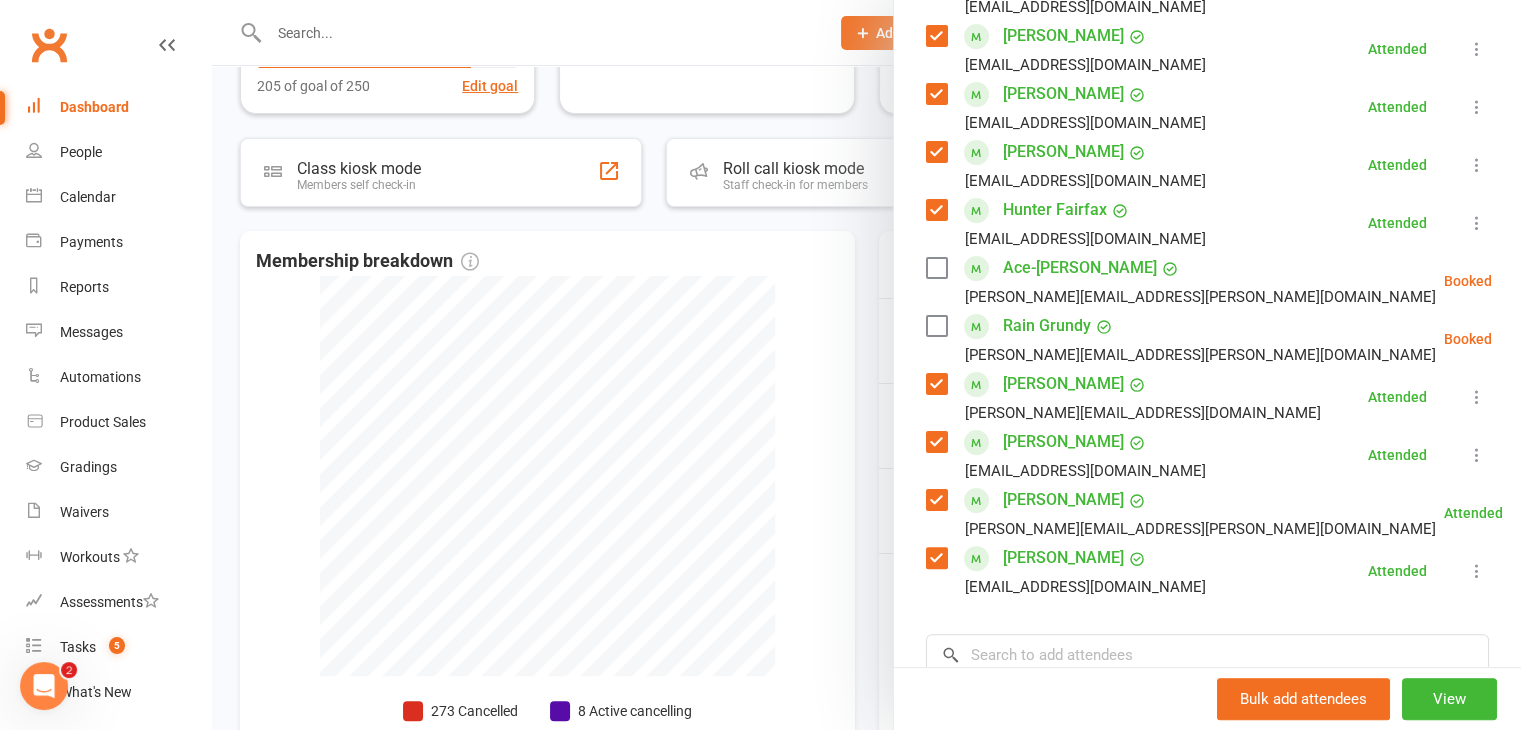 scroll, scrollTop: 500, scrollLeft: 0, axis: vertical 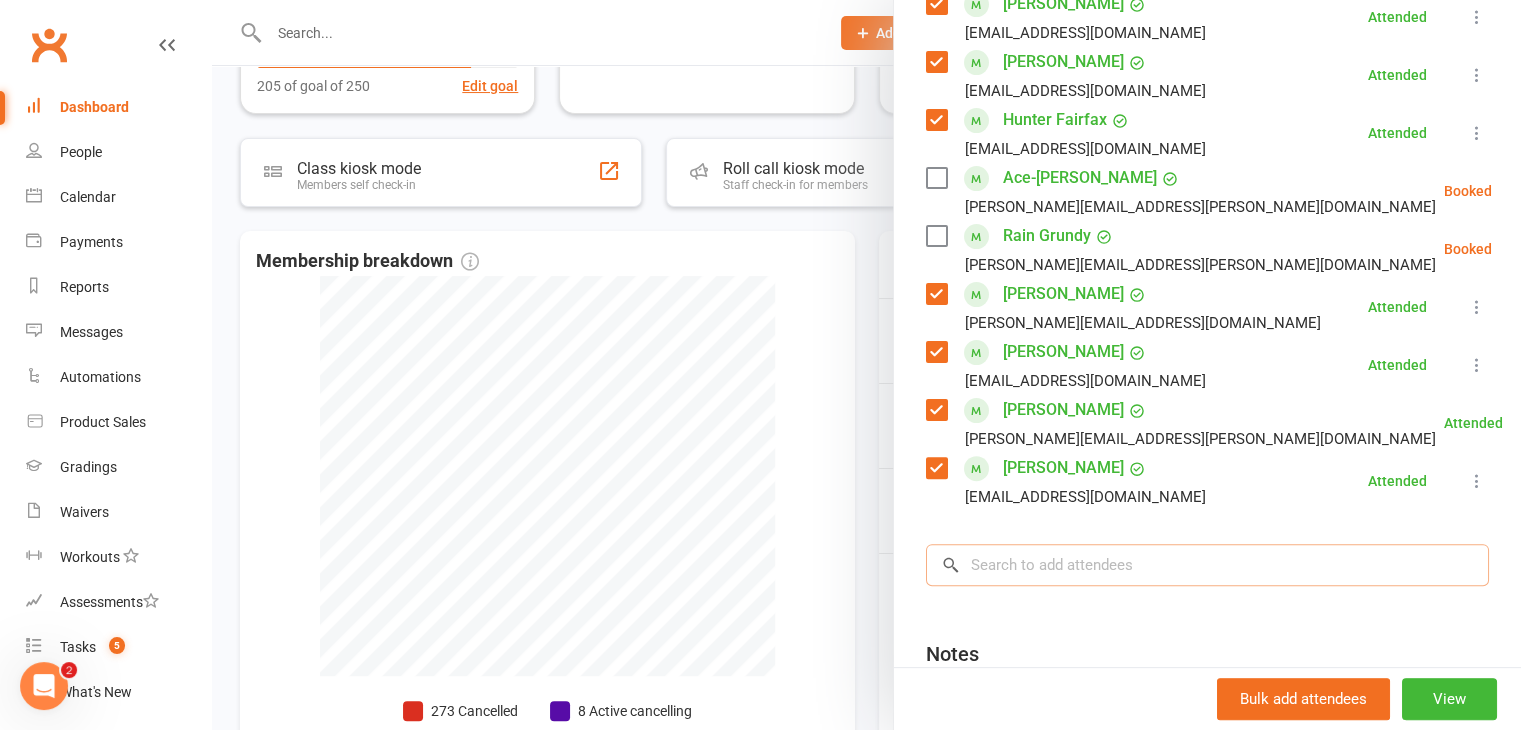 click at bounding box center [1207, 565] 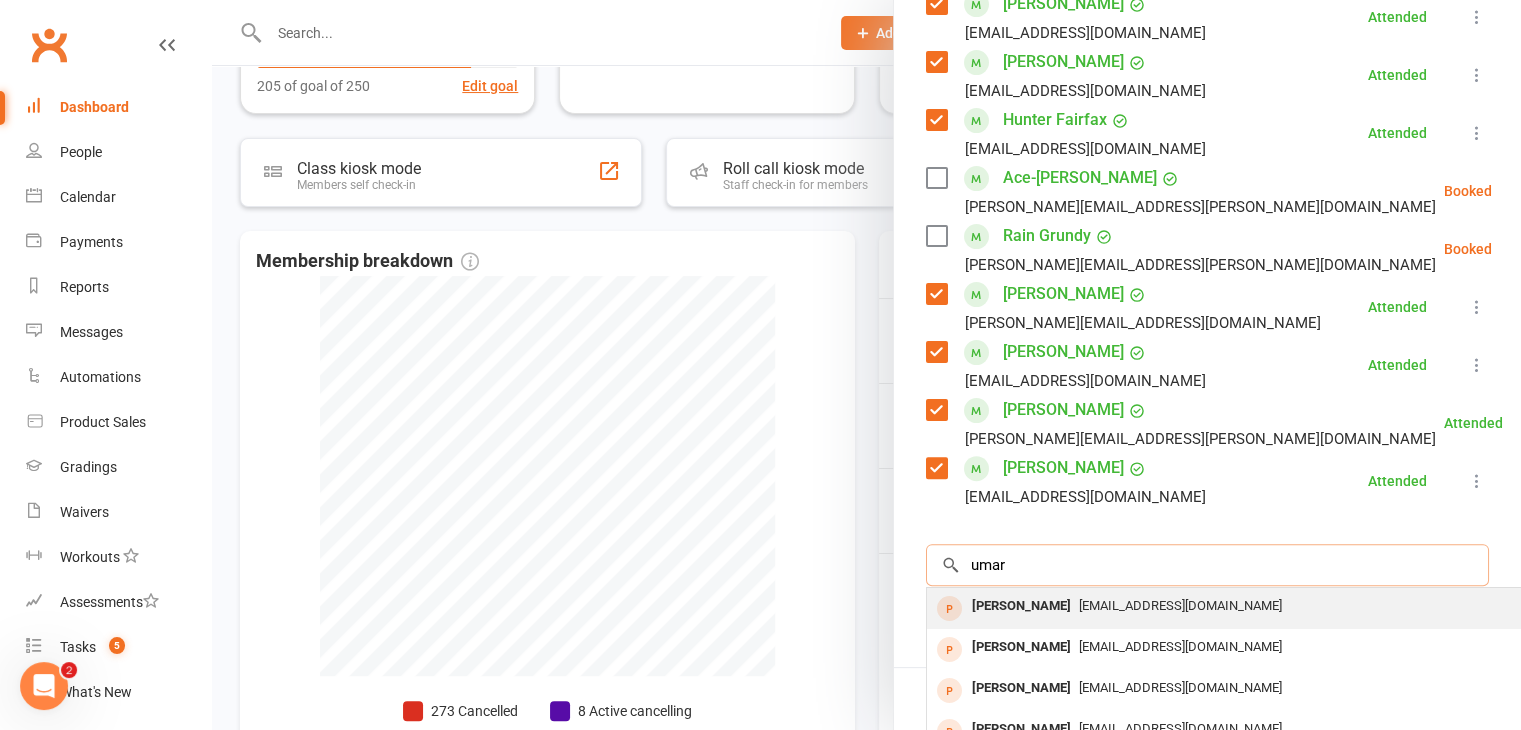 type on "umar" 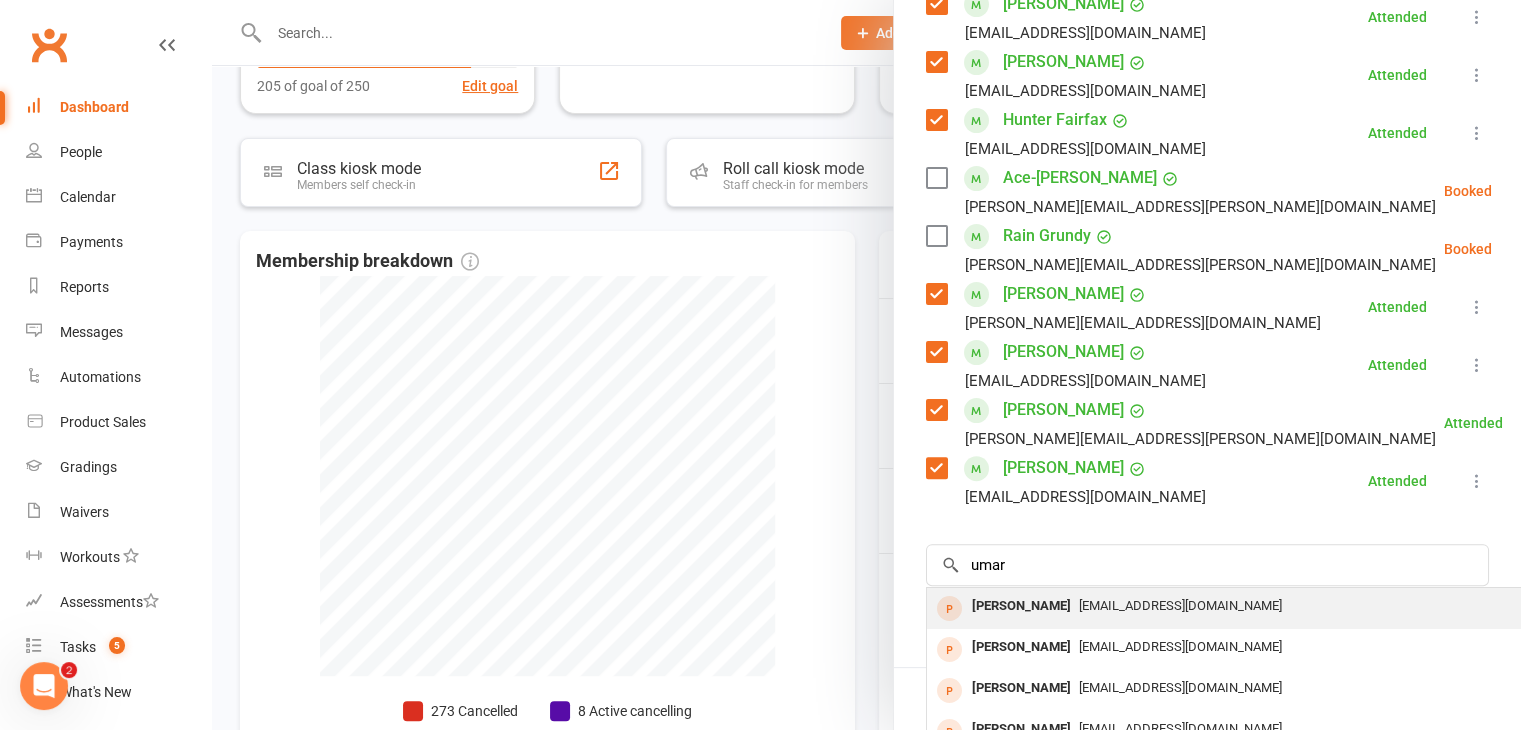 click on "[EMAIL_ADDRESS][DOMAIN_NAME]" at bounding box center (1180, 605) 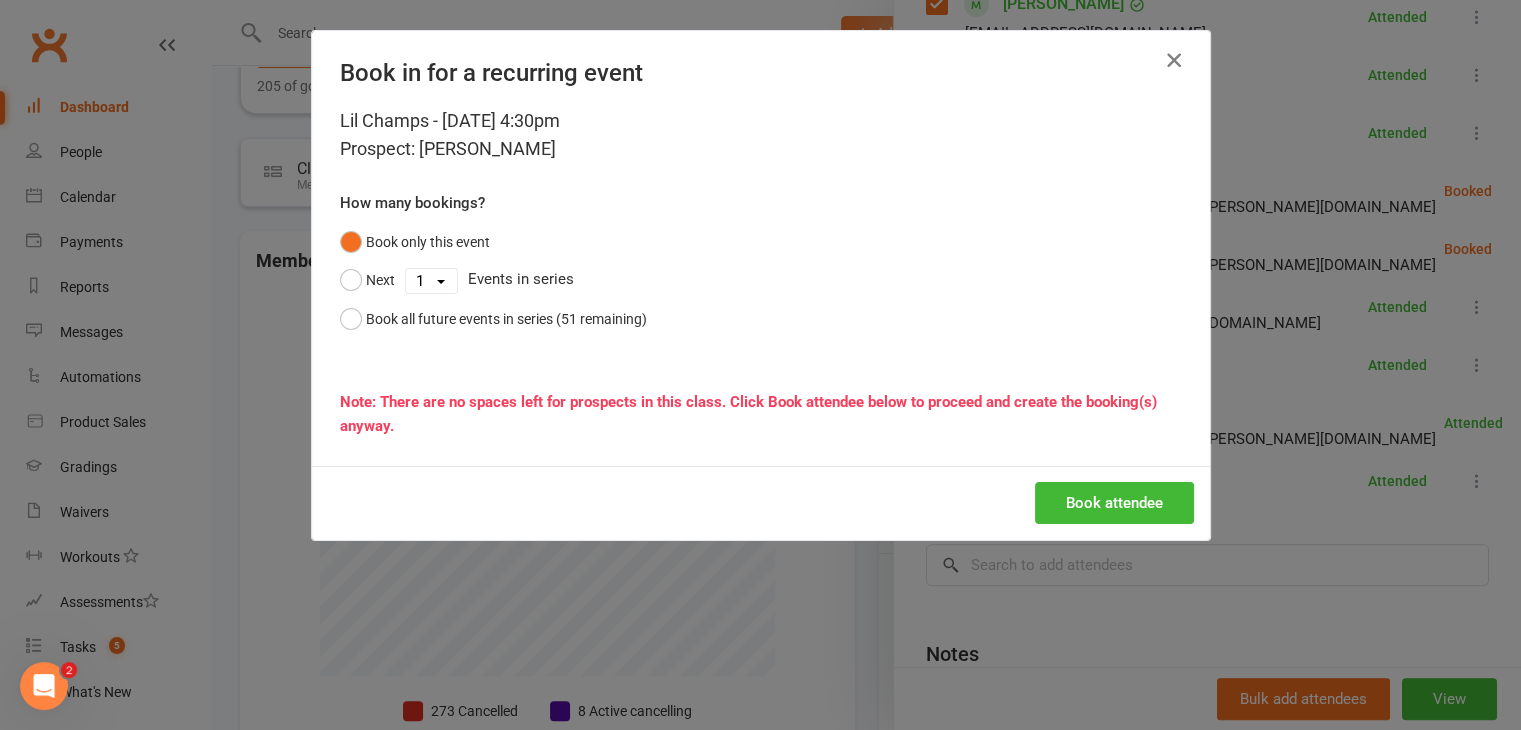 click at bounding box center (1174, 60) 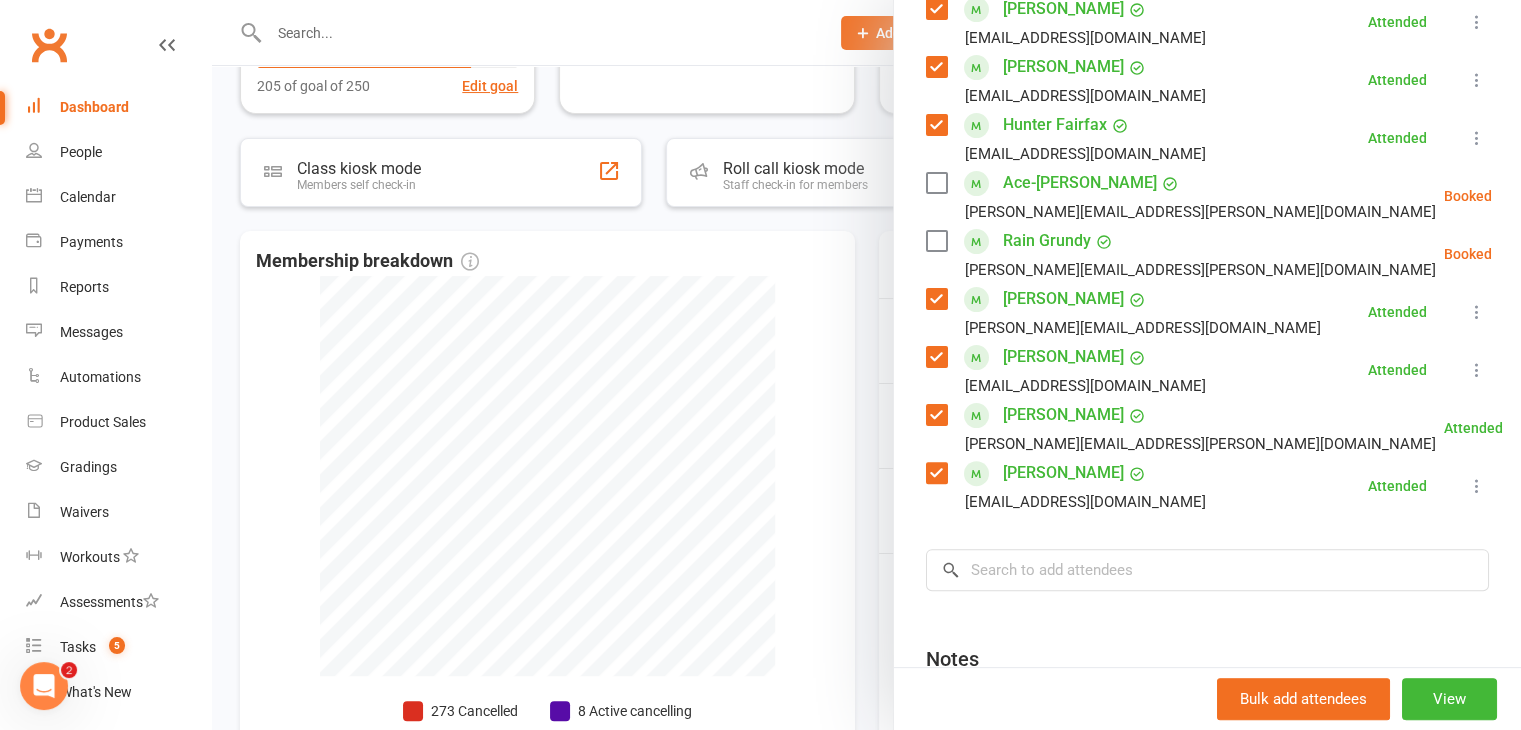 scroll, scrollTop: 600, scrollLeft: 0, axis: vertical 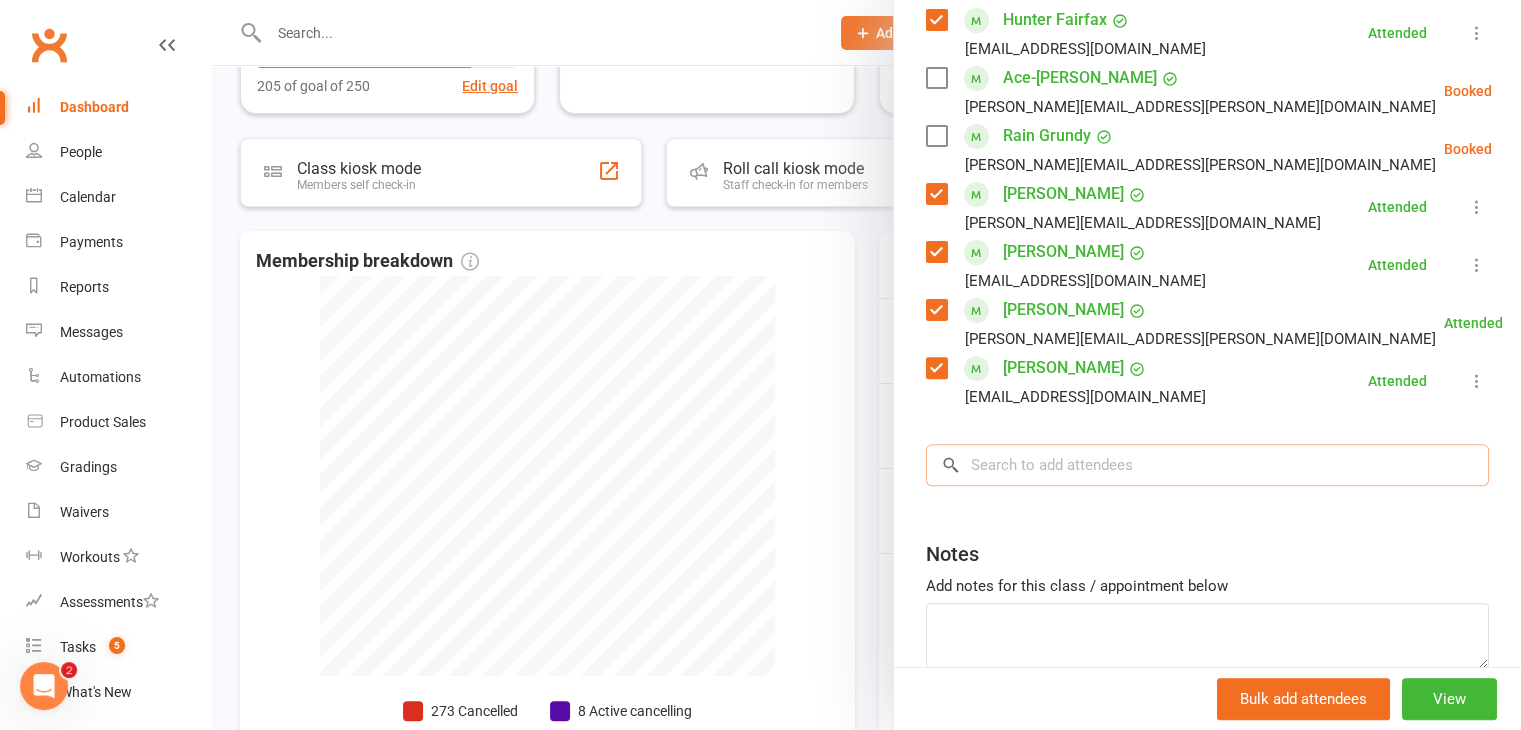 click at bounding box center (1207, 465) 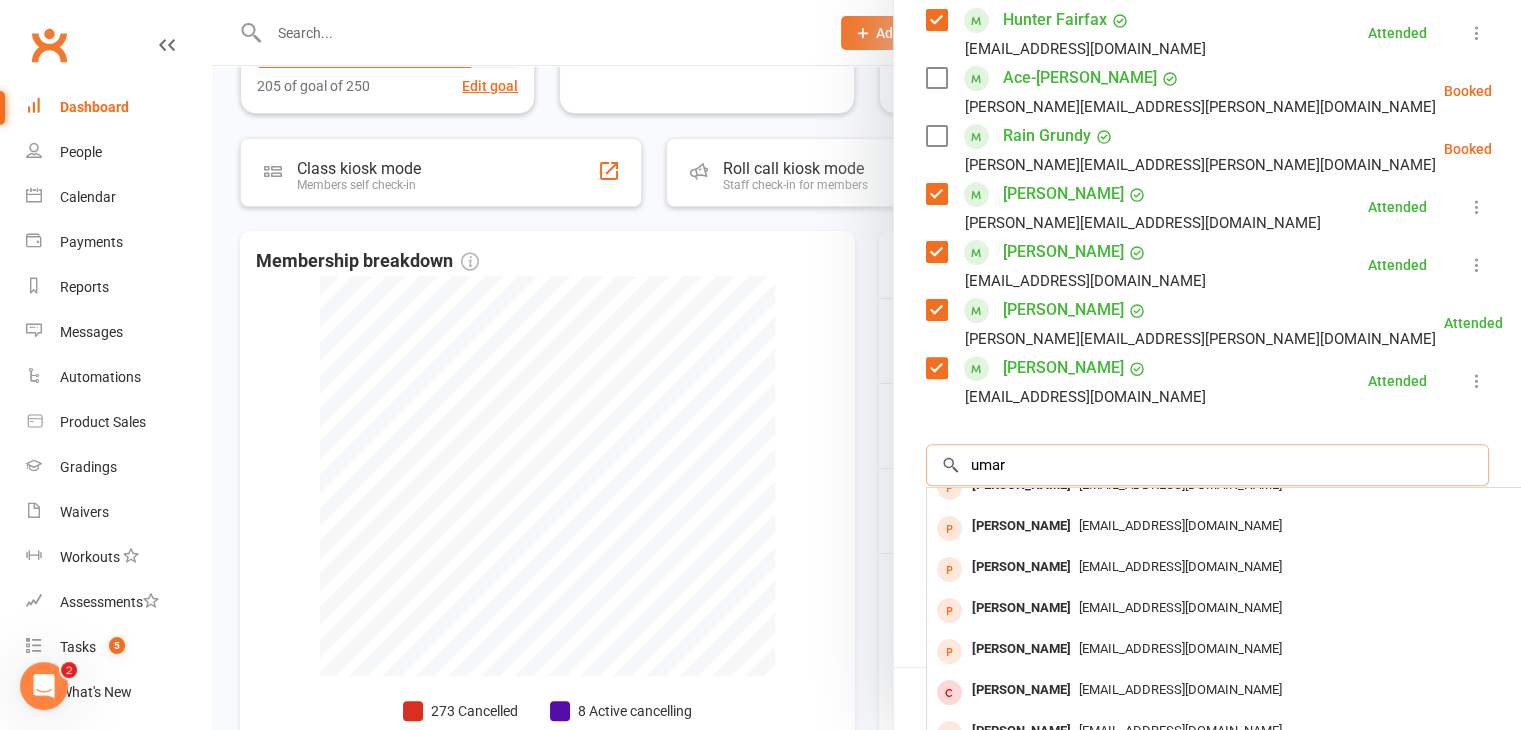 scroll, scrollTop: 109, scrollLeft: 0, axis: vertical 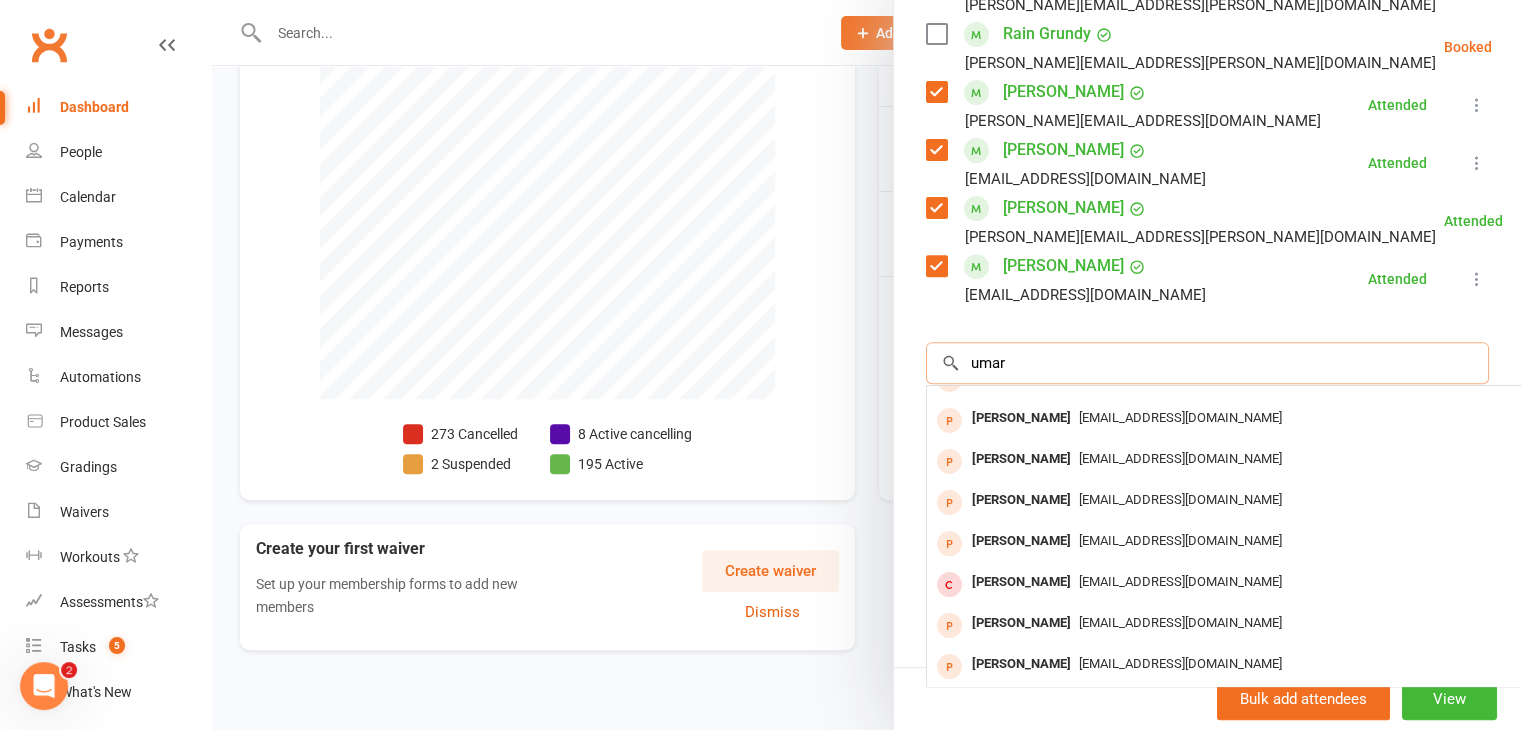 type on "umar" 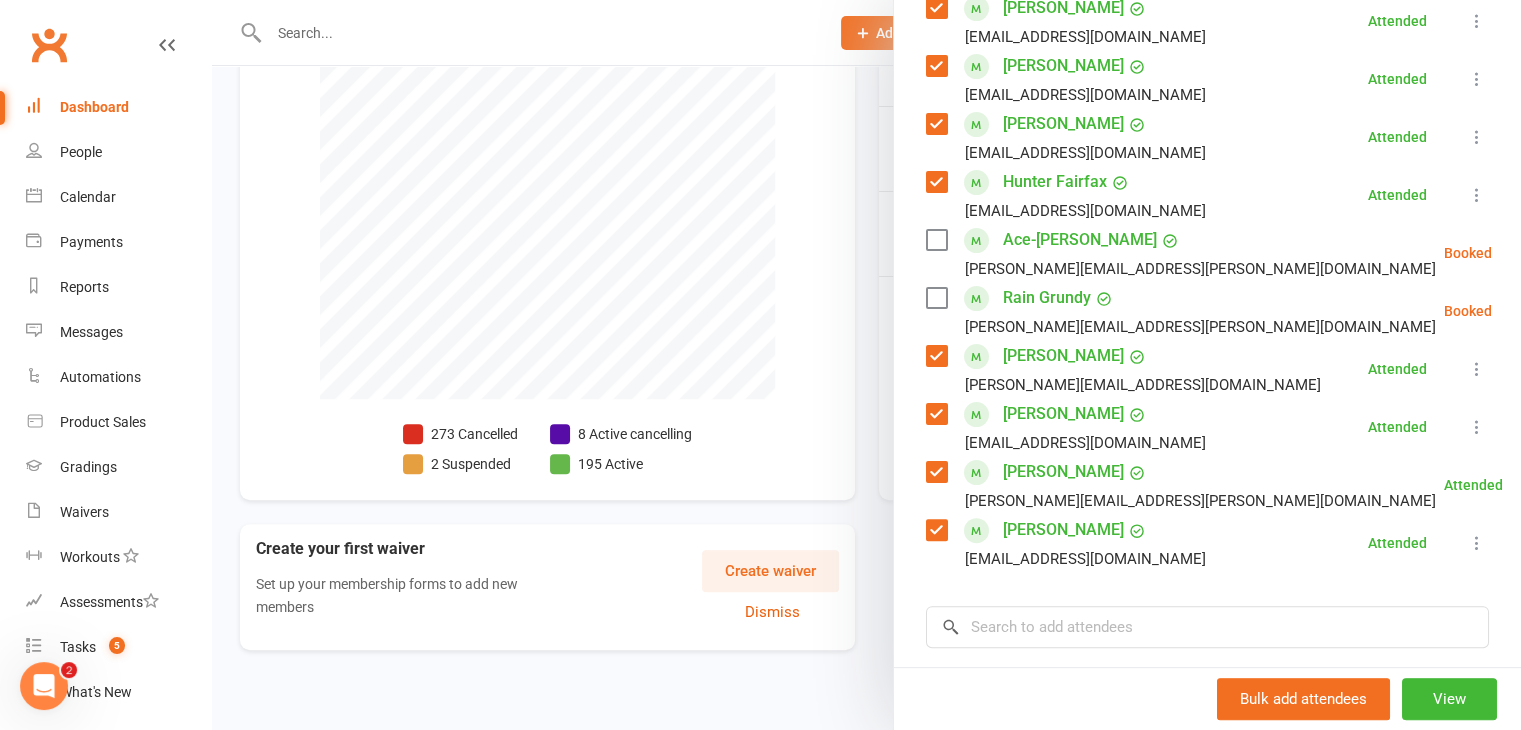 scroll, scrollTop: 472, scrollLeft: 0, axis: vertical 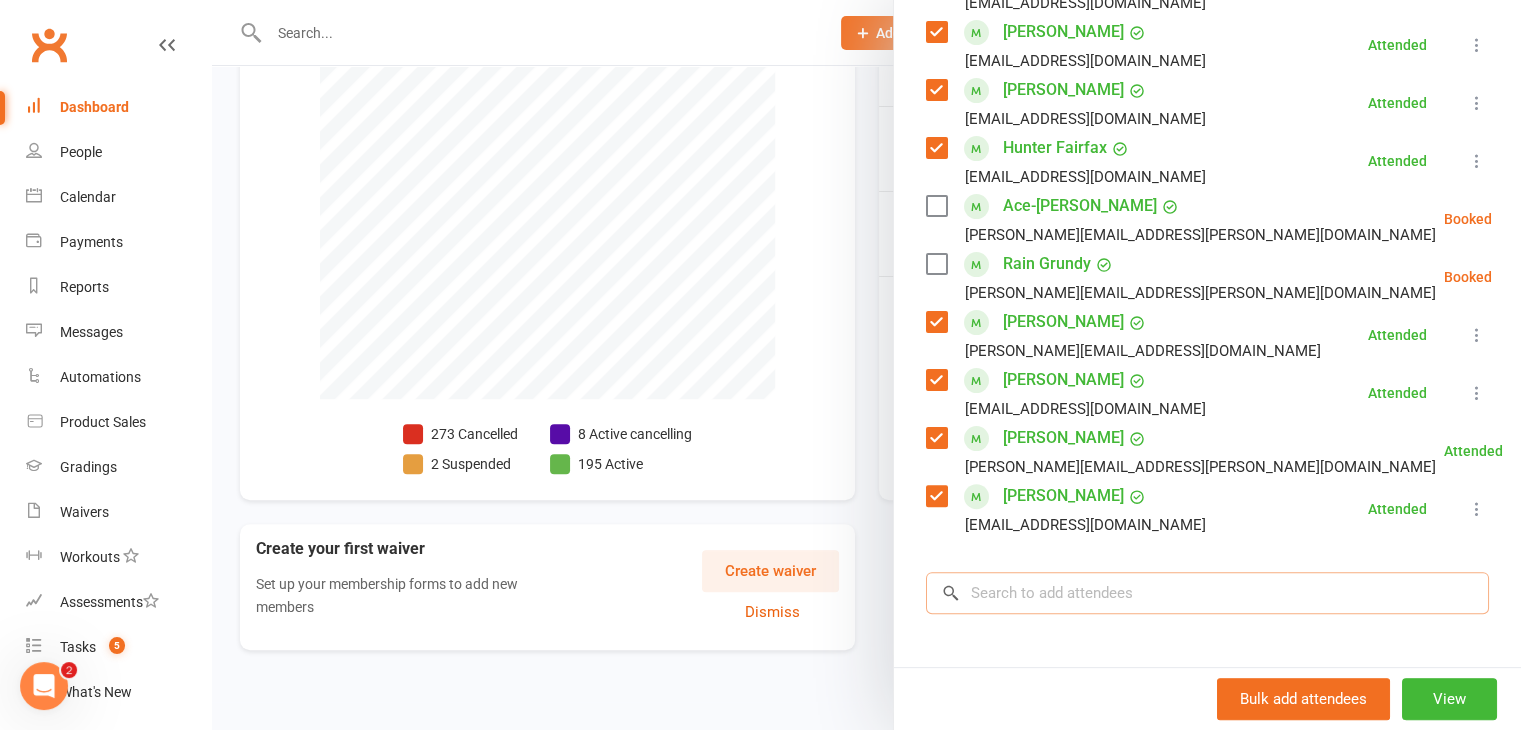 click at bounding box center [1207, 593] 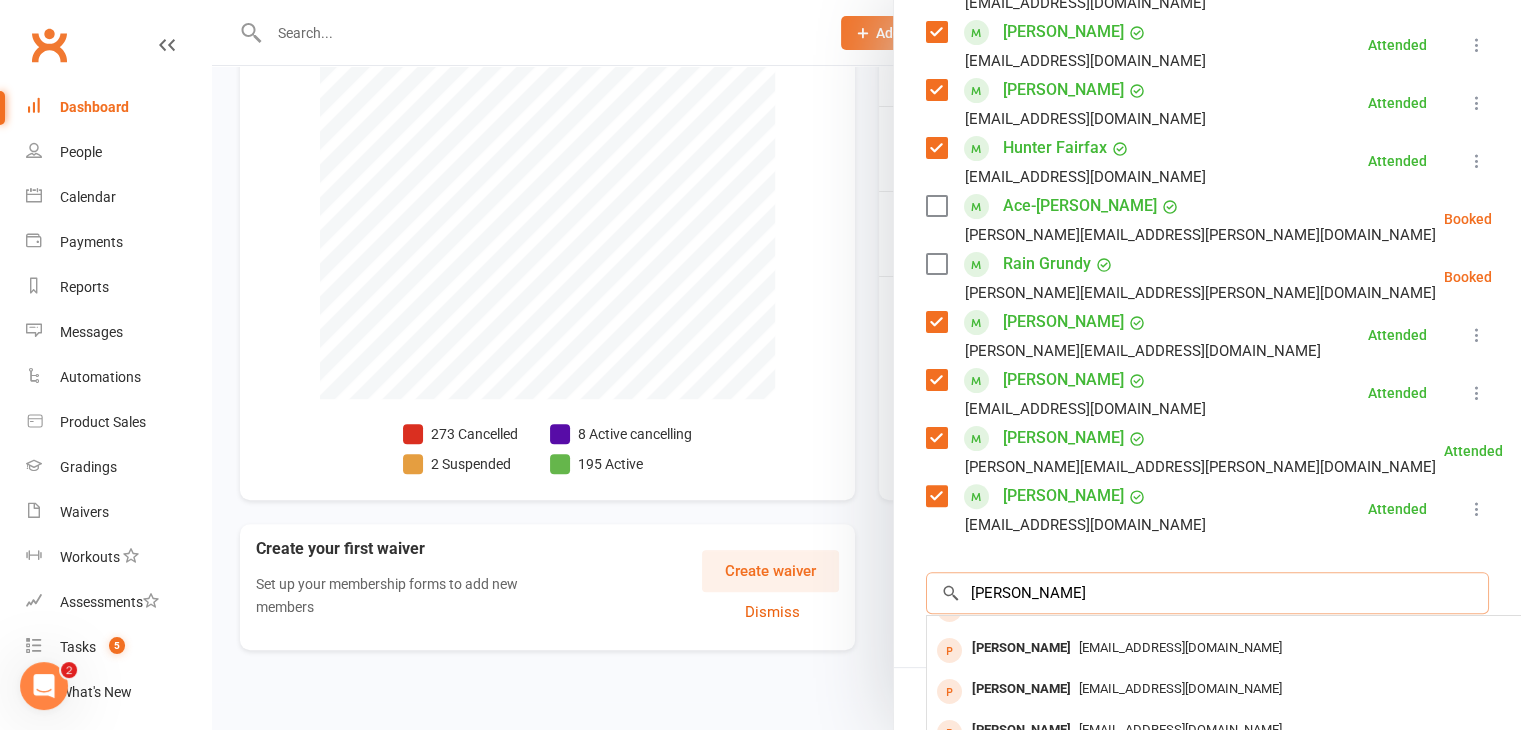 scroll, scrollTop: 0, scrollLeft: 0, axis: both 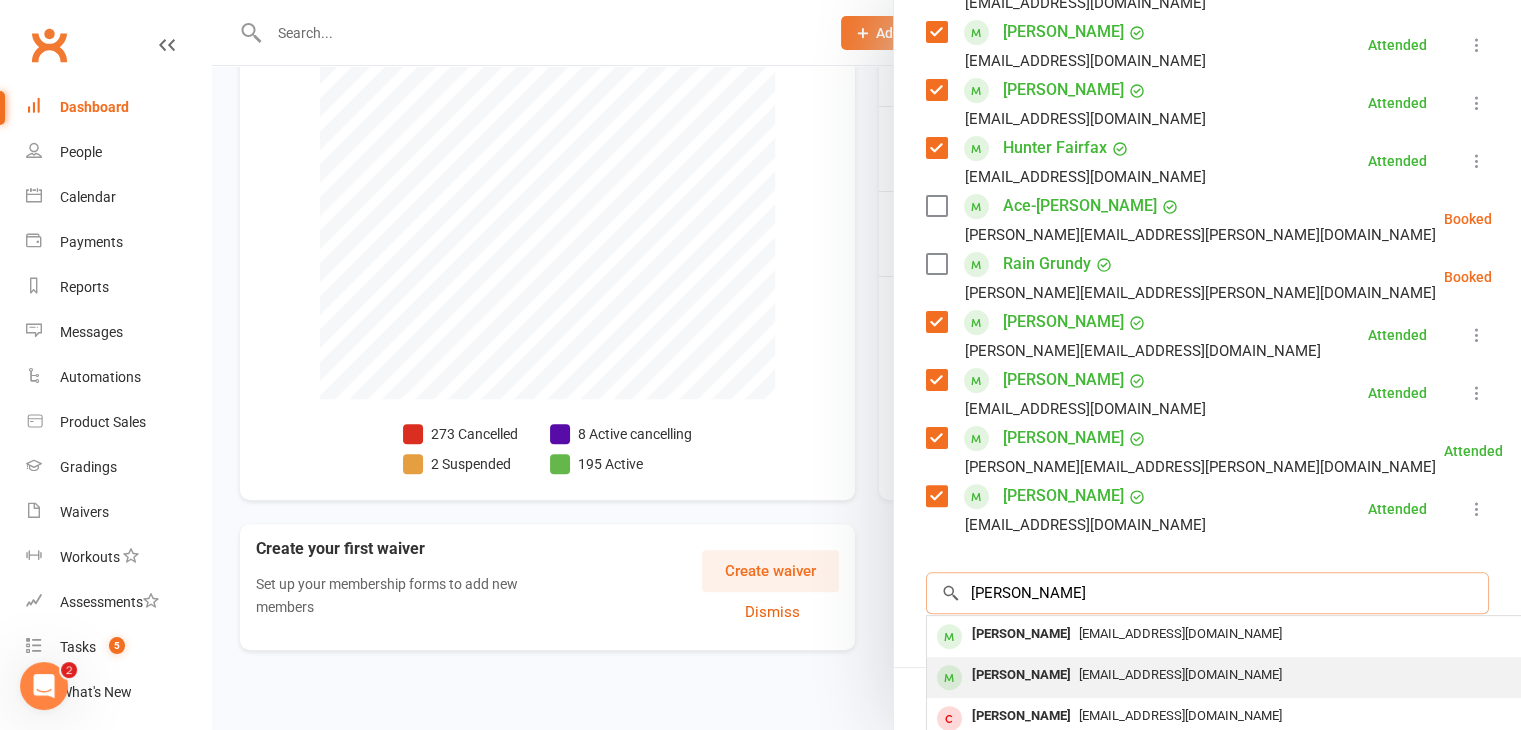 type on "[PERSON_NAME]" 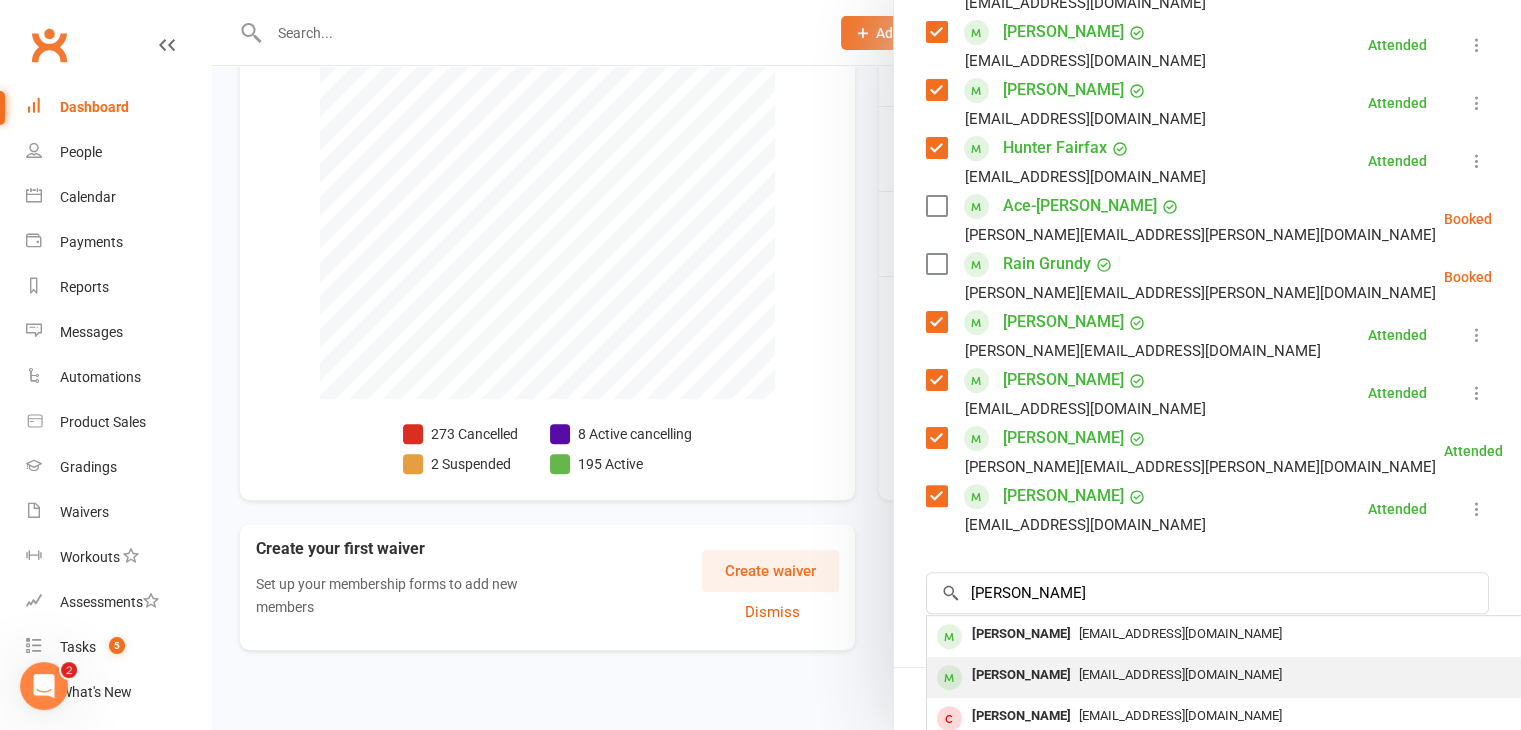 click on "[PERSON_NAME]" at bounding box center (1021, 675) 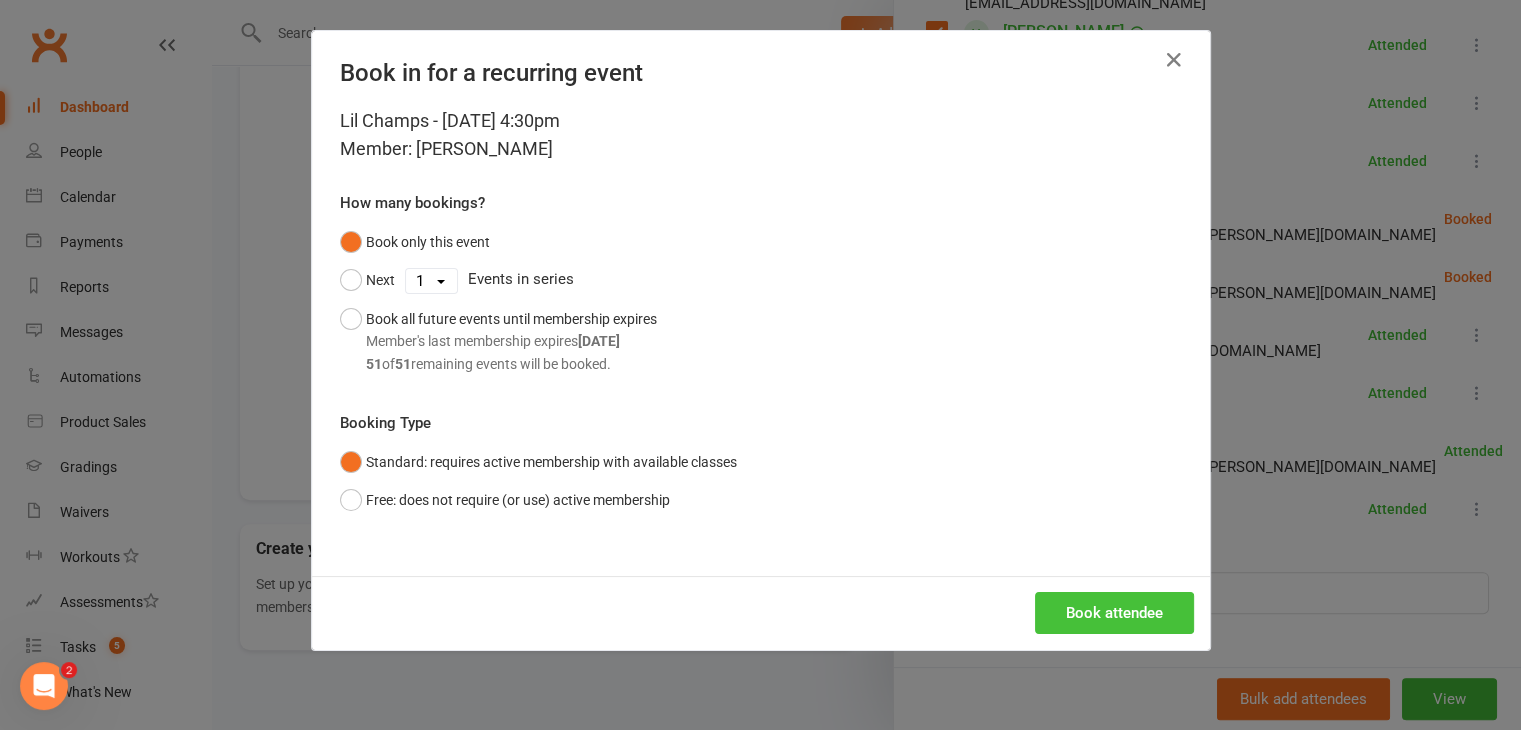 click on "Book attendee" at bounding box center (1114, 613) 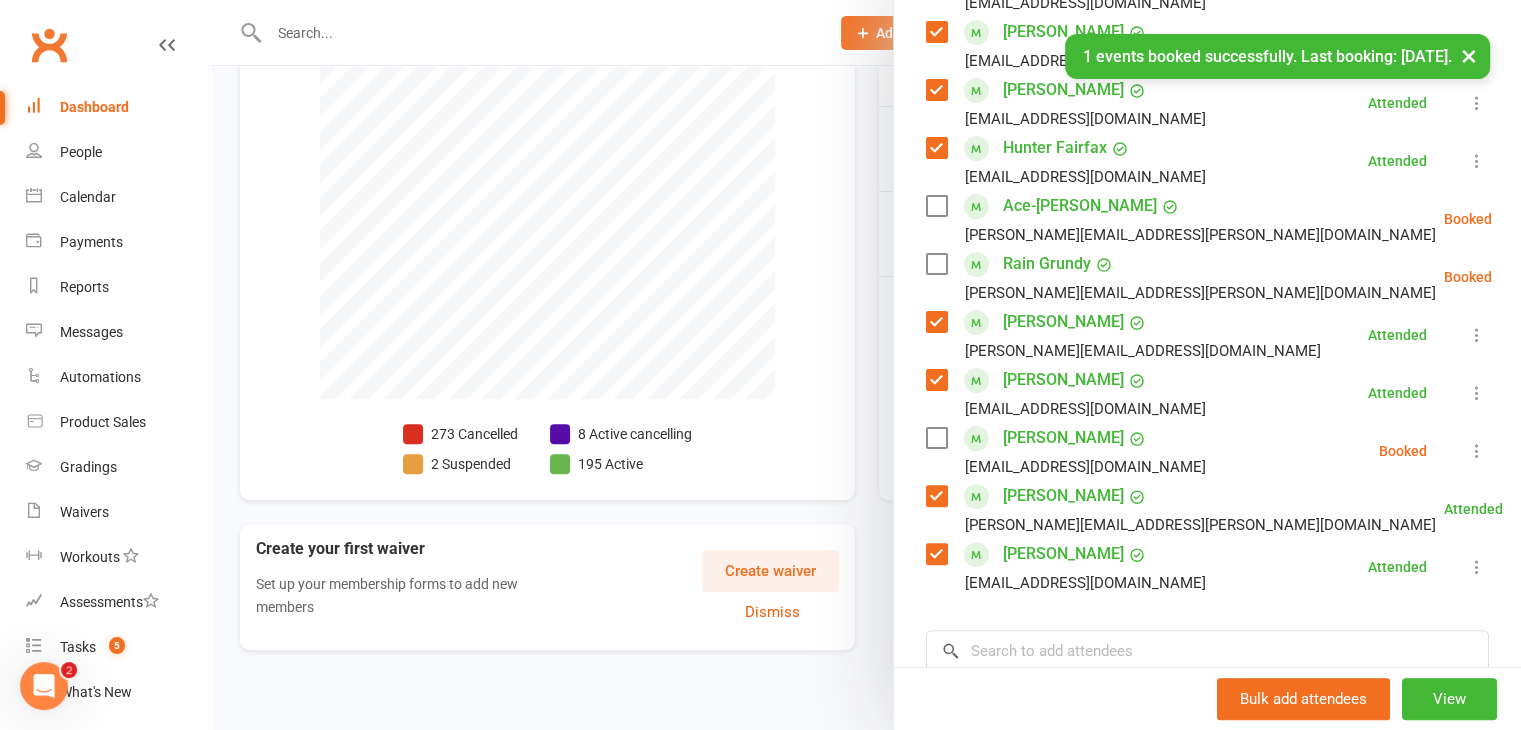 click at bounding box center (936, 438) 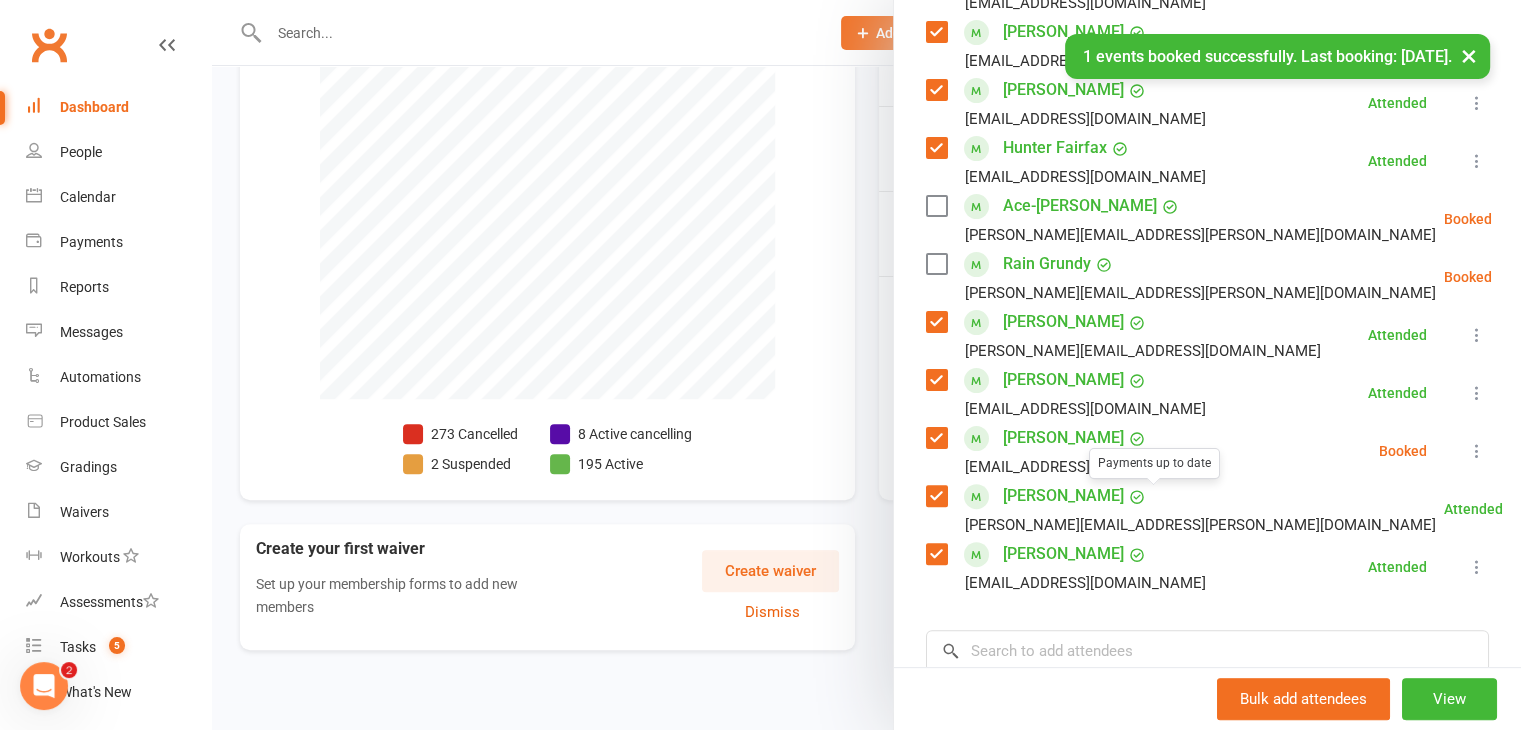 scroll, scrollTop: 172, scrollLeft: 0, axis: vertical 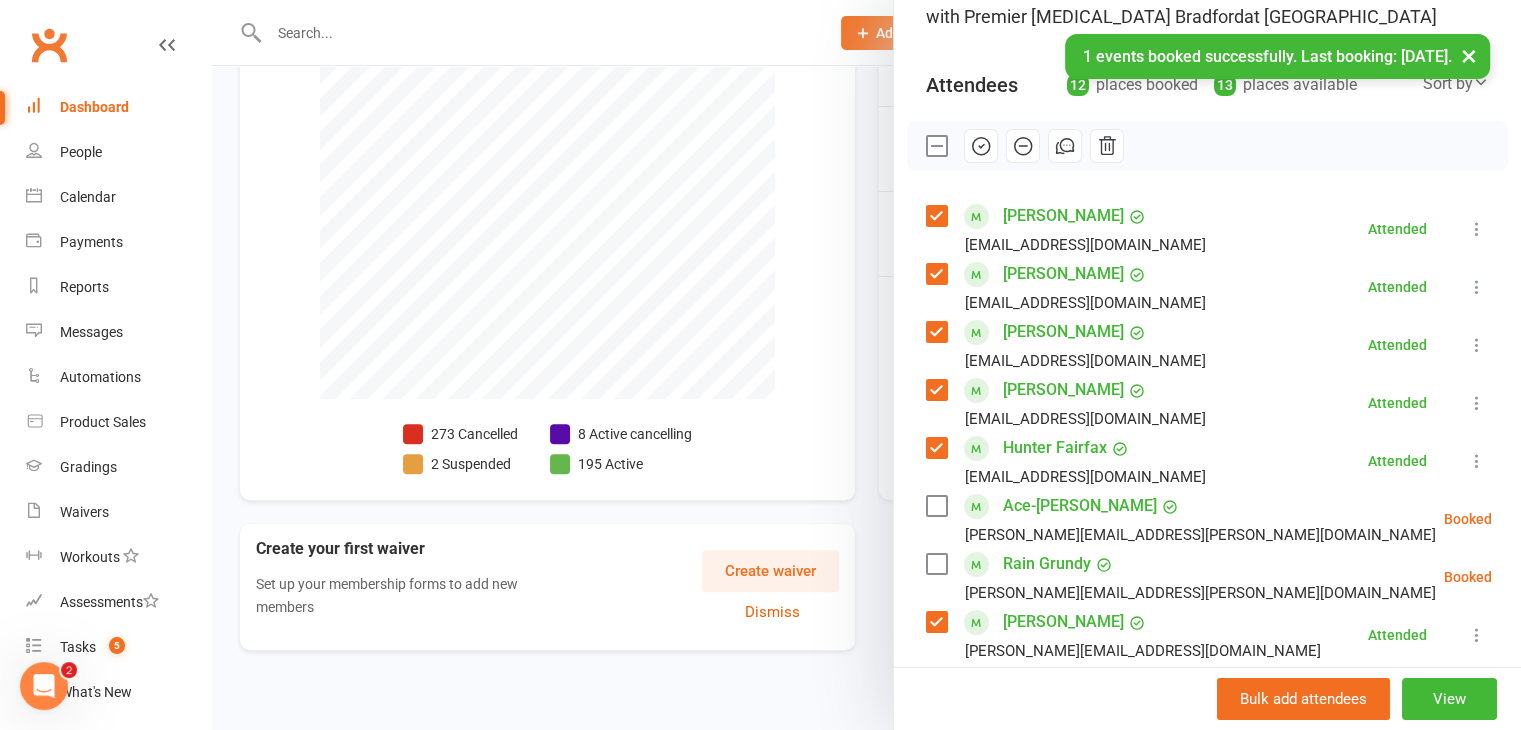 drag, startPoint x: 965, startPoint y: 147, endPoint x: 851, endPoint y: 109, distance: 120.16655 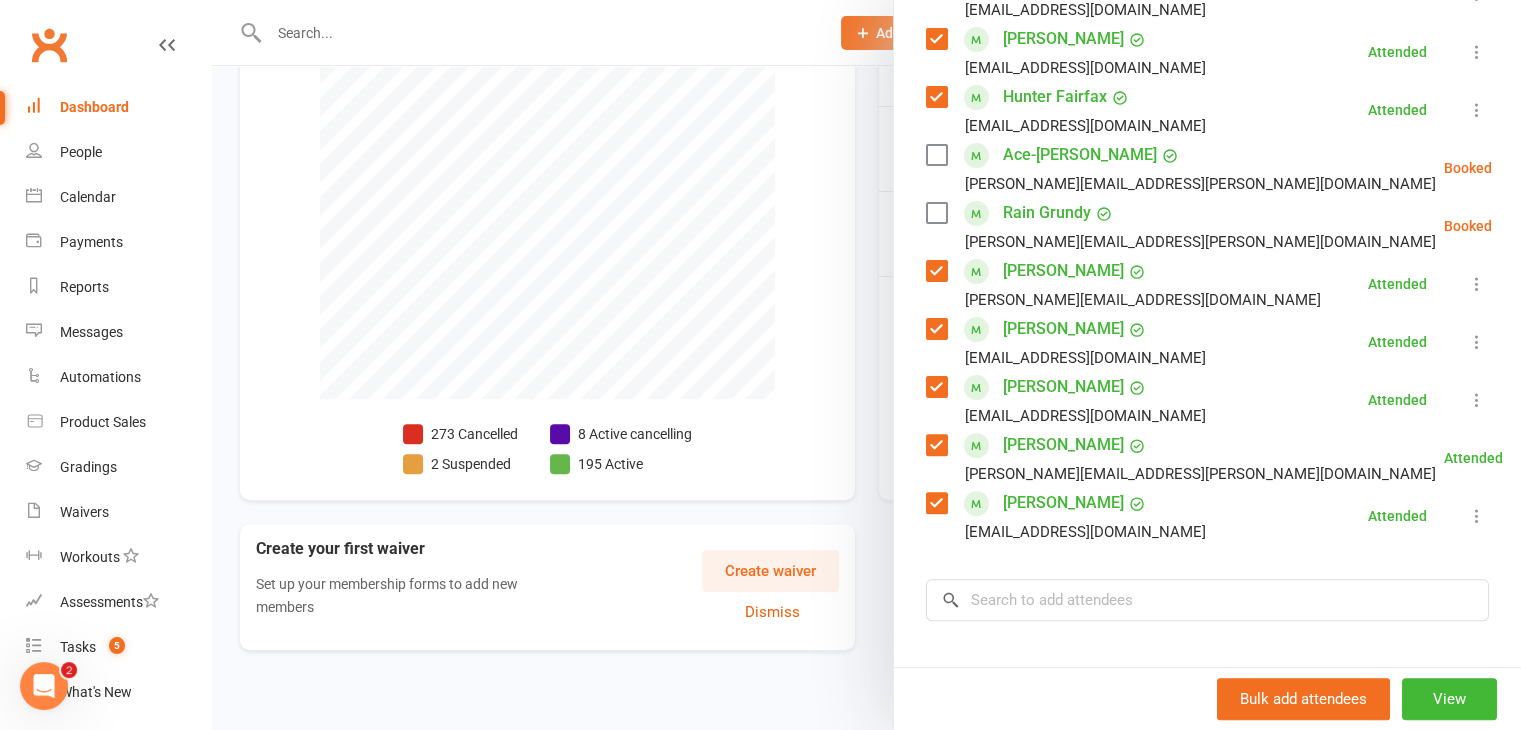 scroll, scrollTop: 759, scrollLeft: 0, axis: vertical 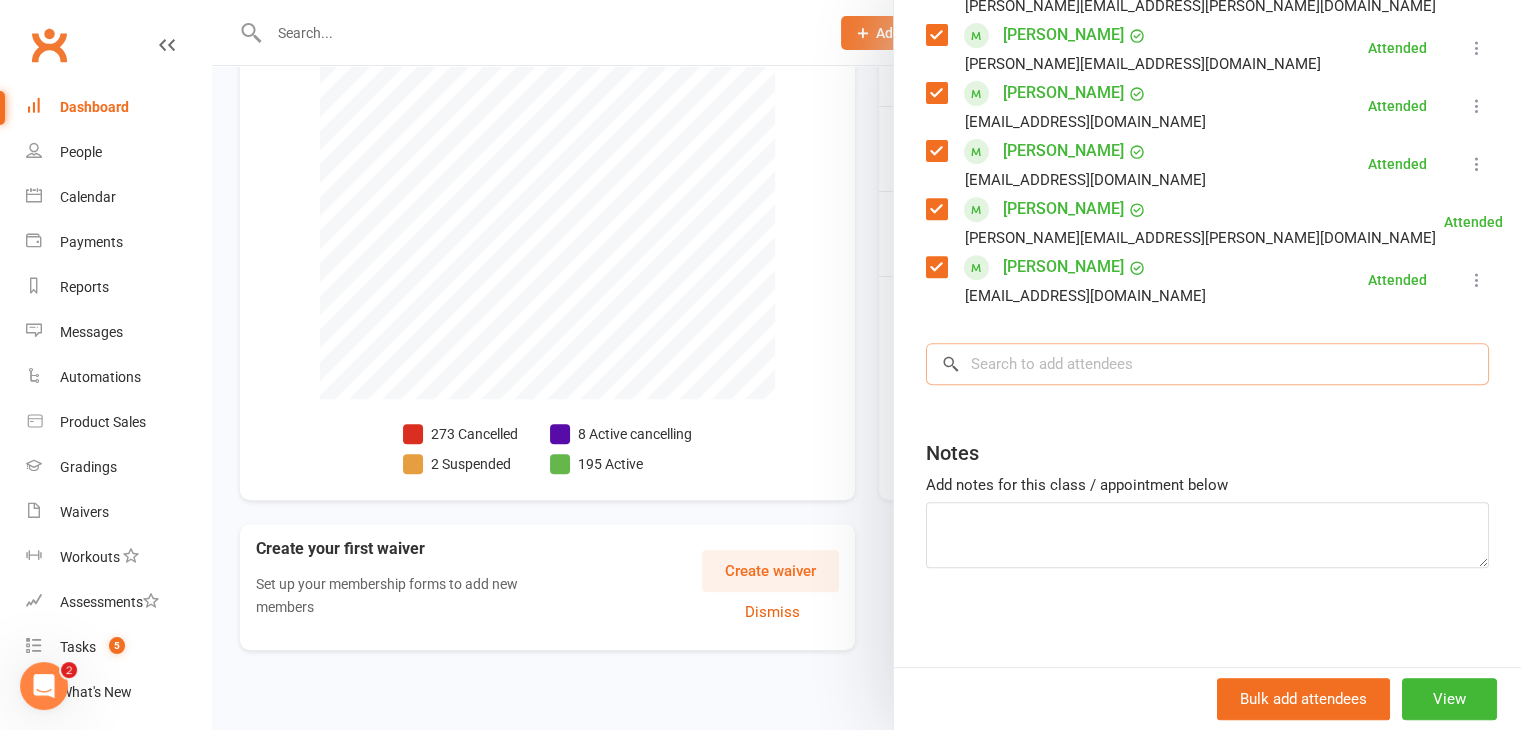 click at bounding box center (1207, 364) 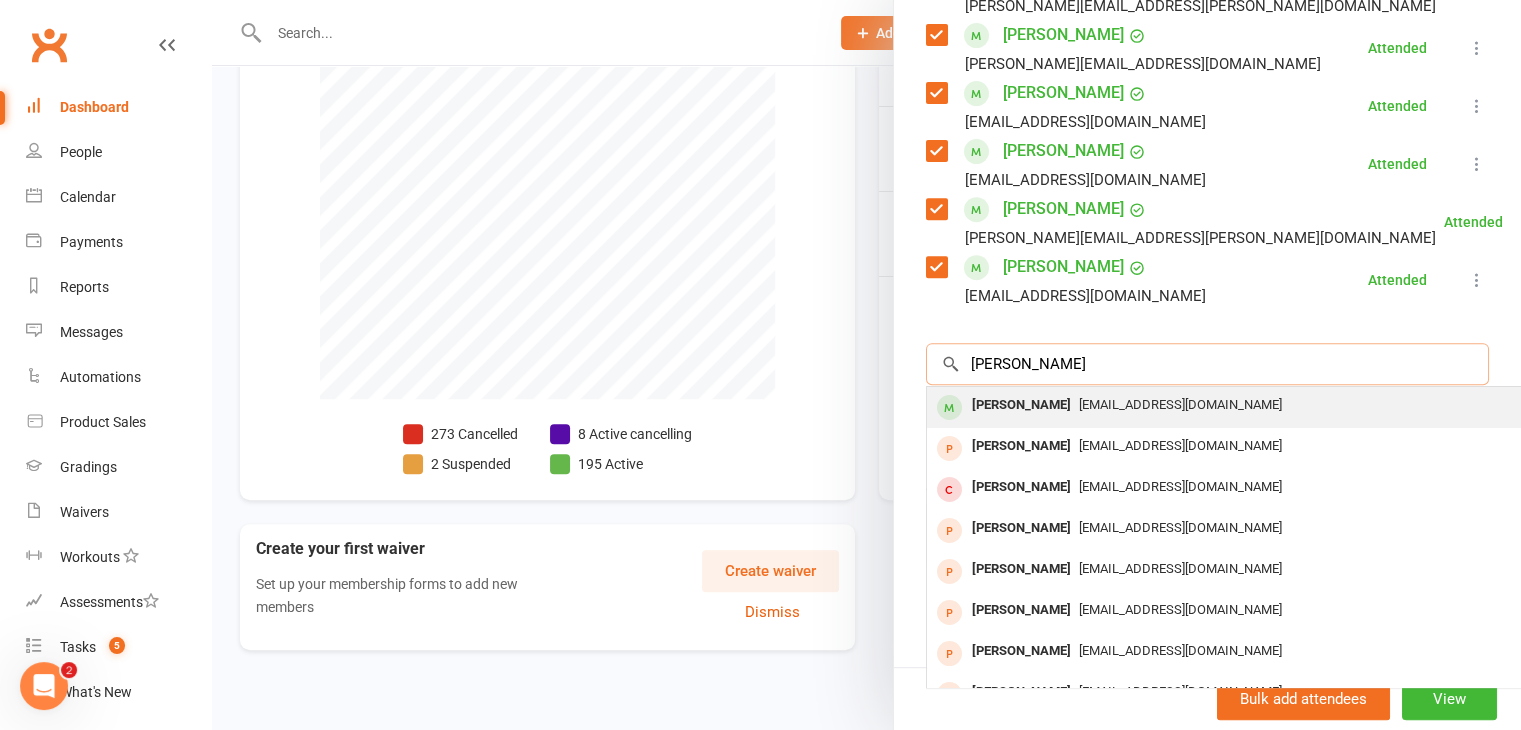 type on "[PERSON_NAME]" 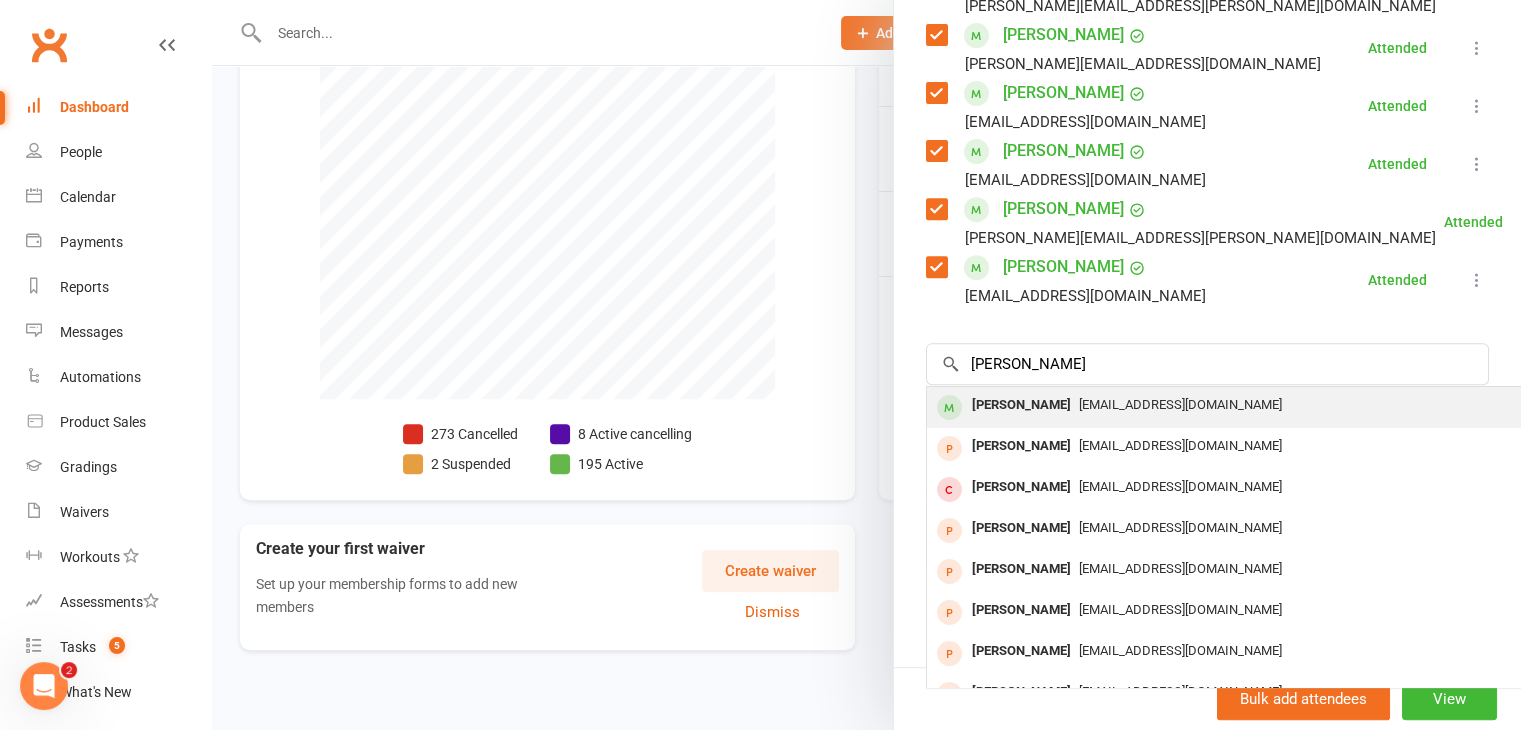 click on "[EMAIL_ADDRESS][DOMAIN_NAME]" at bounding box center (1180, 404) 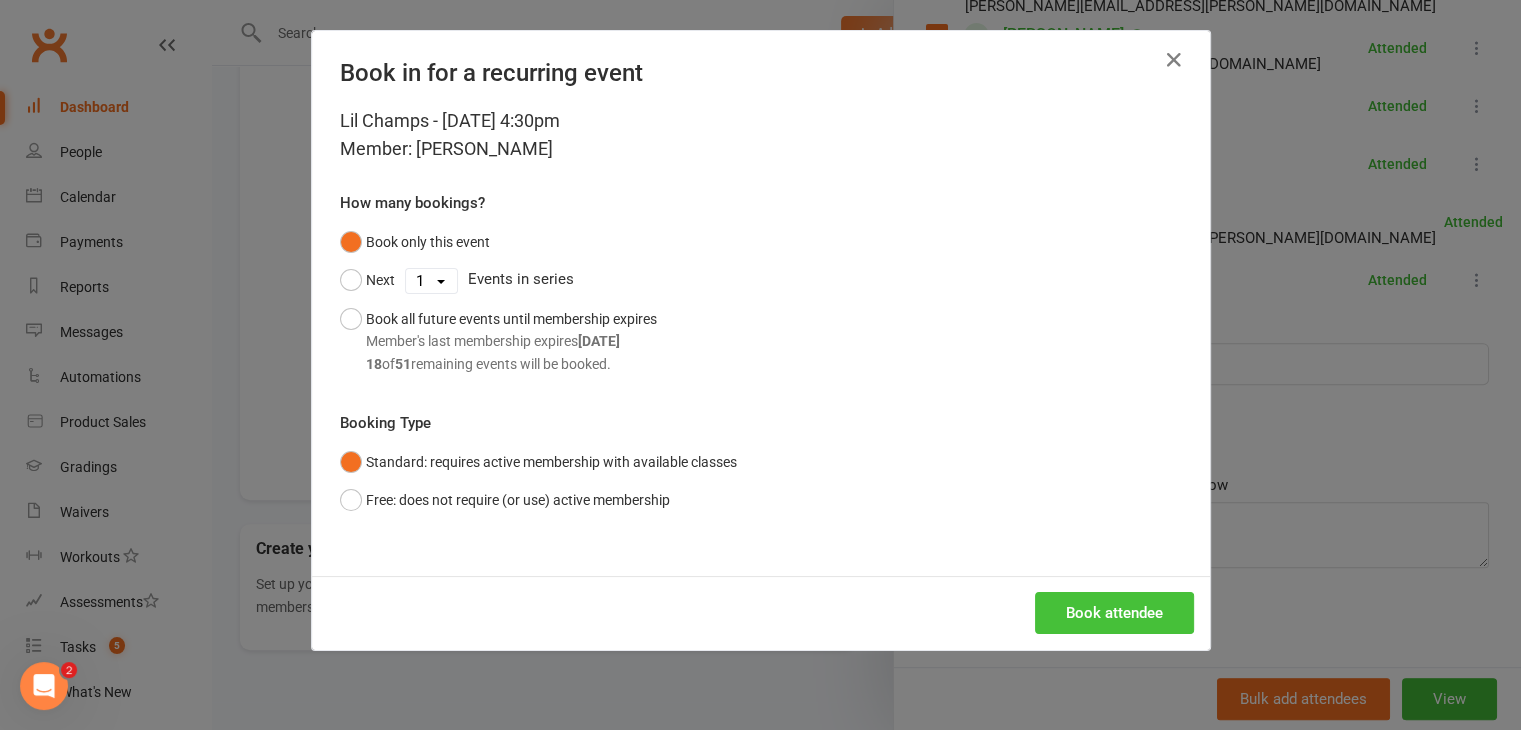 click on "Book attendee" at bounding box center (1114, 613) 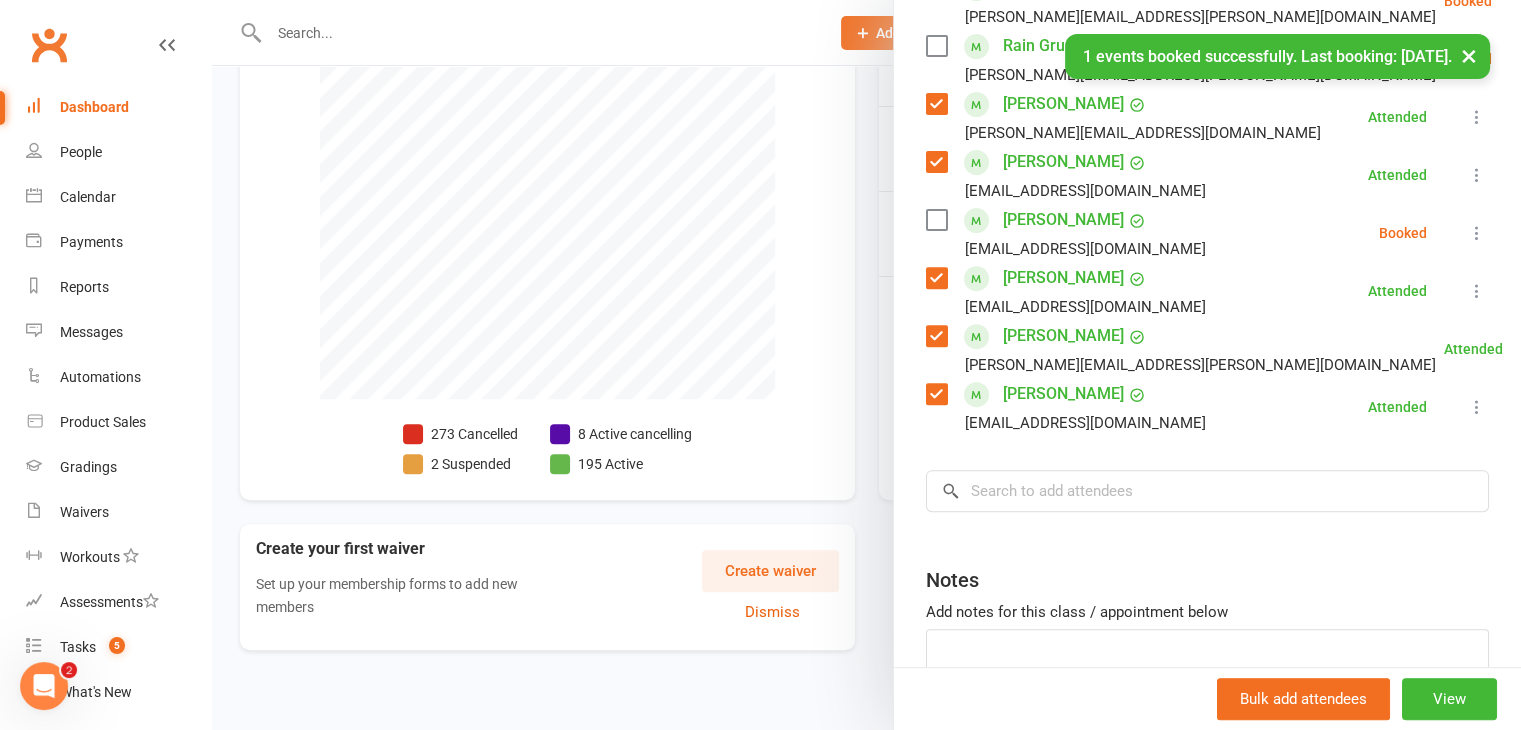 scroll, scrollTop: 559, scrollLeft: 0, axis: vertical 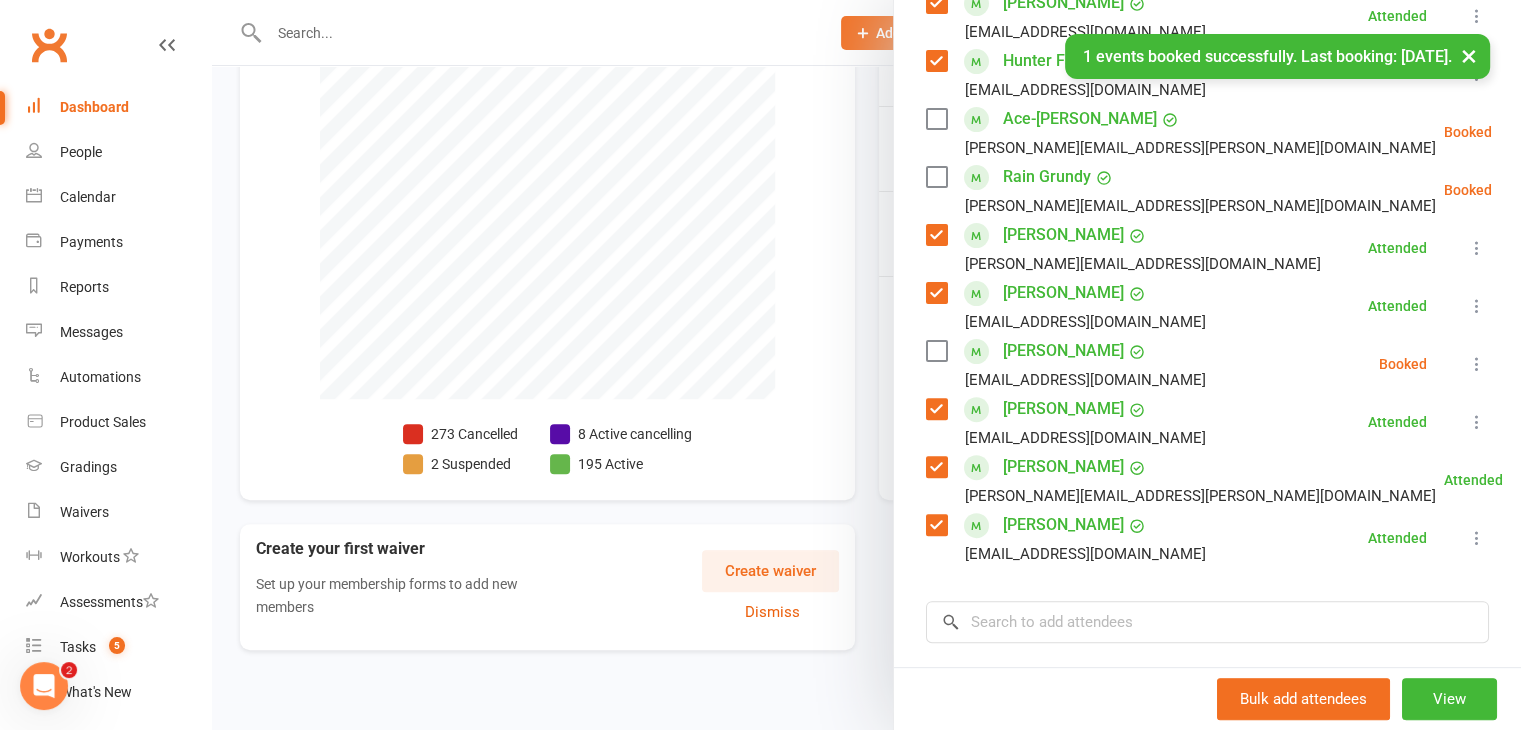 click at bounding box center [936, 351] 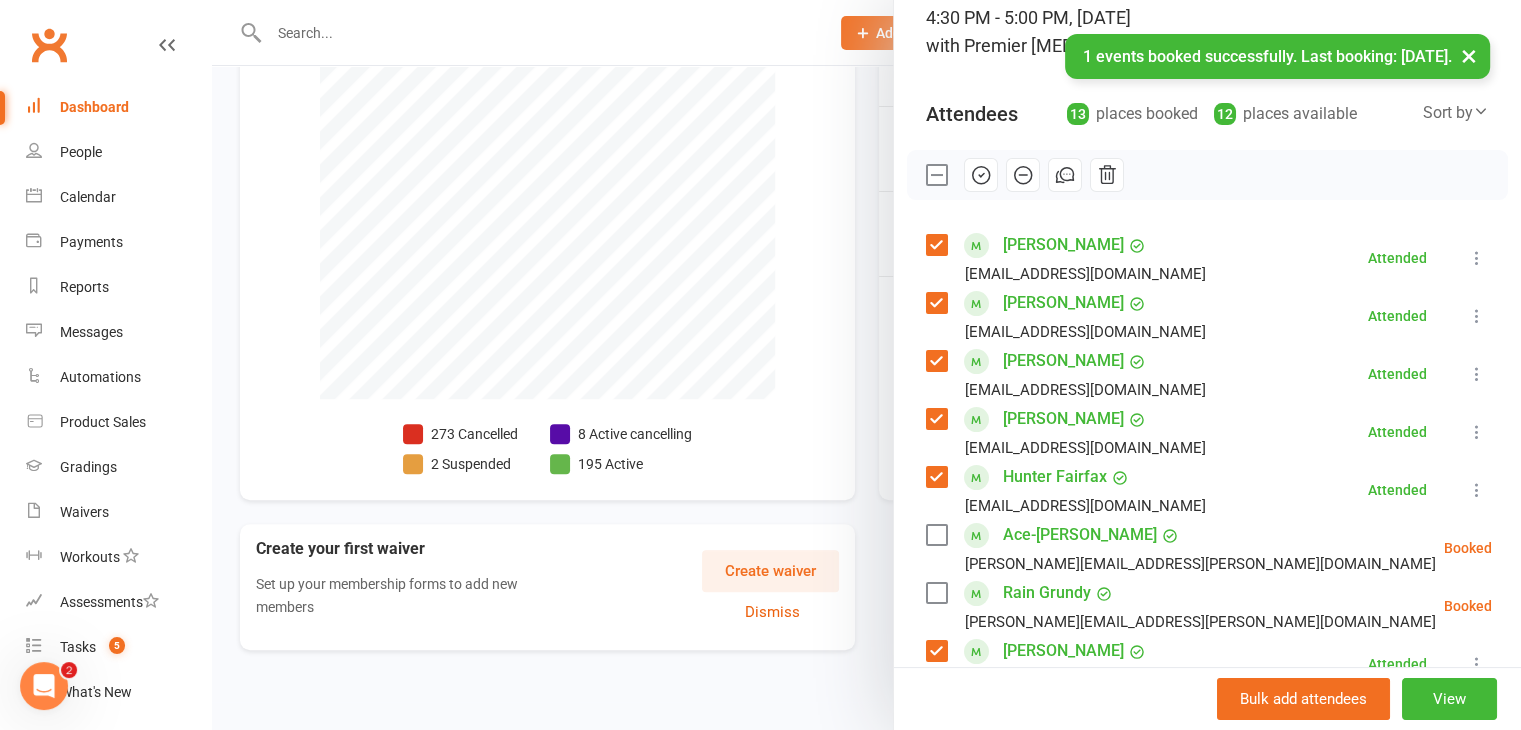 scroll, scrollTop: 59, scrollLeft: 0, axis: vertical 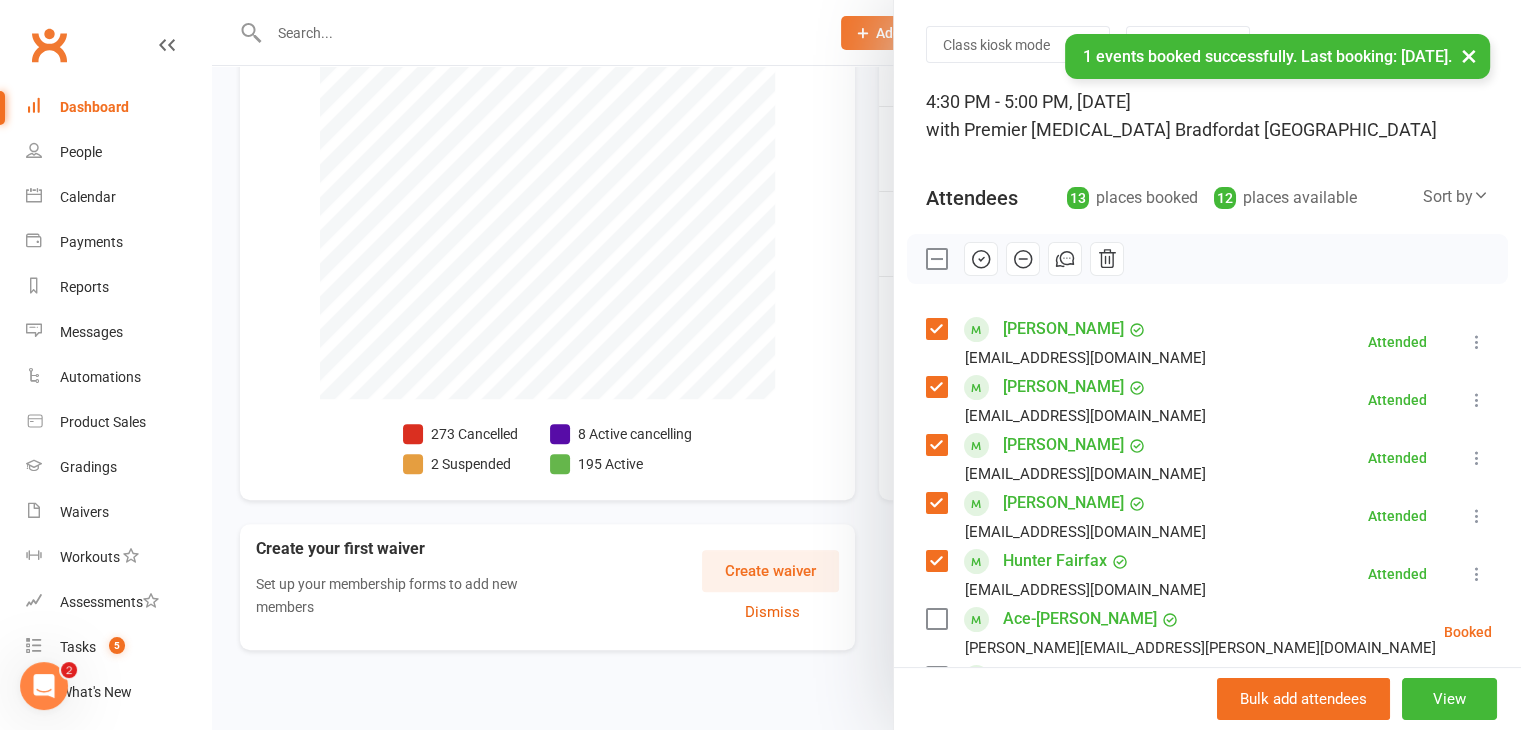 drag, startPoint x: 974, startPoint y: 264, endPoint x: 864, endPoint y: 105, distance: 193.34166 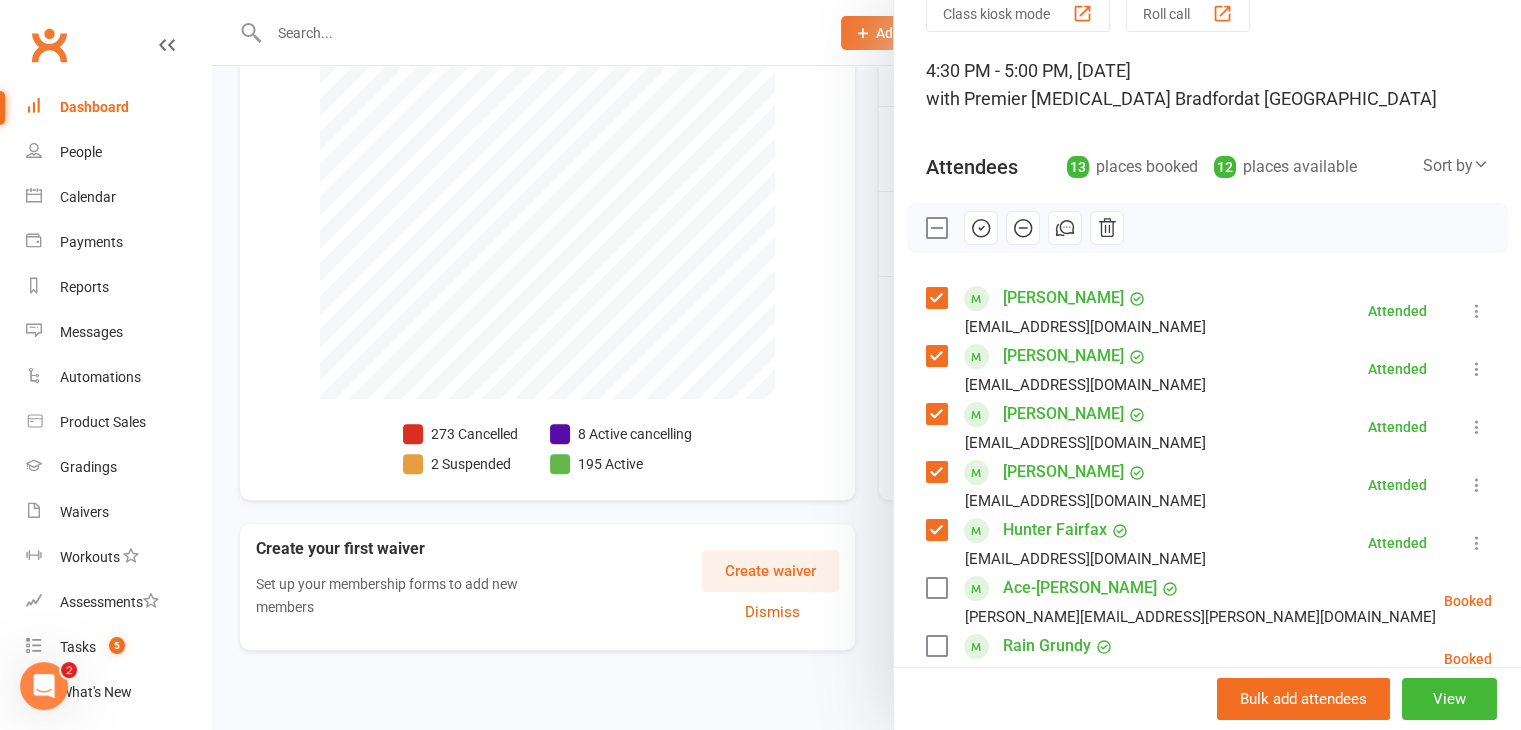 scroll, scrollTop: 0, scrollLeft: 0, axis: both 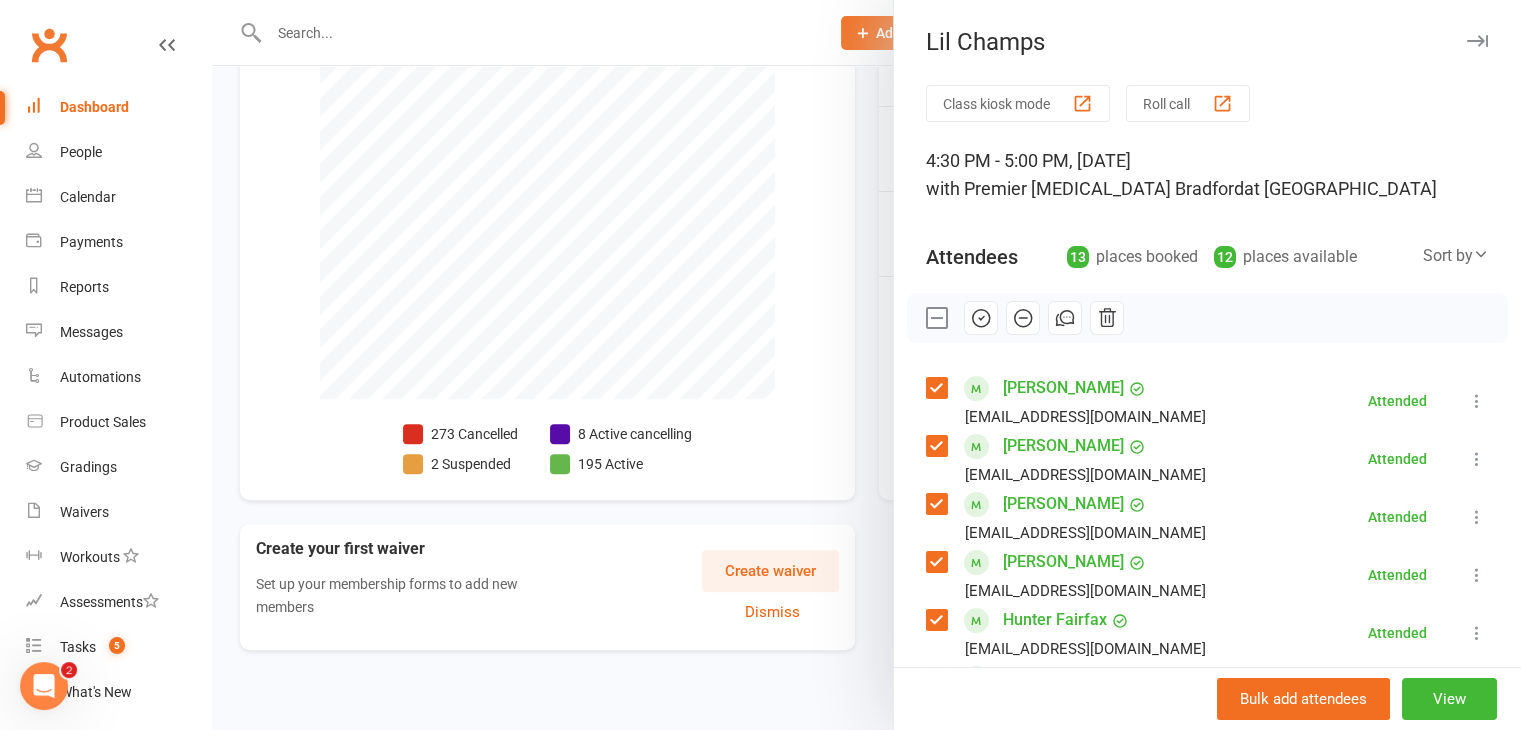 click at bounding box center [866, 365] 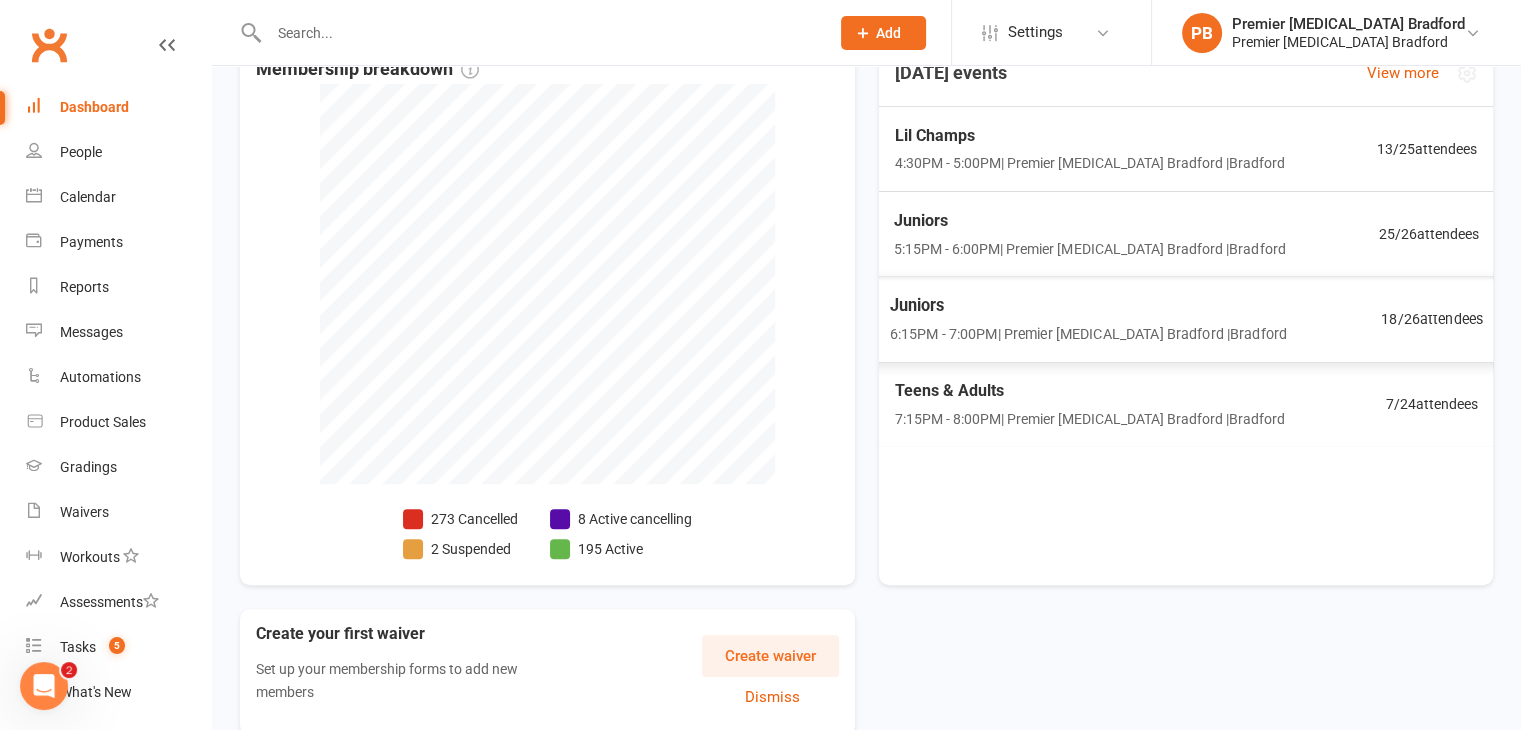 scroll, scrollTop: 377, scrollLeft: 0, axis: vertical 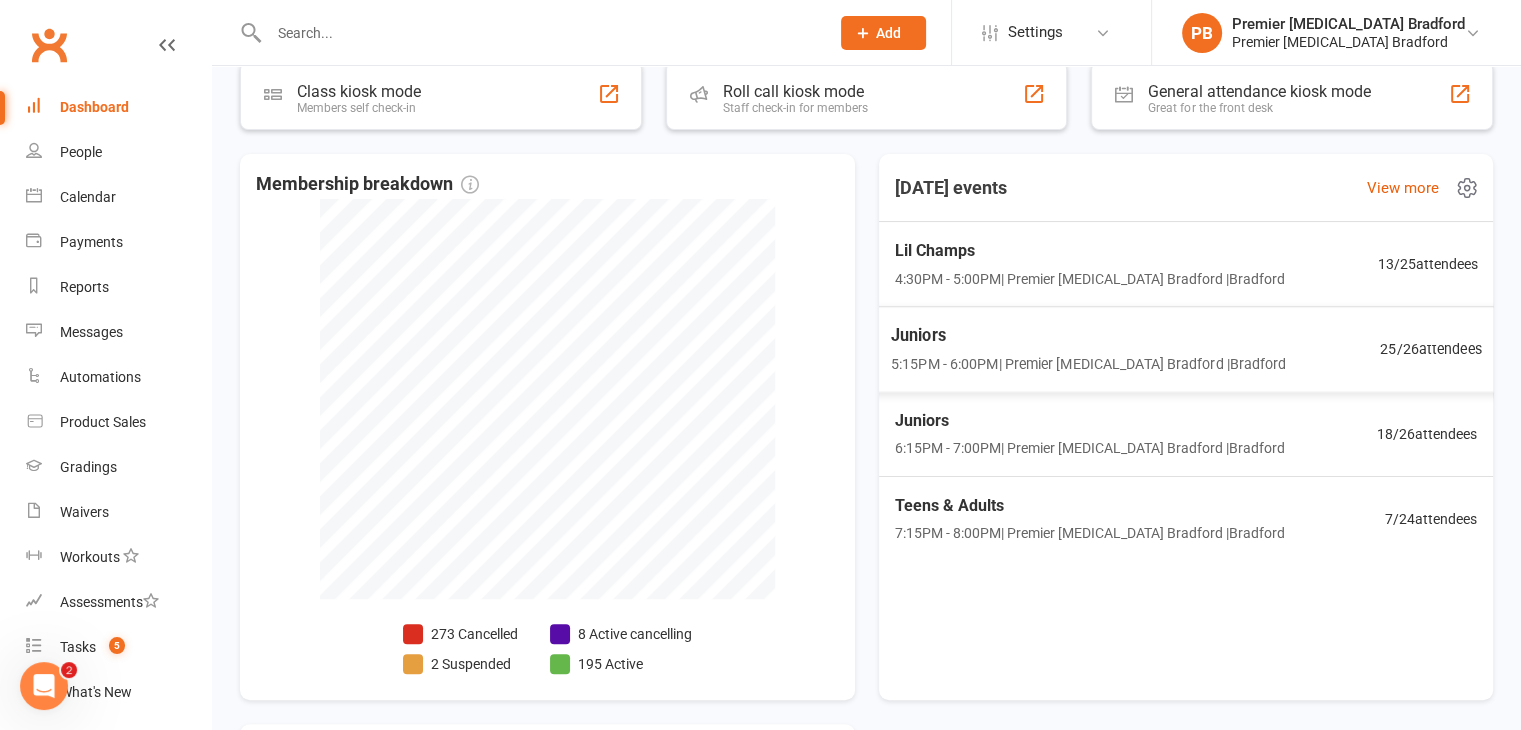 click on "Juniors" at bounding box center (1087, 335) 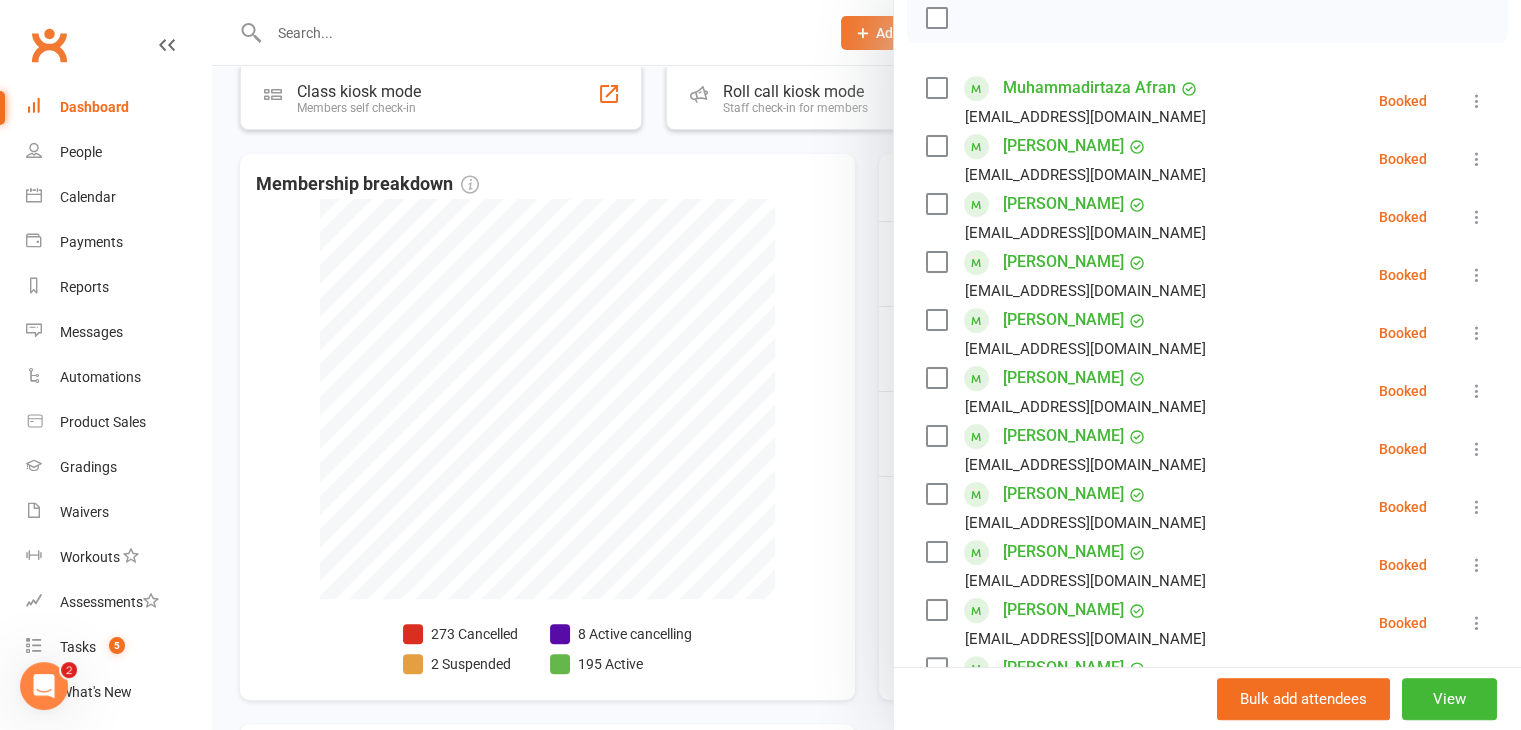 scroll, scrollTop: 0, scrollLeft: 0, axis: both 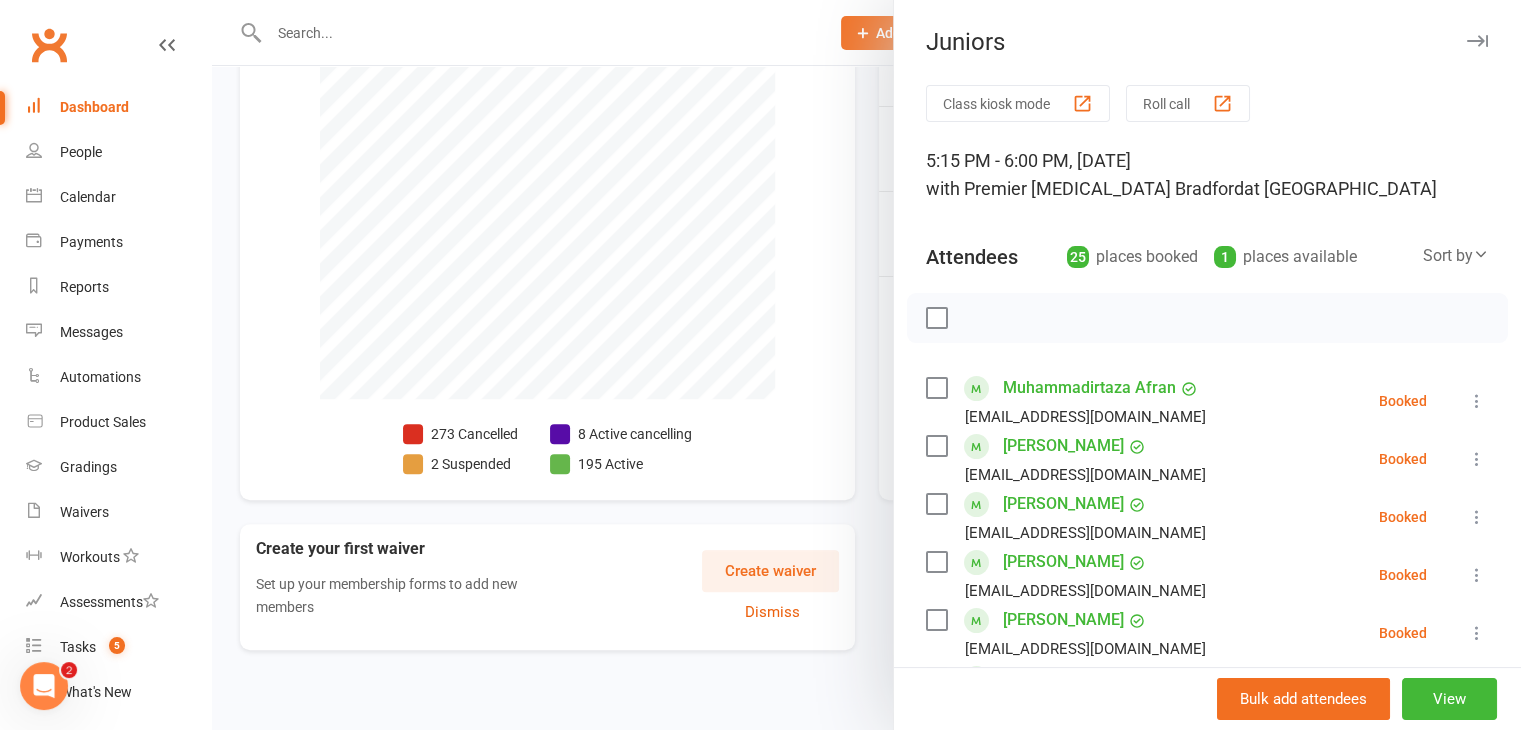 click on "[PERSON_NAME]  [EMAIL_ADDRESS][DOMAIN_NAME] Booked More info  Remove  Check in  Mark absent  Send message  All bookings for series" at bounding box center (1207, 575) 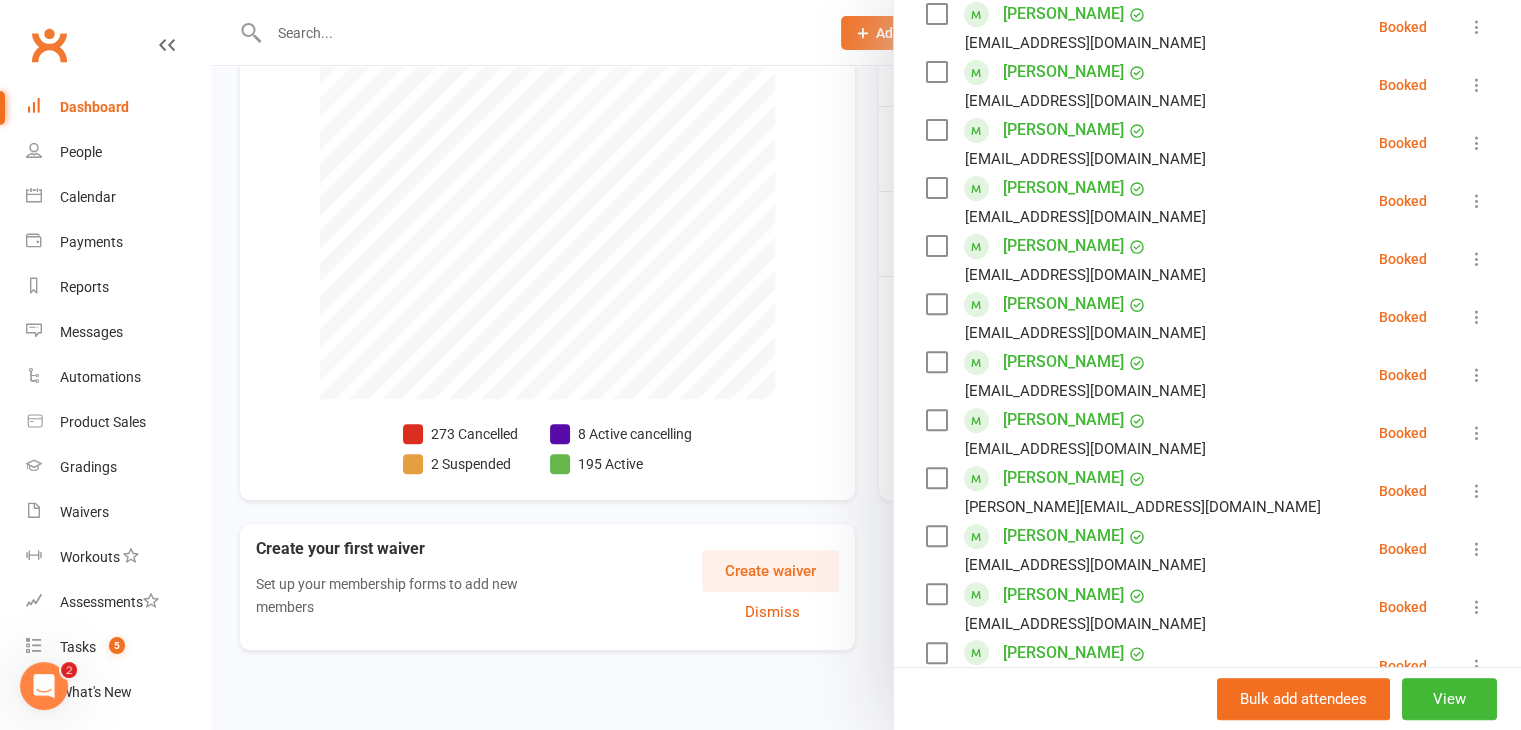 scroll, scrollTop: 800, scrollLeft: 0, axis: vertical 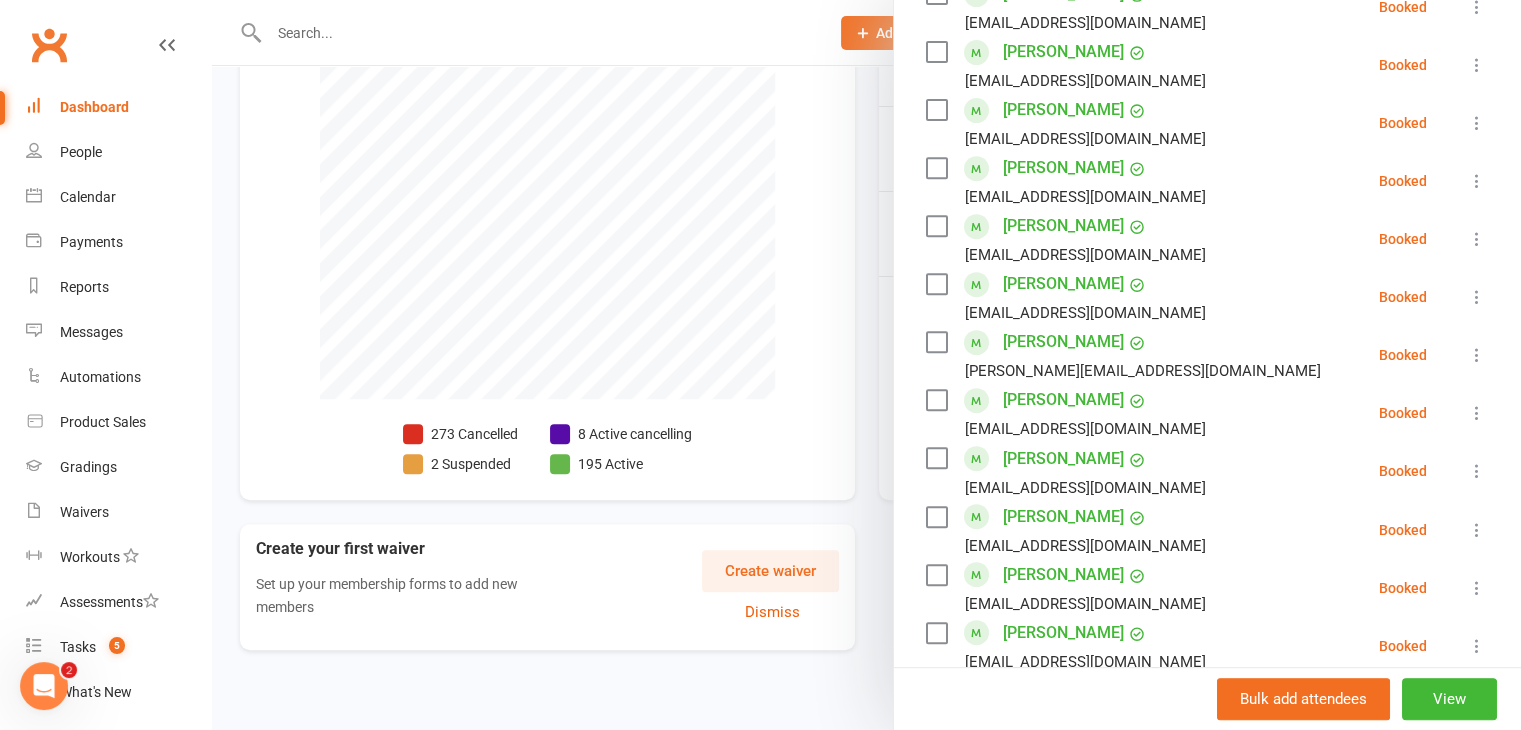 click at bounding box center [866, 365] 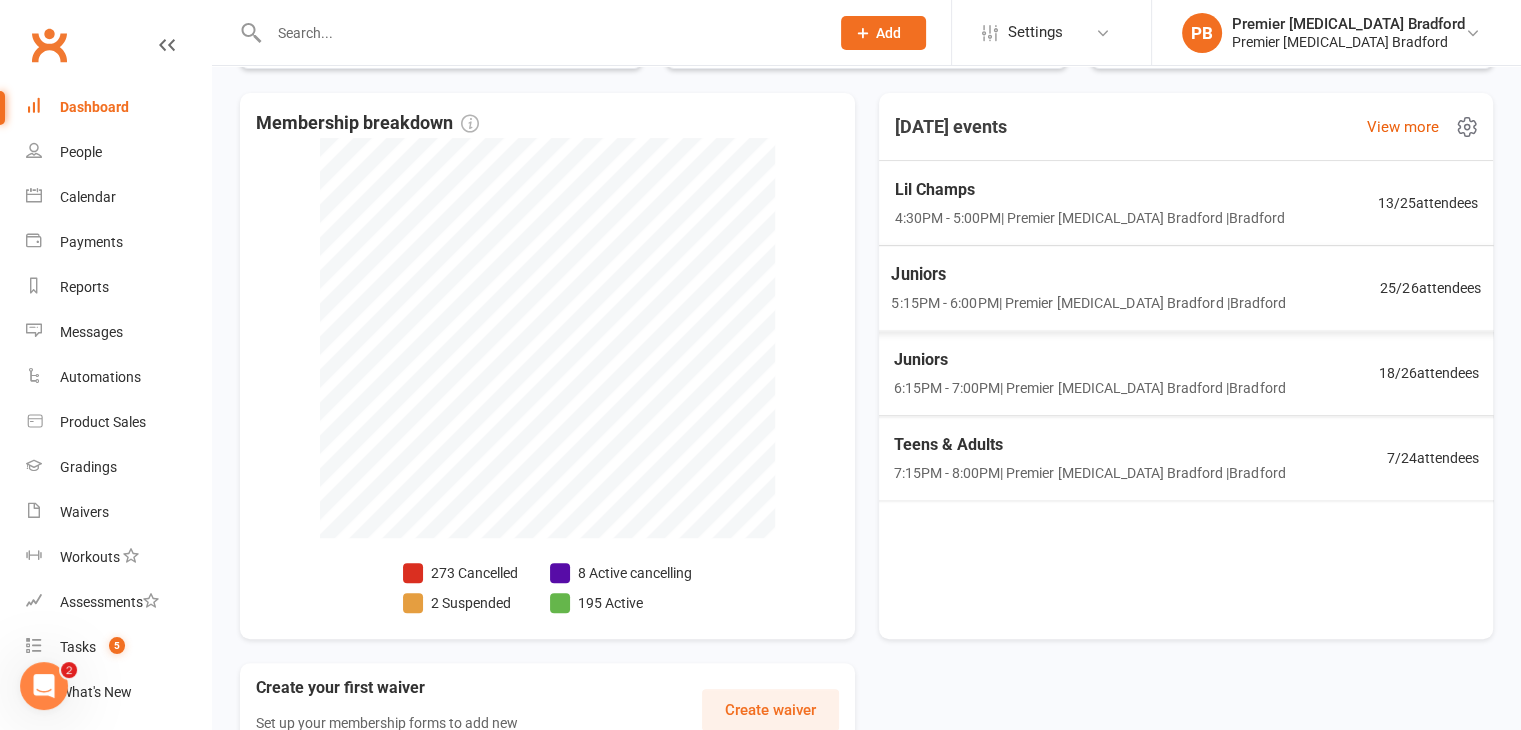 scroll, scrollTop: 277, scrollLeft: 0, axis: vertical 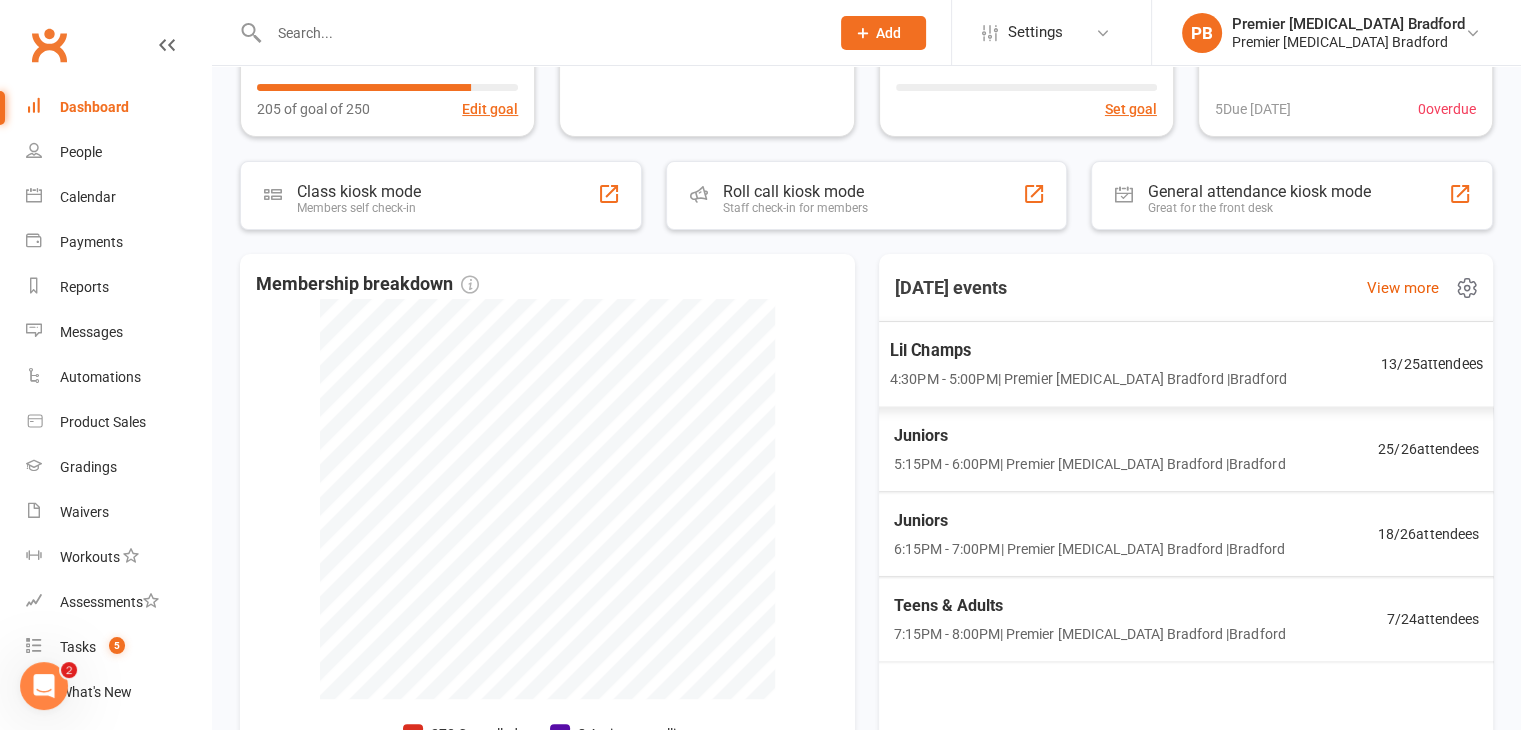 click on "Lil Champs" at bounding box center (1087, 350) 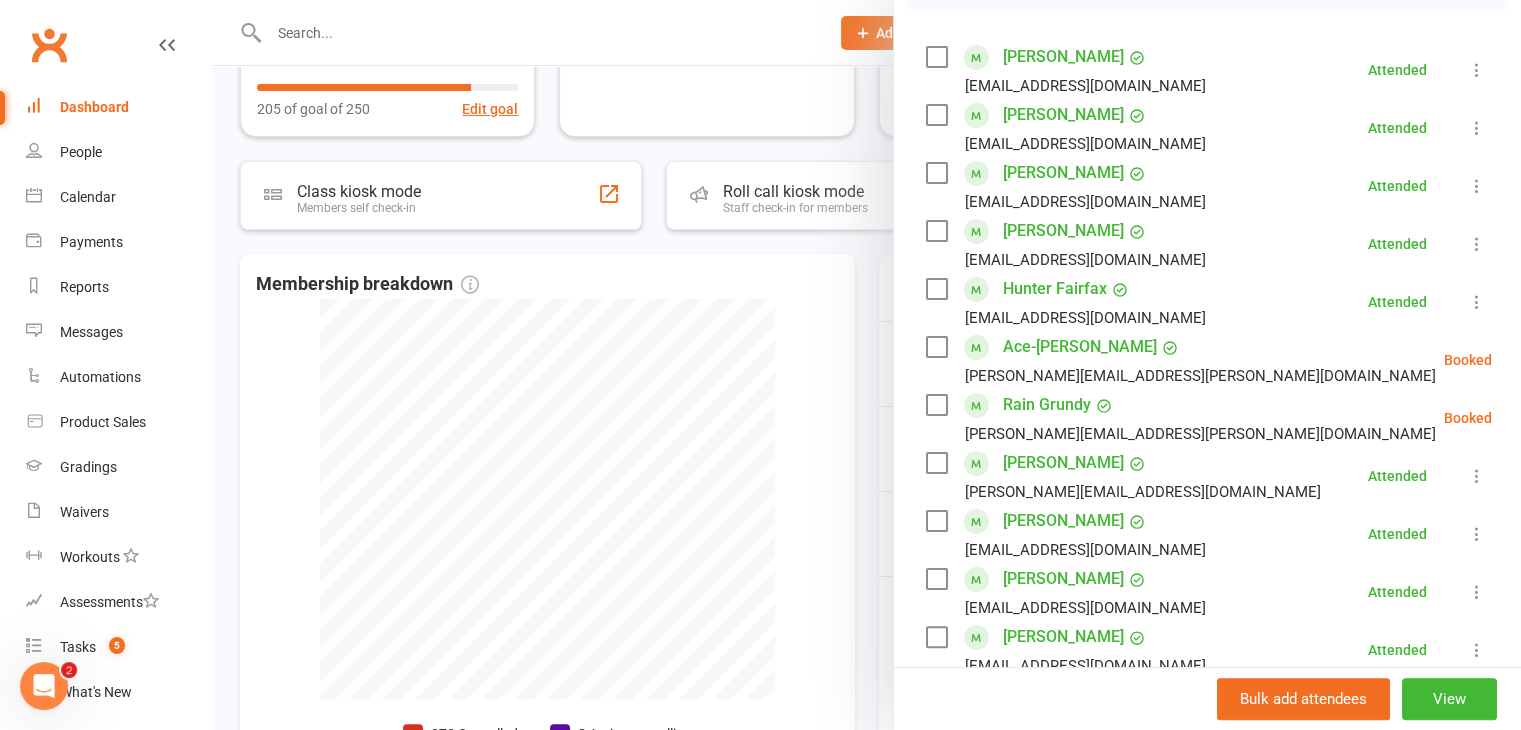 scroll, scrollTop: 500, scrollLeft: 0, axis: vertical 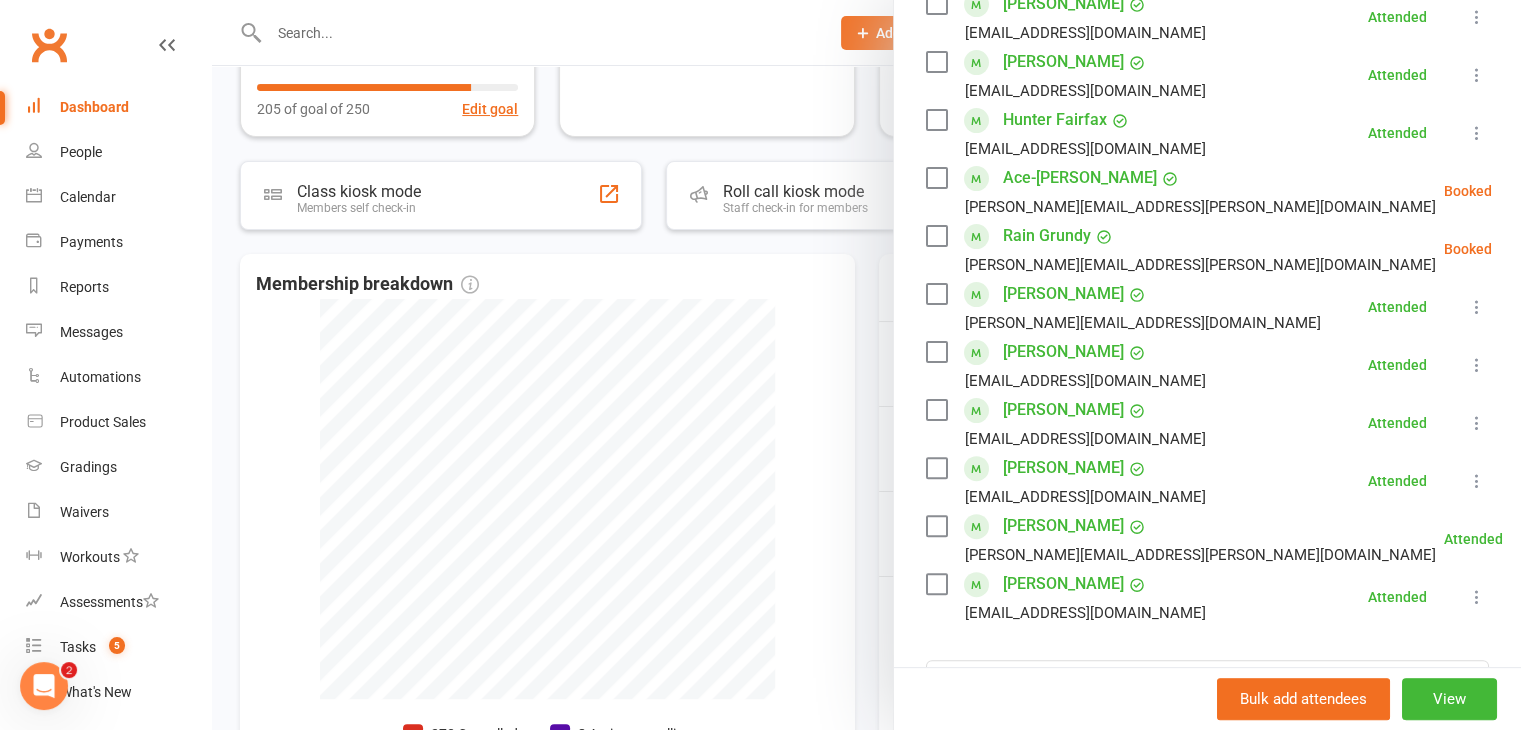 drag, startPoint x: 926, startPoint y: 173, endPoint x: 924, endPoint y: 205, distance: 32.06244 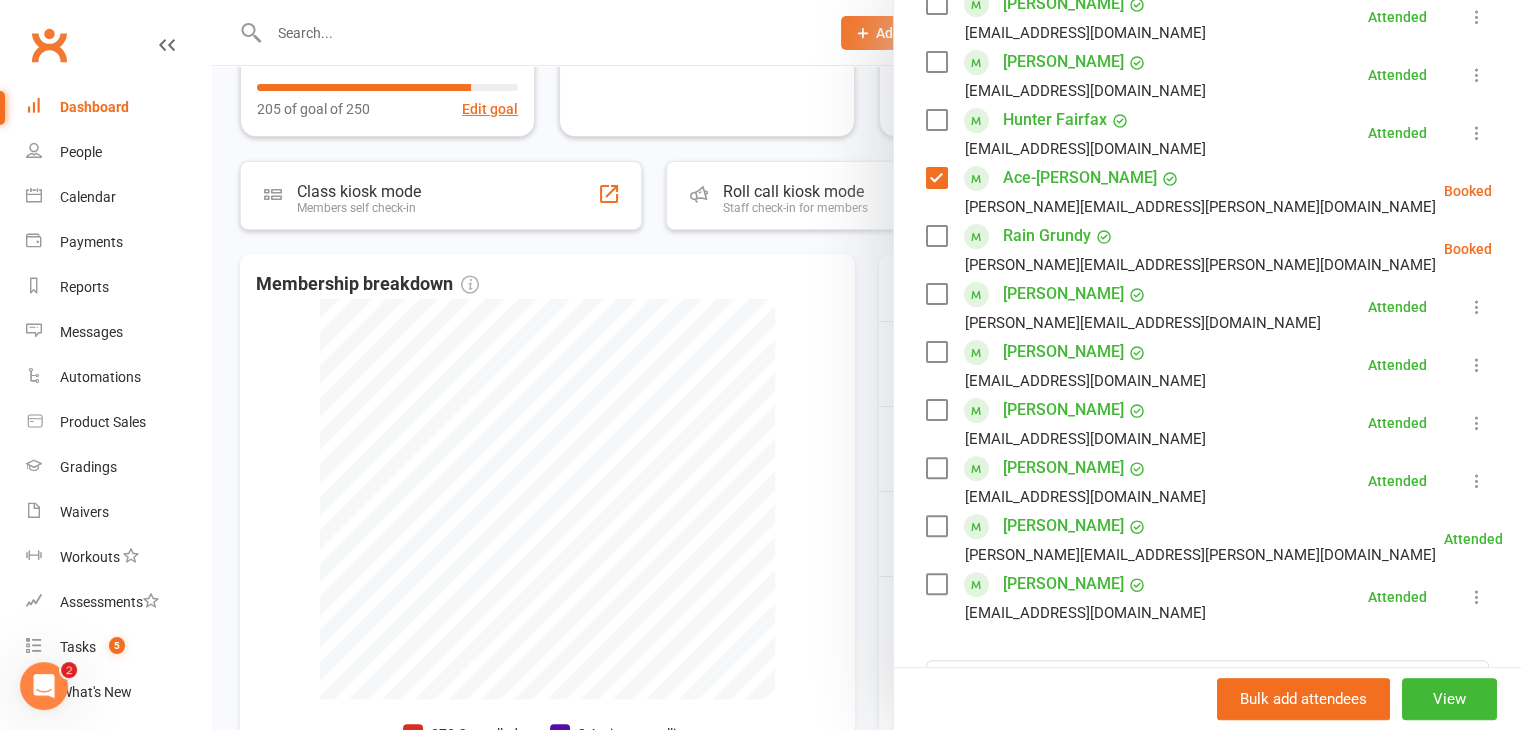 click at bounding box center [936, 236] 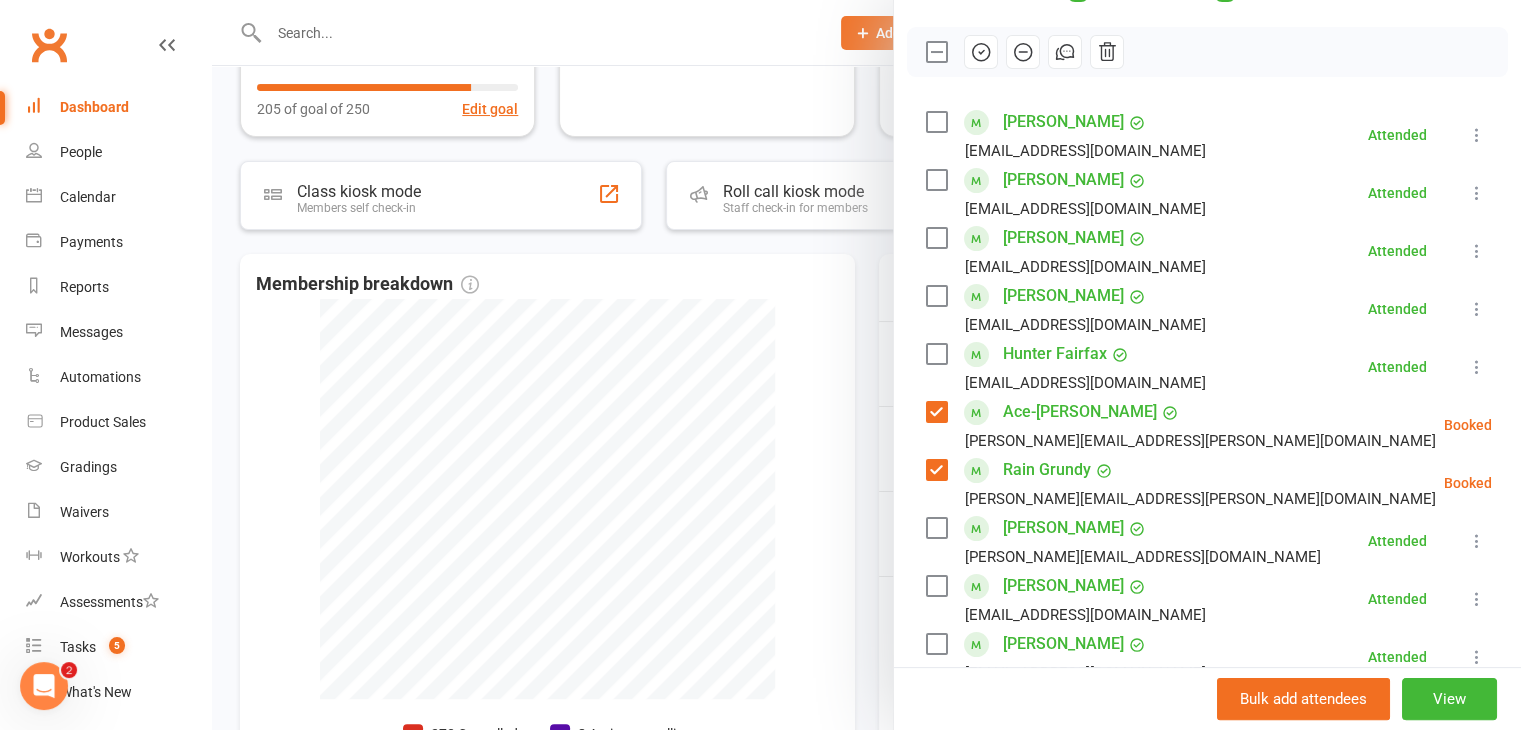 scroll, scrollTop: 200, scrollLeft: 0, axis: vertical 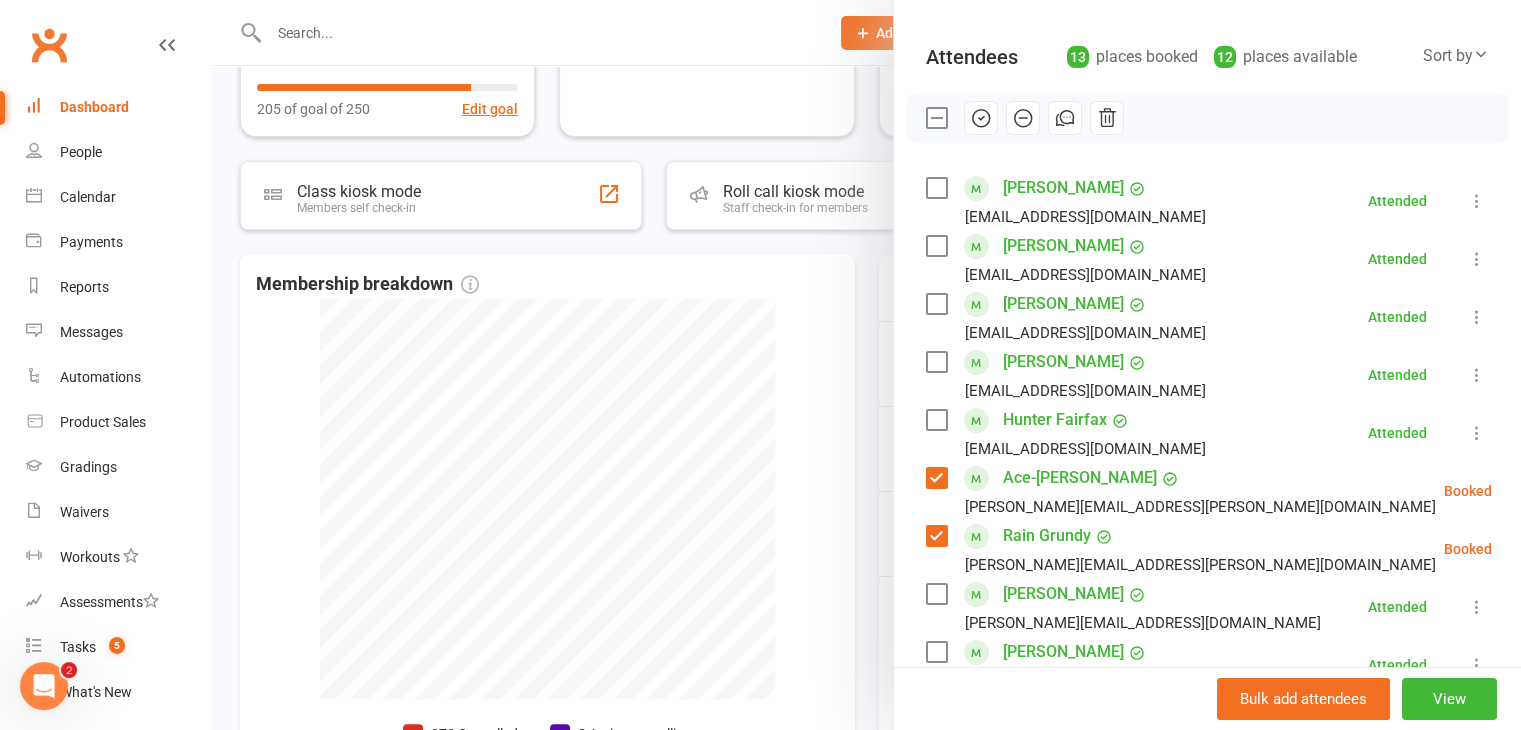 drag, startPoint x: 968, startPoint y: 123, endPoint x: 856, endPoint y: 114, distance: 112.36102 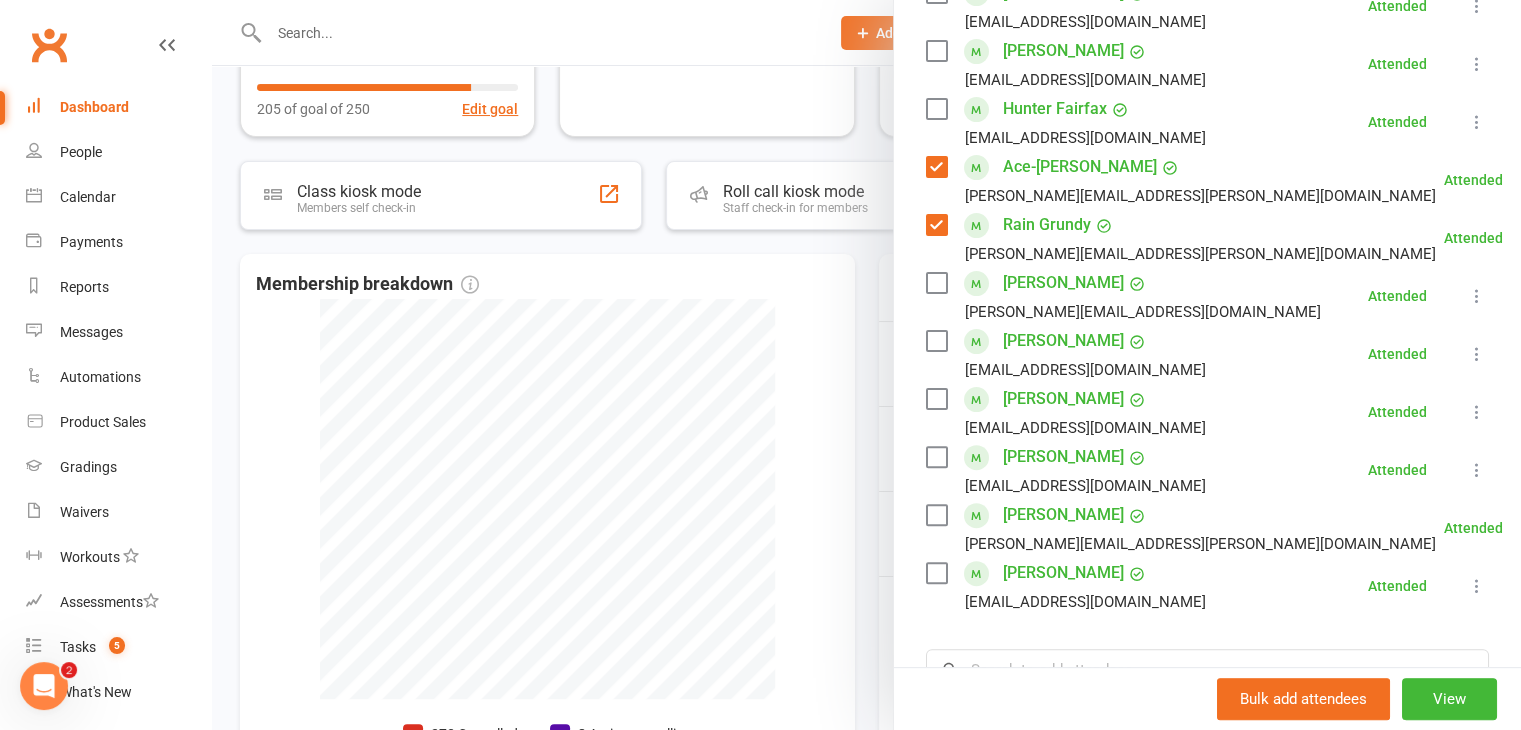 scroll, scrollTop: 600, scrollLeft: 0, axis: vertical 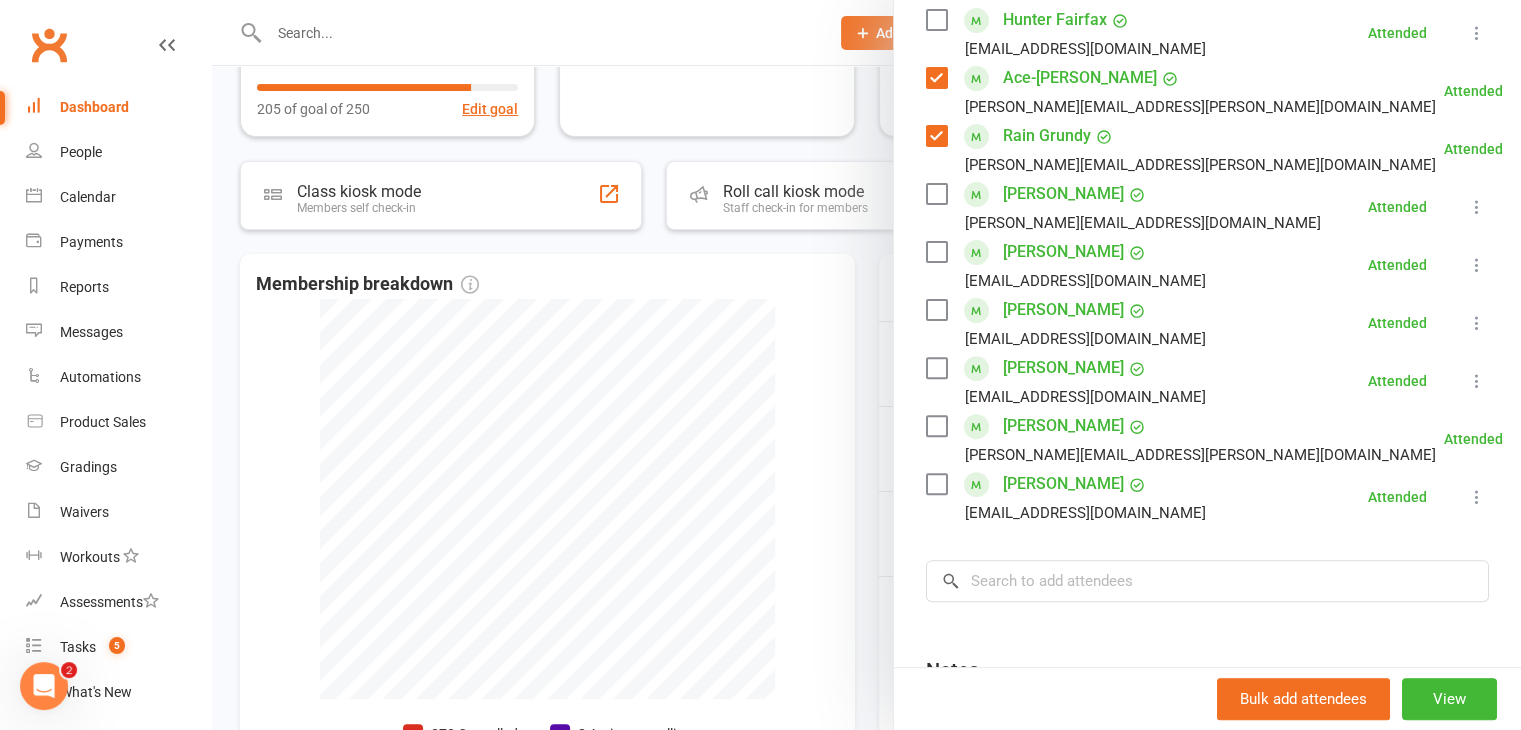 click at bounding box center (866, 365) 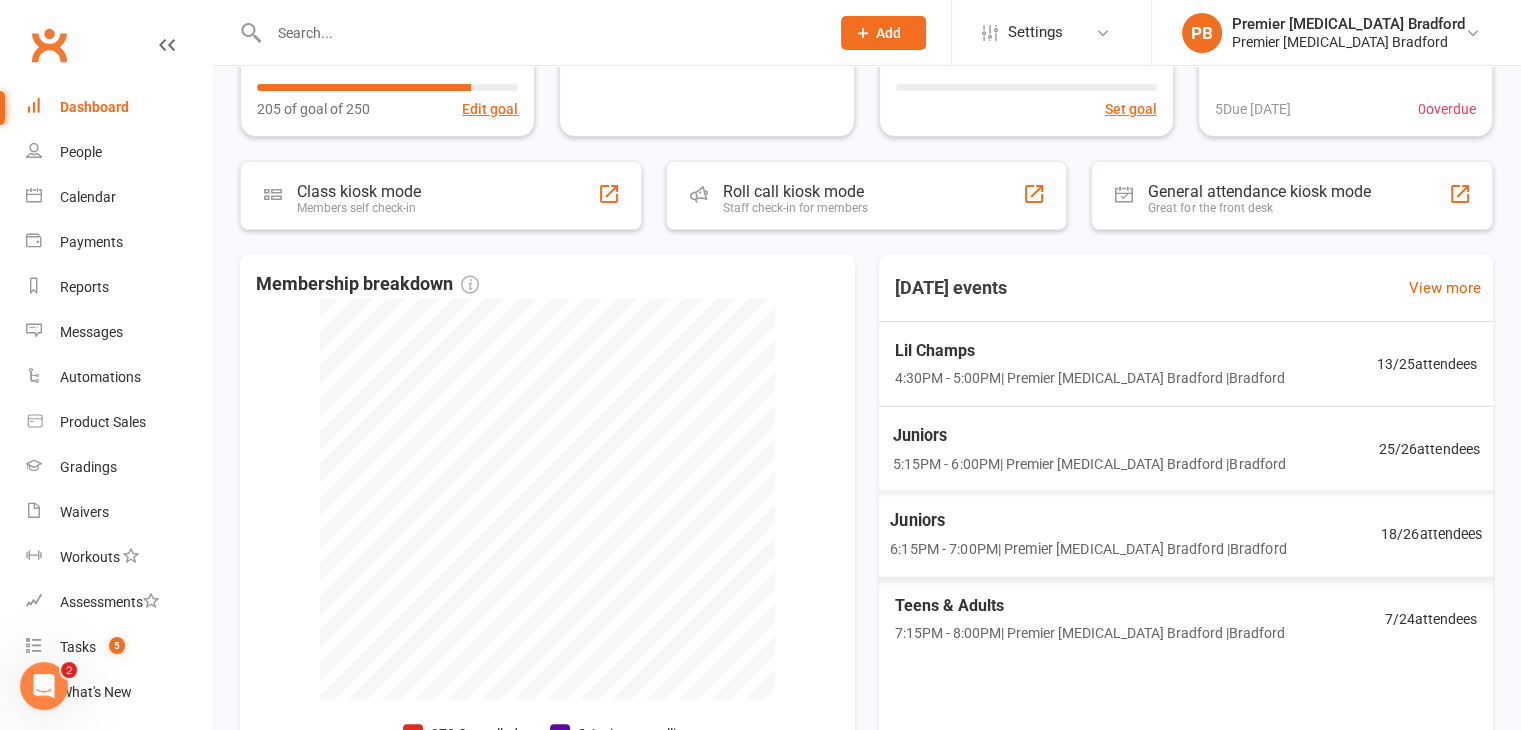 click on "Juniors 5:15PM - 6:00PM  |   Premier [MEDICAL_DATA] [GEOGRAPHIC_DATA] |  [GEOGRAPHIC_DATA] 25  /  26  attendees" at bounding box center (1185, 449) 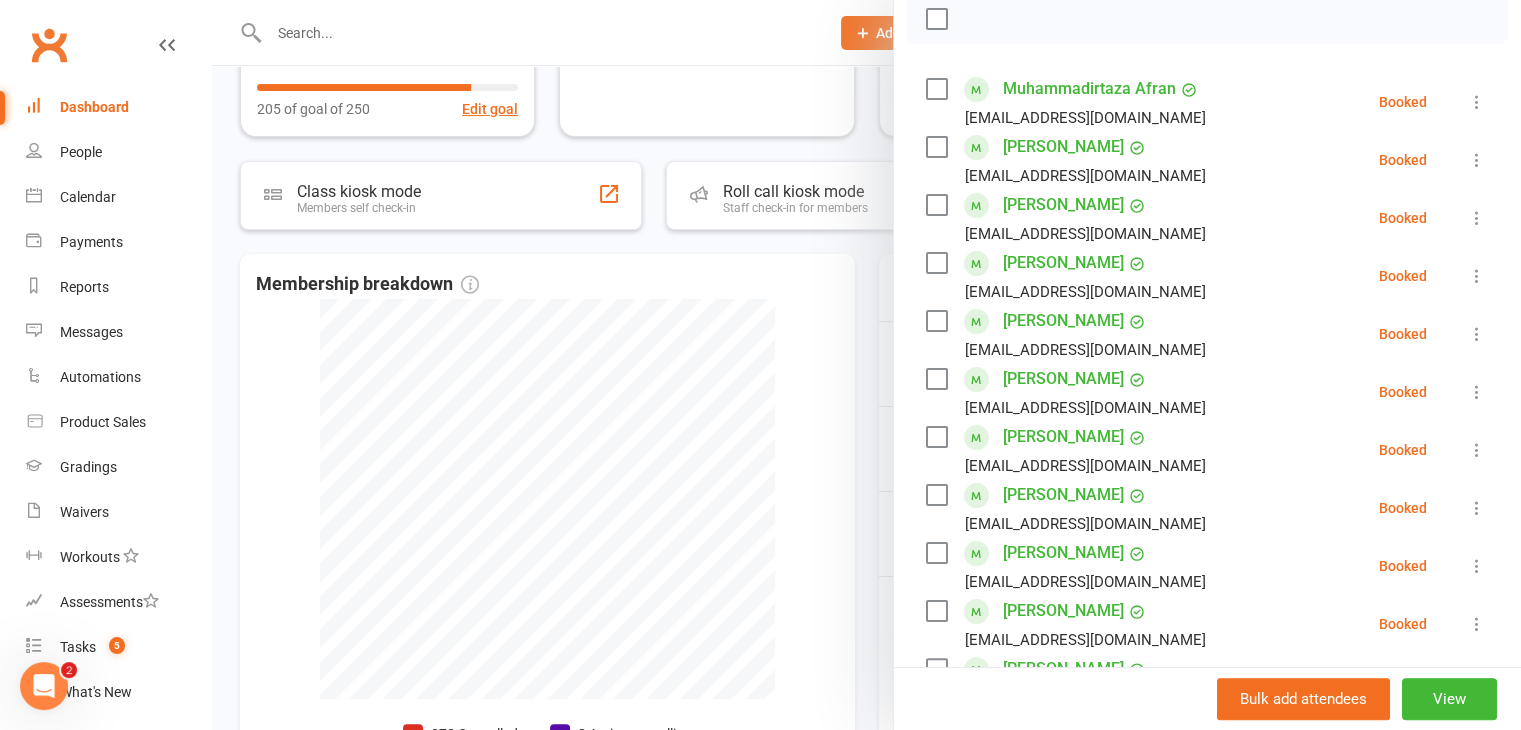 scroll, scrollTop: 300, scrollLeft: 0, axis: vertical 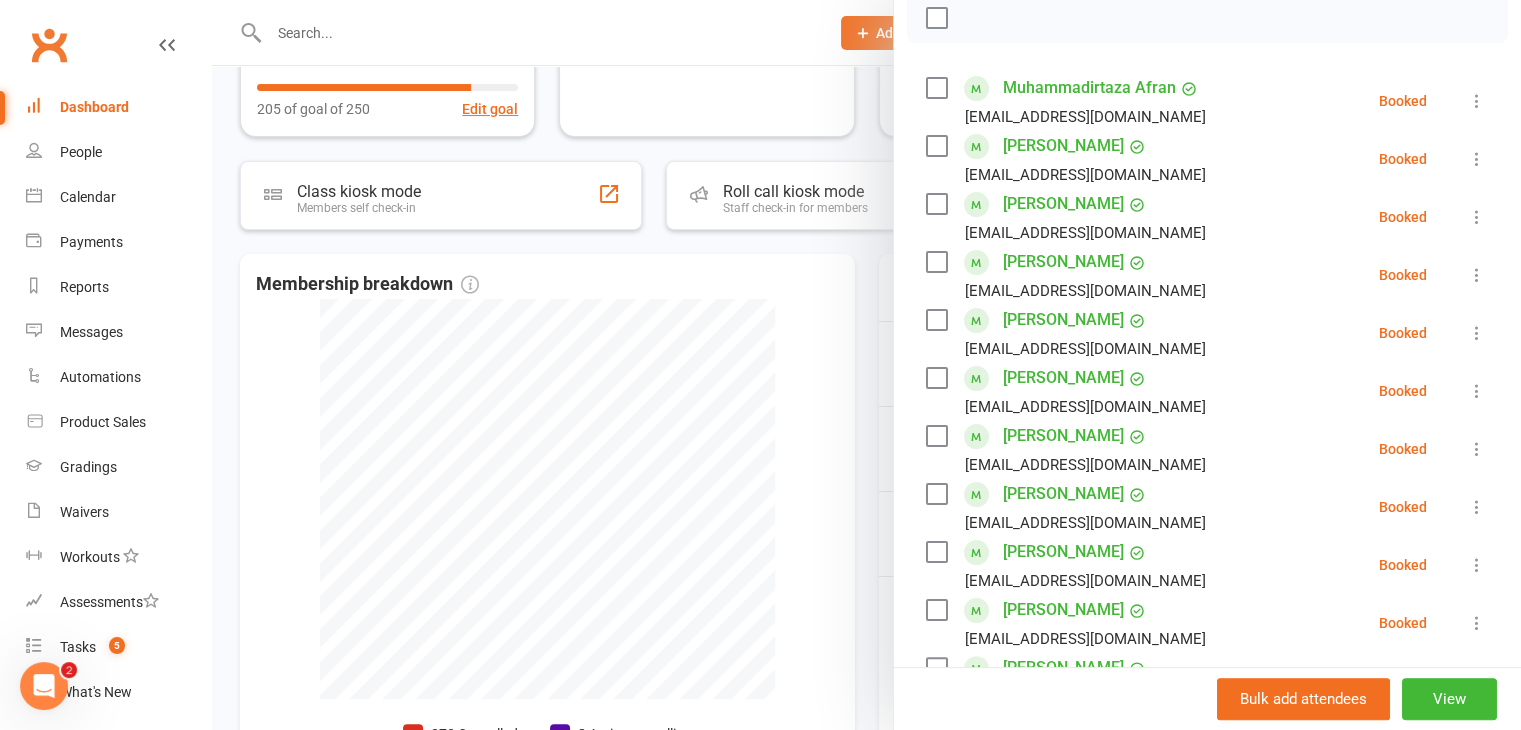 click at bounding box center [866, 365] 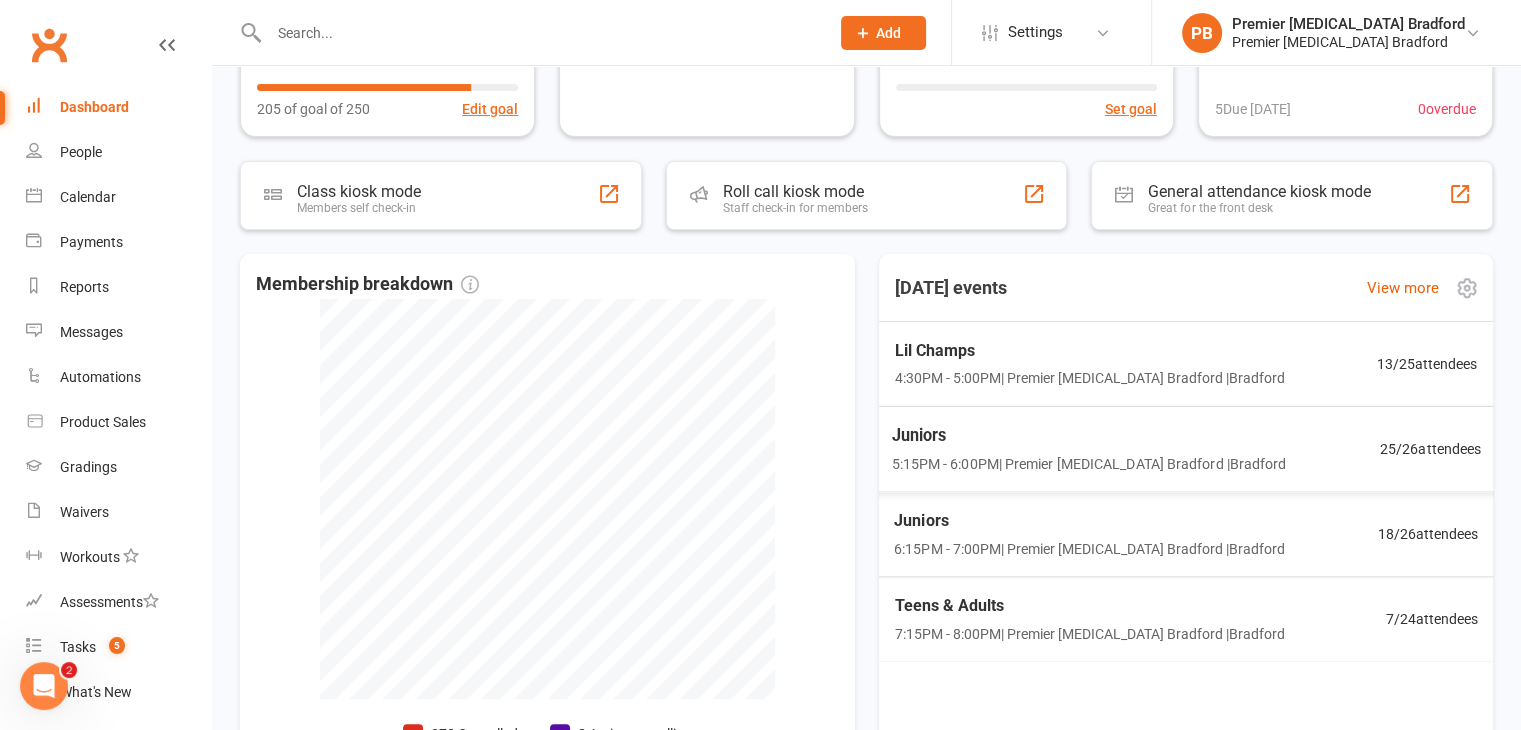 click on "Juniors" at bounding box center [1088, 435] 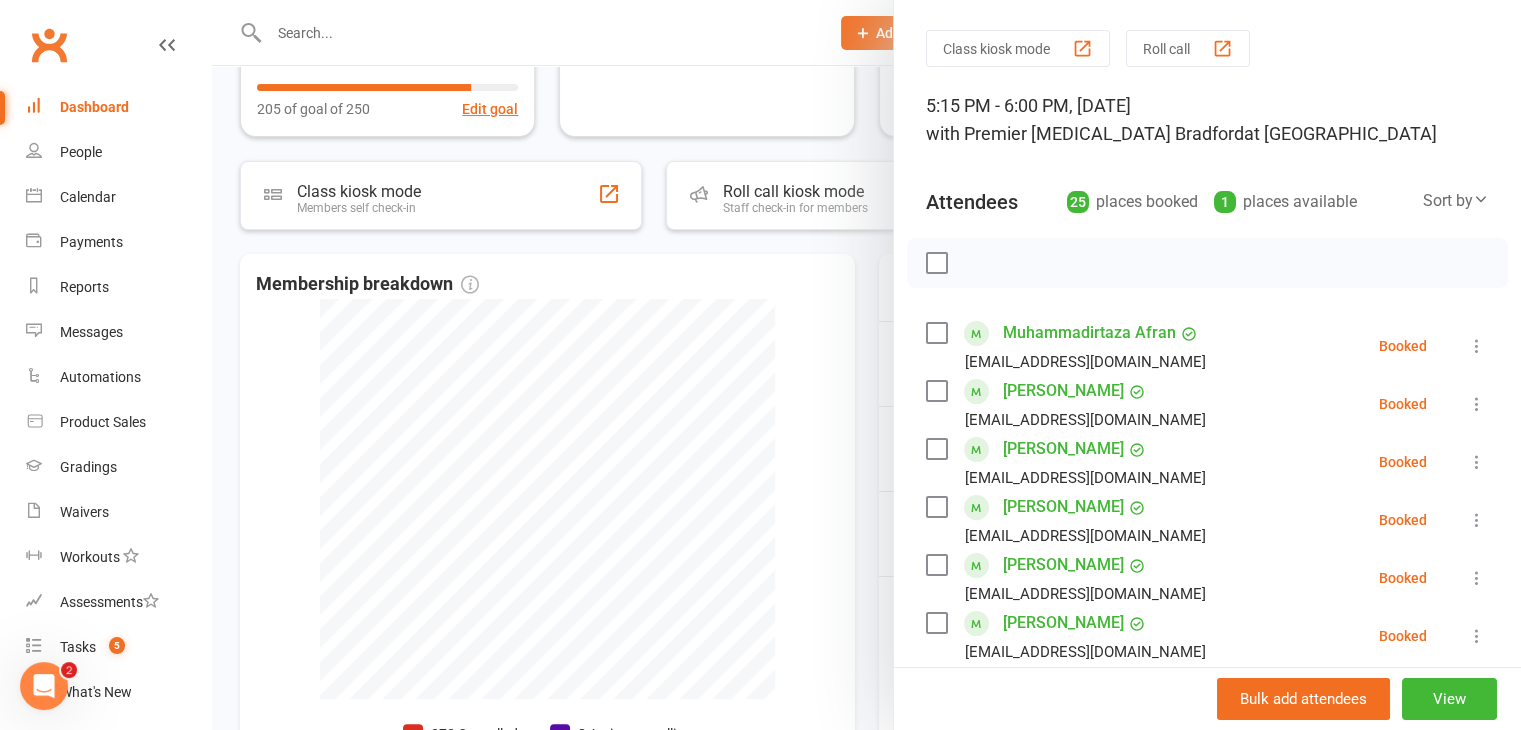 scroll, scrollTop: 100, scrollLeft: 0, axis: vertical 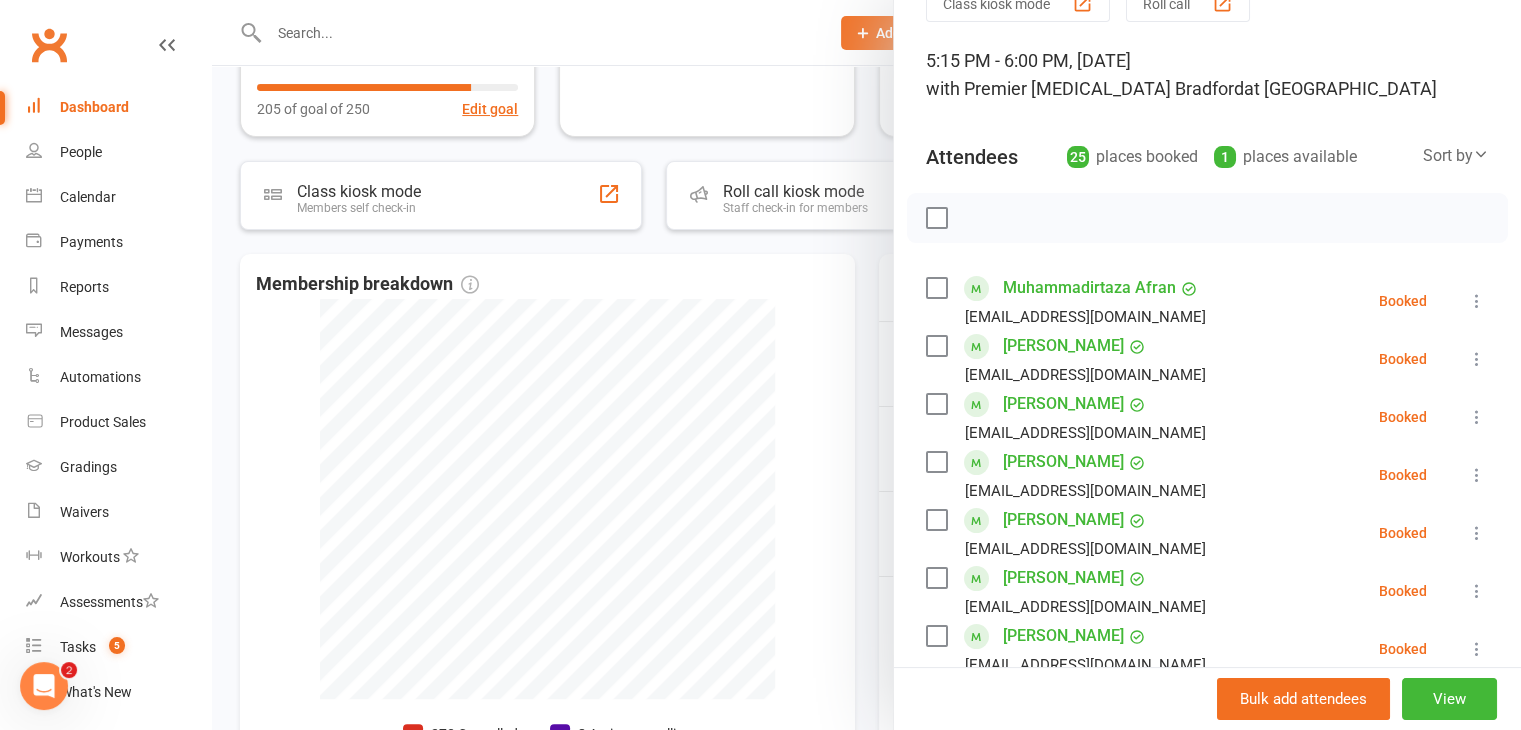 click at bounding box center [866, 365] 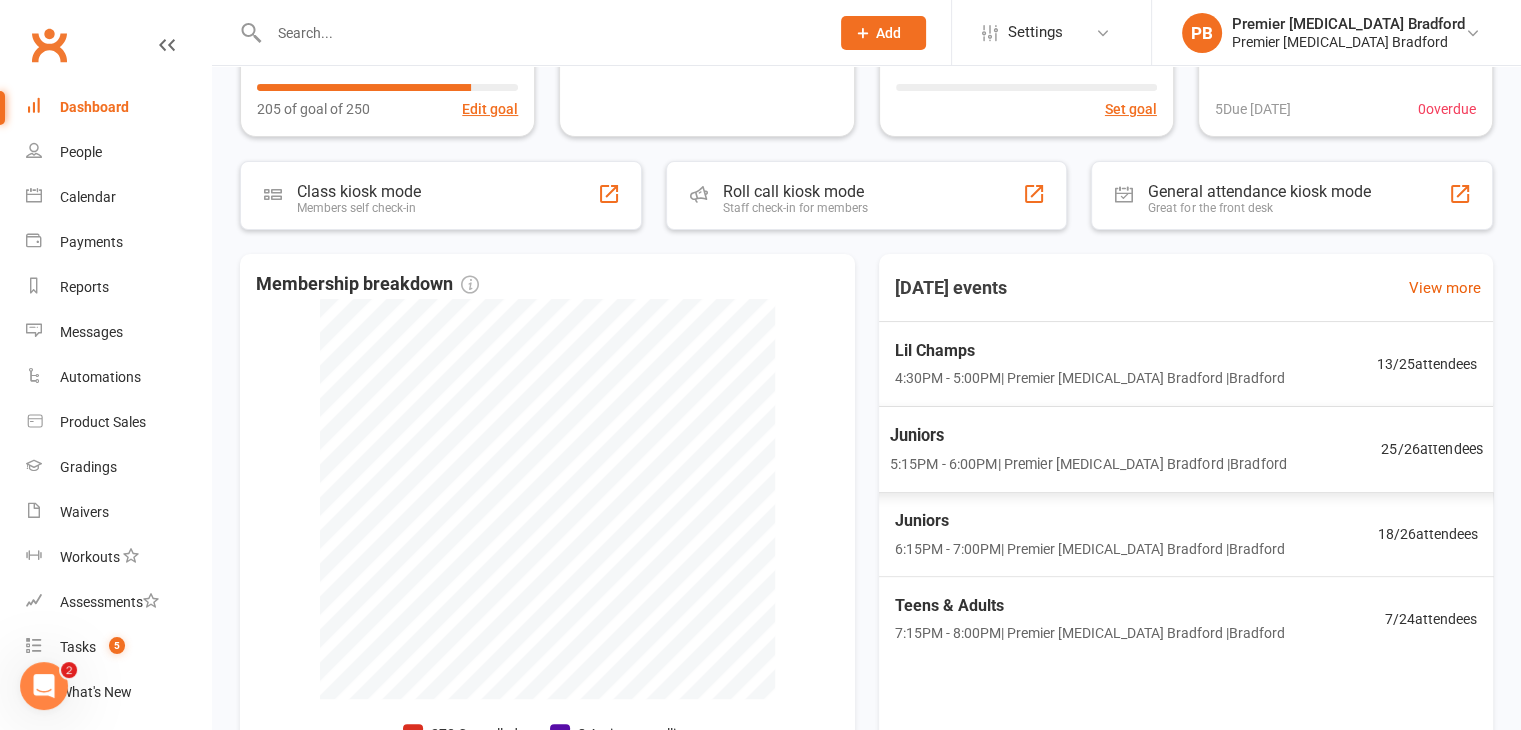 click on "Juniors 6:15PM - 7:00PM  |   Premier [MEDICAL_DATA] [GEOGRAPHIC_DATA] |  [GEOGRAPHIC_DATA] 18  /  26  attendees" at bounding box center (1185, 534) 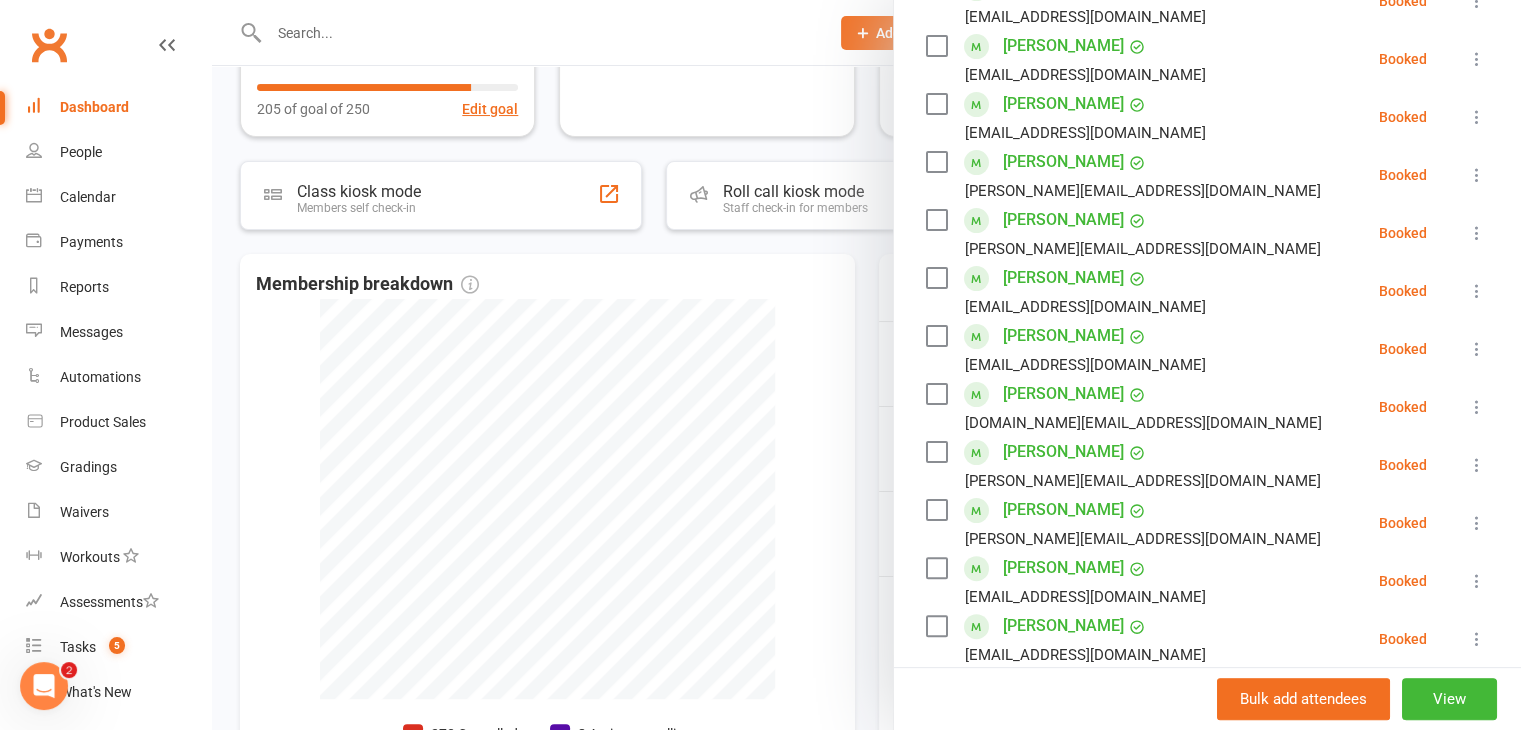 scroll, scrollTop: 300, scrollLeft: 0, axis: vertical 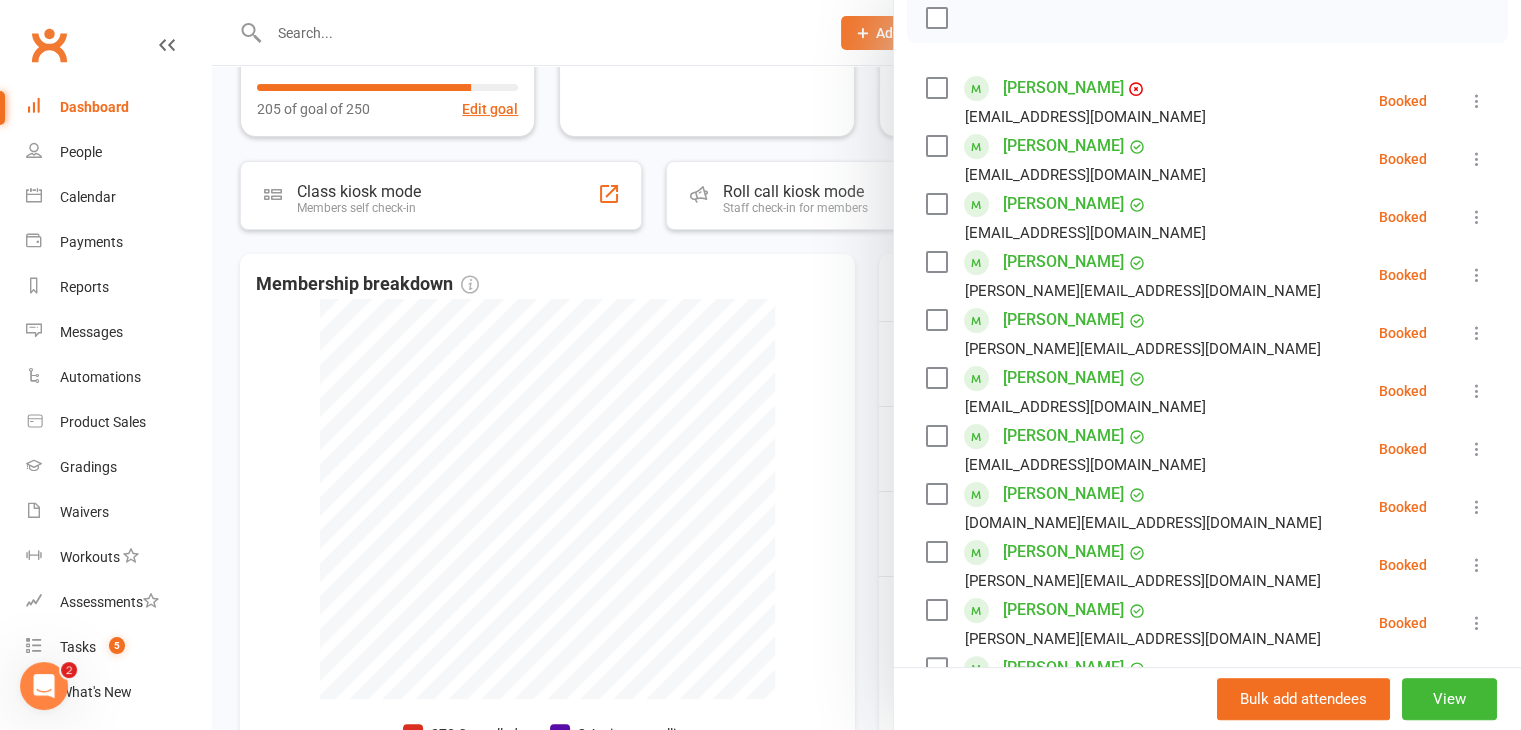 click at bounding box center [866, 365] 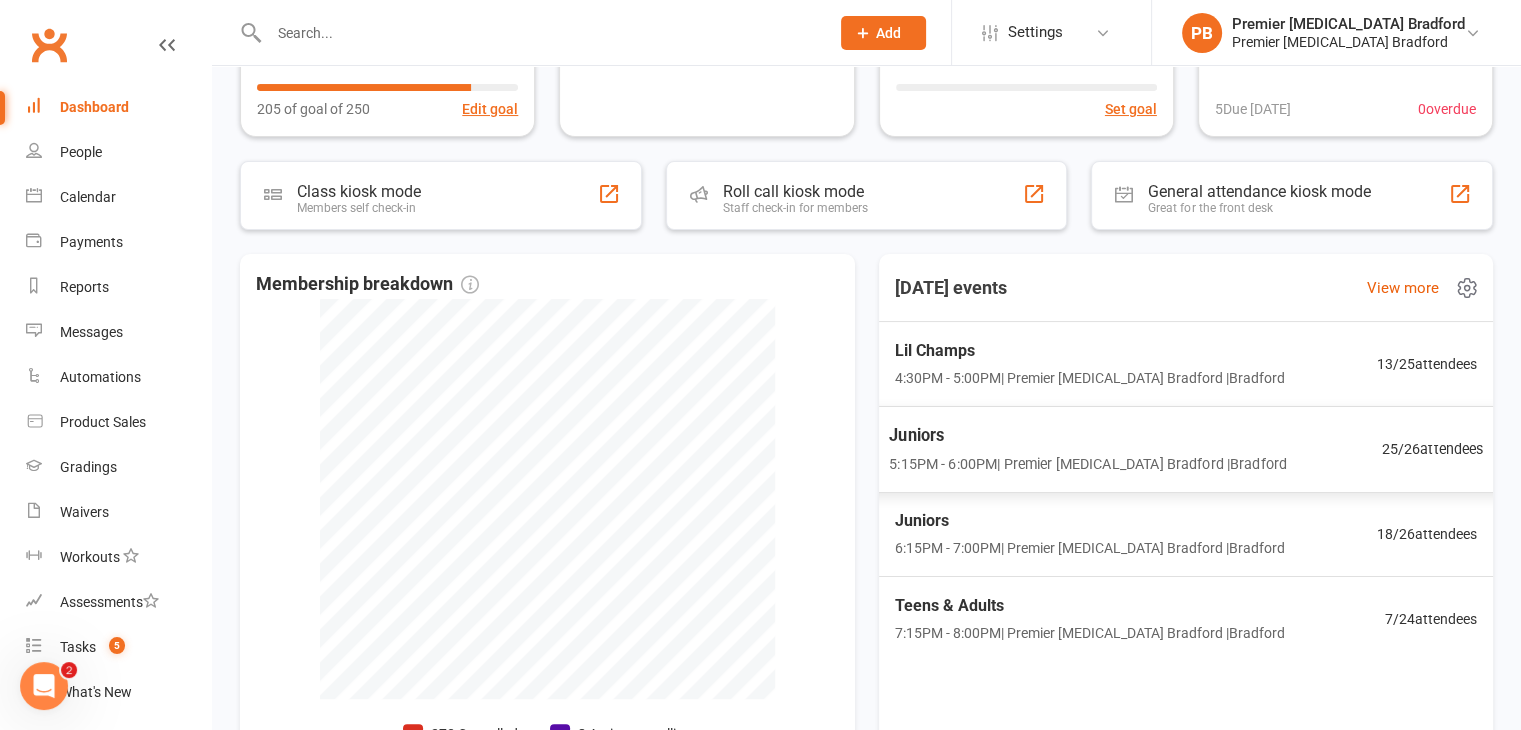click on "5:15PM - 6:00PM  |   Premier [MEDICAL_DATA] [GEOGRAPHIC_DATA] |  [GEOGRAPHIC_DATA]" at bounding box center (1088, 463) 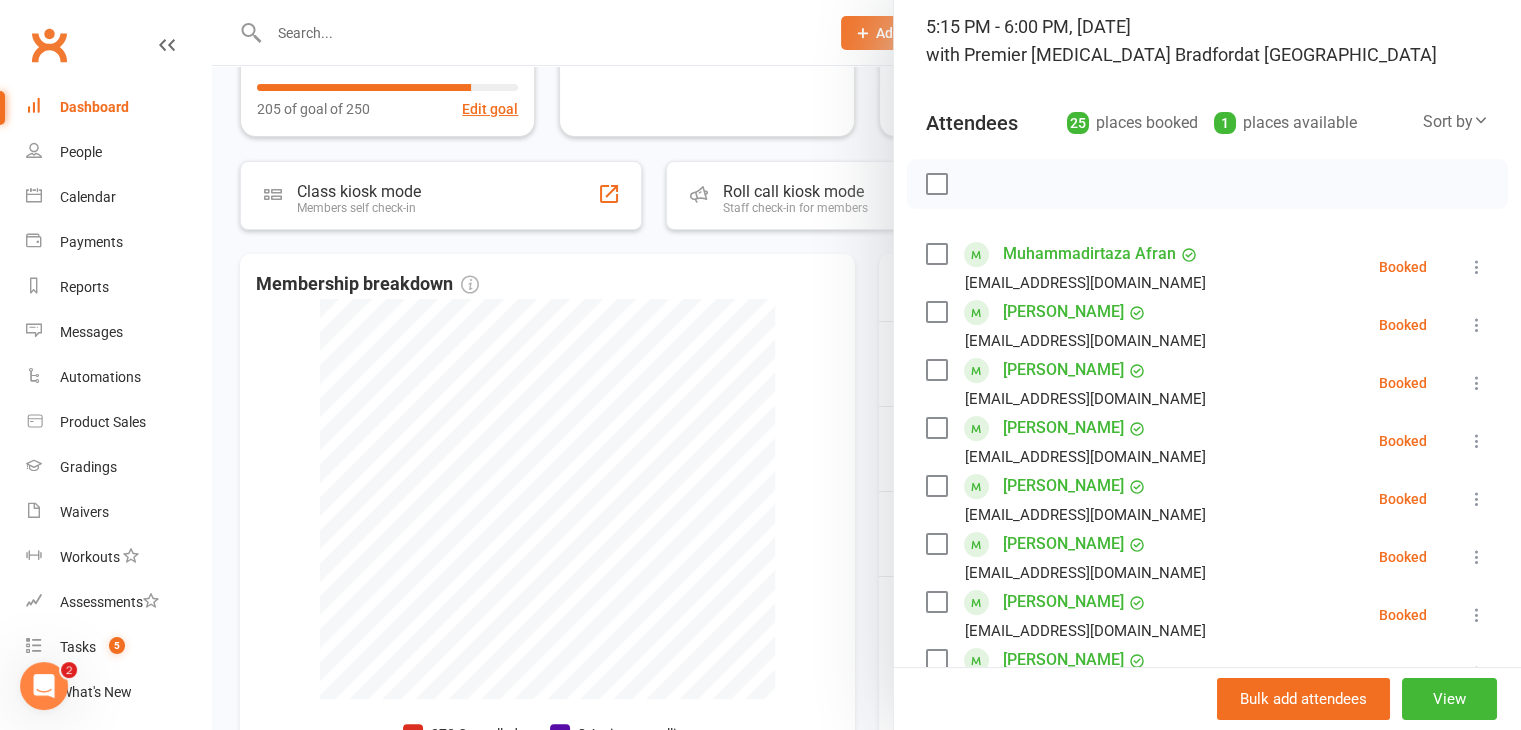 scroll, scrollTop: 0, scrollLeft: 0, axis: both 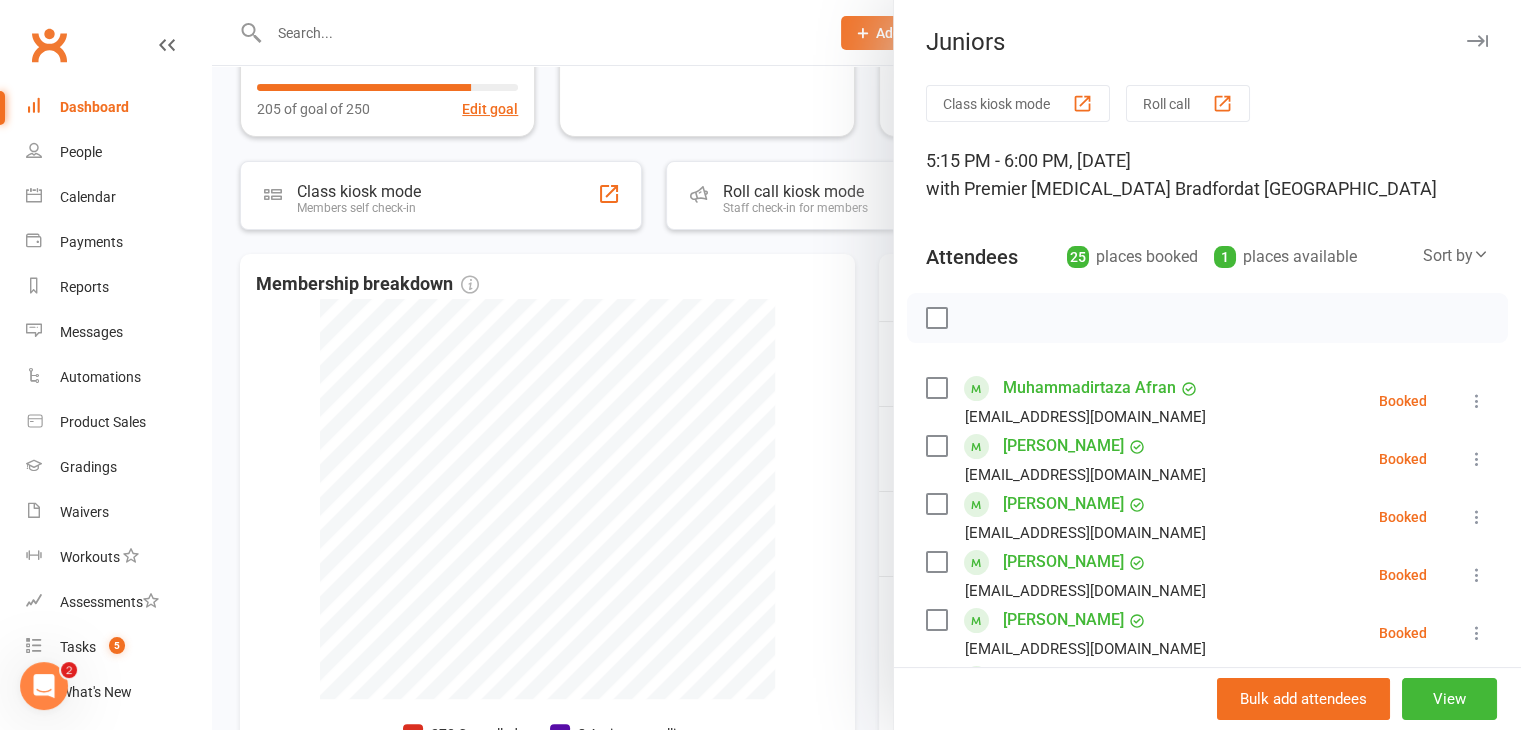 drag, startPoint x: 1081, startPoint y: 649, endPoint x: 962, endPoint y: 744, distance: 152.2695 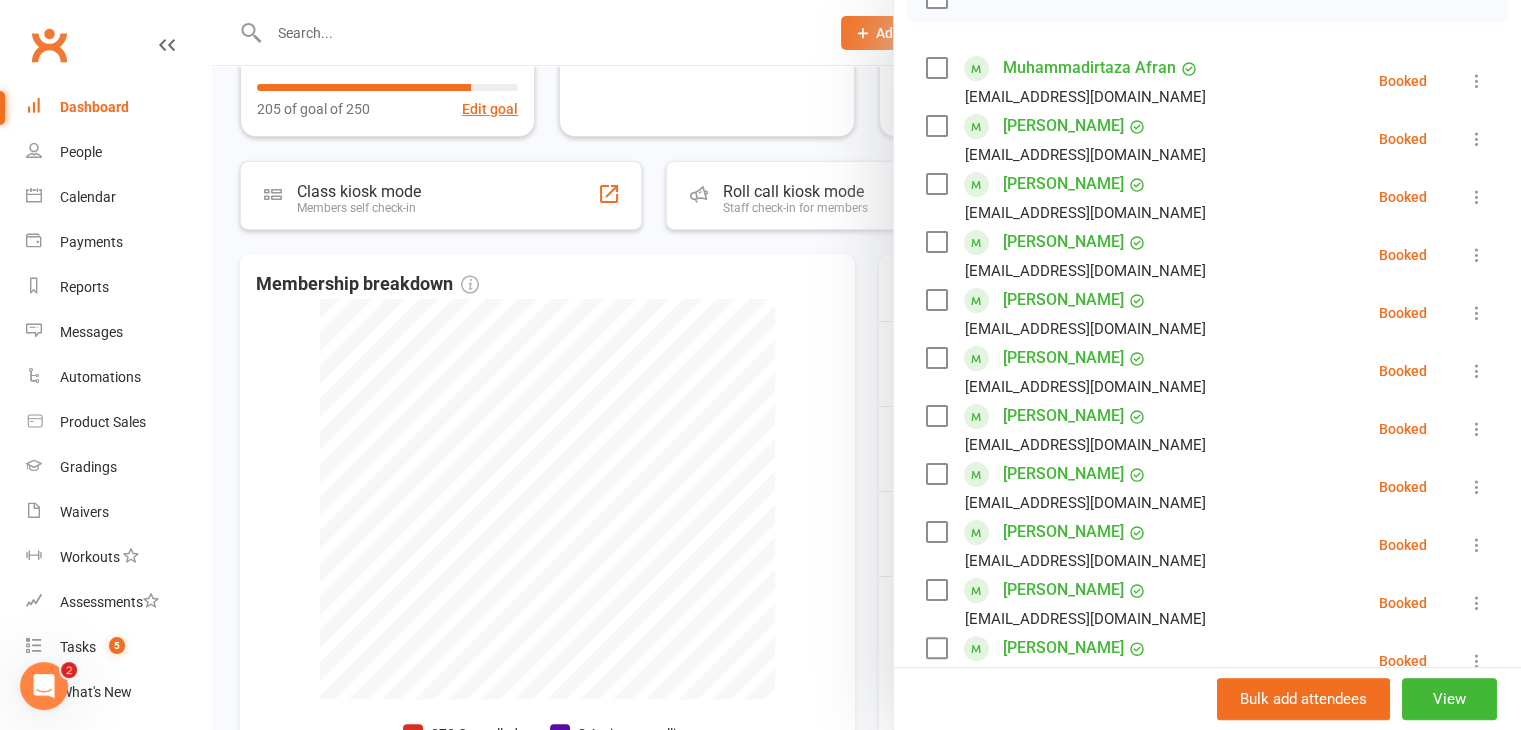 scroll, scrollTop: 200, scrollLeft: 0, axis: vertical 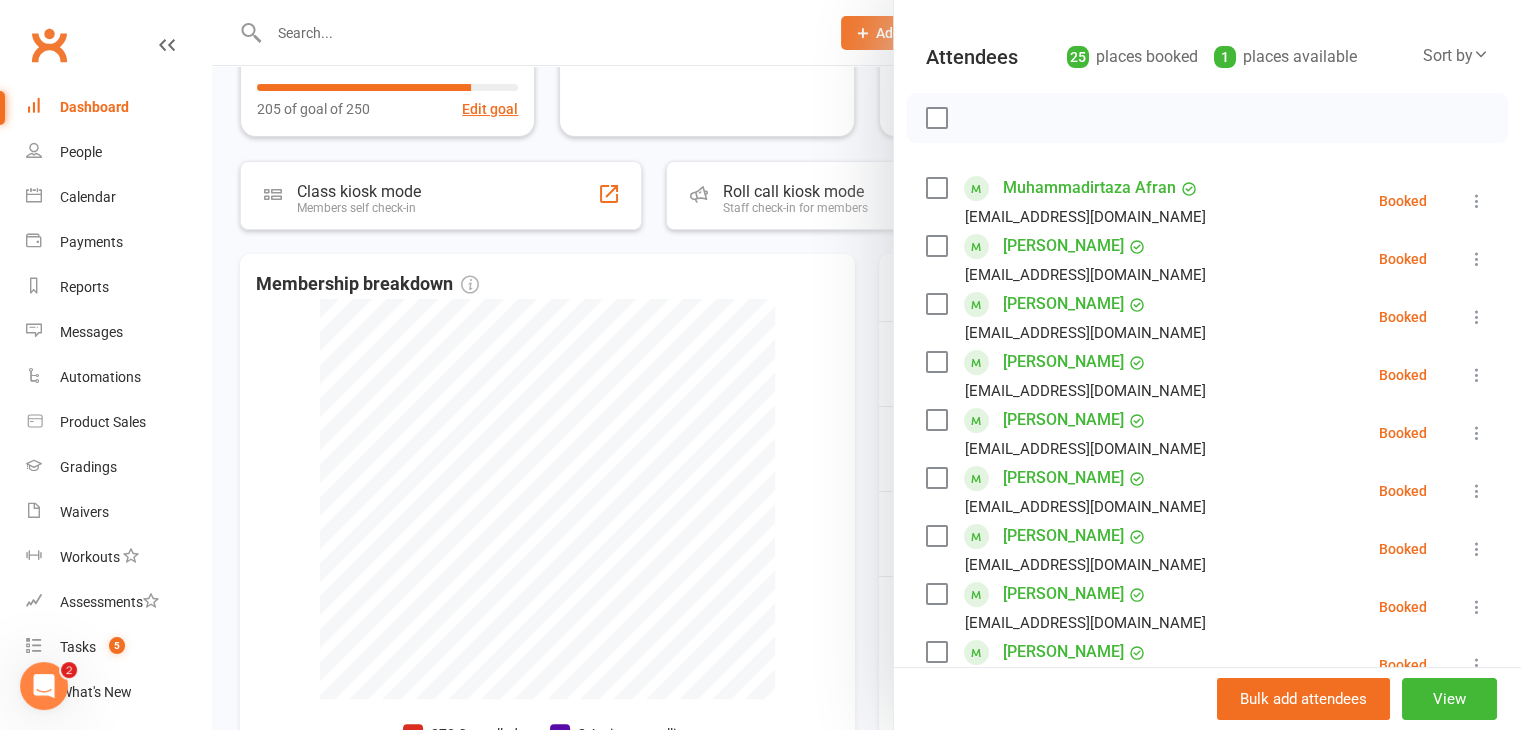 click at bounding box center [866, 365] 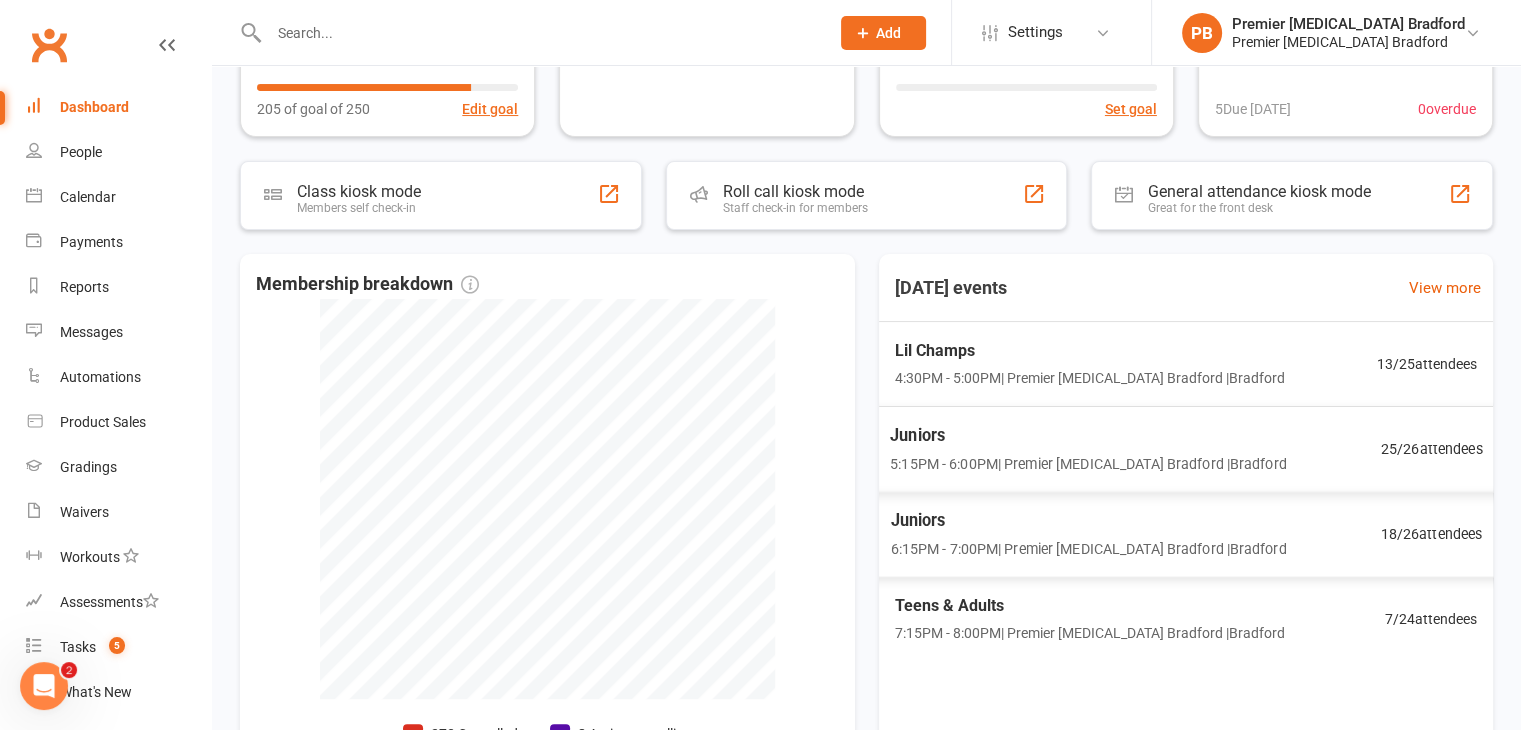 click on "Juniors" at bounding box center (1088, 520) 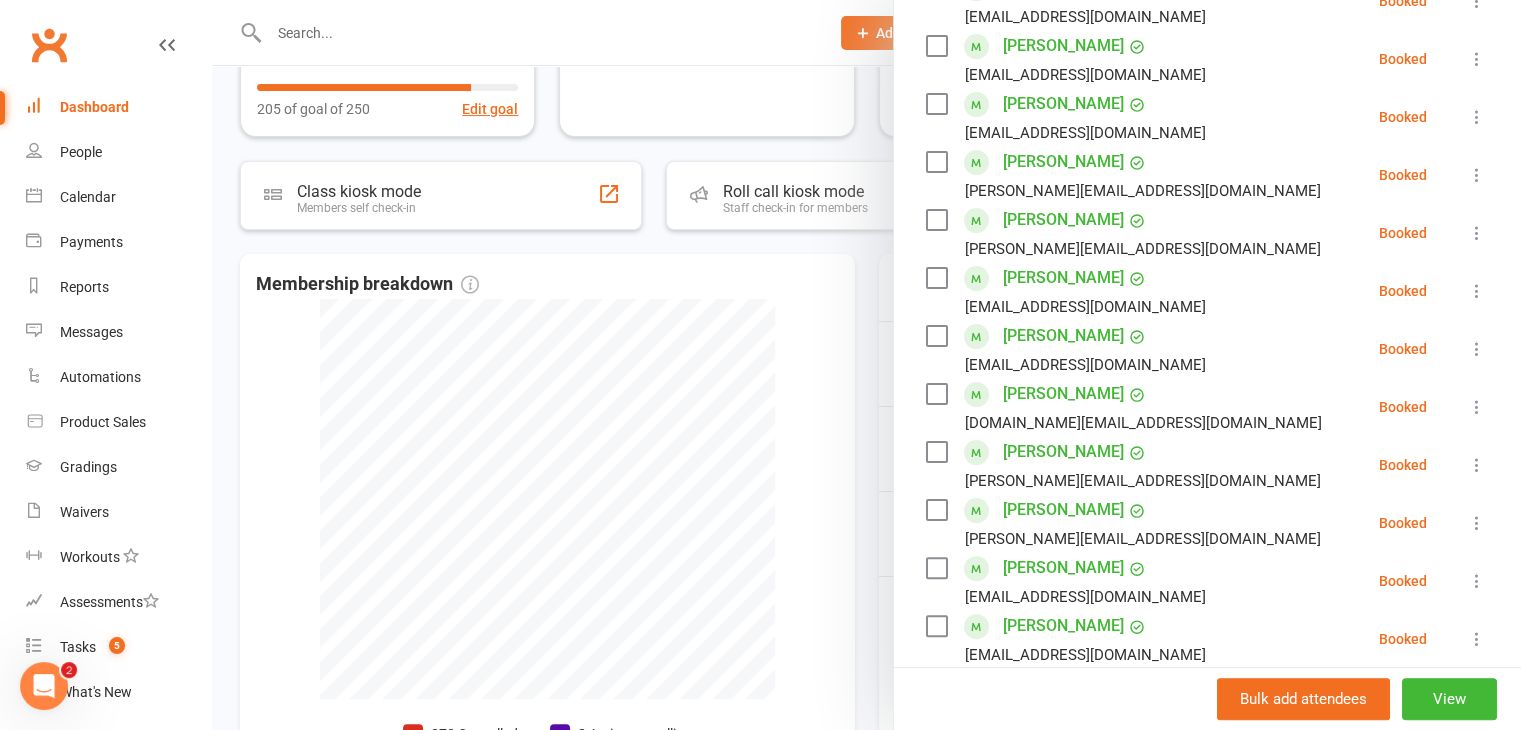 scroll, scrollTop: 600, scrollLeft: 0, axis: vertical 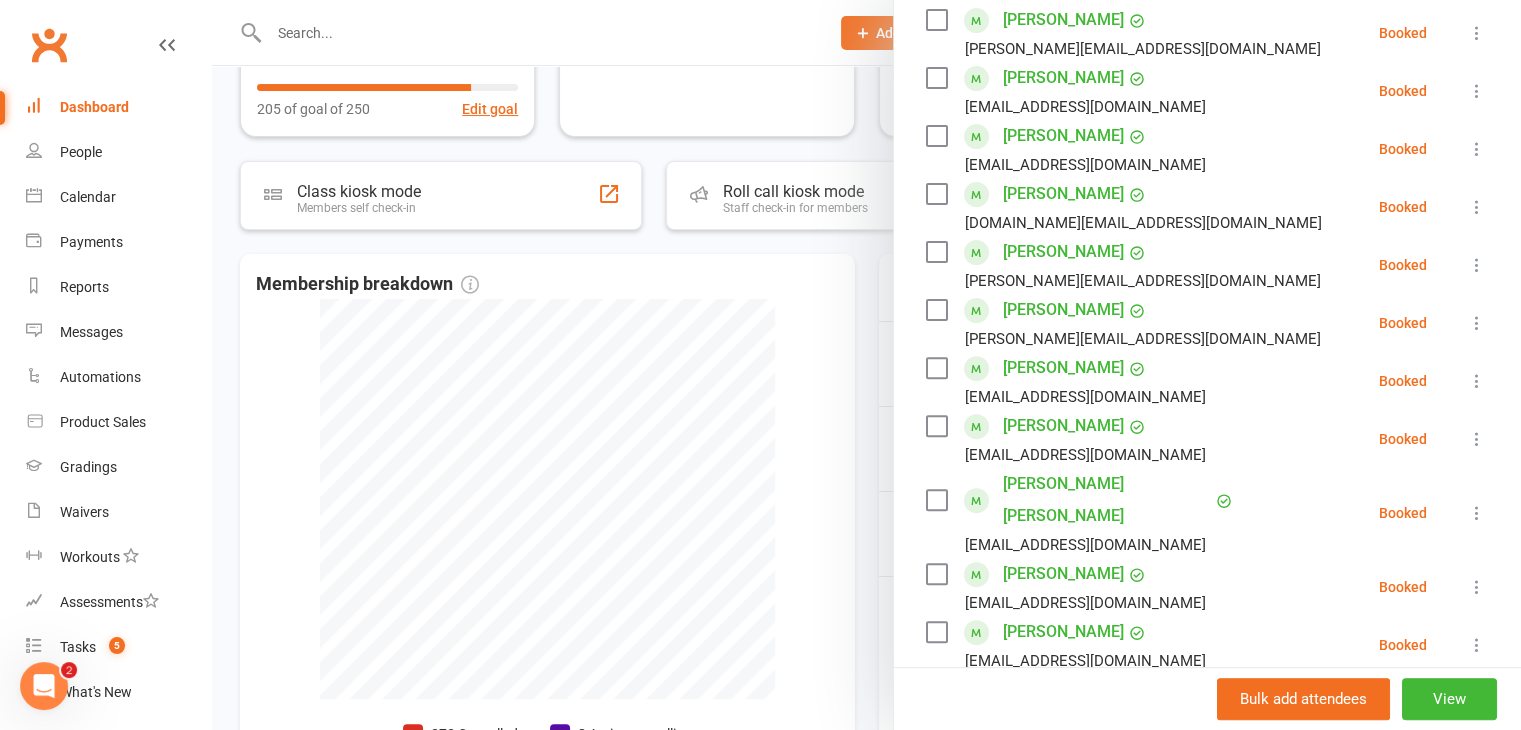 click at bounding box center (866, 365) 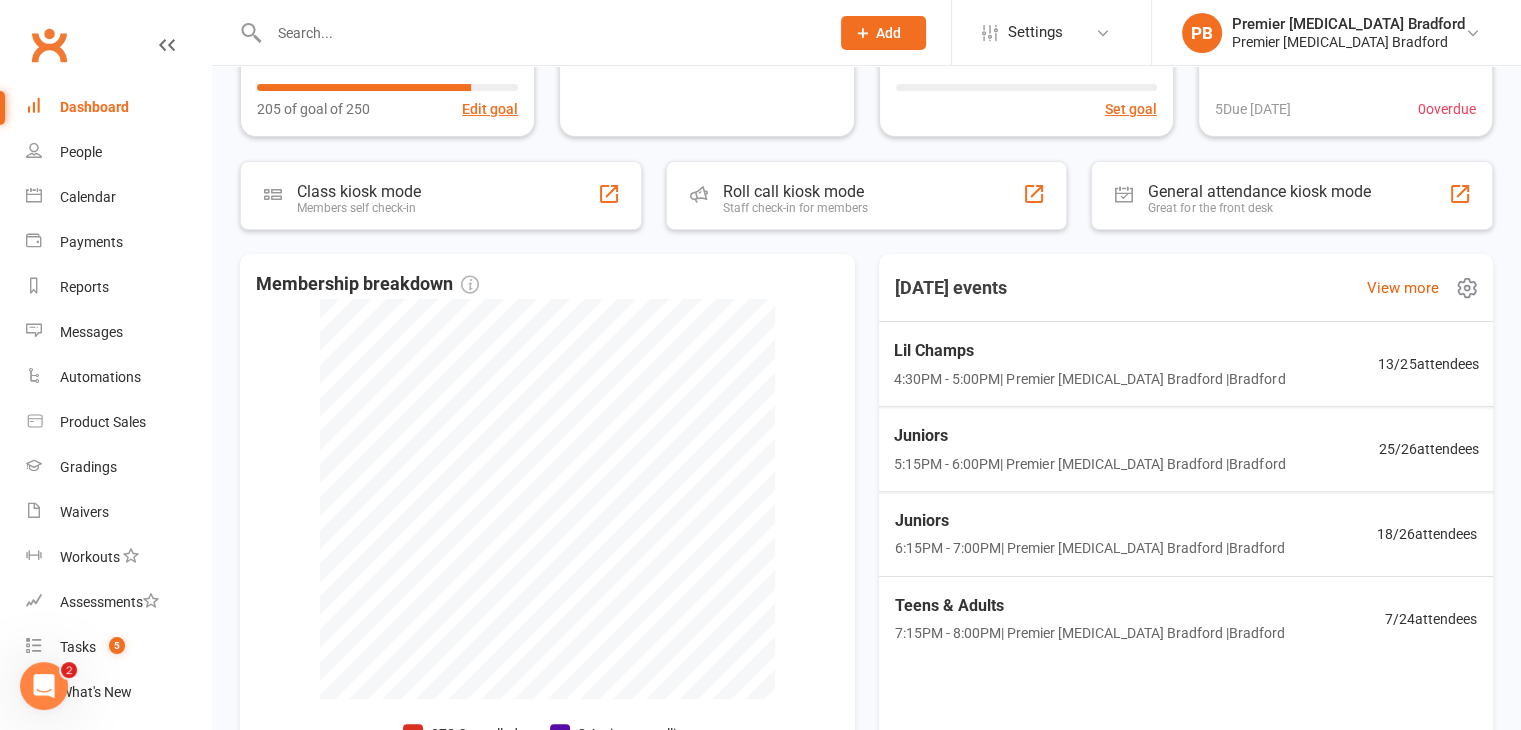 click on "5:15PM - 6:00PM  |   Premier [MEDICAL_DATA] [GEOGRAPHIC_DATA] |  [GEOGRAPHIC_DATA]" at bounding box center (1089, 463) 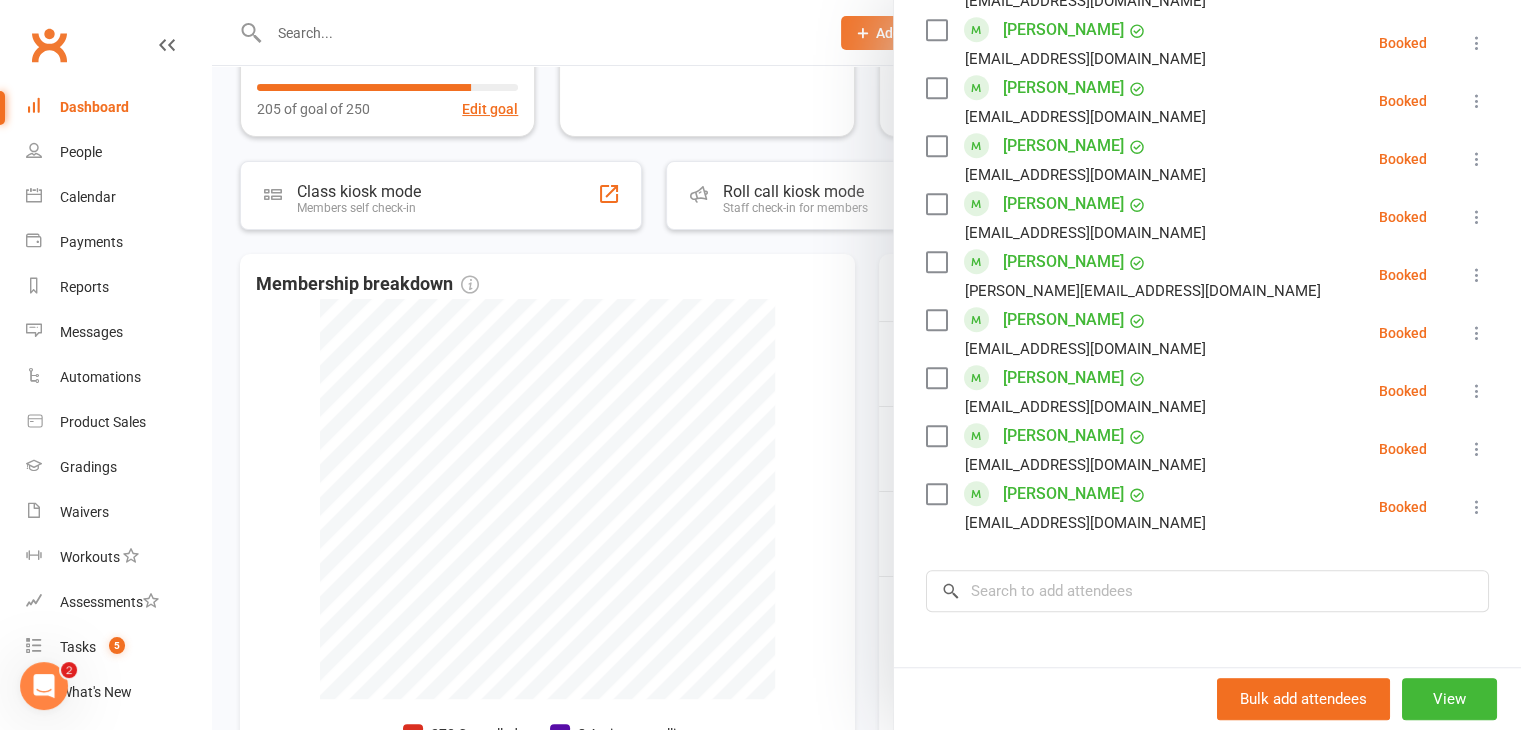 scroll, scrollTop: 1300, scrollLeft: 0, axis: vertical 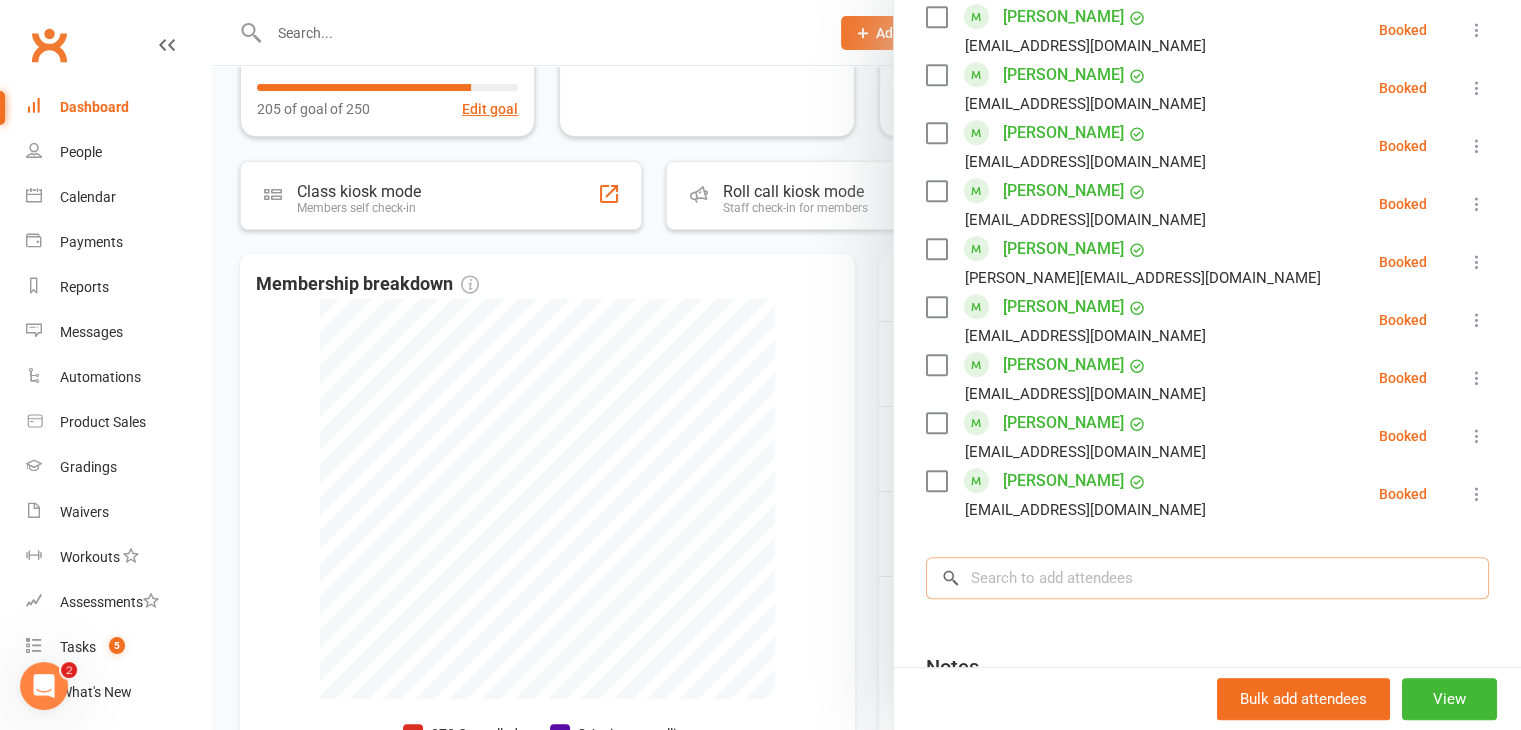 click at bounding box center (1207, 578) 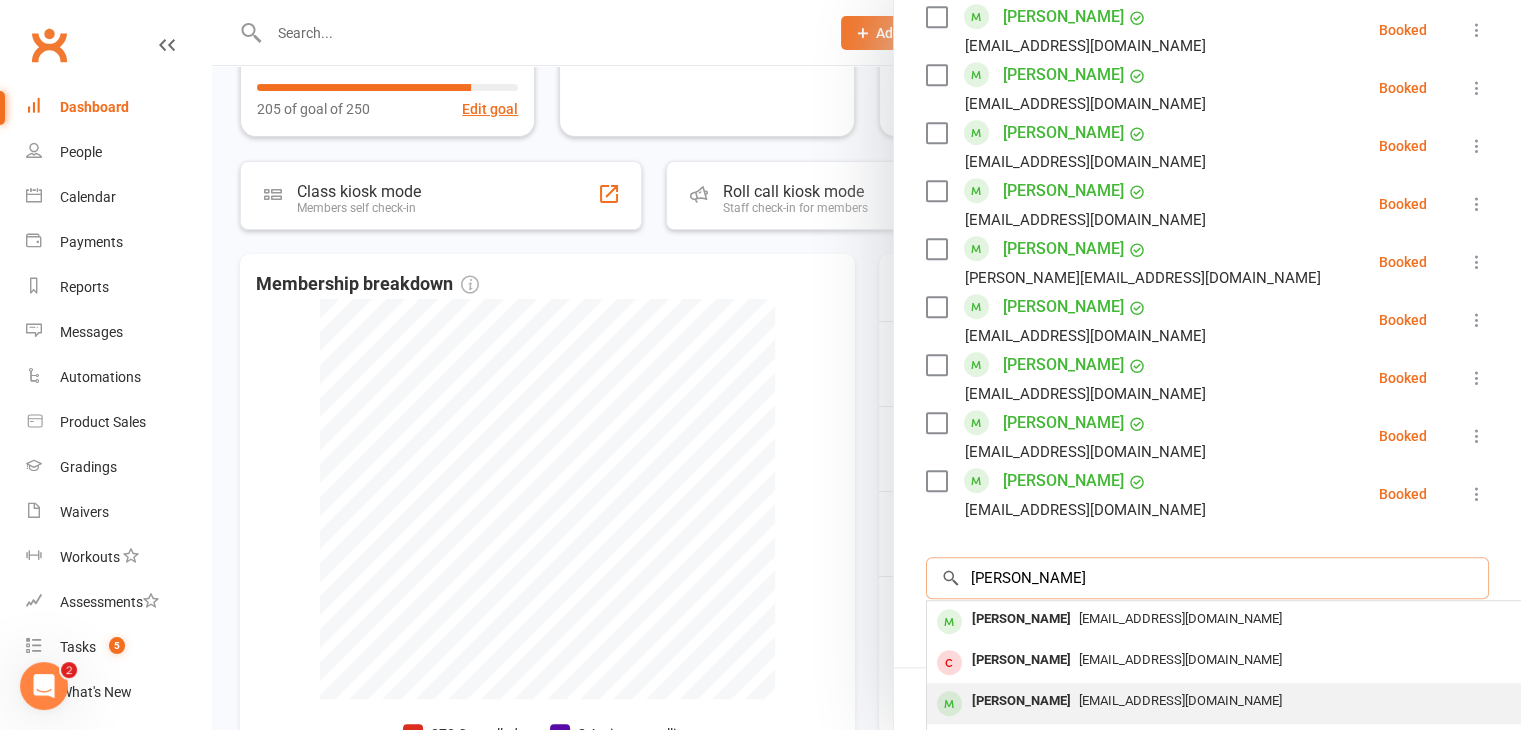 type on "[PERSON_NAME]" 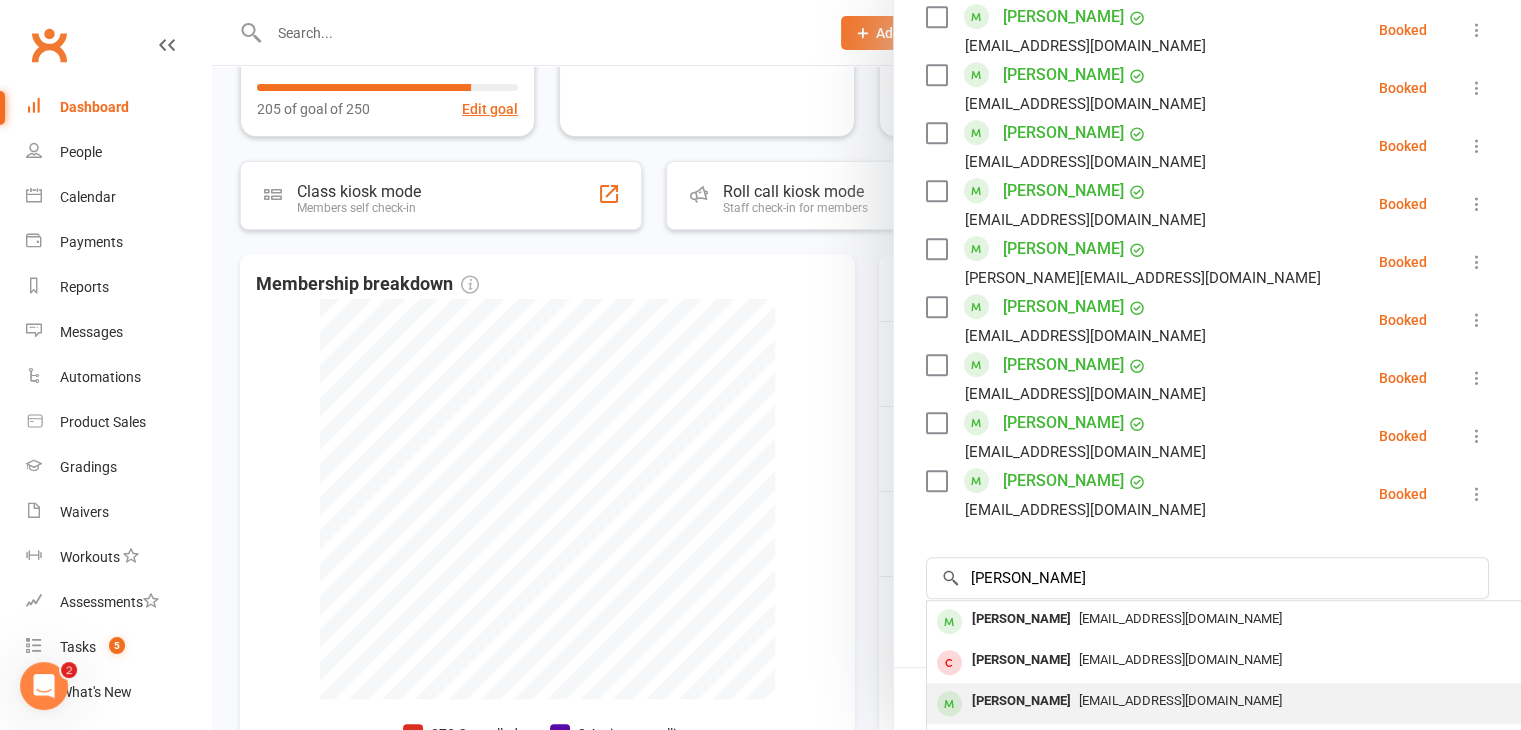 click on "[PERSON_NAME]" at bounding box center [1021, 701] 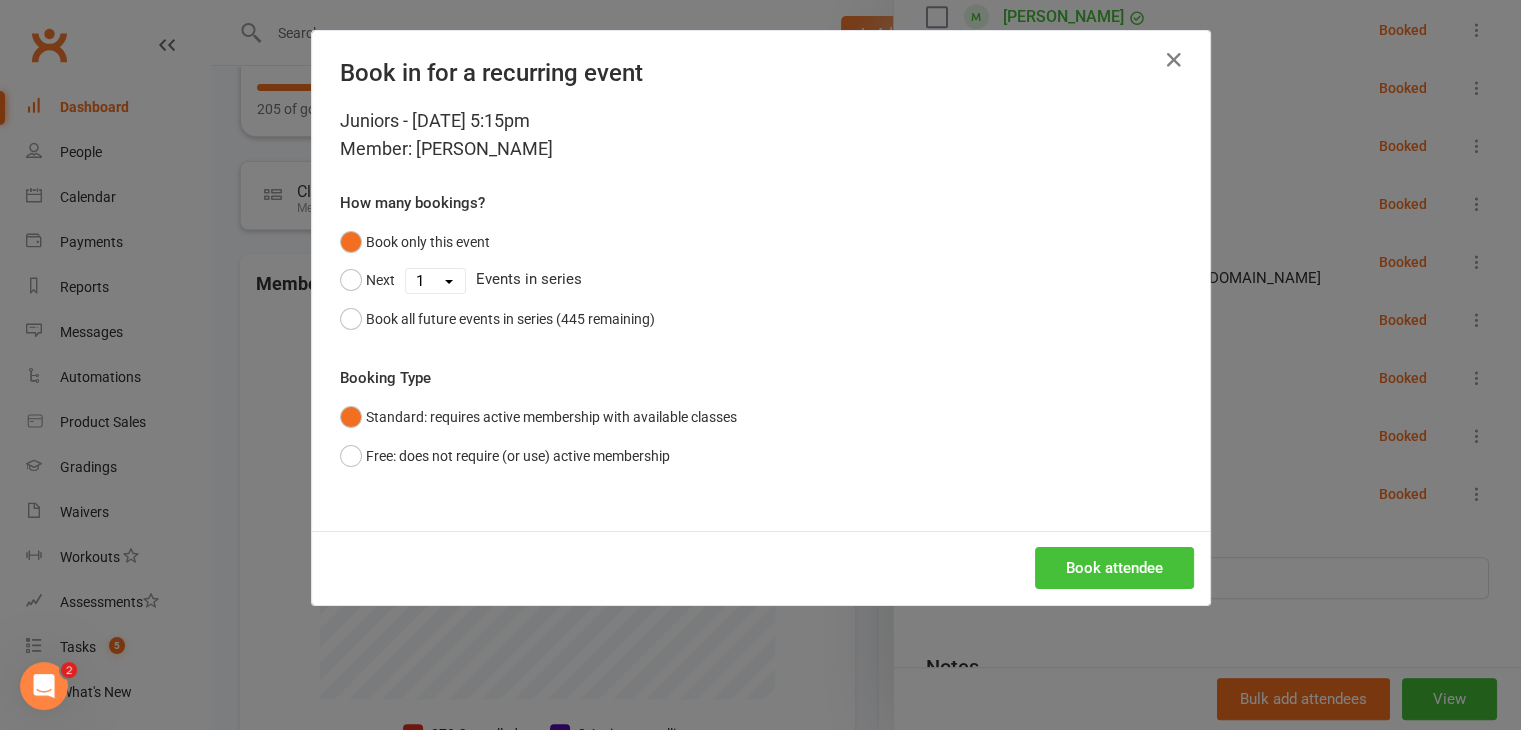click on "Book attendee" at bounding box center (1114, 568) 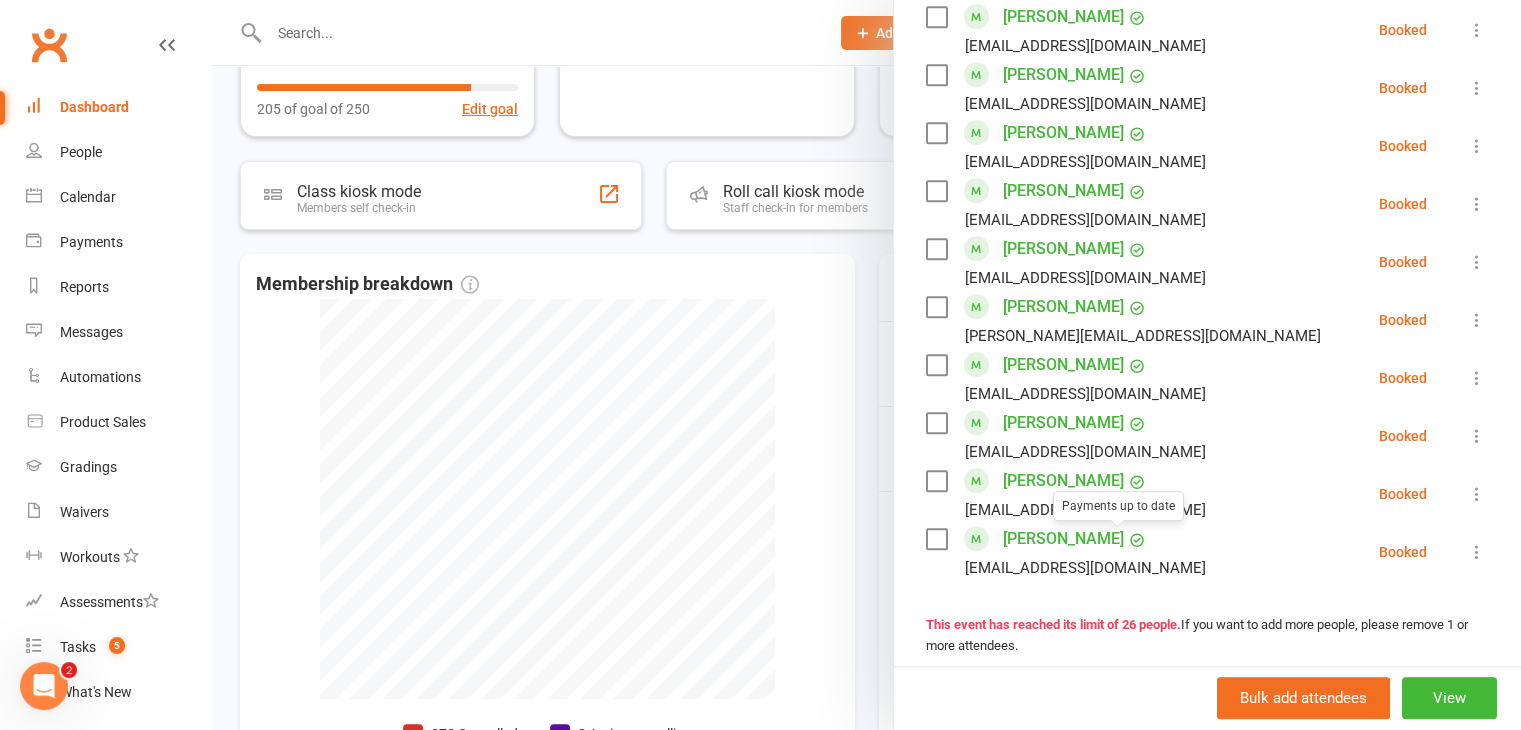 click at bounding box center [936, 539] 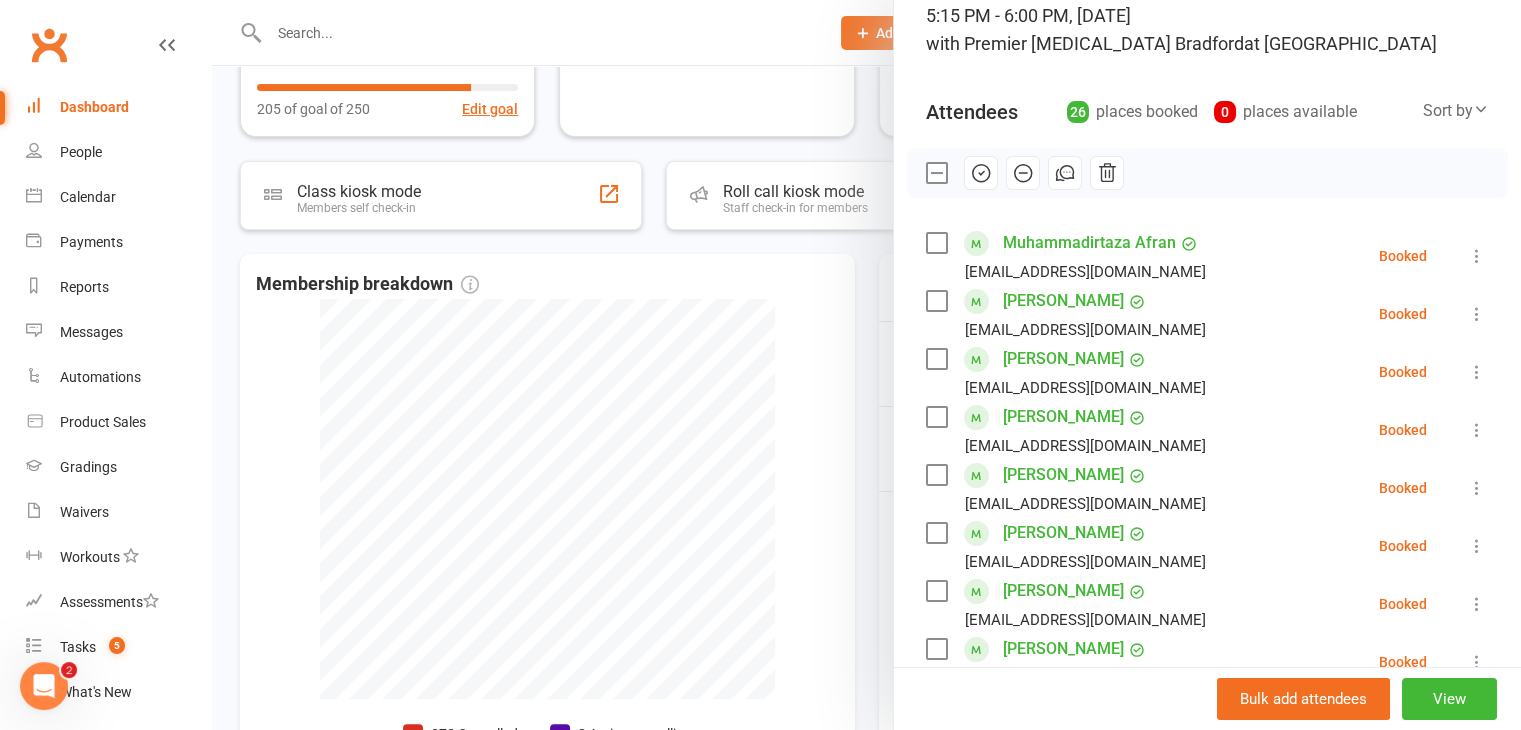 scroll, scrollTop: 0, scrollLeft: 0, axis: both 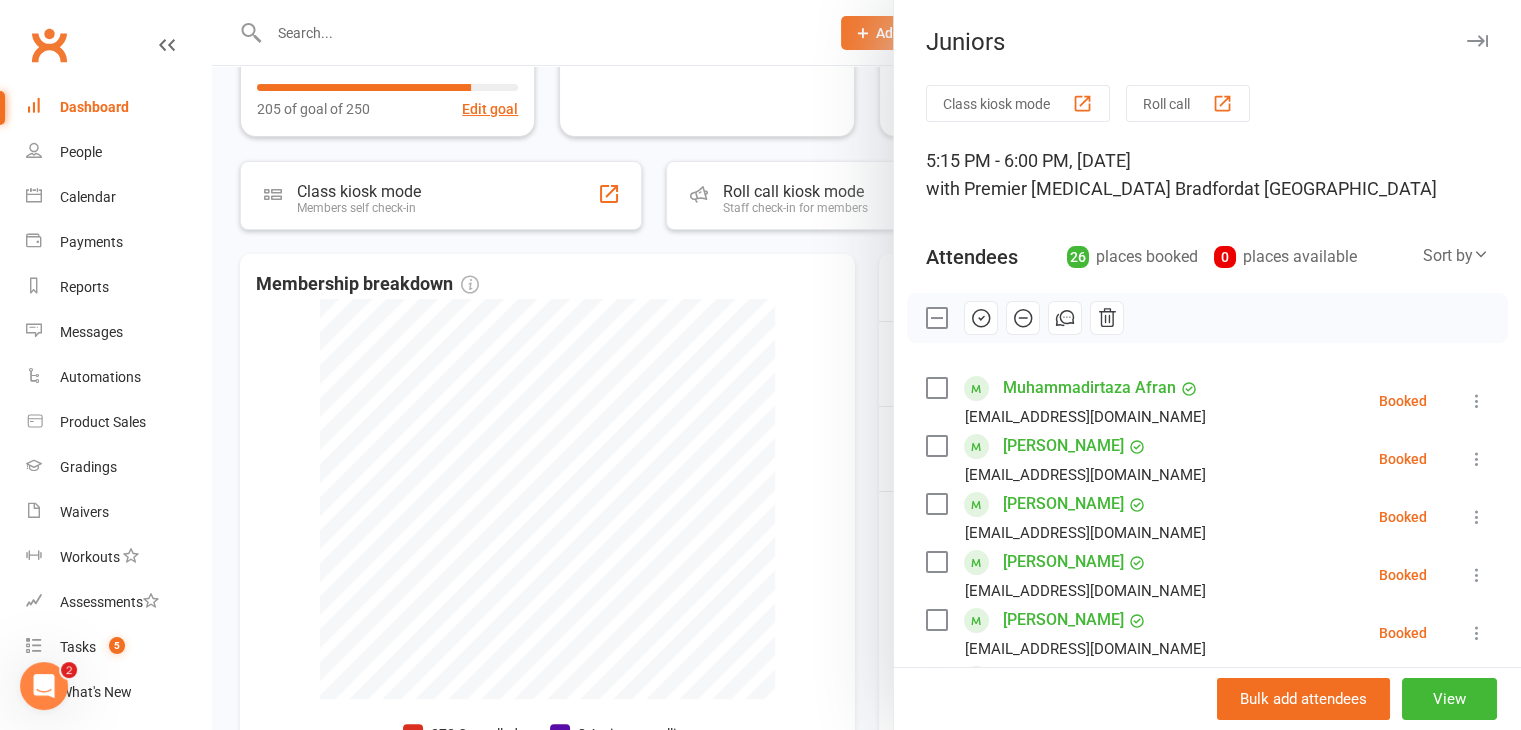 click at bounding box center (936, 388) 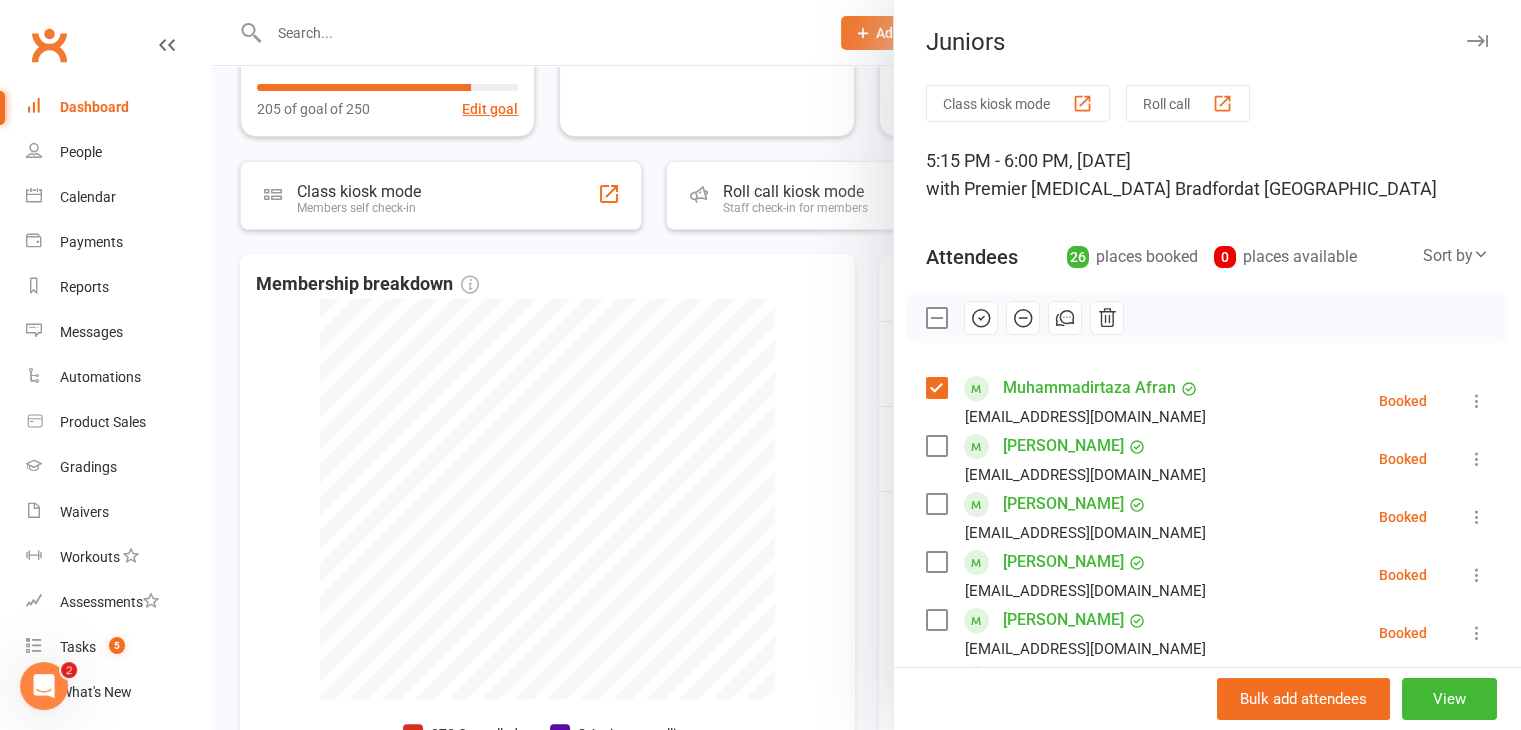 click at bounding box center [936, 504] 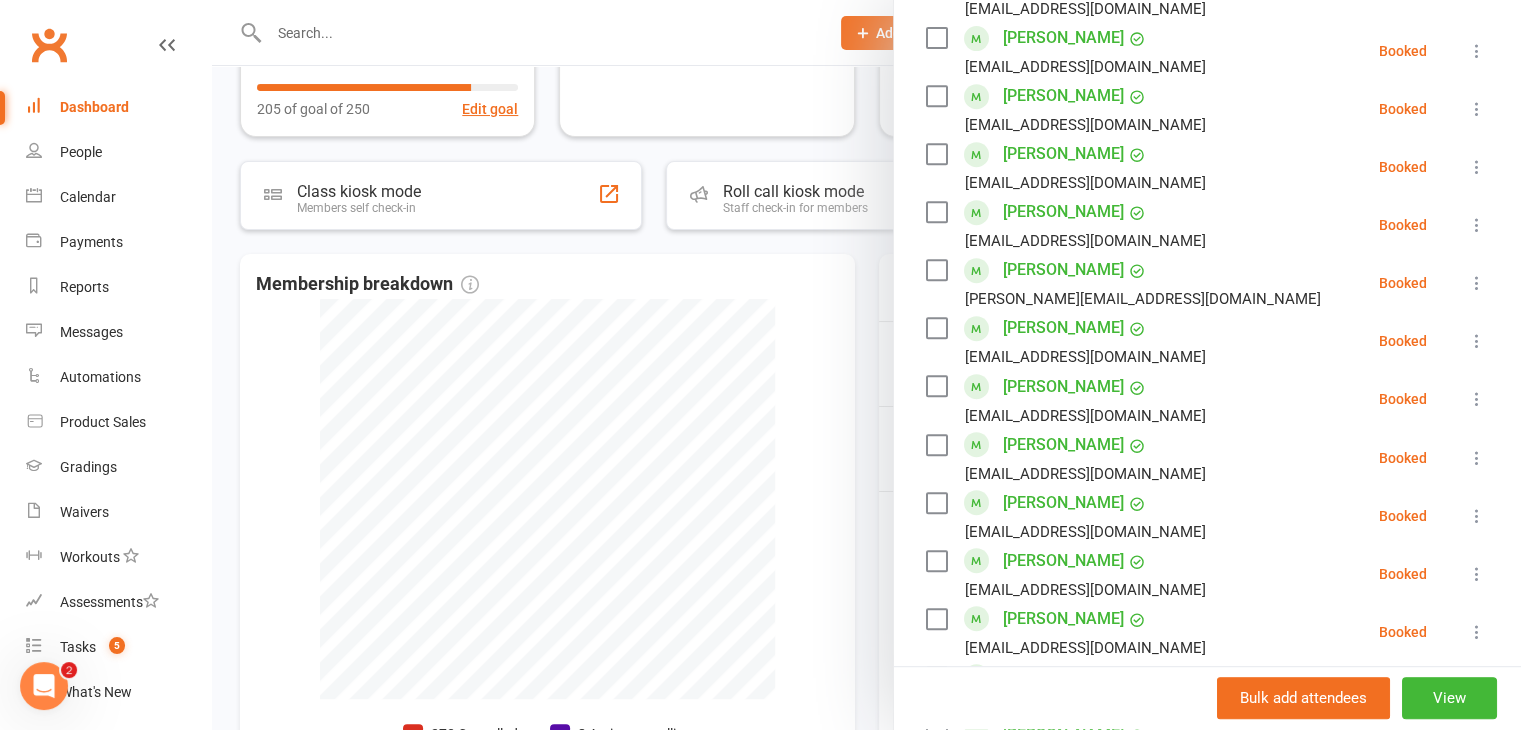 scroll, scrollTop: 900, scrollLeft: 0, axis: vertical 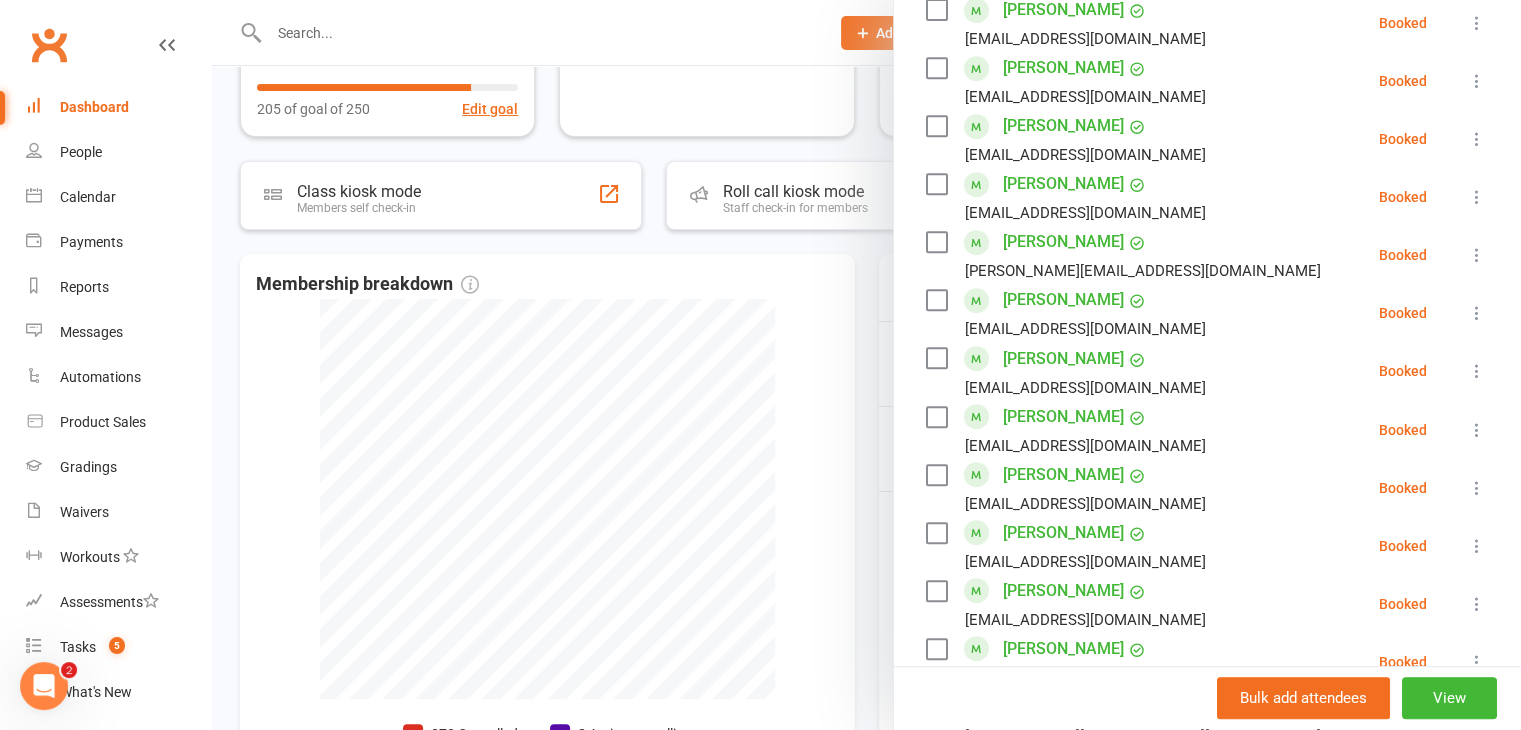 click at bounding box center (936, 417) 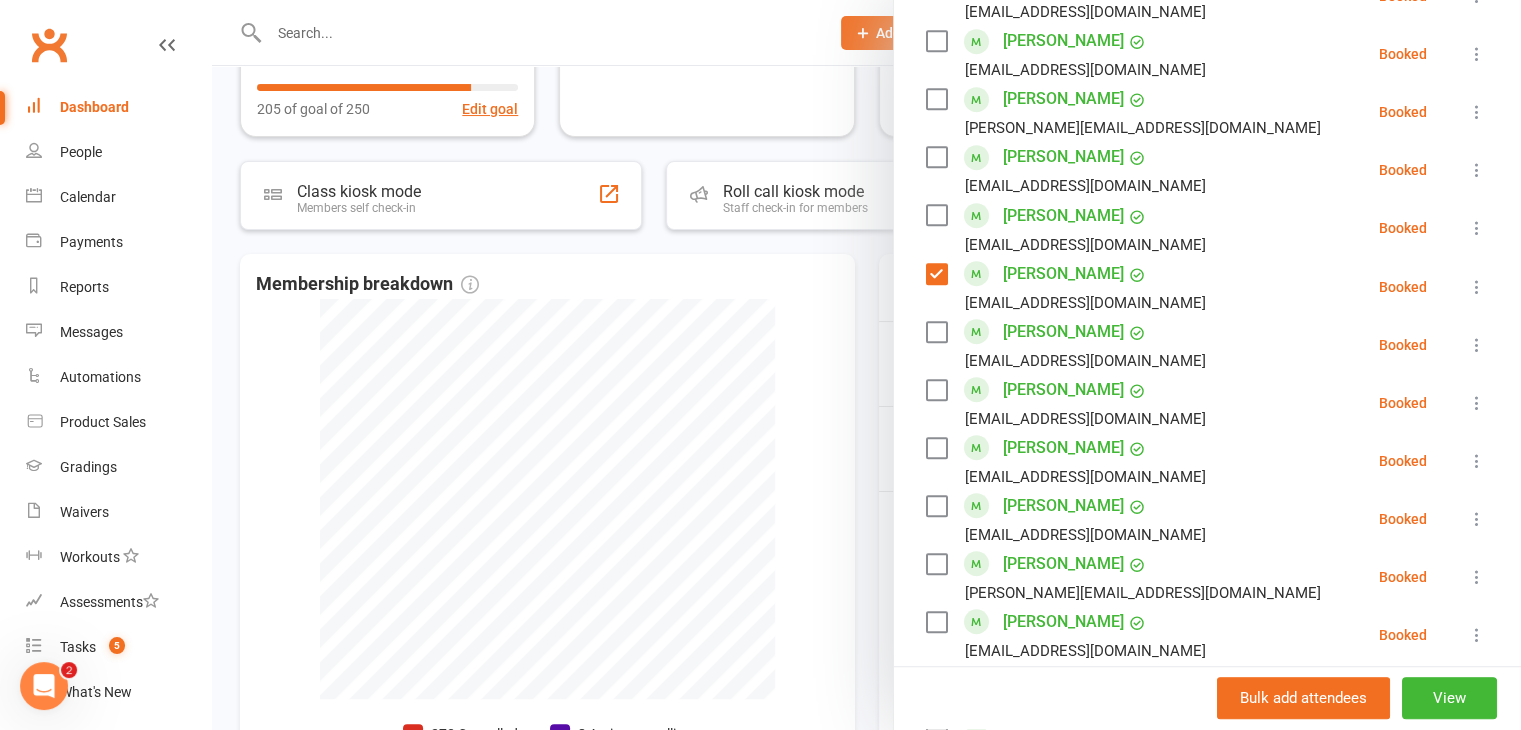 scroll, scrollTop: 1100, scrollLeft: 0, axis: vertical 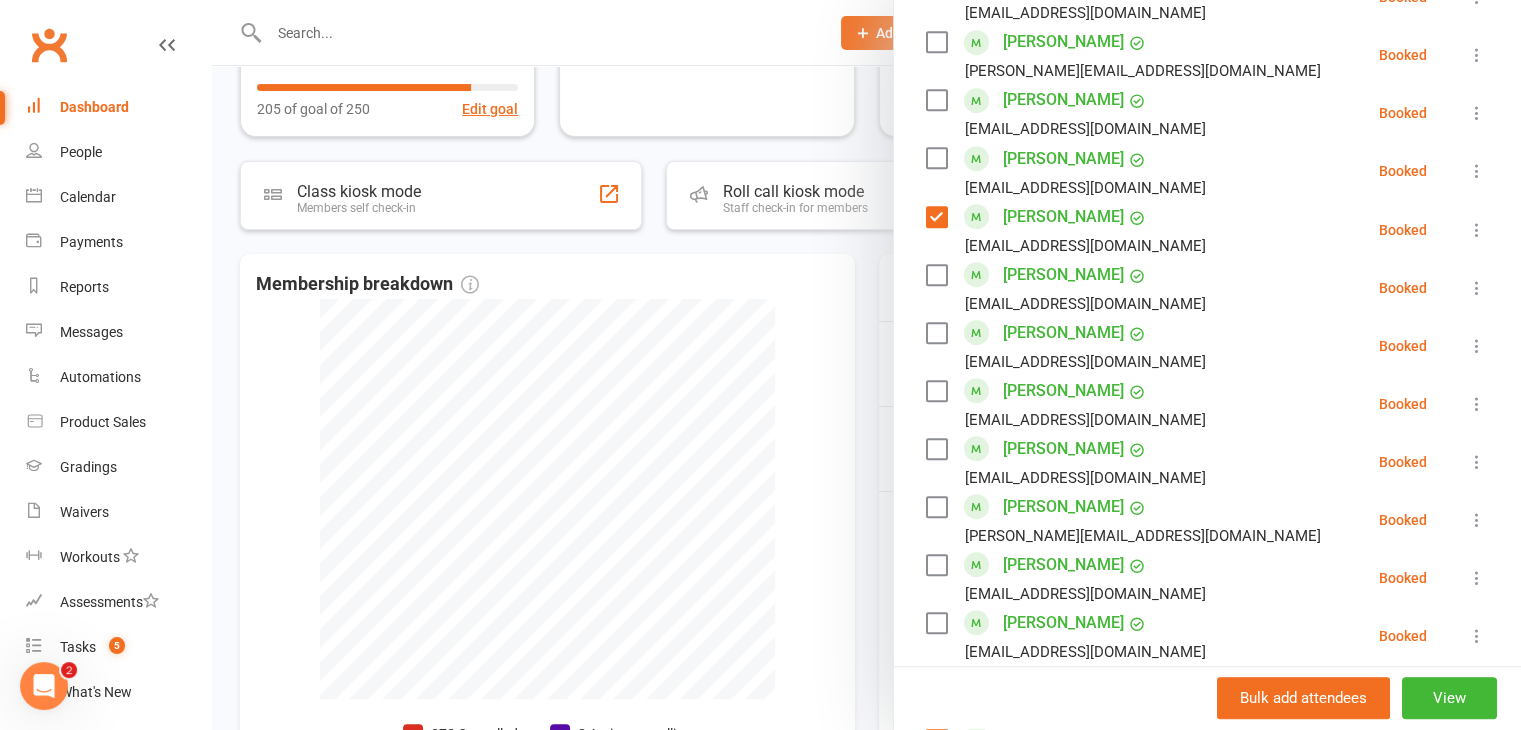 click at bounding box center [936, 42] 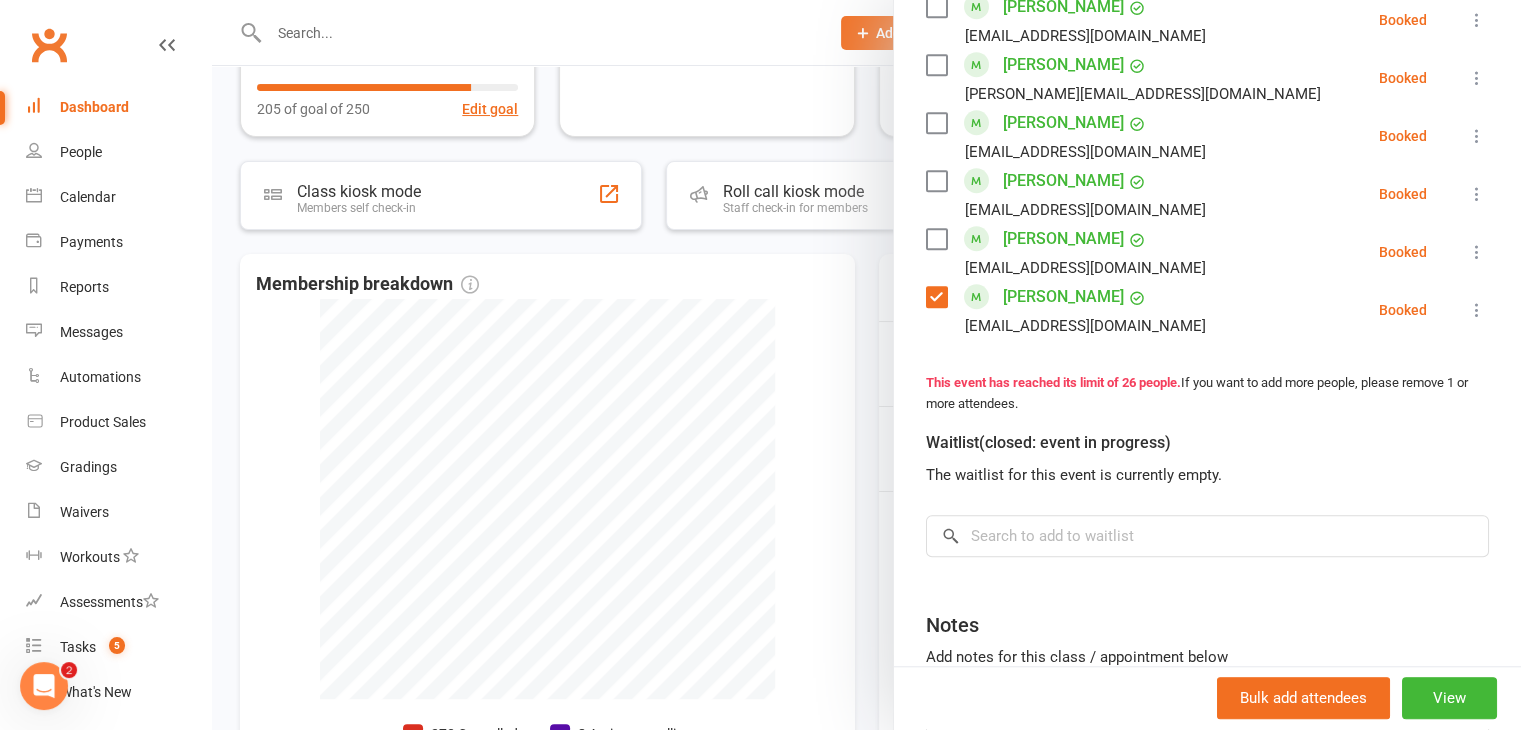 scroll, scrollTop: 1600, scrollLeft: 0, axis: vertical 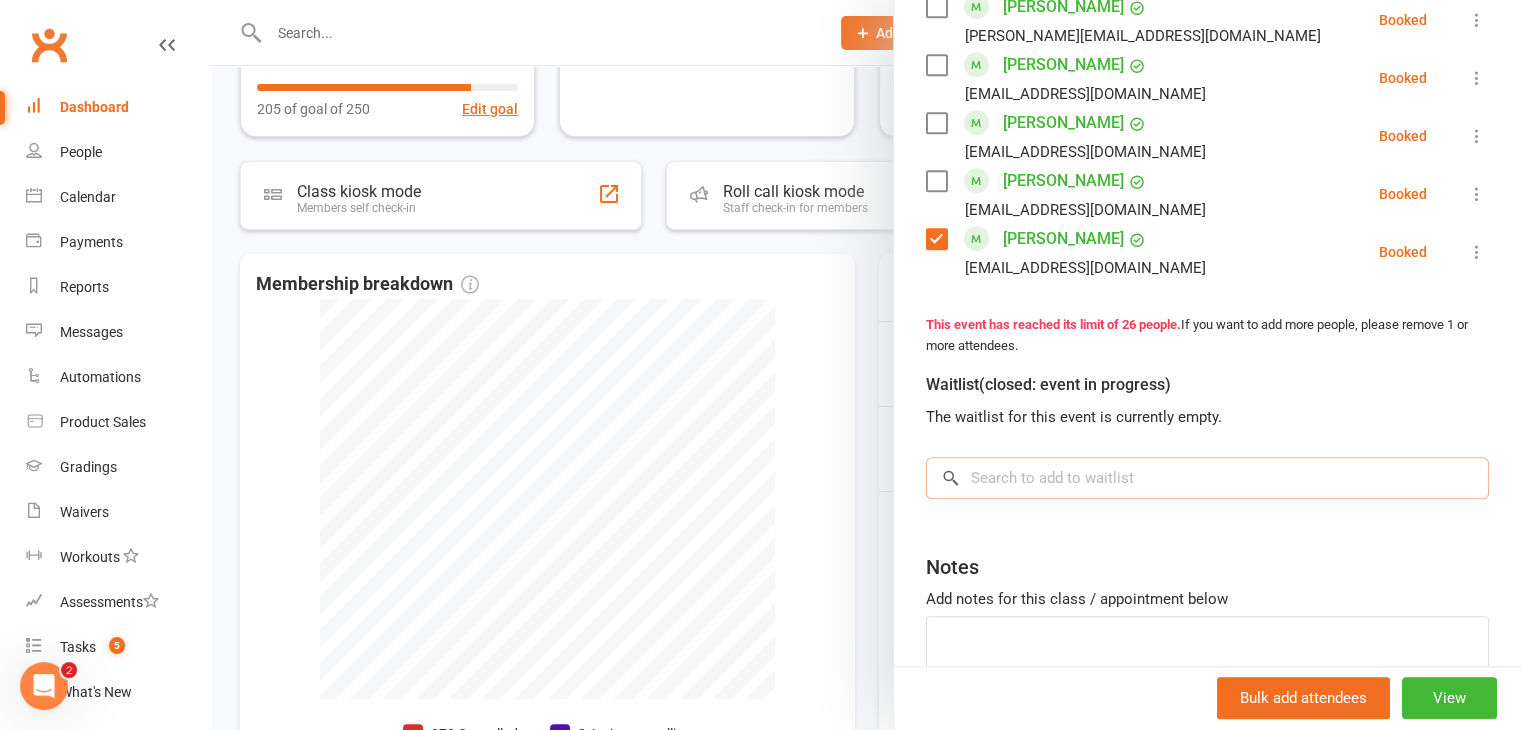 click at bounding box center [1207, 478] 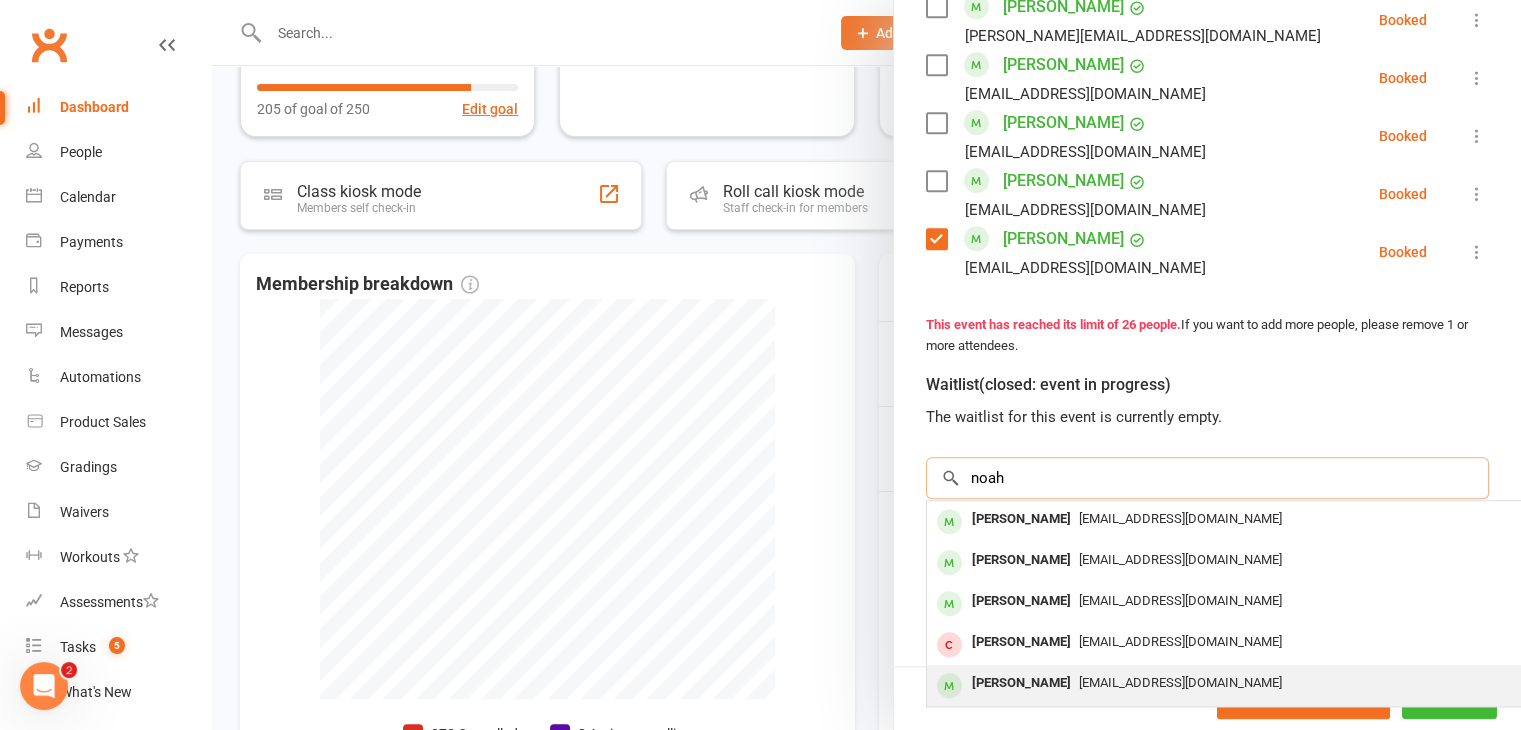 type on "noah" 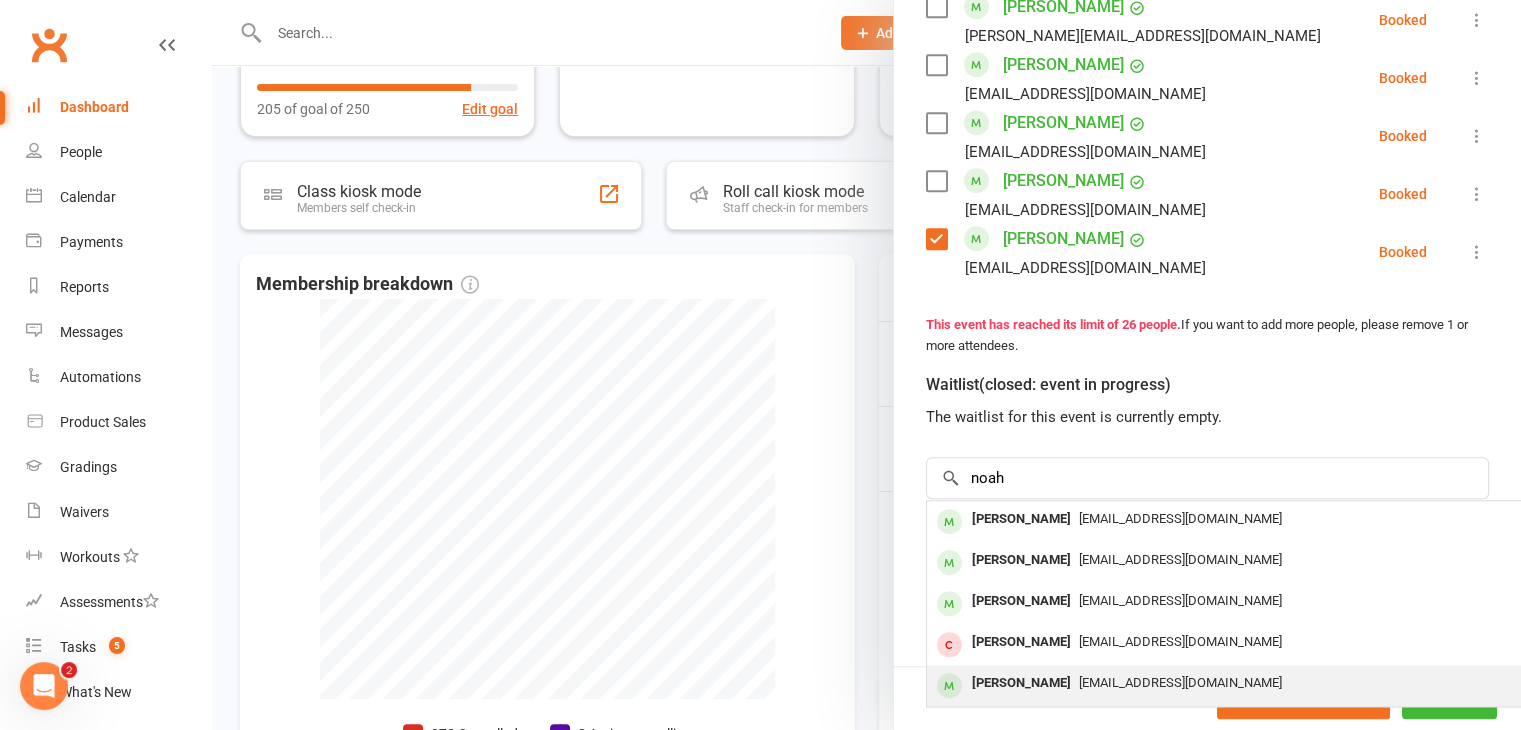 click on "[EMAIL_ADDRESS][DOMAIN_NAME]" at bounding box center (1180, 682) 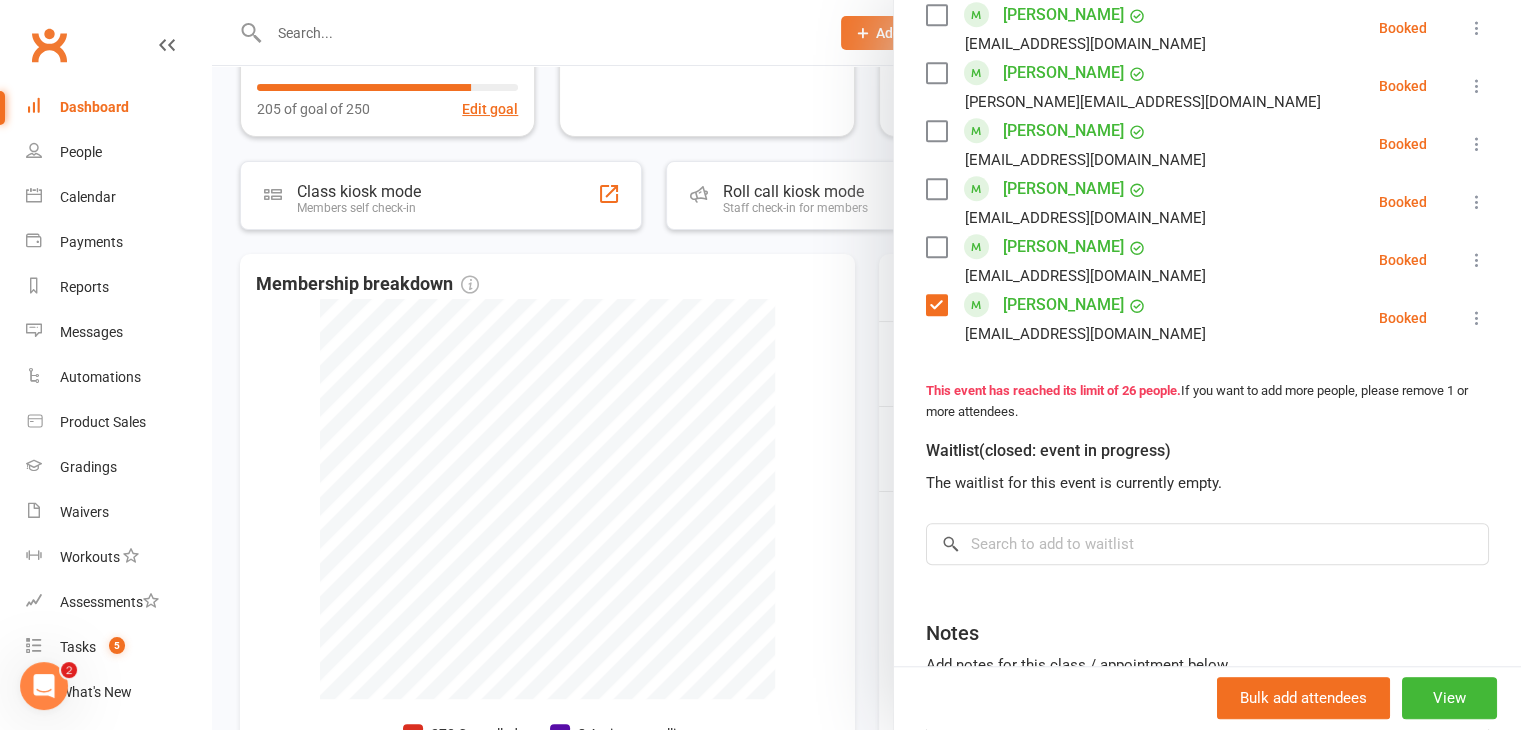 scroll, scrollTop: 1500, scrollLeft: 0, axis: vertical 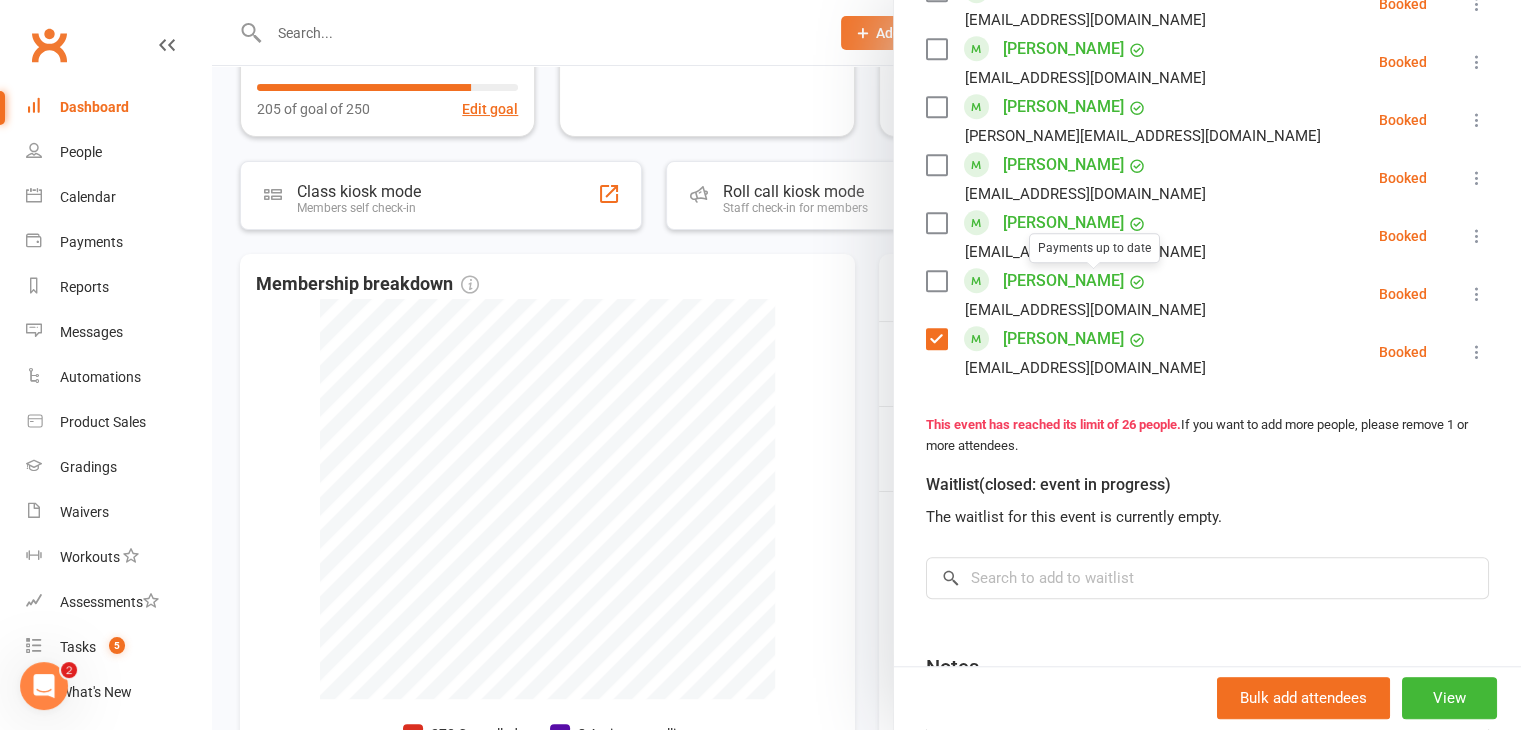 click at bounding box center (936, 165) 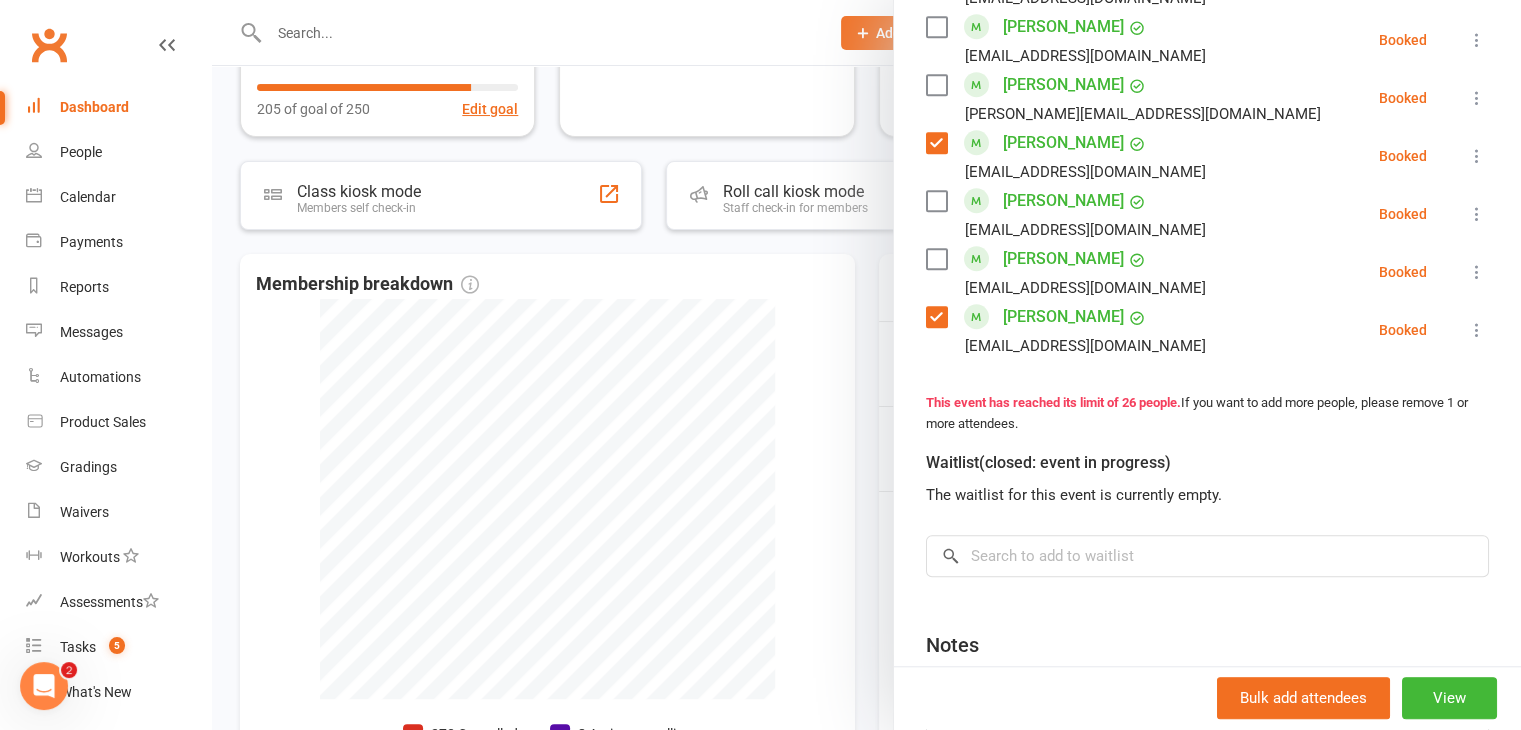scroll, scrollTop: 1600, scrollLeft: 0, axis: vertical 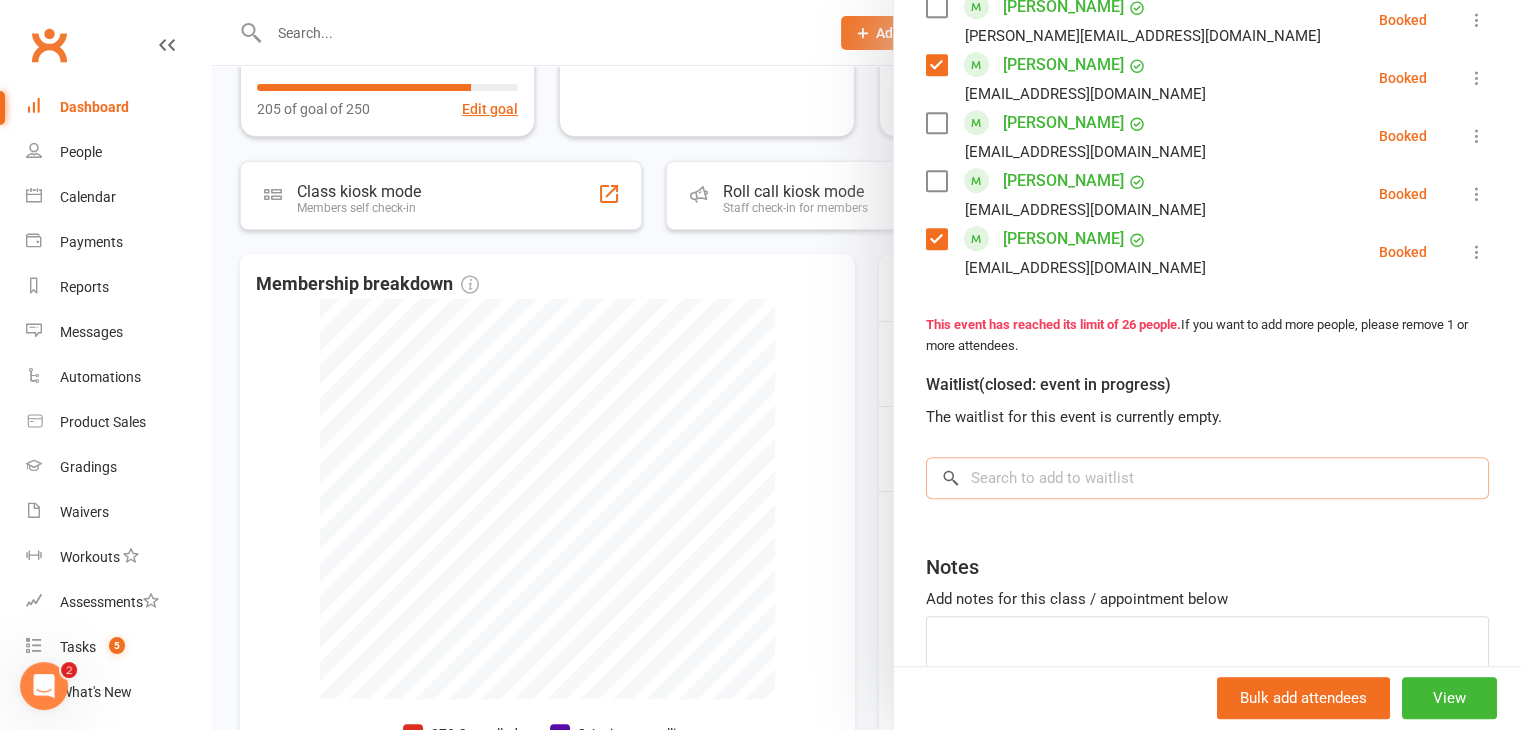 click at bounding box center (1207, 478) 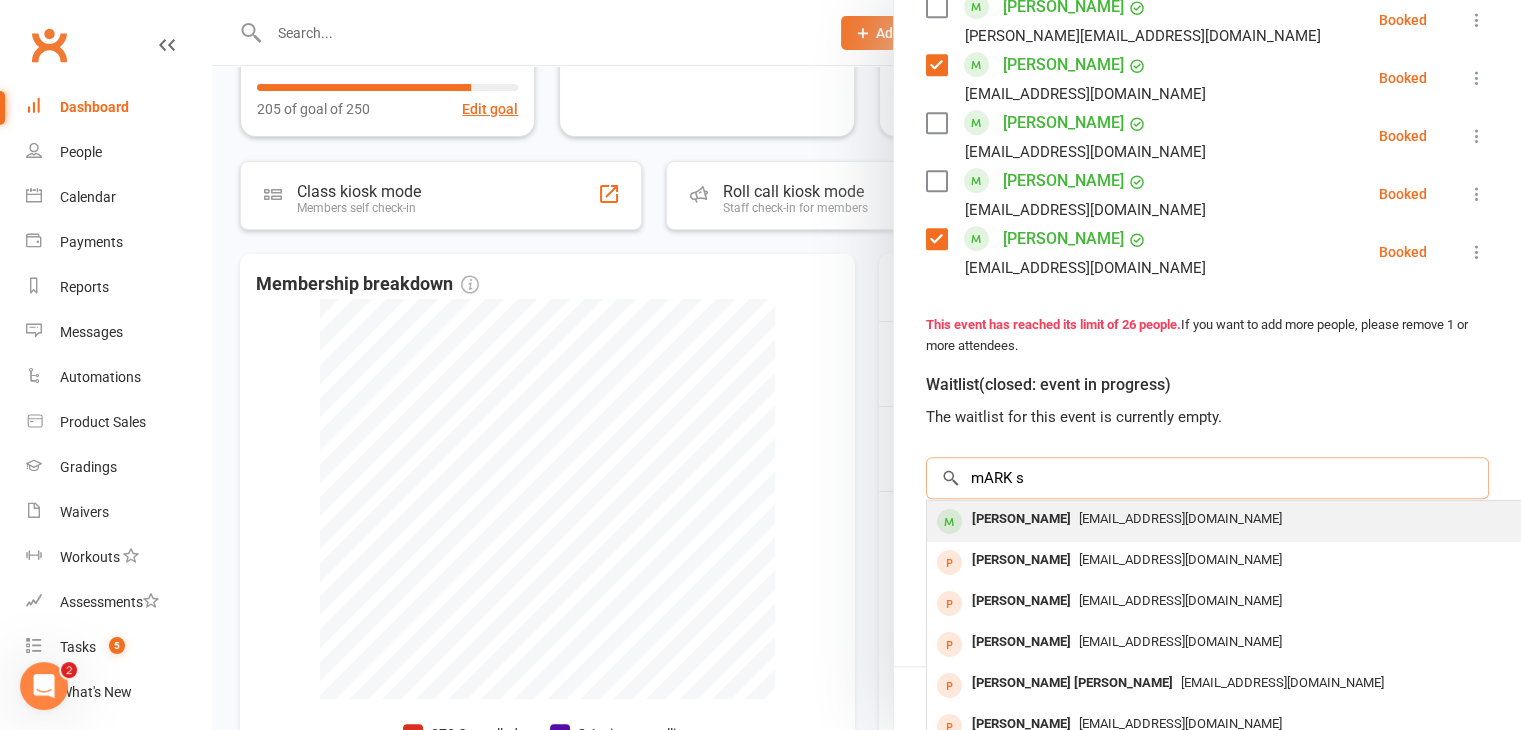 type on "mARK s" 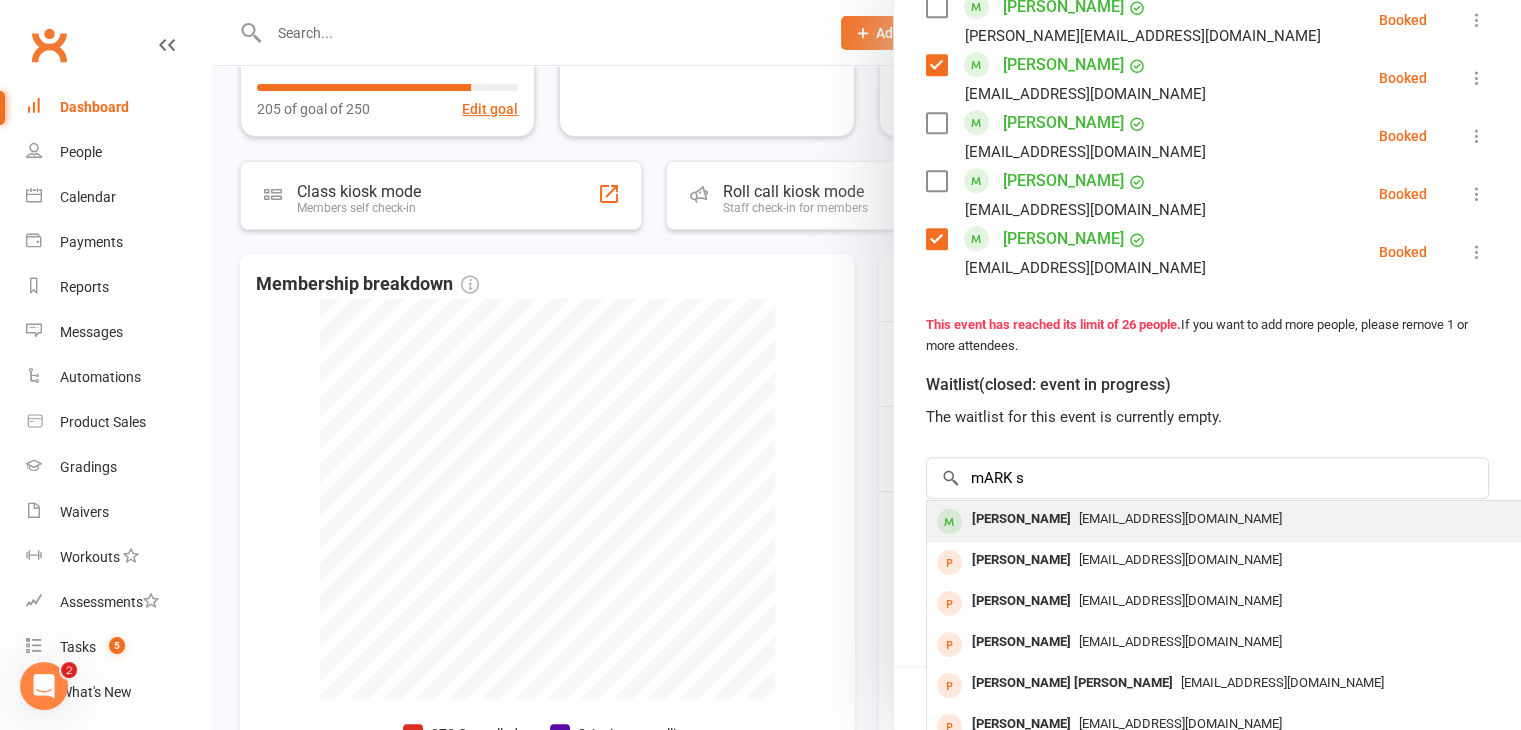 click on "[PERSON_NAME]" at bounding box center (1021, 519) 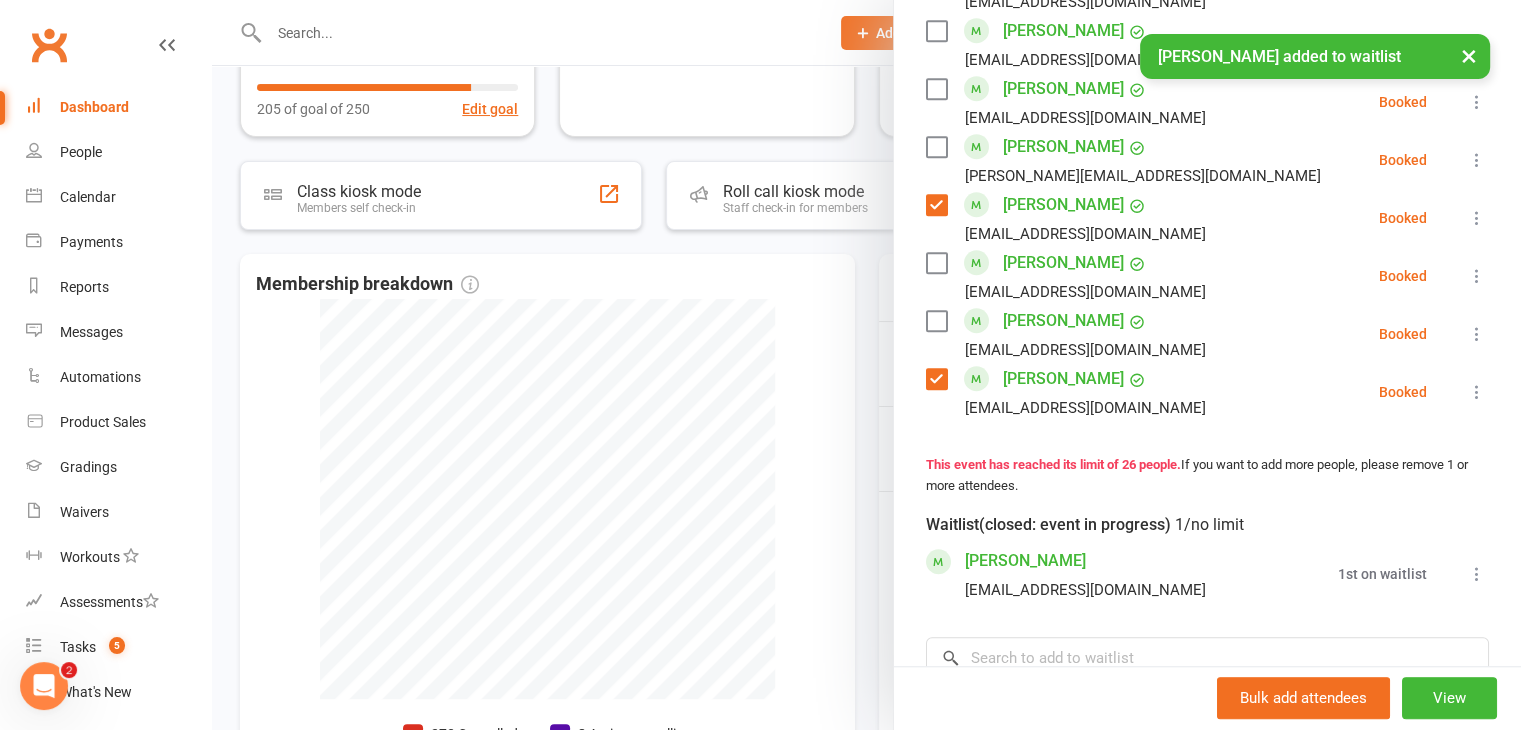 scroll, scrollTop: 1425, scrollLeft: 0, axis: vertical 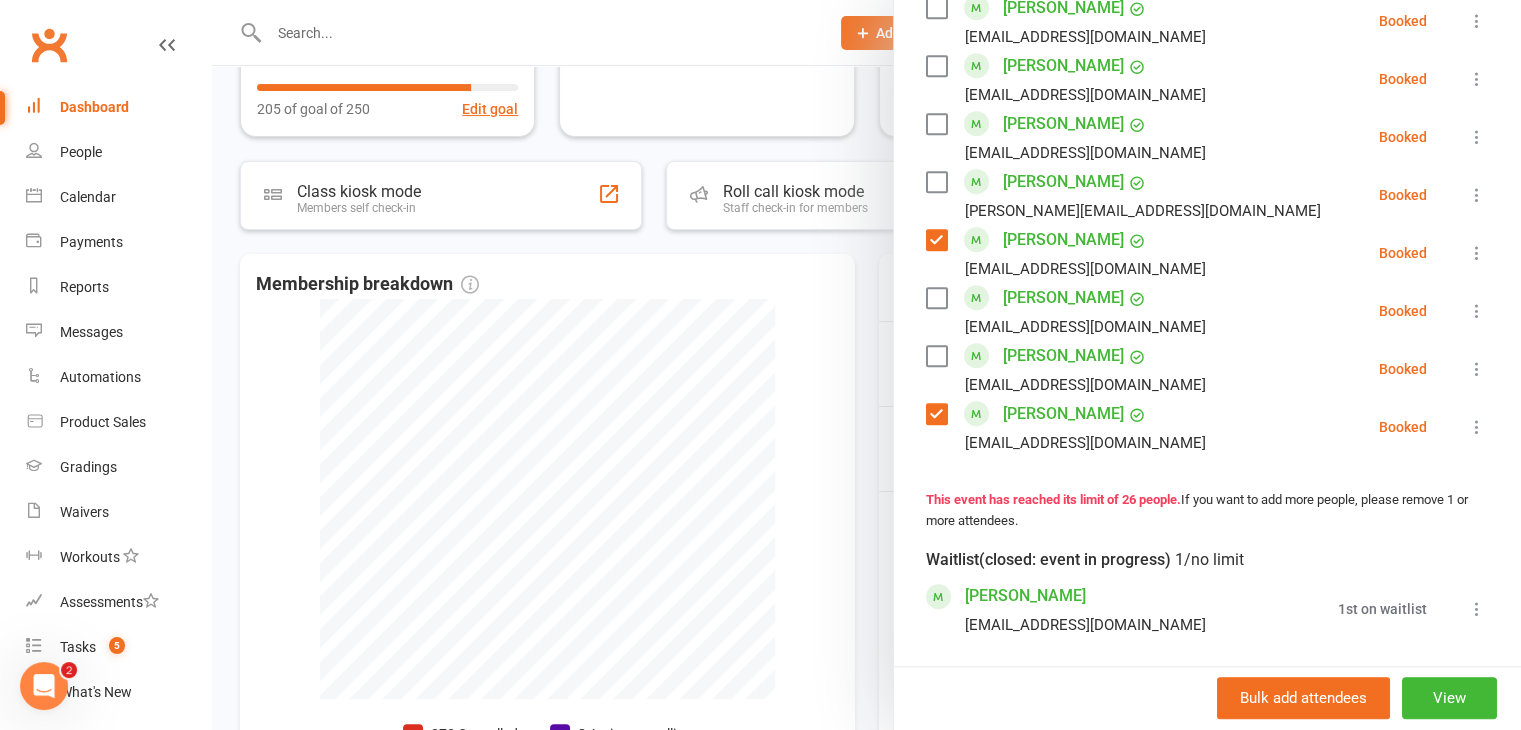 click at bounding box center (936, 182) 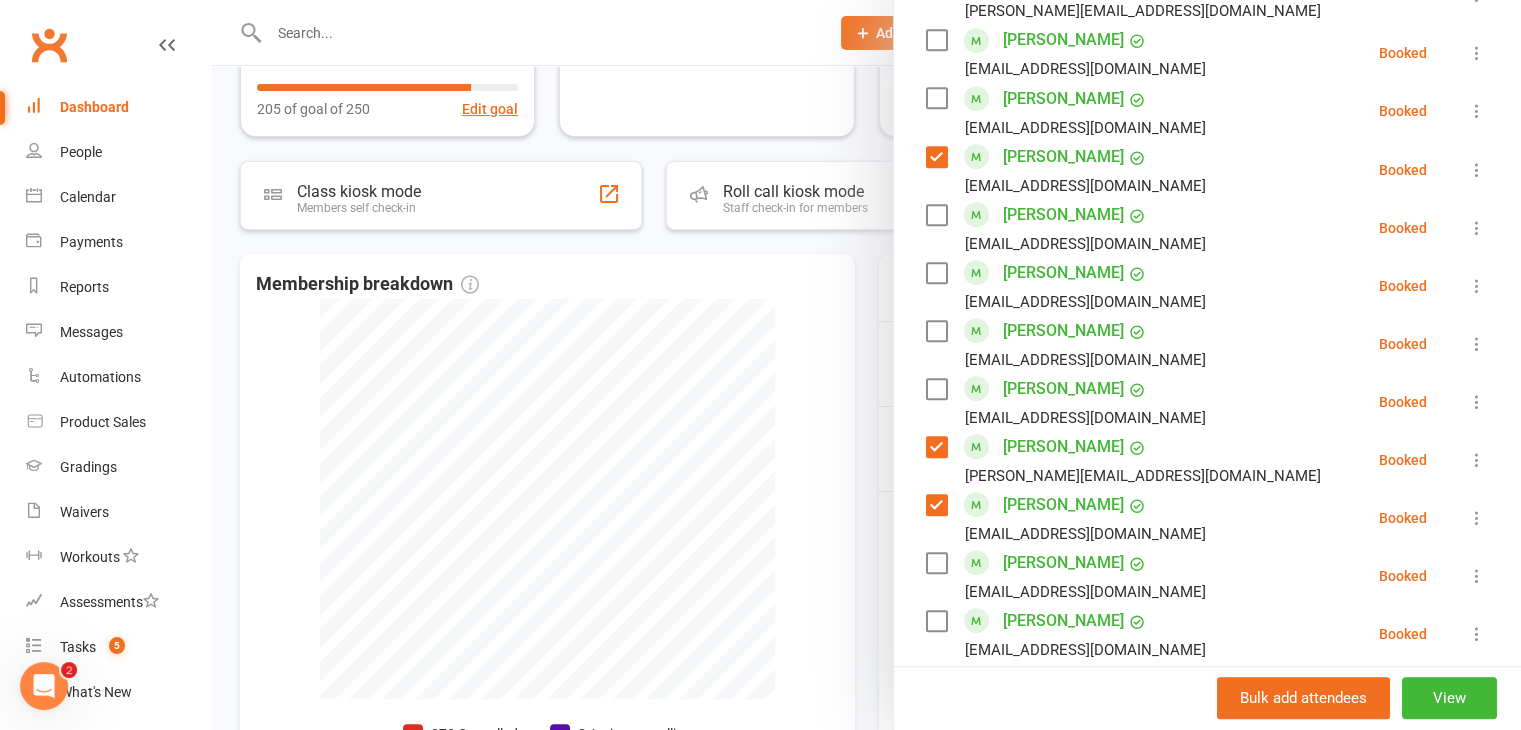 scroll, scrollTop: 1125, scrollLeft: 0, axis: vertical 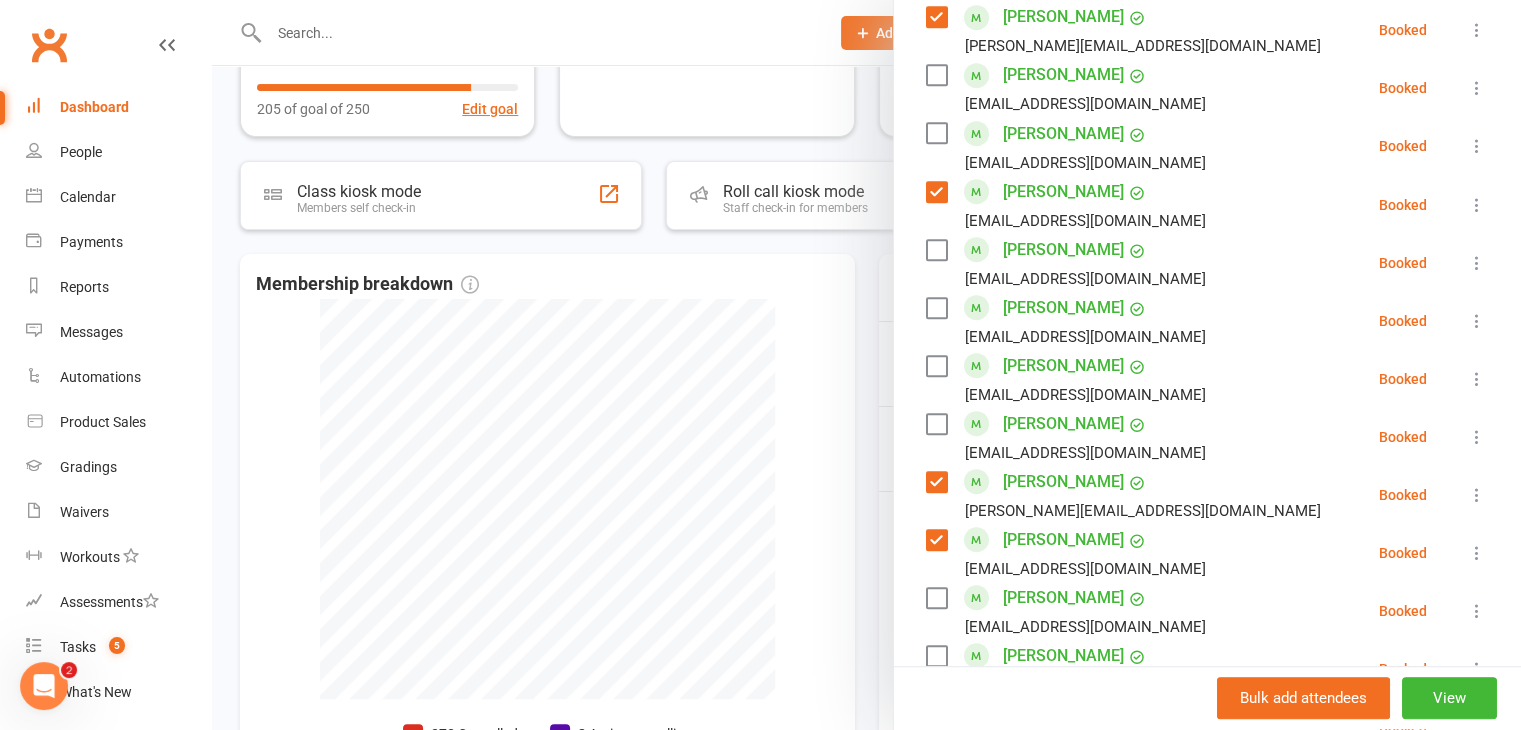 click at bounding box center [936, 424] 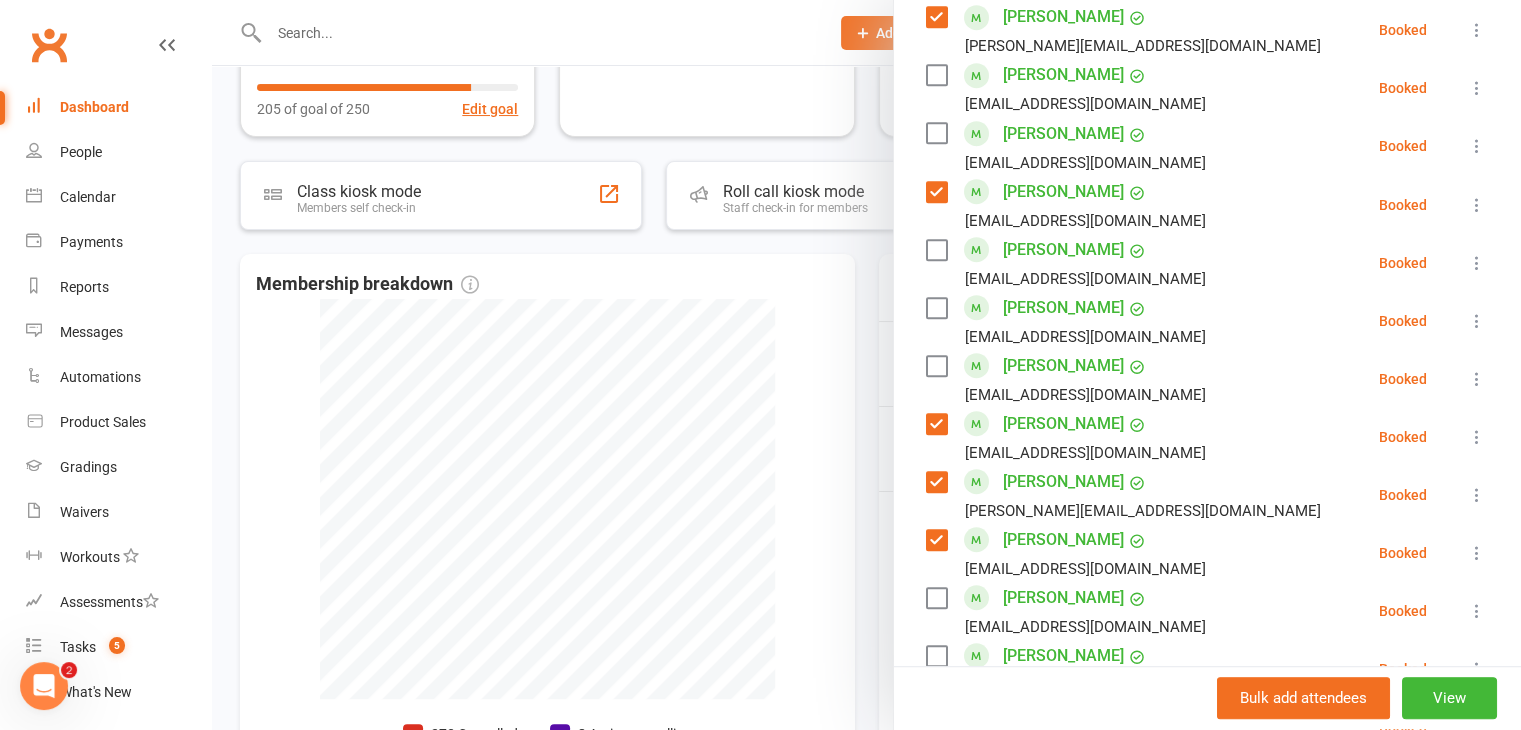 click at bounding box center [936, 366] 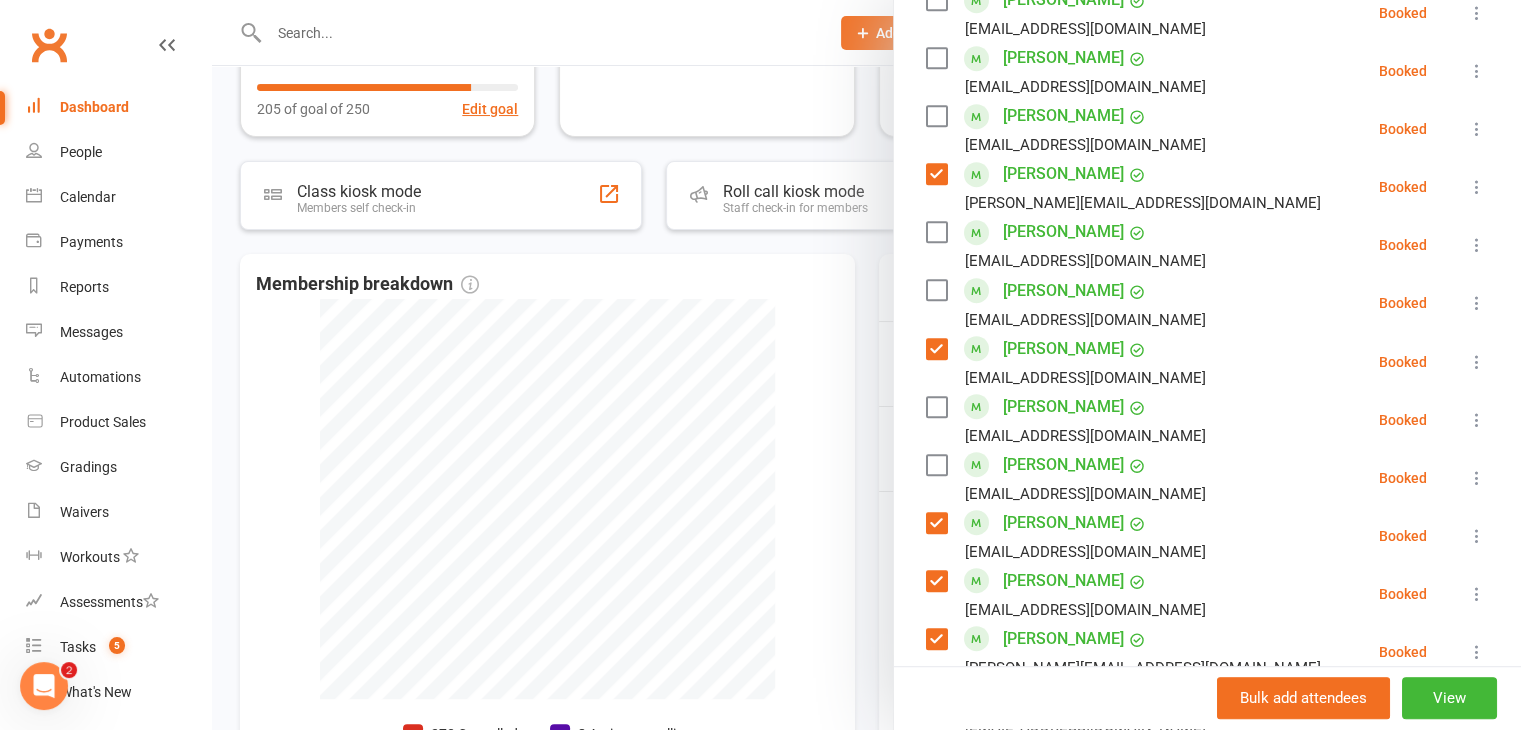 scroll, scrollTop: 925, scrollLeft: 0, axis: vertical 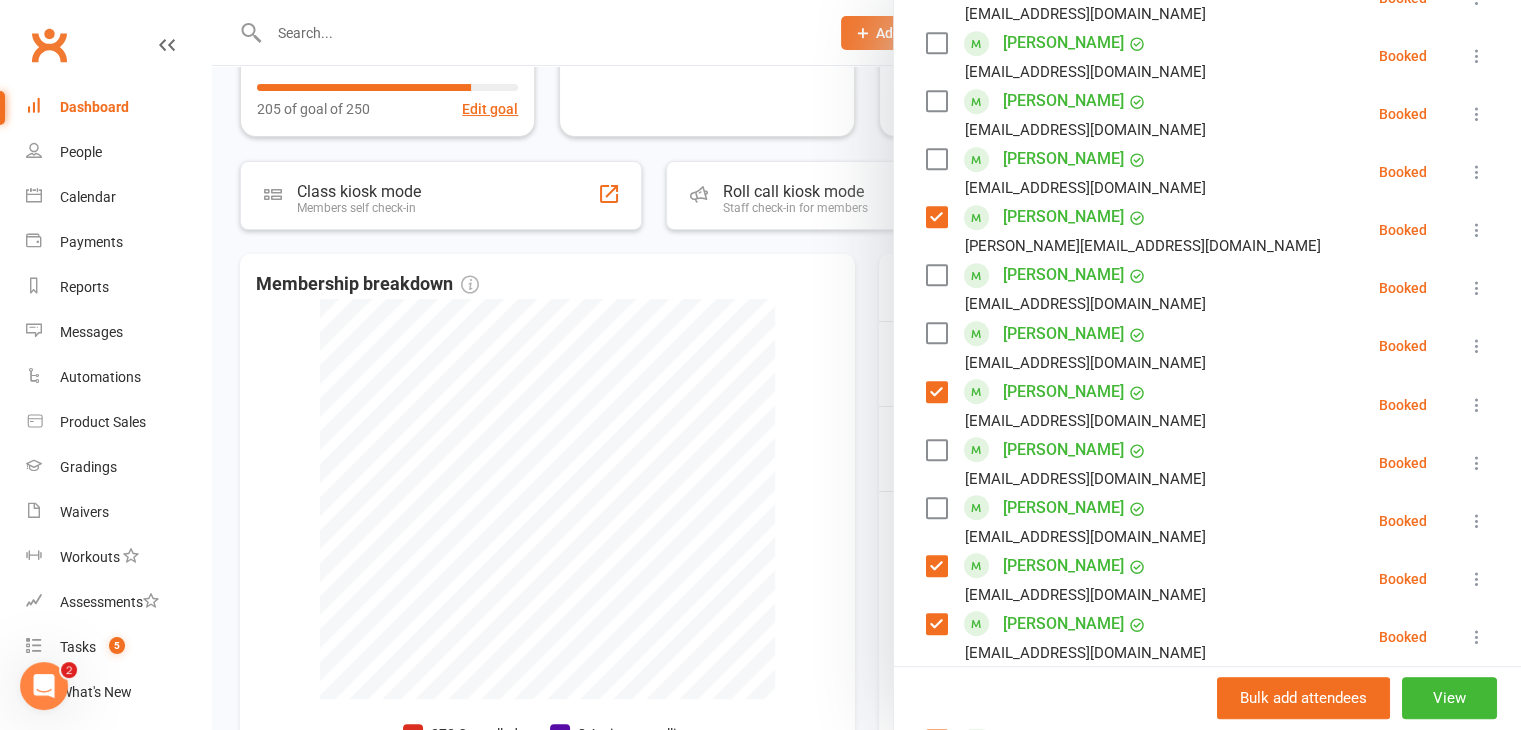 click at bounding box center [936, 333] 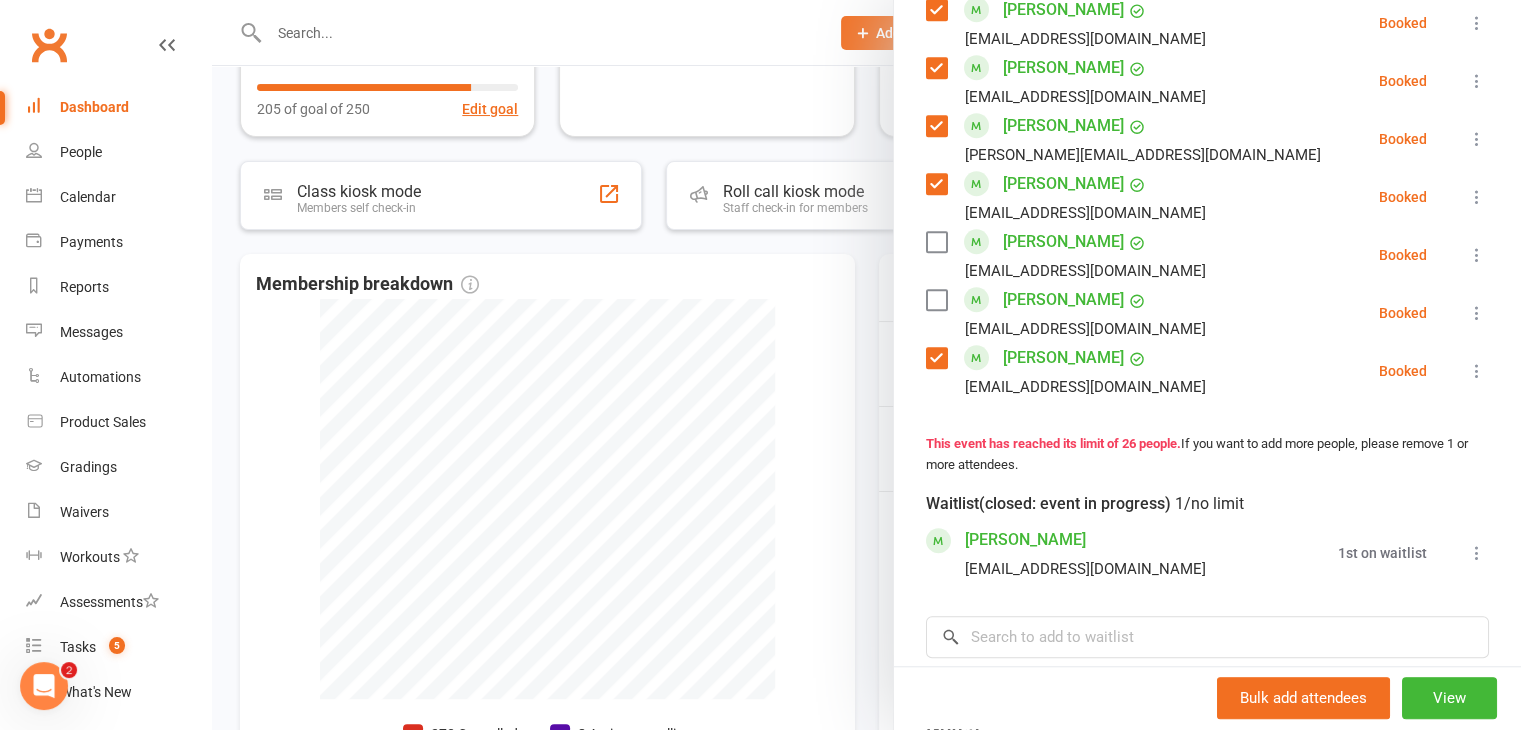 scroll, scrollTop: 1525, scrollLeft: 0, axis: vertical 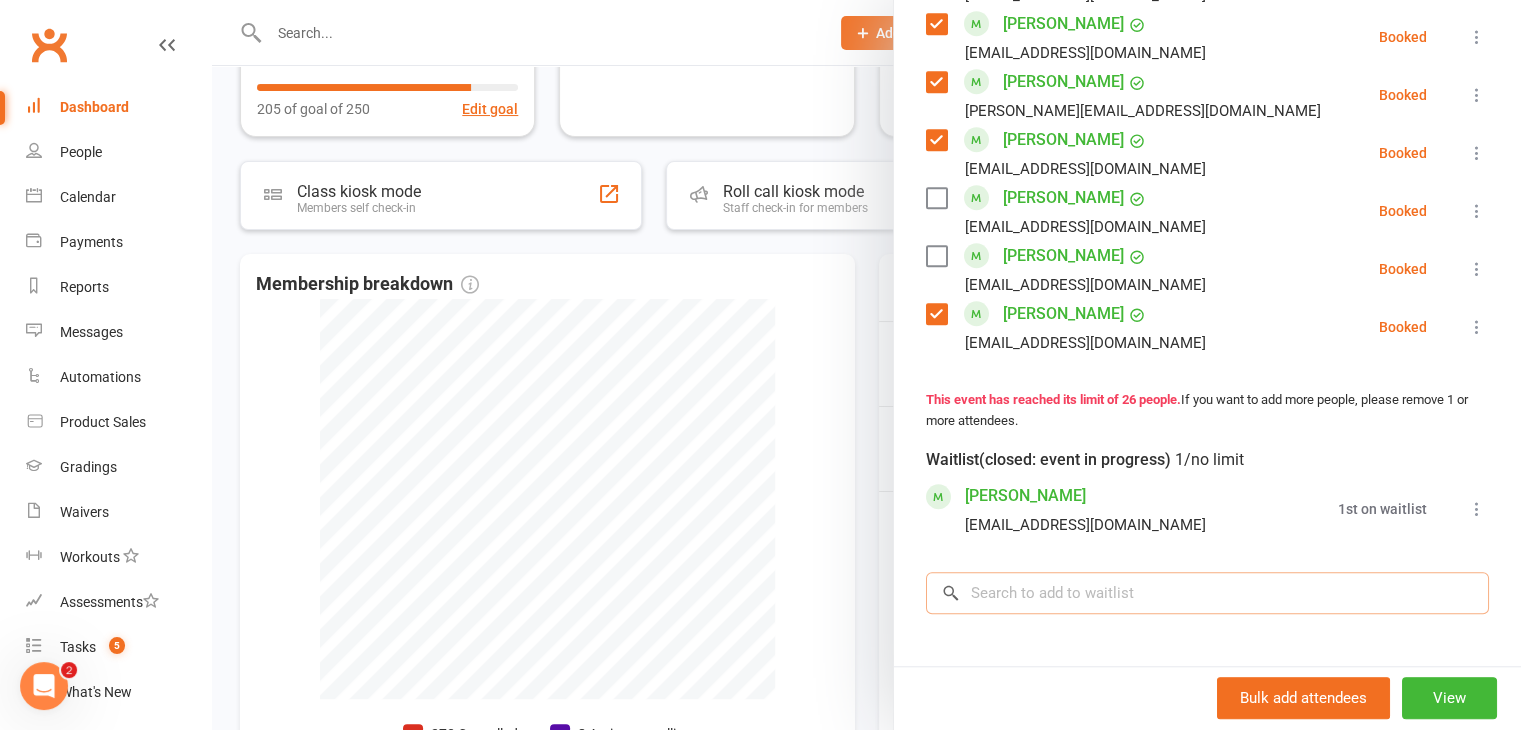 click at bounding box center (1207, 593) 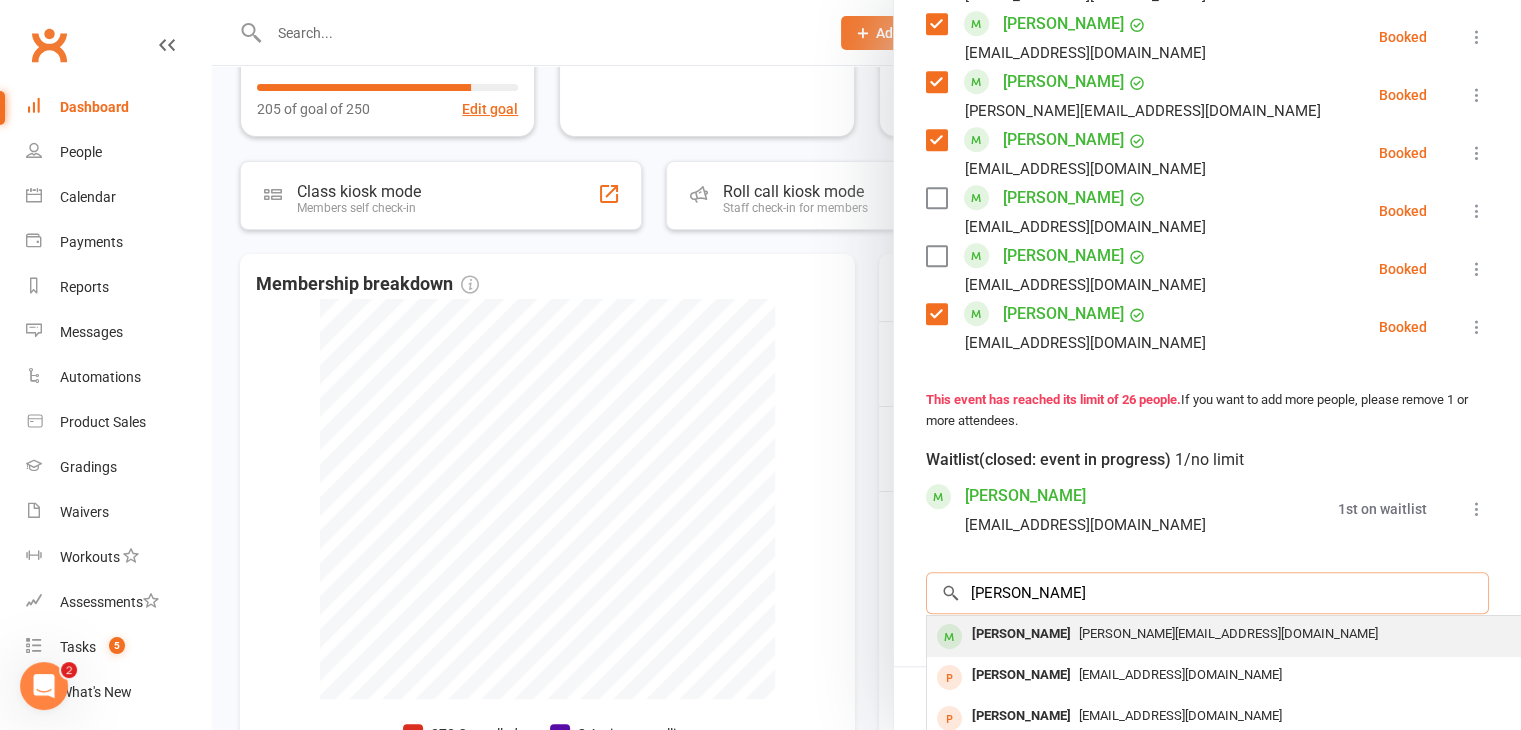 type on "[PERSON_NAME]" 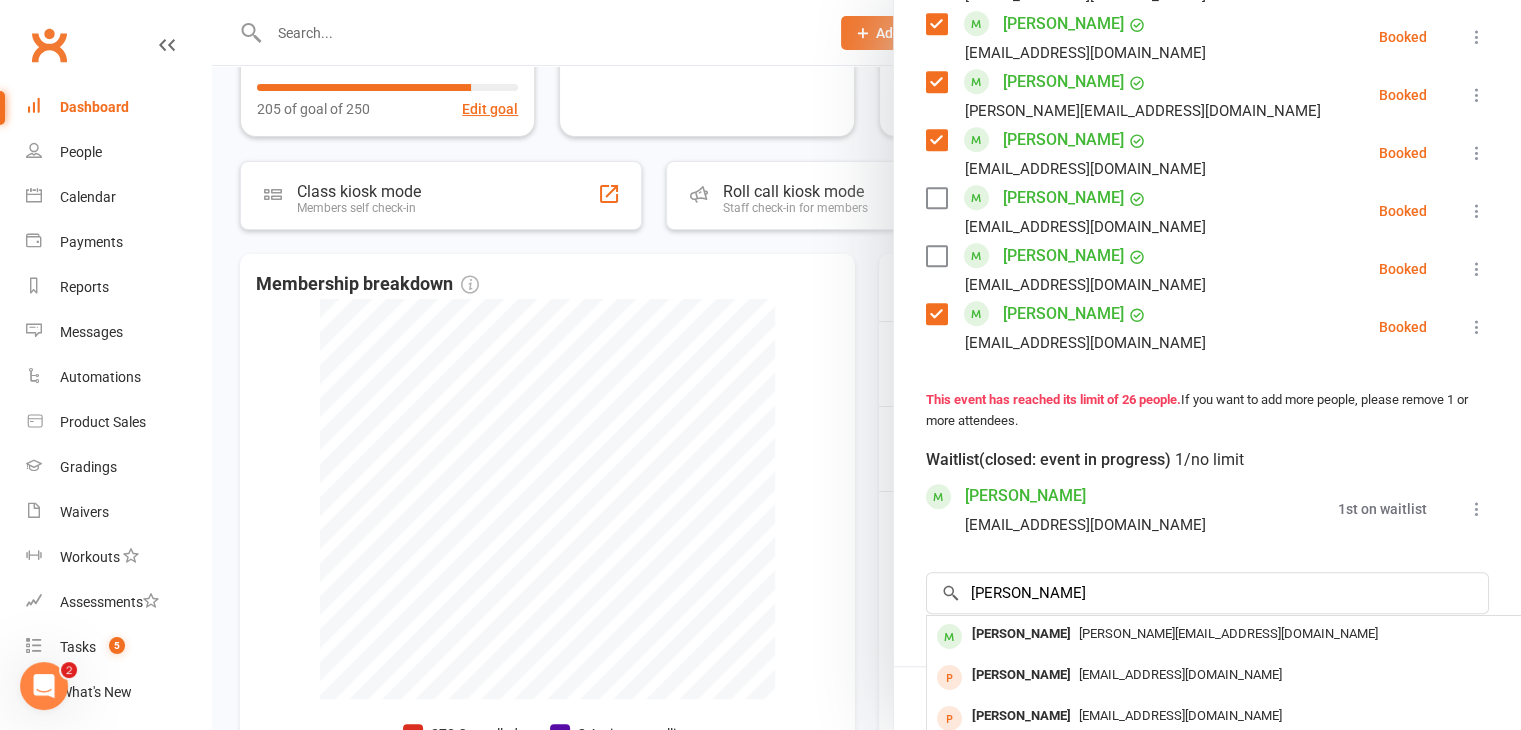 click on "[PERSON_NAME][EMAIL_ADDRESS][DOMAIN_NAME]" at bounding box center (1228, 633) 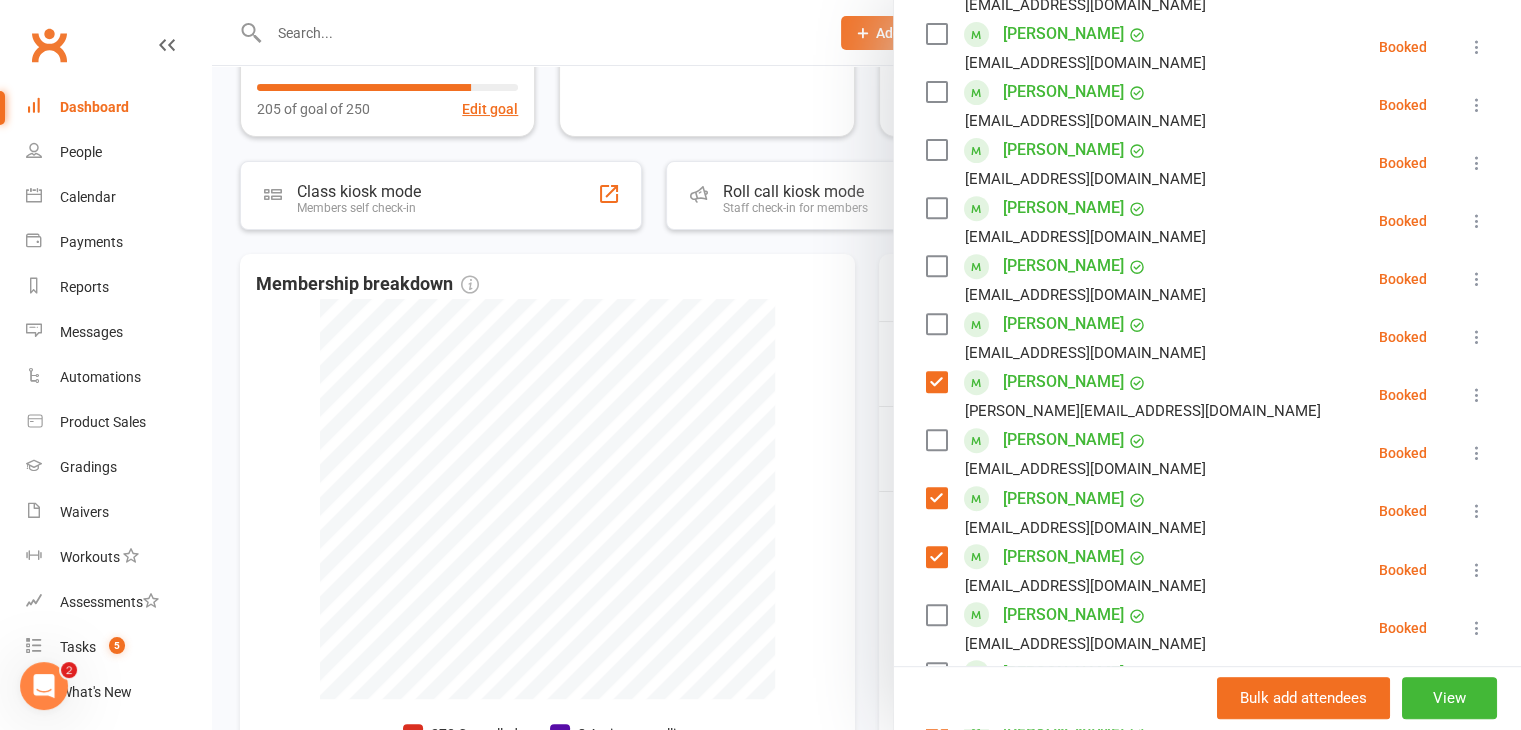 scroll, scrollTop: 725, scrollLeft: 0, axis: vertical 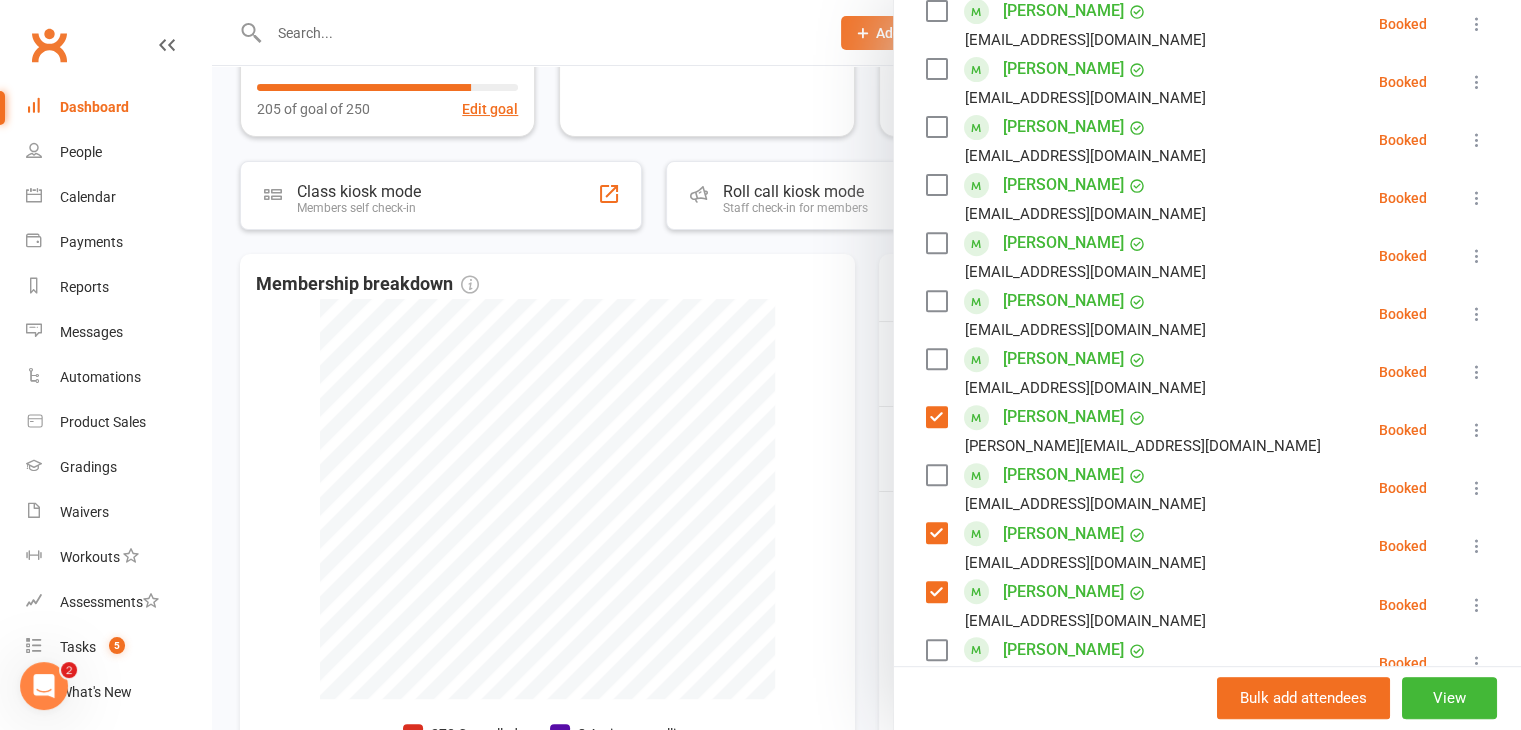 click at bounding box center [936, 185] 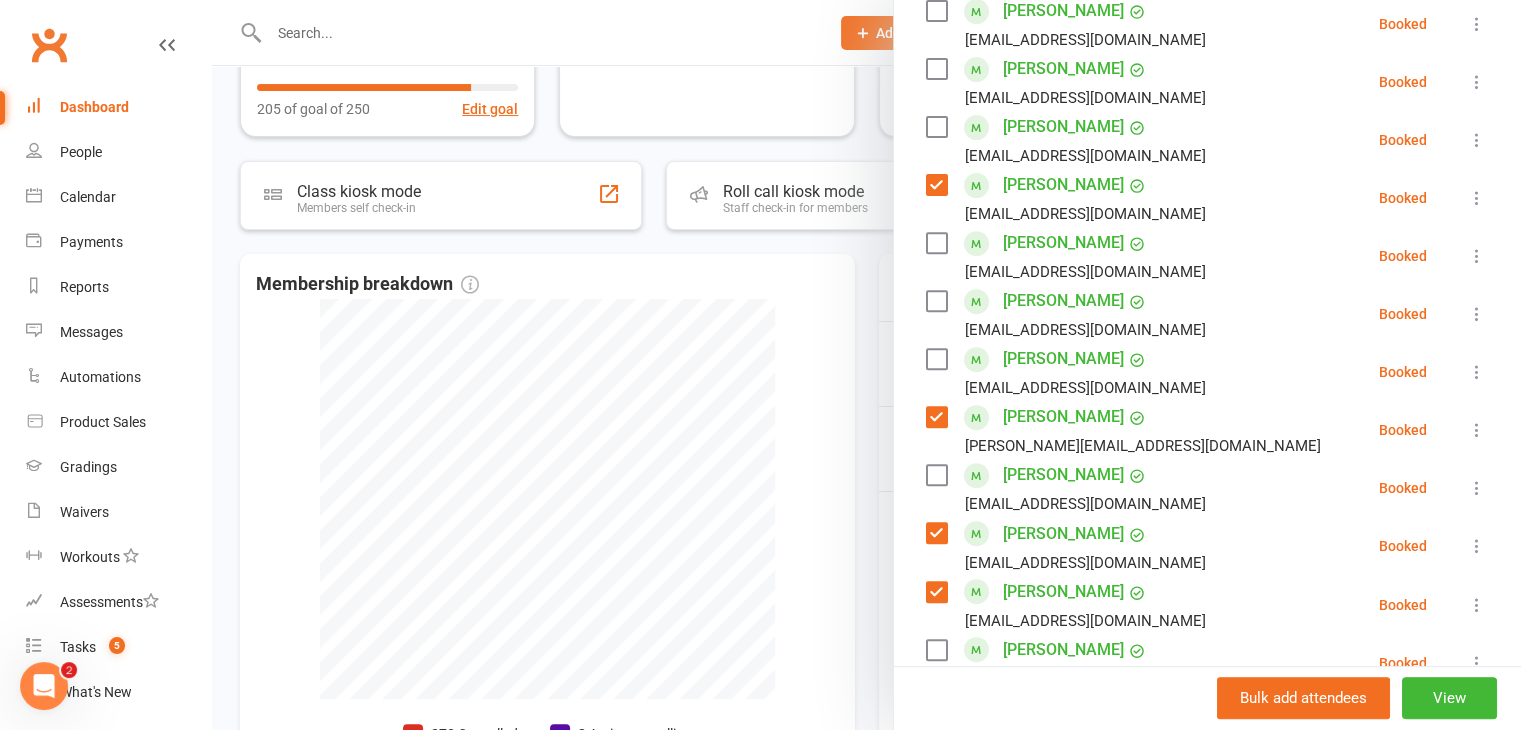 click at bounding box center (936, 127) 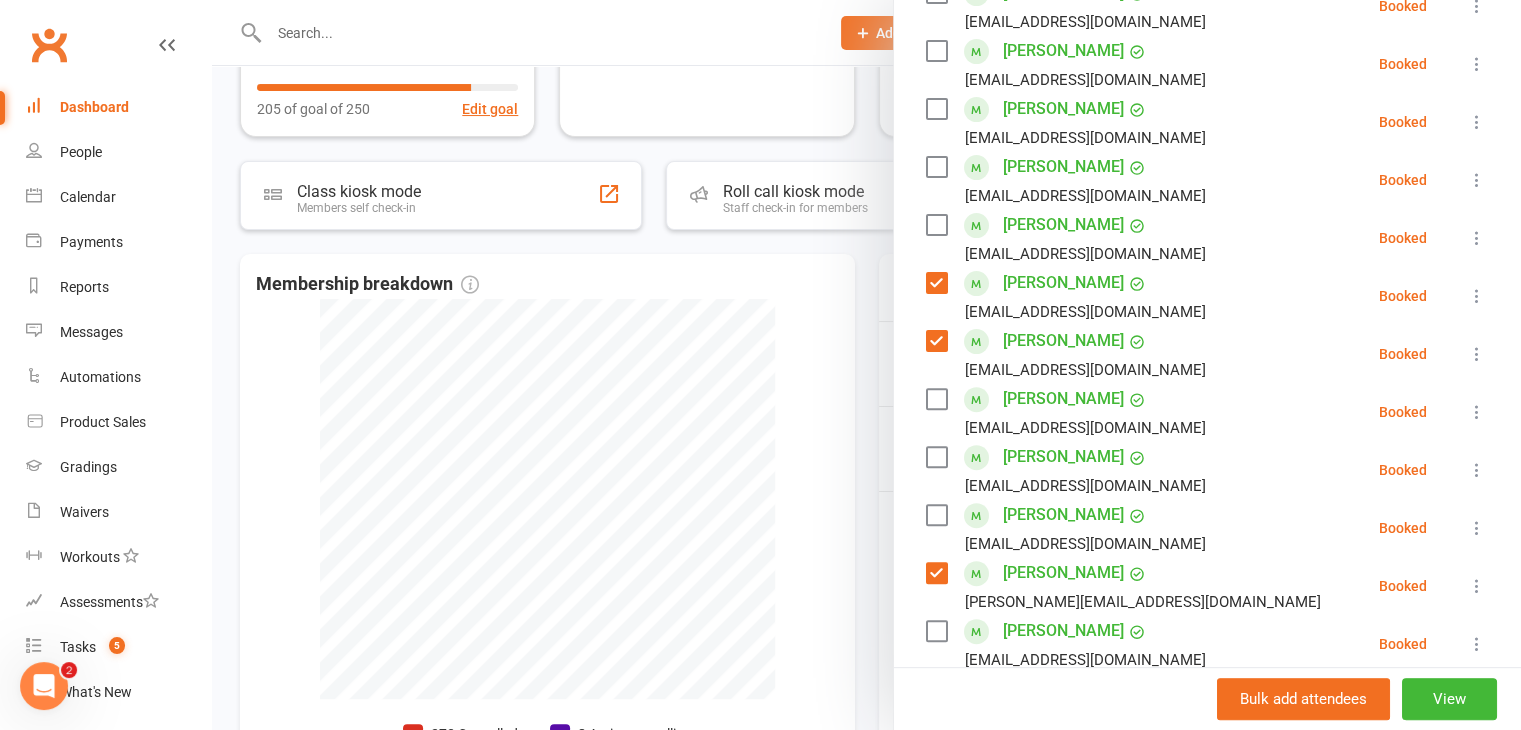 scroll, scrollTop: 525, scrollLeft: 0, axis: vertical 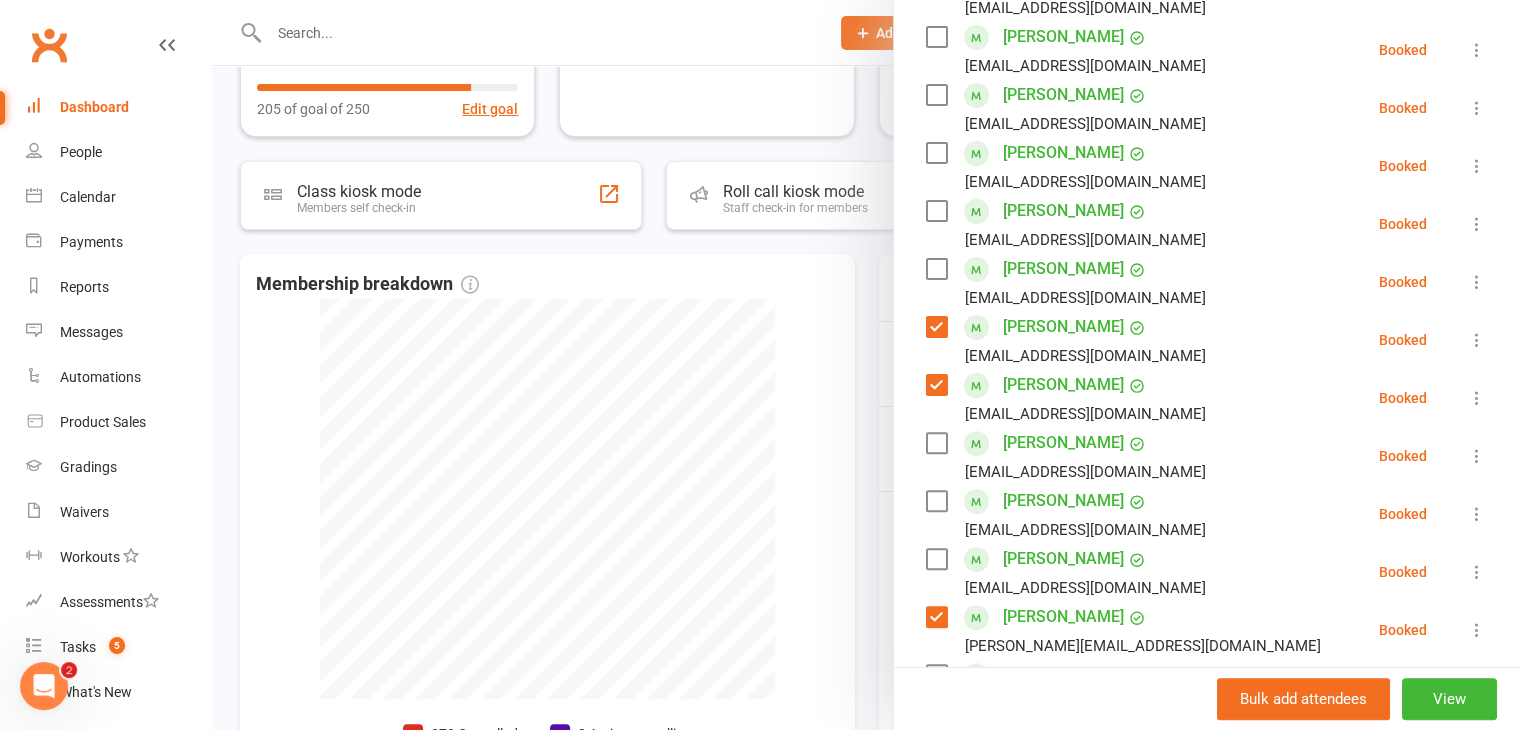 click at bounding box center [936, 153] 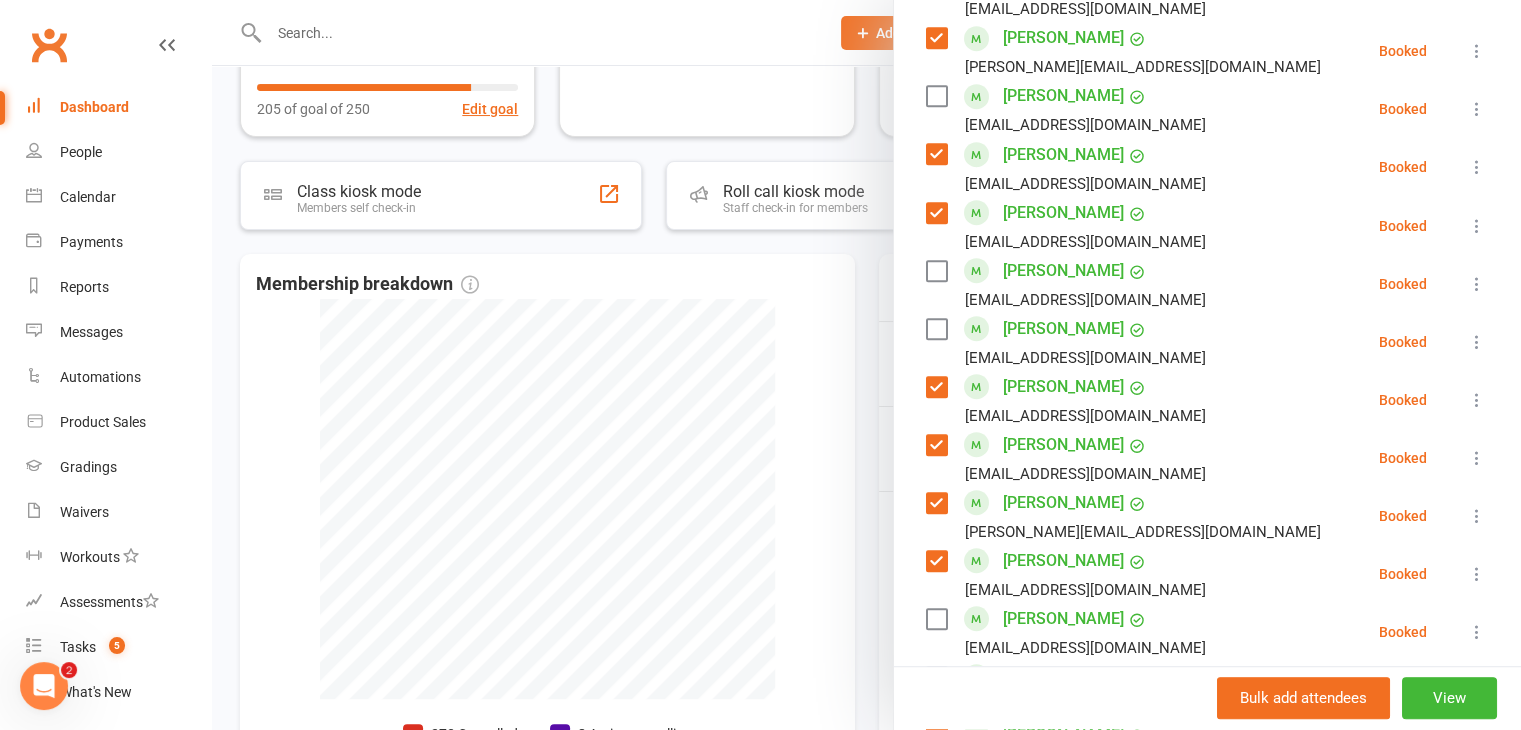 scroll, scrollTop: 1125, scrollLeft: 0, axis: vertical 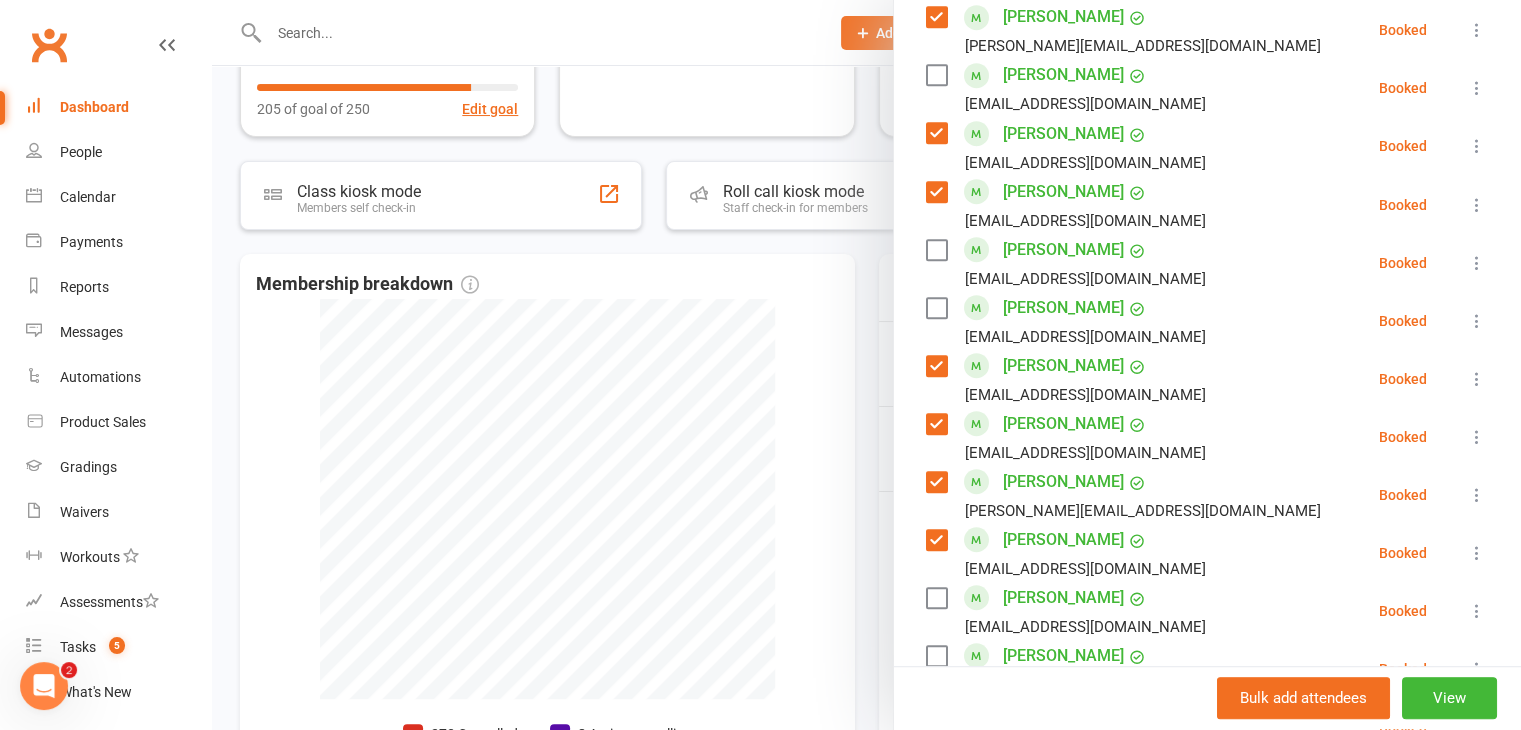 click at bounding box center [936, 250] 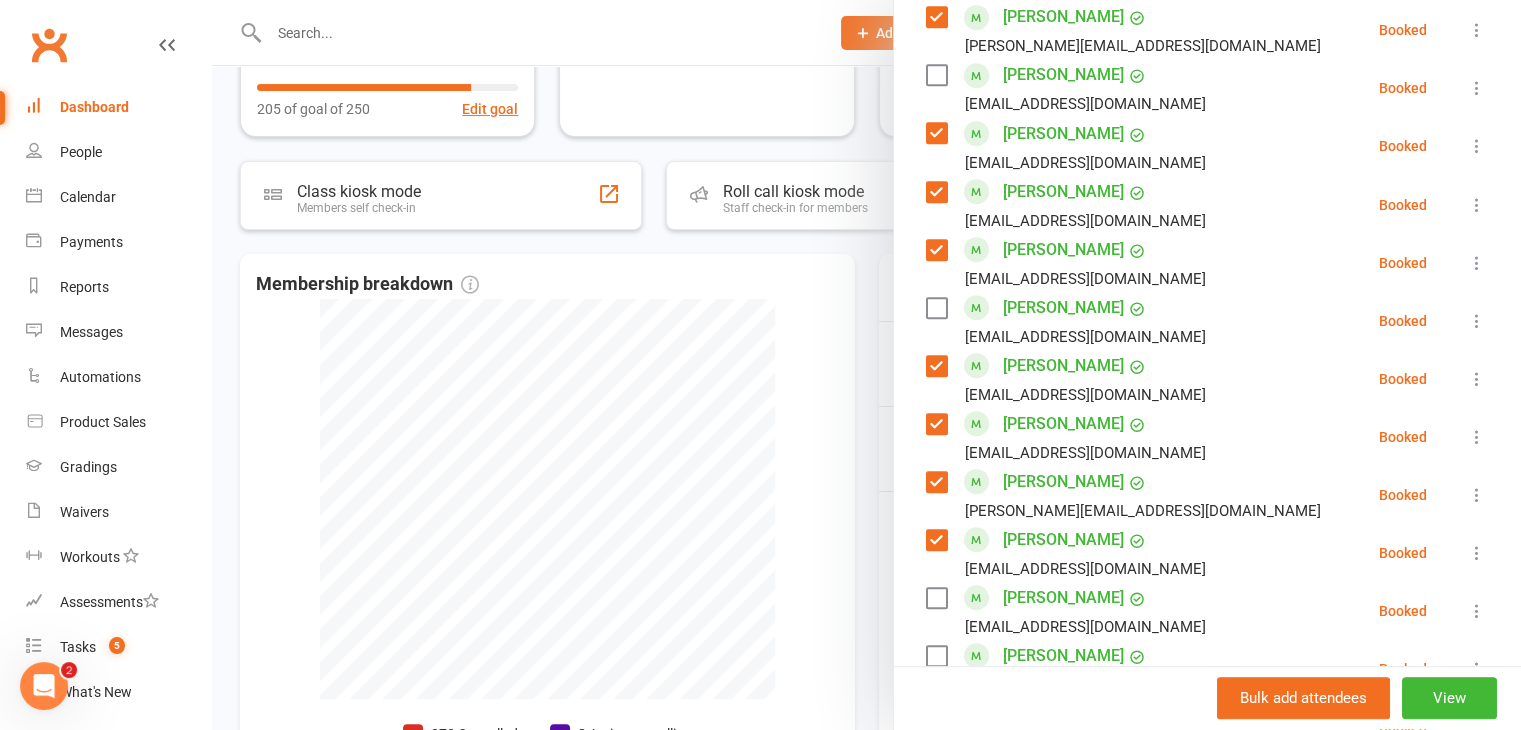 click at bounding box center [936, 308] 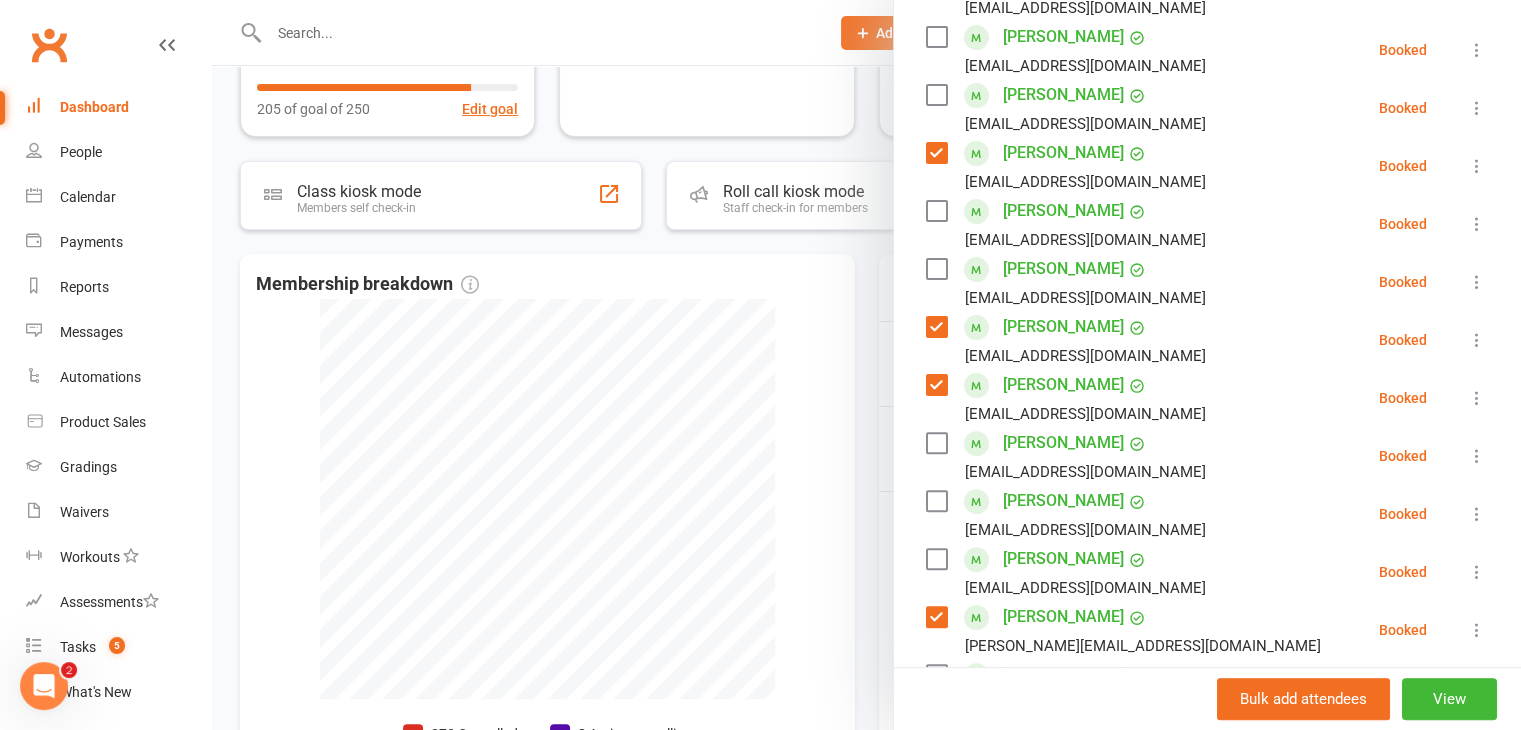 scroll, scrollTop: 425, scrollLeft: 0, axis: vertical 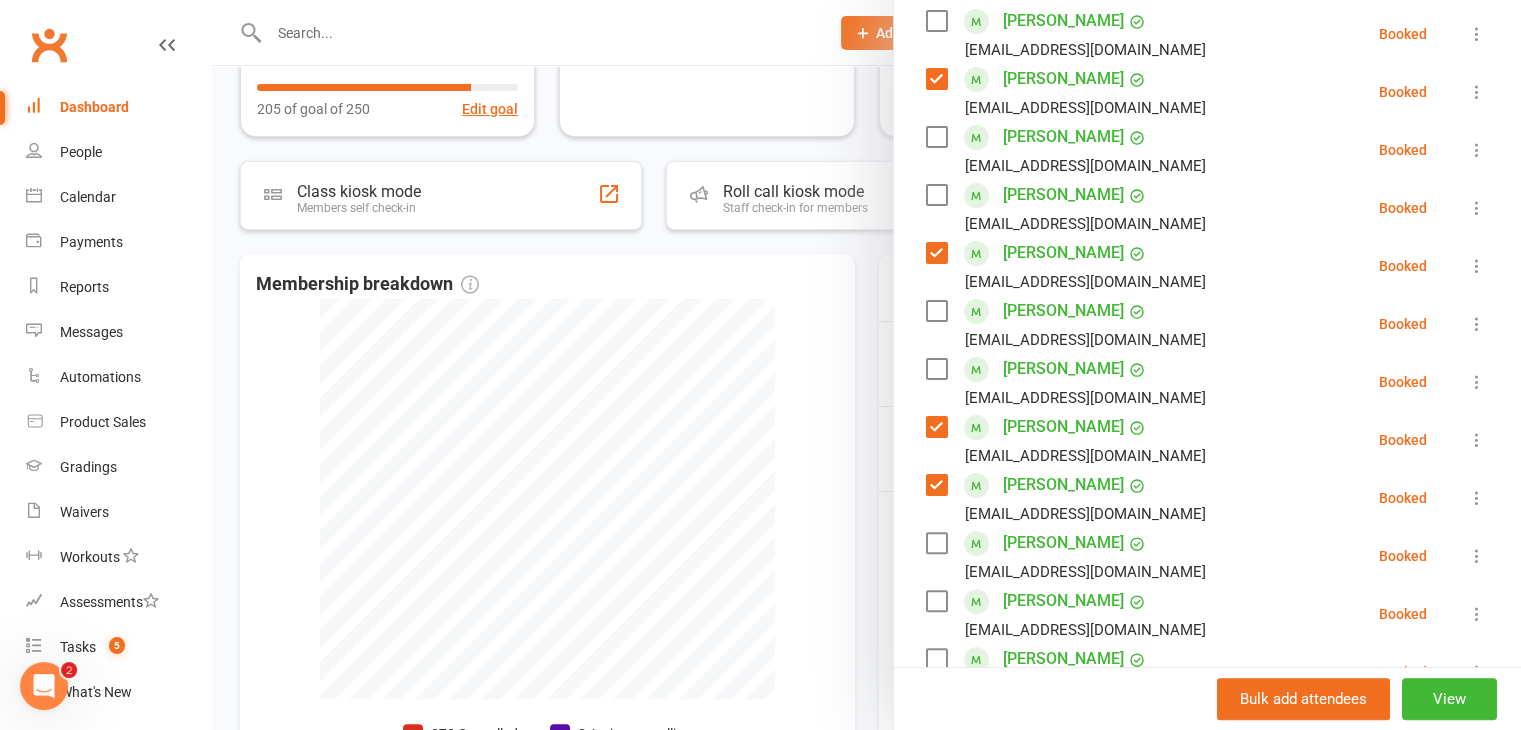 click at bounding box center [936, 137] 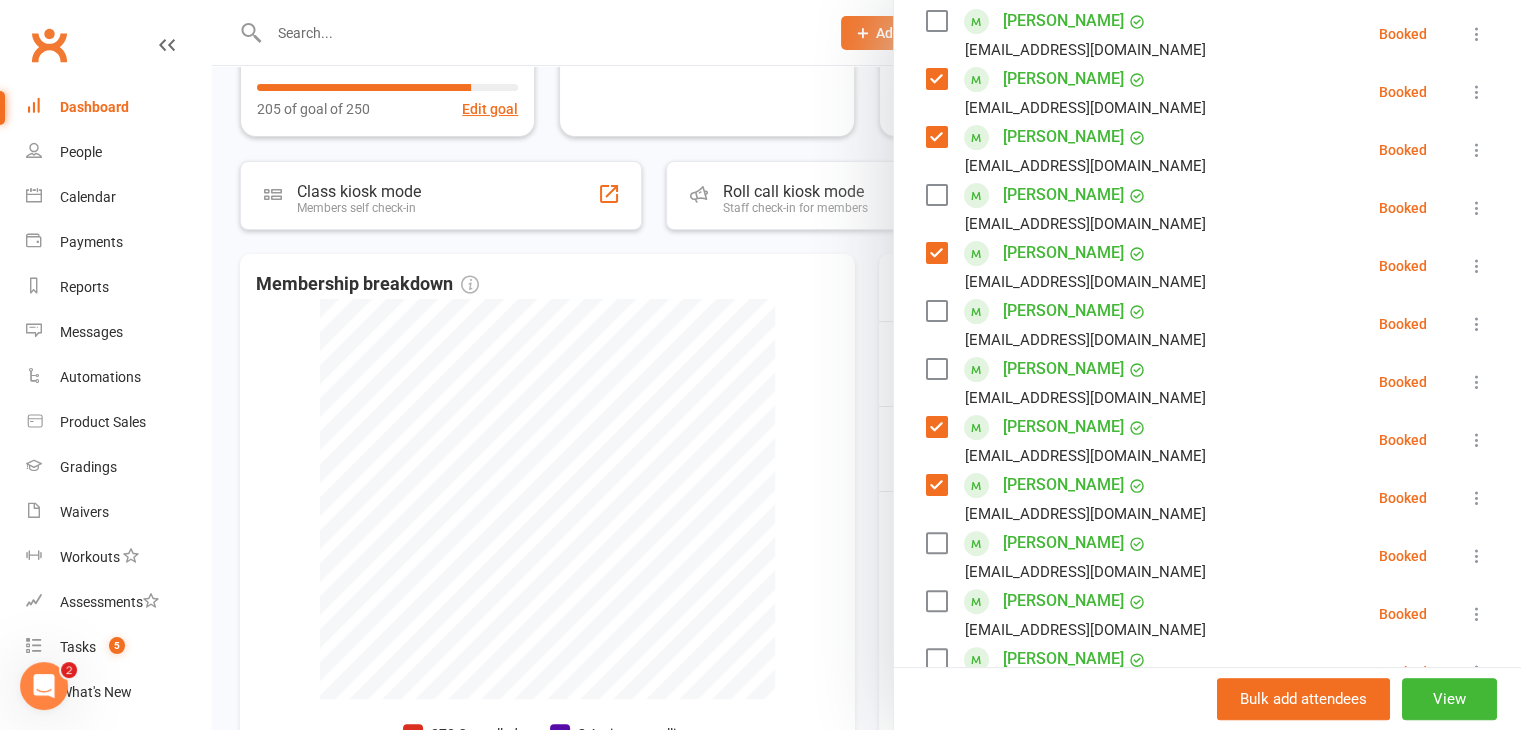 click at bounding box center (936, 195) 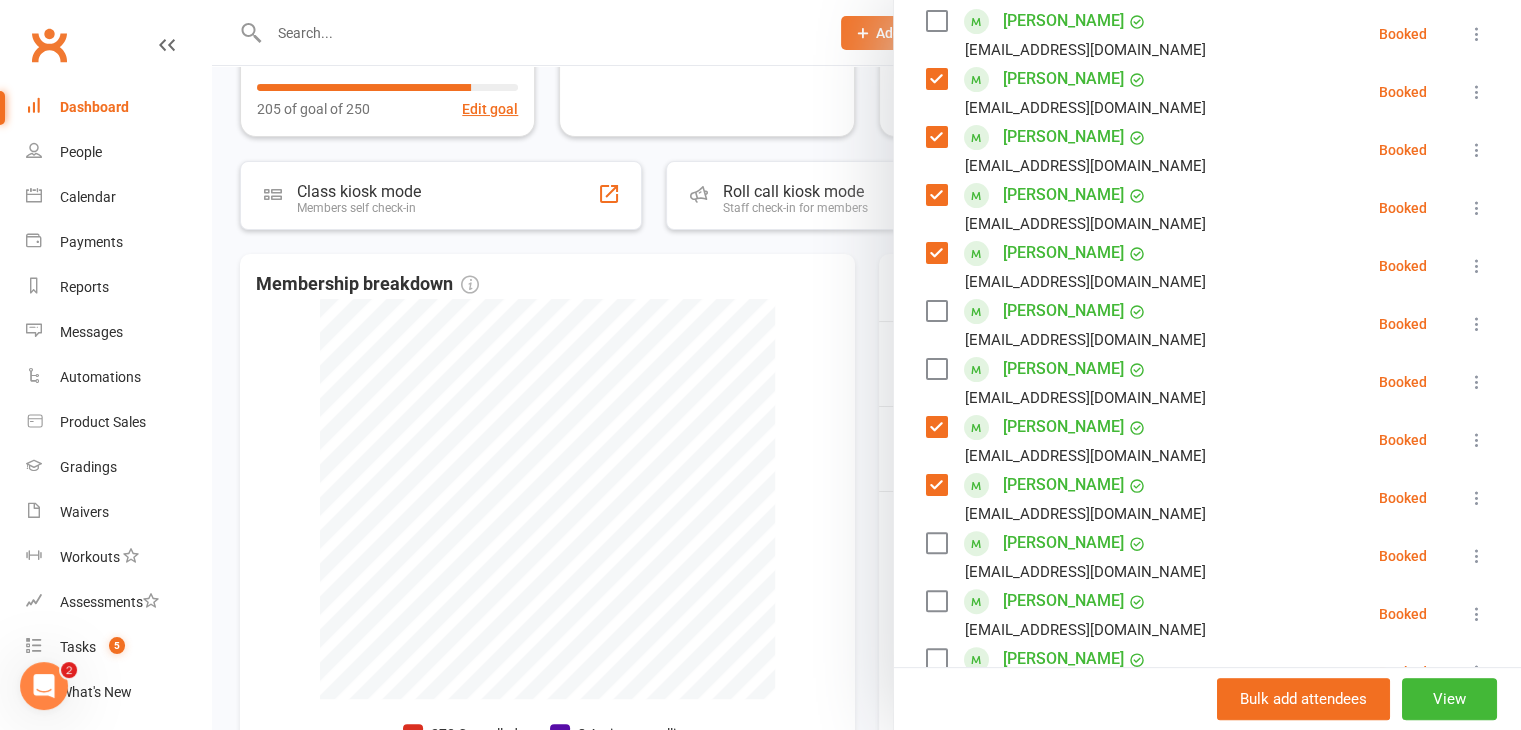 scroll, scrollTop: 525, scrollLeft: 0, axis: vertical 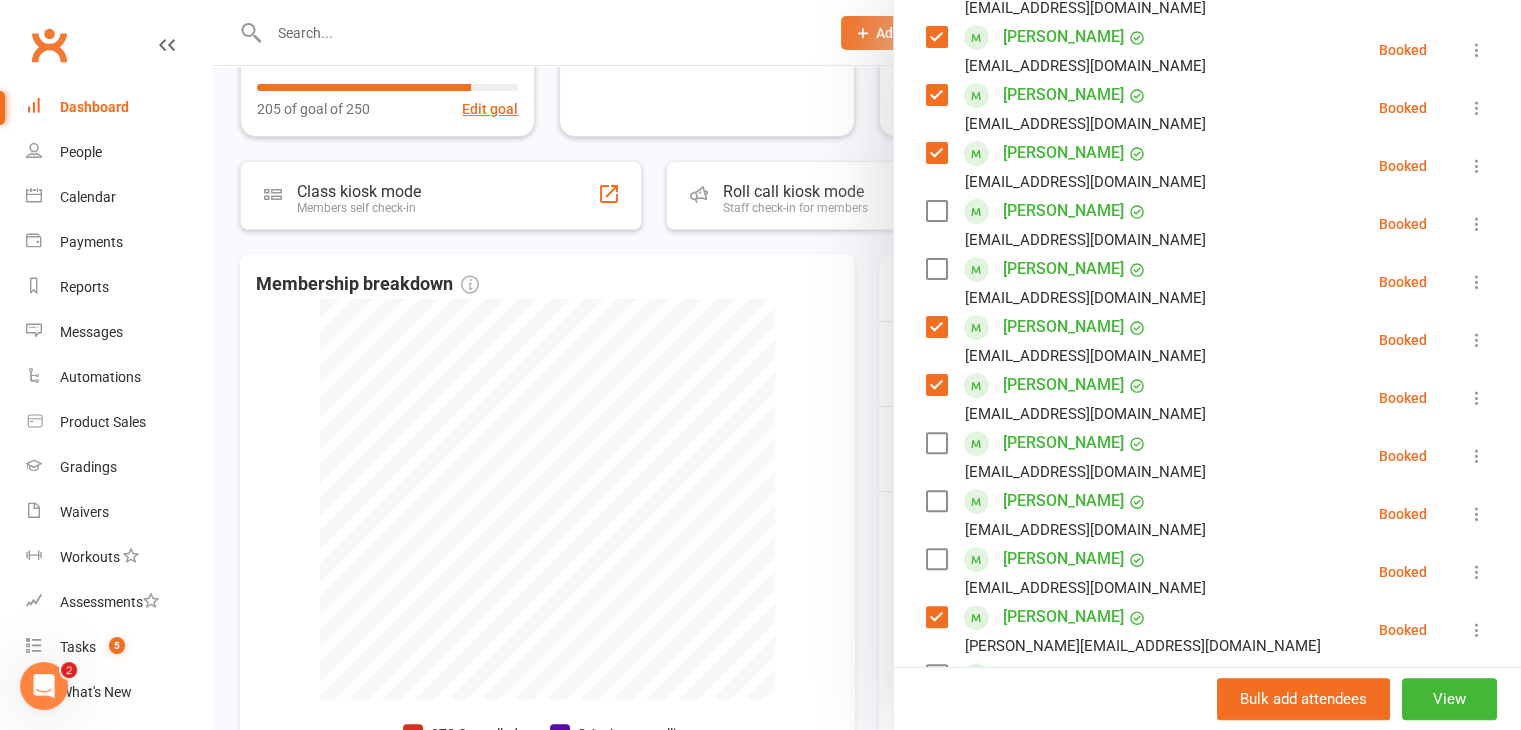 click at bounding box center (936, 443) 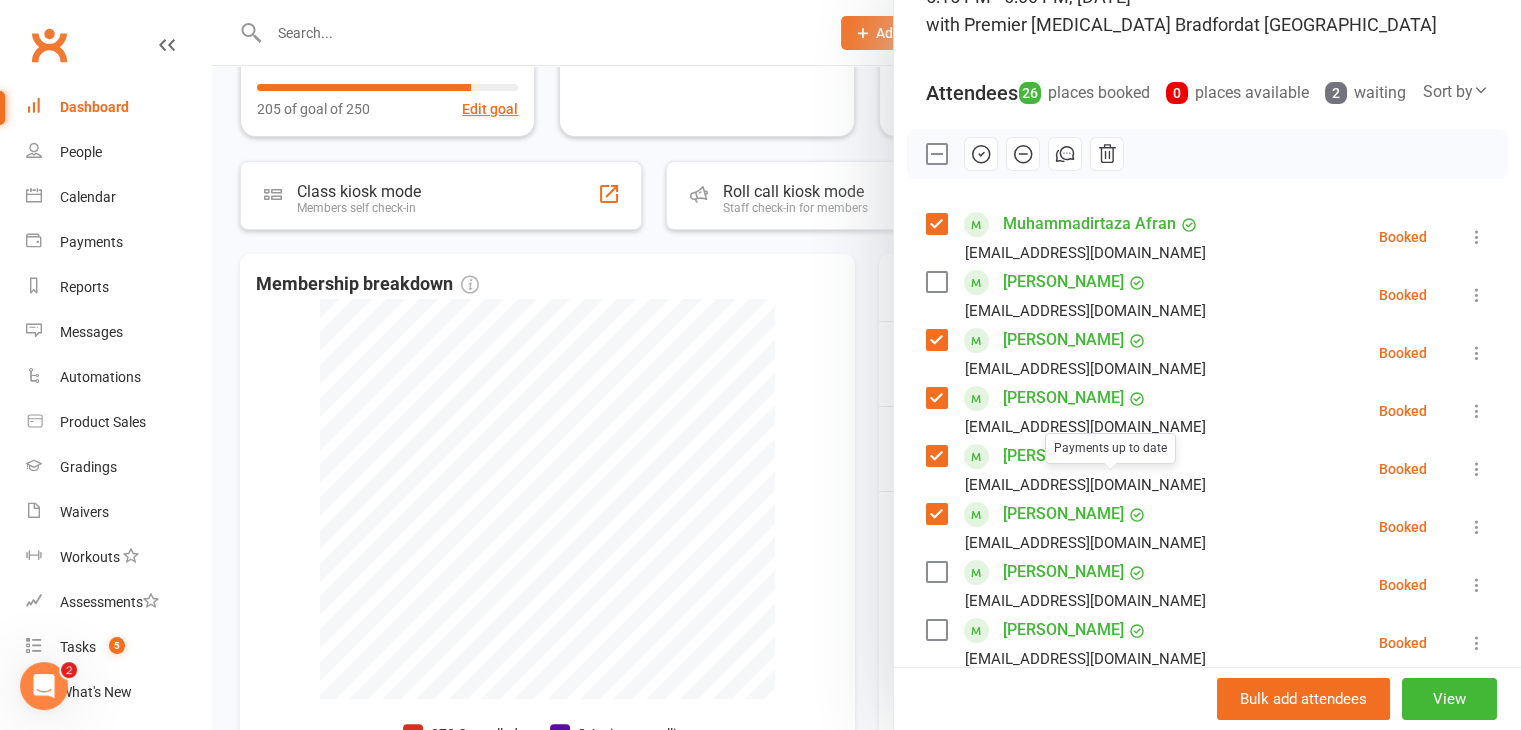scroll, scrollTop: 125, scrollLeft: 0, axis: vertical 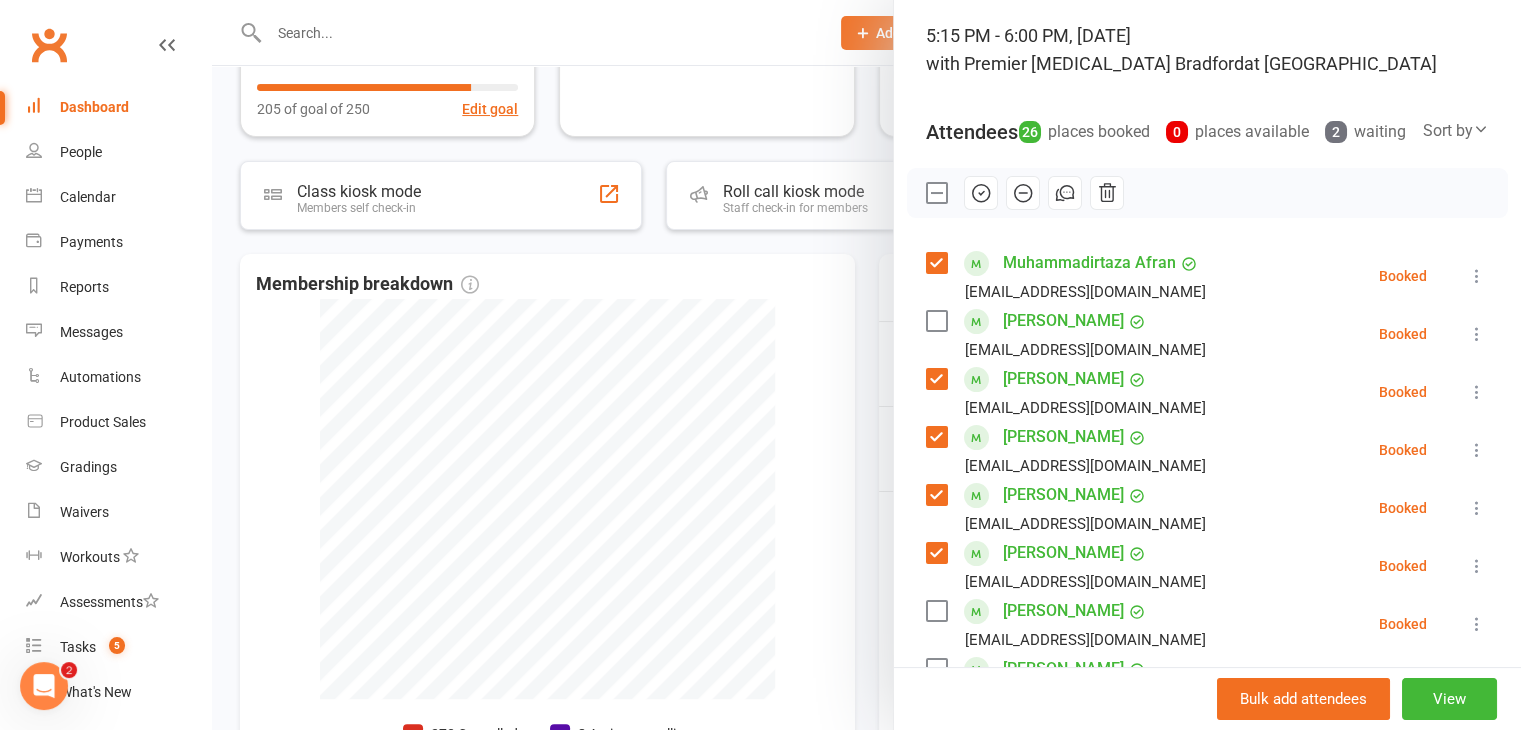 click 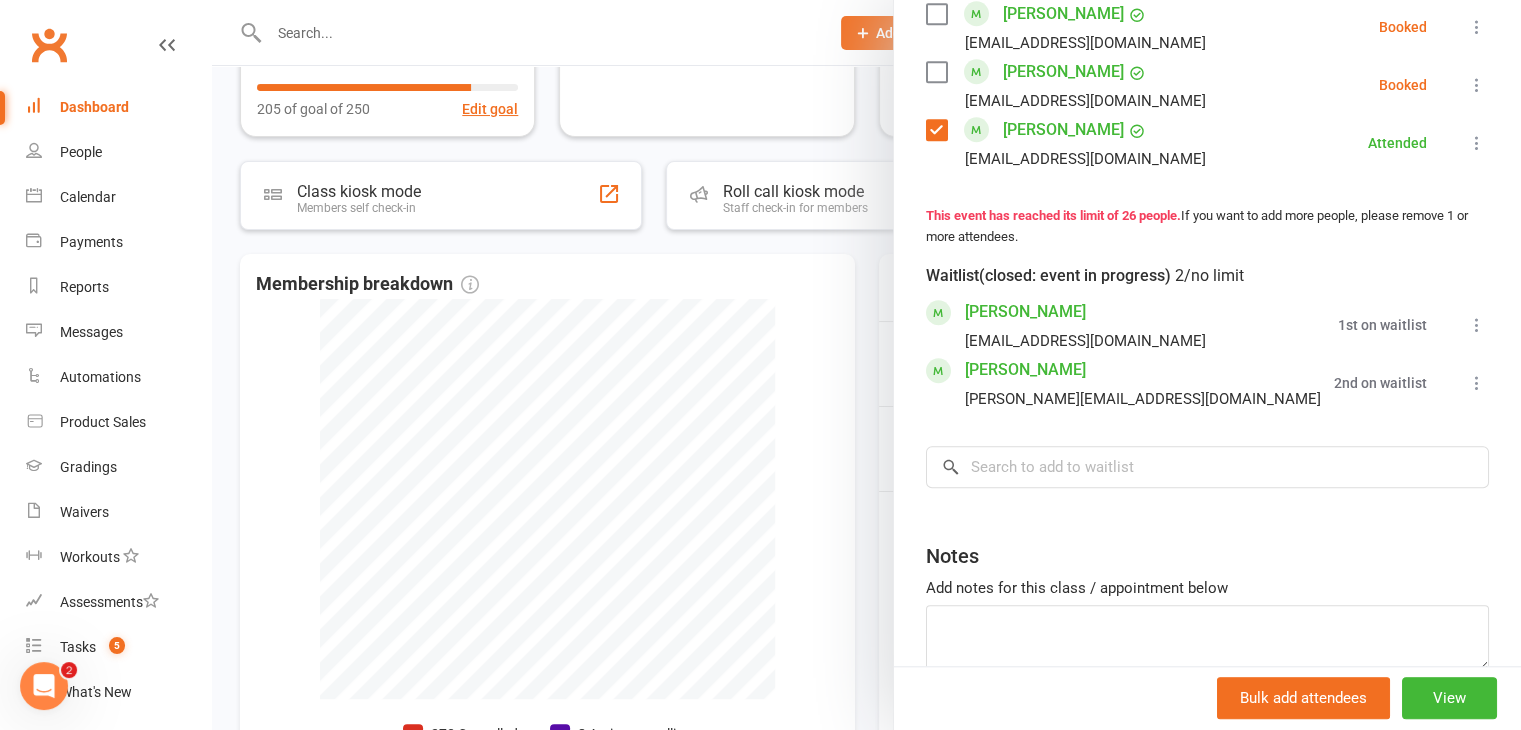 scroll, scrollTop: 1725, scrollLeft: 0, axis: vertical 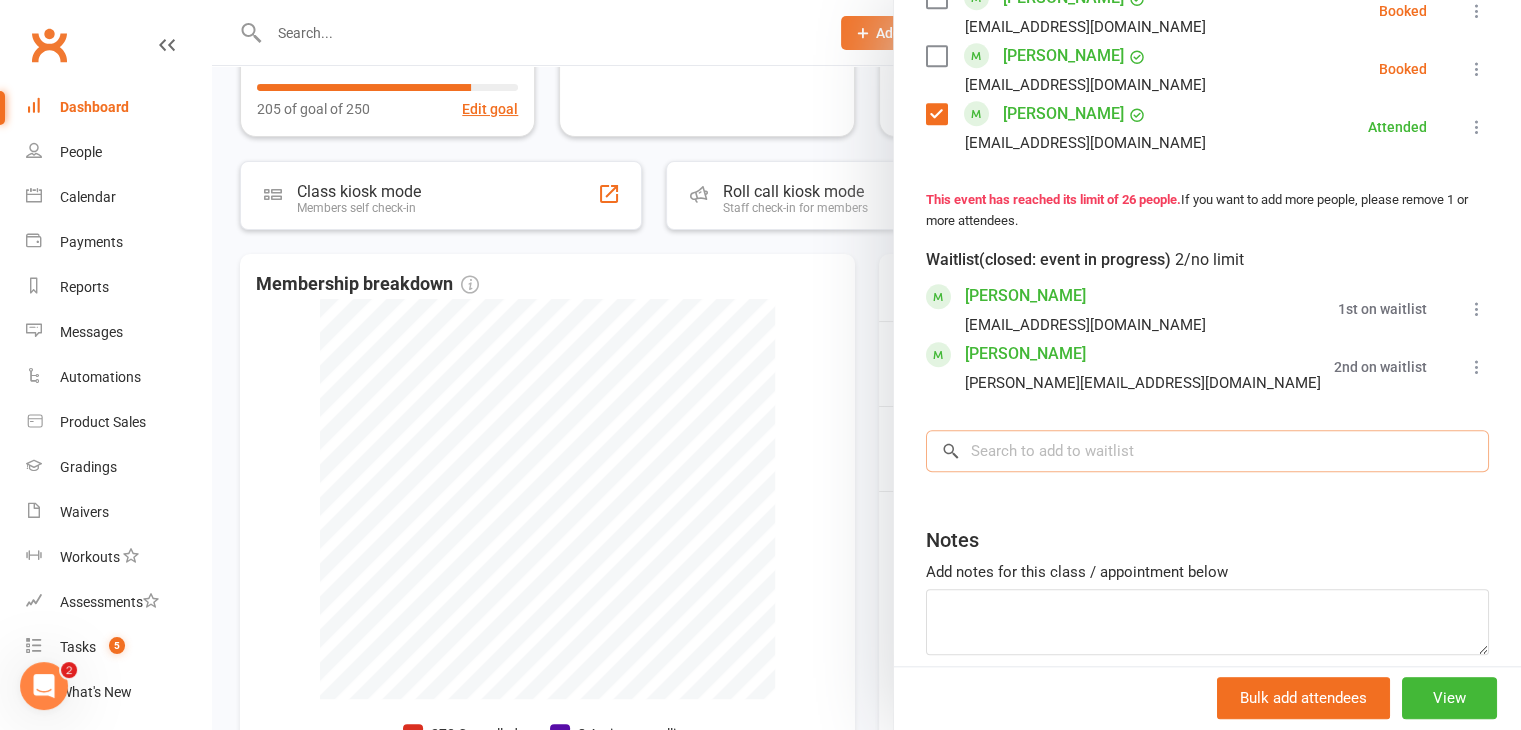 click at bounding box center [1207, 451] 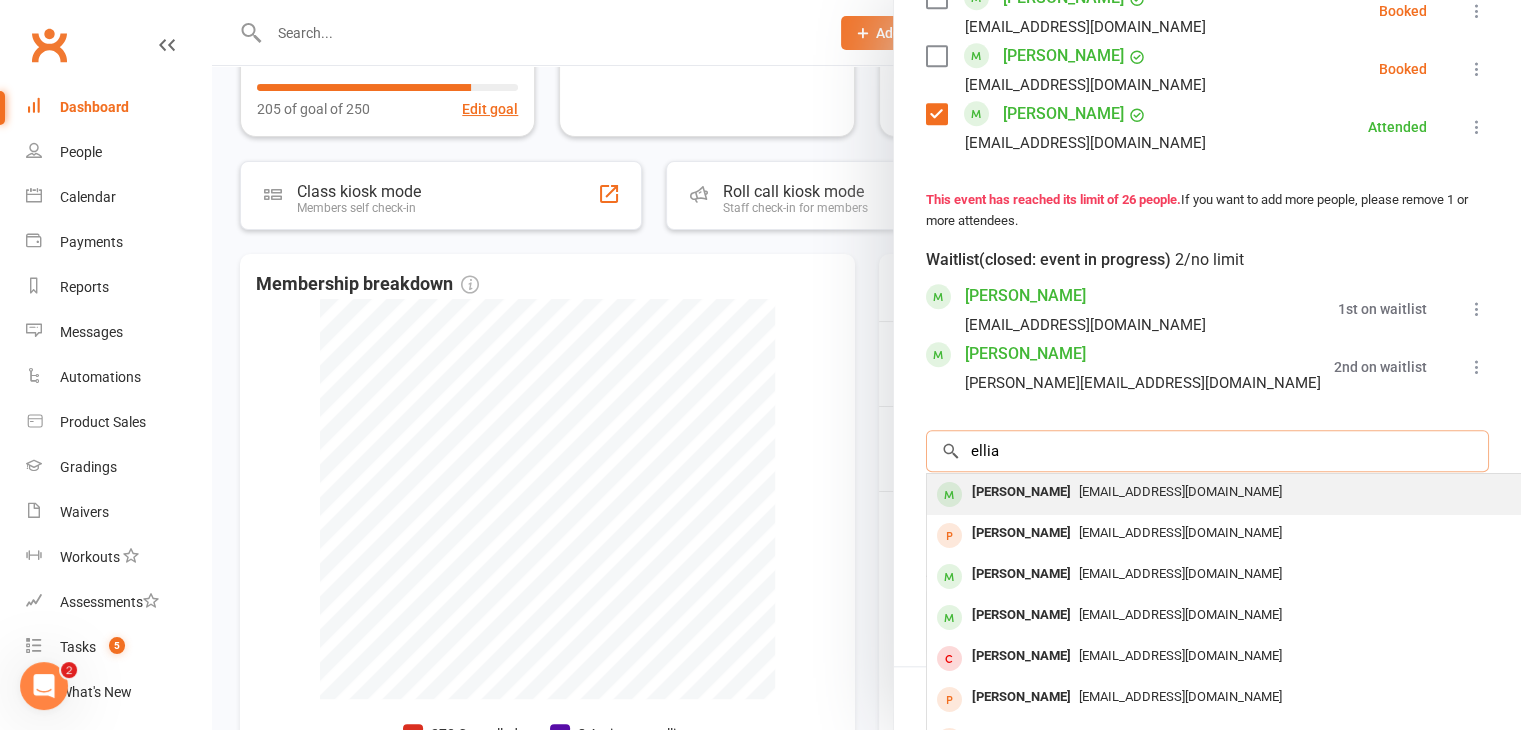 type on "ellia" 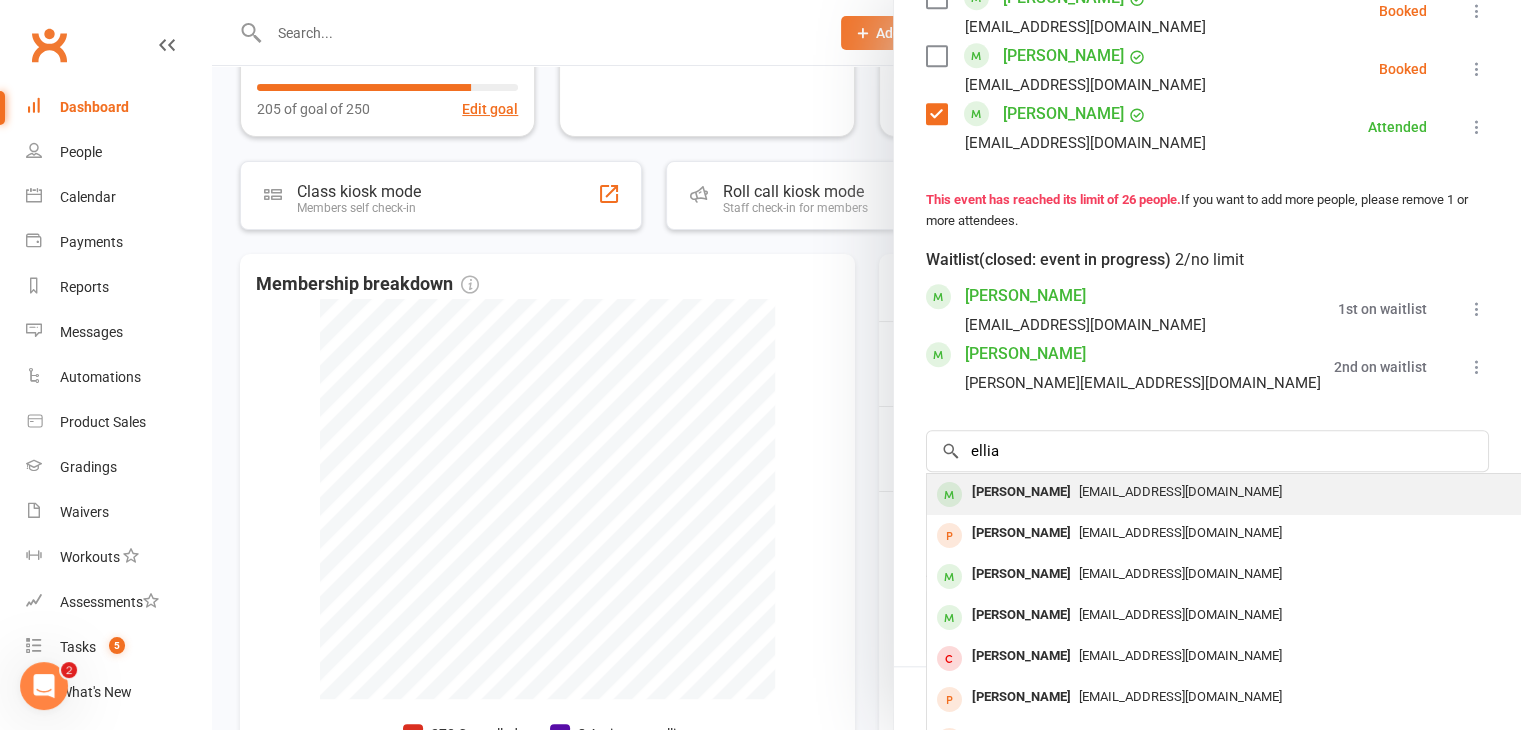 click on "[PERSON_NAME]" at bounding box center [1021, 492] 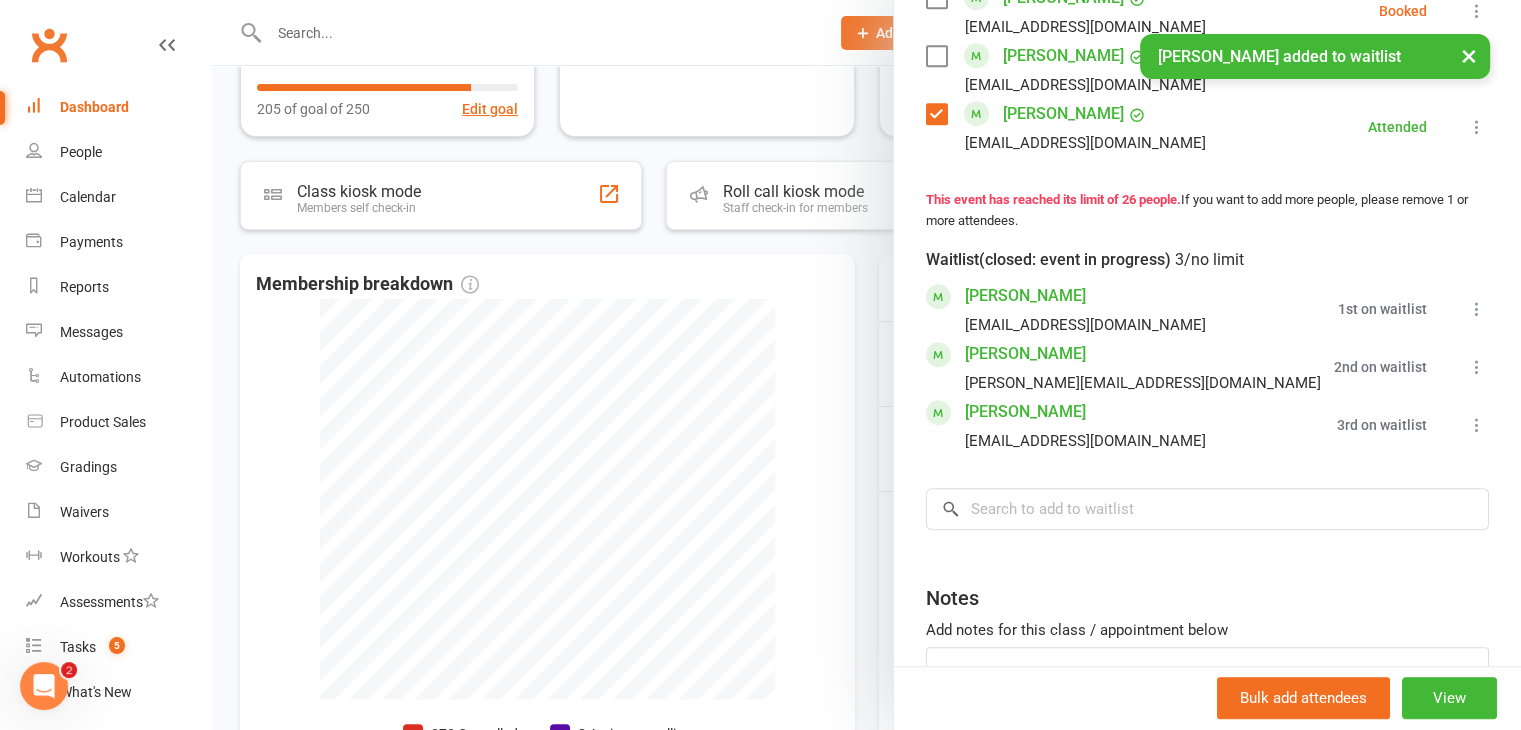 click at bounding box center [1477, 425] 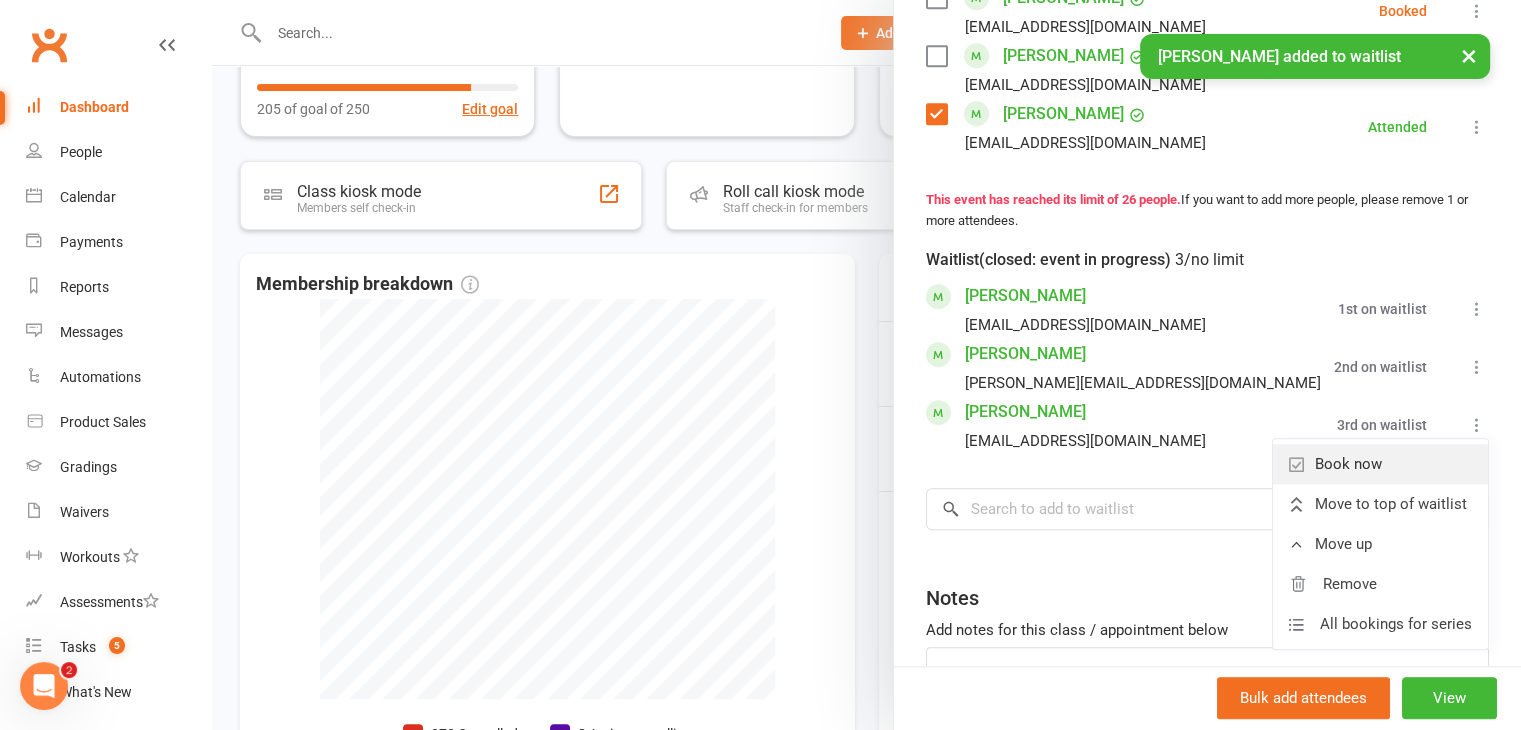 click on "Book now" at bounding box center [1380, 464] 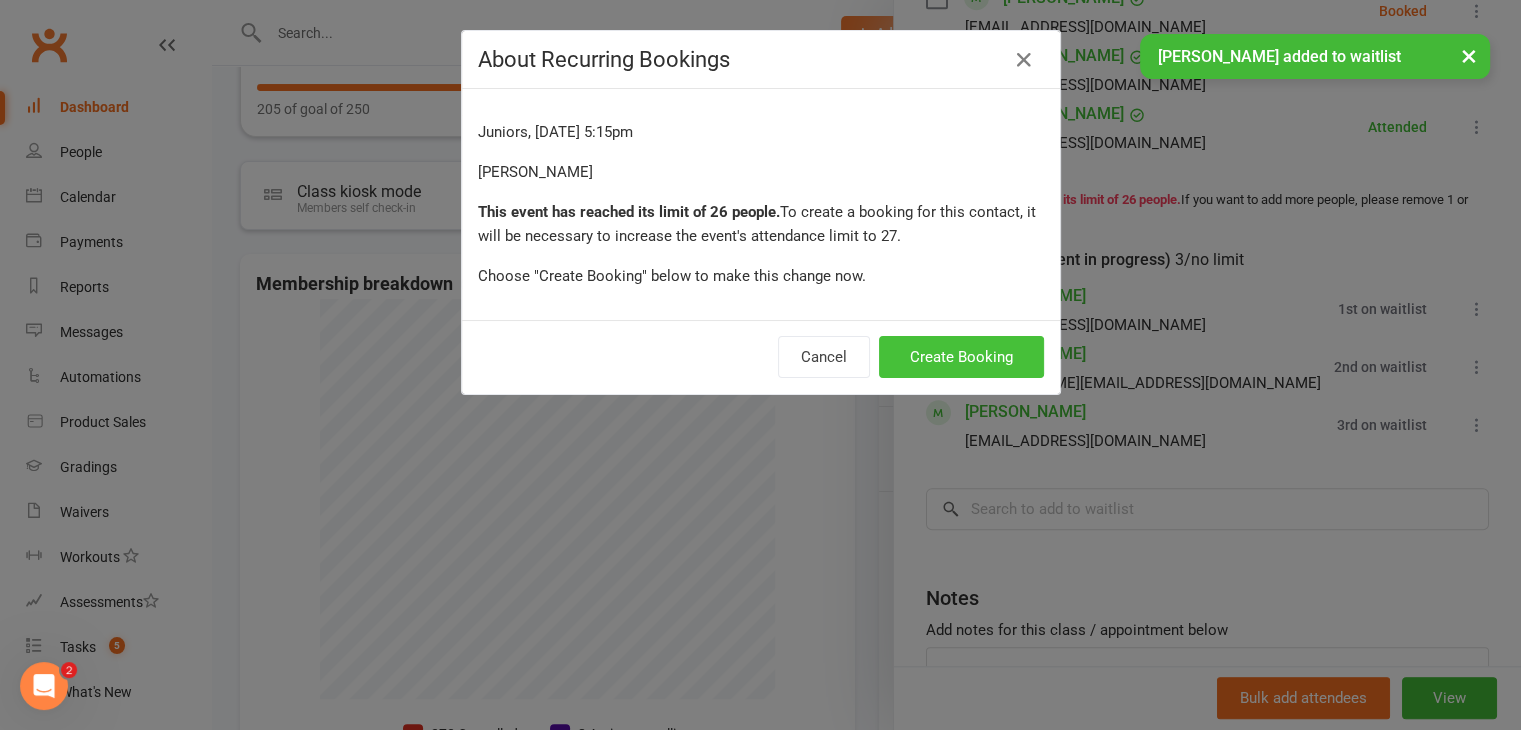 click on "Create Booking" at bounding box center (961, 357) 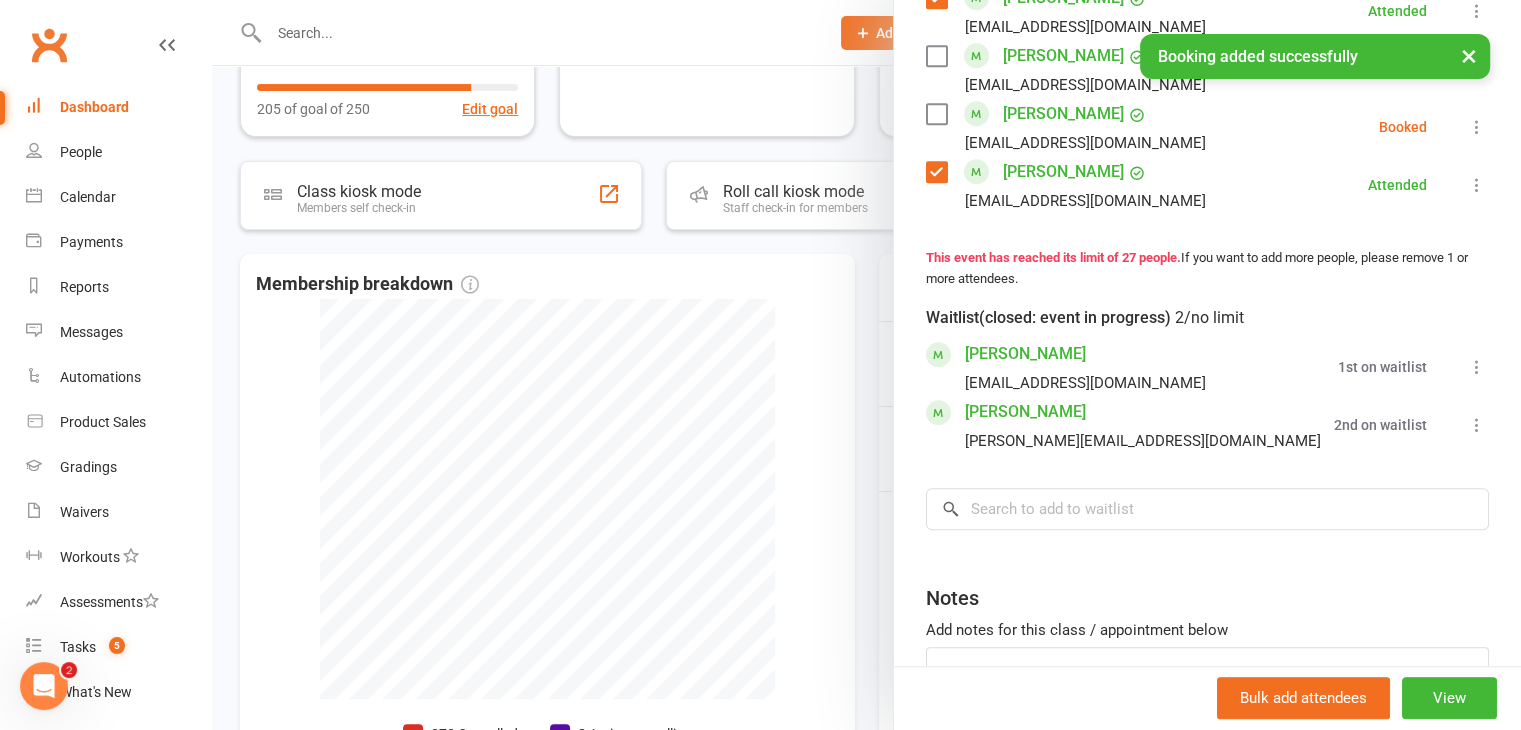 scroll, scrollTop: 1783, scrollLeft: 0, axis: vertical 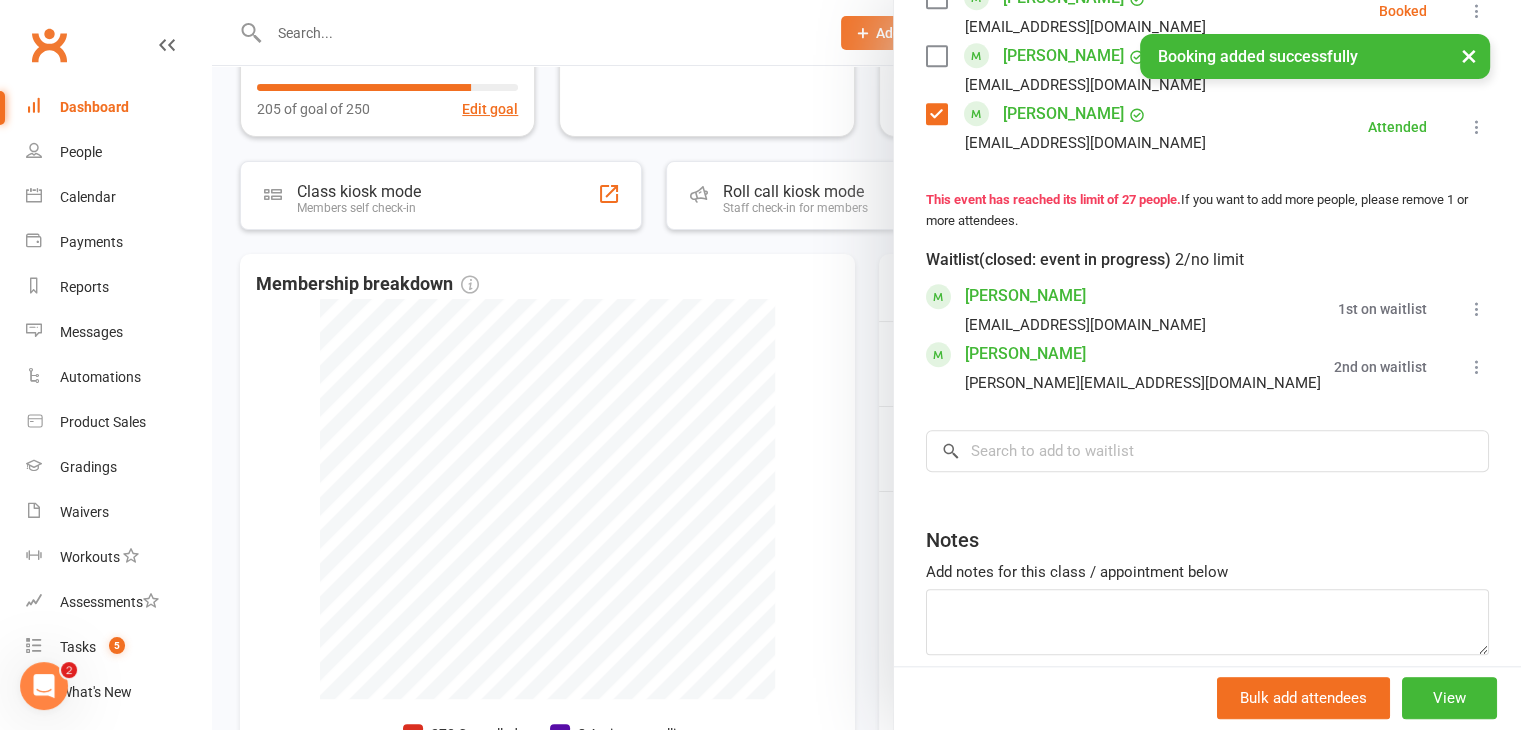 click at bounding box center (1477, 309) 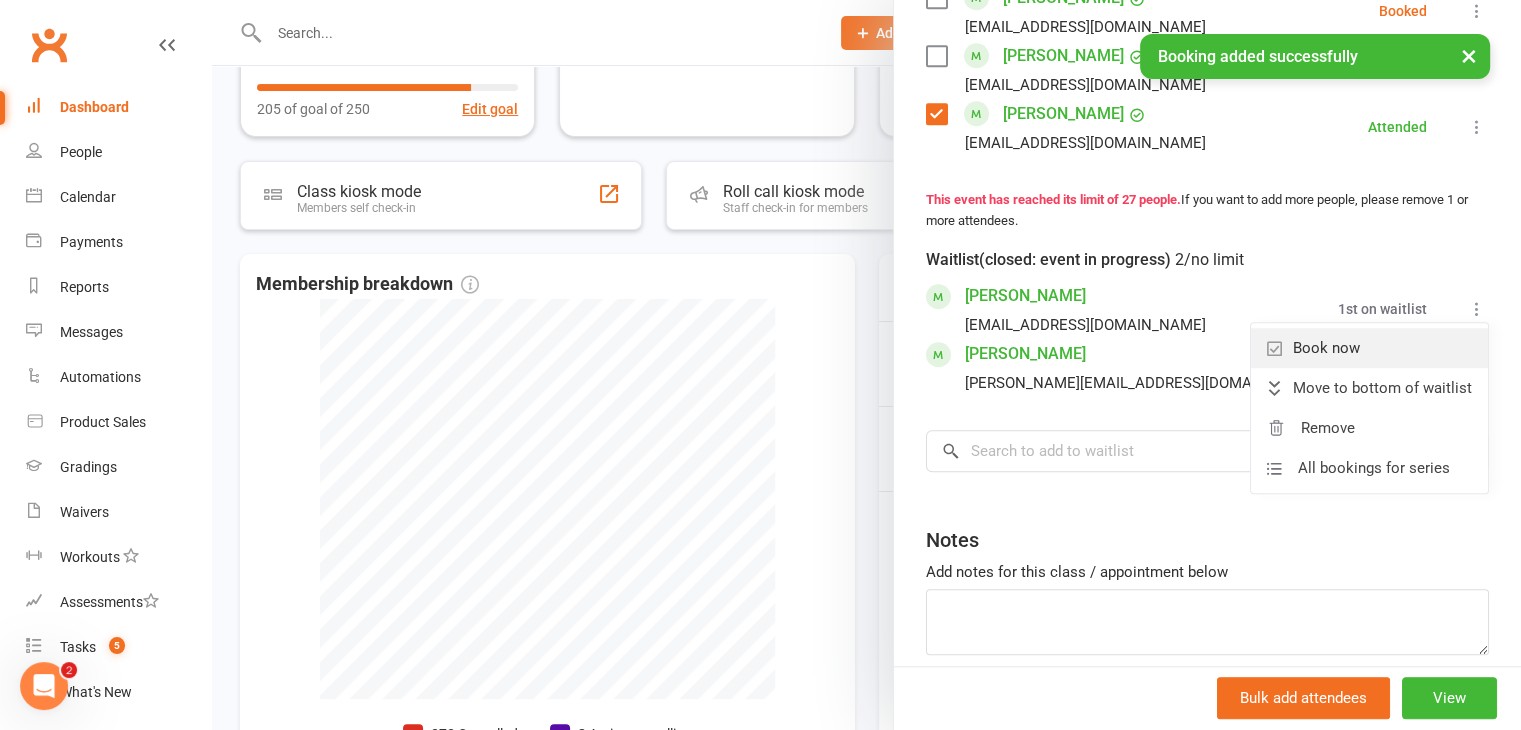 click on "Book now" at bounding box center [1369, 348] 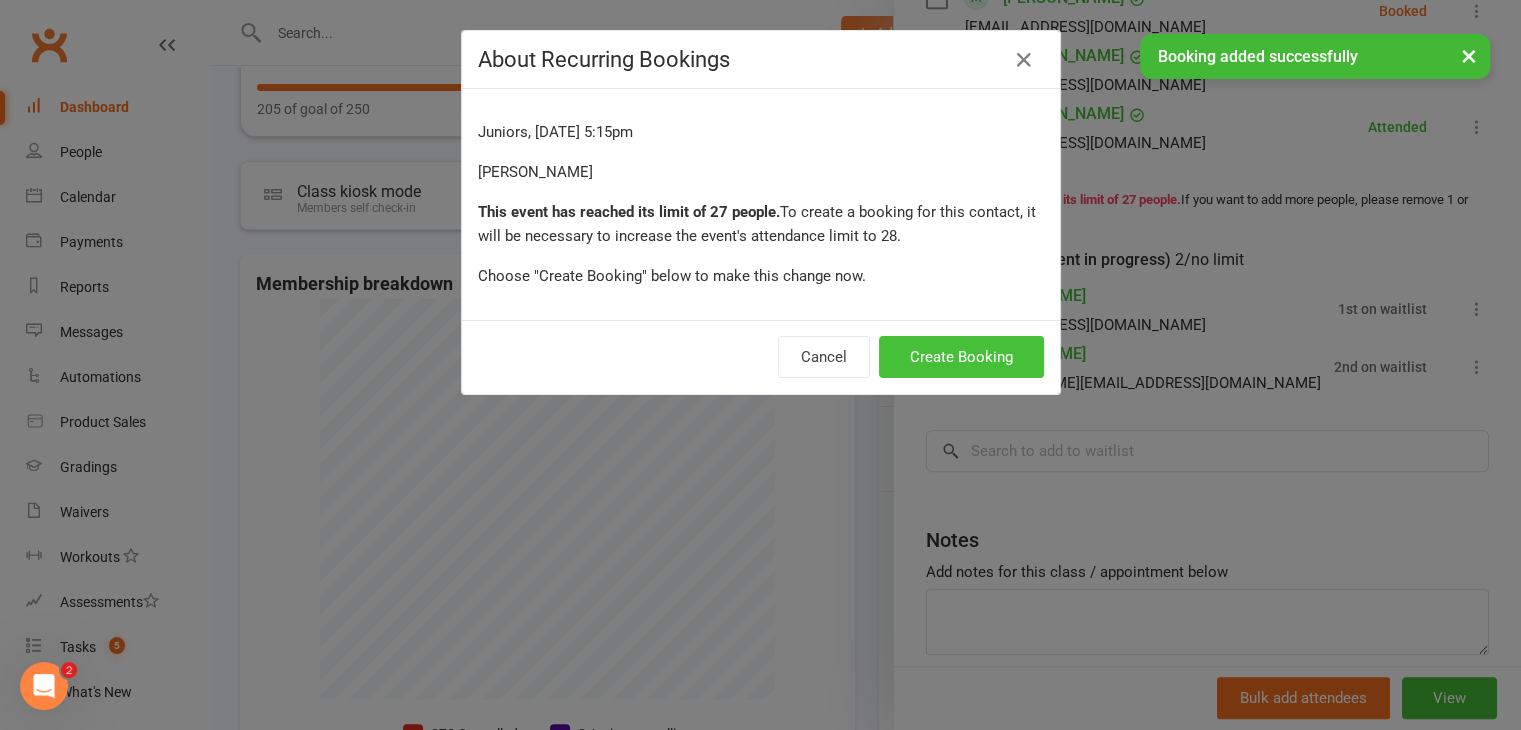 click on "Create Booking" at bounding box center [961, 357] 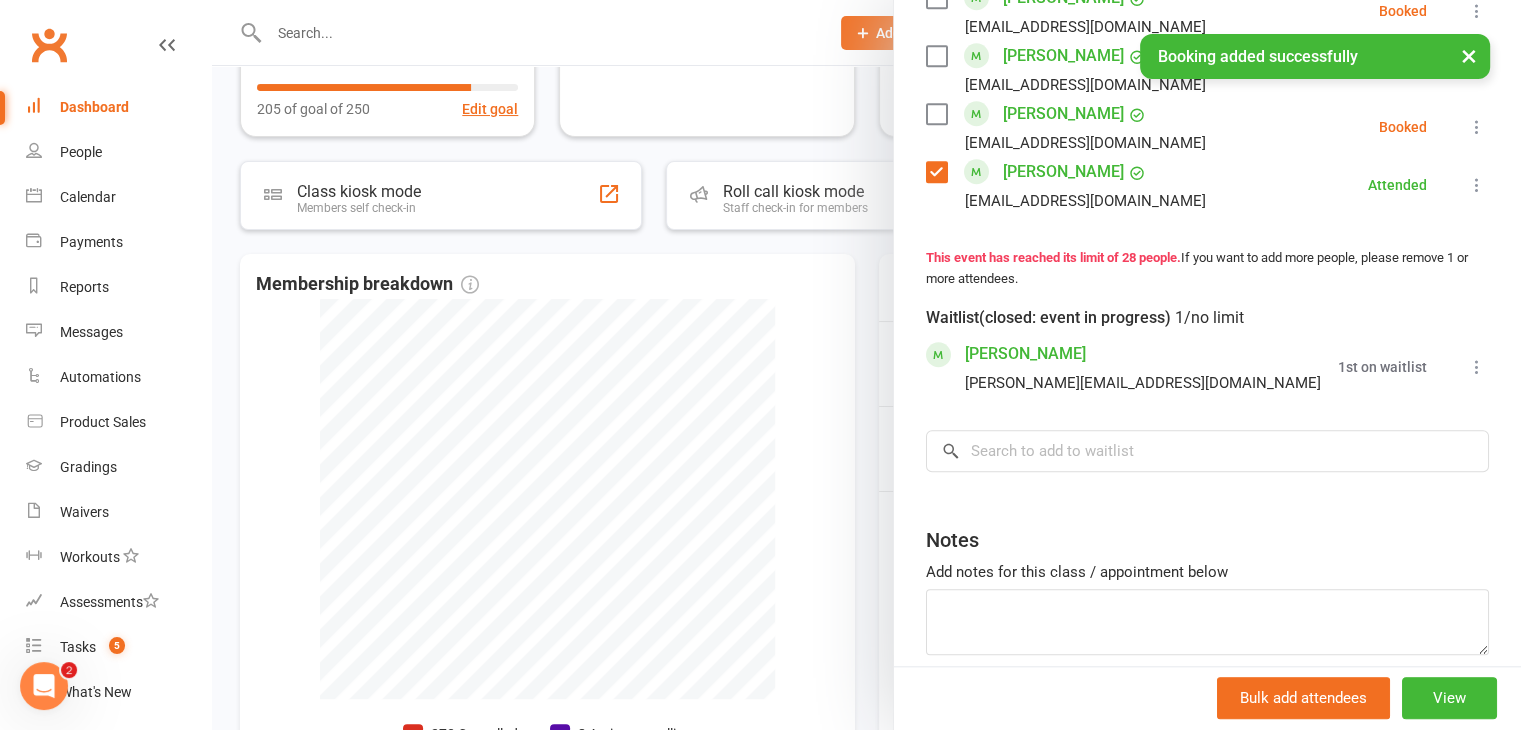 click at bounding box center (1477, 367) 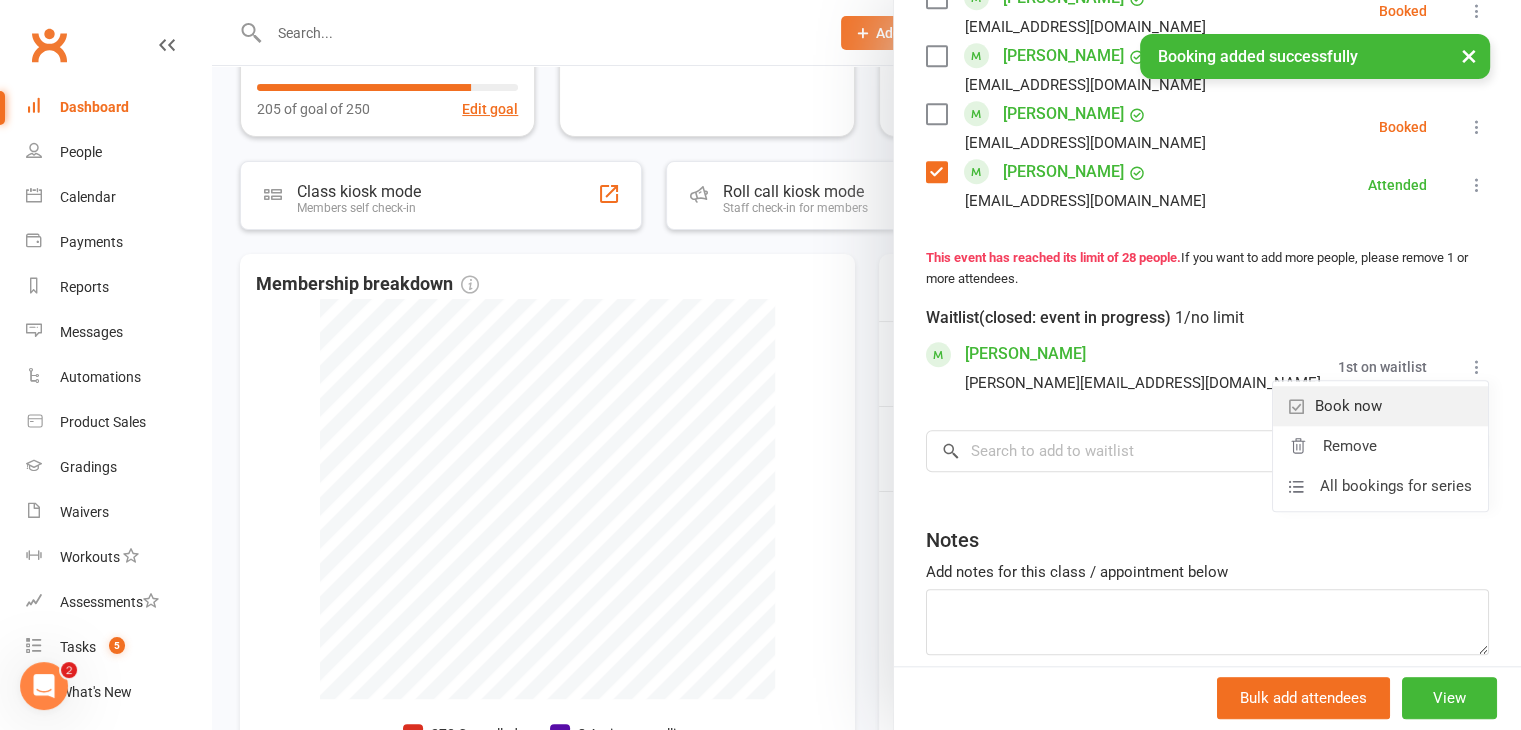 click on "Book now" at bounding box center (1380, 406) 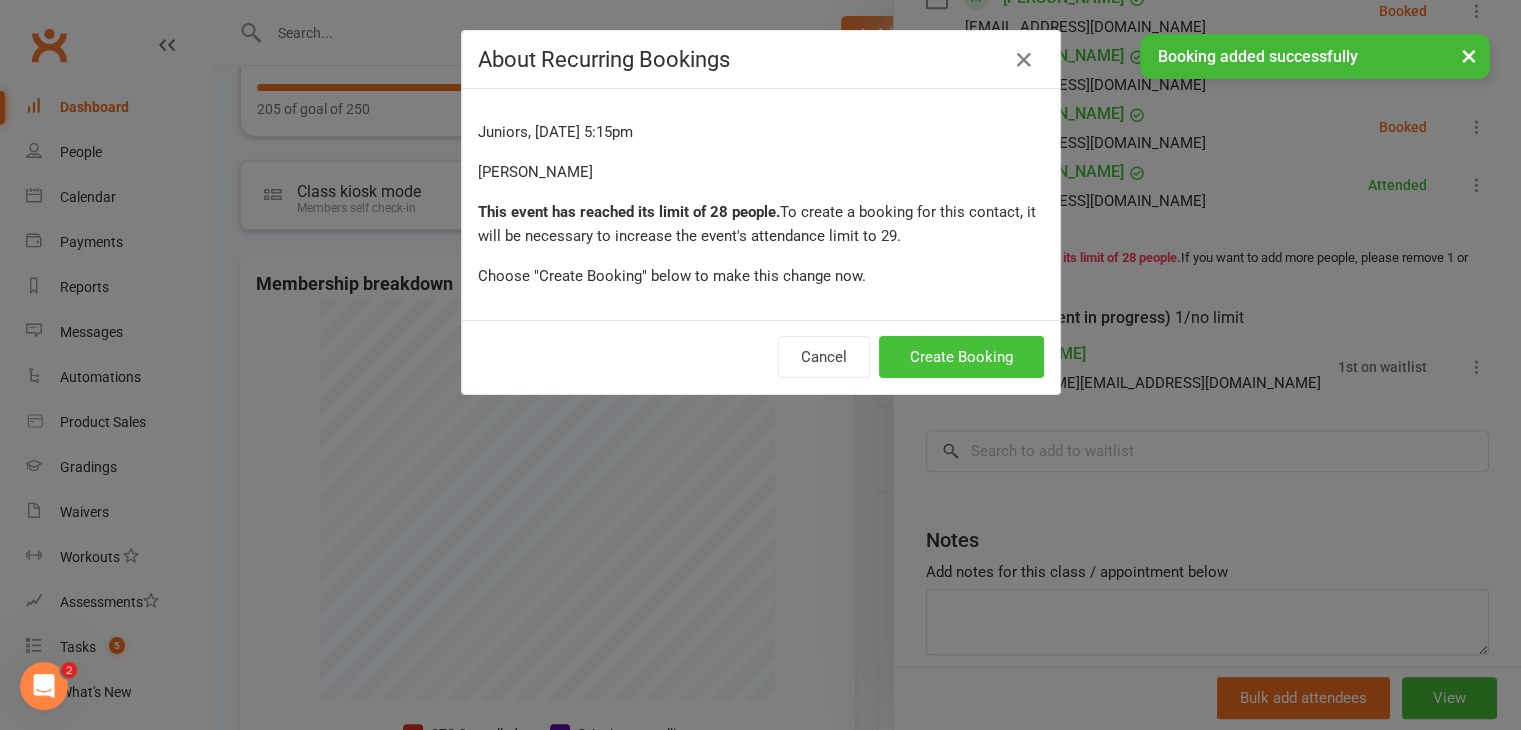 click on "Create Booking" at bounding box center (961, 357) 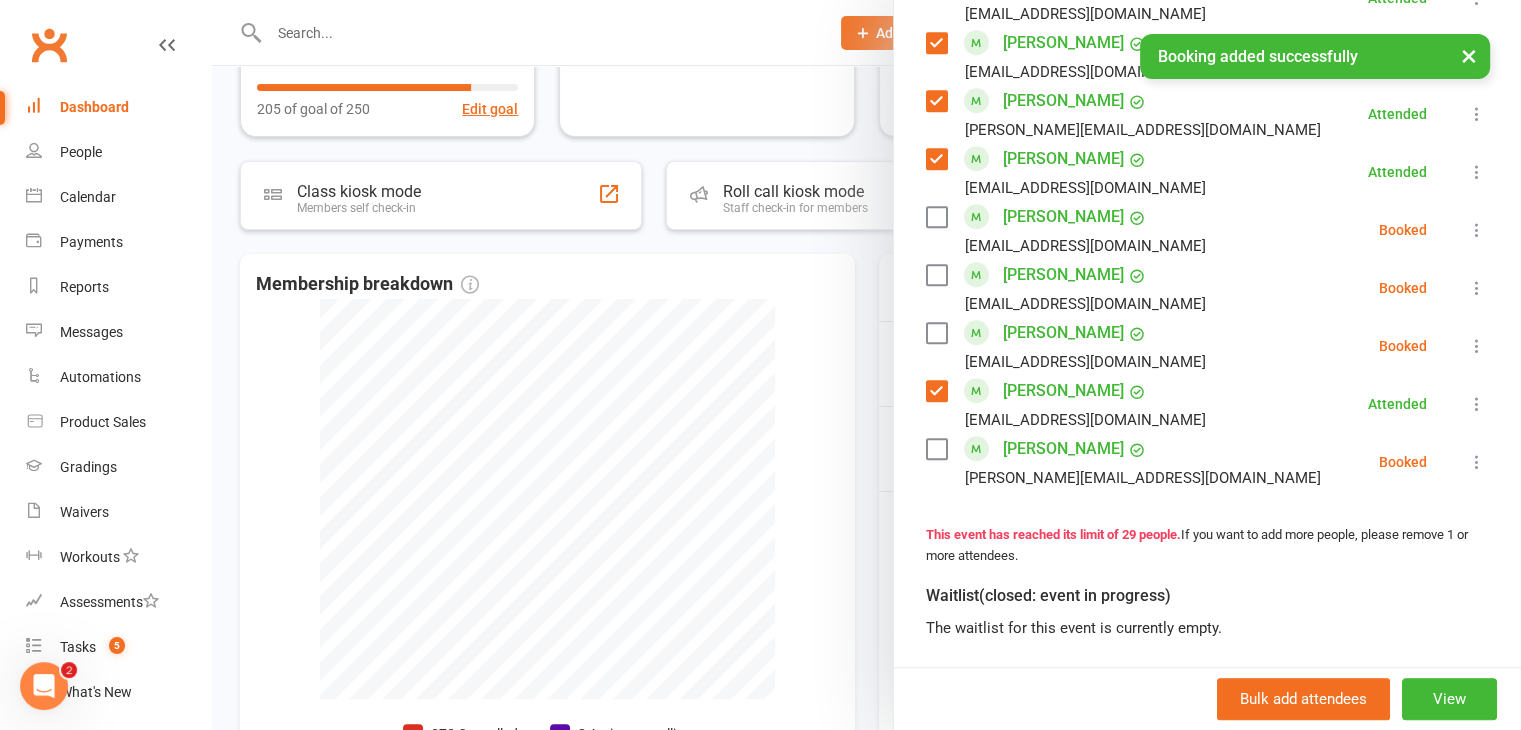 scroll, scrollTop: 1557, scrollLeft: 0, axis: vertical 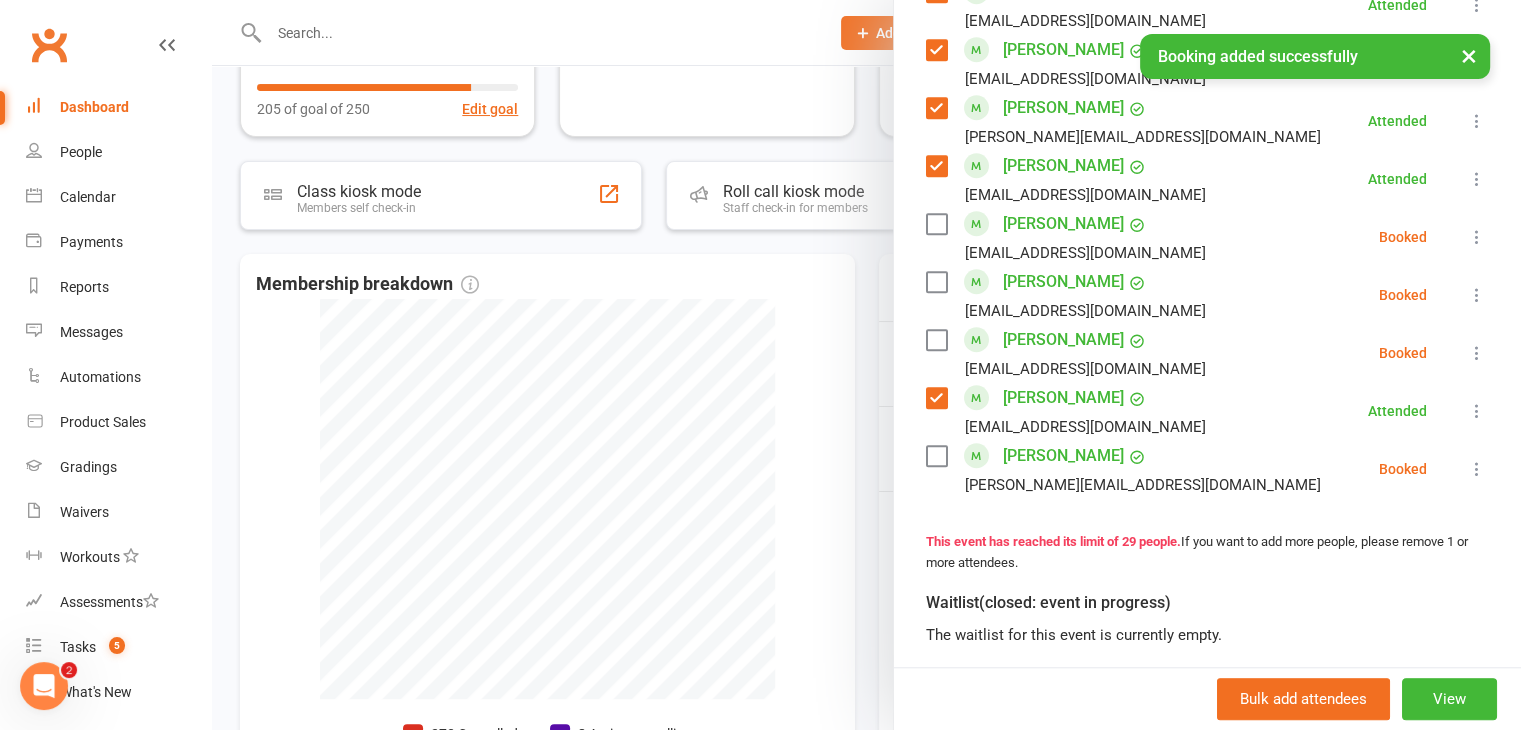 click at bounding box center [936, 456] 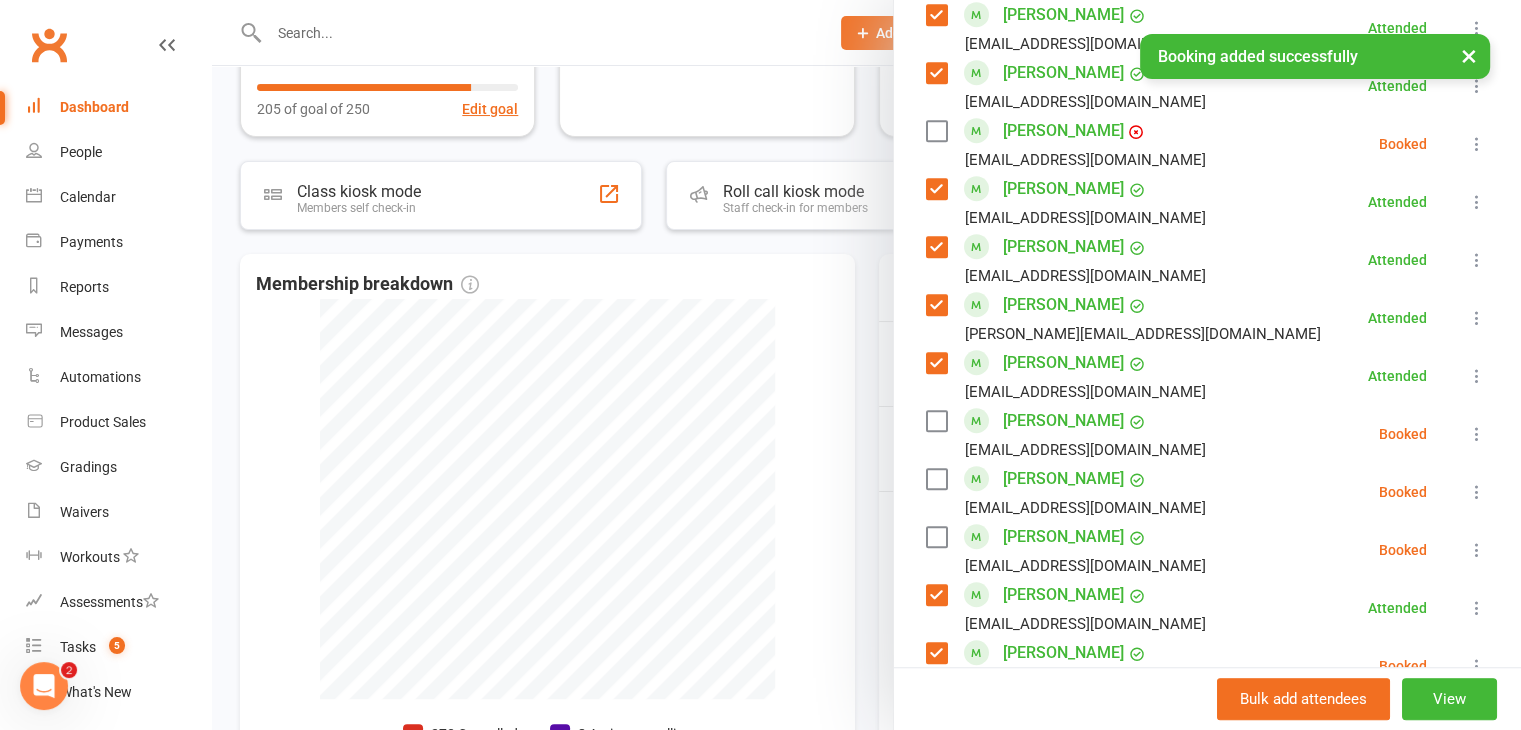 scroll, scrollTop: 1357, scrollLeft: 0, axis: vertical 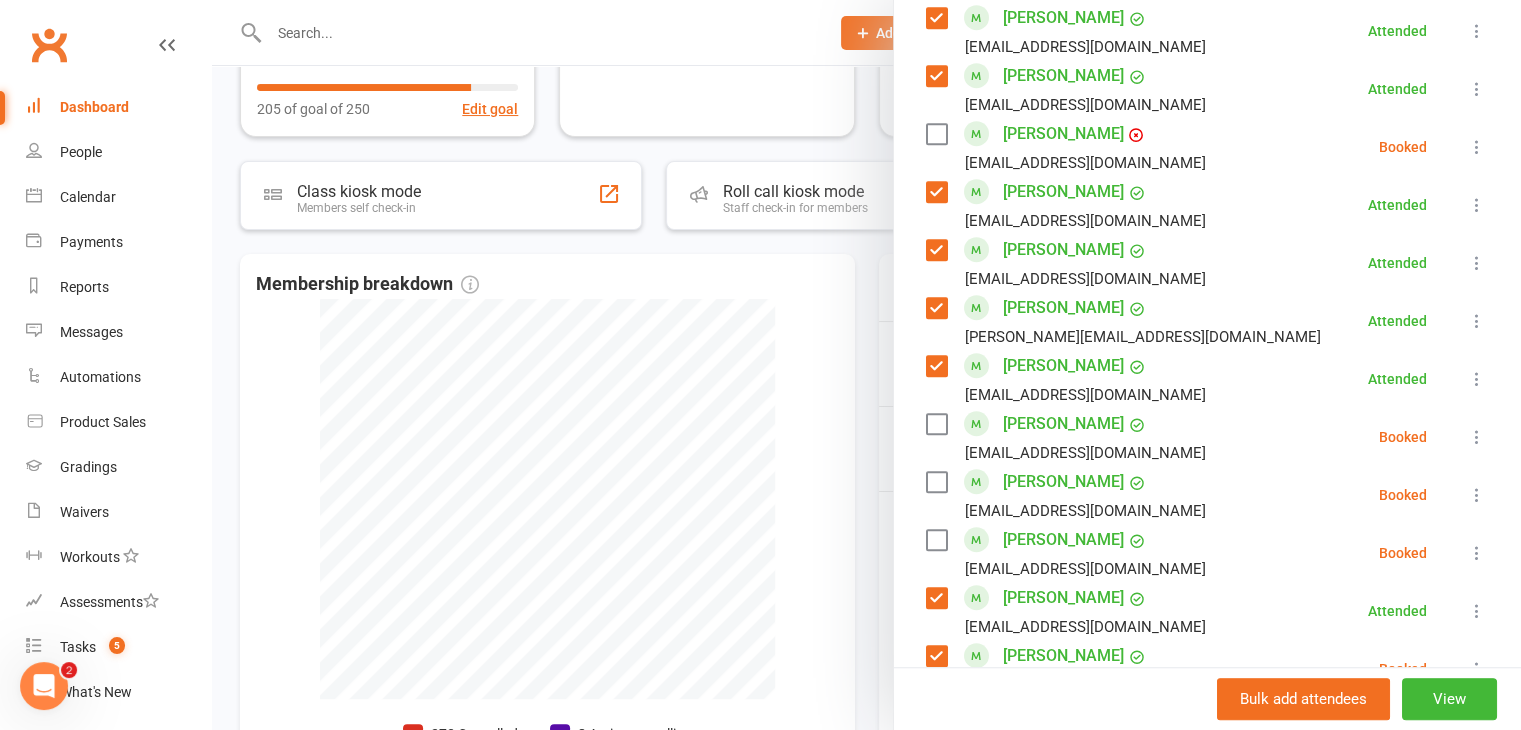 click at bounding box center [936, 424] 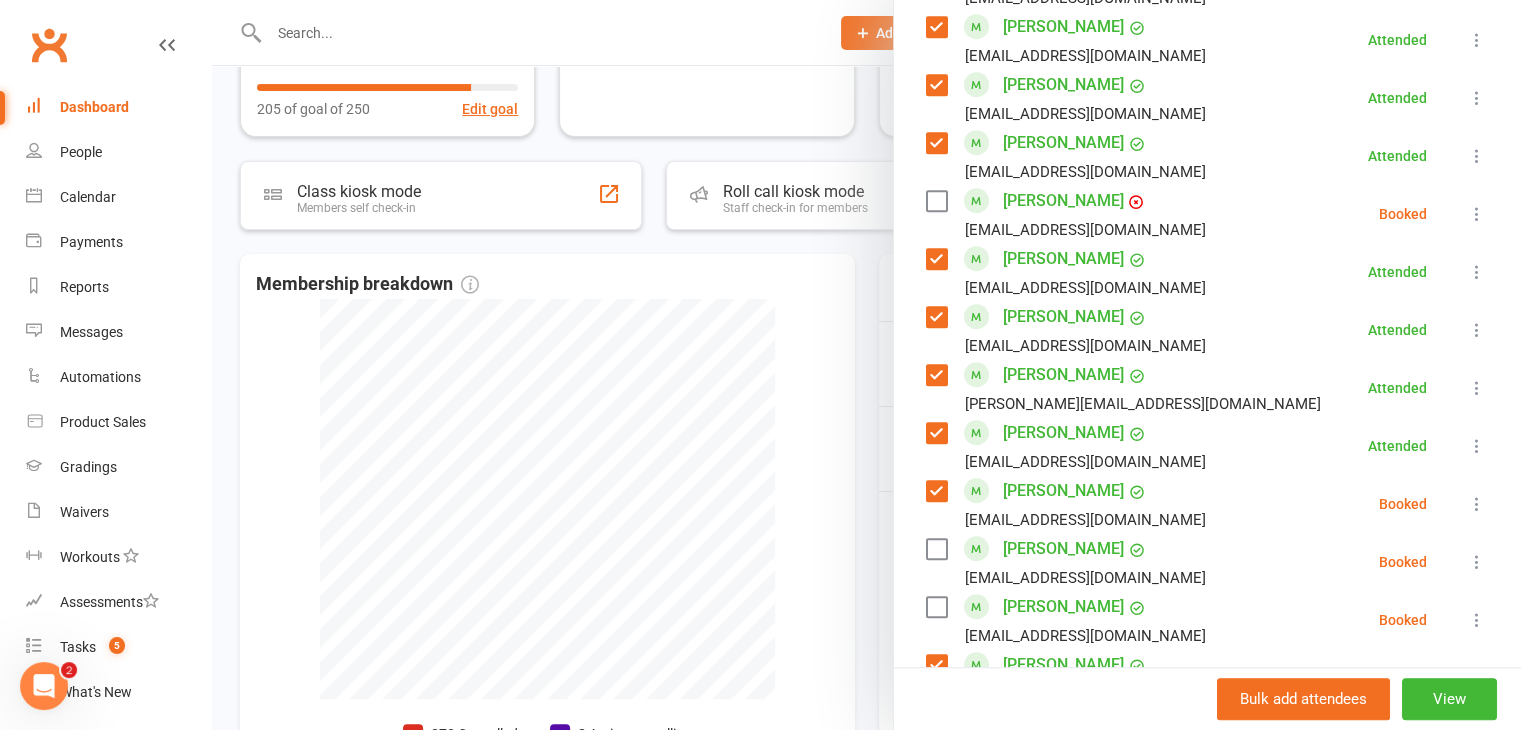 scroll, scrollTop: 1257, scrollLeft: 0, axis: vertical 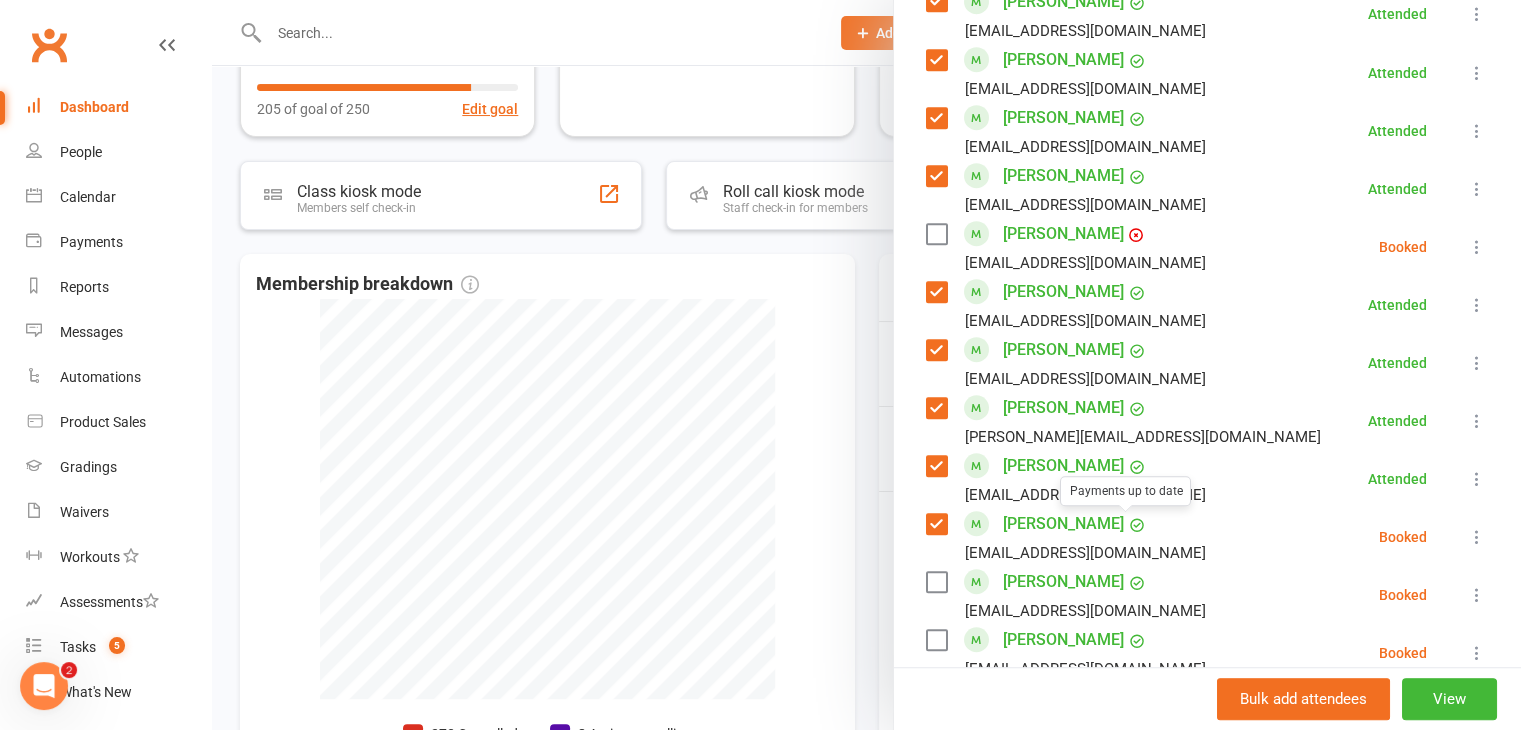 click at bounding box center [936, 234] 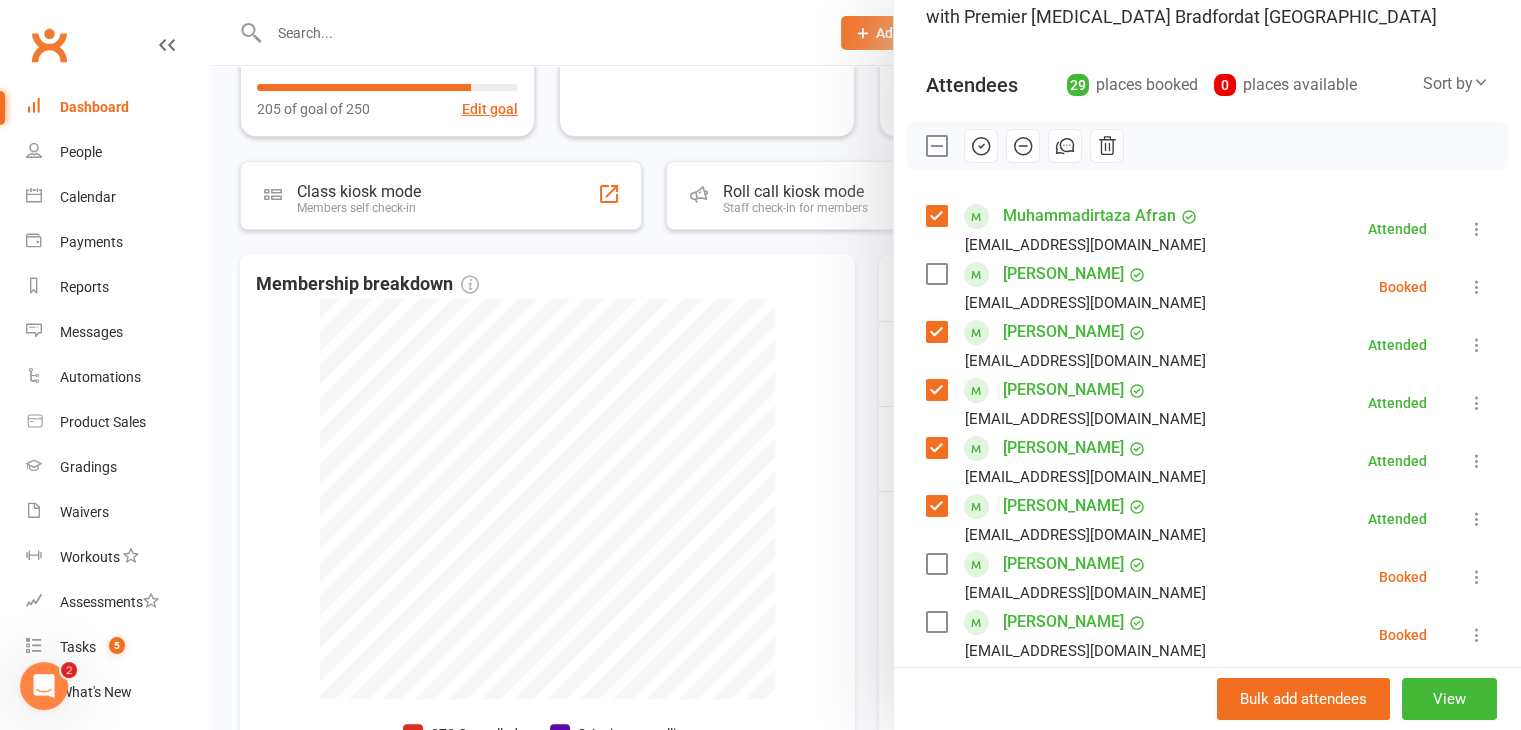 scroll, scrollTop: 57, scrollLeft: 0, axis: vertical 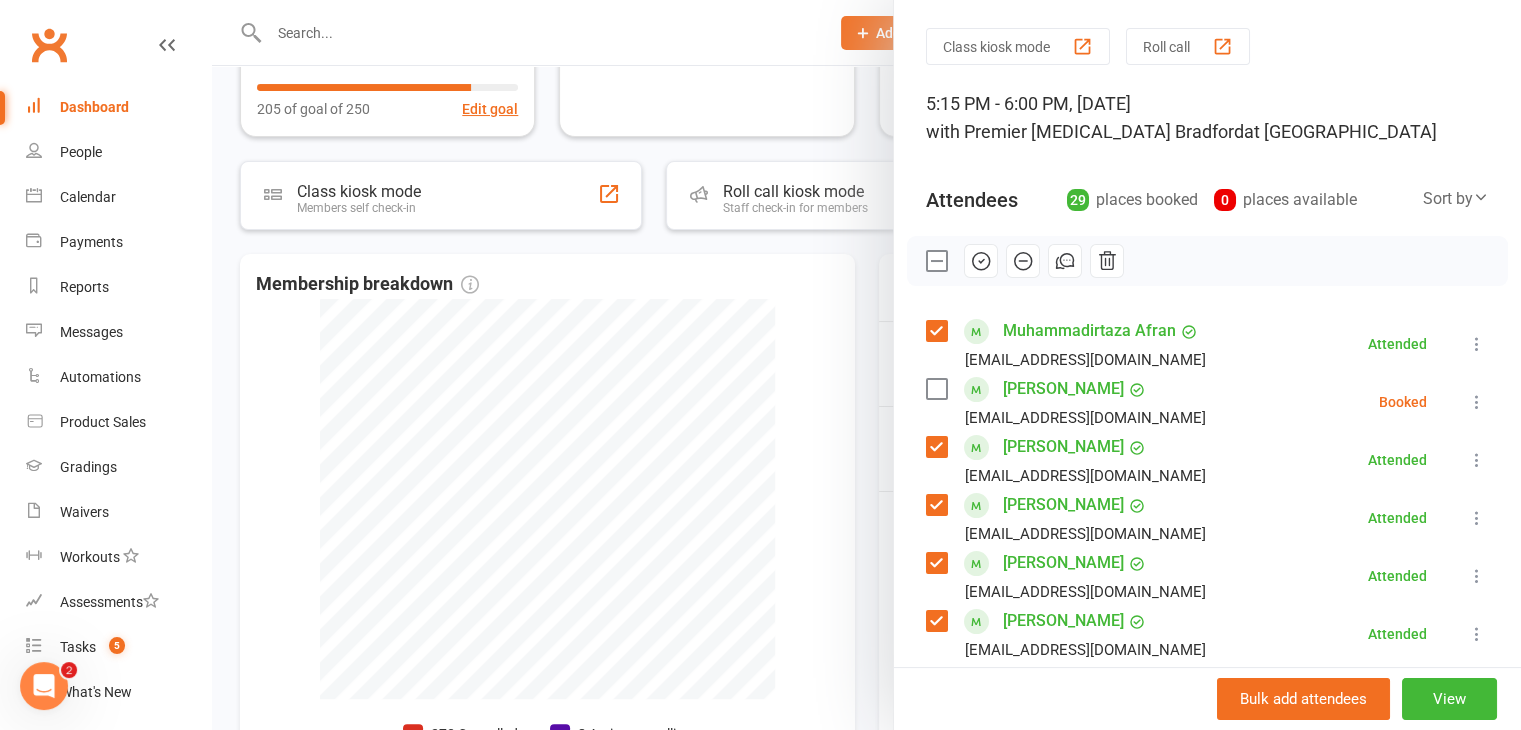click 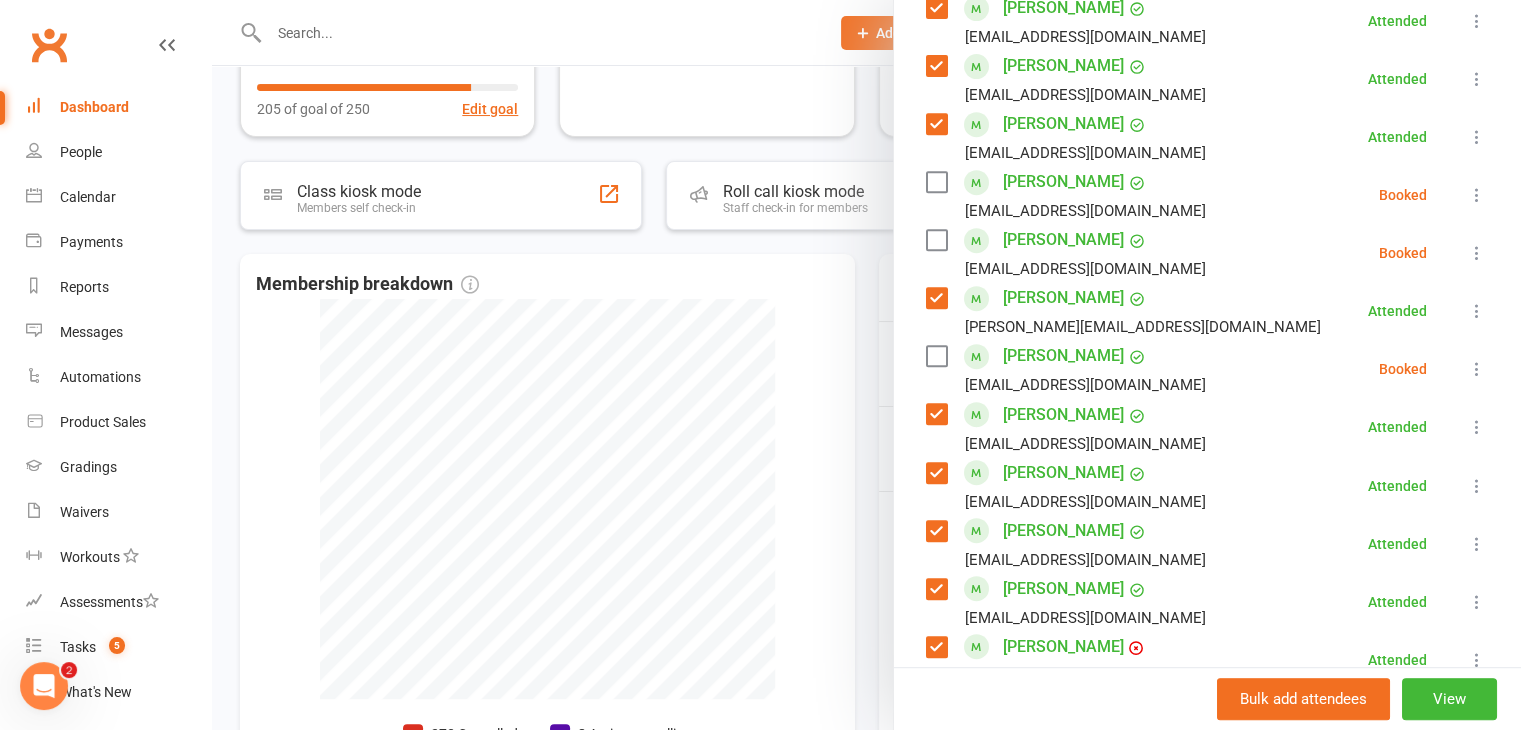 scroll, scrollTop: 857, scrollLeft: 0, axis: vertical 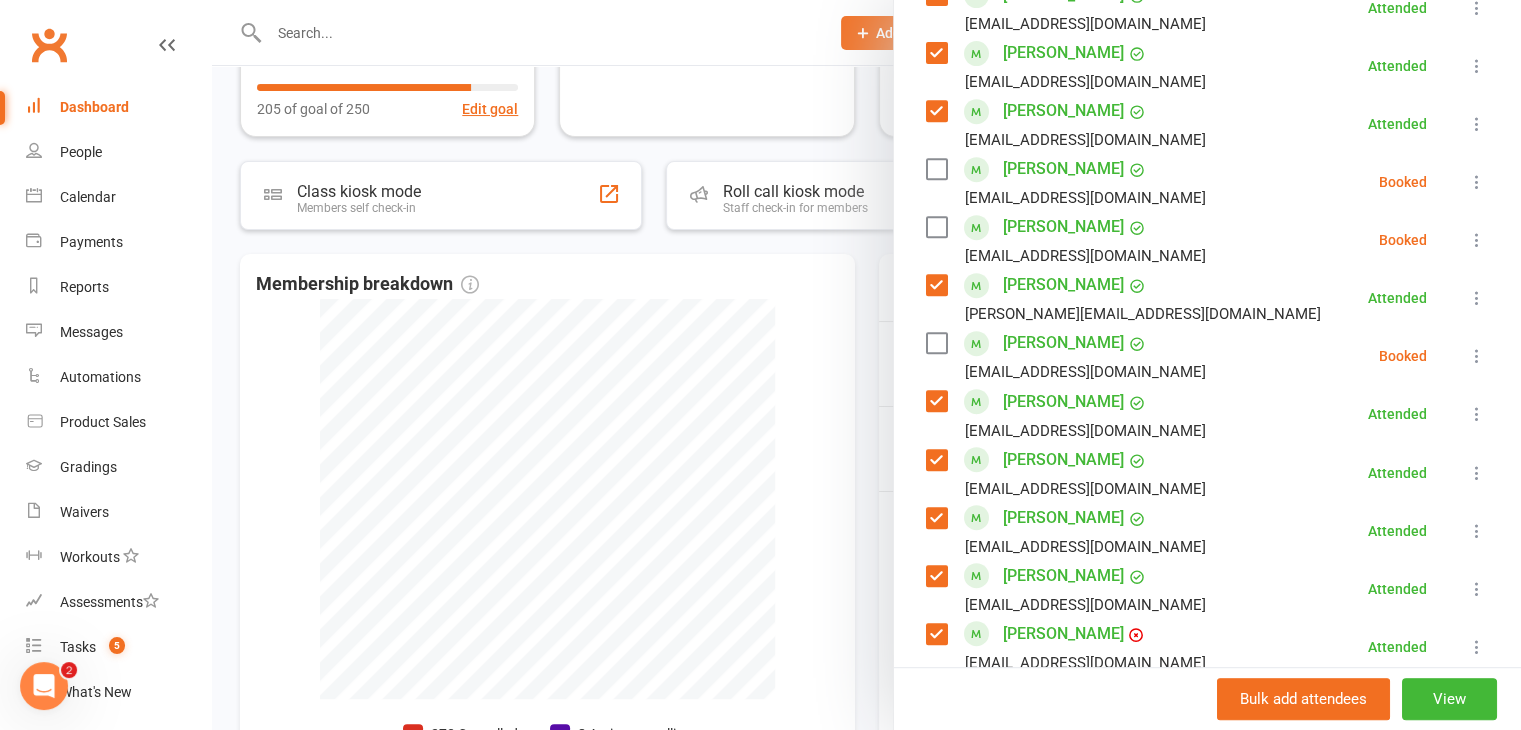 click at bounding box center (936, 227) 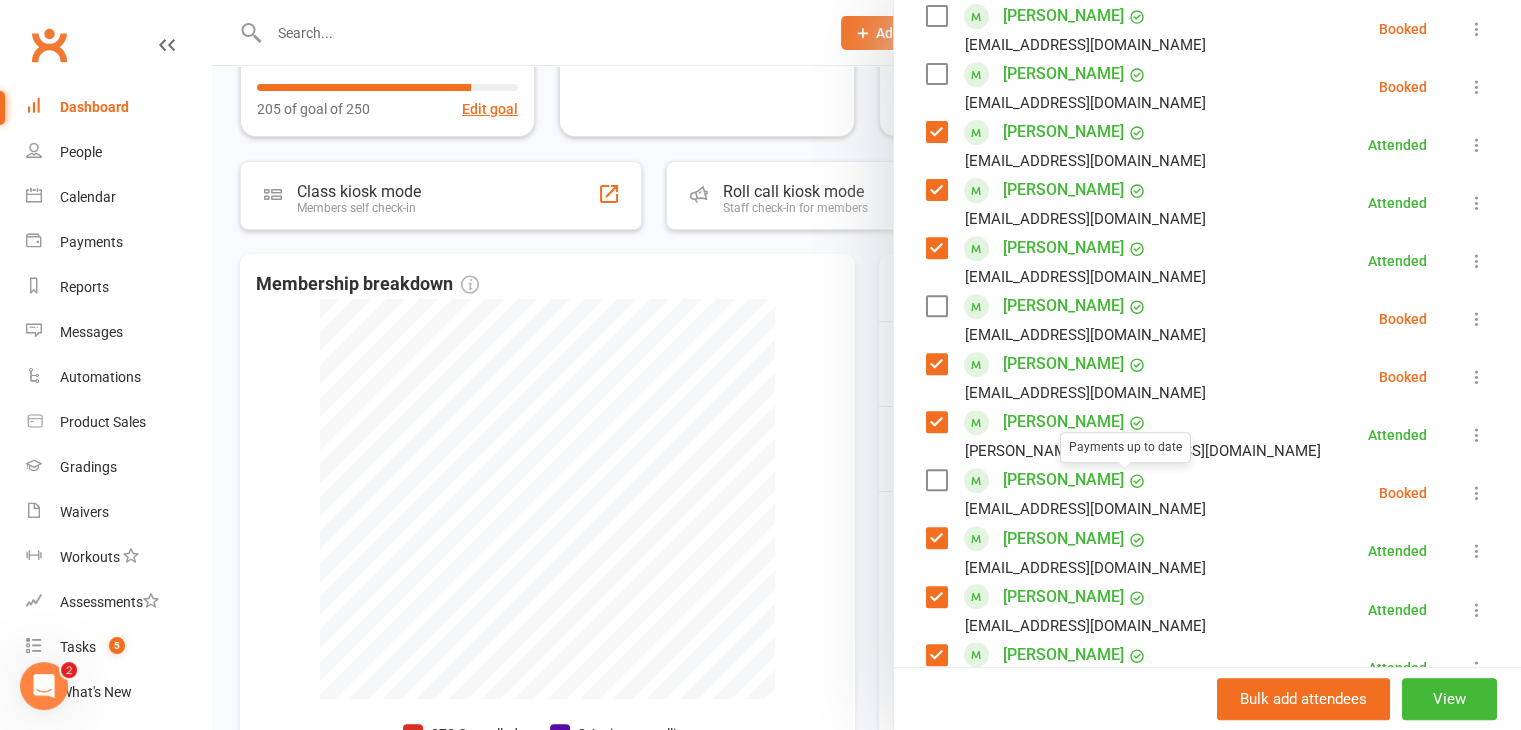 scroll, scrollTop: 657, scrollLeft: 0, axis: vertical 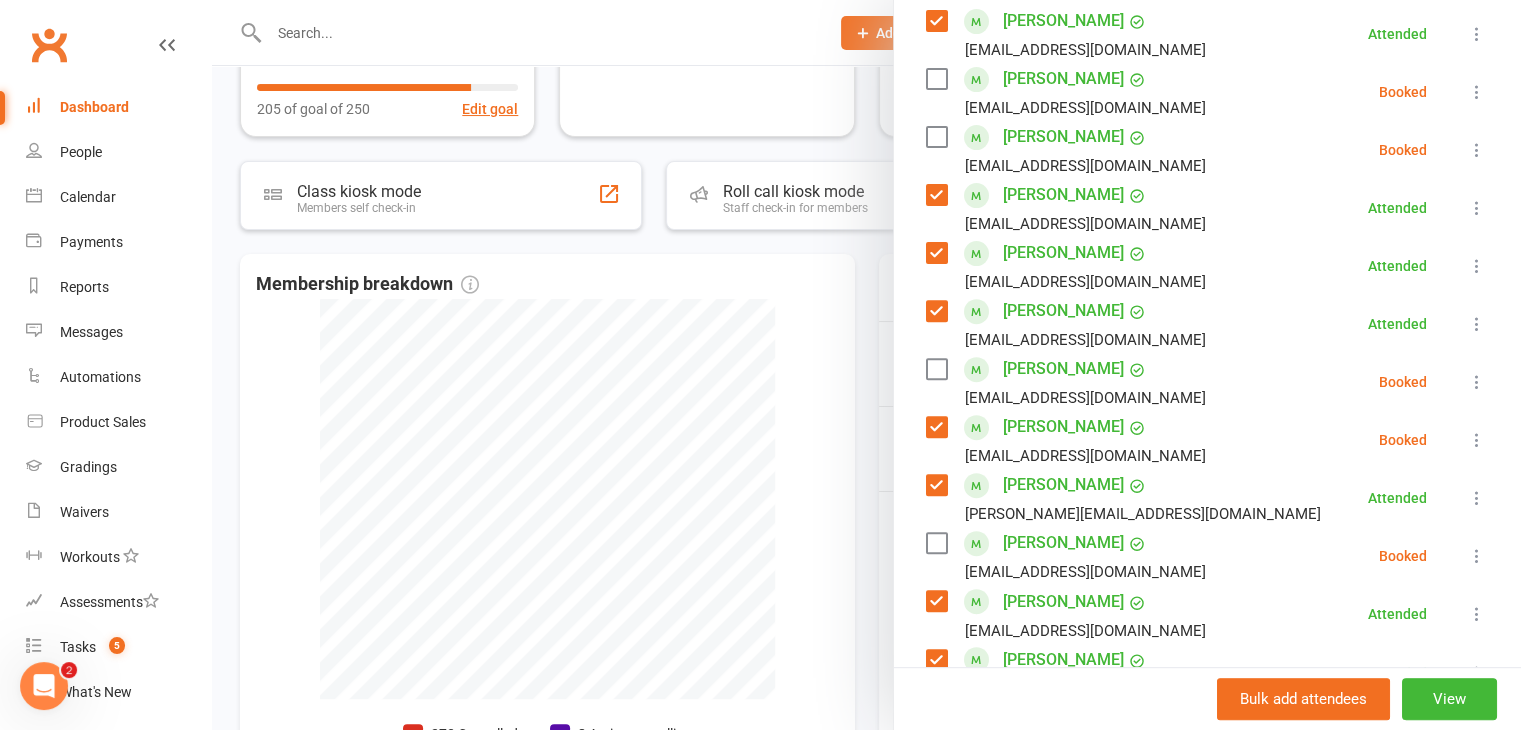 click at bounding box center (936, 79) 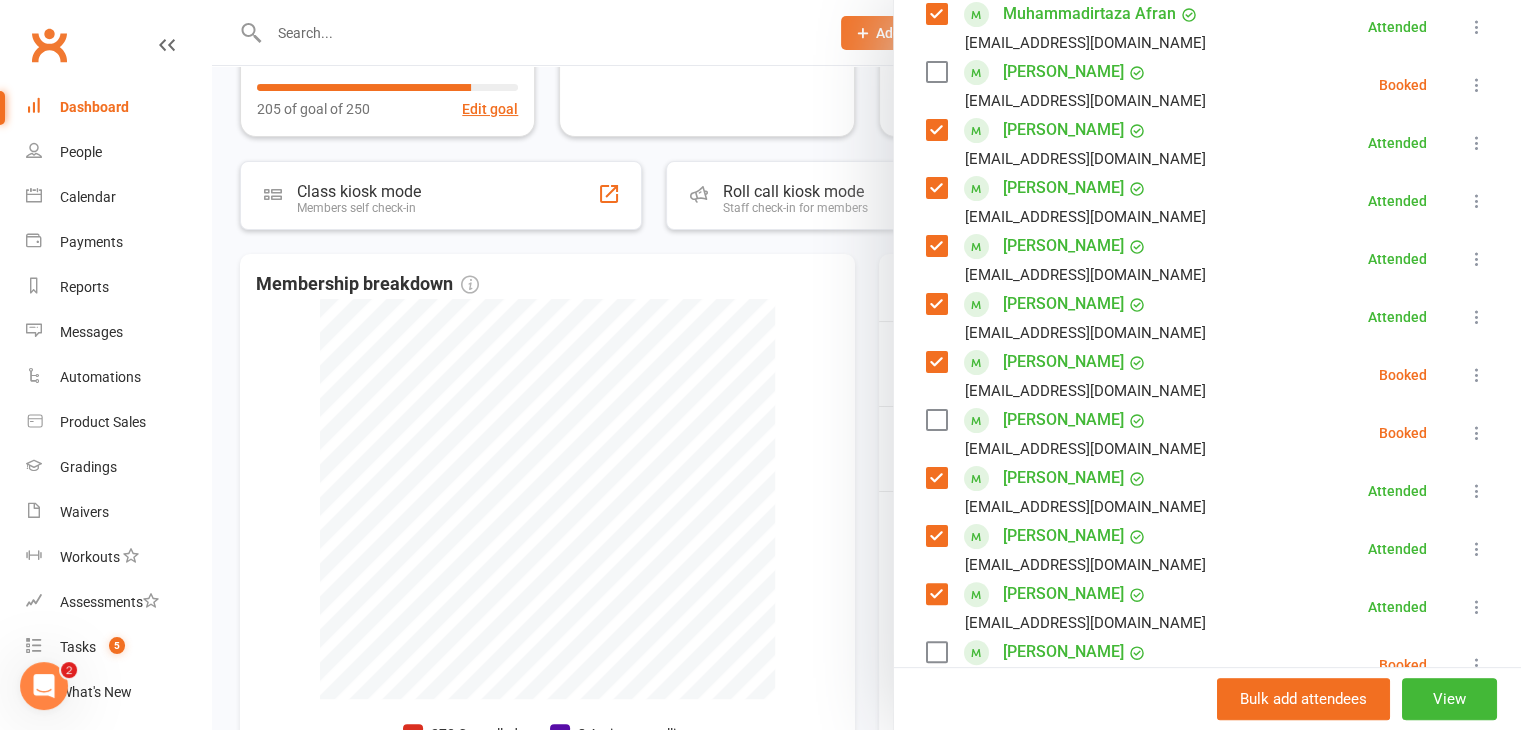 scroll, scrollTop: 257, scrollLeft: 0, axis: vertical 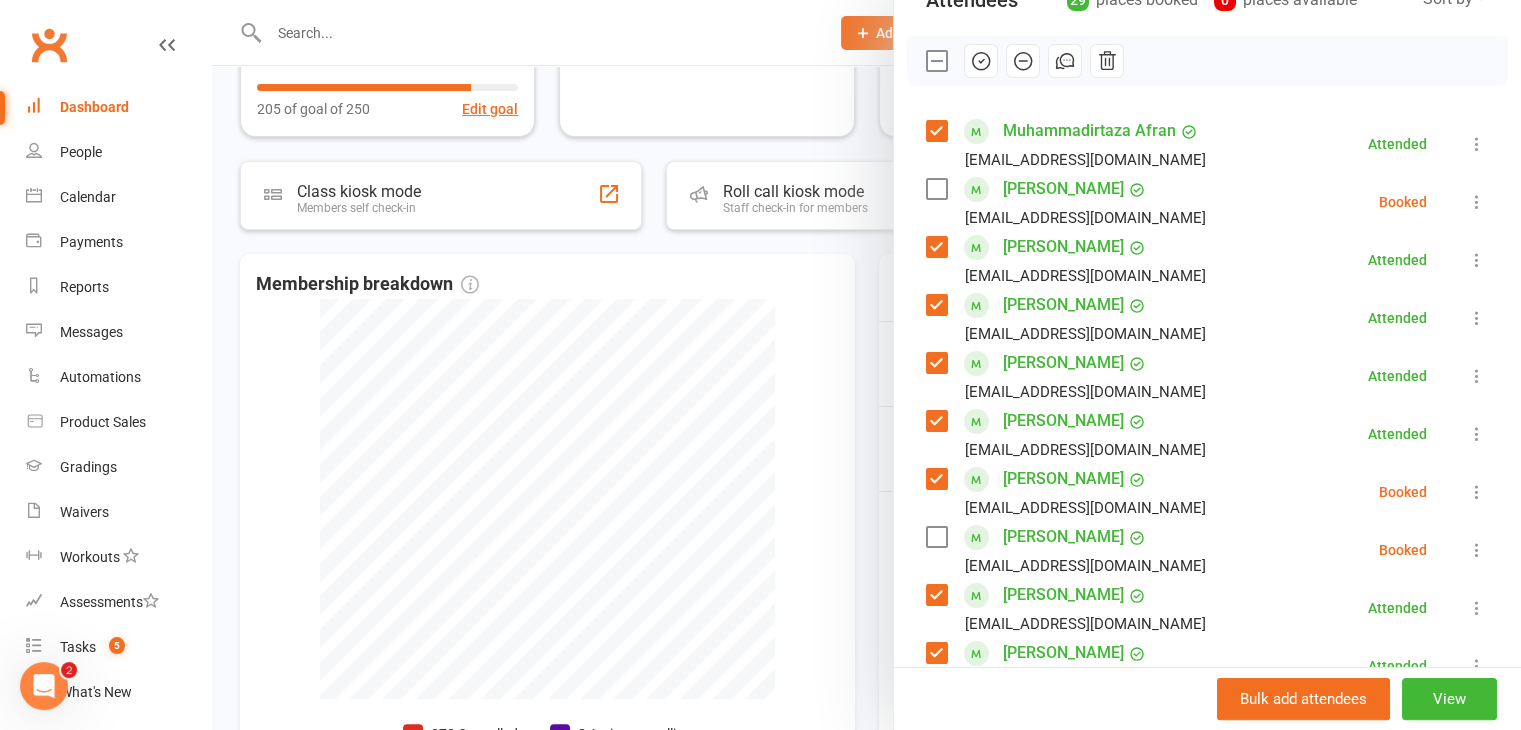 click 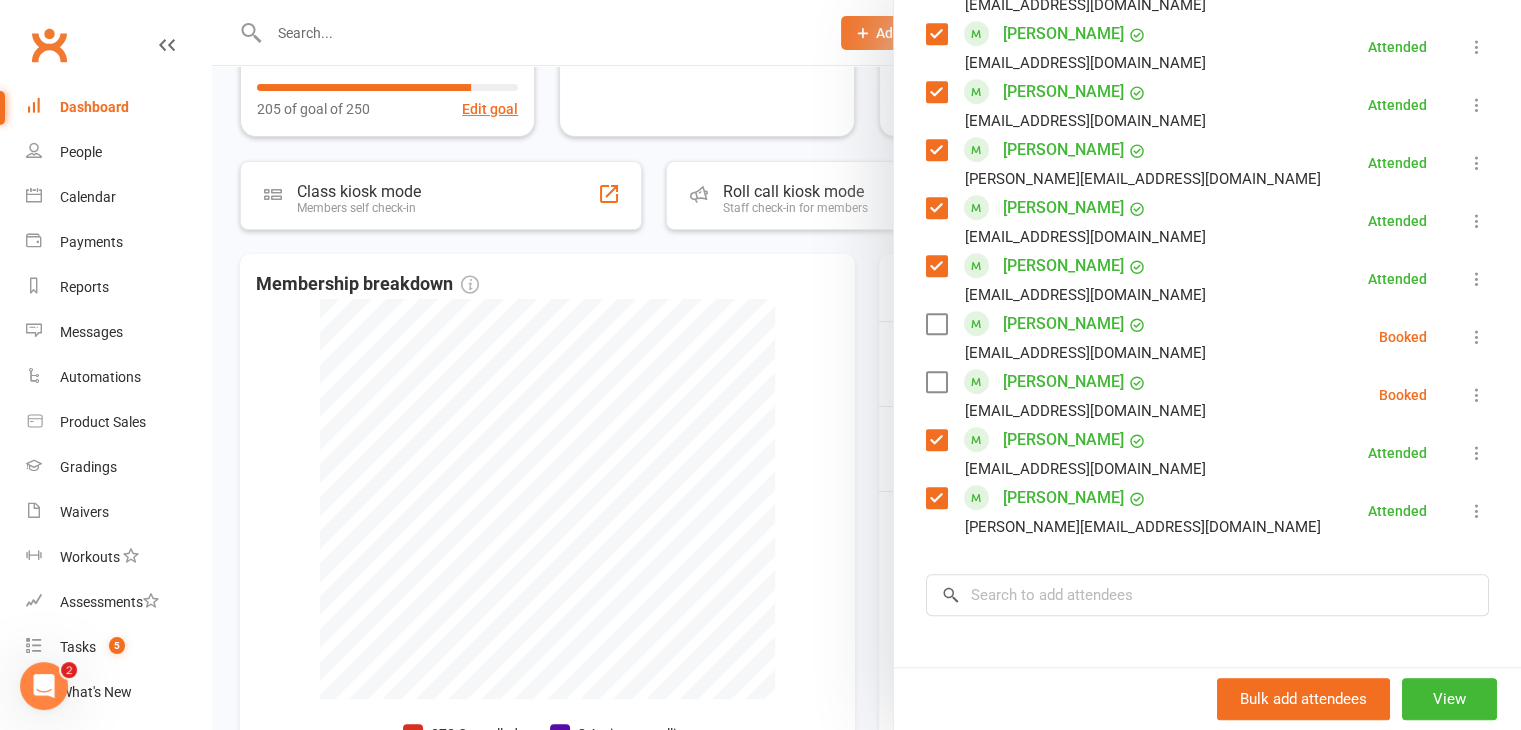 scroll, scrollTop: 1400, scrollLeft: 0, axis: vertical 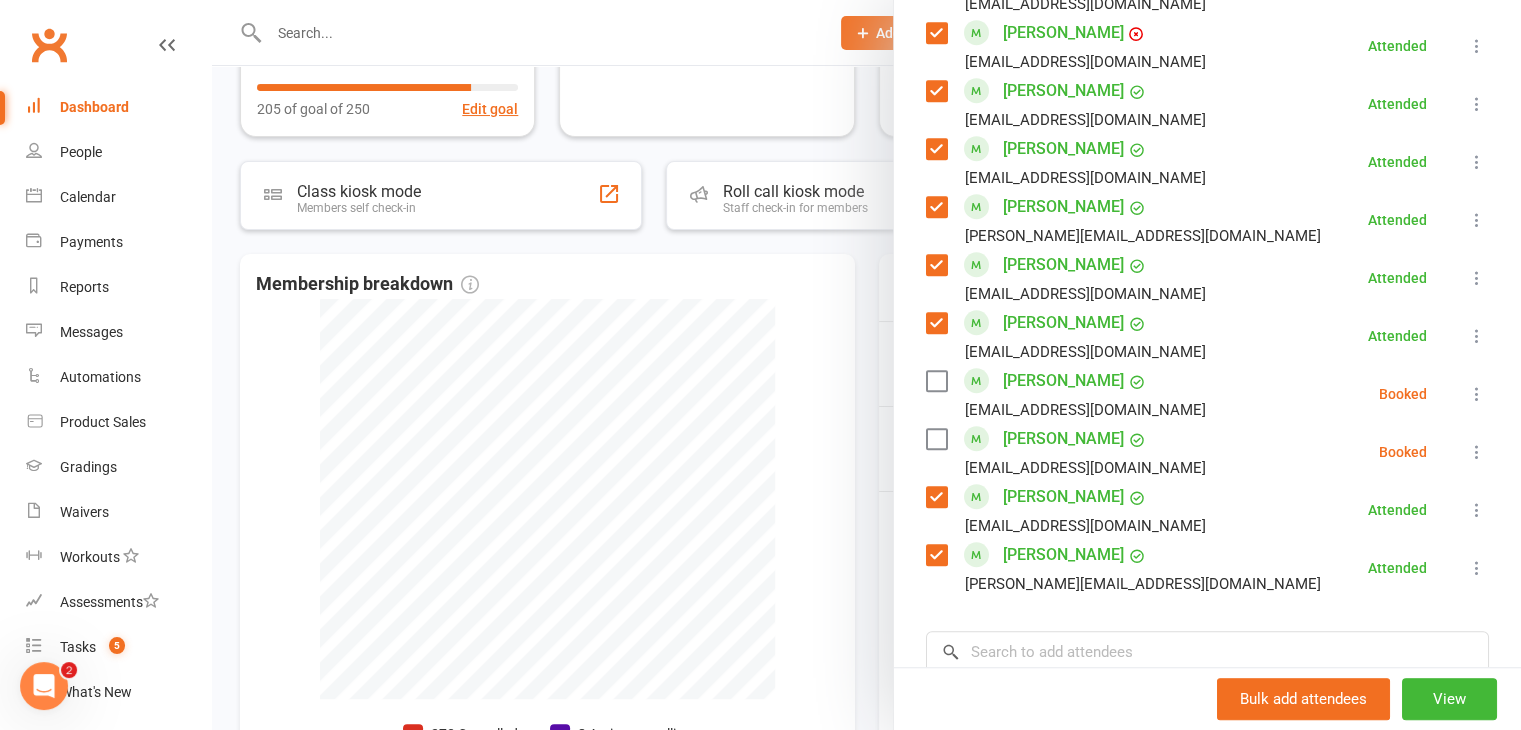 click at bounding box center (866, 365) 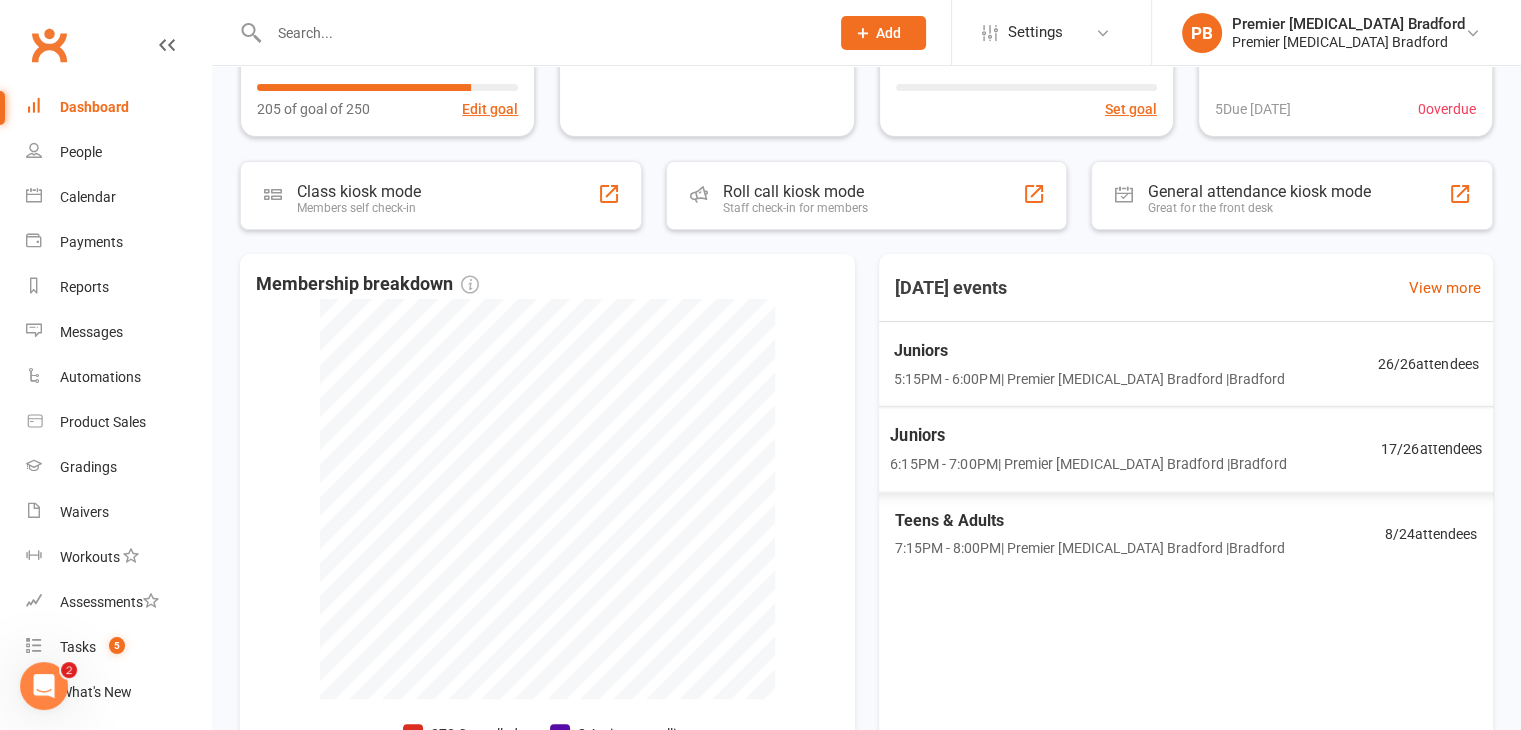 click on "6:15PM - 7:00PM  |   Premier [MEDICAL_DATA] Bradford |  [GEOGRAPHIC_DATA]" at bounding box center [1088, 463] 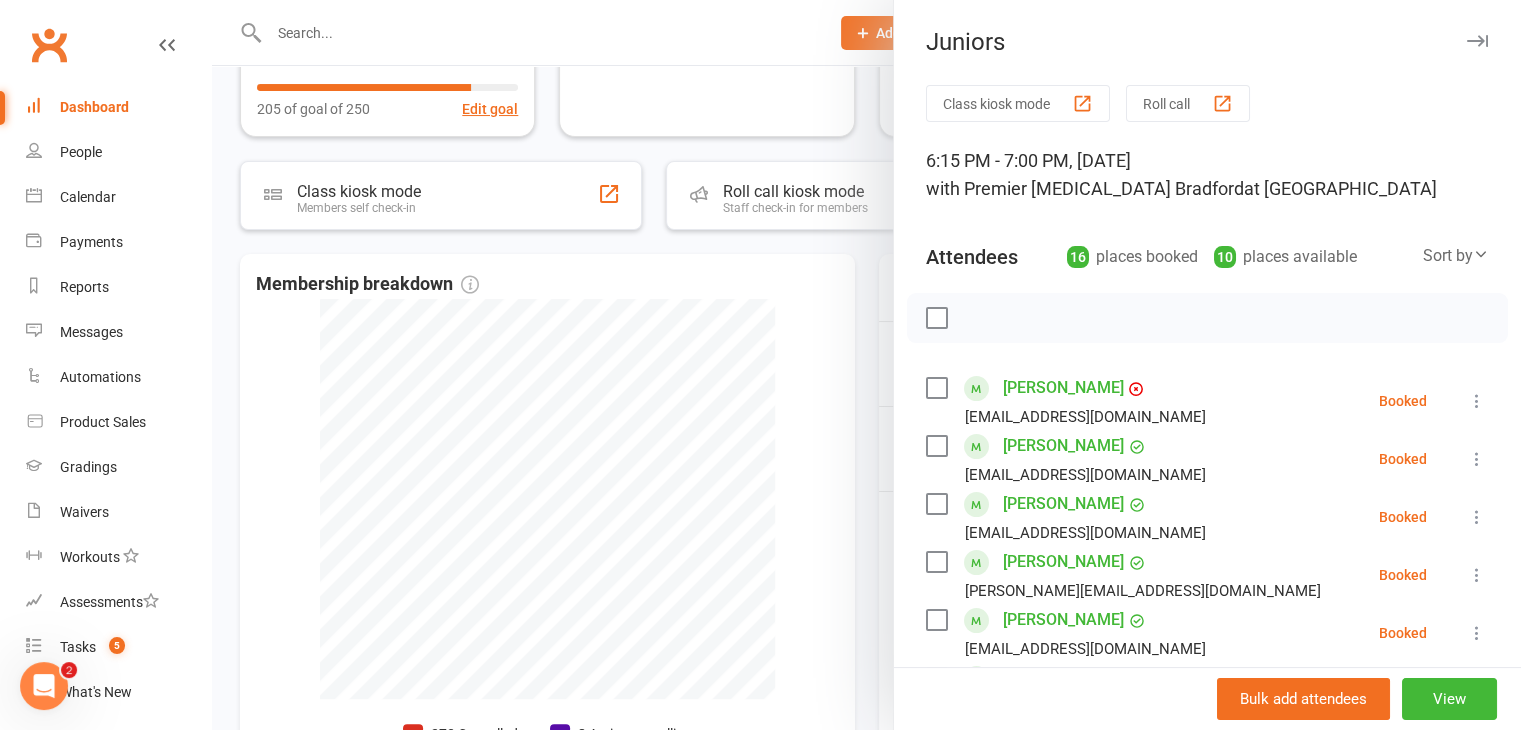 click at bounding box center [936, 446] 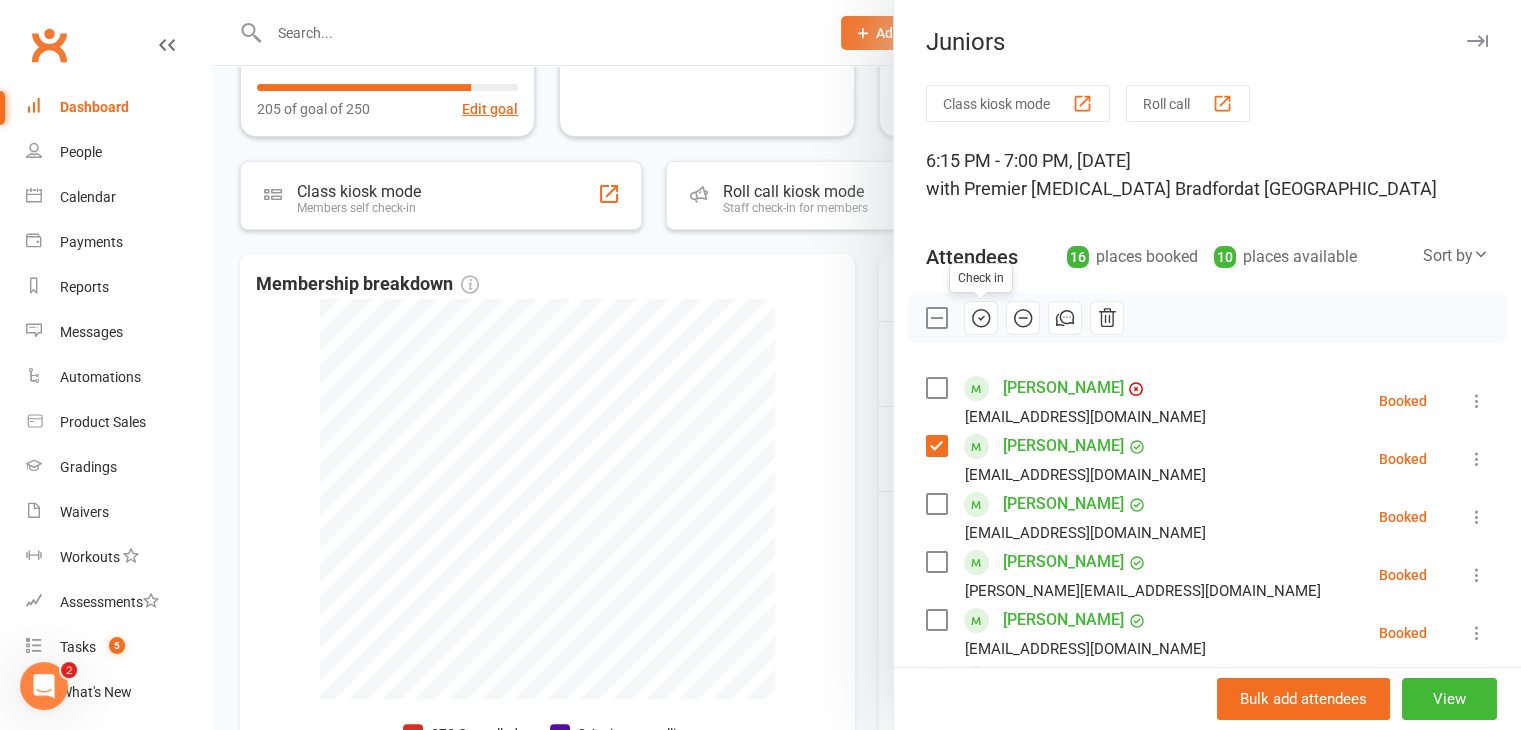 drag, startPoint x: 971, startPoint y: 320, endPoint x: 844, endPoint y: 109, distance: 246.2722 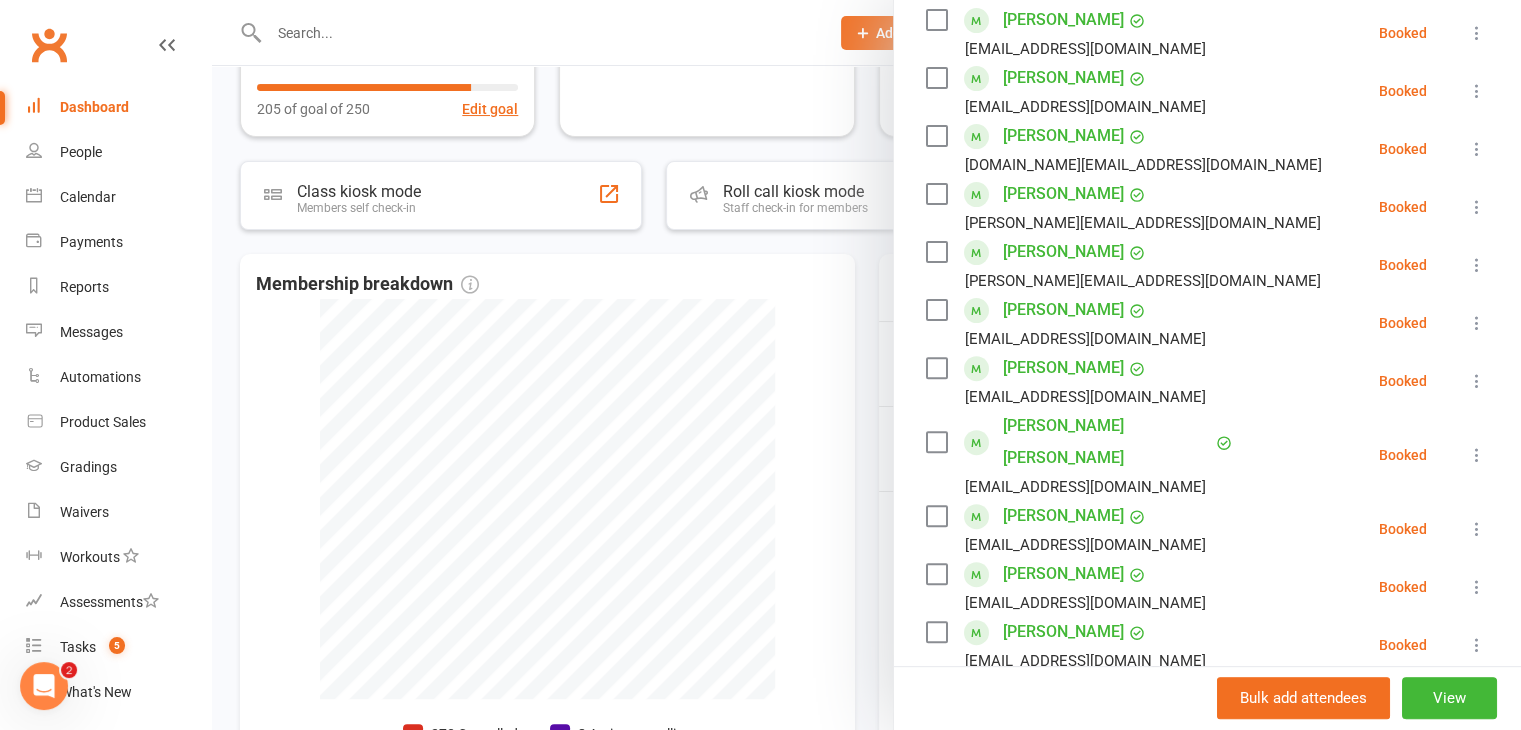 scroll, scrollTop: 700, scrollLeft: 0, axis: vertical 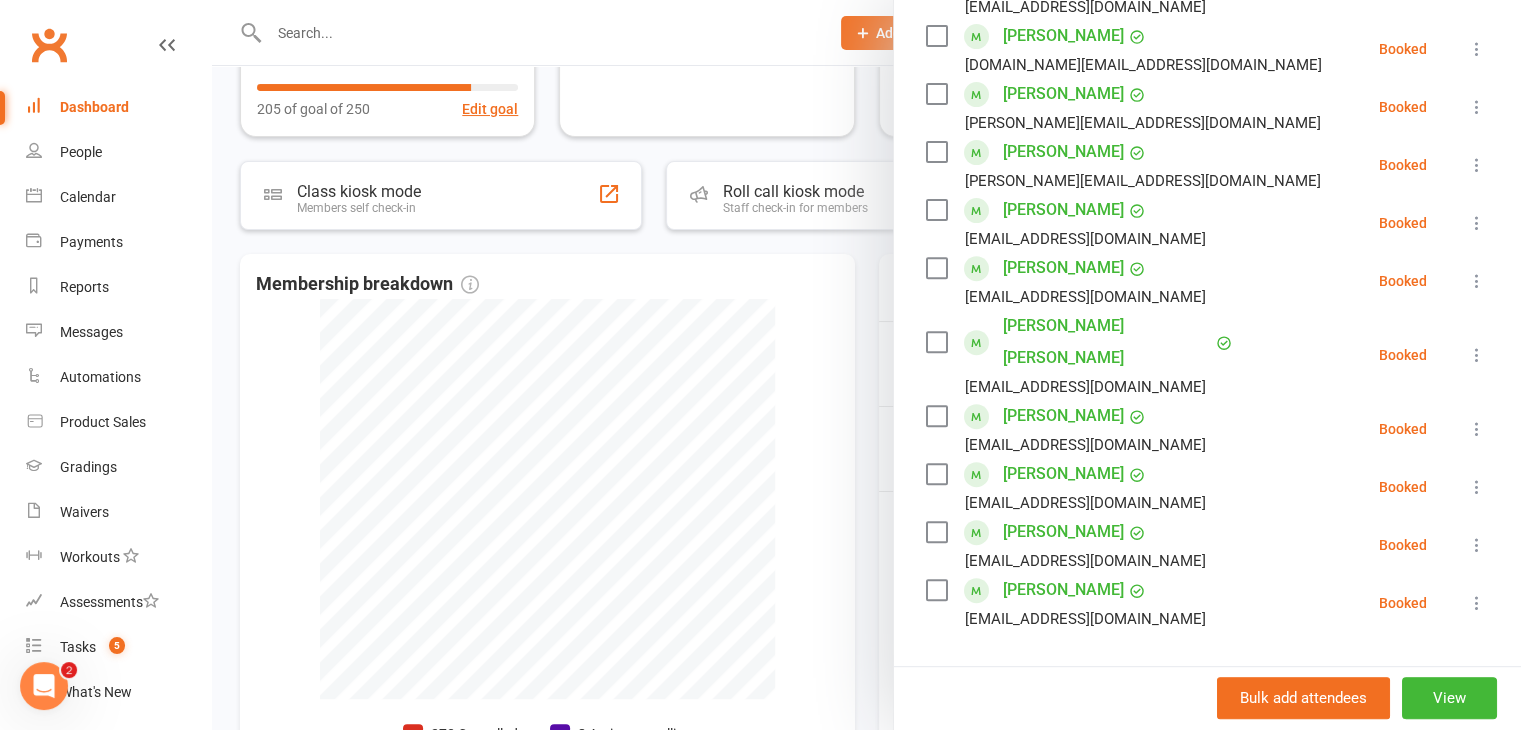 click at bounding box center [866, 365] 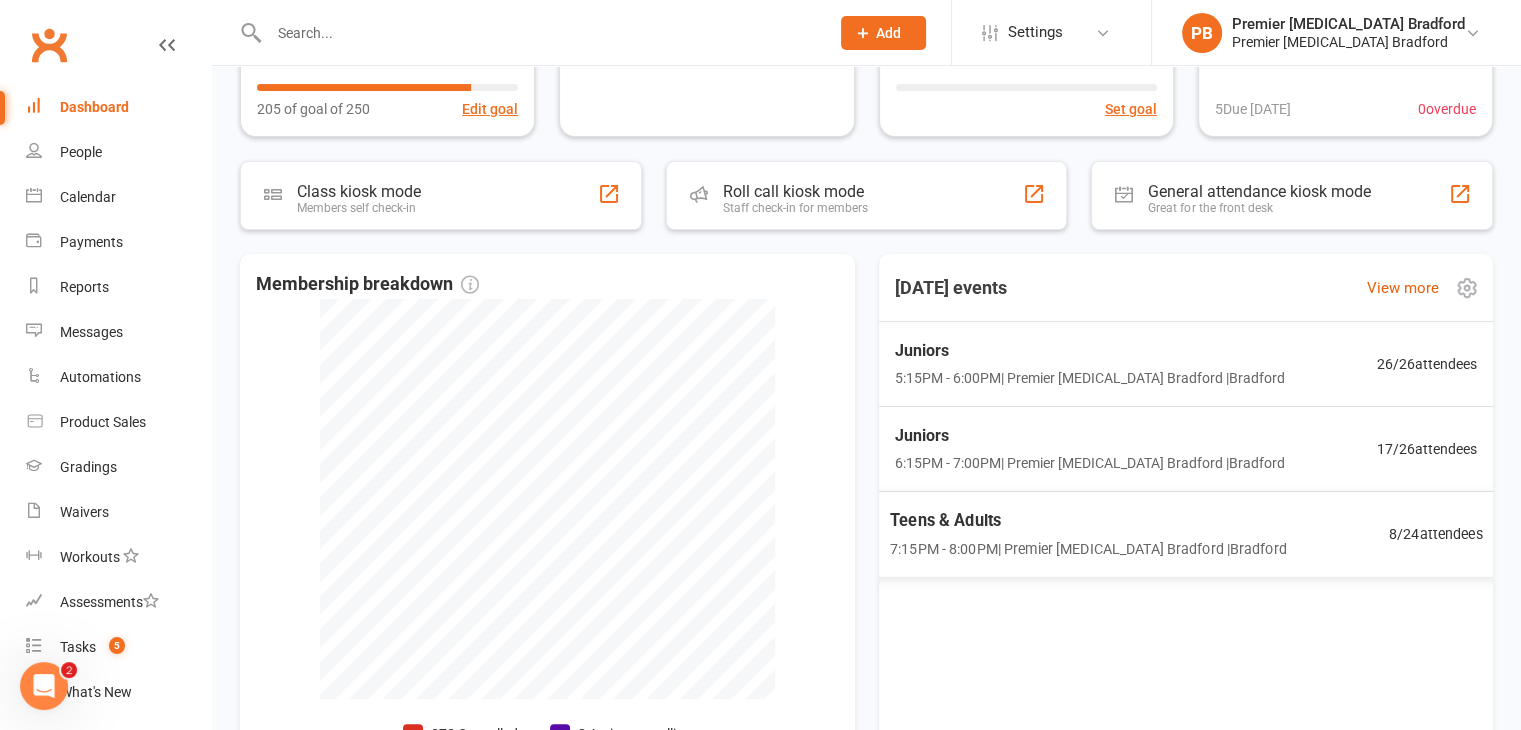 click on "Teens & Adults" at bounding box center [1088, 520] 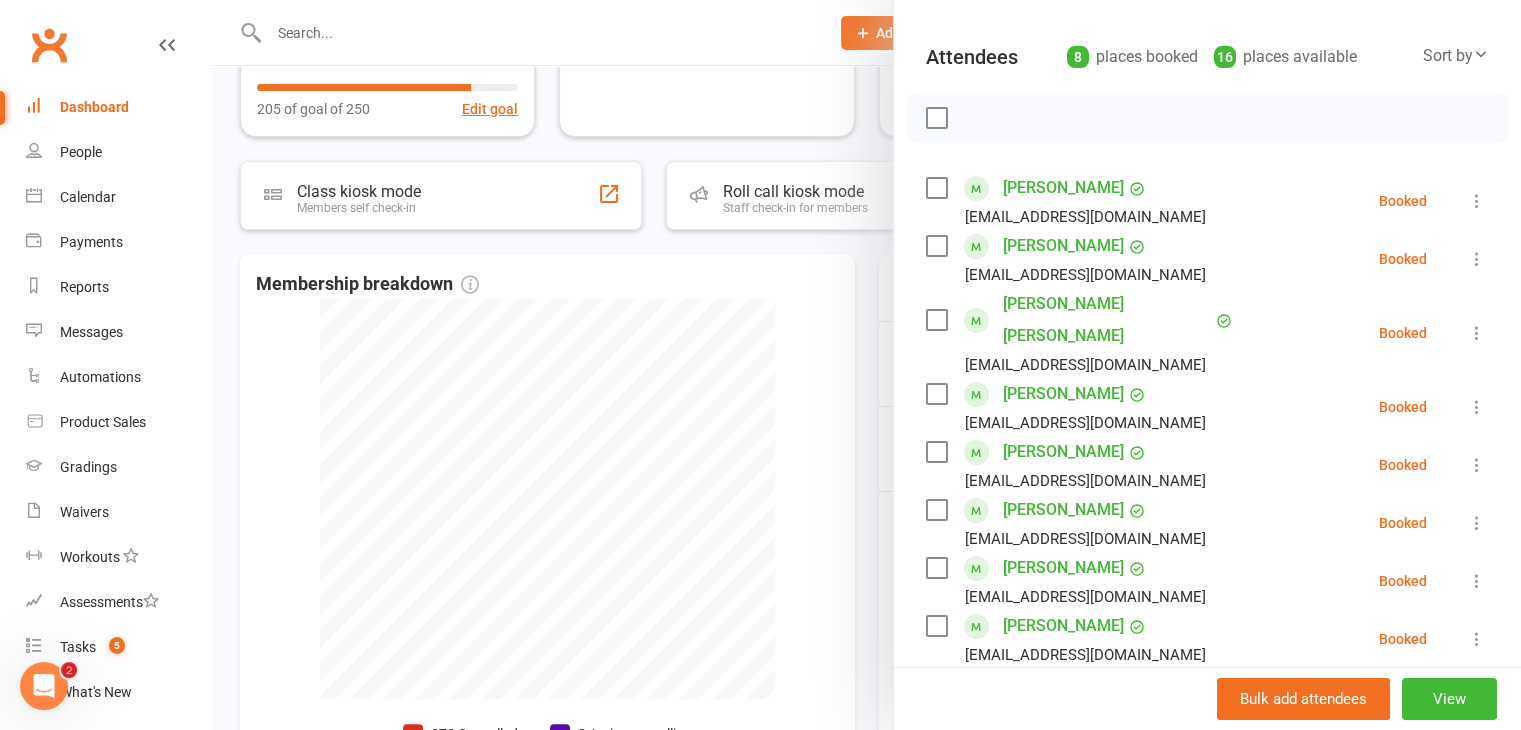 scroll, scrollTop: 300, scrollLeft: 0, axis: vertical 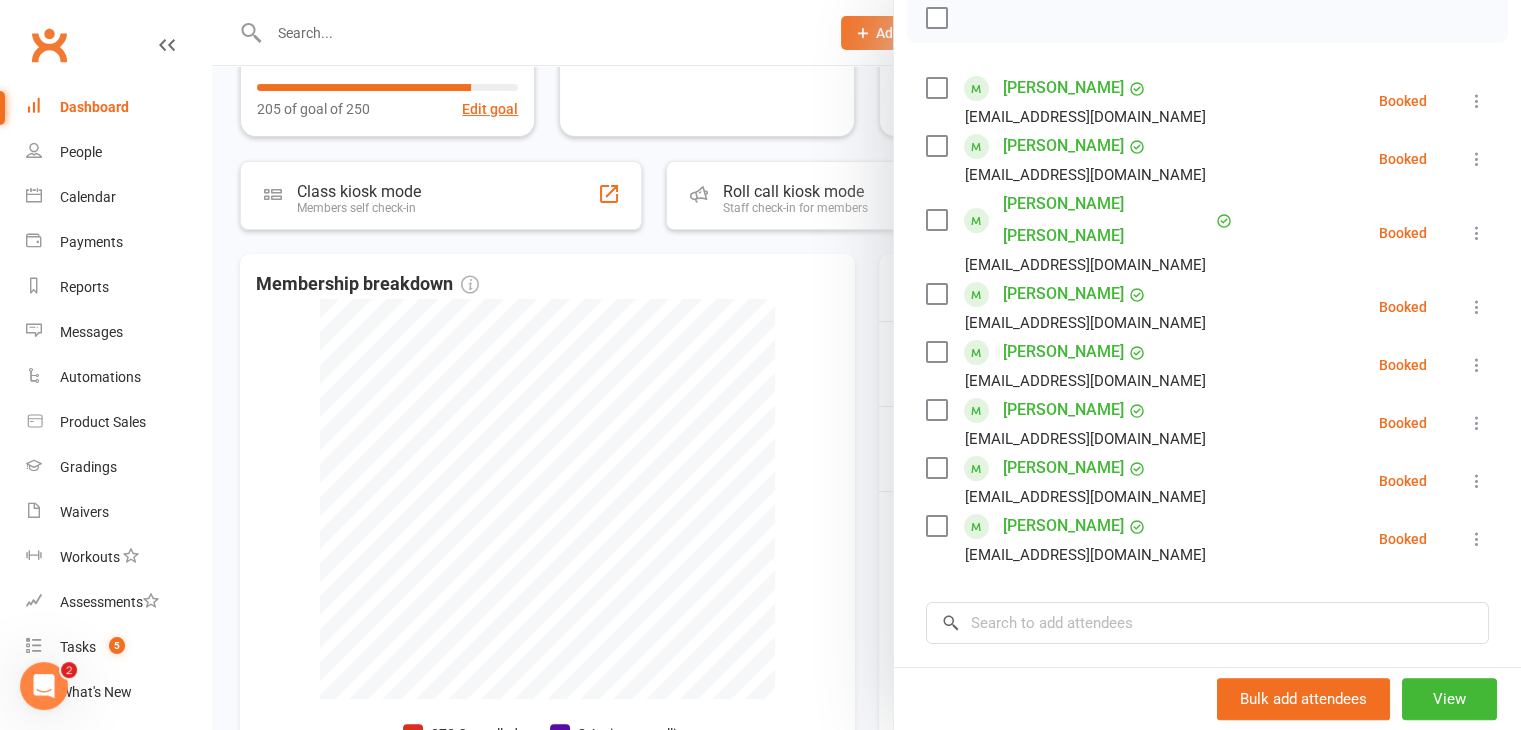 click at bounding box center [866, 365] 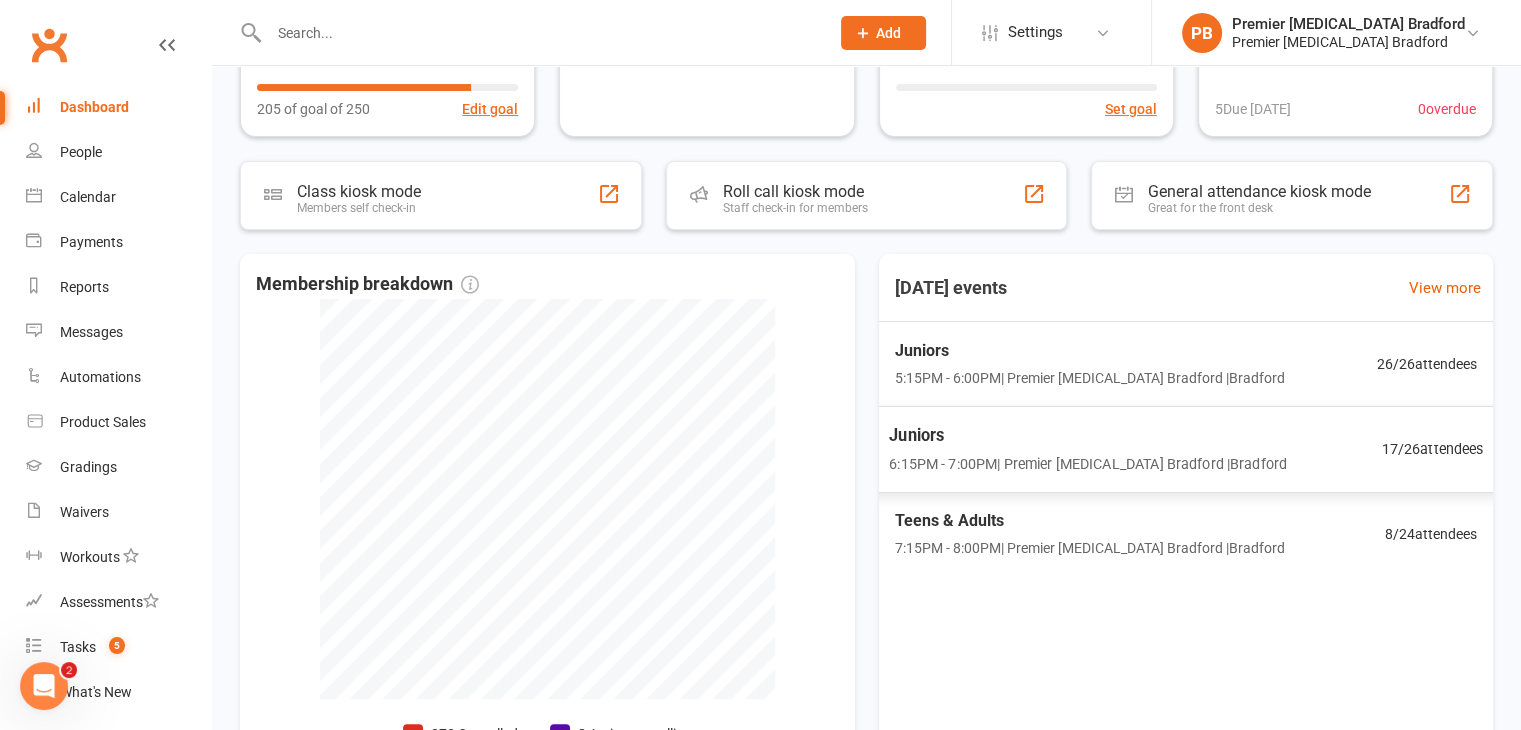 click on "Juniors" at bounding box center [1088, 435] 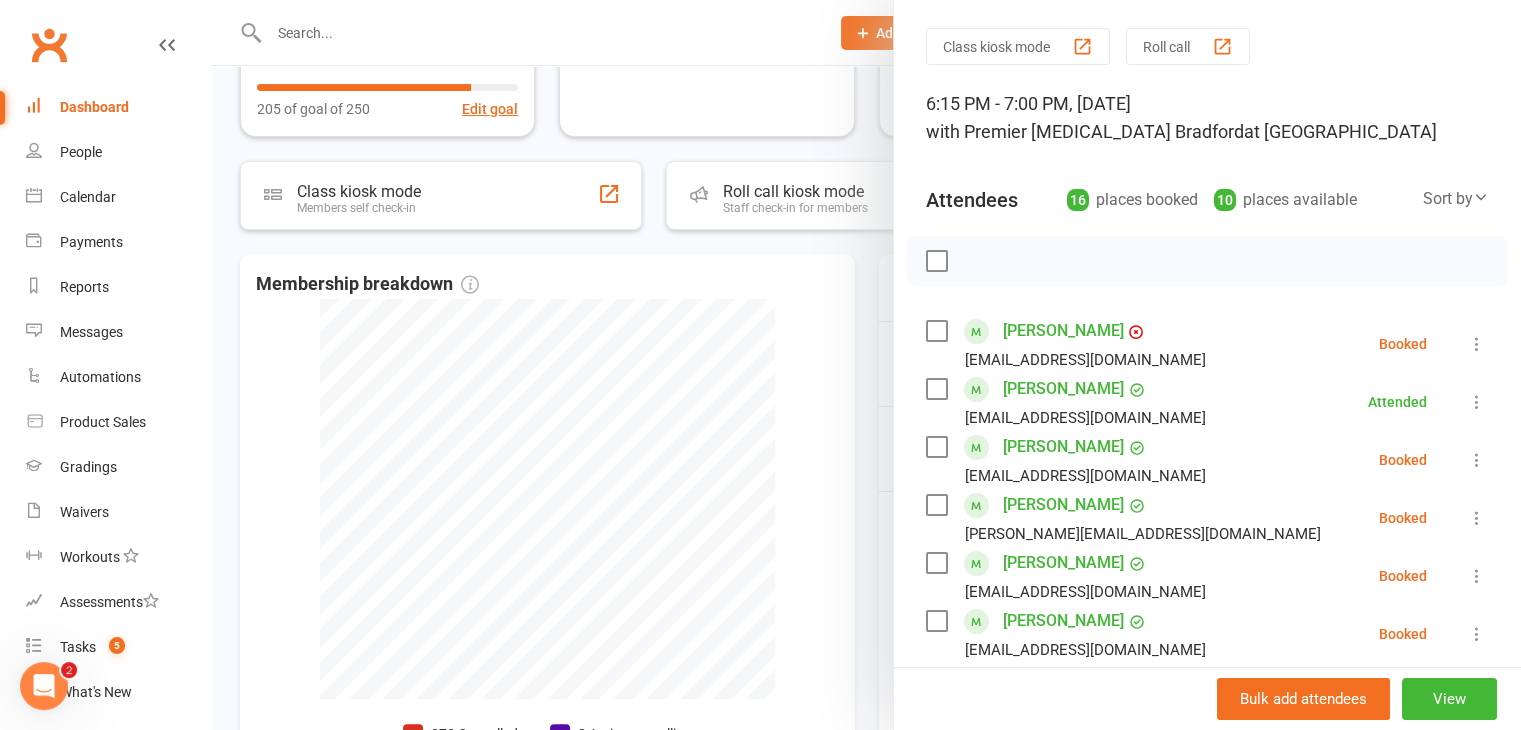 scroll, scrollTop: 0, scrollLeft: 0, axis: both 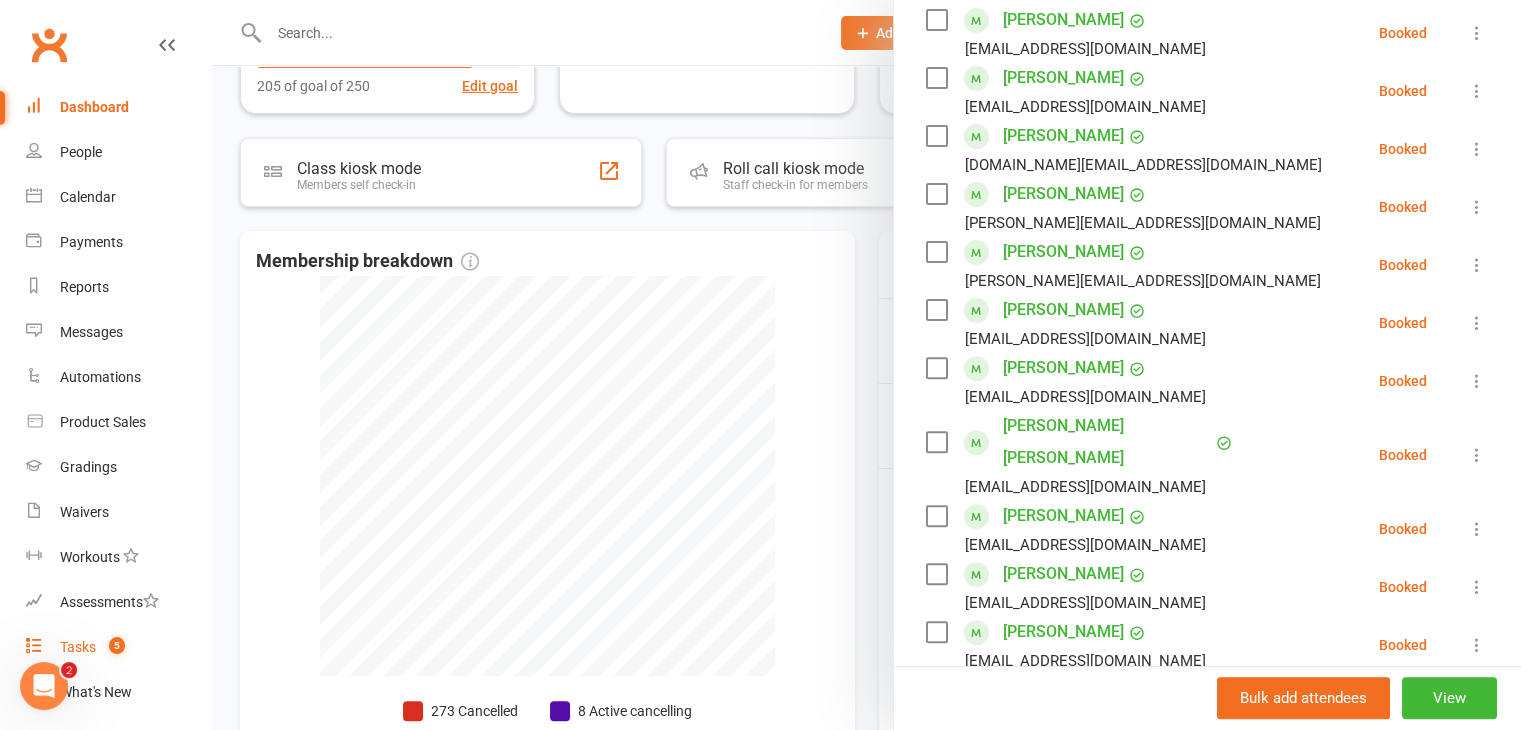 click on "Tasks" at bounding box center [78, 647] 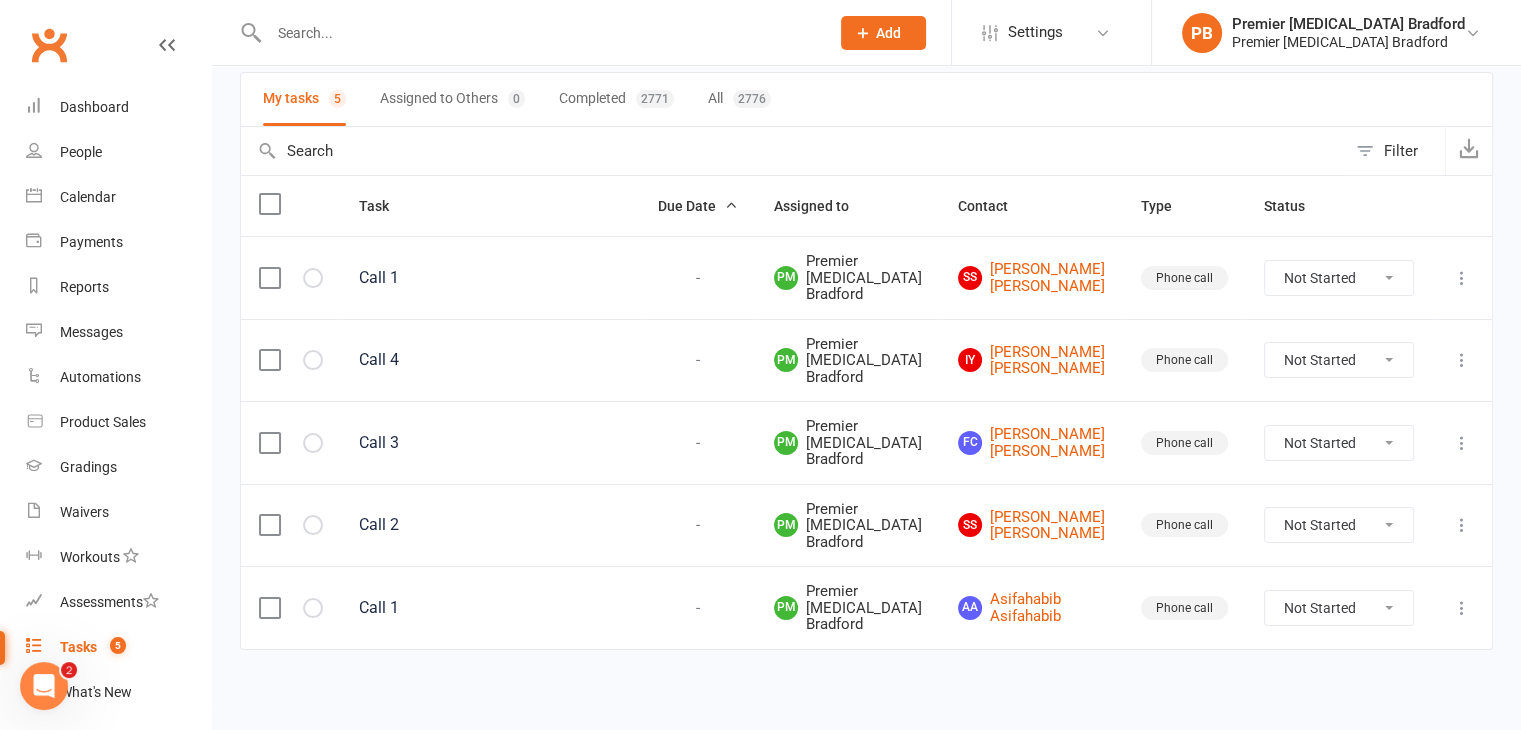 scroll, scrollTop: 25, scrollLeft: 0, axis: vertical 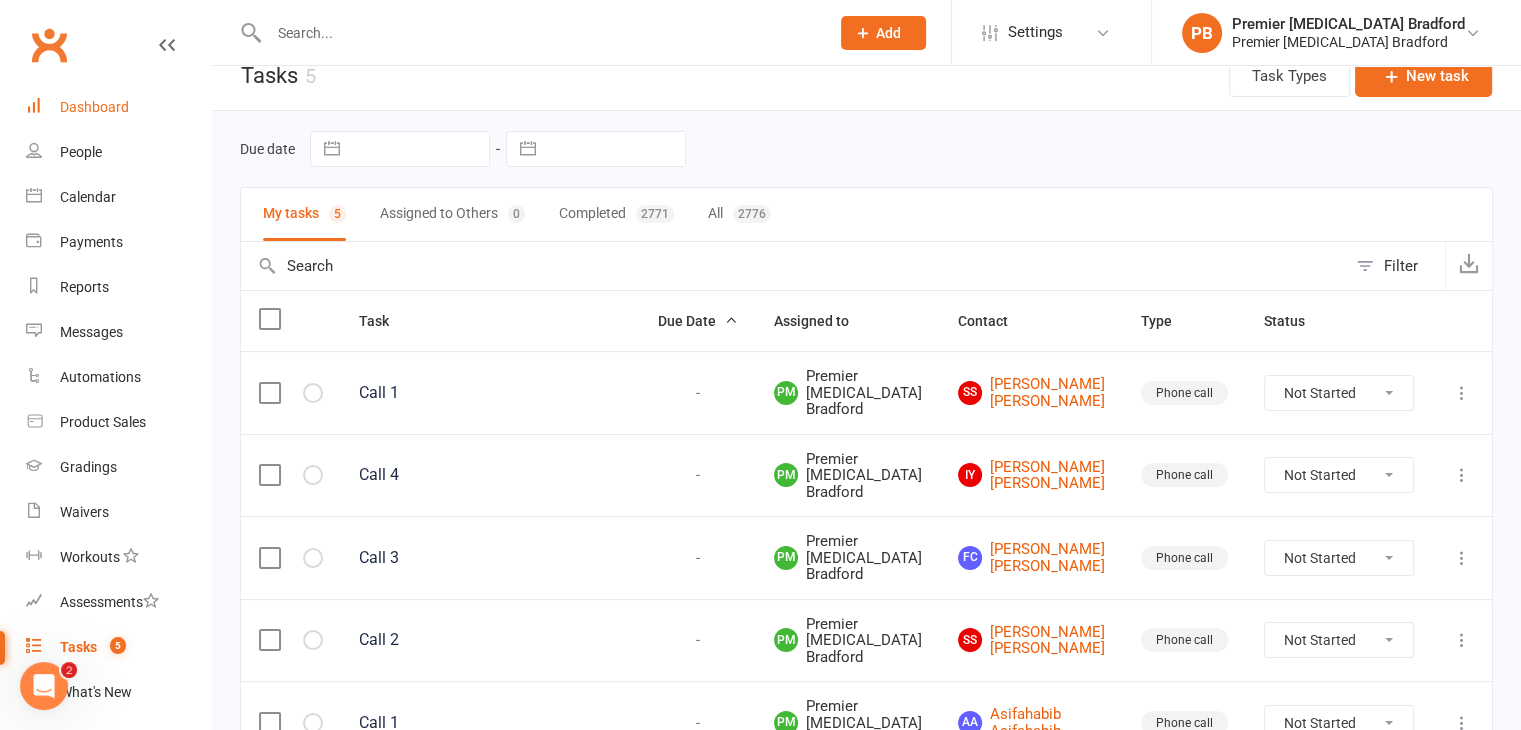 click on "Dashboard" at bounding box center [118, 107] 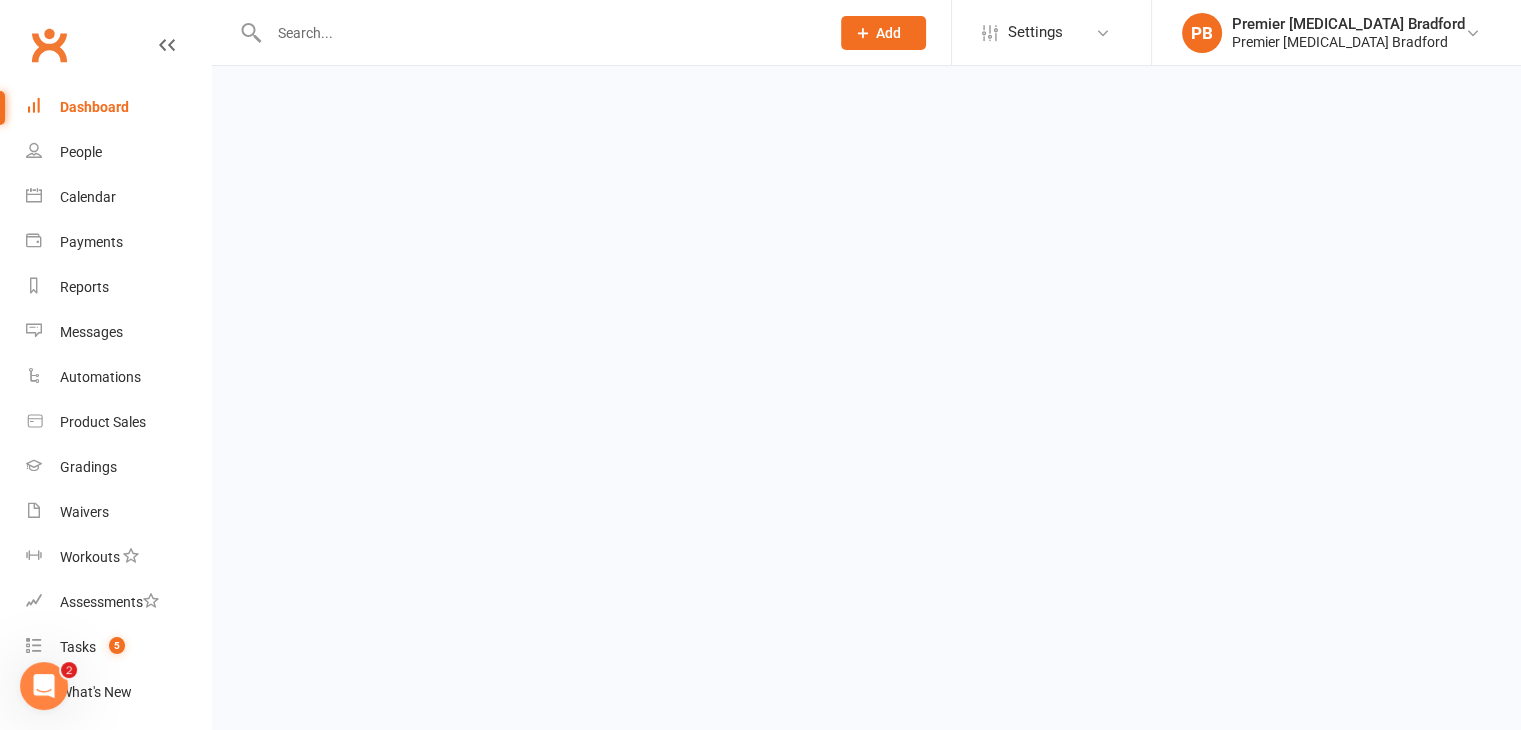 scroll, scrollTop: 0, scrollLeft: 0, axis: both 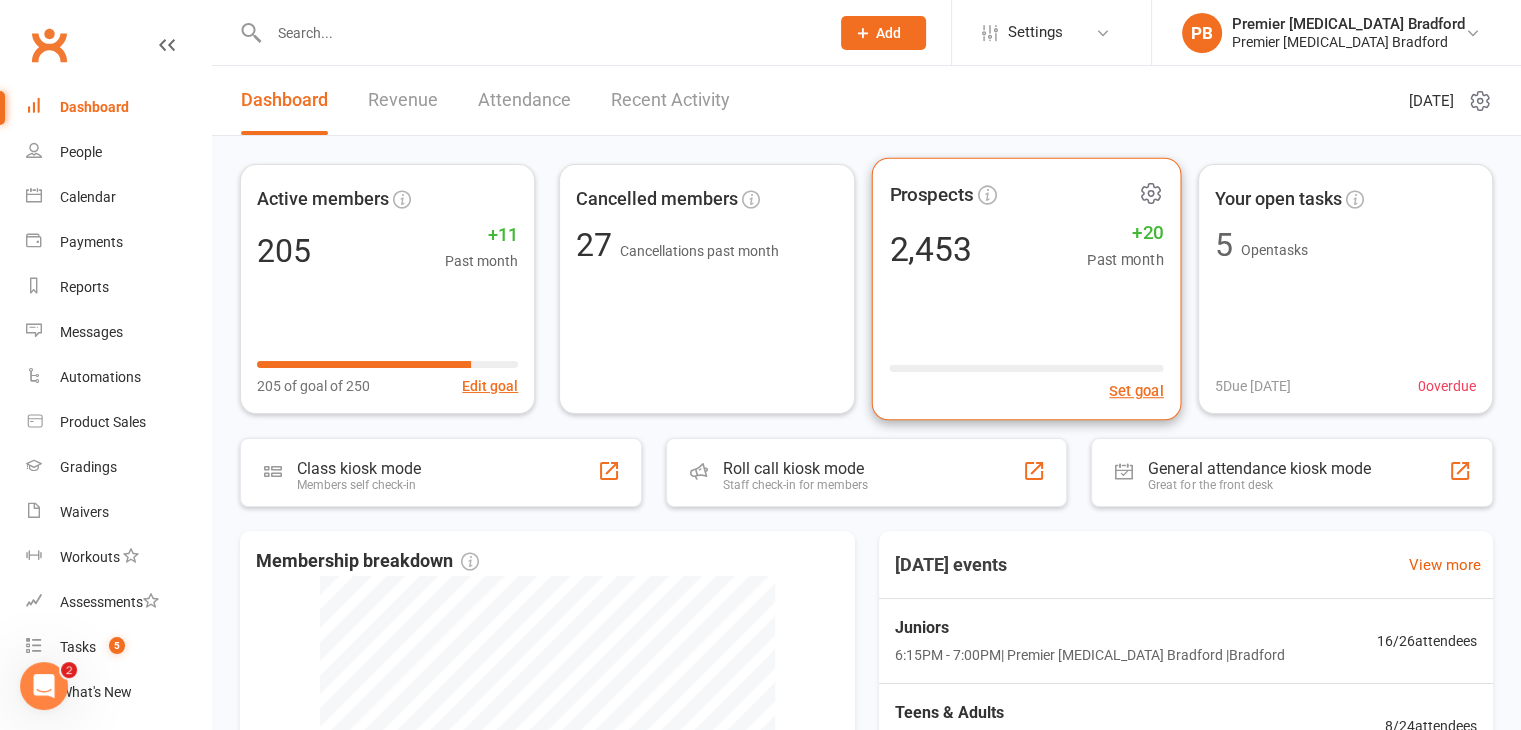 click on "Prospects   2,453 +20 Past month Set goal" at bounding box center [1026, 289] 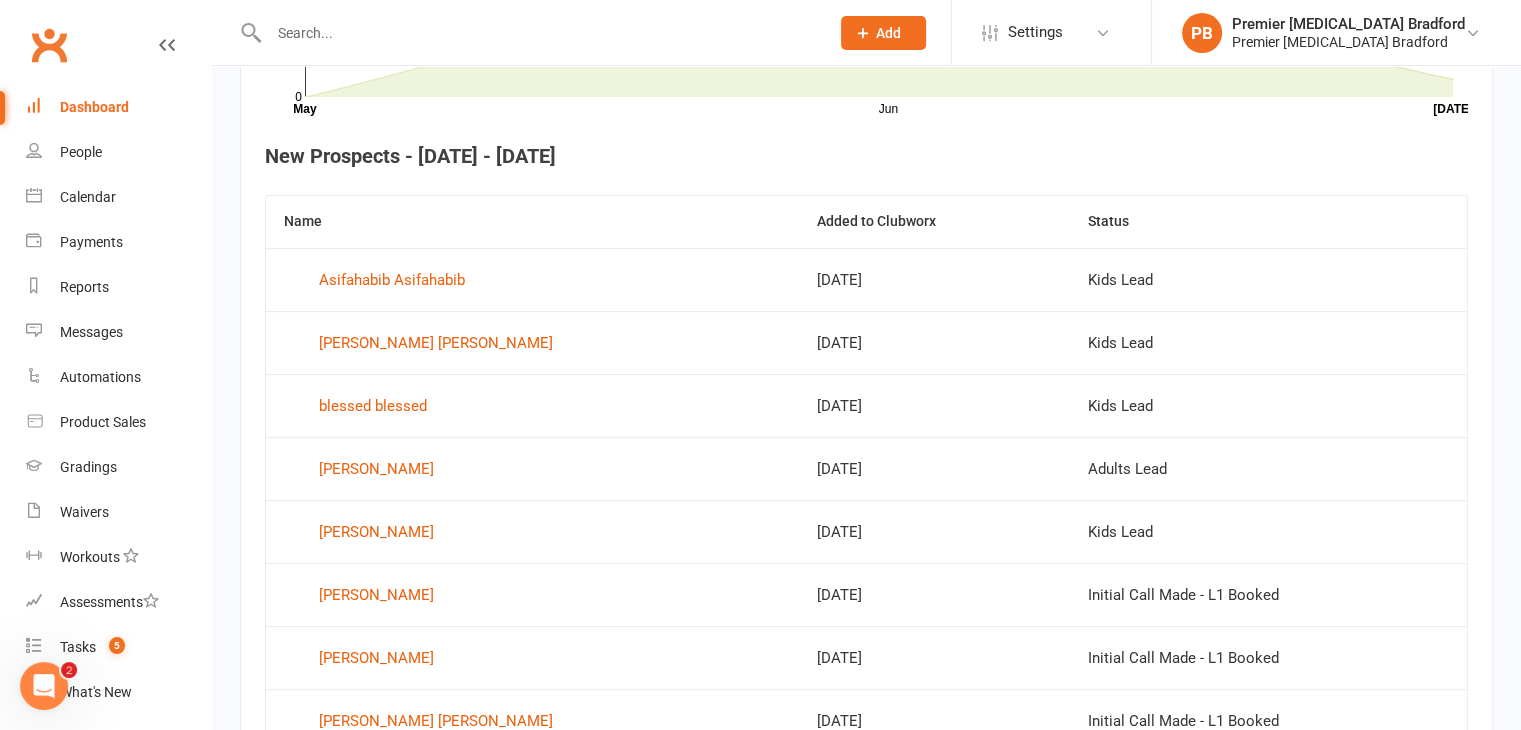 scroll, scrollTop: 818, scrollLeft: 0, axis: vertical 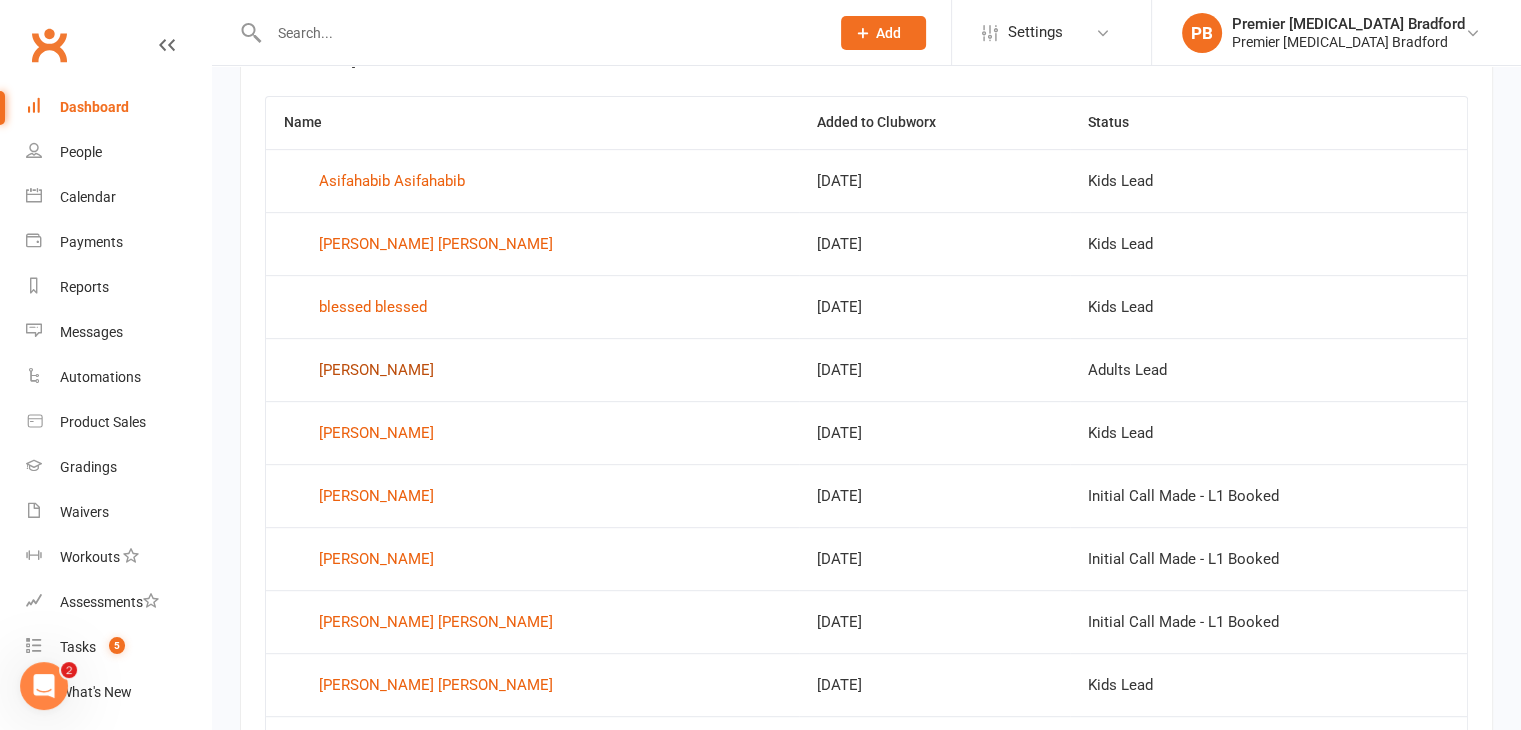 click on "[PERSON_NAME]" at bounding box center [376, 370] 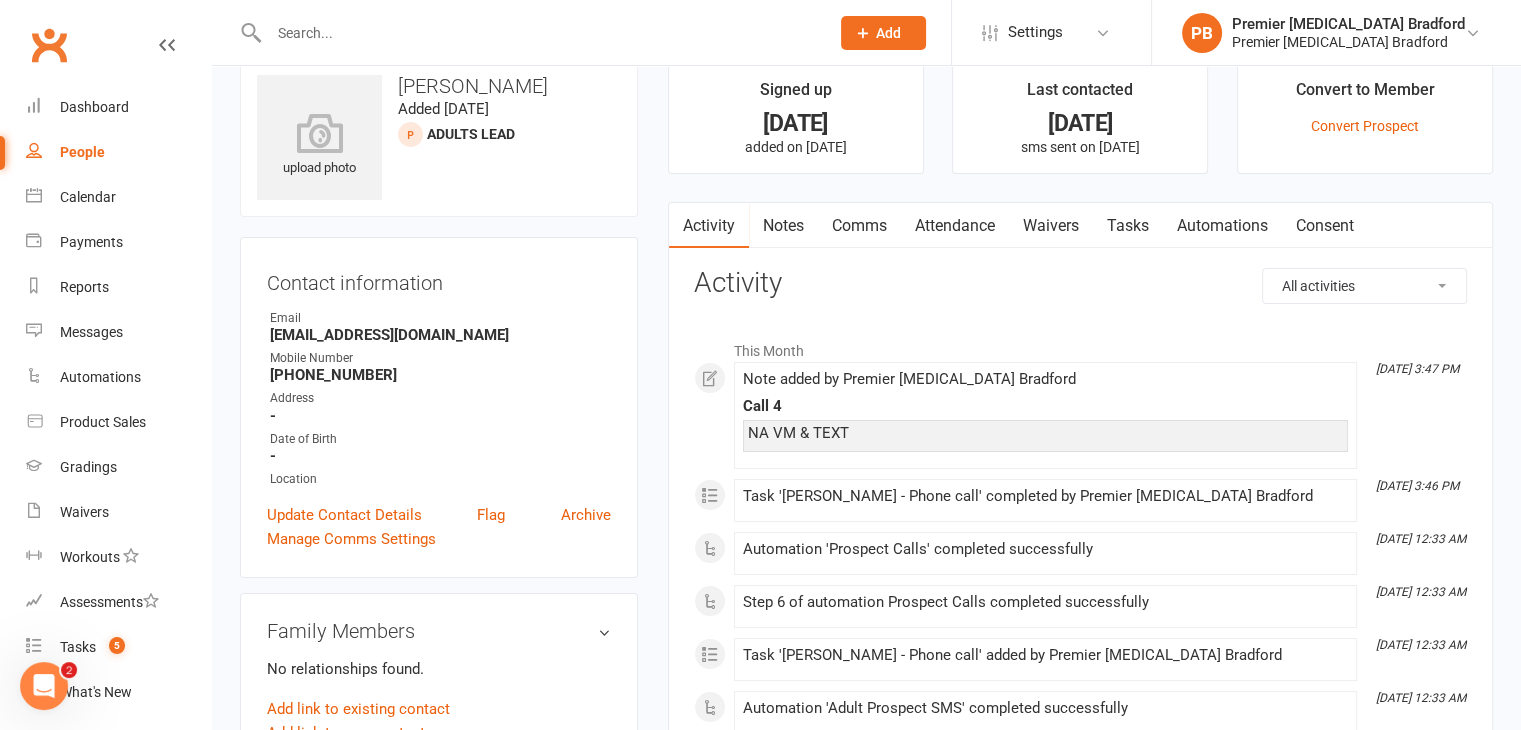 scroll, scrollTop: 0, scrollLeft: 0, axis: both 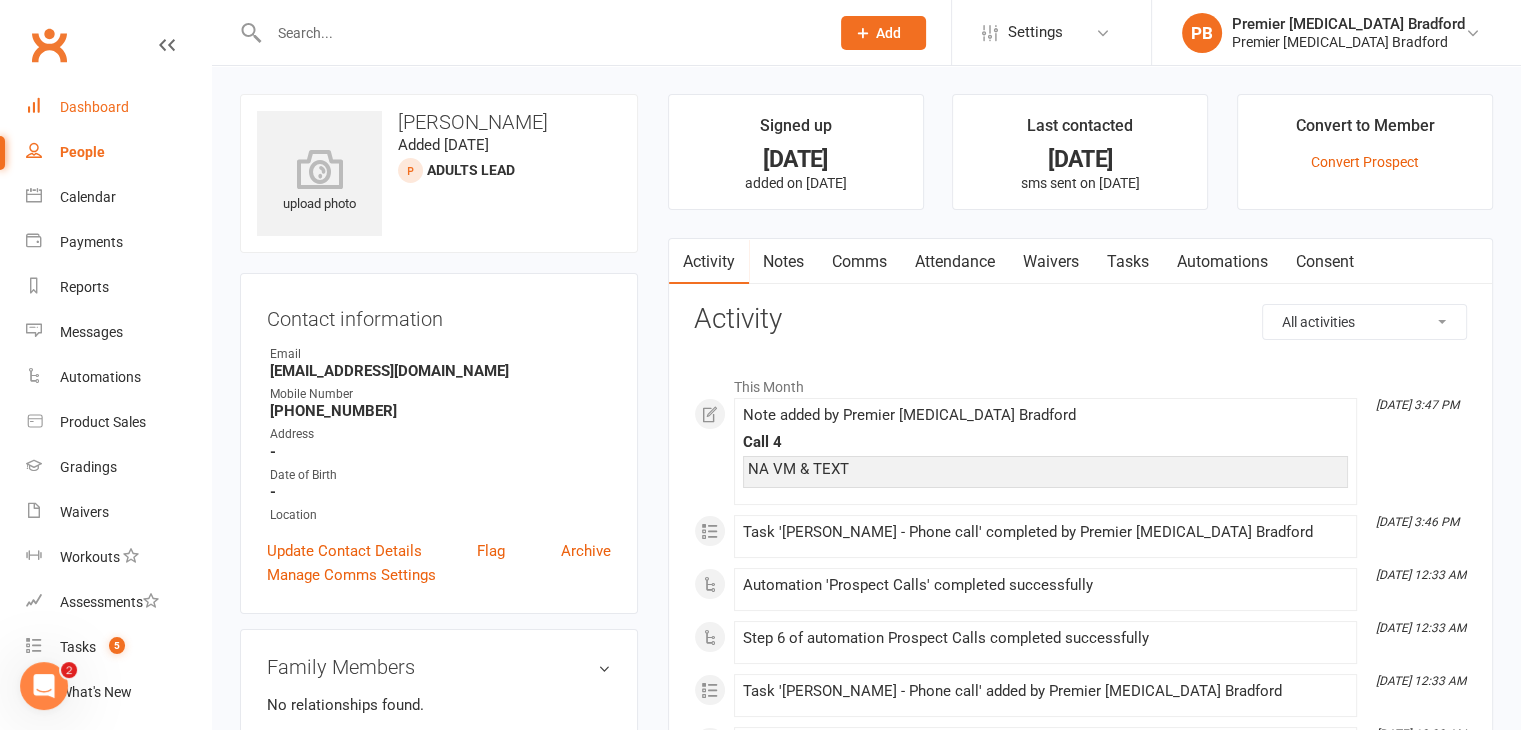 click on "Dashboard" at bounding box center (94, 107) 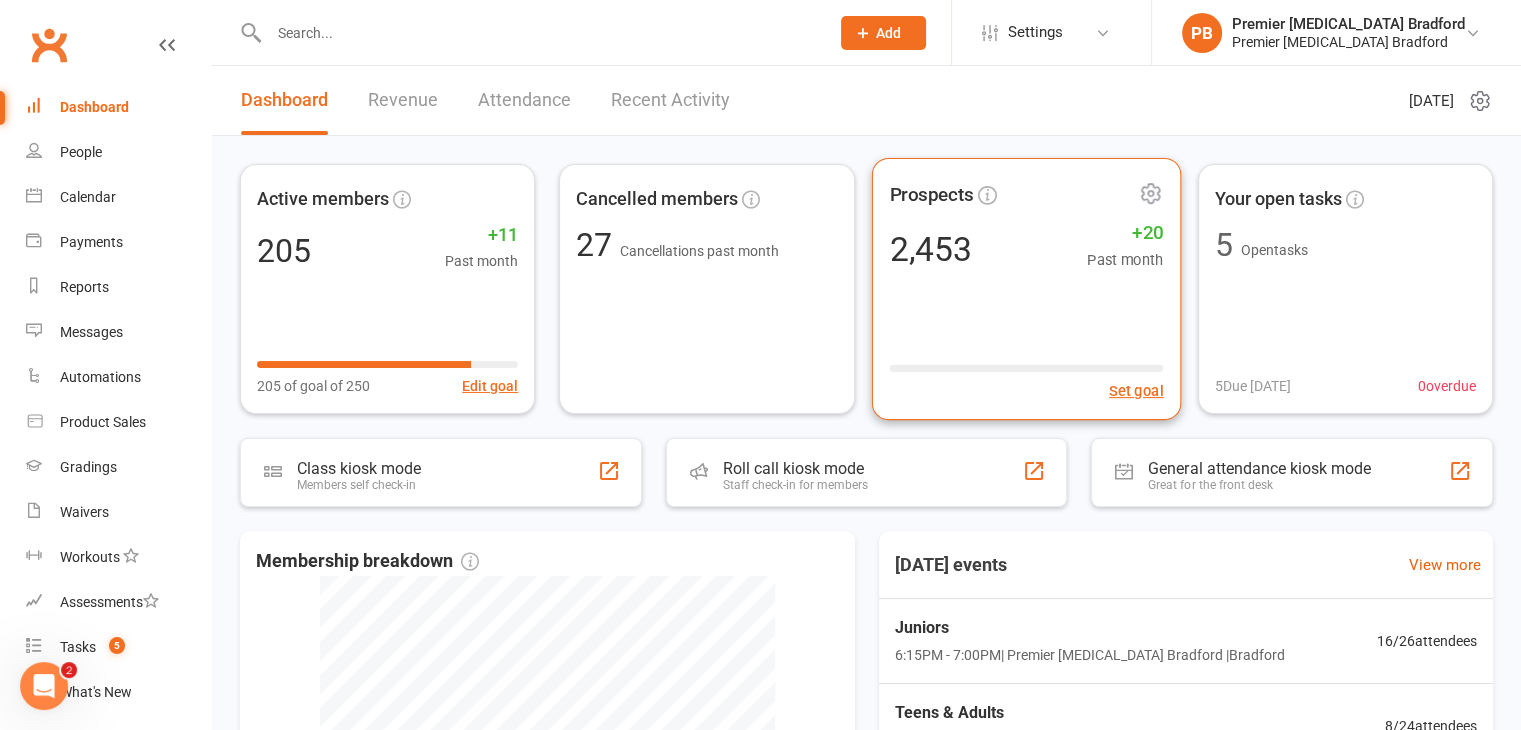 click on "Prospects   2,453 +20 Past month Set goal" at bounding box center (1026, 289) 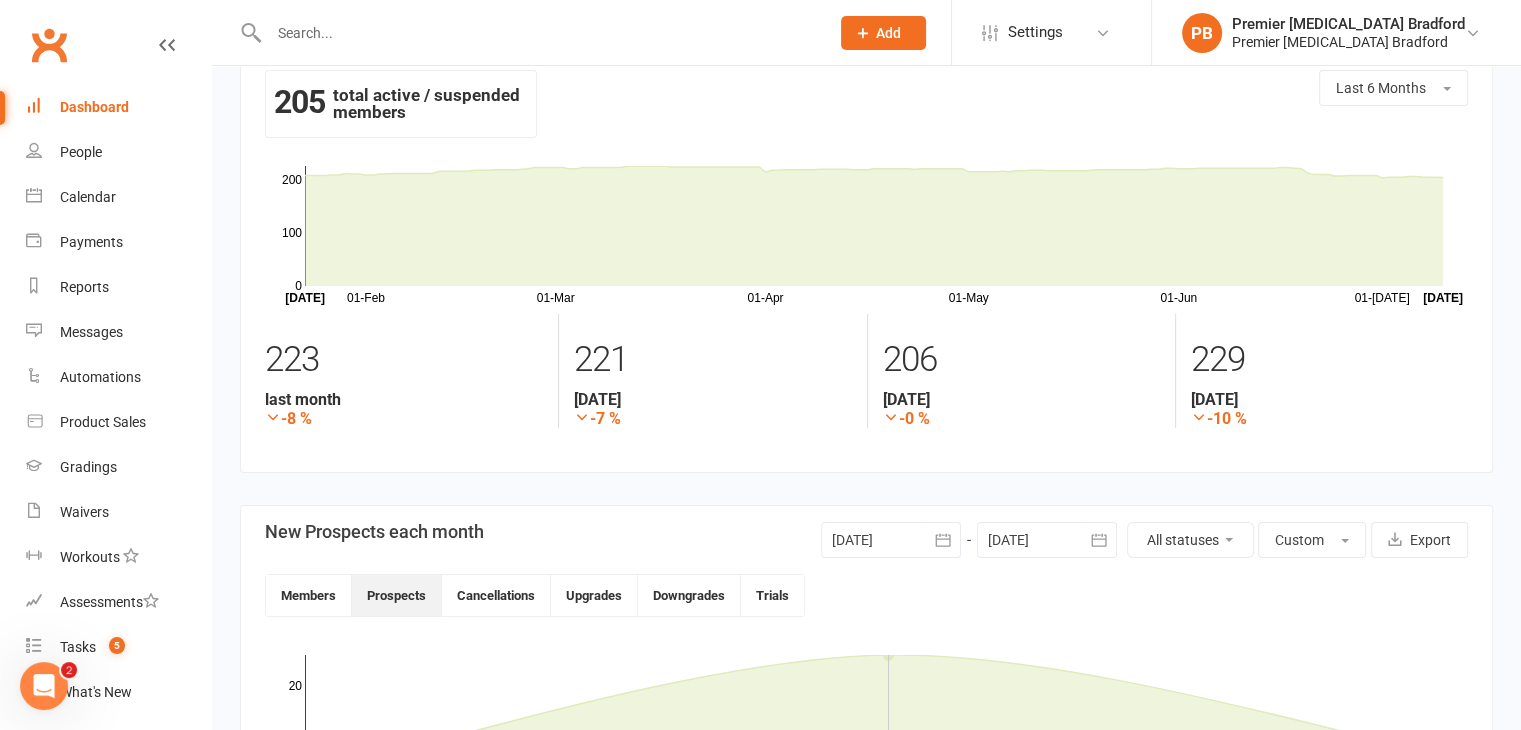 scroll, scrollTop: 0, scrollLeft: 0, axis: both 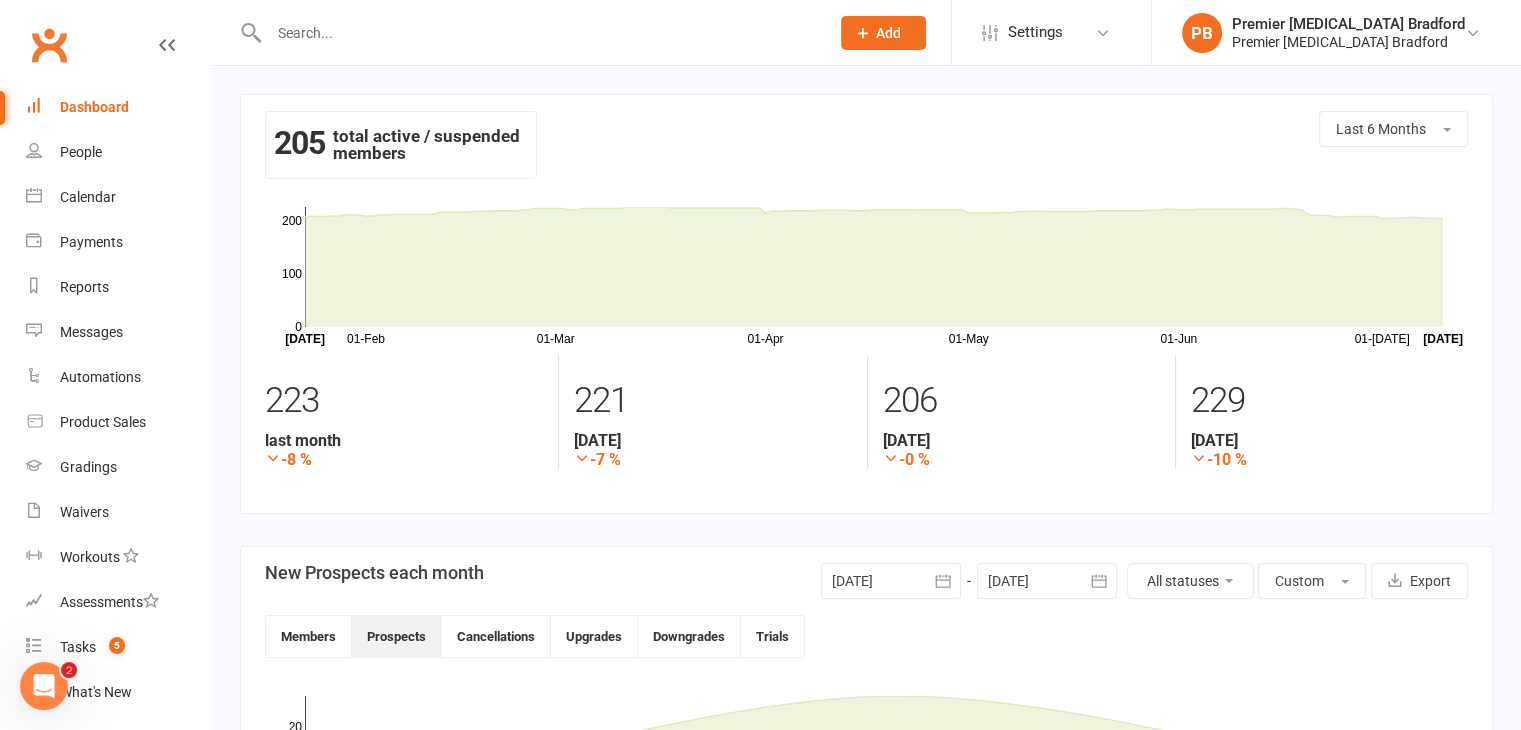click on "Dashboard" at bounding box center (94, 107) 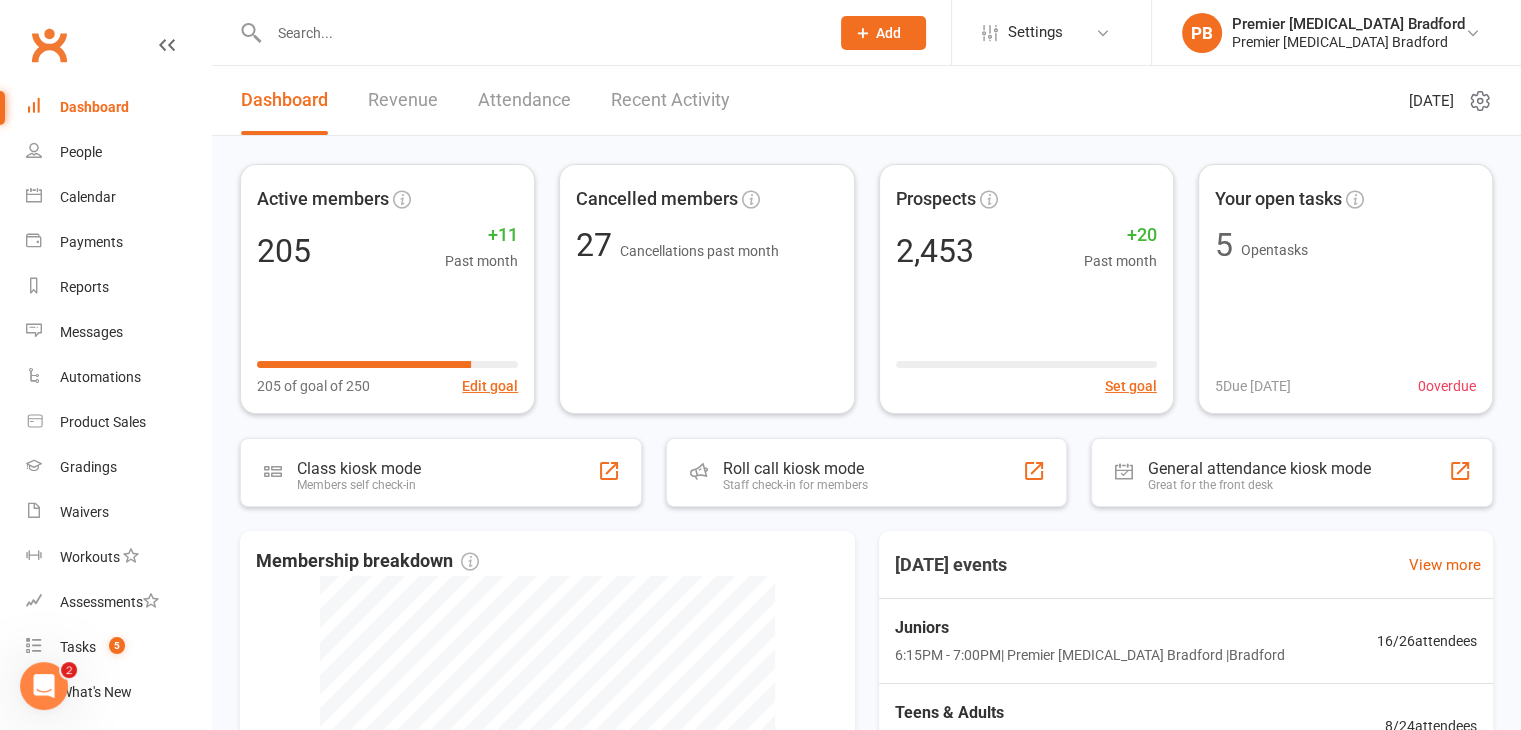 click on "Revenue" at bounding box center (403, 100) 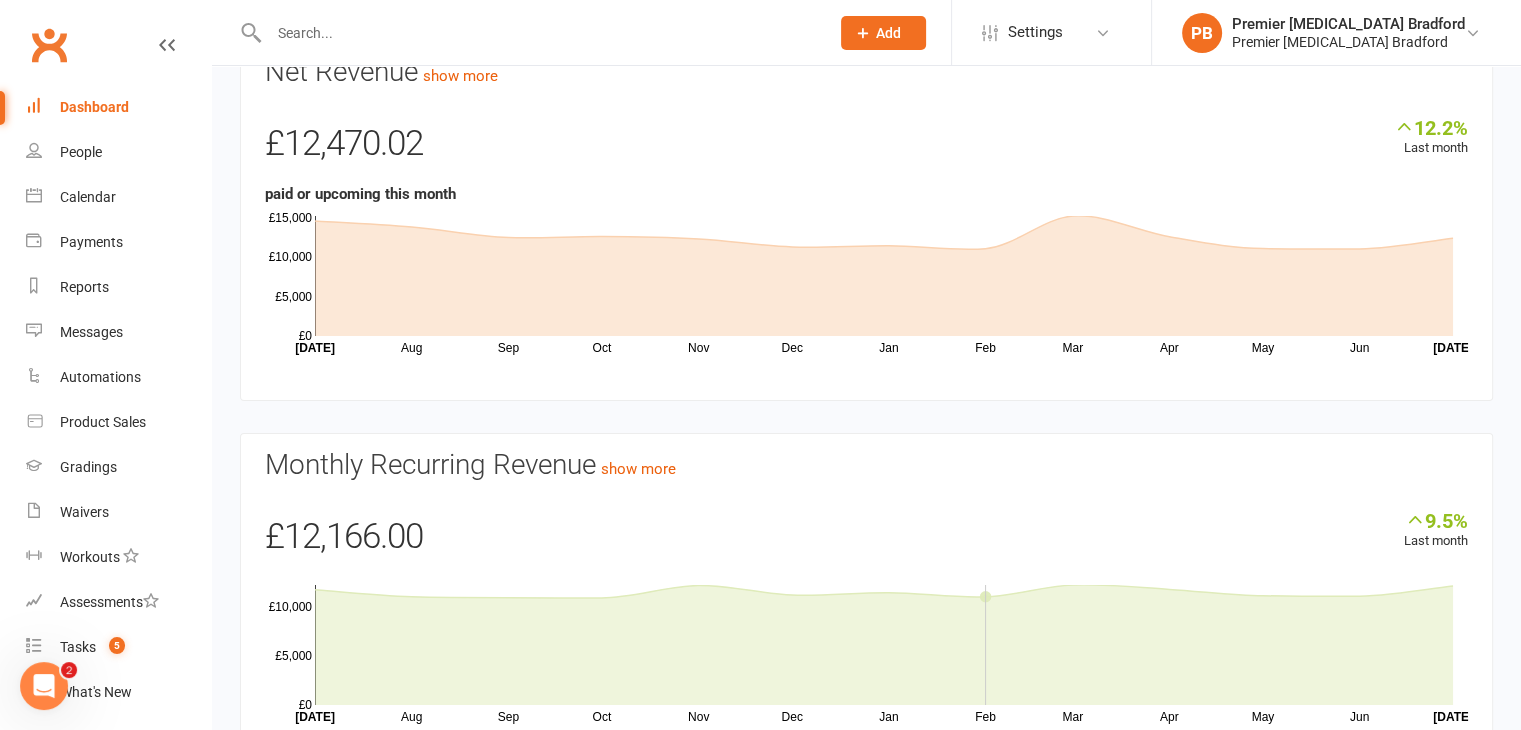 scroll, scrollTop: 0, scrollLeft: 0, axis: both 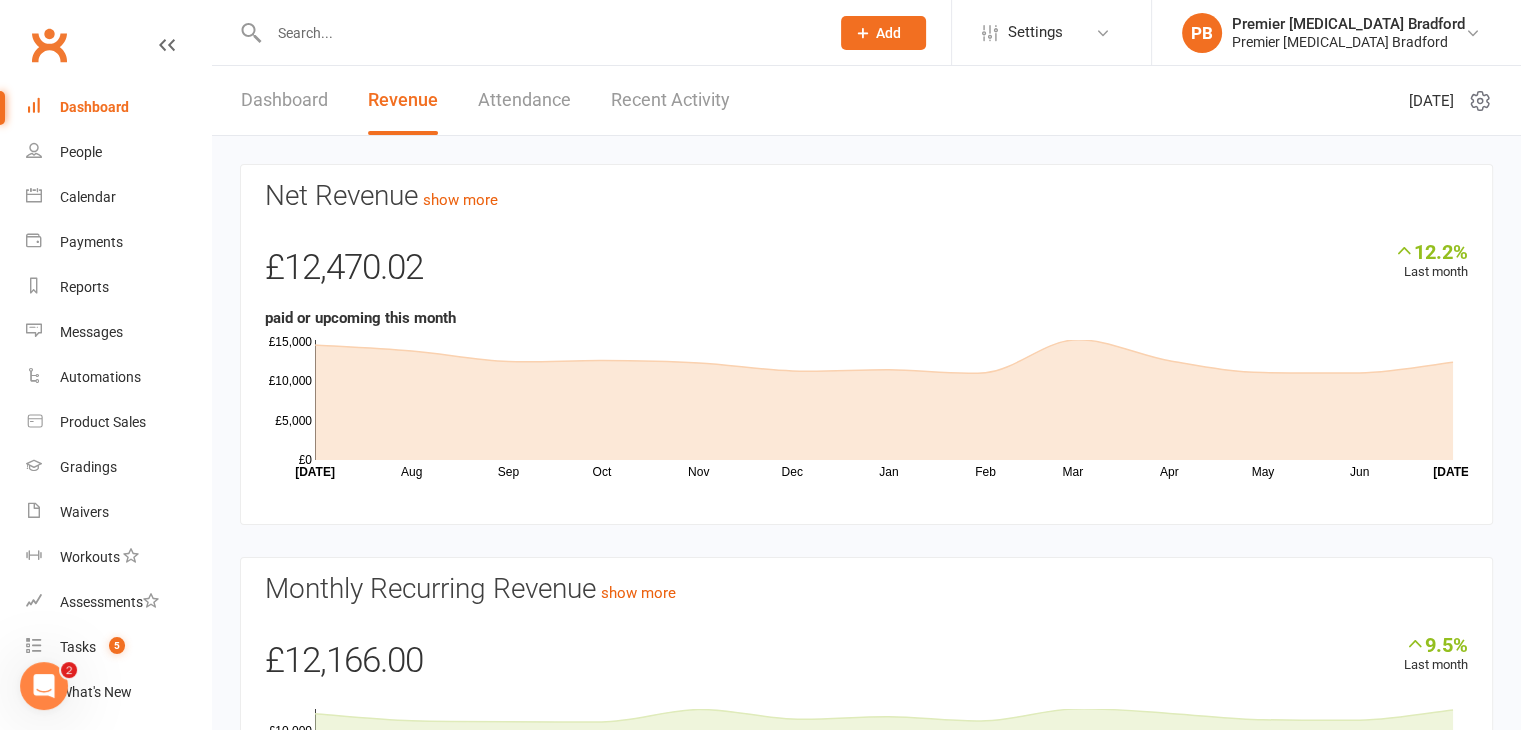 click on "Dashboard" at bounding box center [94, 107] 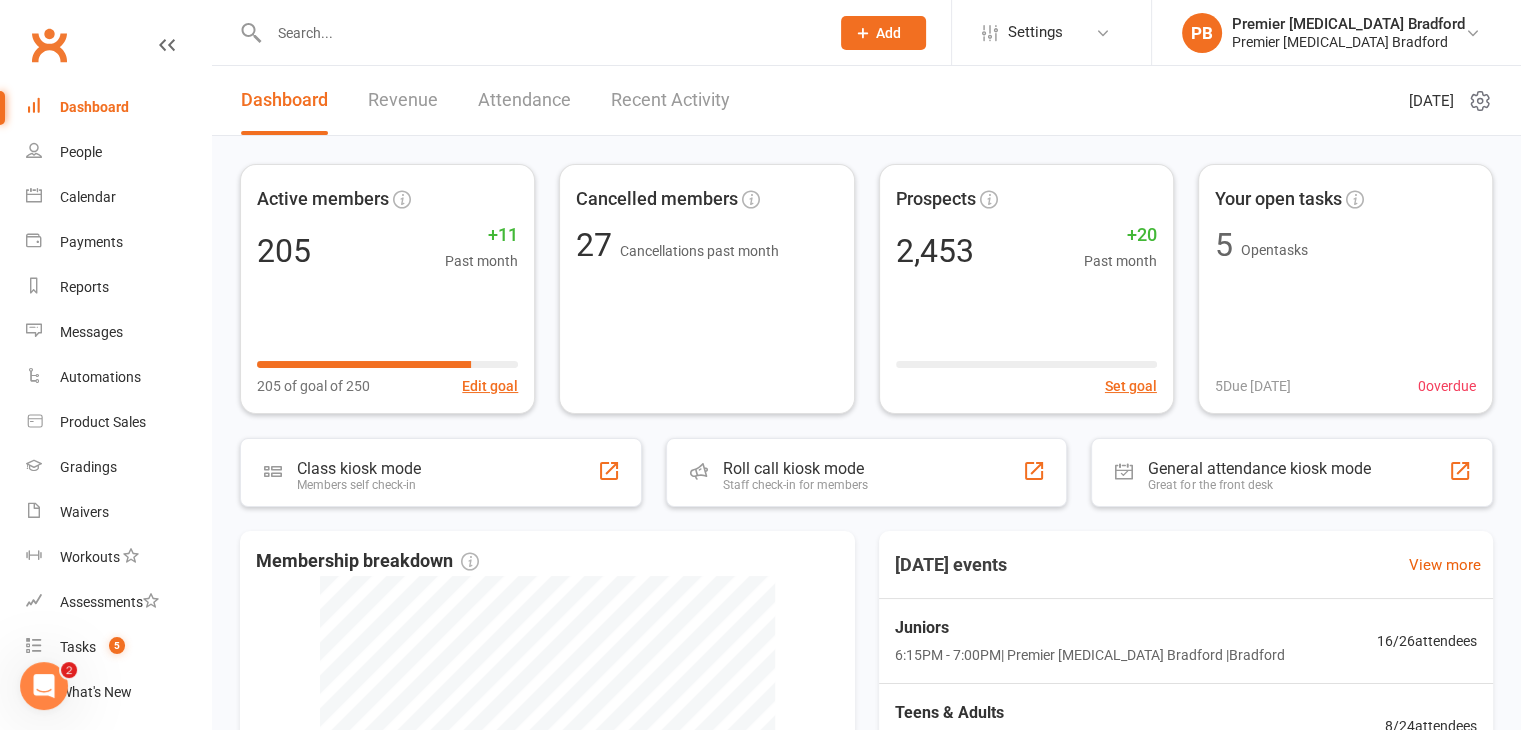 click on "Attendance" at bounding box center (524, 100) 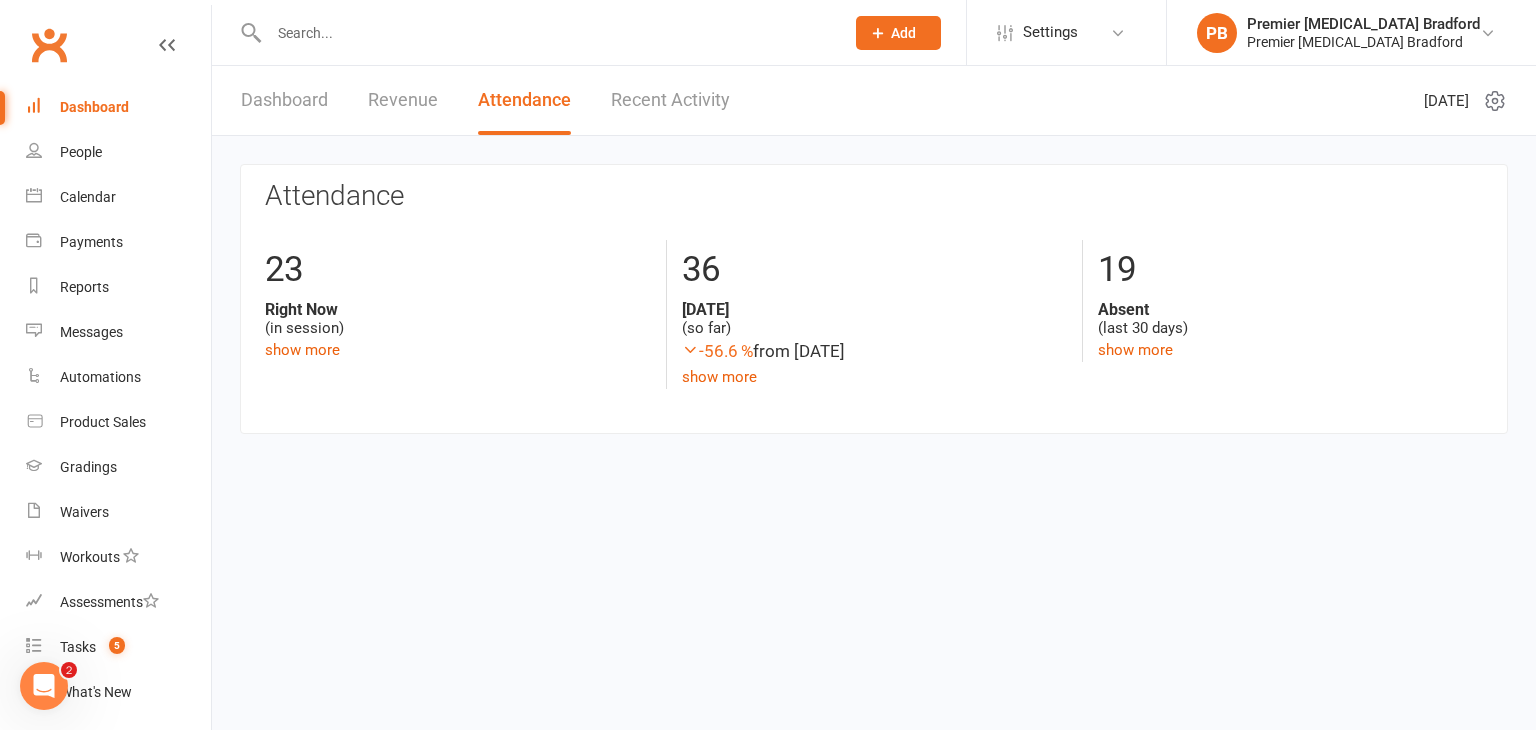 click on "Dashboard" at bounding box center [284, 100] 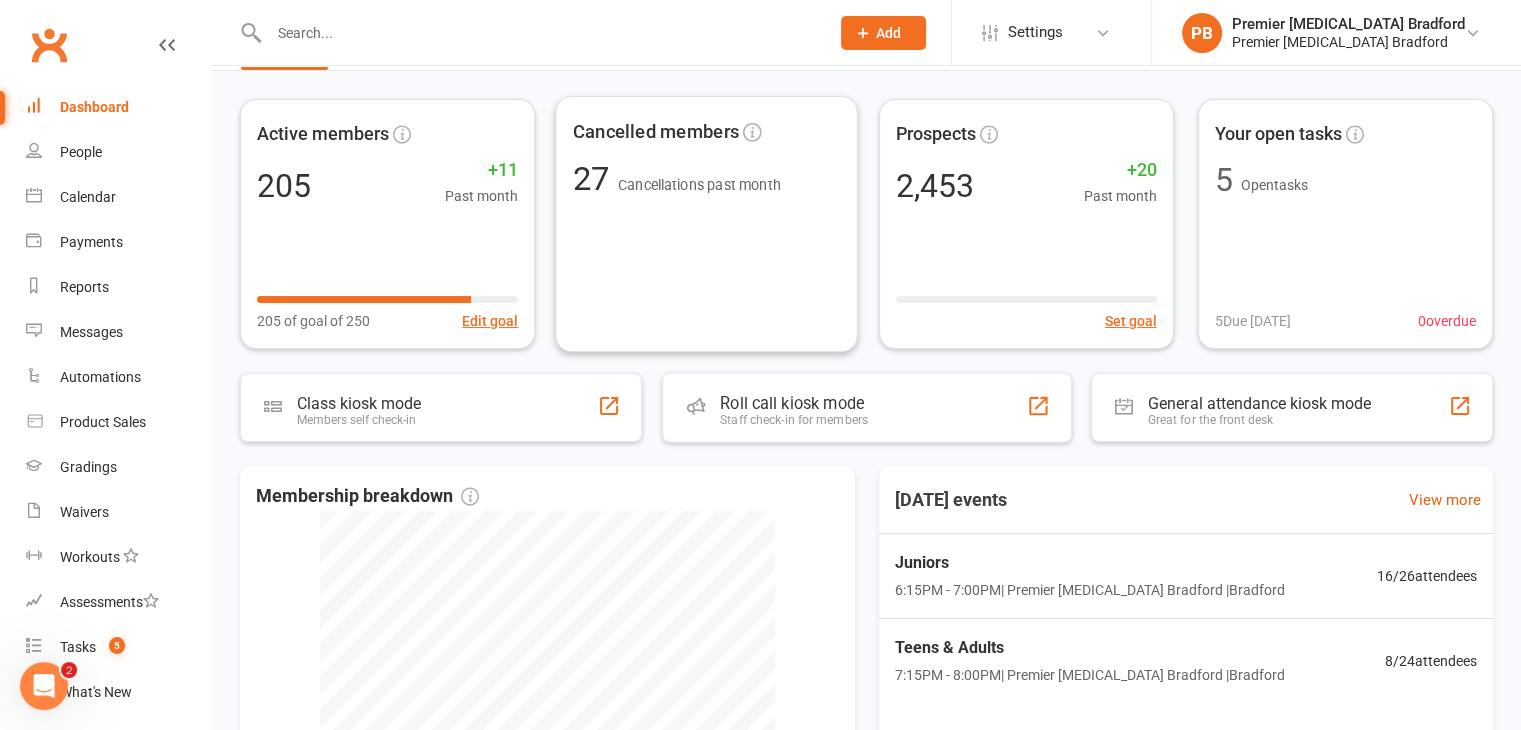 scroll, scrollTop: 100, scrollLeft: 0, axis: vertical 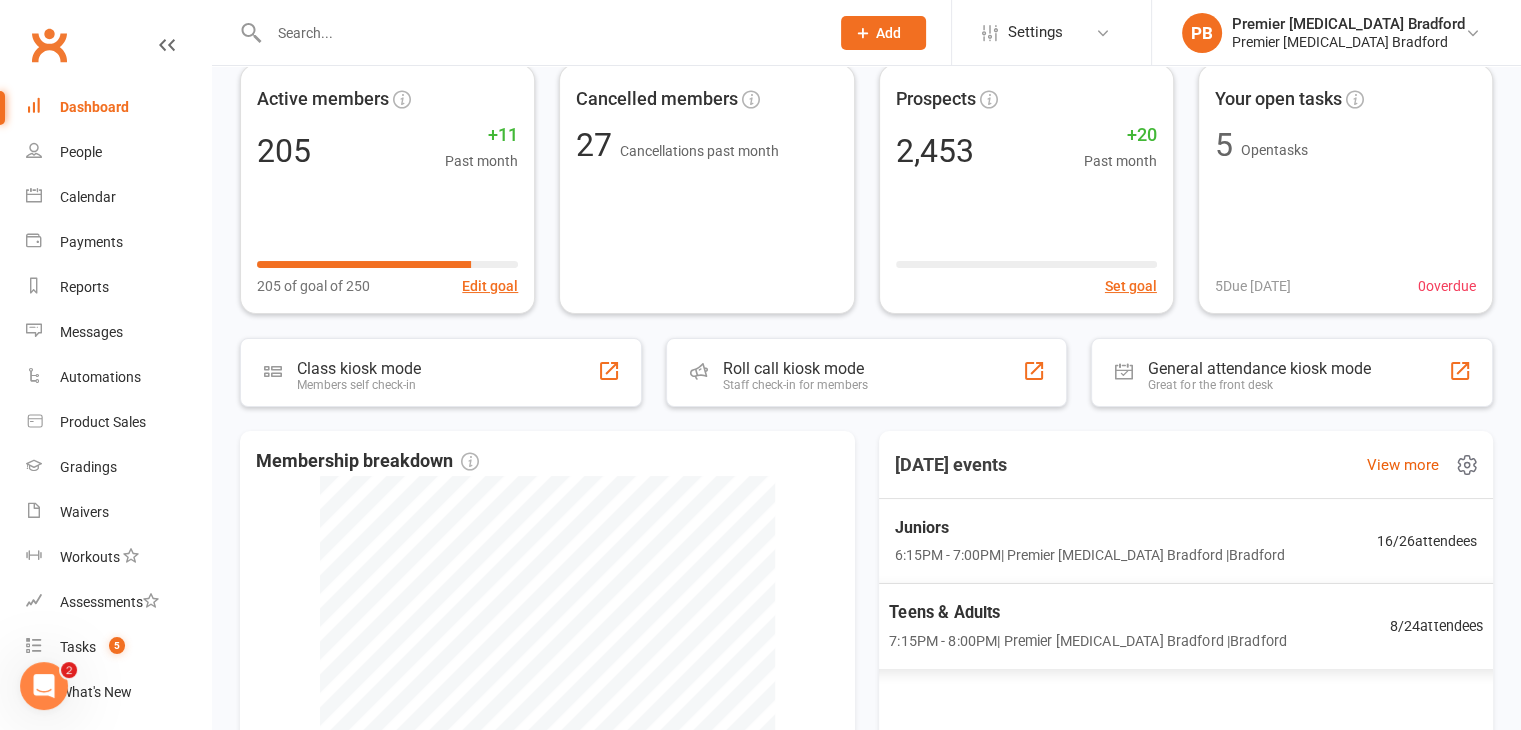 click on "Juniors" at bounding box center [1090, 528] 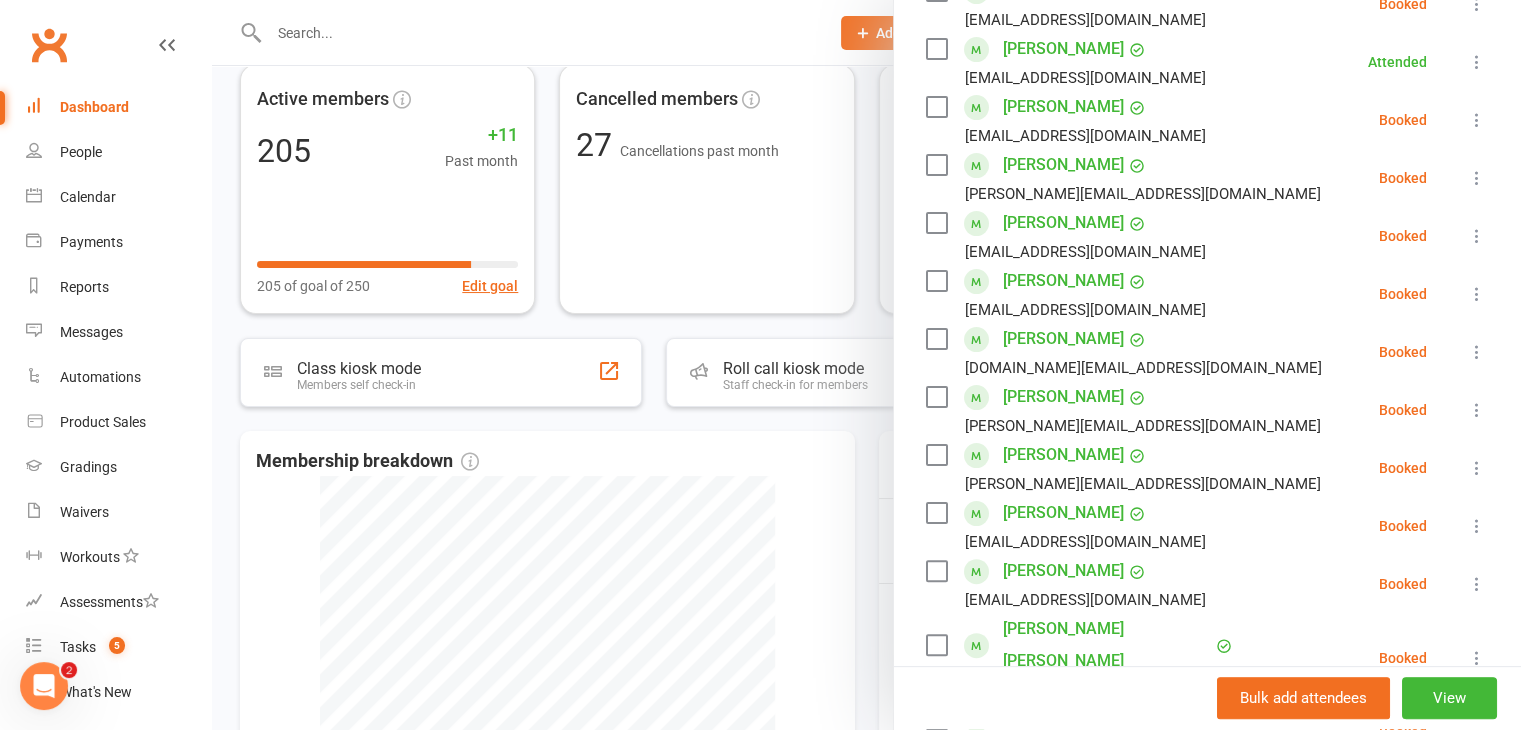 scroll, scrollTop: 400, scrollLeft: 0, axis: vertical 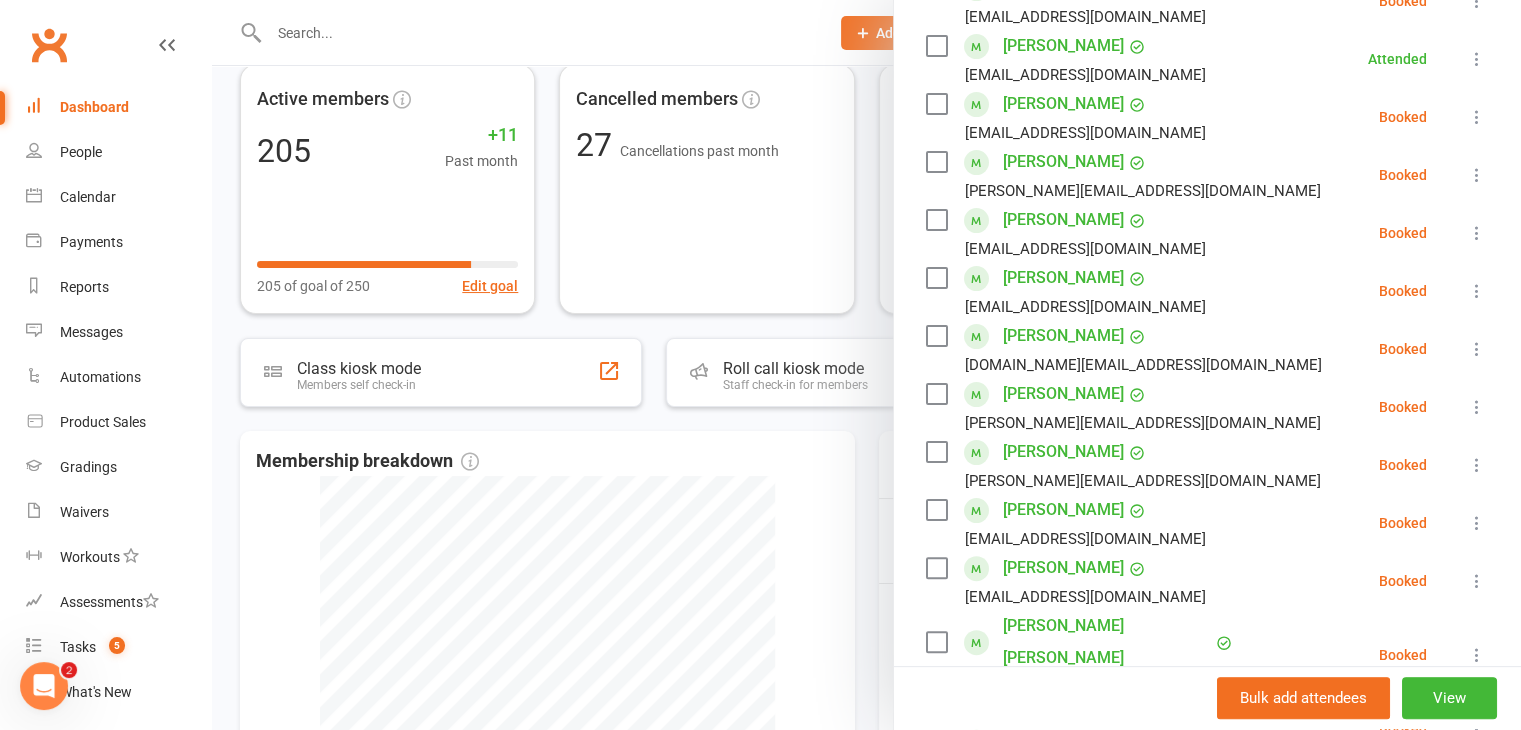 click at bounding box center [936, 220] 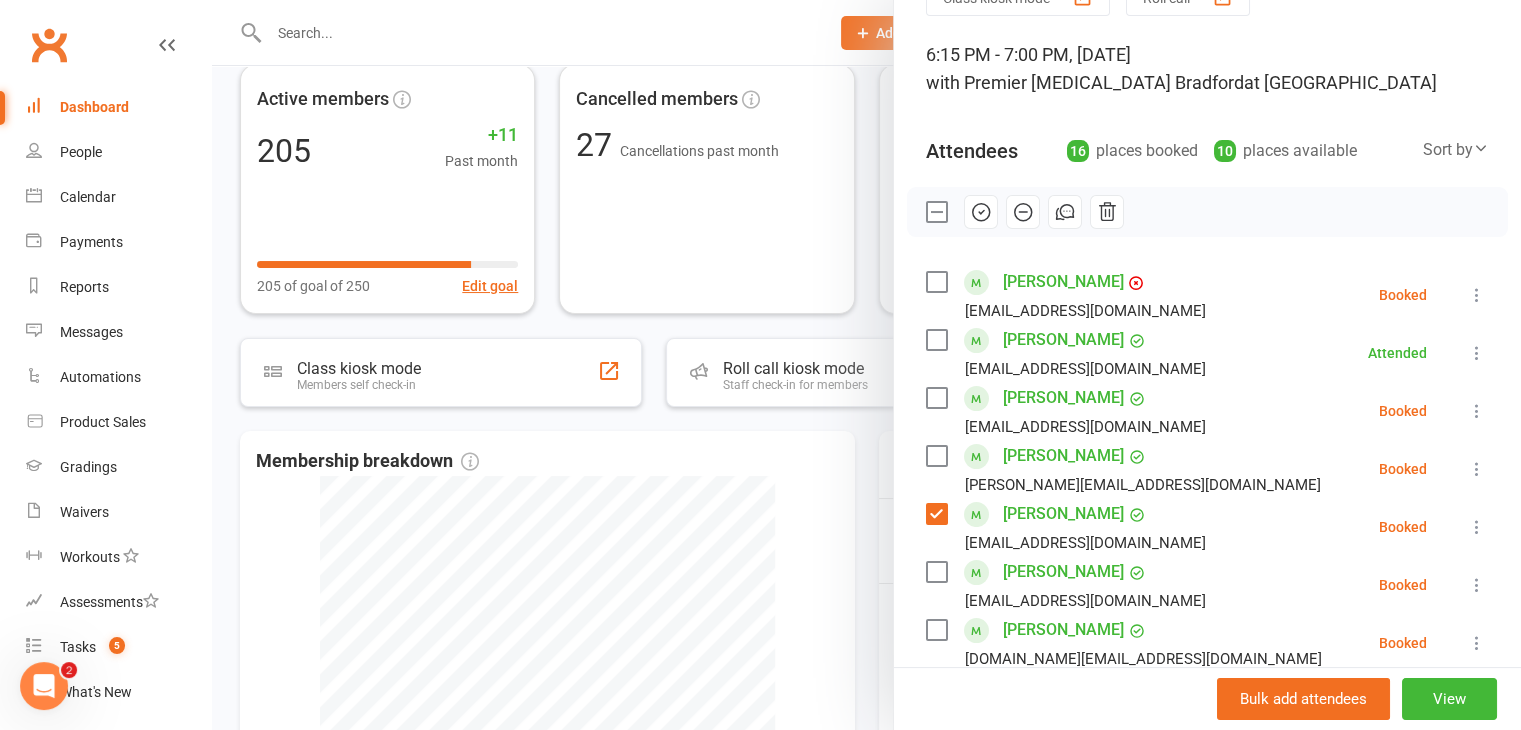 scroll, scrollTop: 0, scrollLeft: 0, axis: both 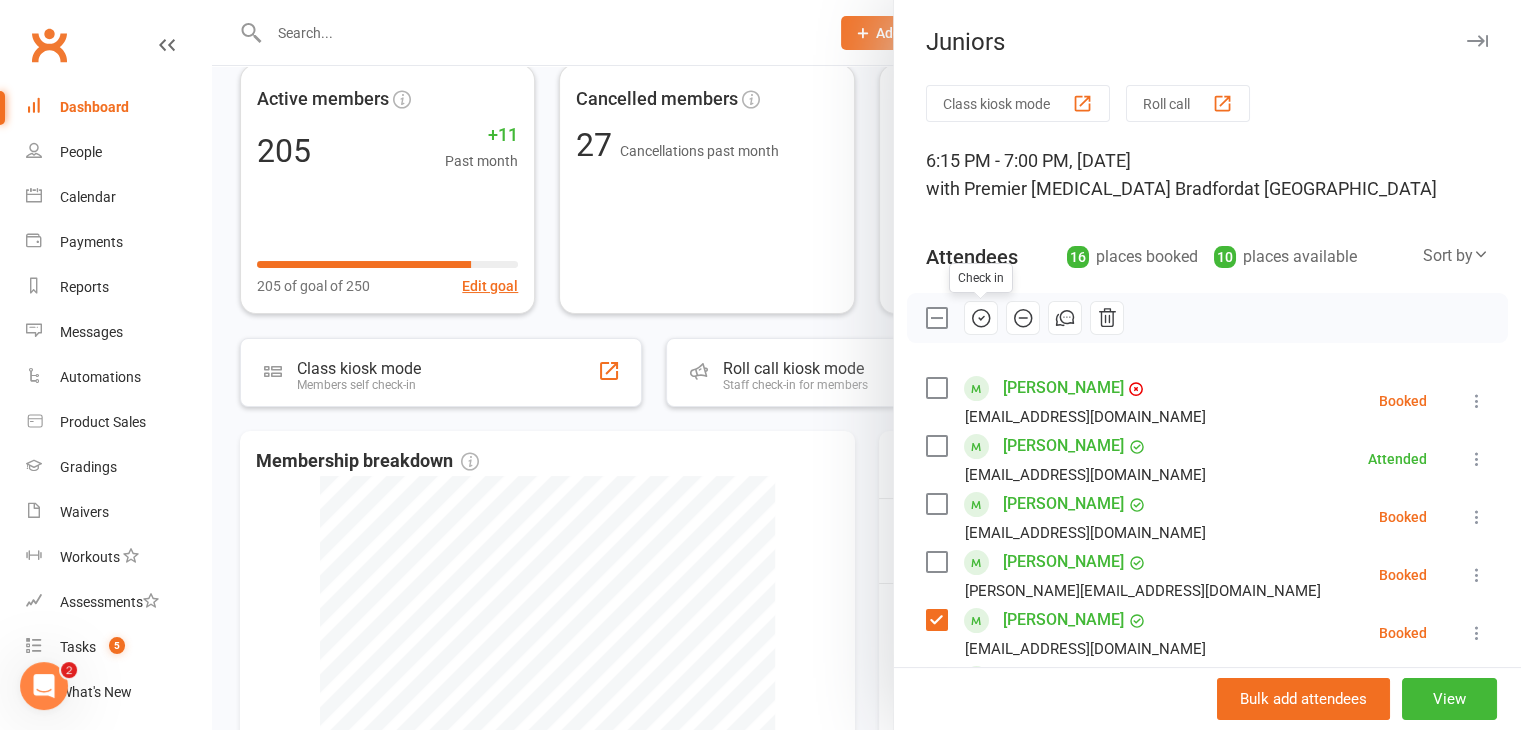 click 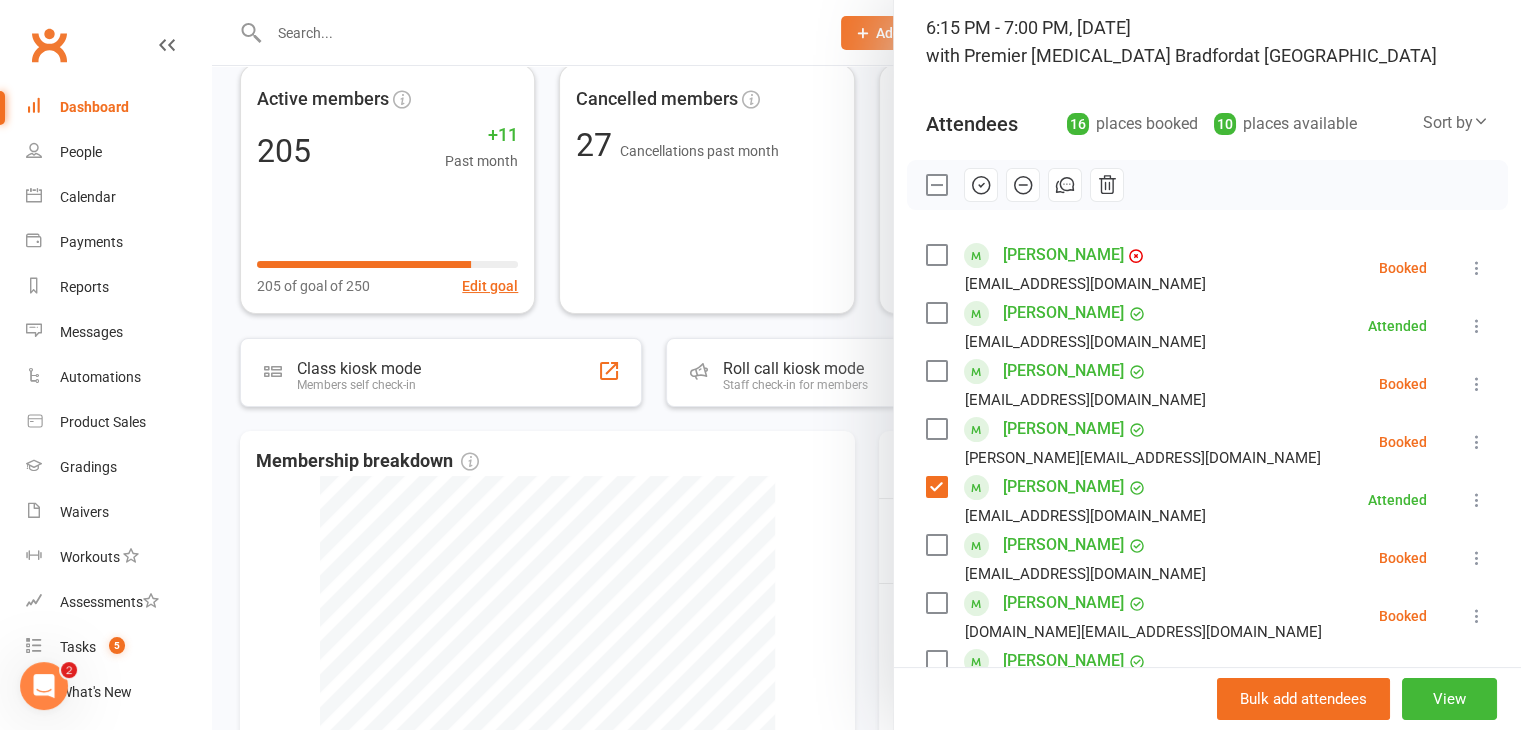 scroll, scrollTop: 0, scrollLeft: 0, axis: both 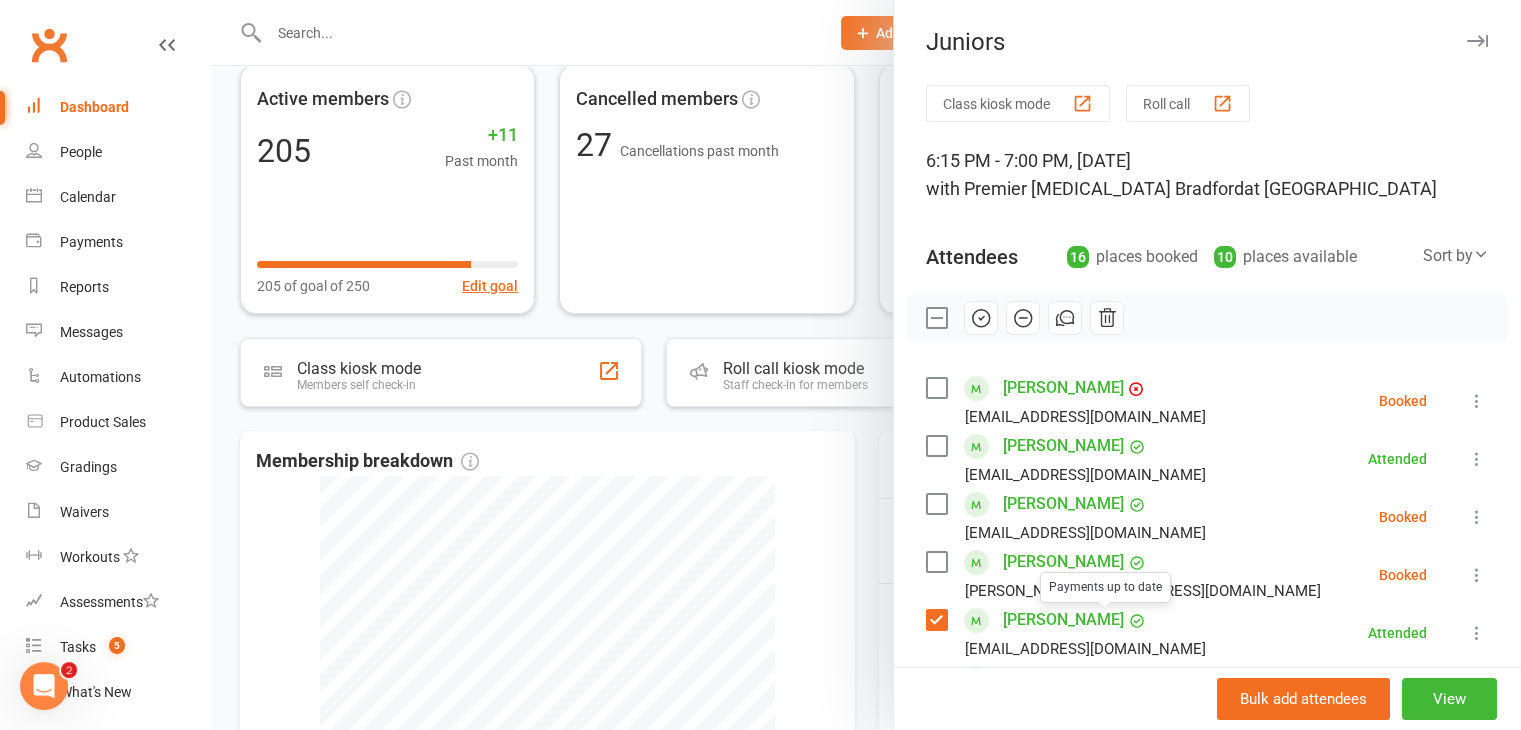 click on "[PERSON_NAME]" at bounding box center [1063, 620] 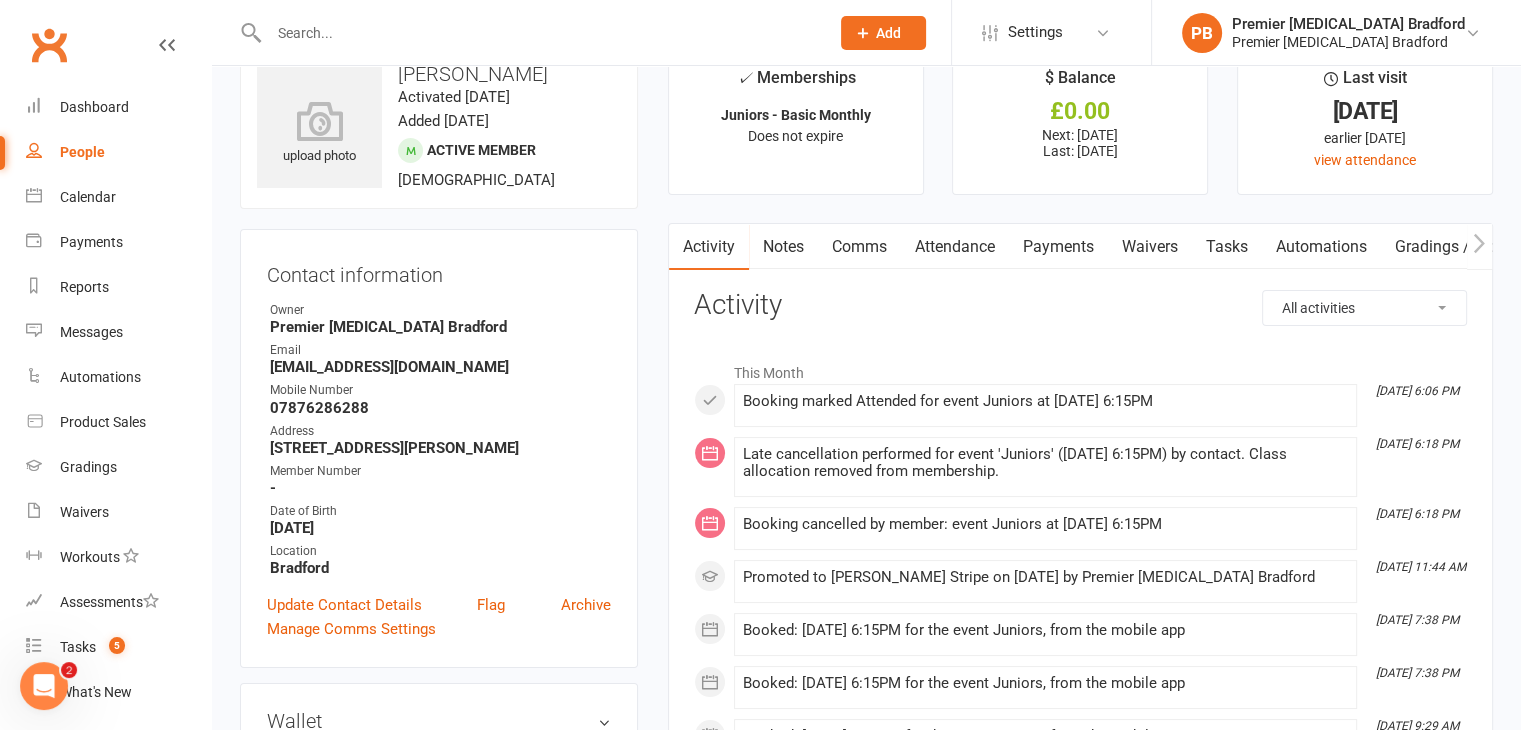 scroll, scrollTop: 0, scrollLeft: 0, axis: both 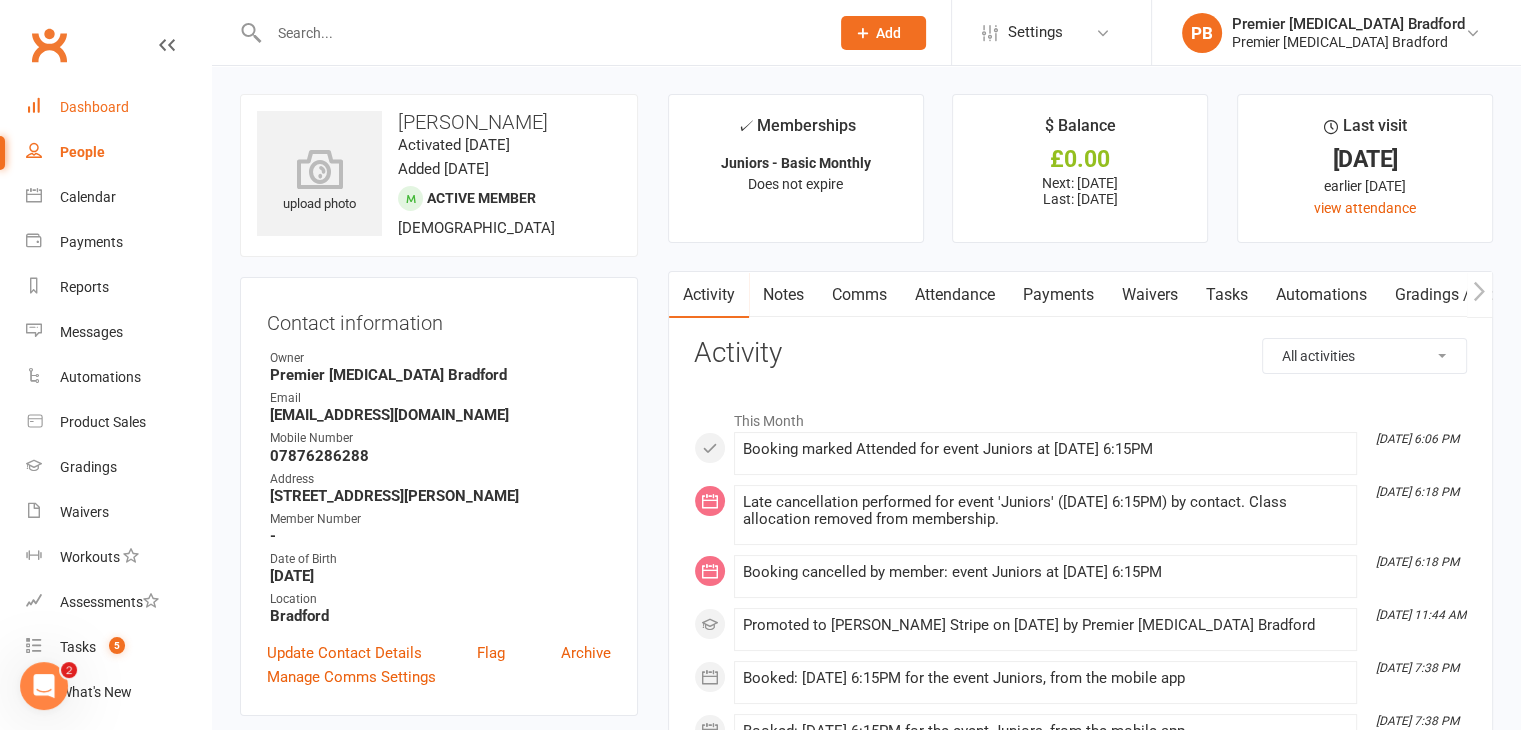 click on "Dashboard" at bounding box center [94, 107] 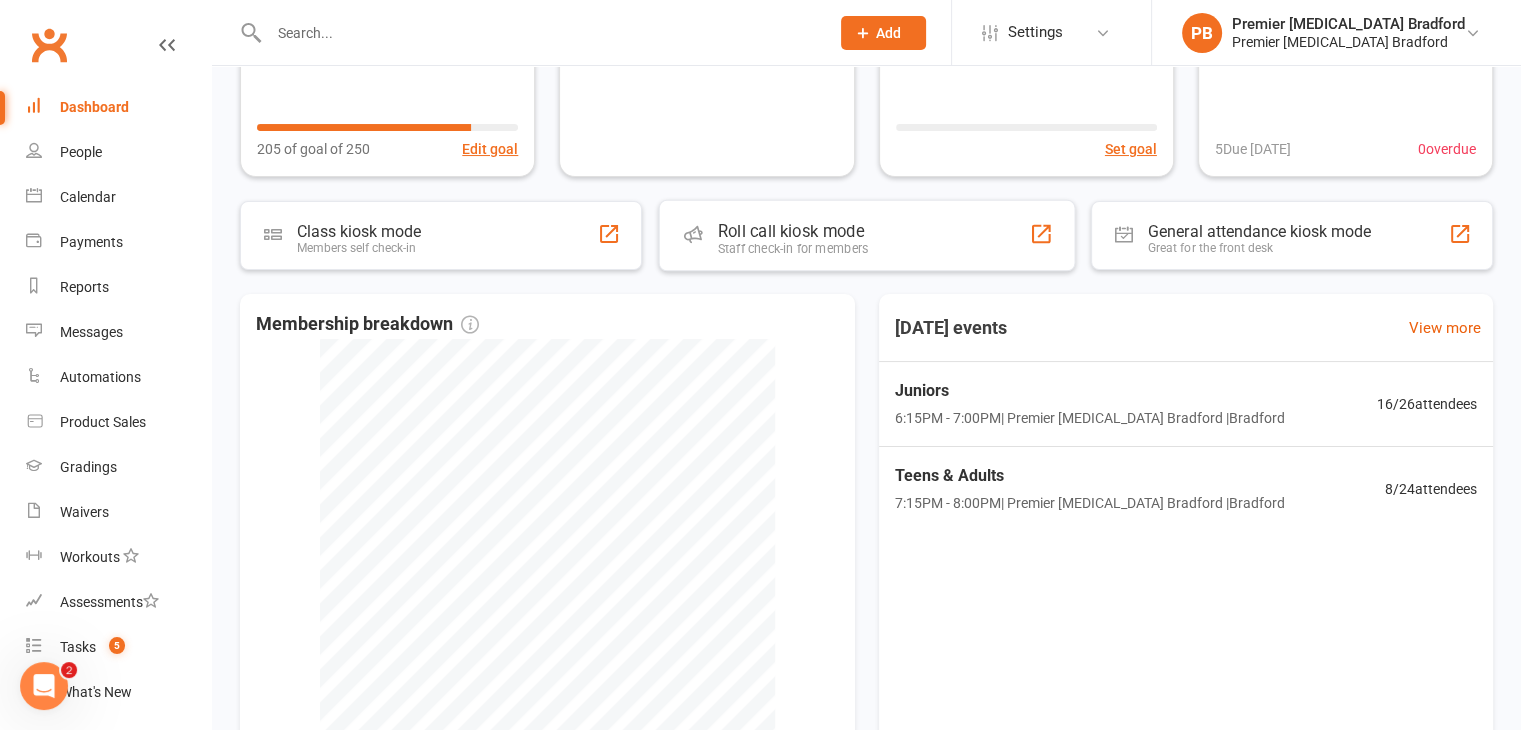 scroll, scrollTop: 400, scrollLeft: 0, axis: vertical 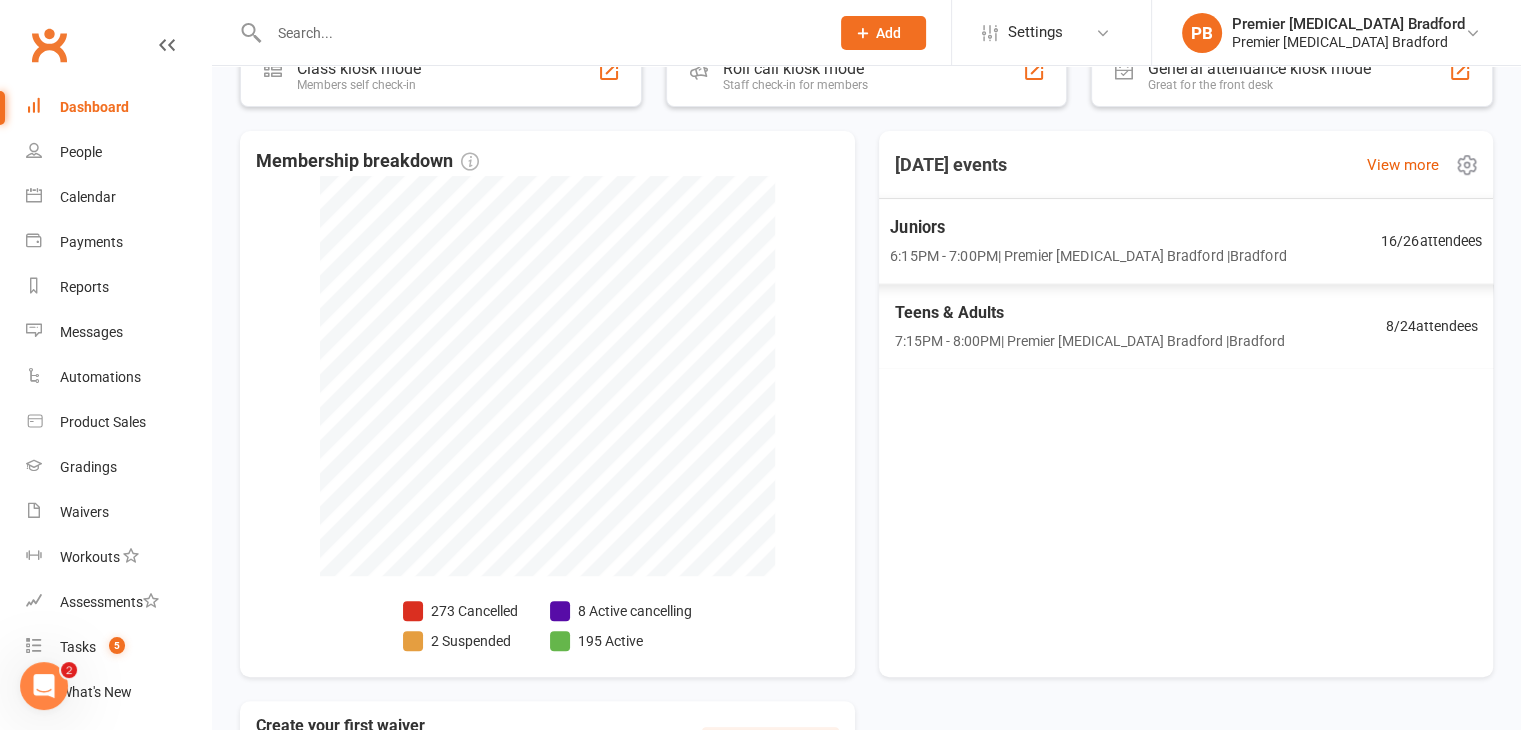 click on "Juniors 6:15PM - 7:00PM  |   Premier [MEDICAL_DATA] [GEOGRAPHIC_DATA] |  [GEOGRAPHIC_DATA] 16  /  26  attendees" at bounding box center (1185, 241) 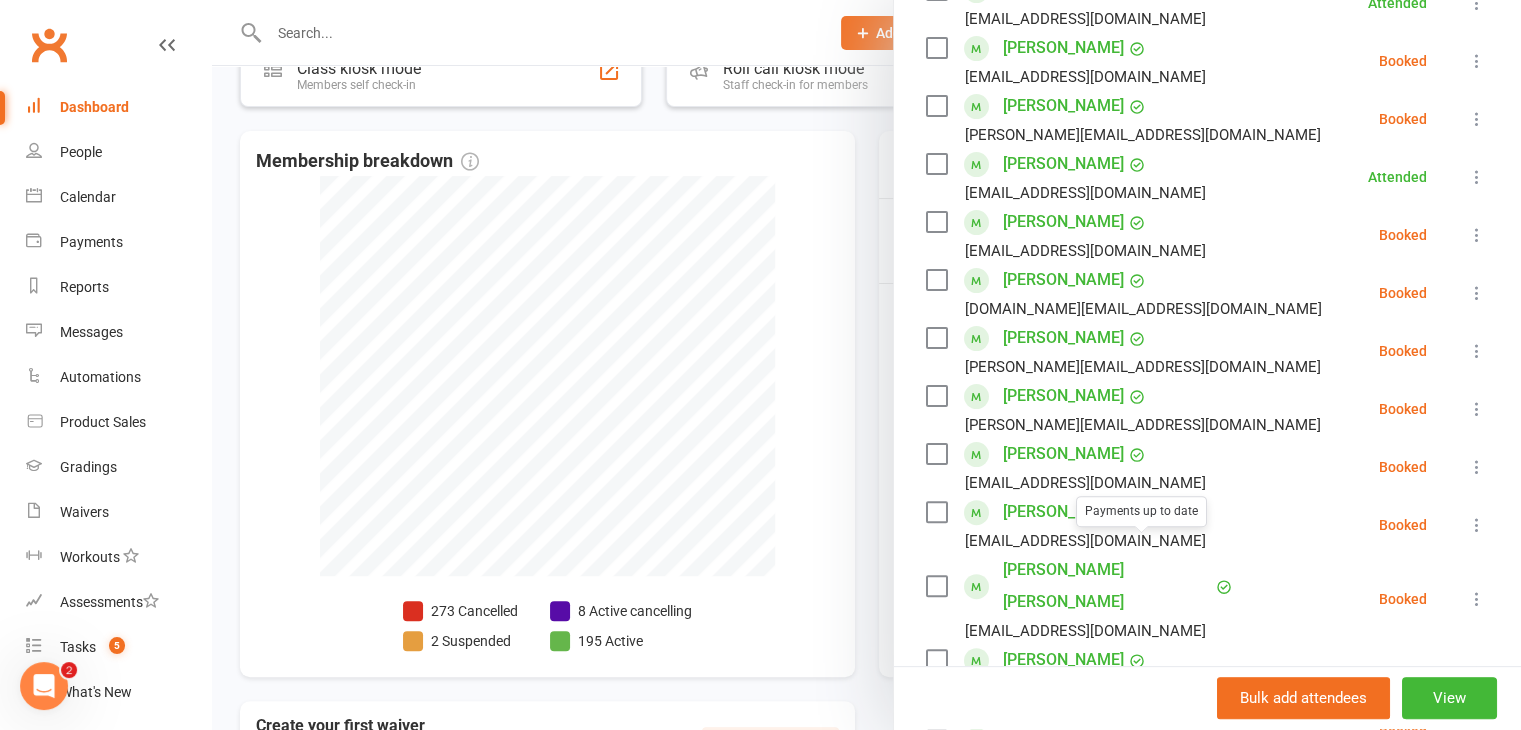 scroll, scrollTop: 500, scrollLeft: 0, axis: vertical 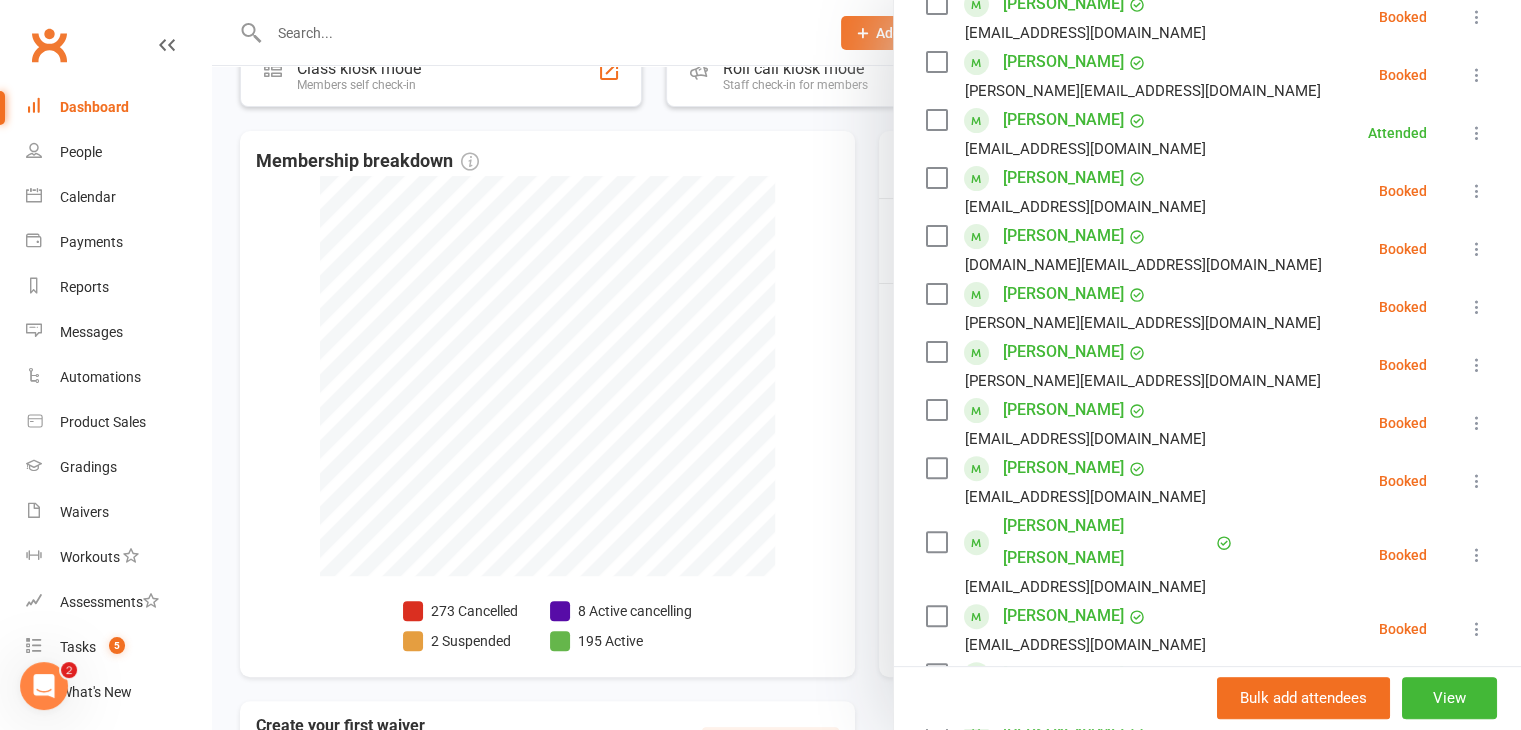 click on "[PERSON_NAME]  [EMAIL_ADDRESS][DOMAIN_NAME]" at bounding box center (1070, 481) 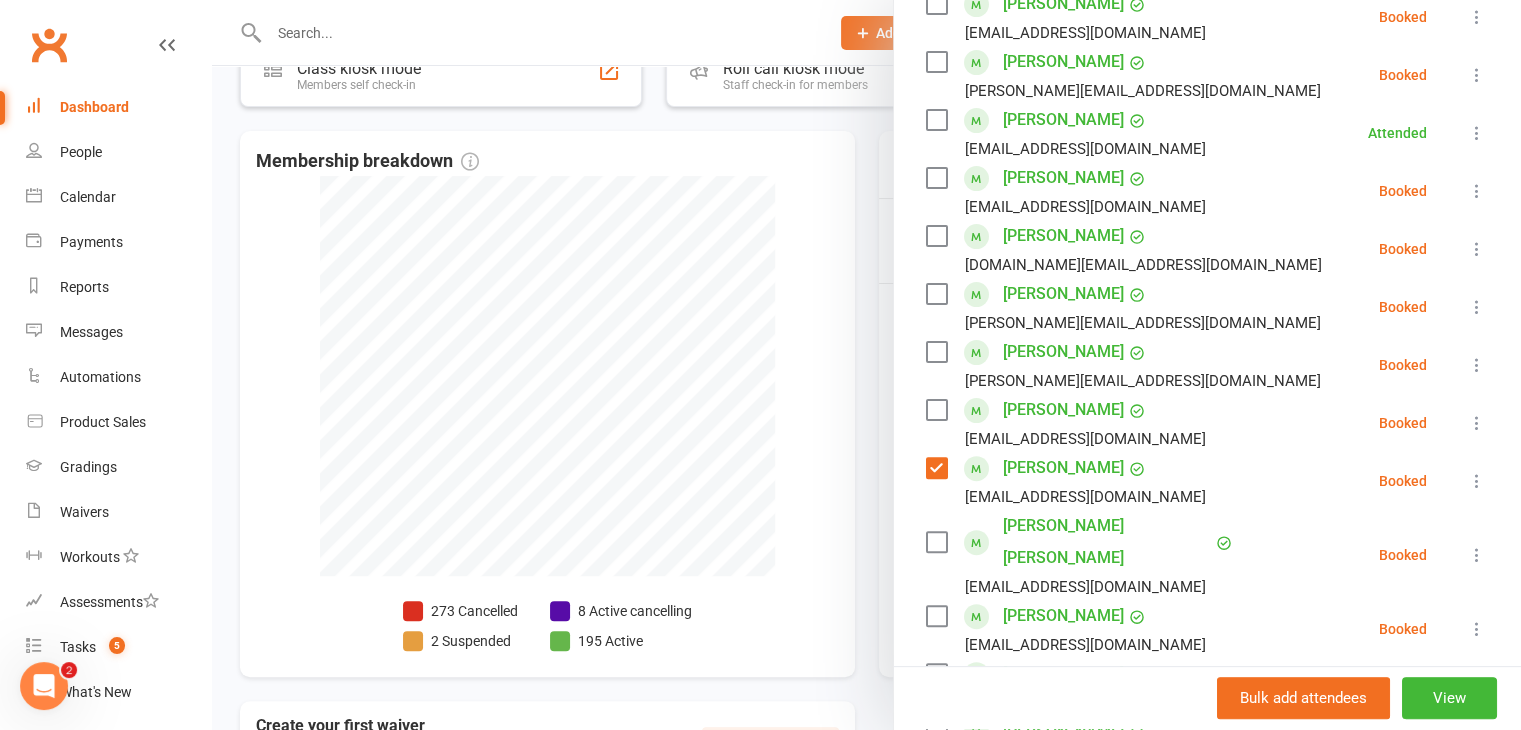 click at bounding box center [936, 410] 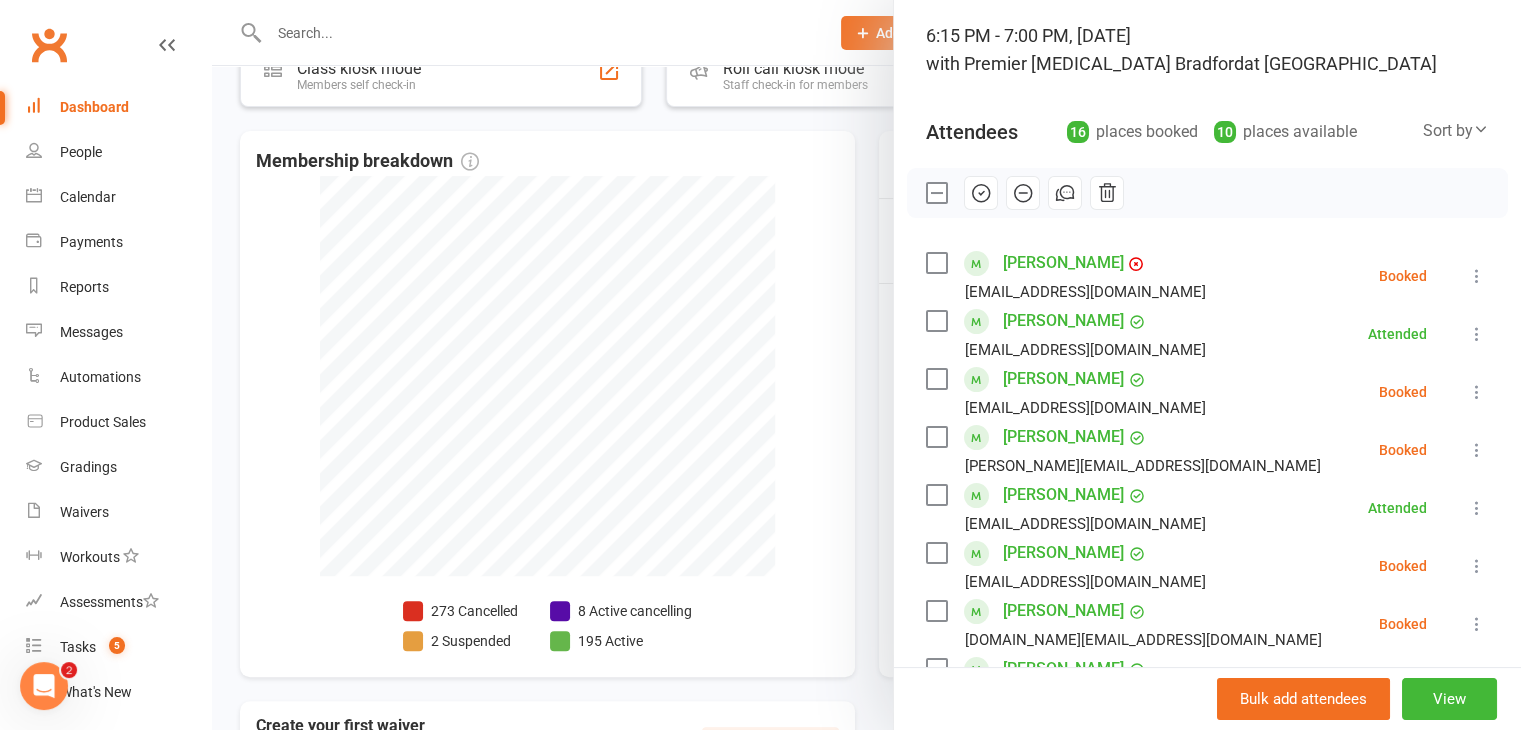 scroll, scrollTop: 0, scrollLeft: 0, axis: both 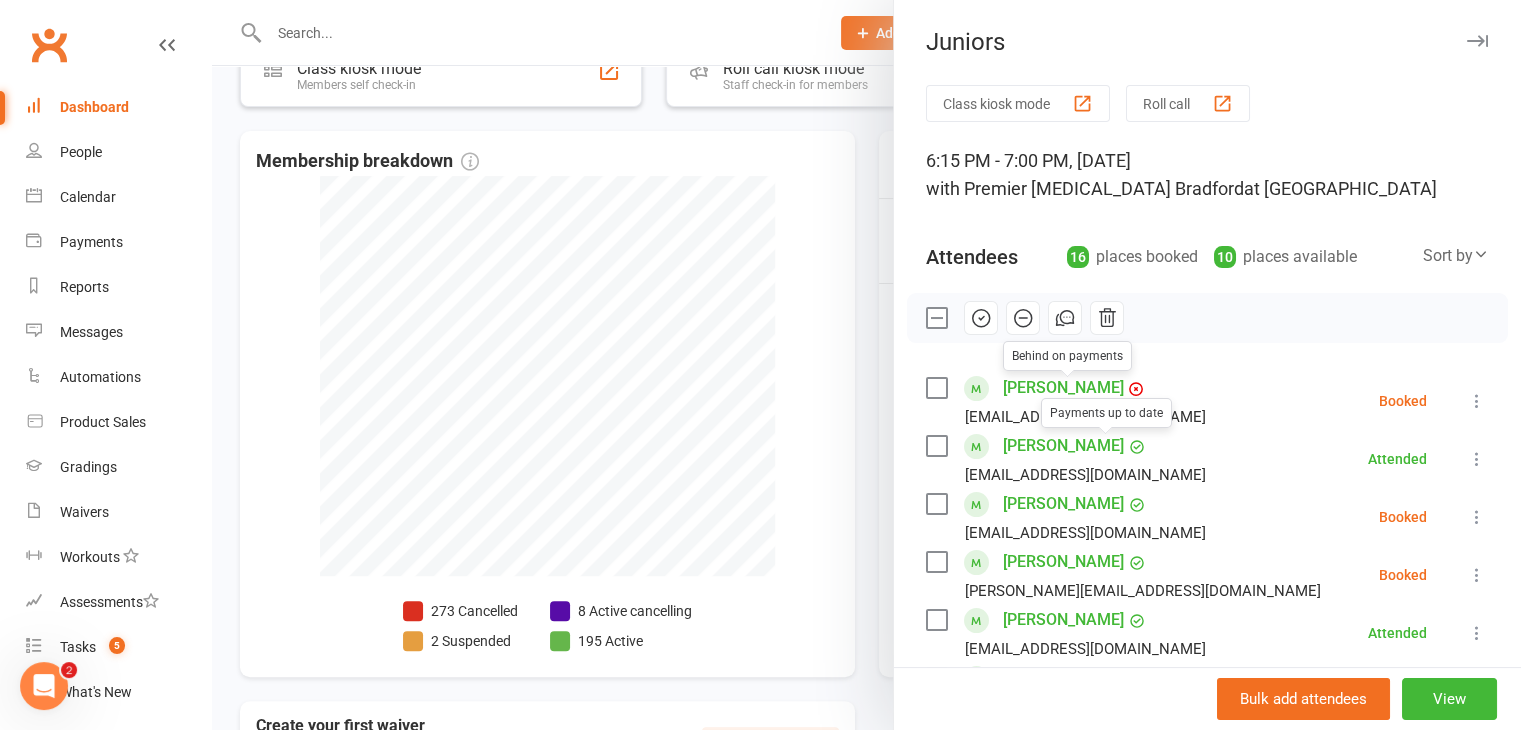 click 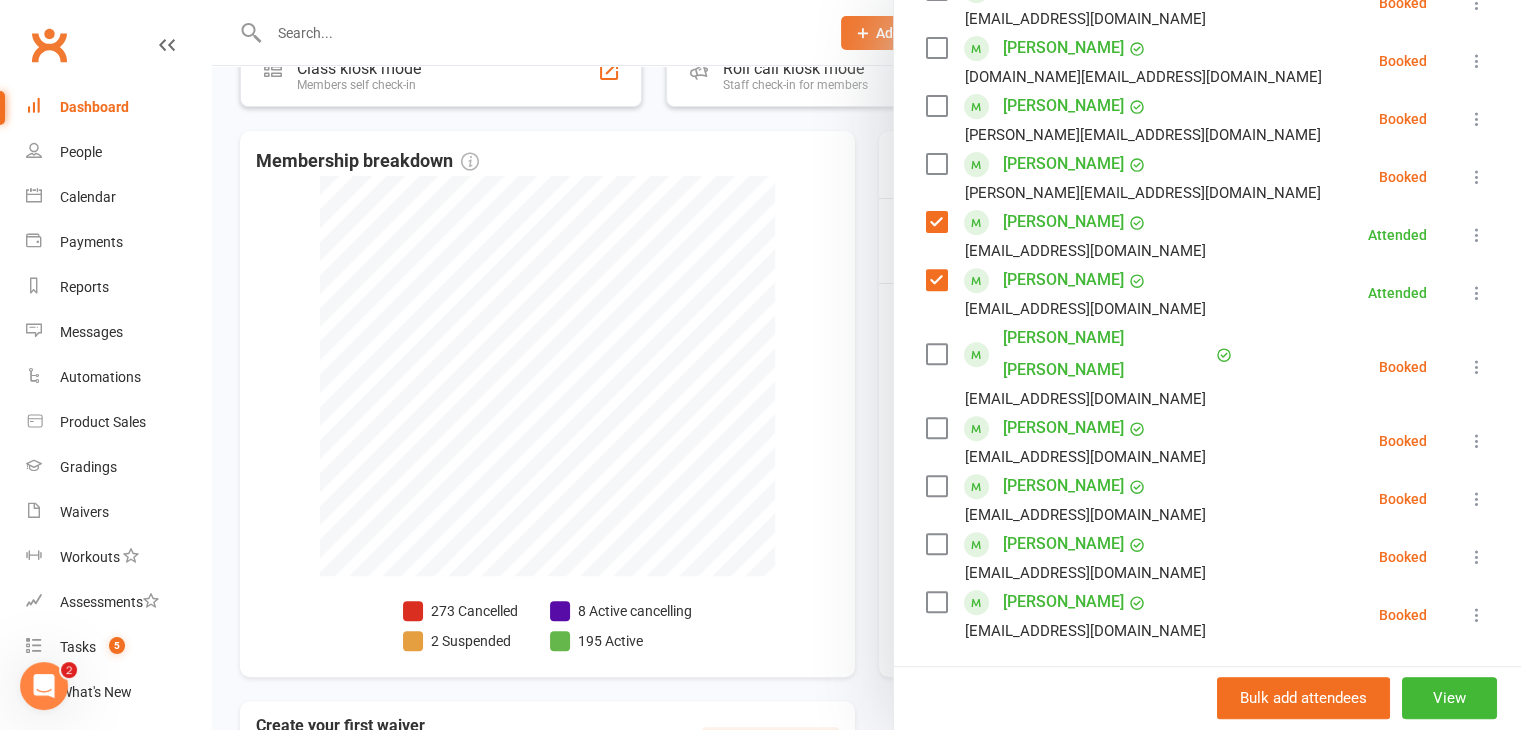 scroll, scrollTop: 800, scrollLeft: 0, axis: vertical 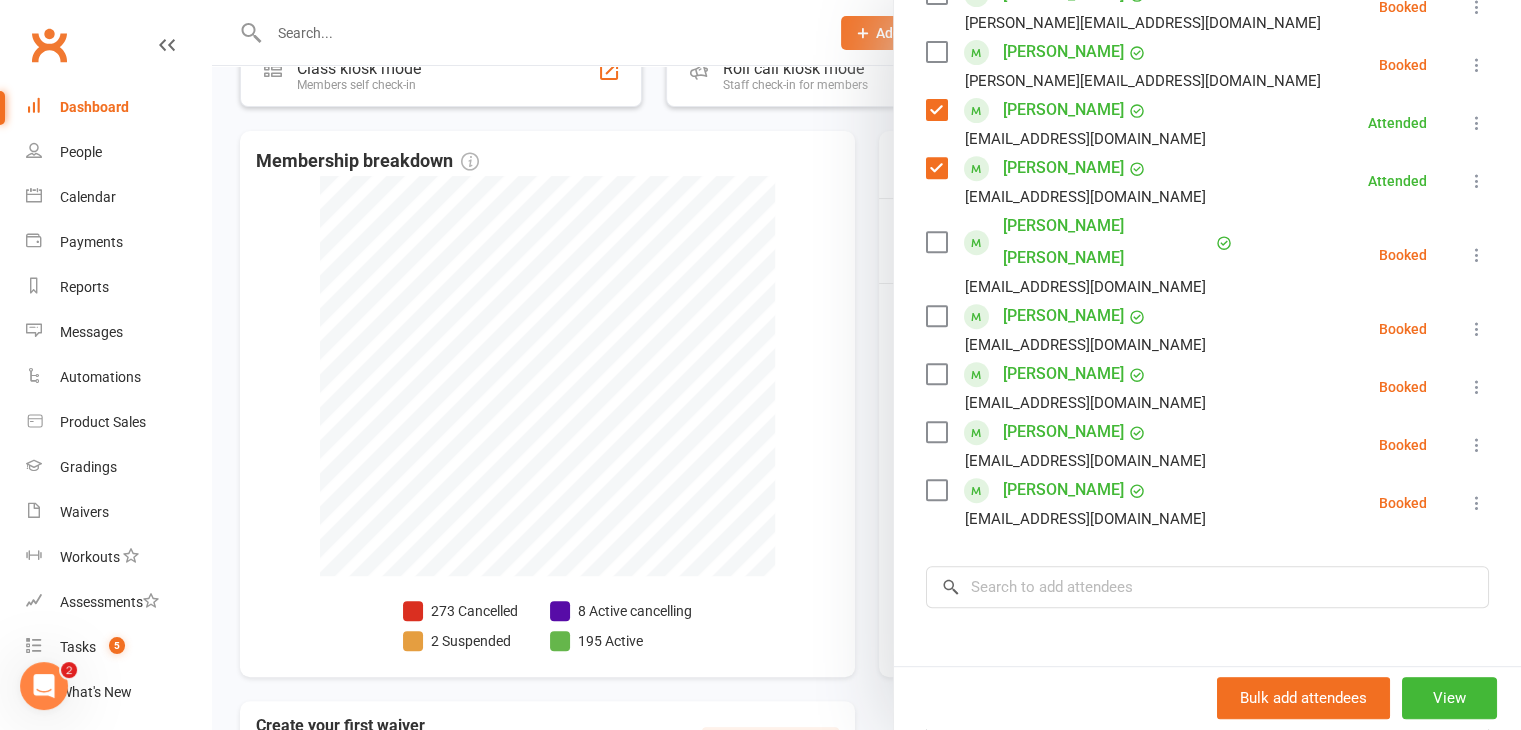 click on "[PERSON_NAME]" at bounding box center [1063, 168] 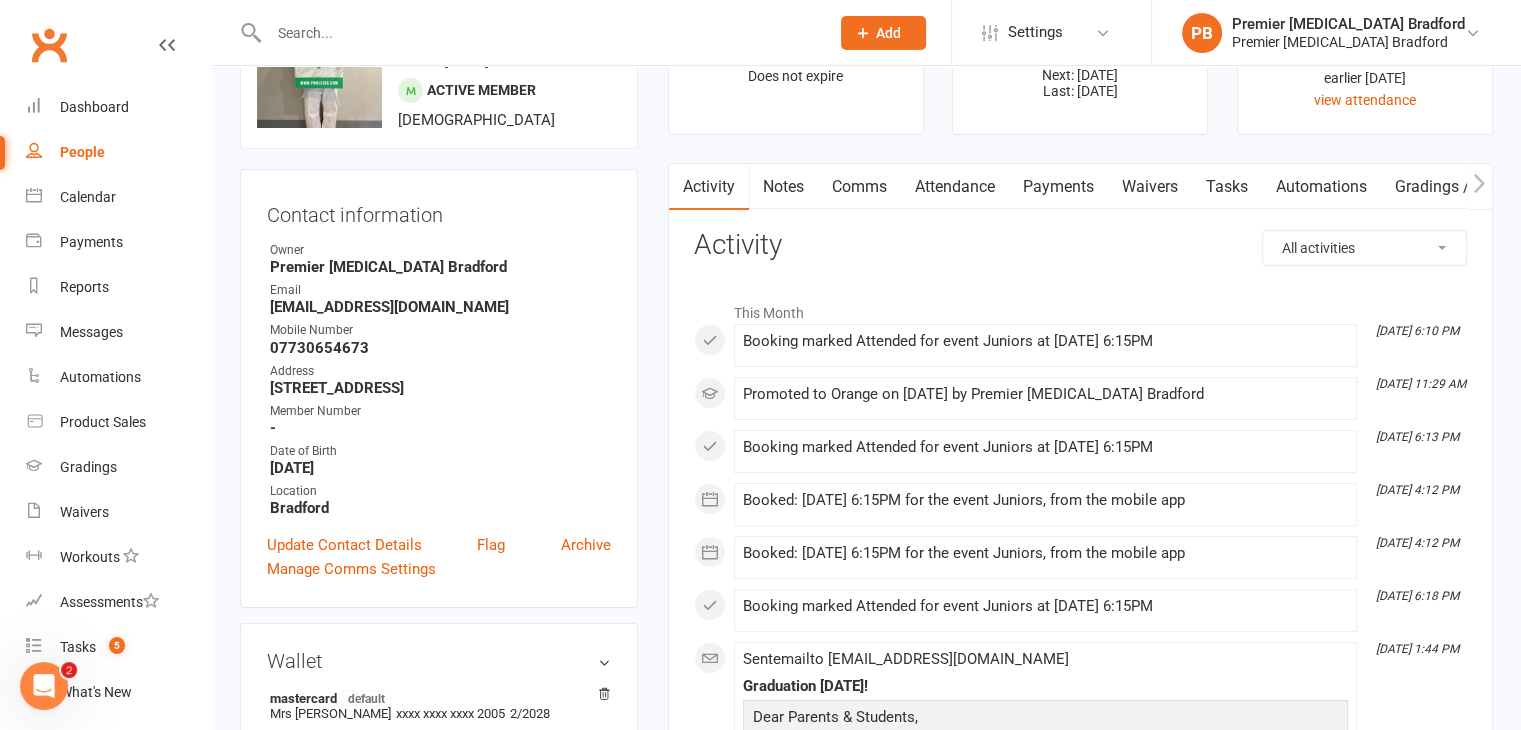 scroll, scrollTop: 0, scrollLeft: 0, axis: both 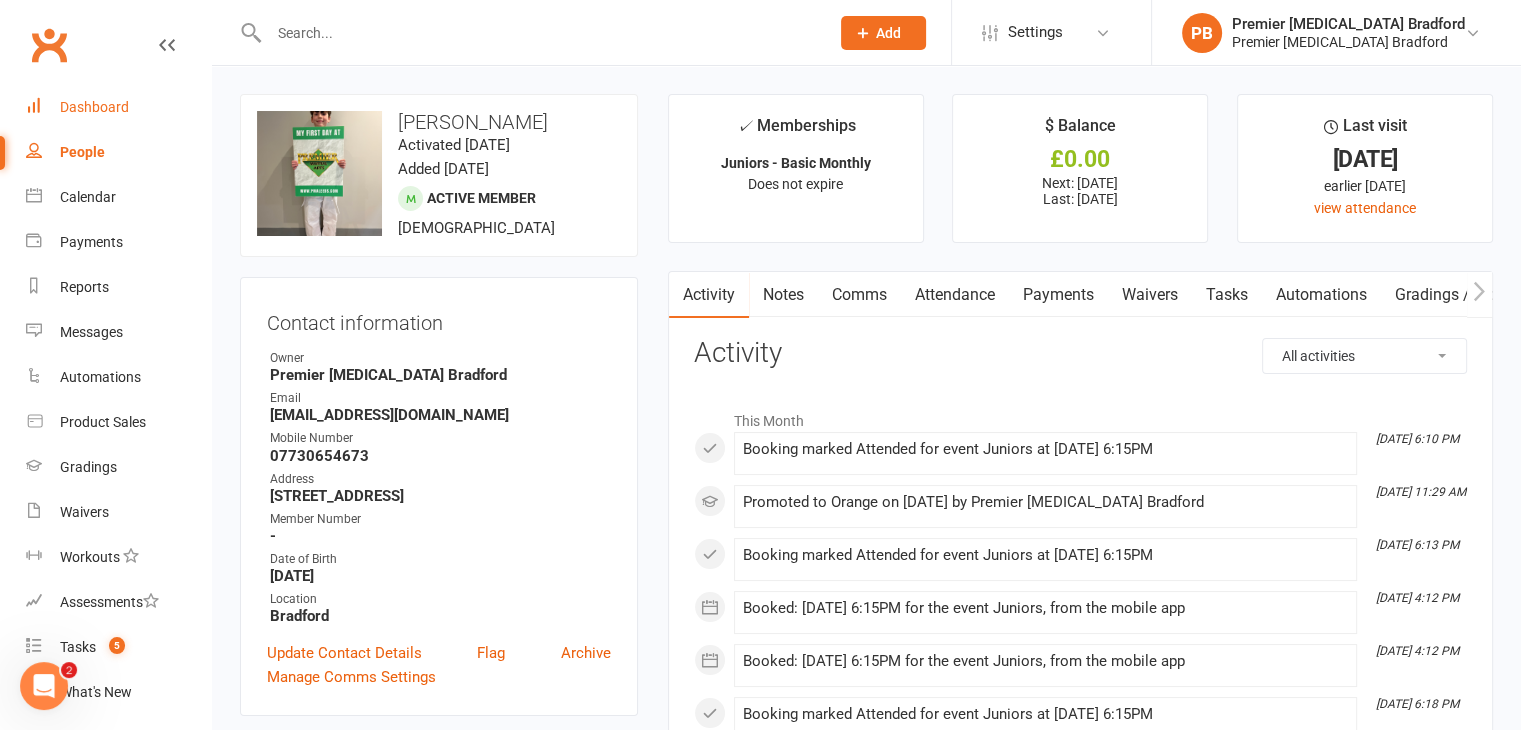 click on "Dashboard" at bounding box center (94, 107) 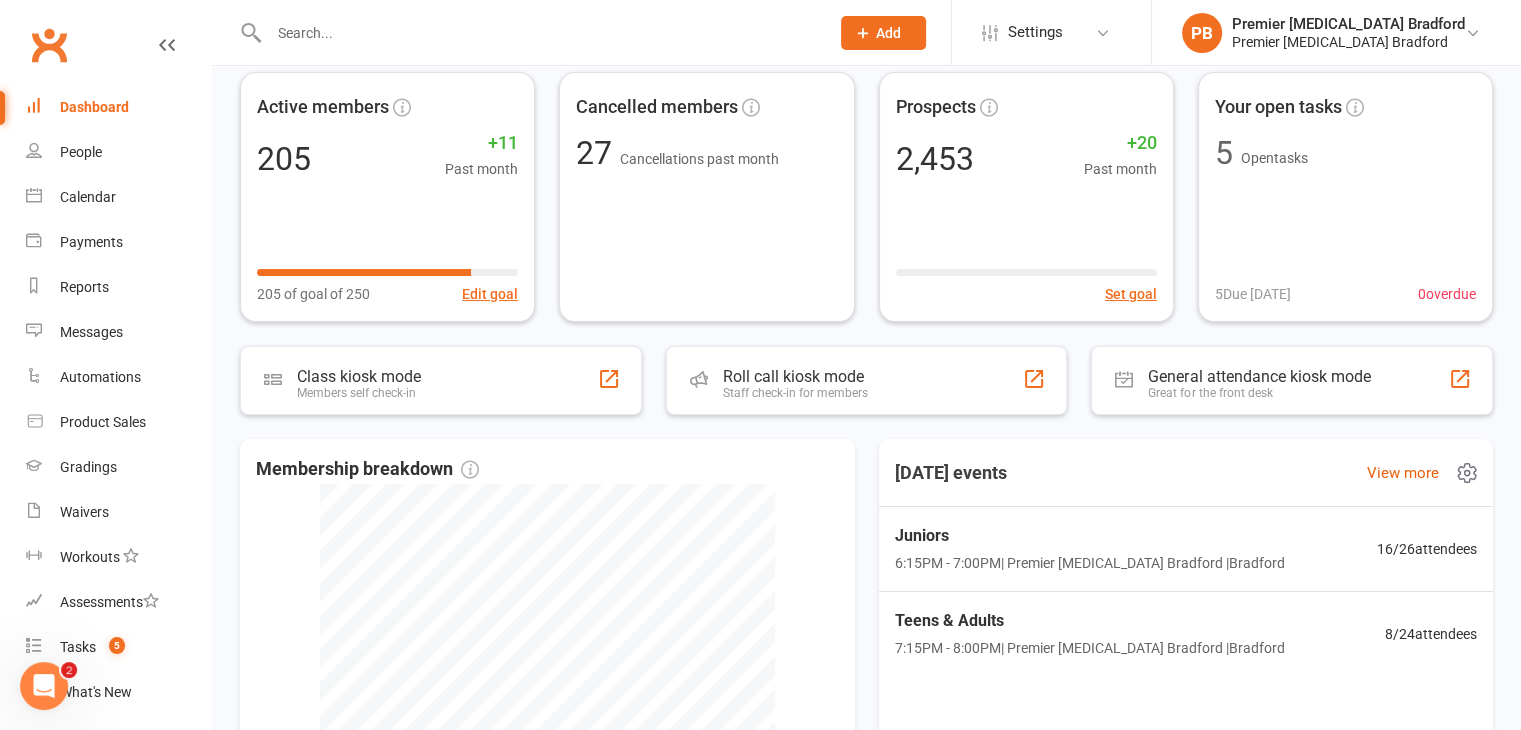 scroll, scrollTop: 200, scrollLeft: 0, axis: vertical 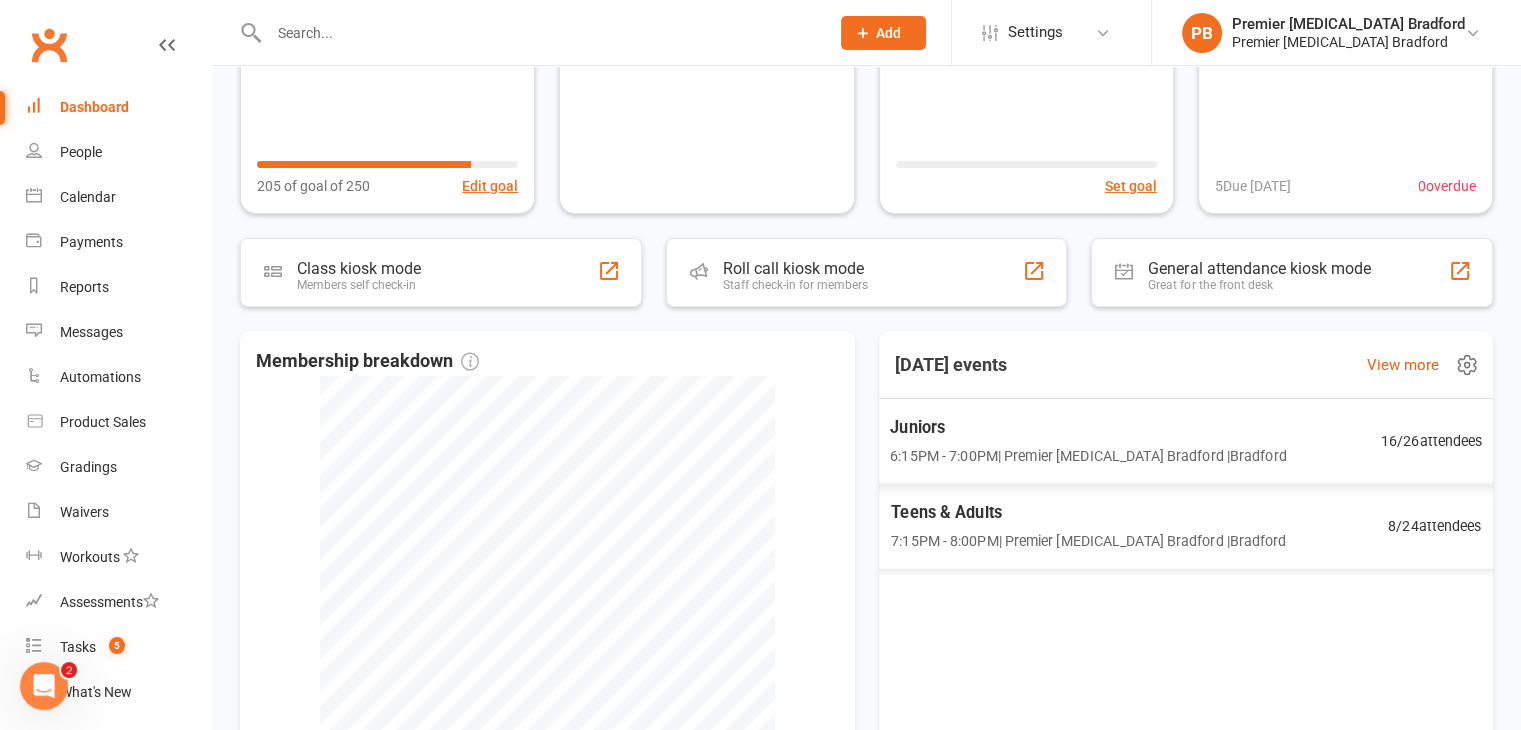 click on "6:15PM - 7:00PM  |   Premier [MEDICAL_DATA] Bradford |  [GEOGRAPHIC_DATA]" at bounding box center [1088, 455] 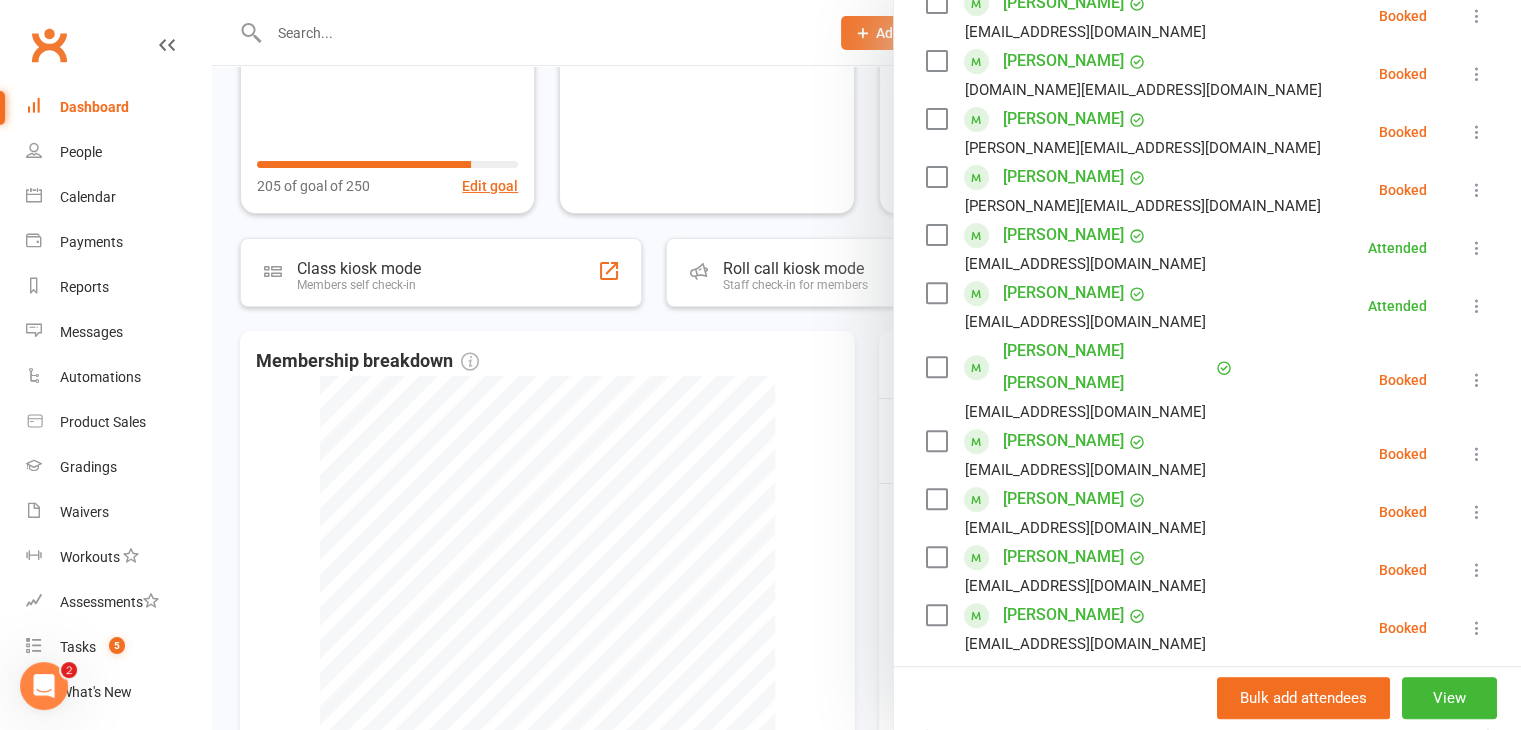 scroll, scrollTop: 700, scrollLeft: 0, axis: vertical 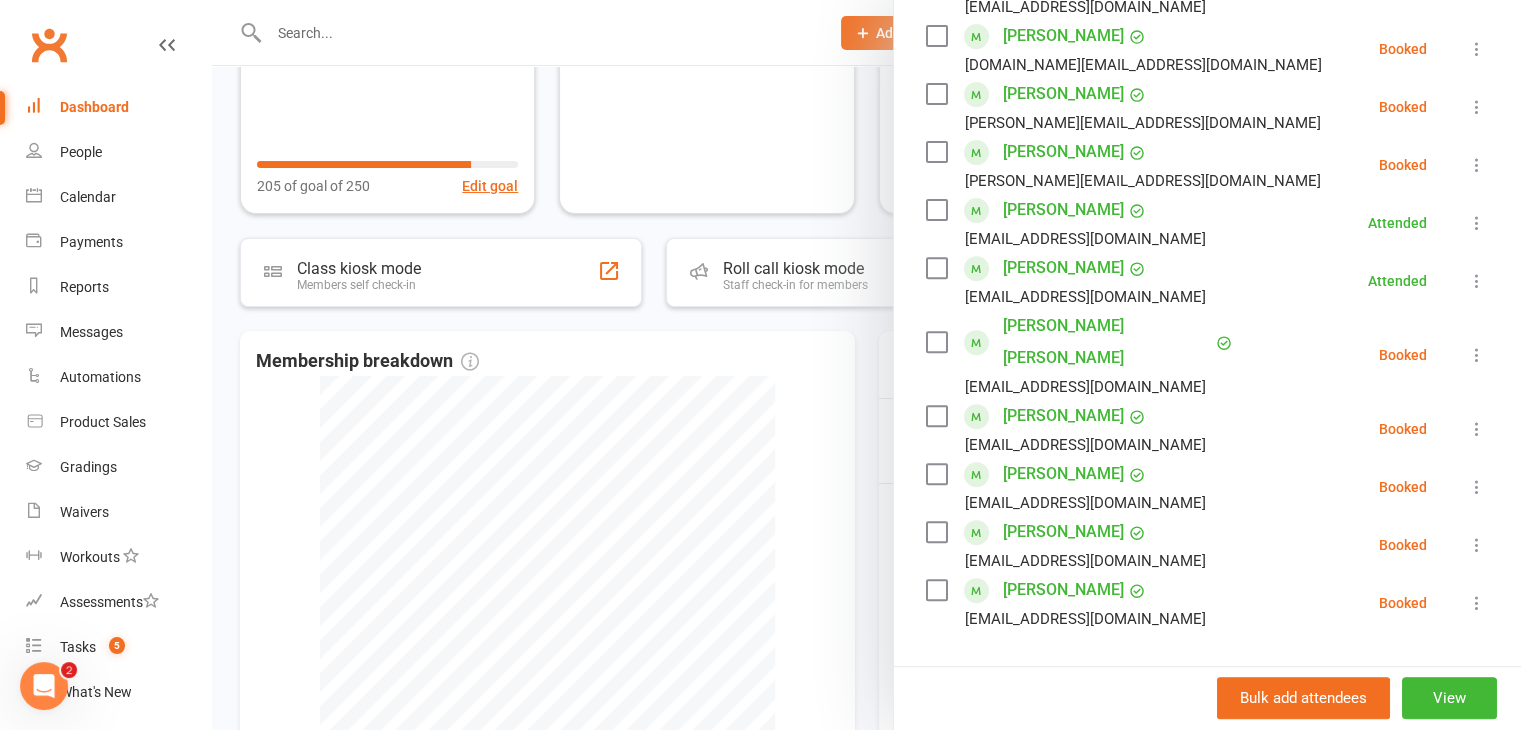 click on "[PERSON_NAME]" at bounding box center [1063, 268] 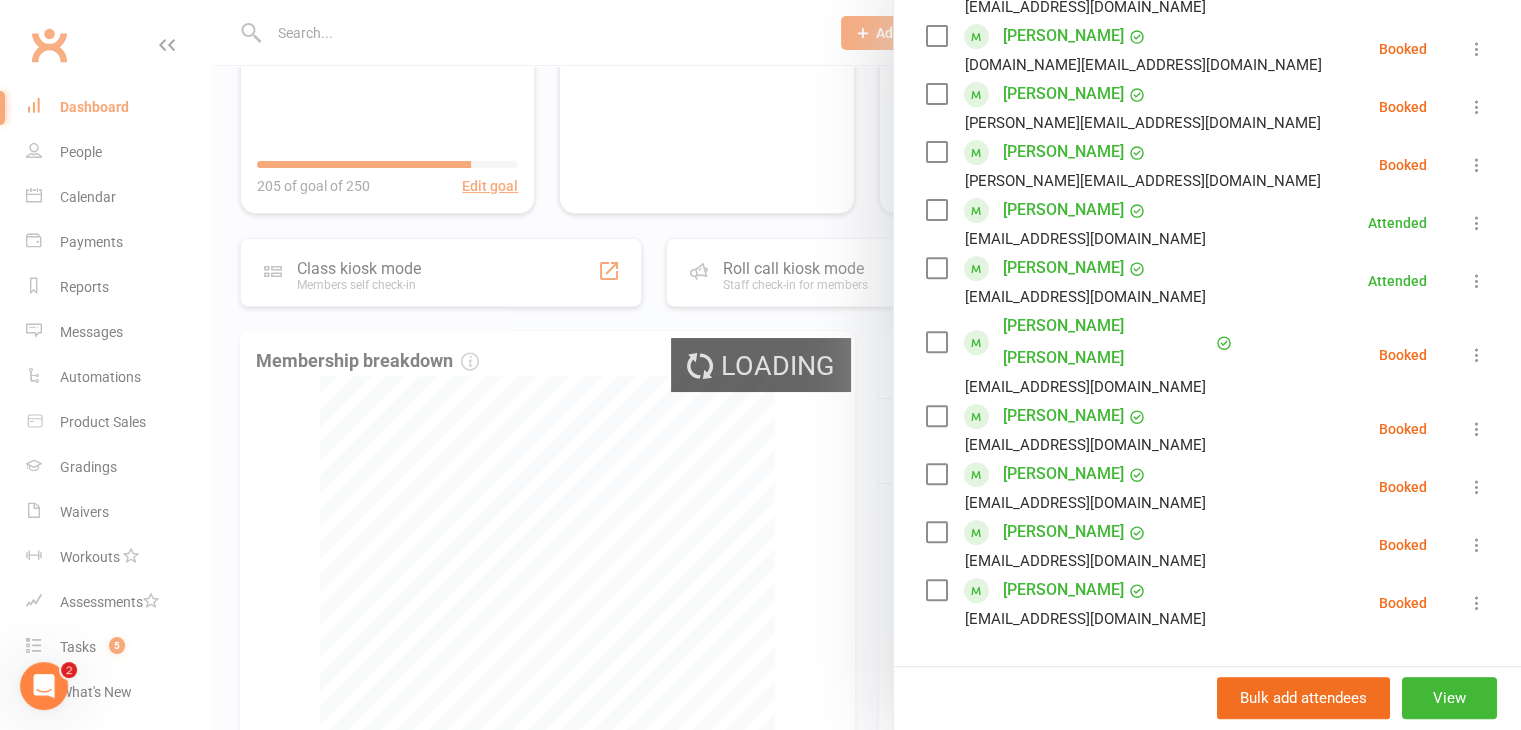 scroll, scrollTop: 0, scrollLeft: 0, axis: both 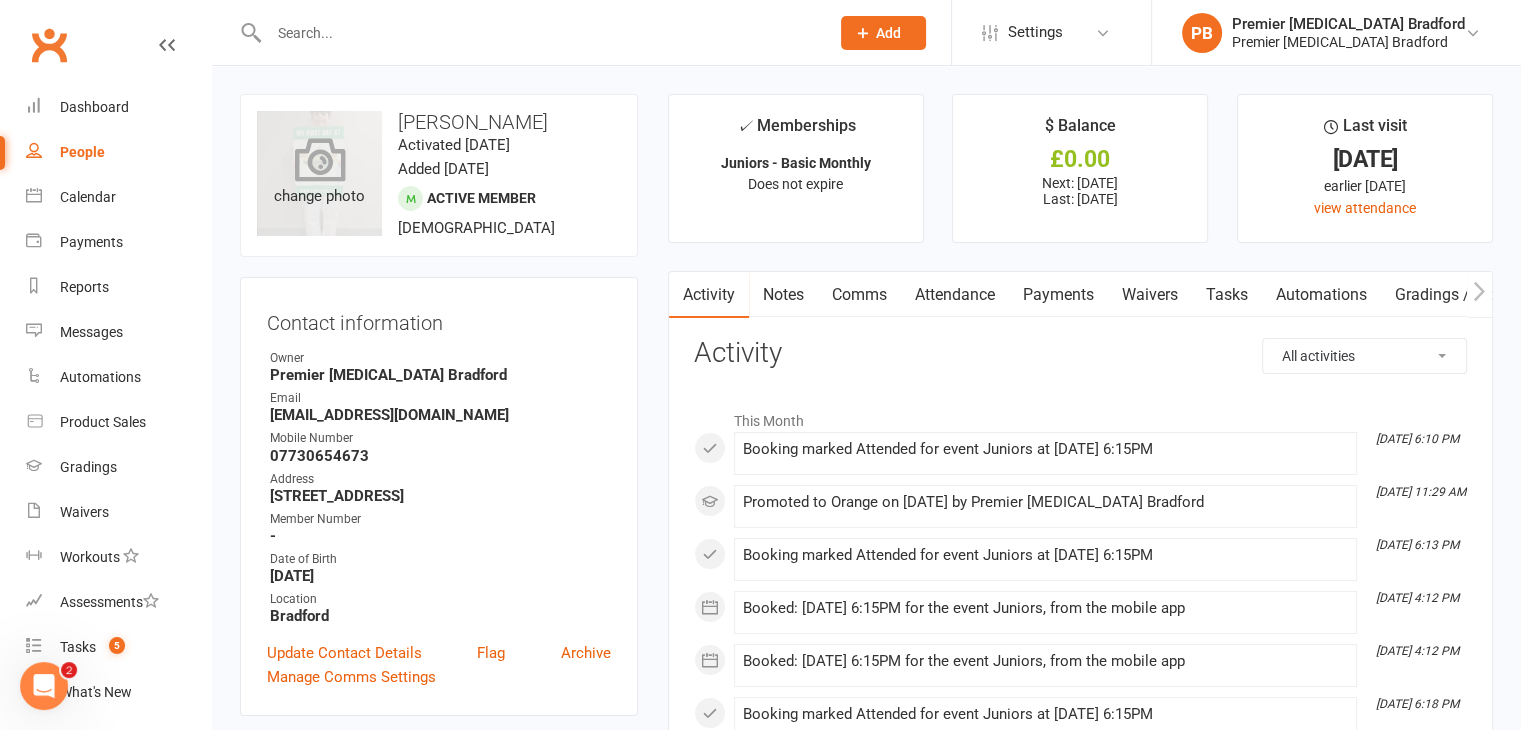 click at bounding box center [319, 159] 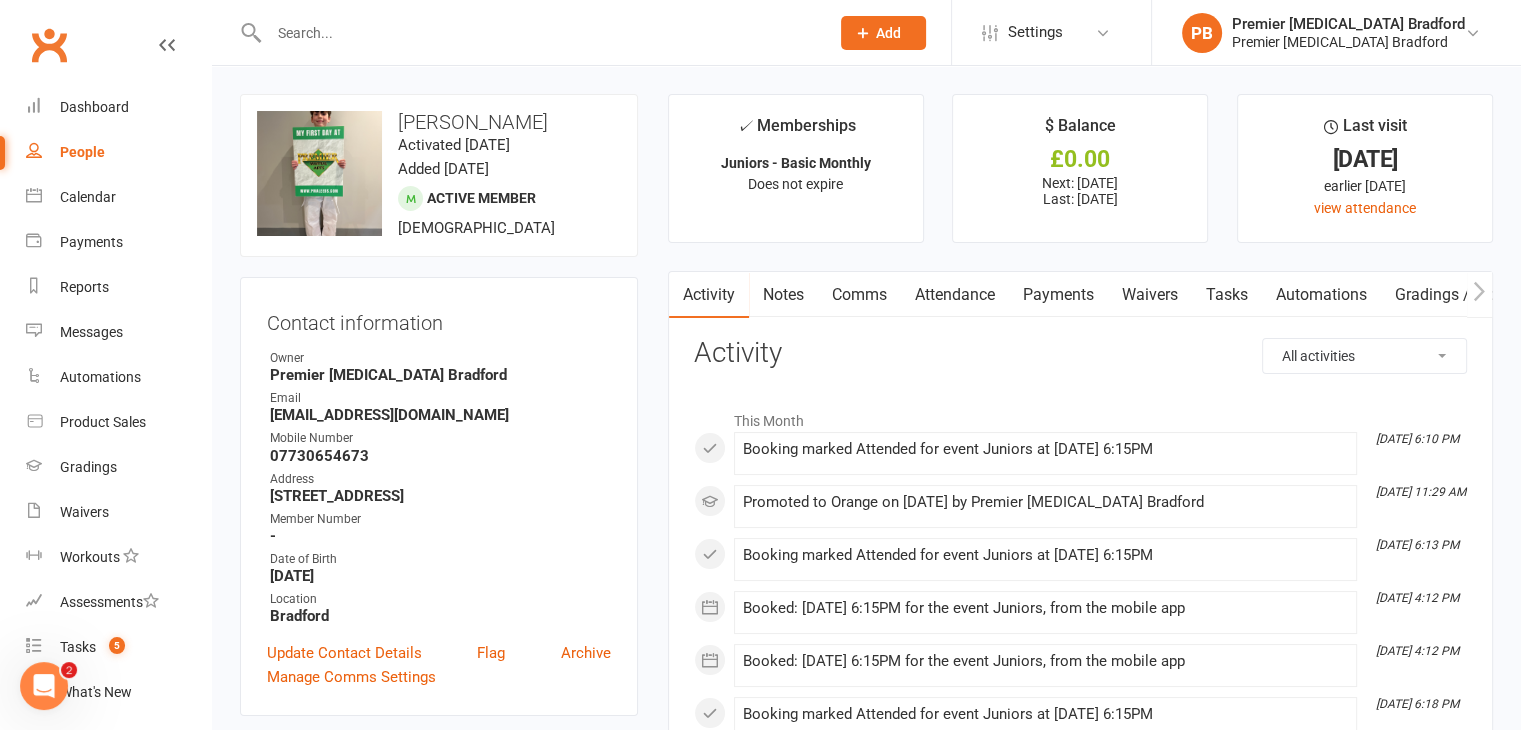 drag, startPoint x: 344, startPoint y: 155, endPoint x: 546, endPoint y: 500, distance: 399.7862 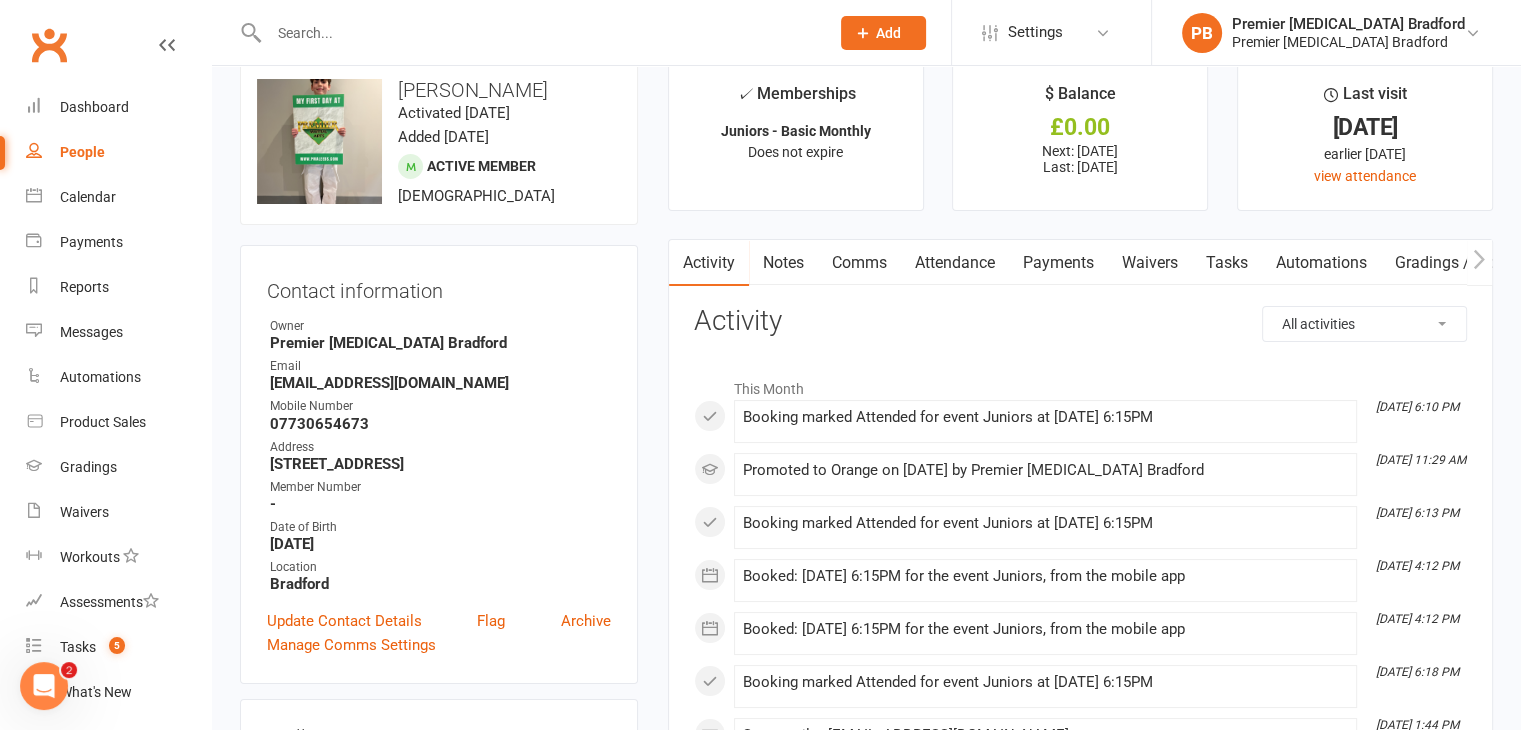 scroll, scrollTop: 0, scrollLeft: 0, axis: both 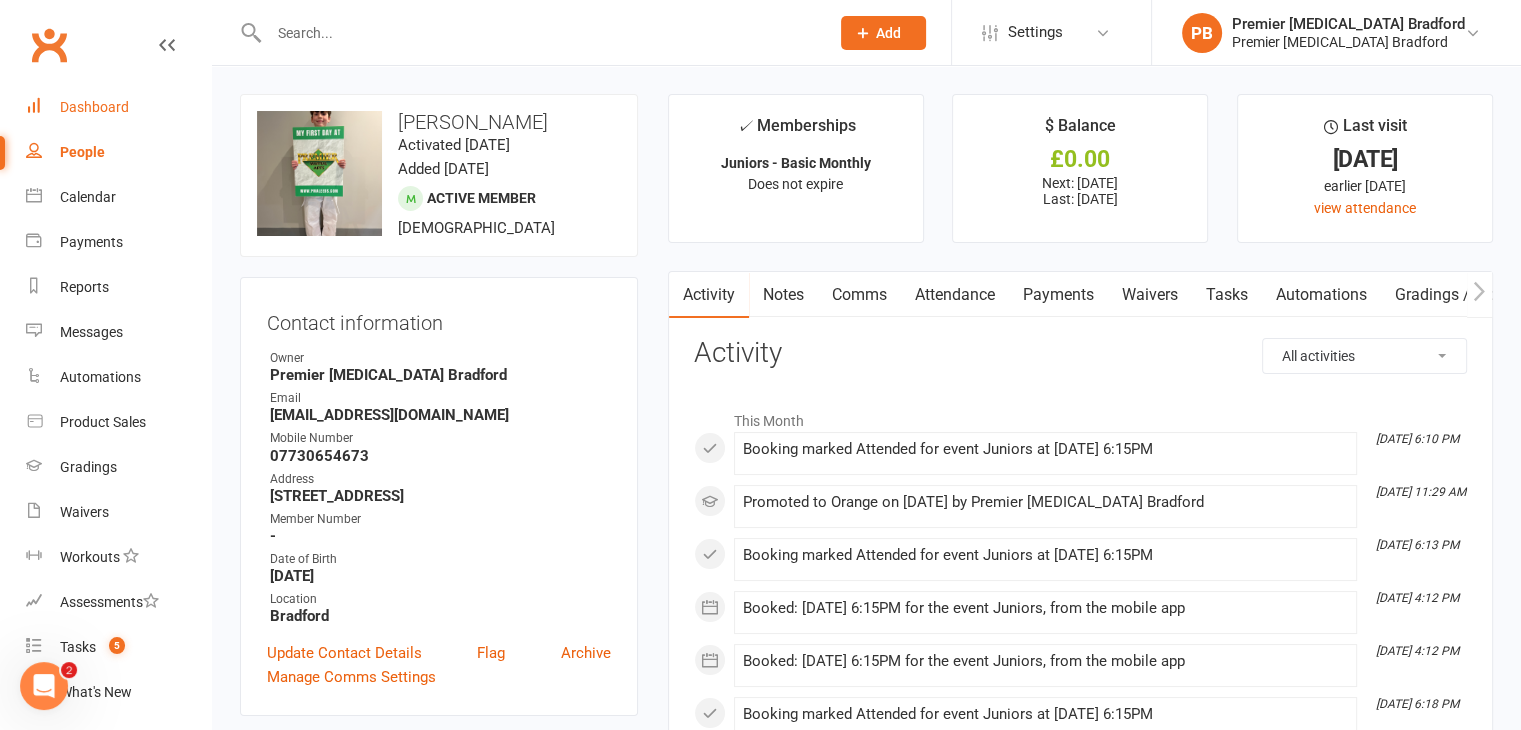 click on "Dashboard" at bounding box center (94, 107) 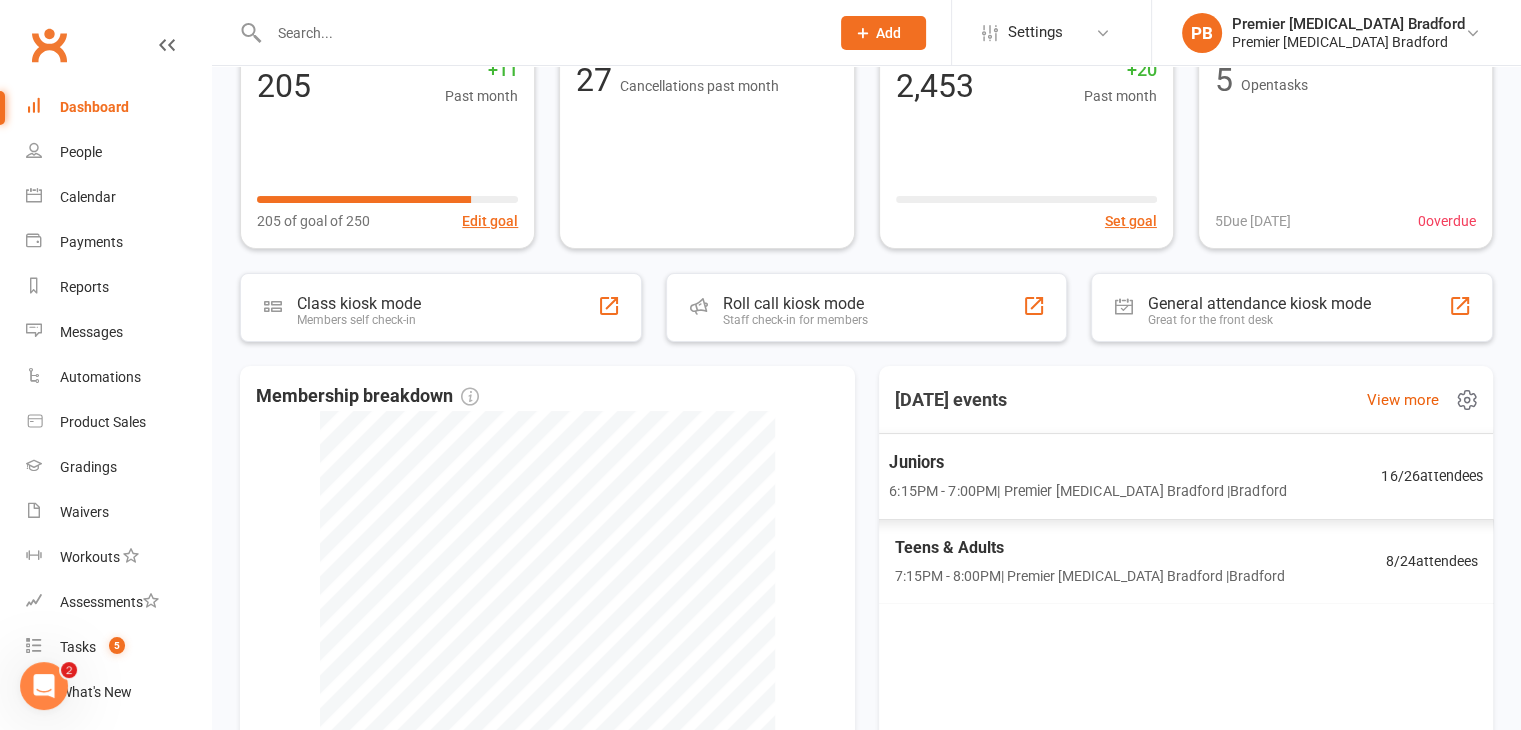 scroll, scrollTop: 200, scrollLeft: 0, axis: vertical 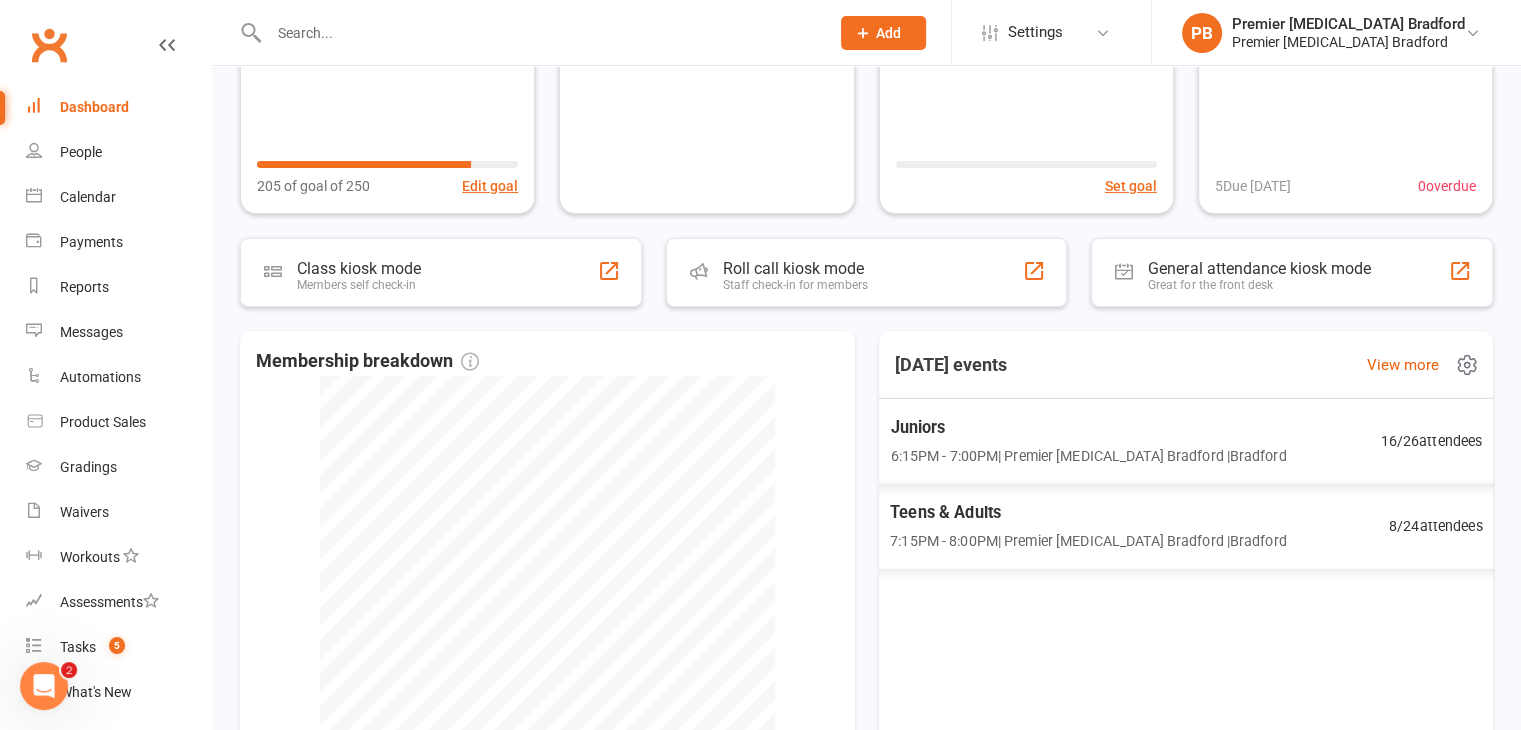 click on "6:15PM - 7:00PM  |   Premier [MEDICAL_DATA] Bradford |  [GEOGRAPHIC_DATA]" at bounding box center (1088, 455) 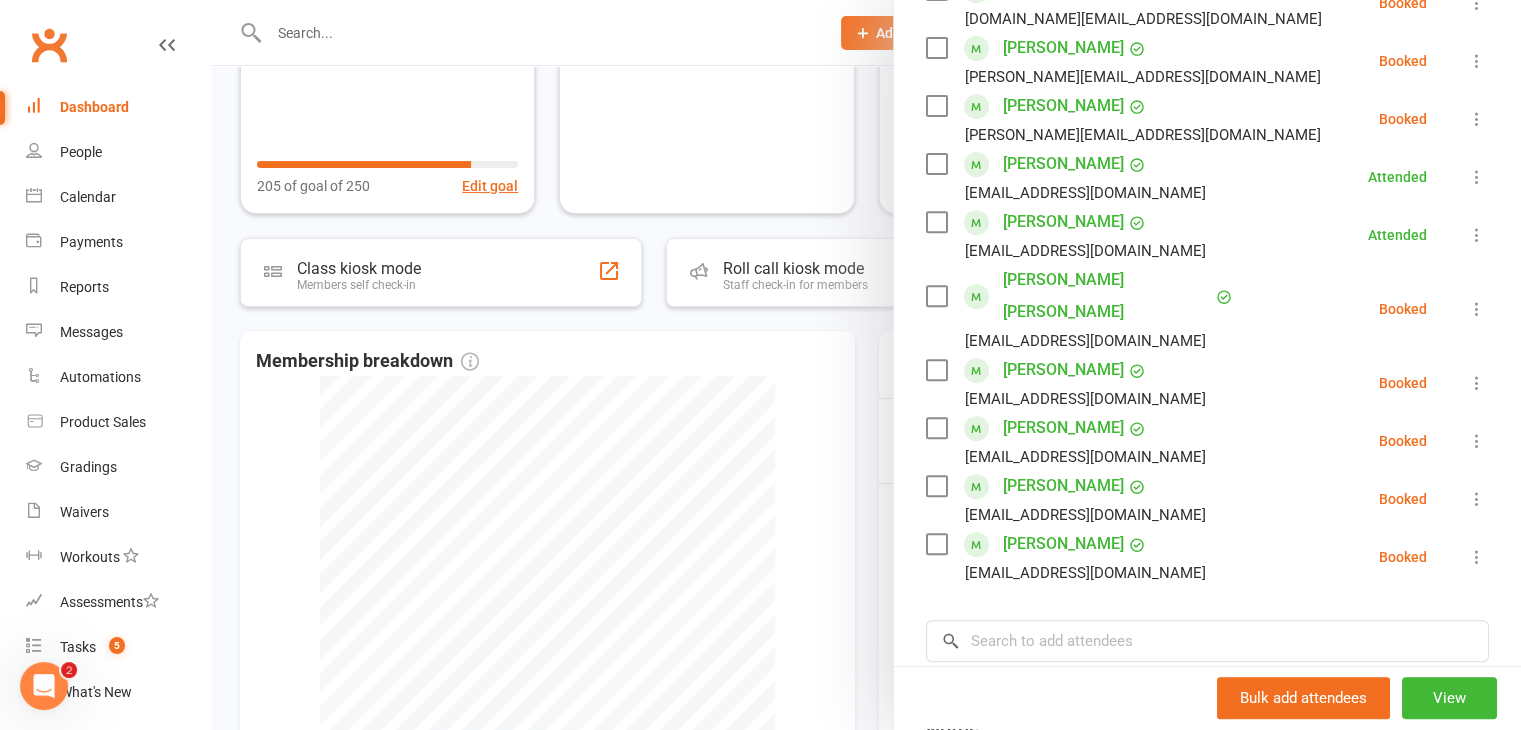 scroll, scrollTop: 700, scrollLeft: 0, axis: vertical 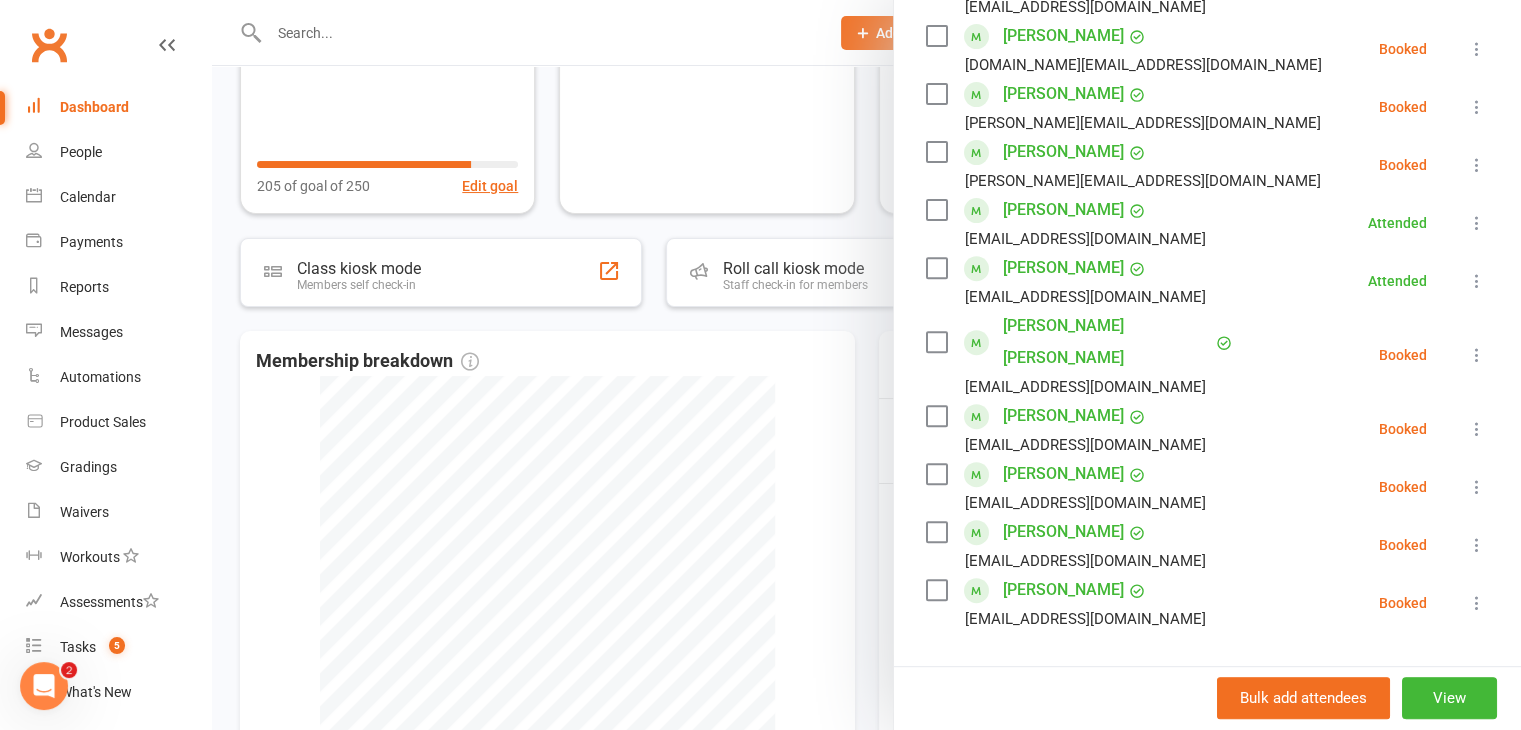 click at bounding box center (936, 342) 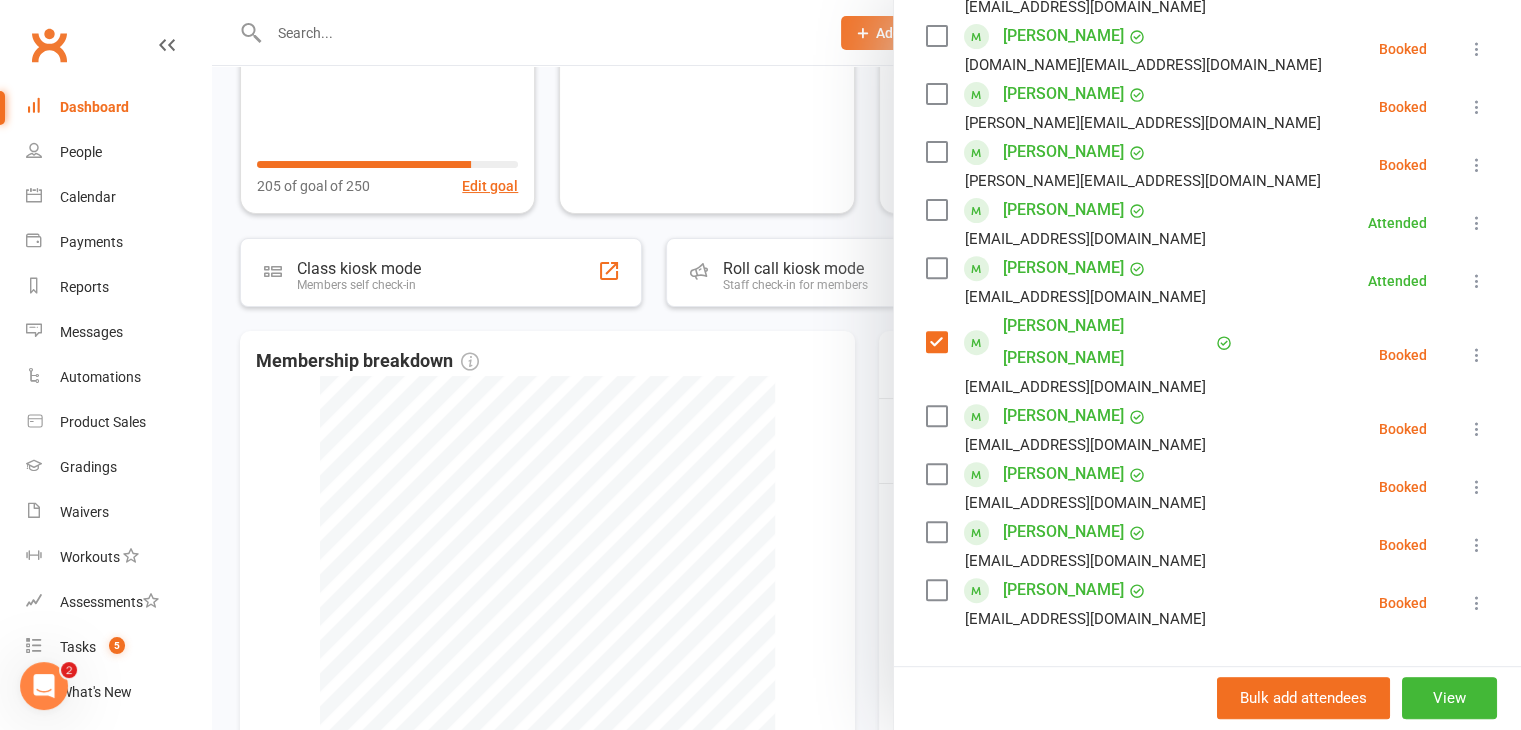 drag, startPoint x: 933, startPoint y: 411, endPoint x: 936, endPoint y: 459, distance: 48.09366 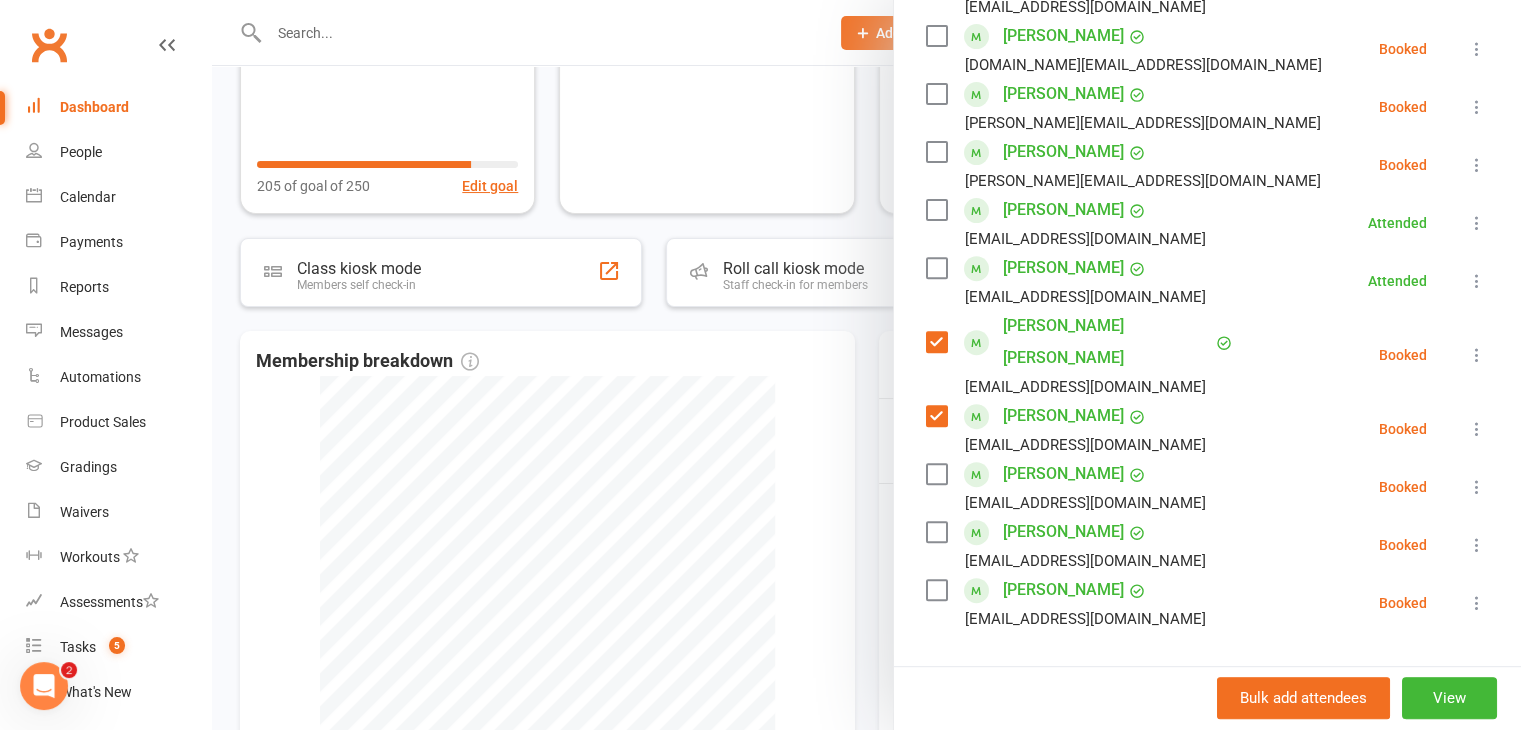 click at bounding box center (936, 474) 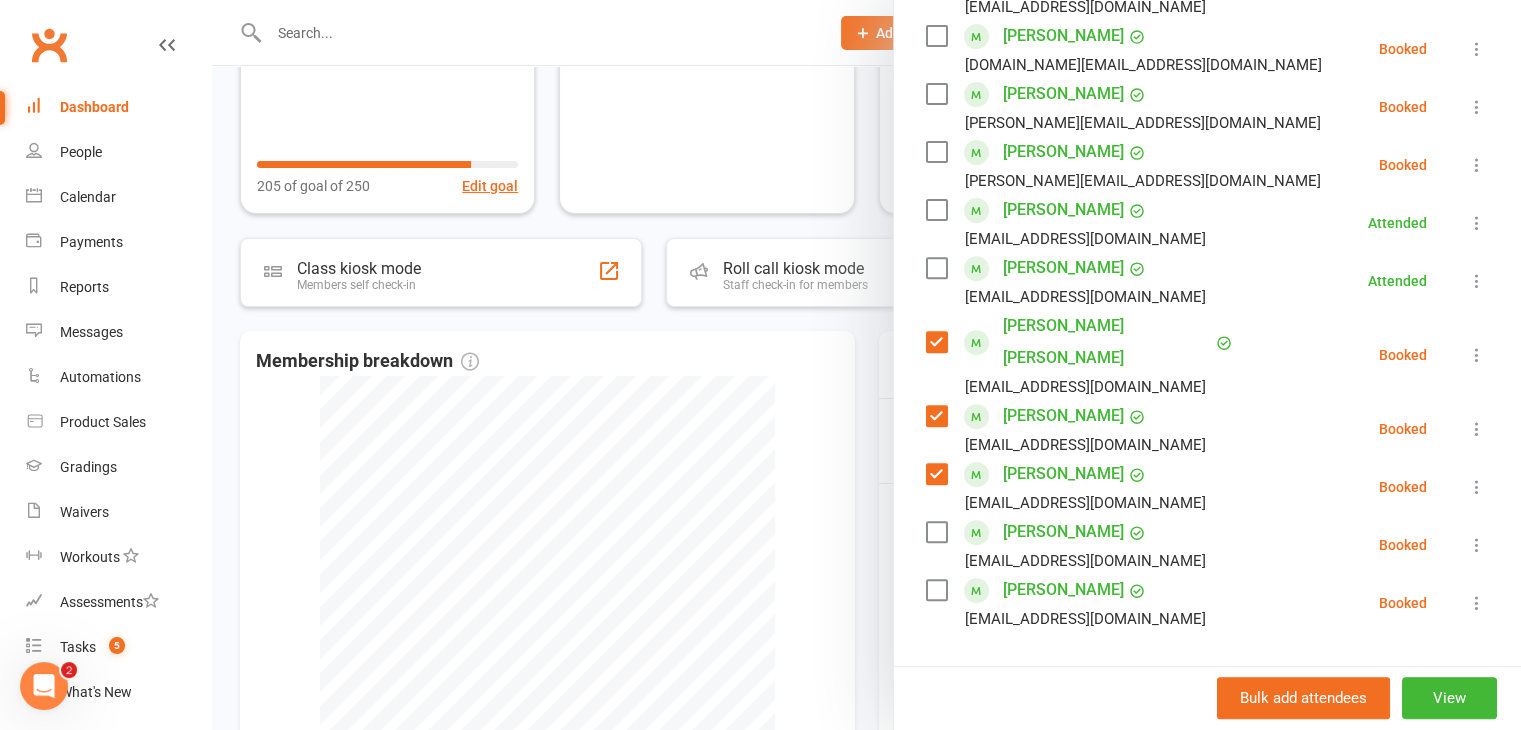 drag, startPoint x: 924, startPoint y: 536, endPoint x: 928, endPoint y: 561, distance: 25.317978 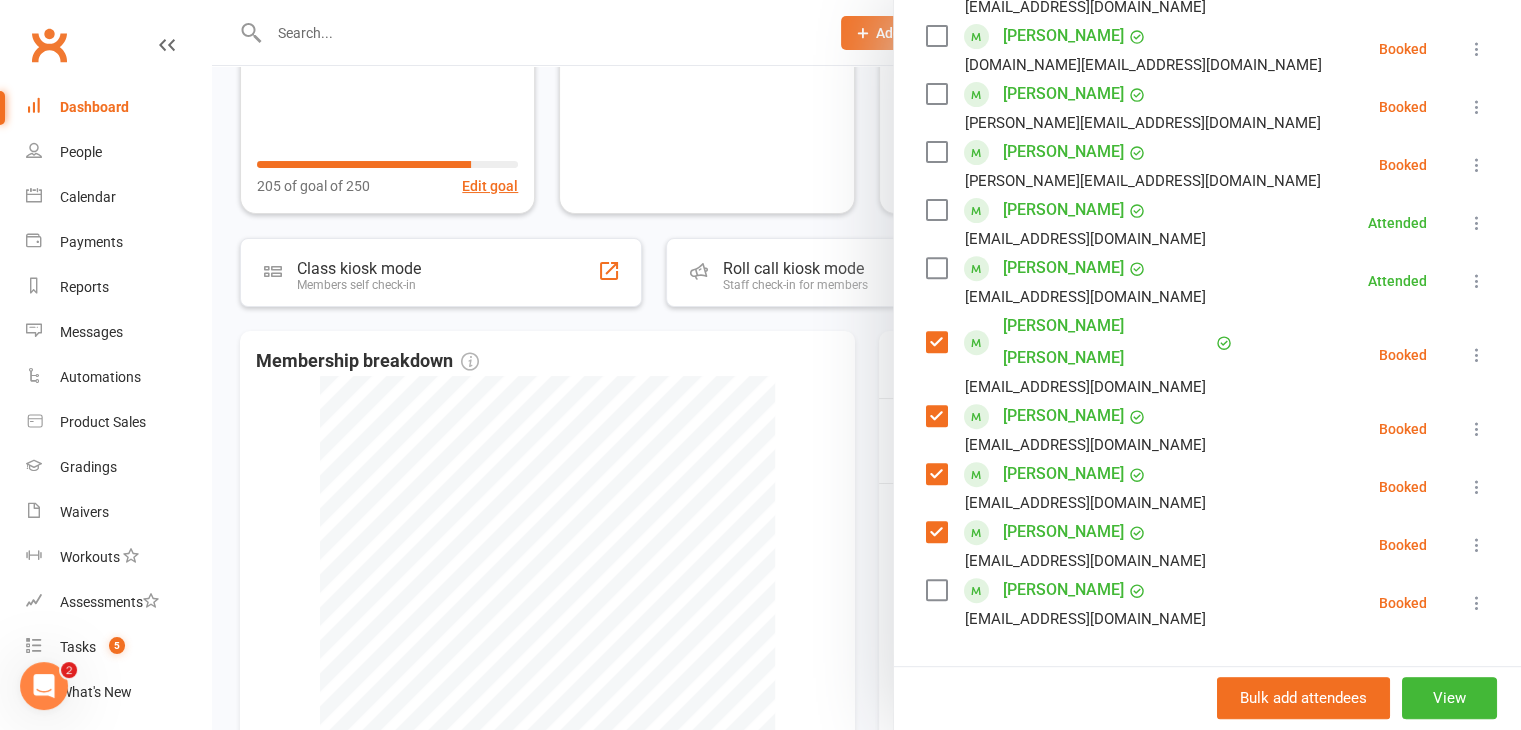 click at bounding box center (936, 590) 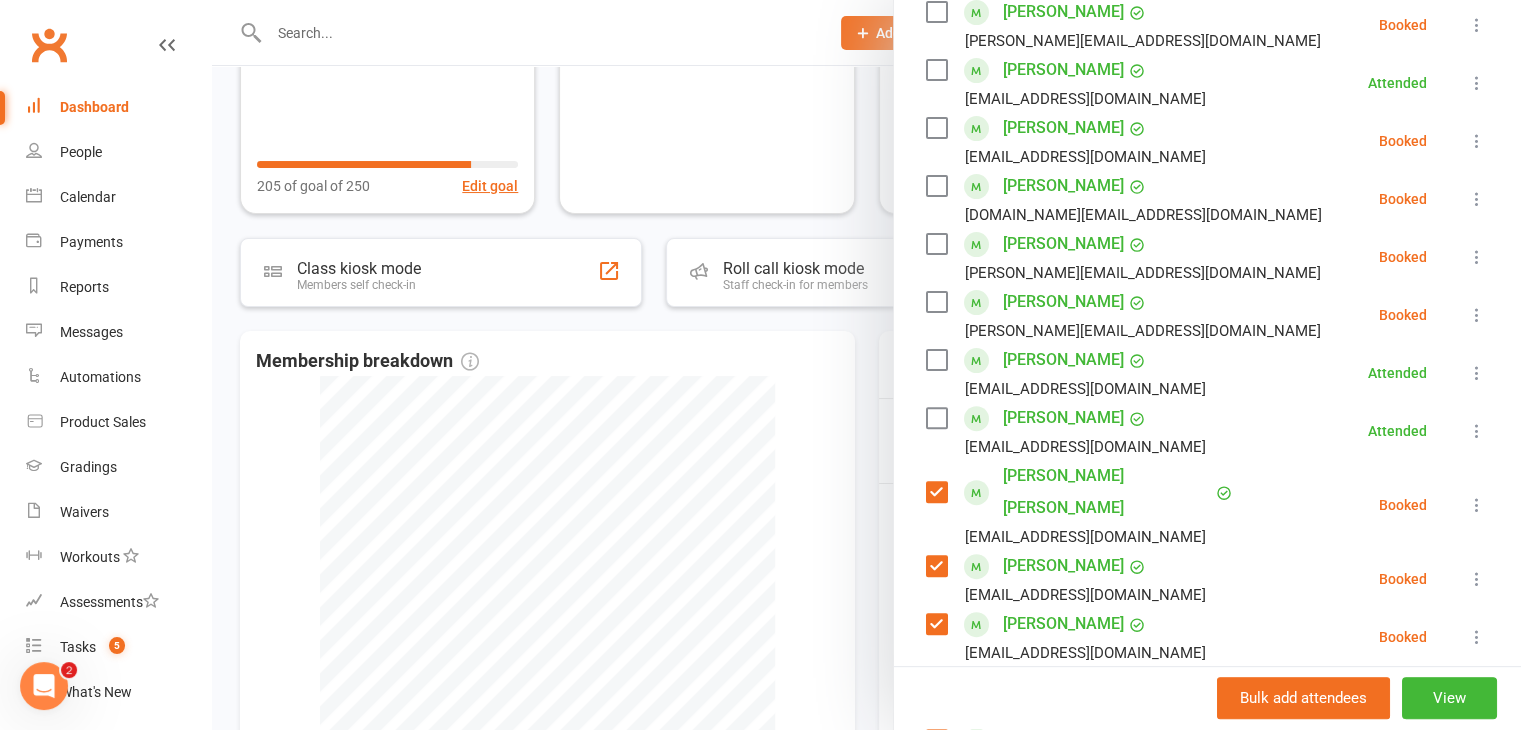 scroll, scrollTop: 500, scrollLeft: 0, axis: vertical 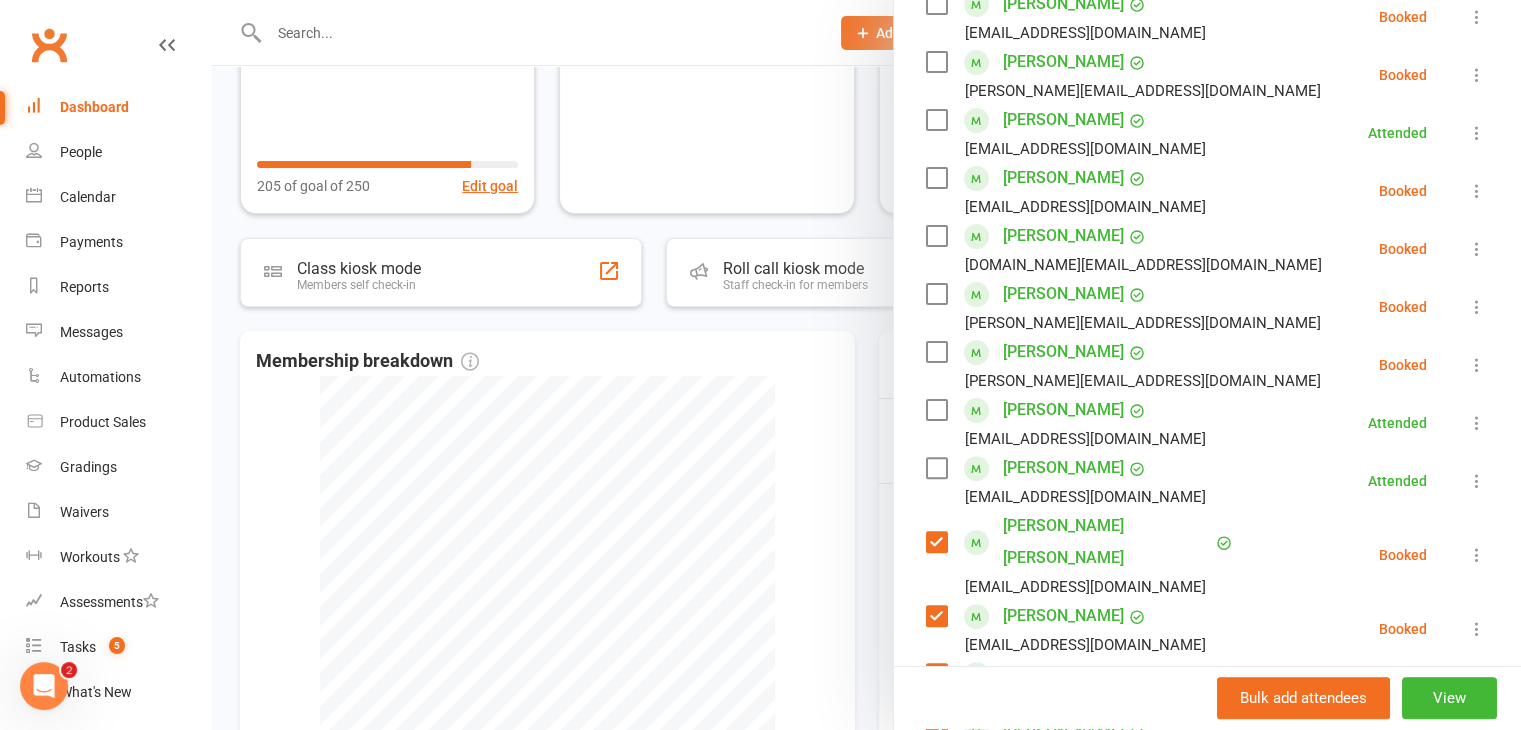 click at bounding box center (936, 352) 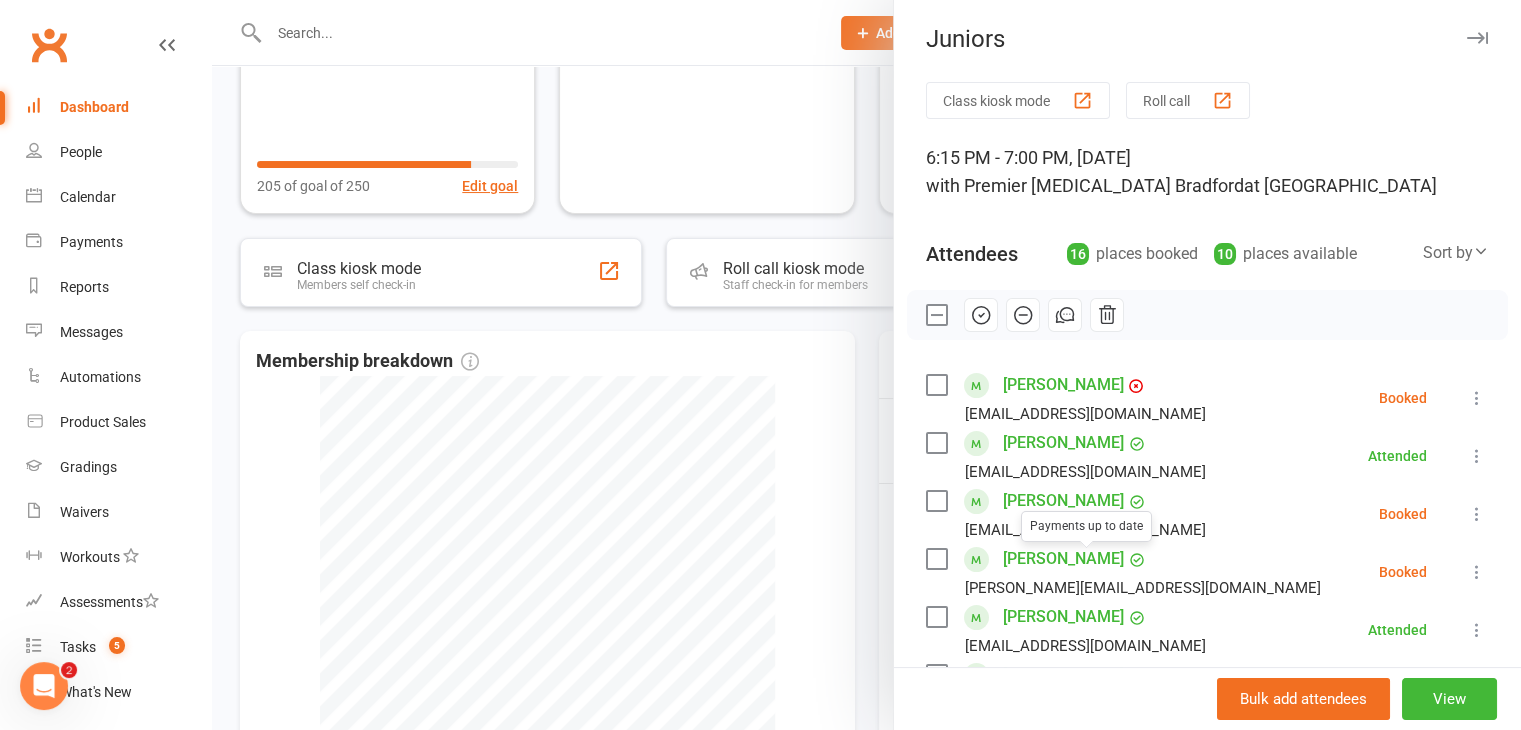 scroll, scrollTop: 0, scrollLeft: 0, axis: both 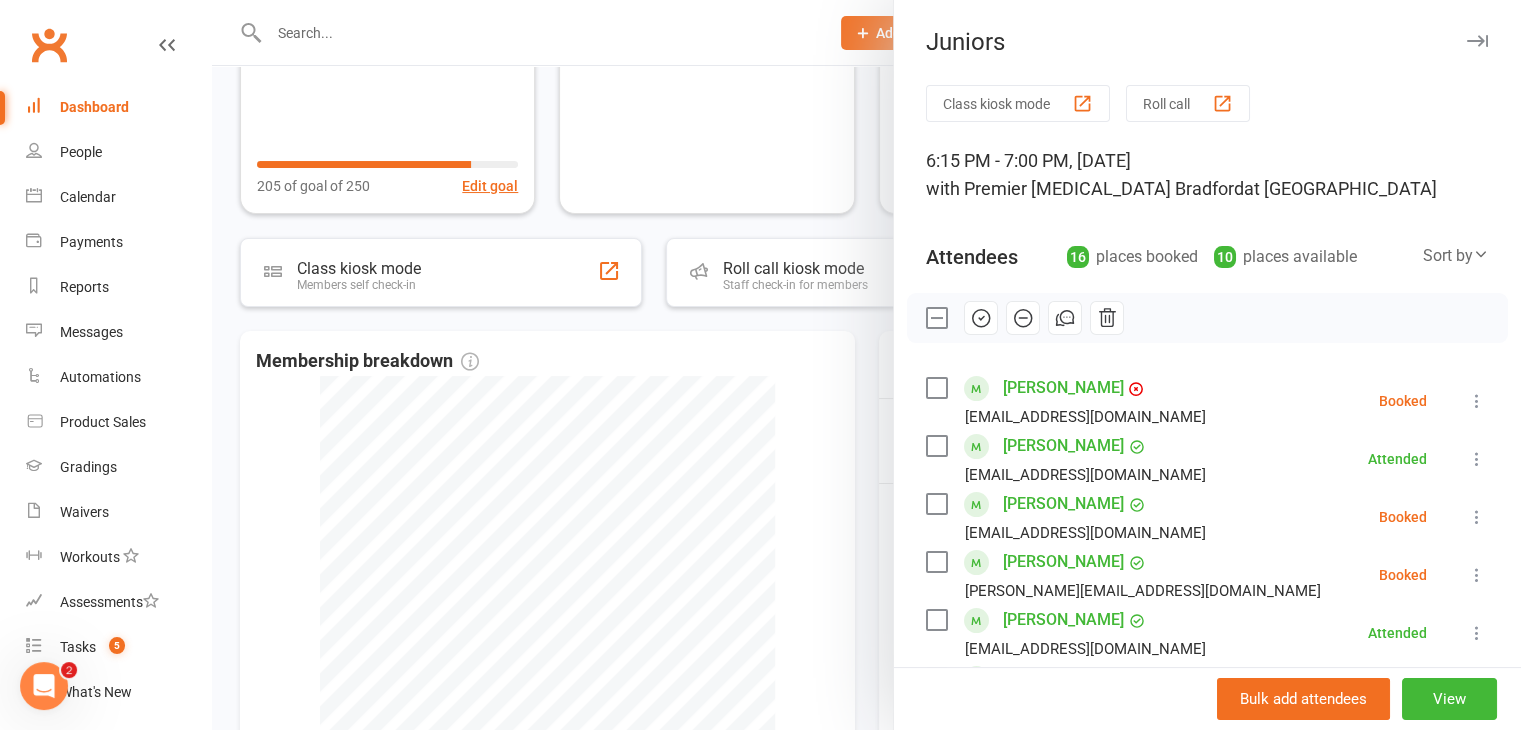 click 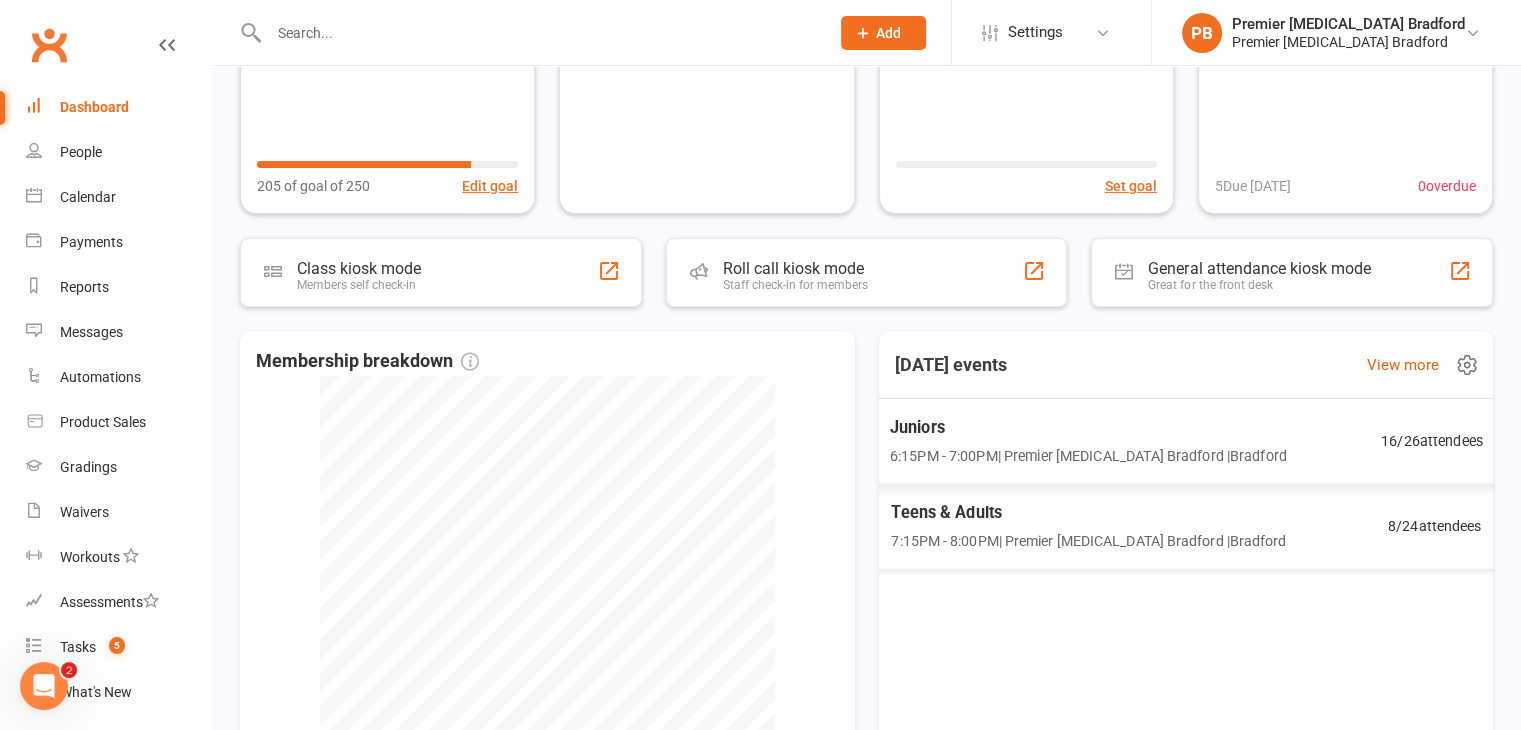 click on "6:15PM - 7:00PM  |   Premier [MEDICAL_DATA] Bradford |  [GEOGRAPHIC_DATA]" at bounding box center (1087, 455) 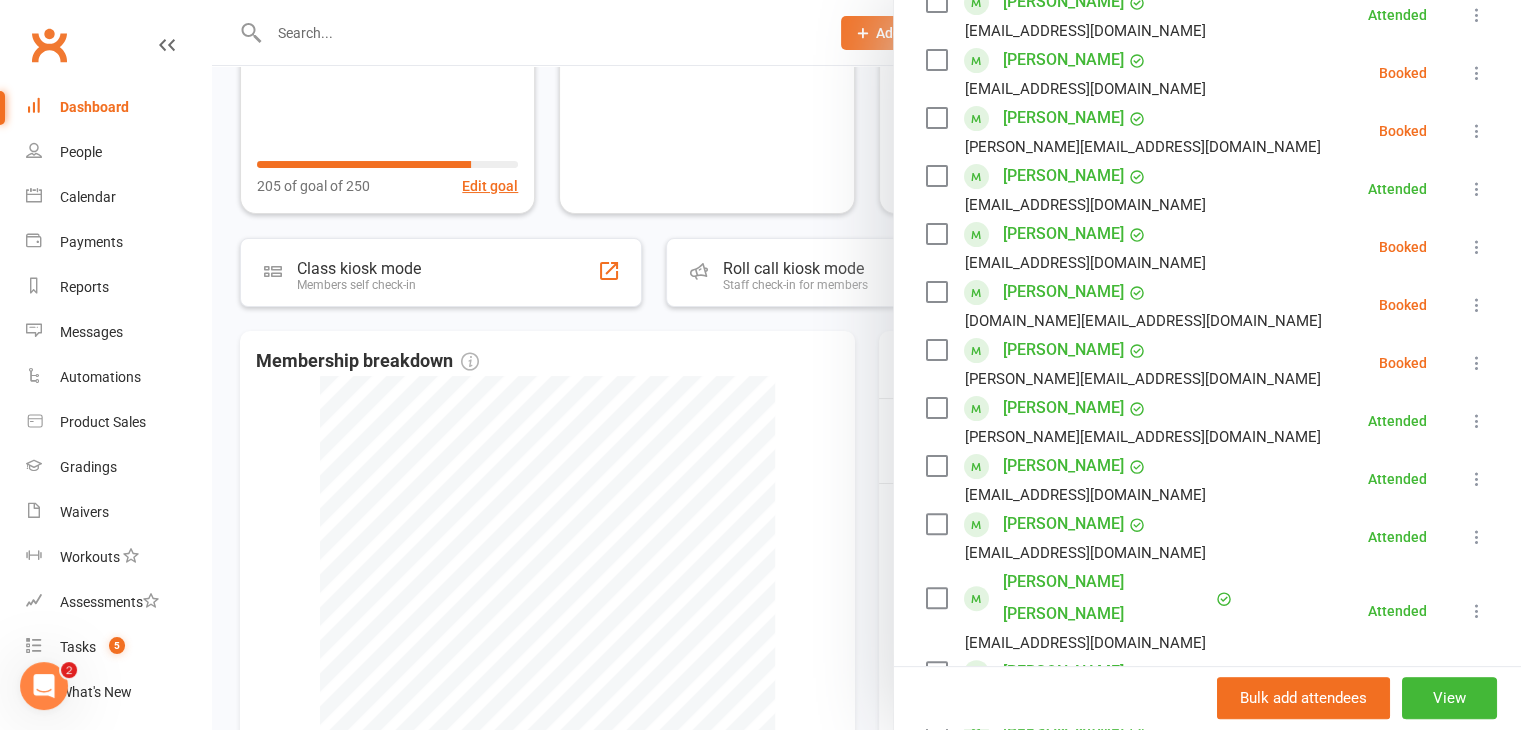 scroll, scrollTop: 396, scrollLeft: 0, axis: vertical 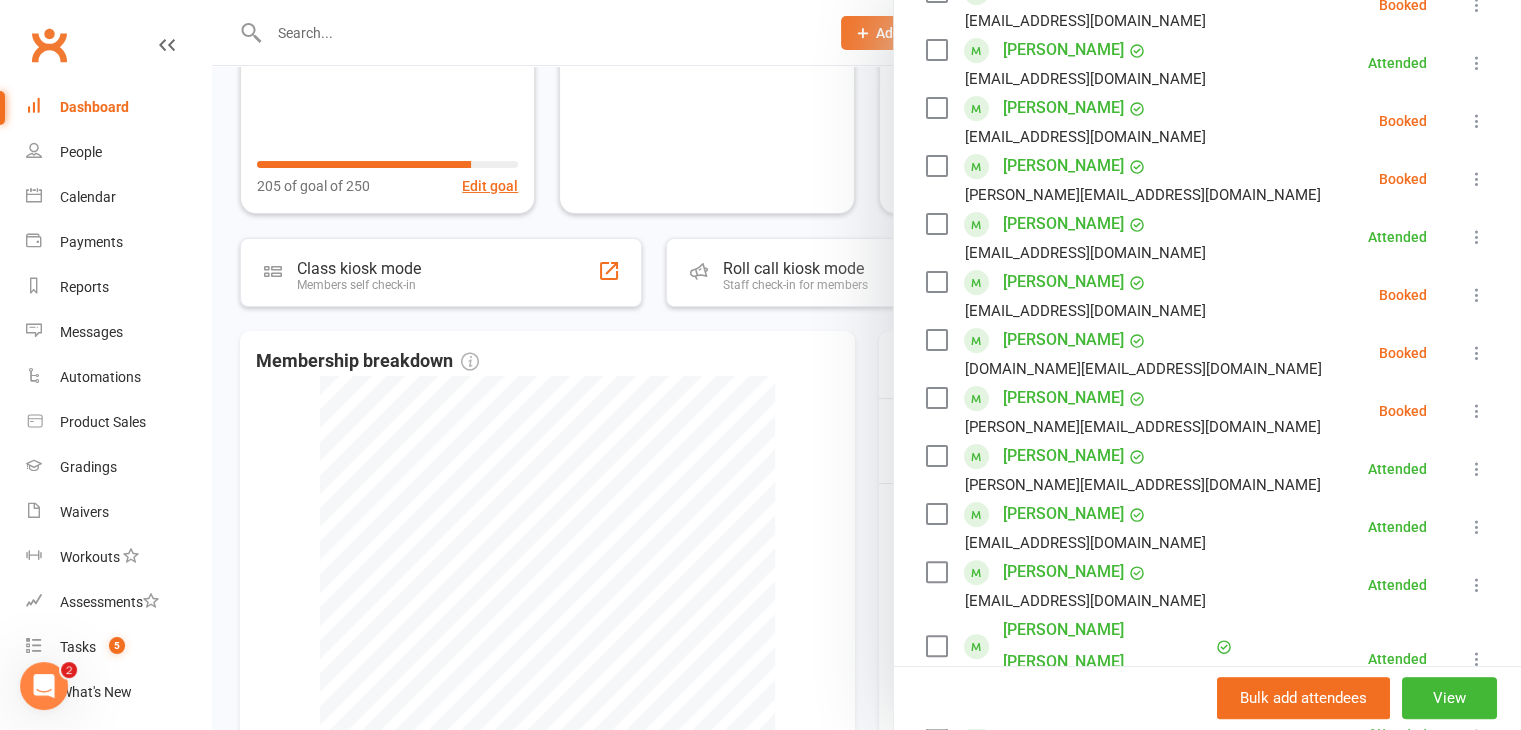 drag, startPoint x: 709, startPoint y: 384, endPoint x: 724, endPoint y: 390, distance: 16.155495 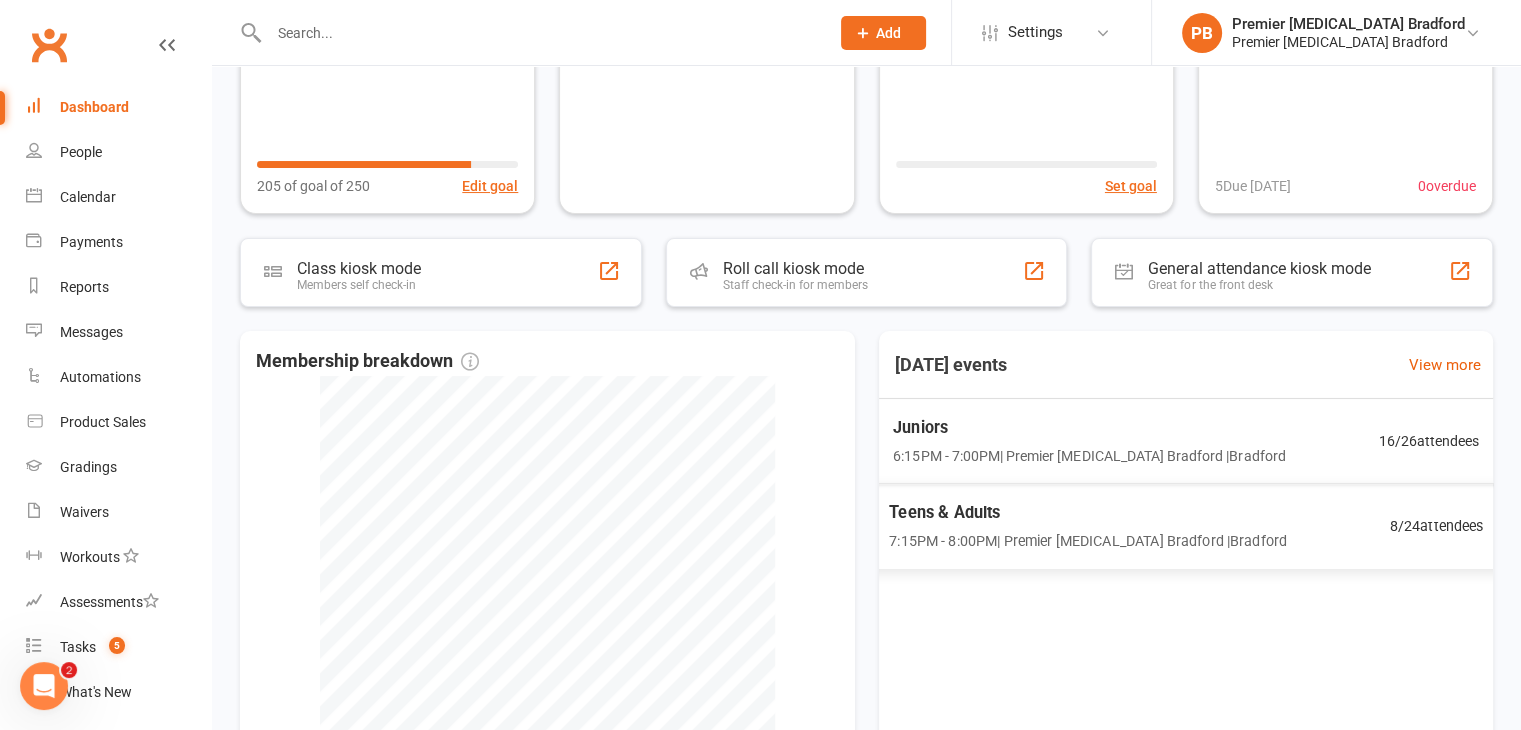 click on "Juniors" at bounding box center [1089, 428] 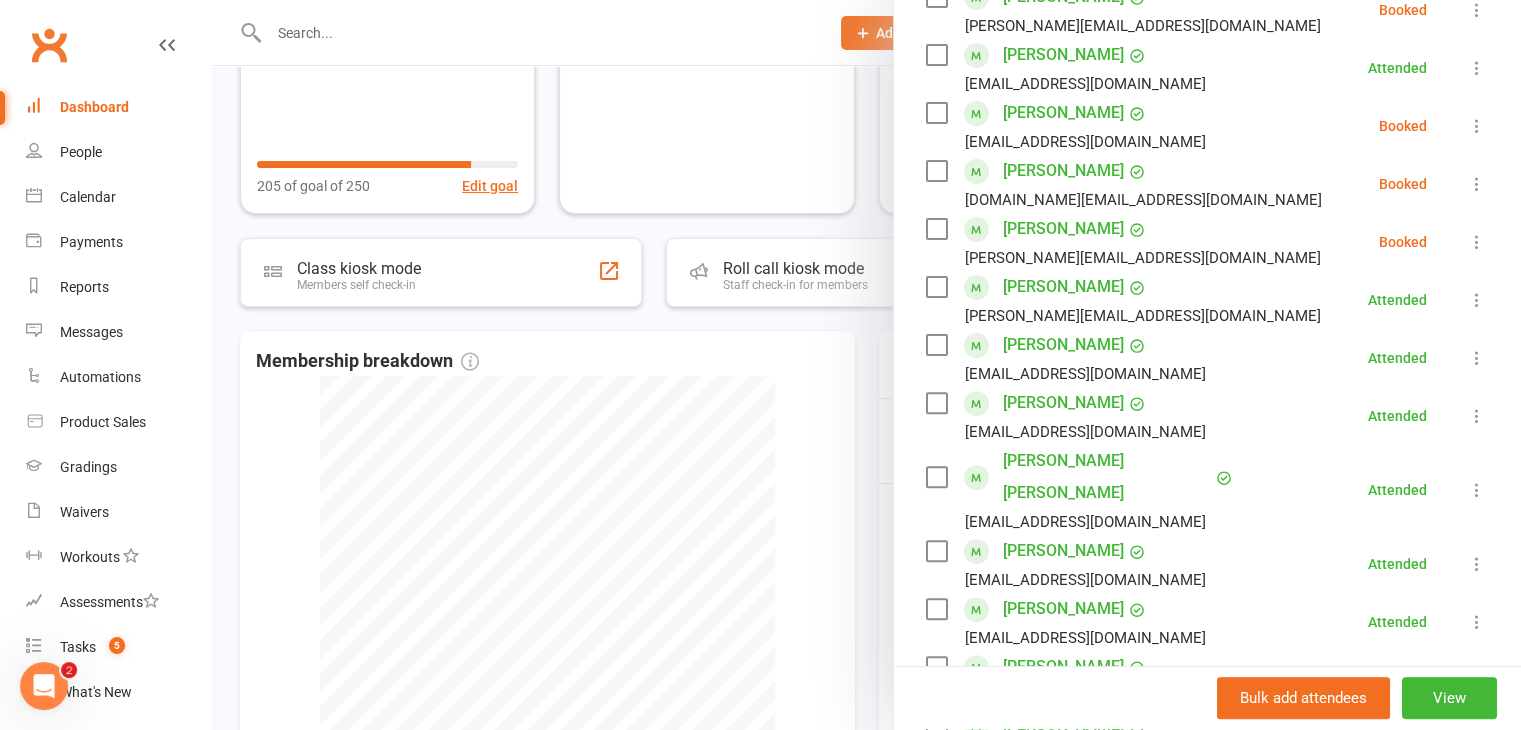 scroll, scrollTop: 600, scrollLeft: 0, axis: vertical 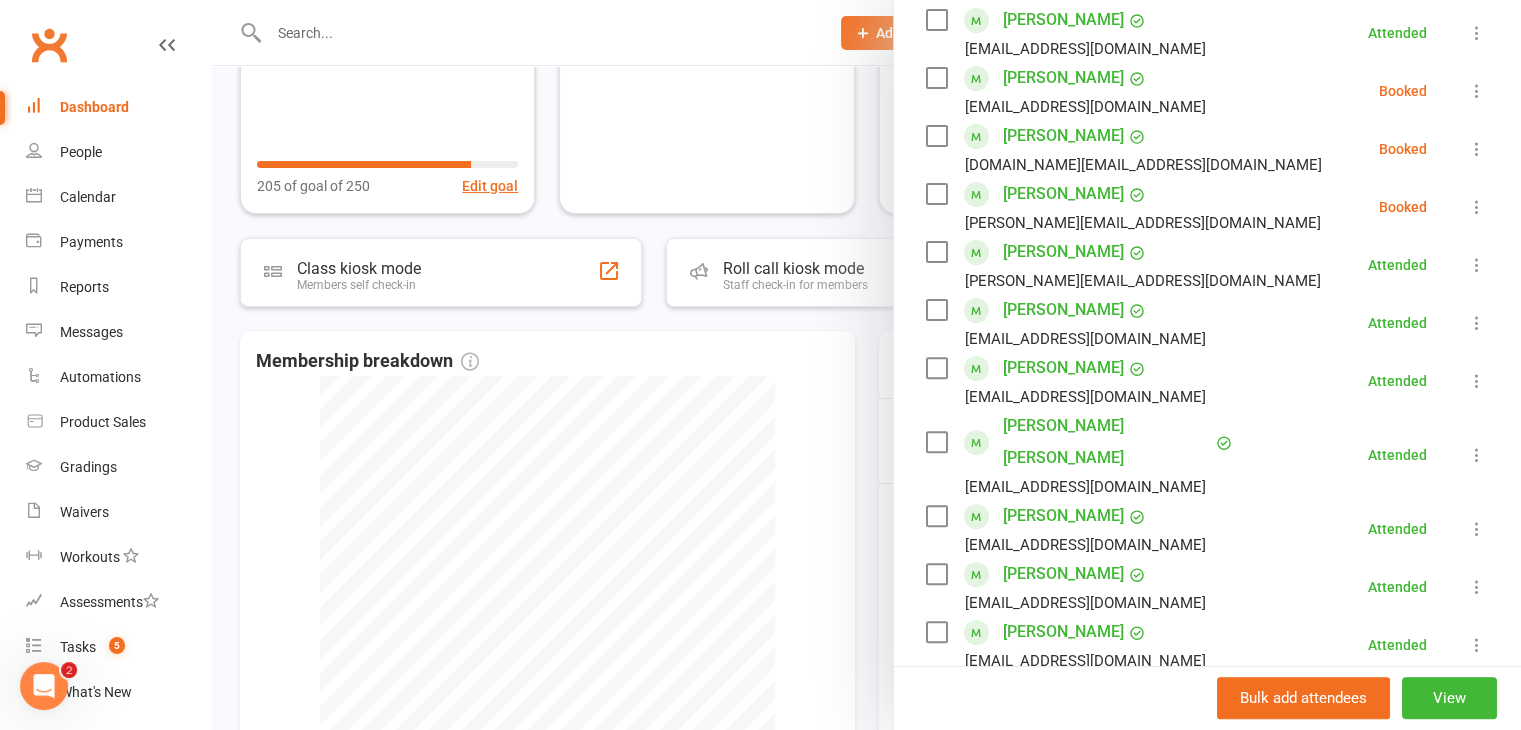 click on "[PERSON_NAME]" at bounding box center [1063, 368] 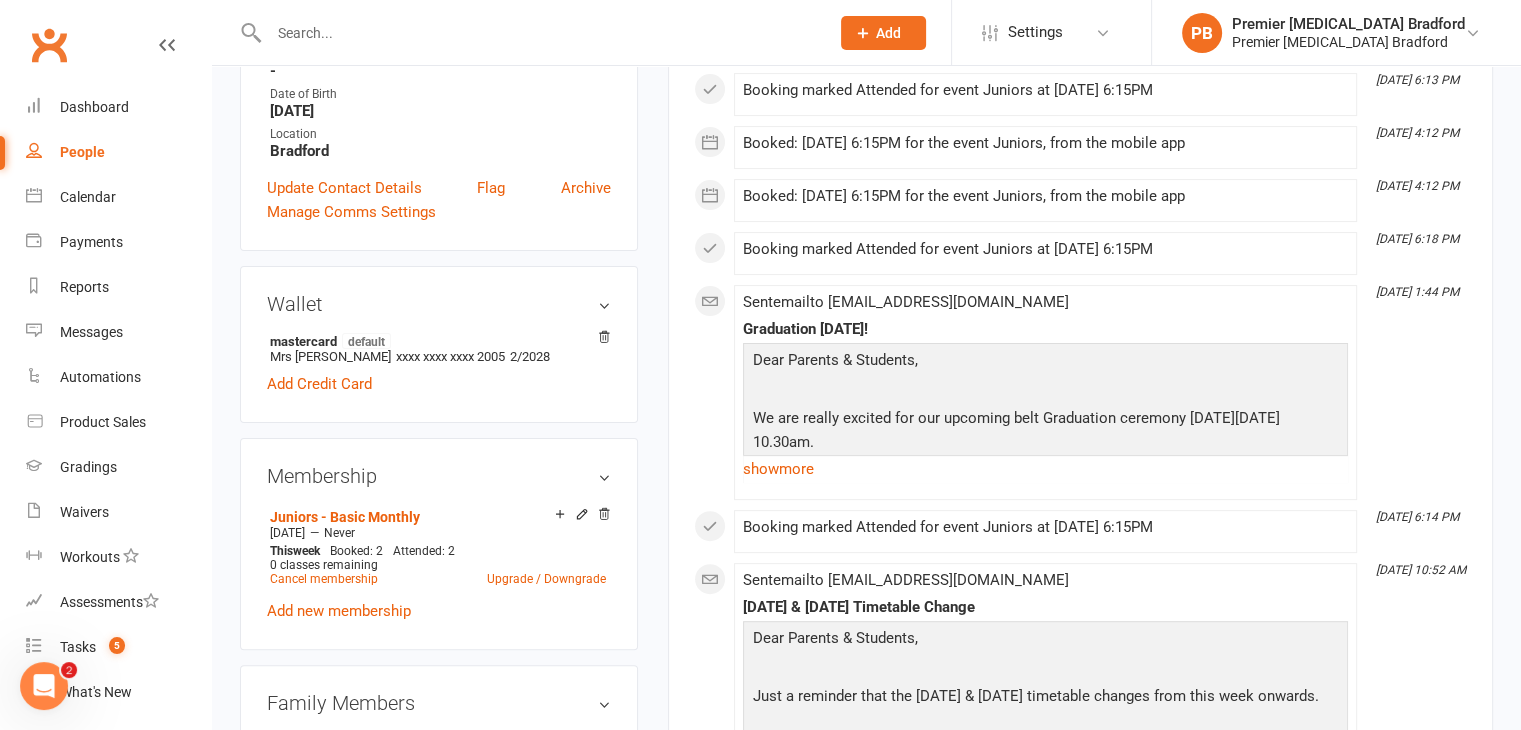 scroll, scrollTop: 500, scrollLeft: 0, axis: vertical 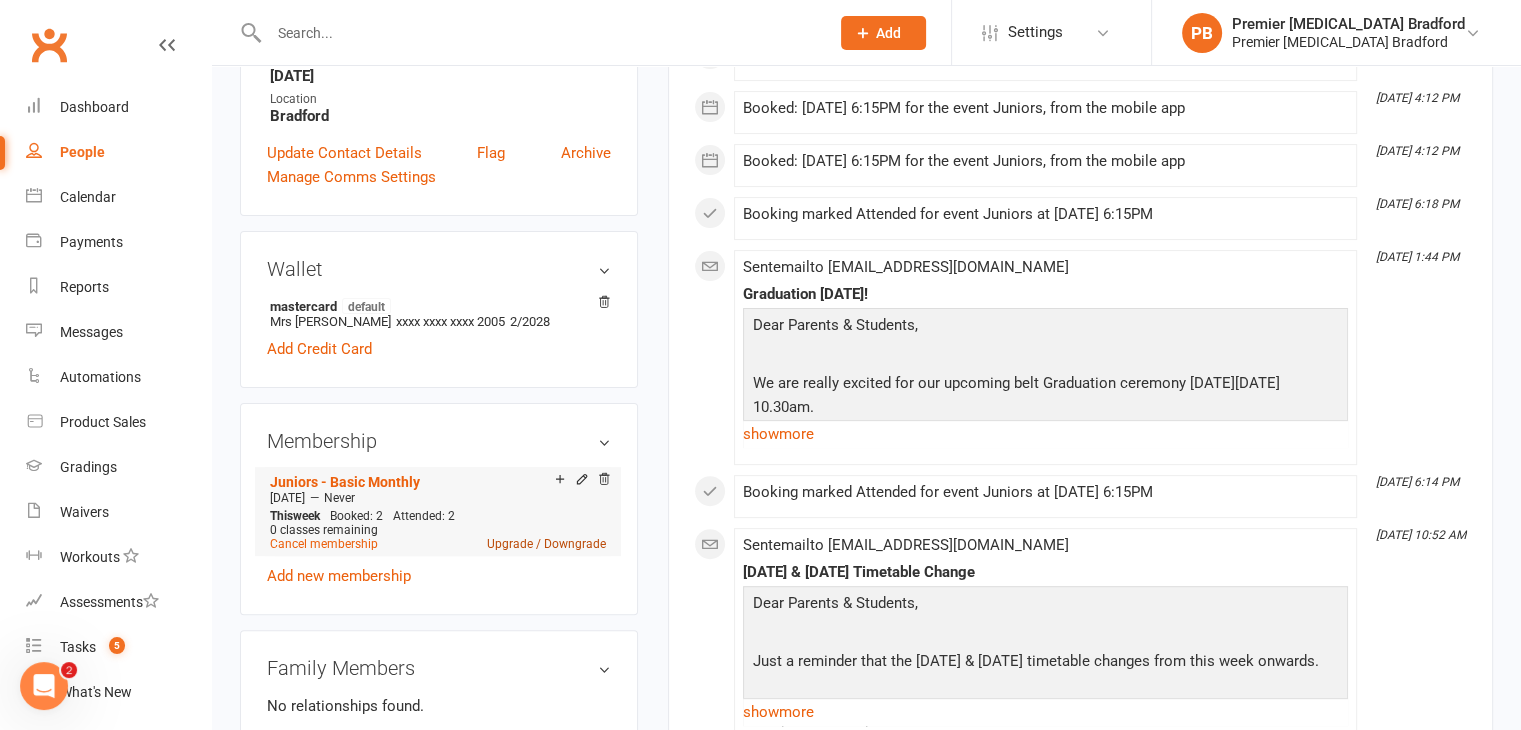 click on "Upgrade / Downgrade" at bounding box center (546, 544) 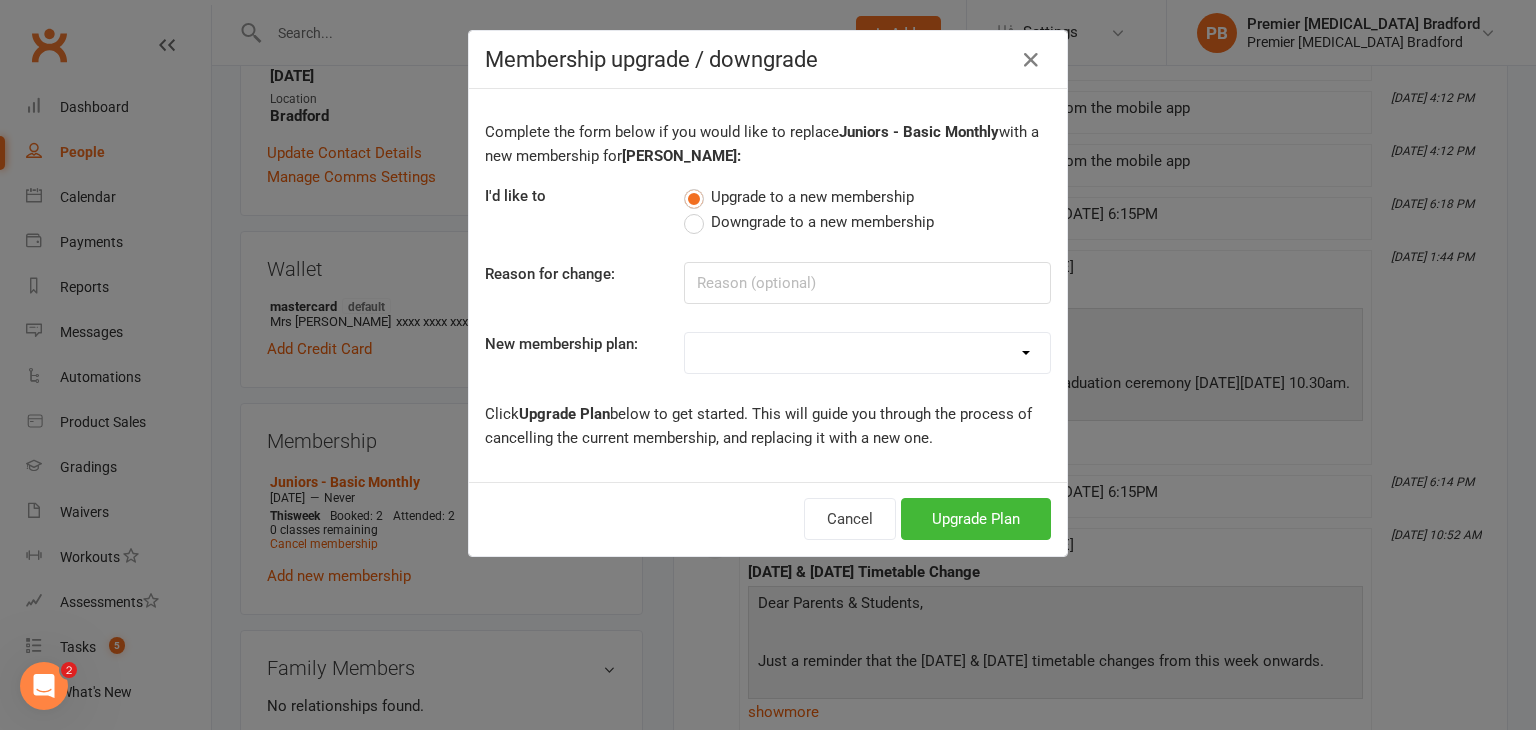 click on "Tiny Champs Juniors - Basic Monthly LiL Champs - Basic Monthly Lil Champs paid in full - Basic Lifetime member Juniors Teens / Adults Basic Monthly Lifetime Membership Teens/Adults Teens/Adults Black Belt Training - Monthly Juniors paid in full BBT Juniors - Black Belt Training Monthly Lil Champs BBT Monthly Juniors Leadership Training Juniors - Premier Paid In Full Lifetime Membership LC Juniors Premier Training - Monthly Lil Champs - PIF BBT Teens/Adults BBT PIF" at bounding box center [867, 353] 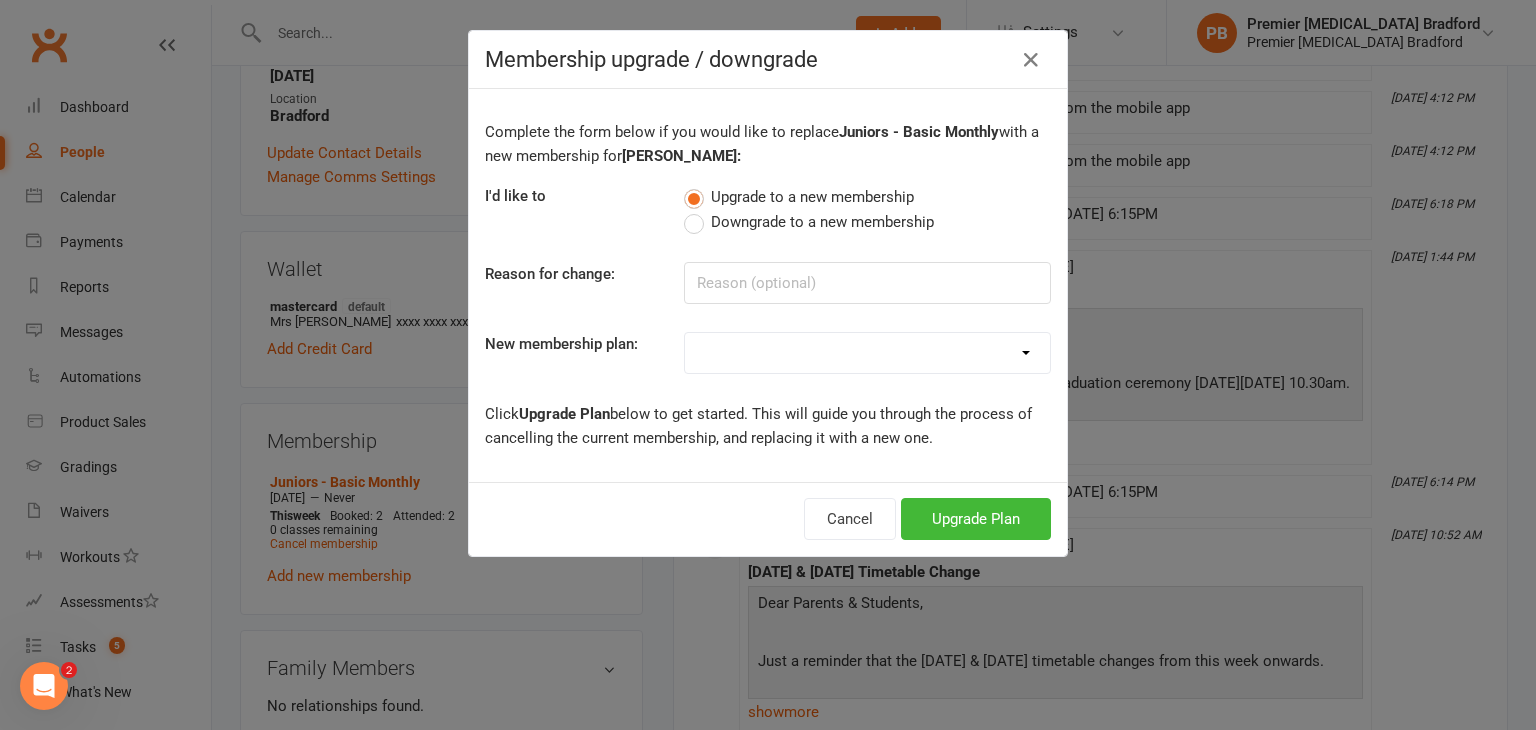 select on "9" 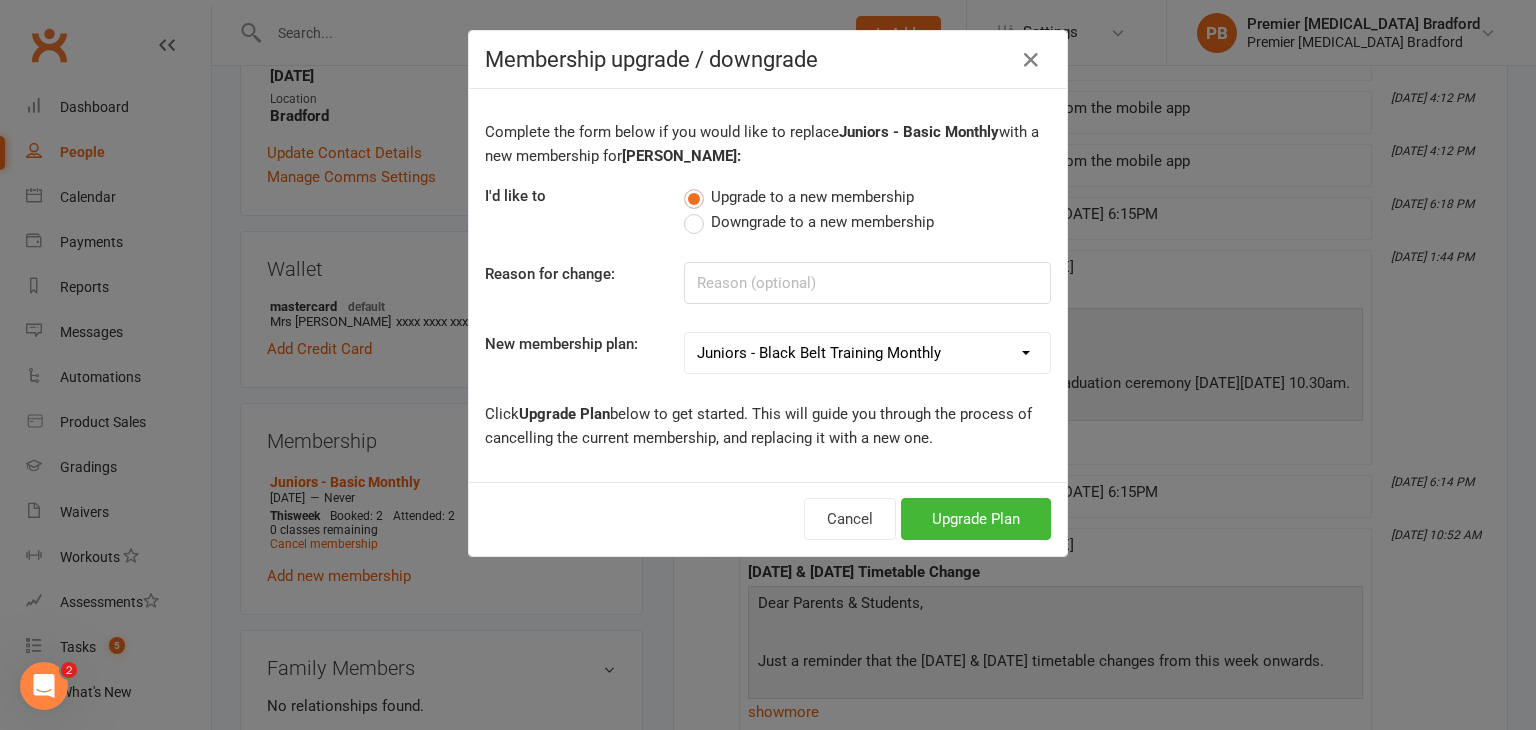 click on "Tiny Champs Juniors - Basic Monthly LiL Champs - Basic Monthly Lil Champs paid in full - Basic Lifetime member Juniors Teens / Adults Basic Monthly Lifetime Membership Teens/Adults Teens/Adults Black Belt Training - Monthly Juniors paid in full BBT Juniors - Black Belt Training Monthly Lil Champs BBT Monthly Juniors Leadership Training Juniors - Premier Paid In Full Lifetime Membership LC Juniors Premier Training - Monthly Lil Champs - PIF BBT Teens/Adults BBT PIF" at bounding box center [867, 353] 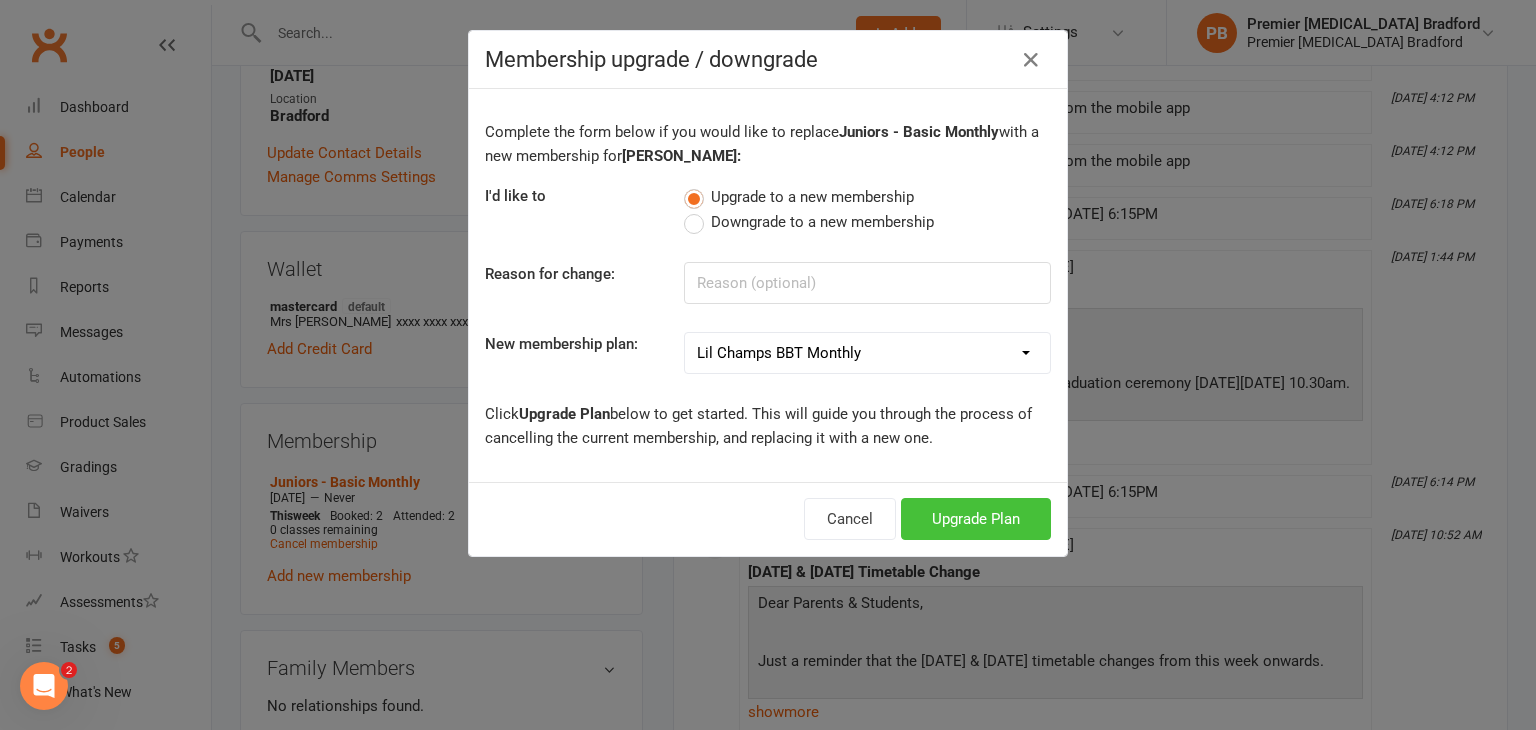 click on "Upgrade Plan" at bounding box center [976, 519] 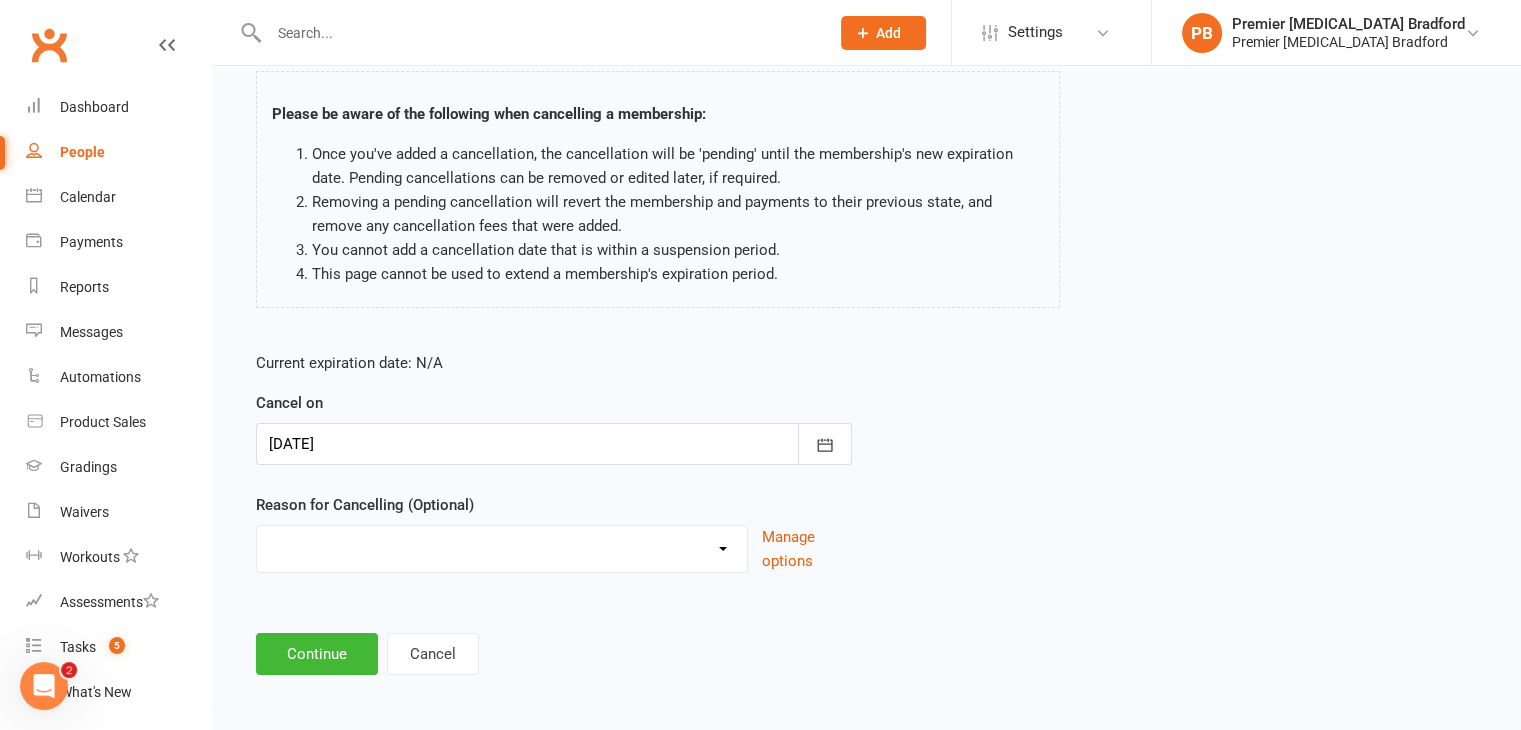 scroll, scrollTop: 132, scrollLeft: 0, axis: vertical 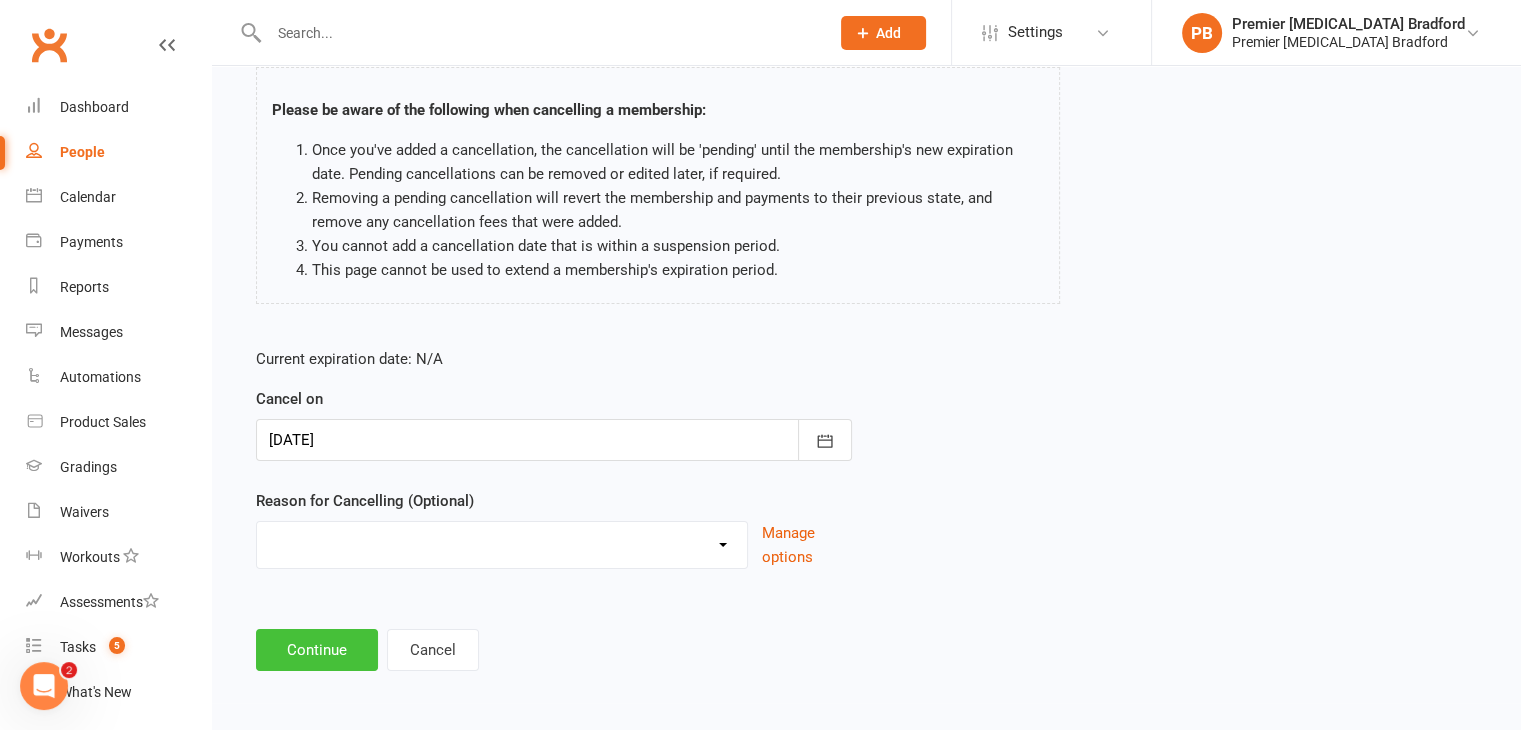 click on "Continue" at bounding box center [317, 650] 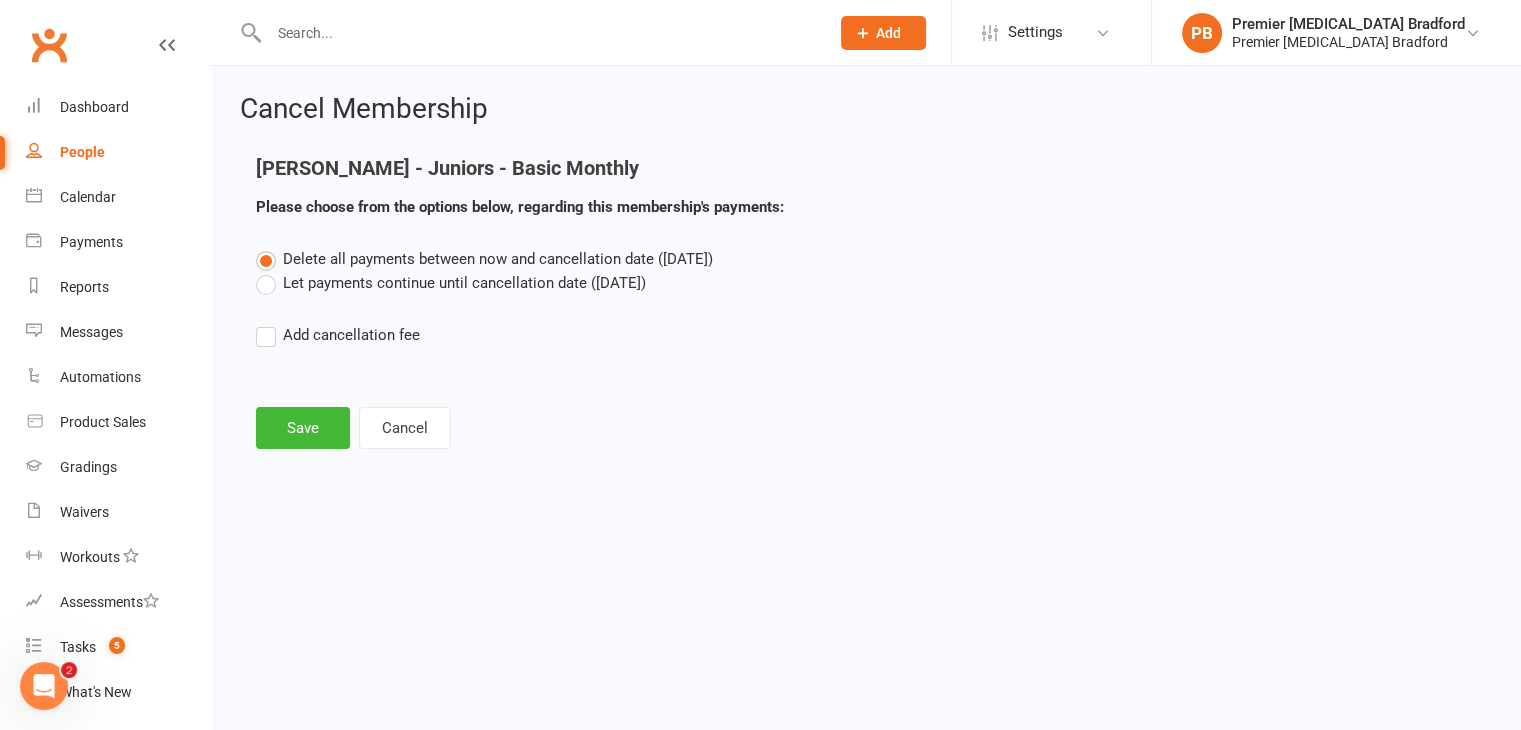scroll, scrollTop: 0, scrollLeft: 0, axis: both 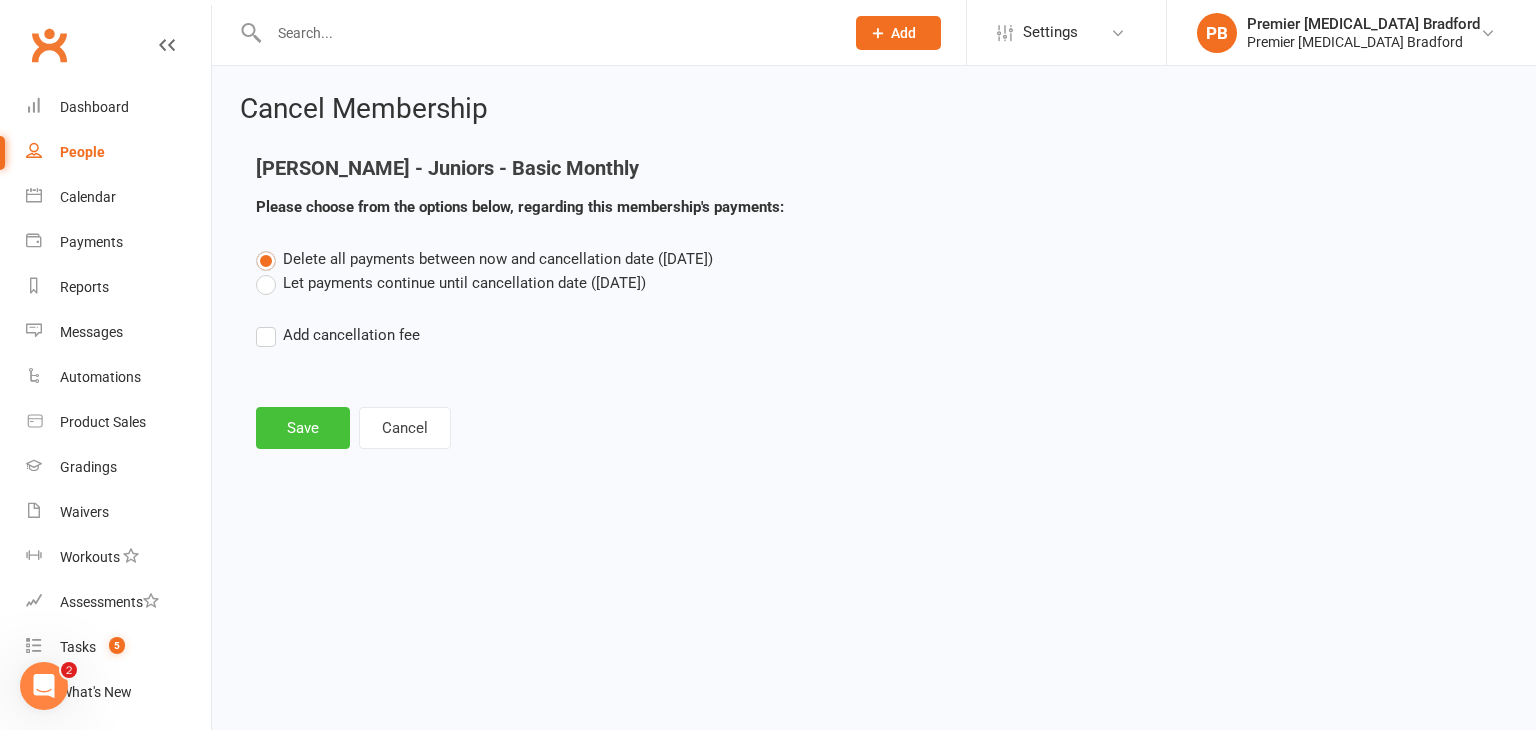 click on "Save" at bounding box center [303, 428] 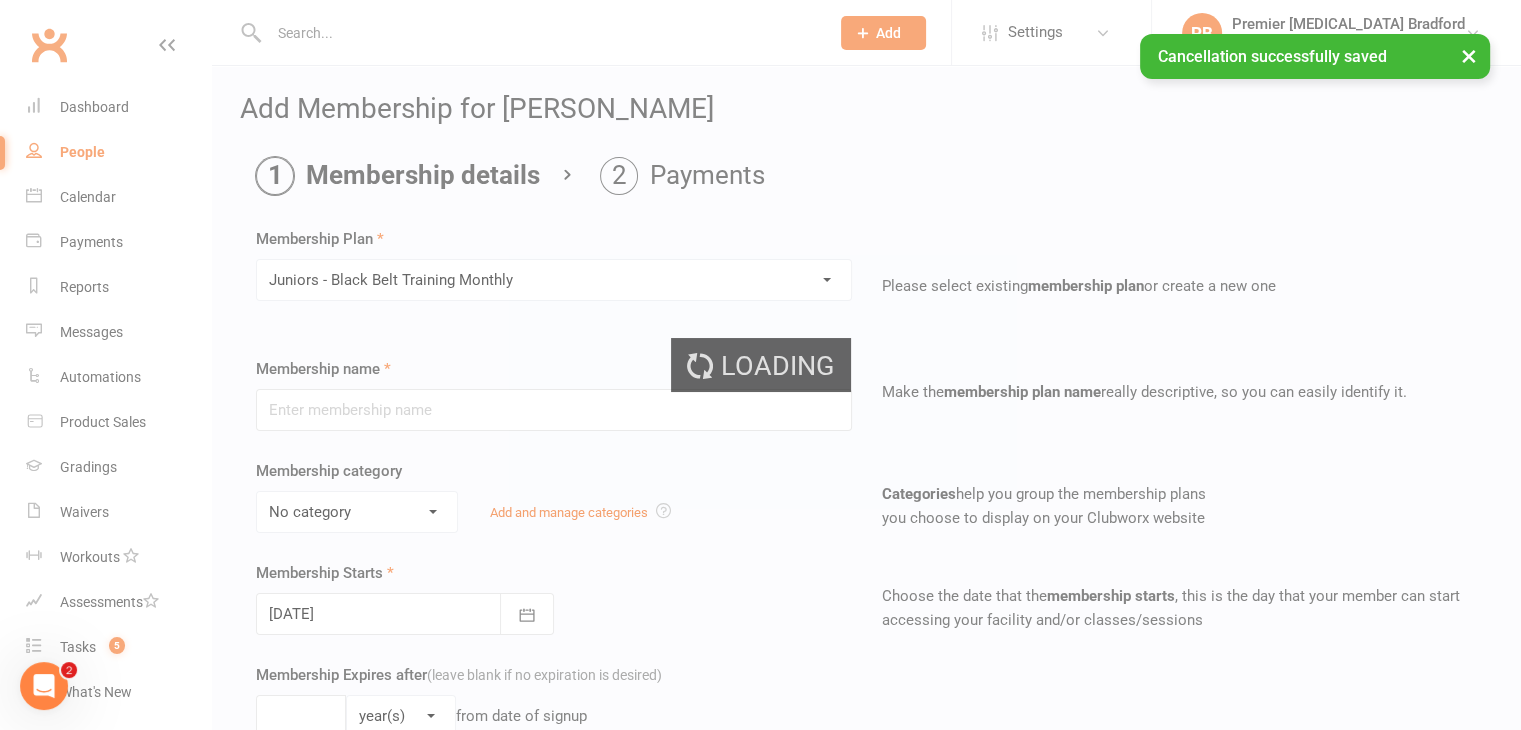 type on "Juniors - Black Belt Training Monthly" 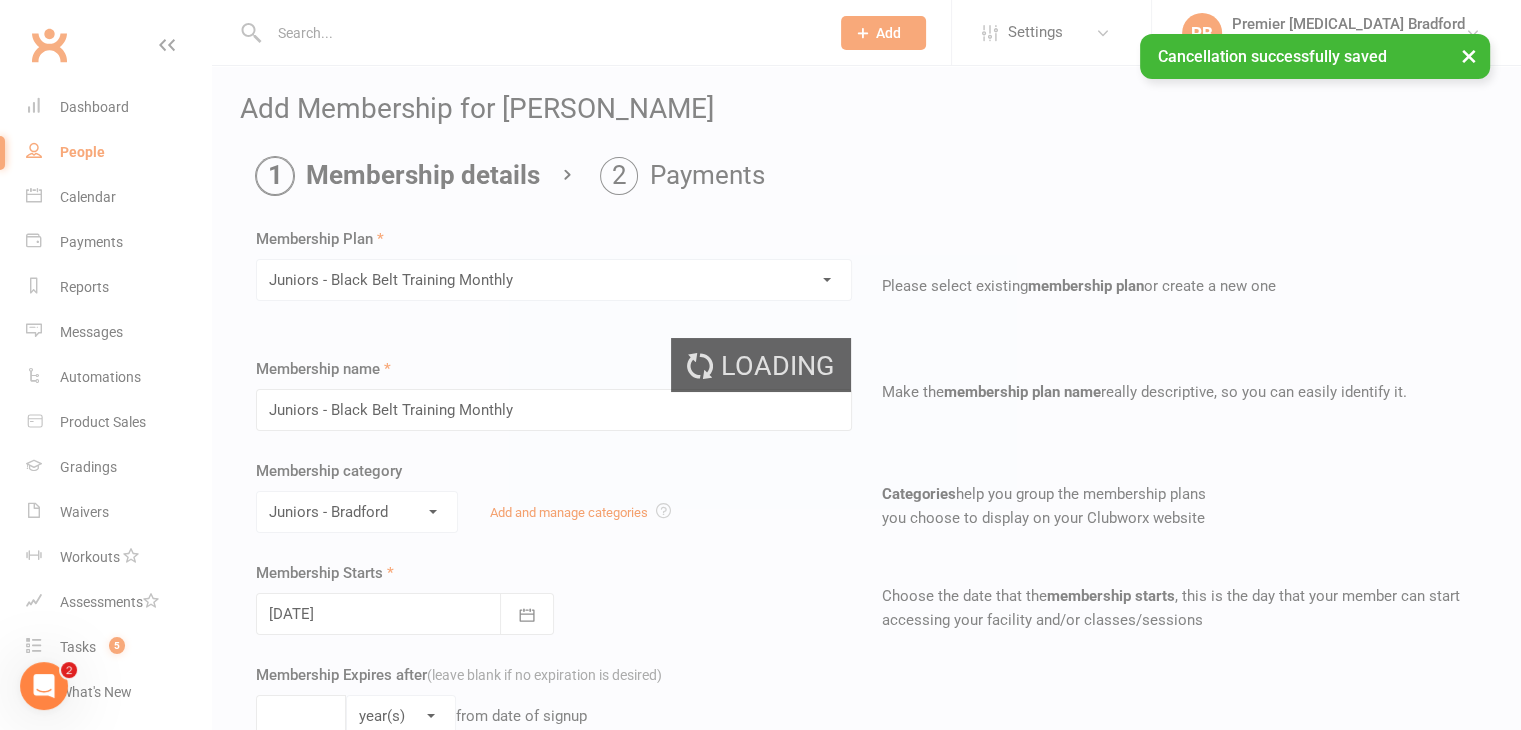 type on "3" 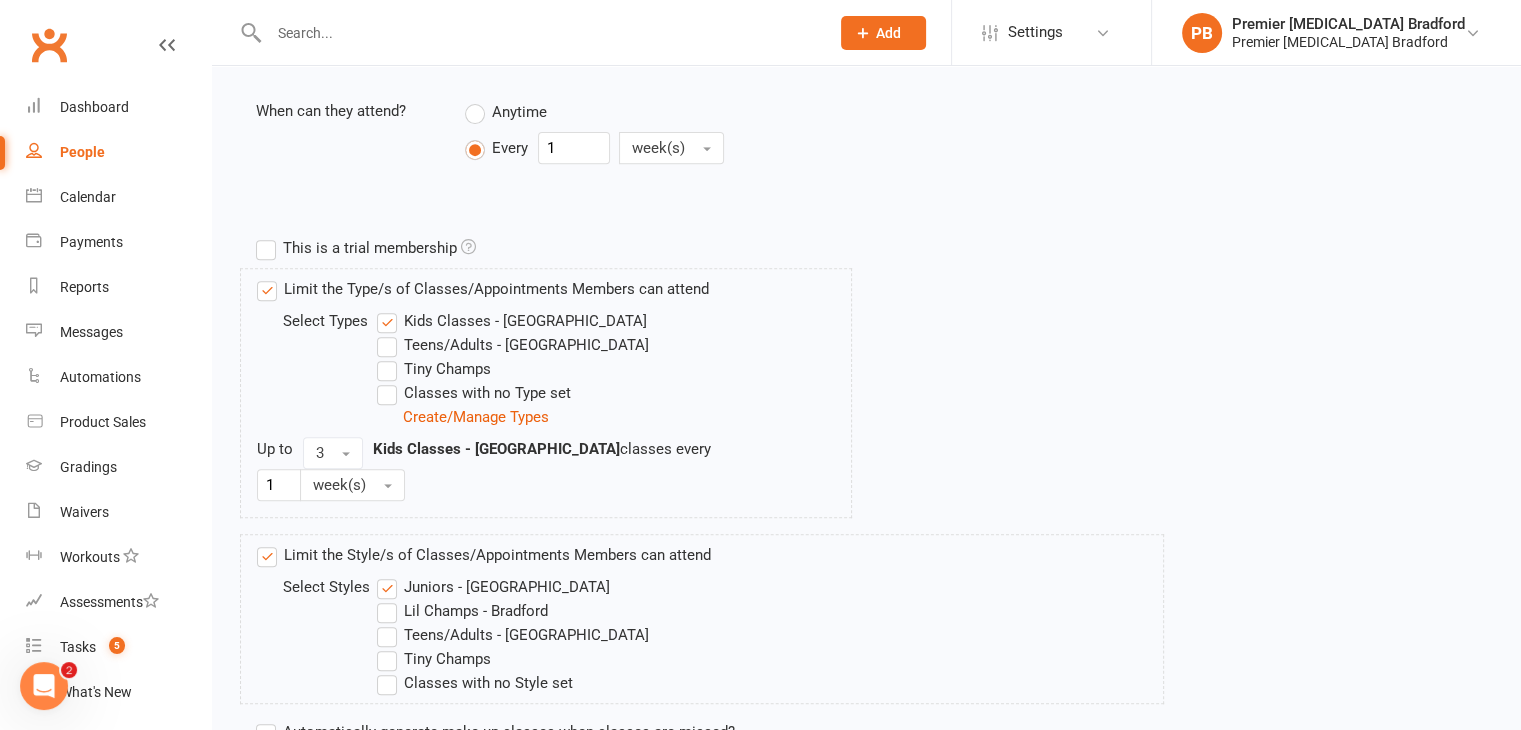 scroll, scrollTop: 944, scrollLeft: 0, axis: vertical 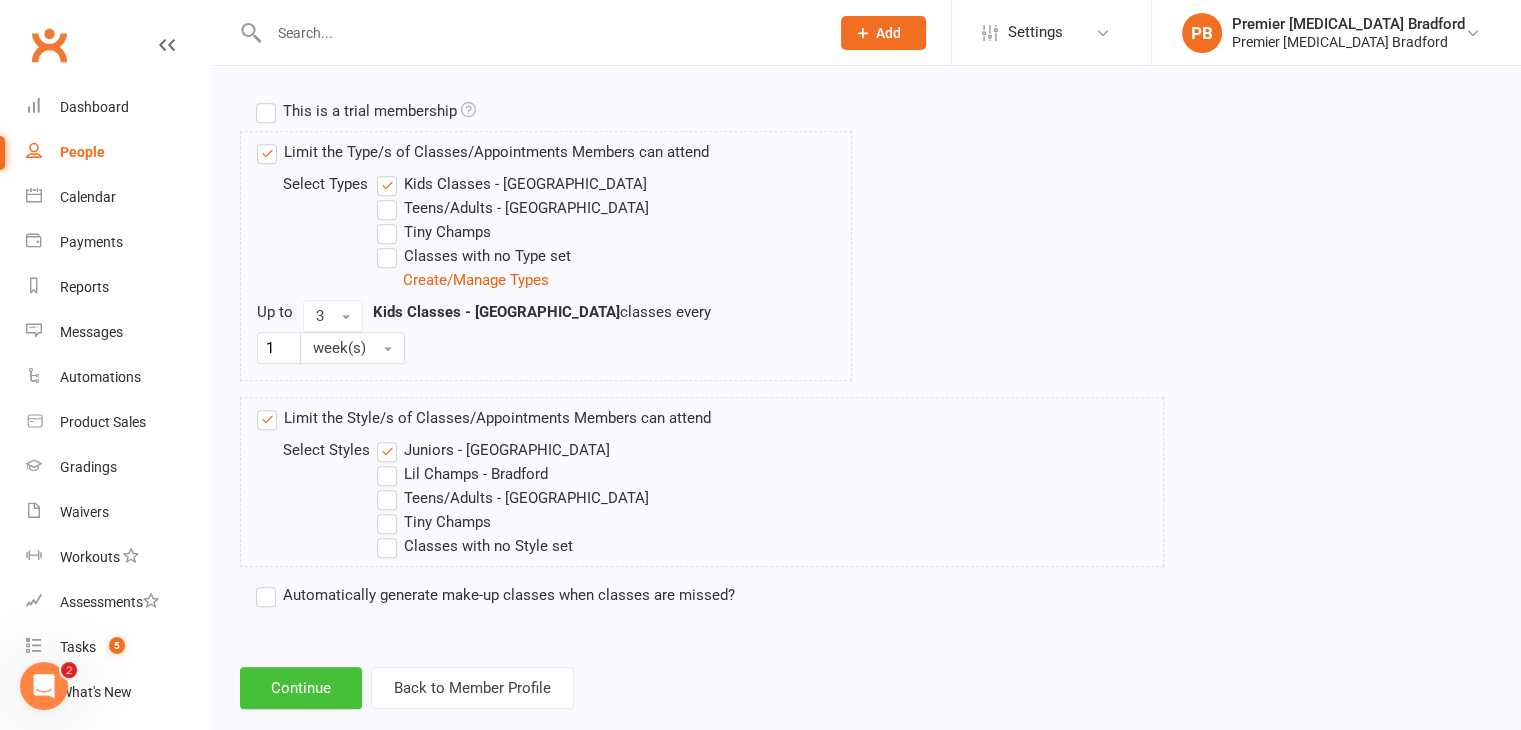 click on "Continue" at bounding box center (301, 688) 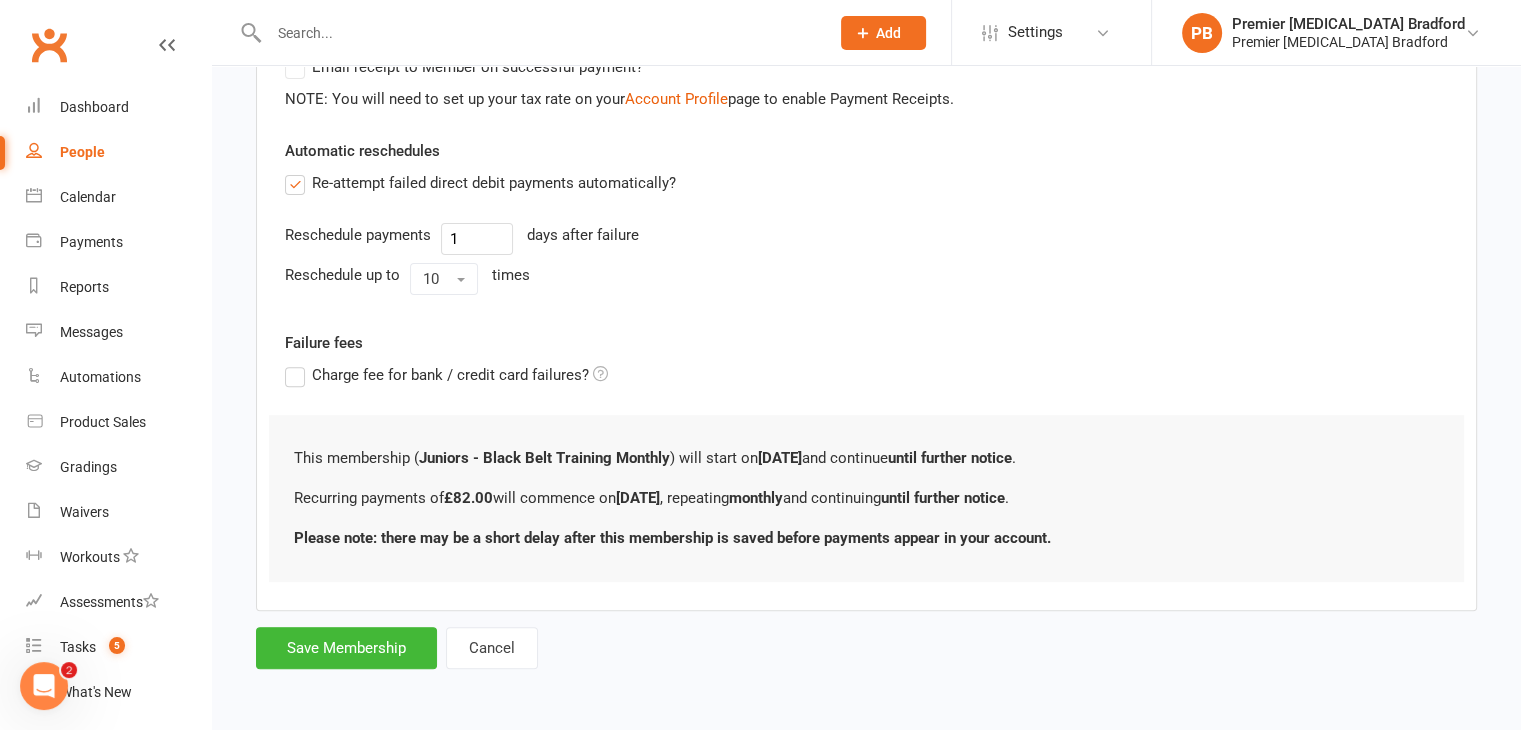 scroll, scrollTop: 0, scrollLeft: 0, axis: both 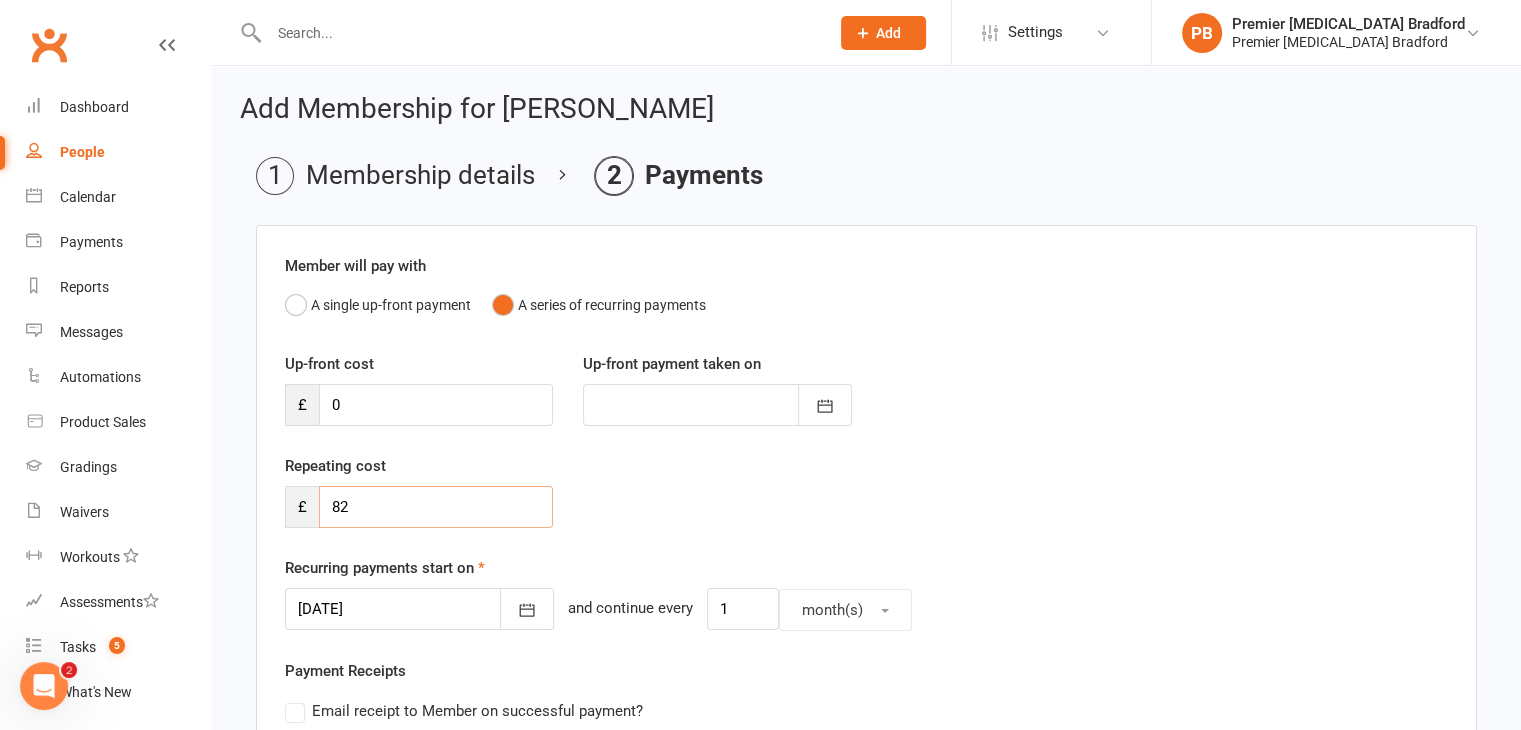 click on "82" at bounding box center (436, 507) 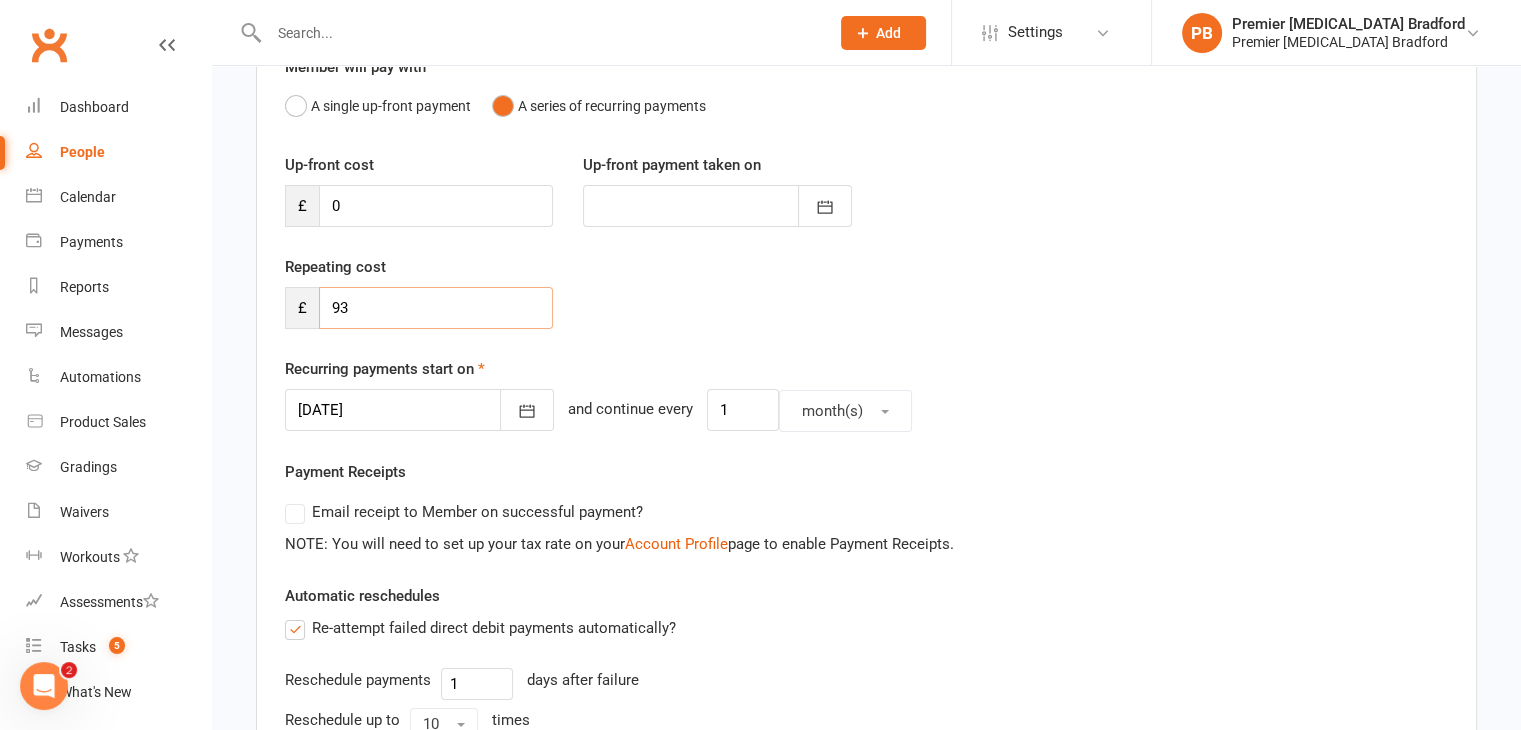 scroll, scrollTop: 200, scrollLeft: 0, axis: vertical 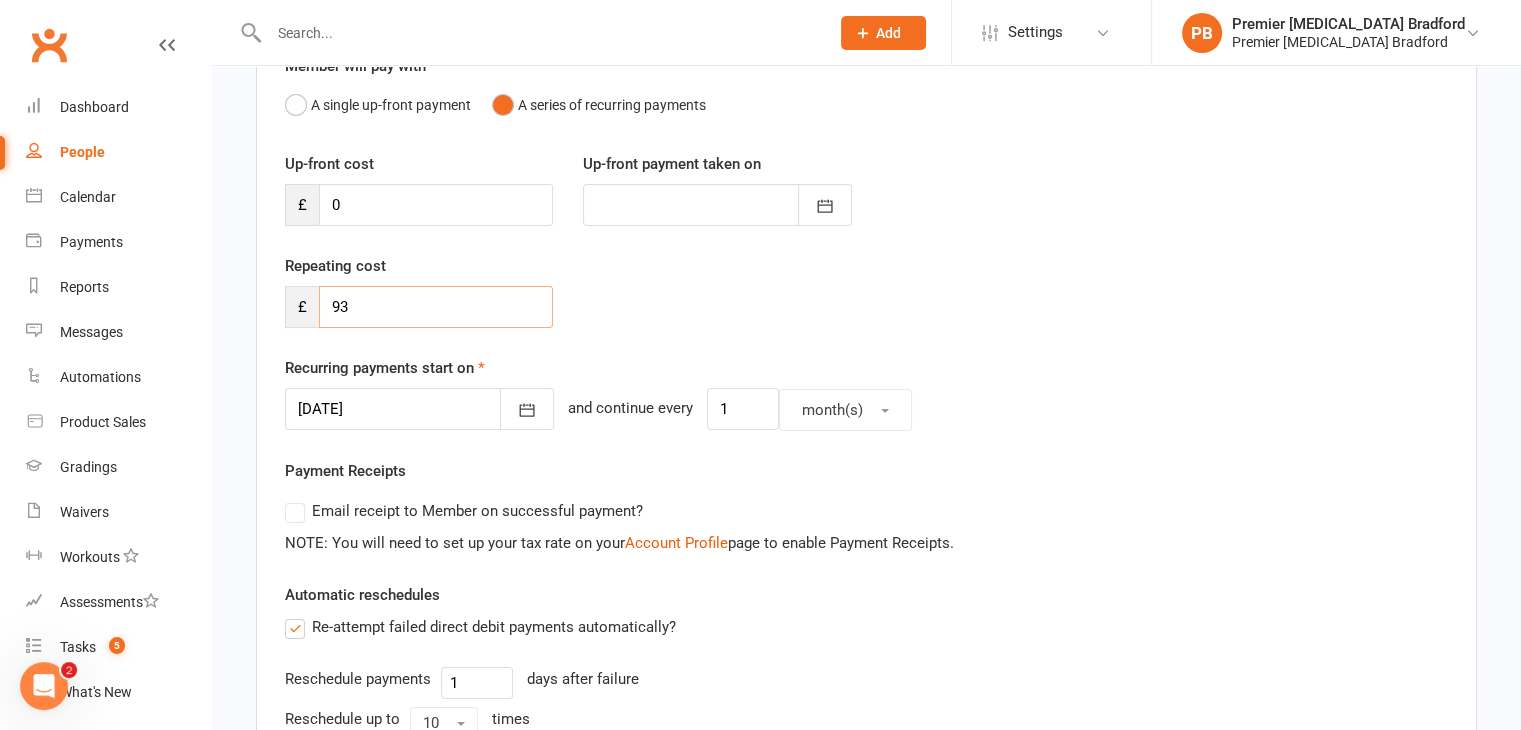 type on "93" 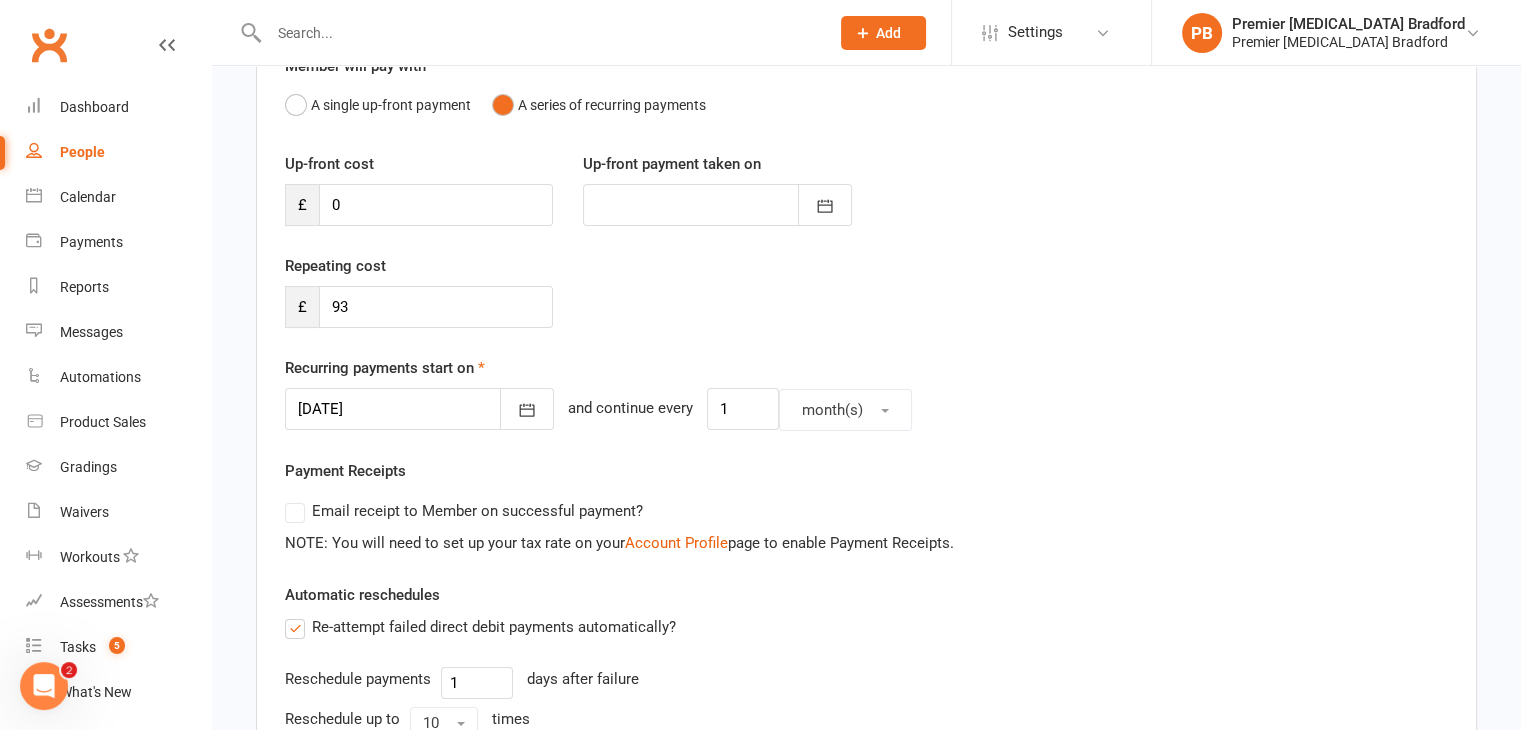 click at bounding box center [419, 409] 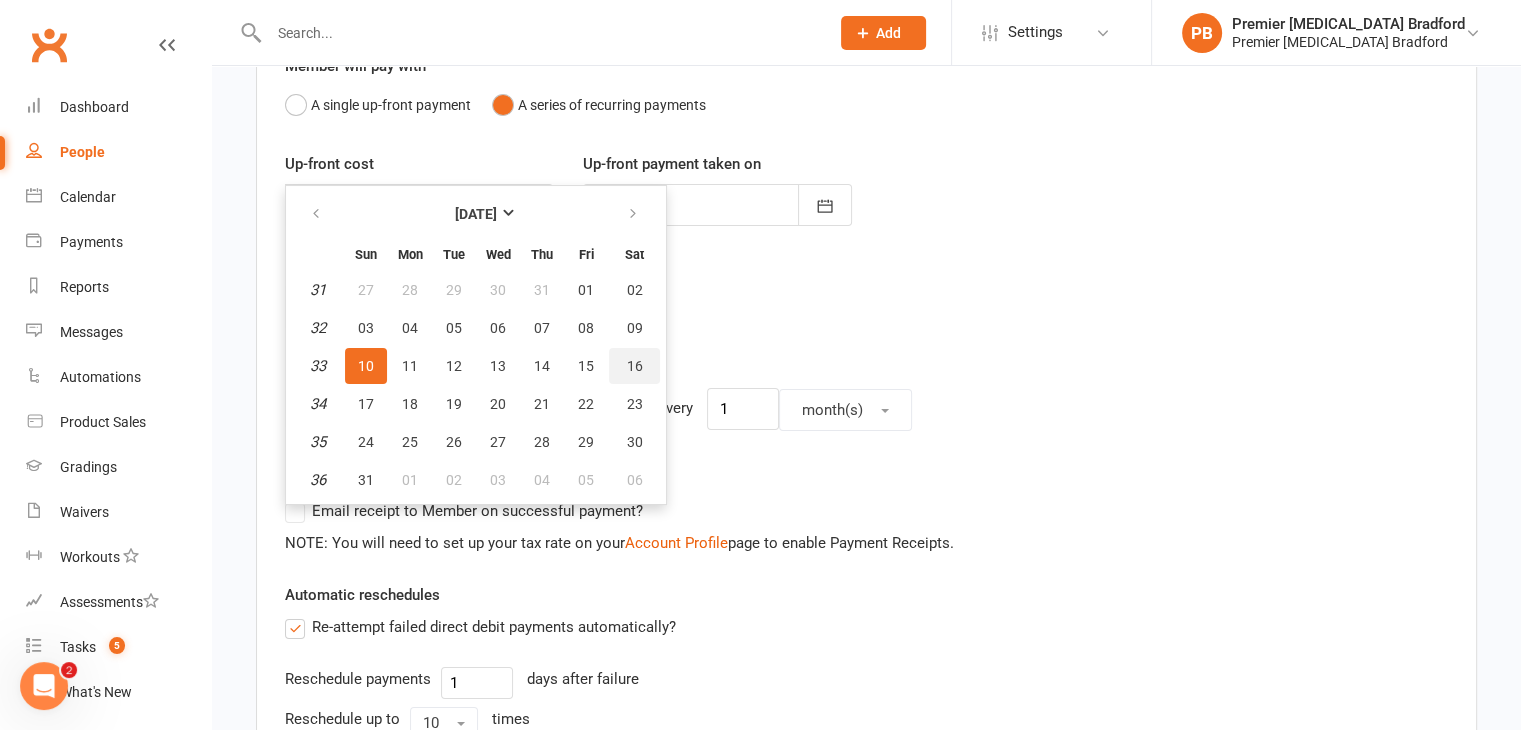 click on "16" at bounding box center [635, 366] 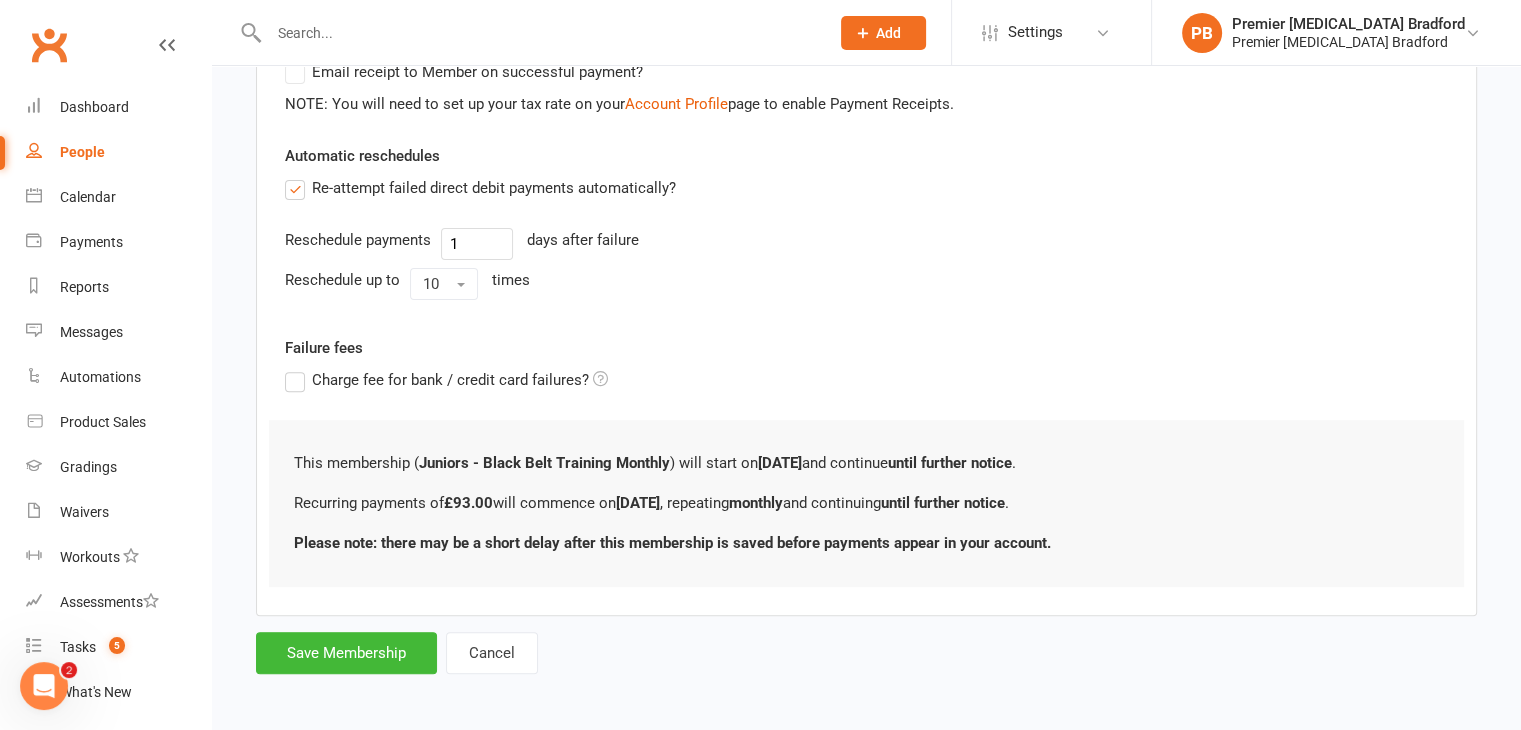 scroll, scrollTop: 641, scrollLeft: 0, axis: vertical 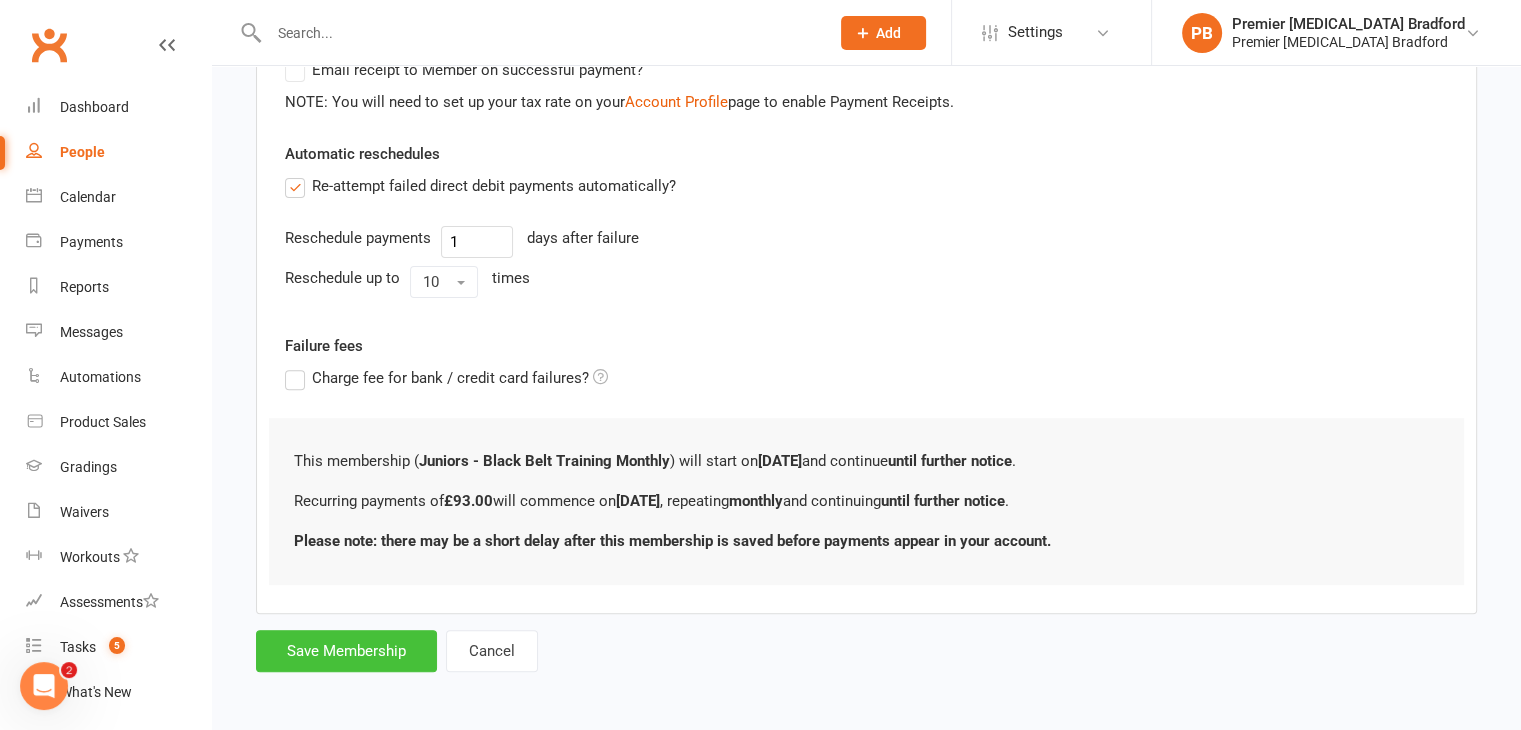 click on "Save Membership" at bounding box center (346, 651) 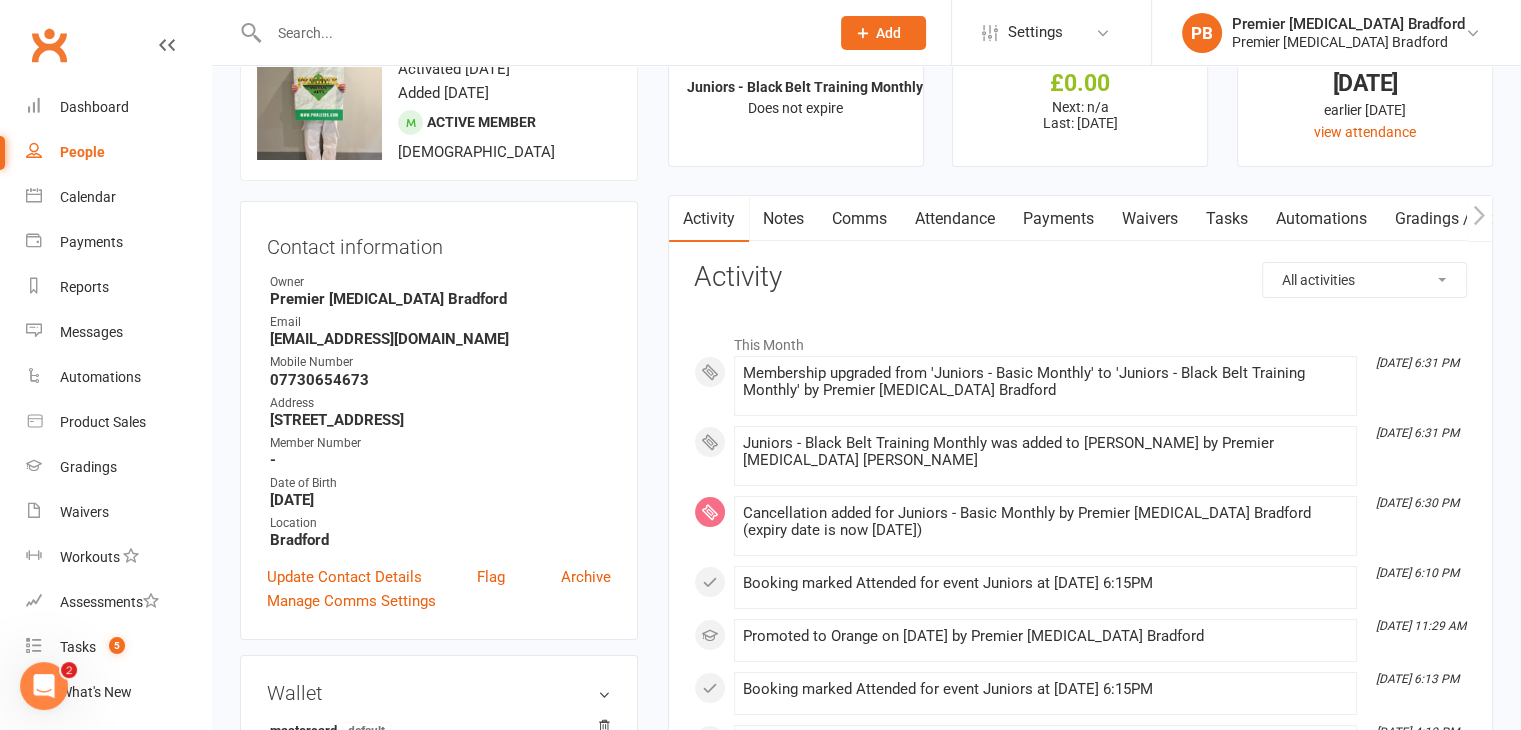 scroll, scrollTop: 0, scrollLeft: 0, axis: both 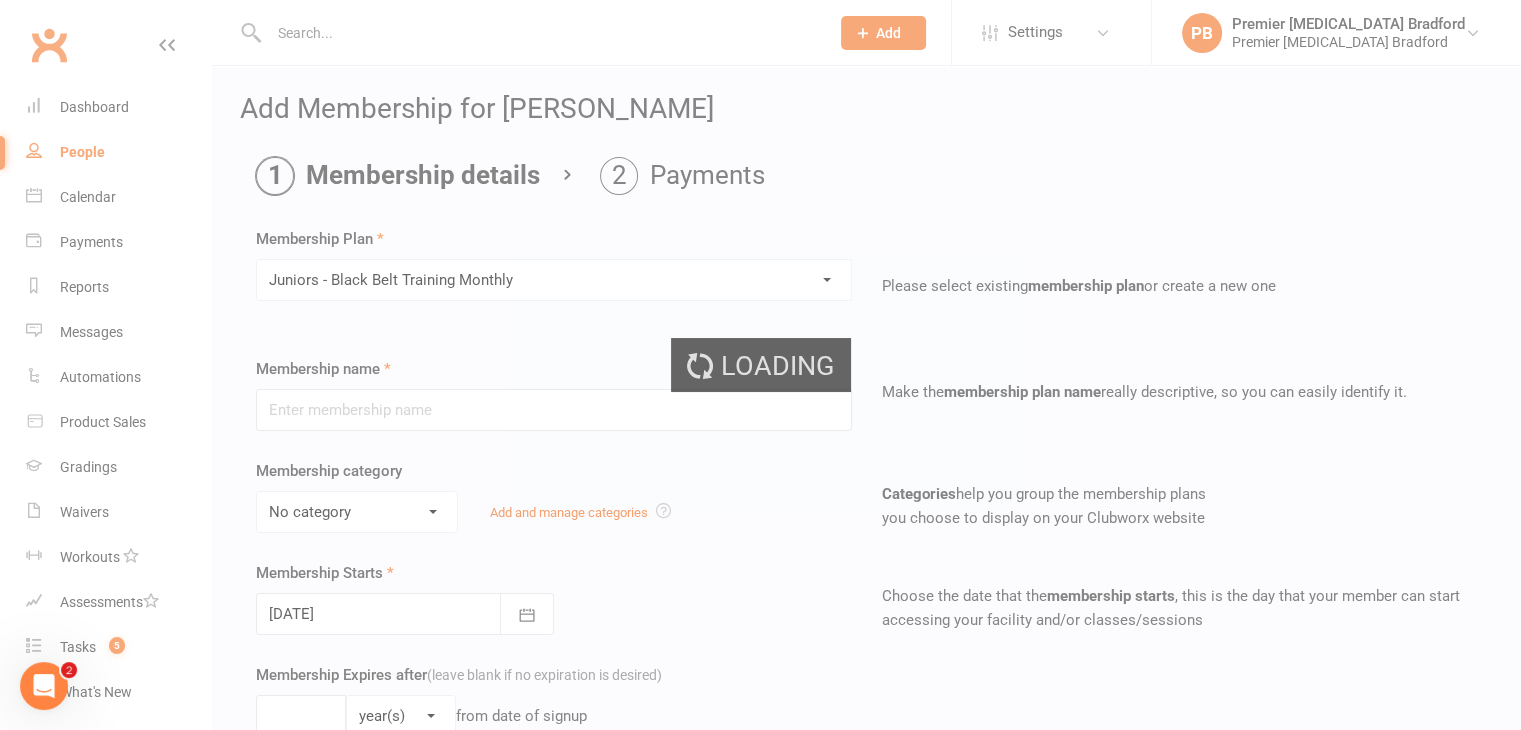 type on "Juniors - Black Belt Training Monthly" 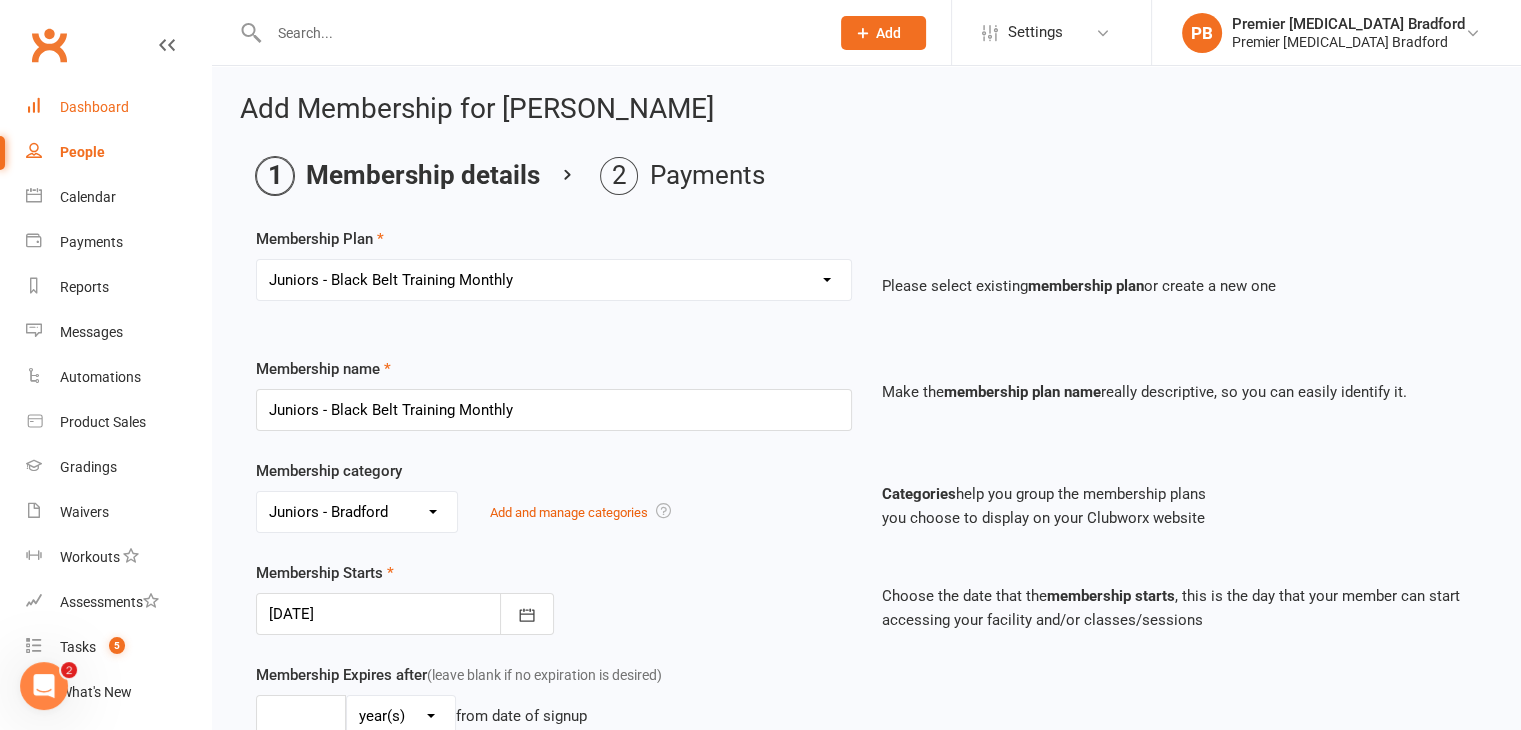click on "Dashboard" at bounding box center (94, 107) 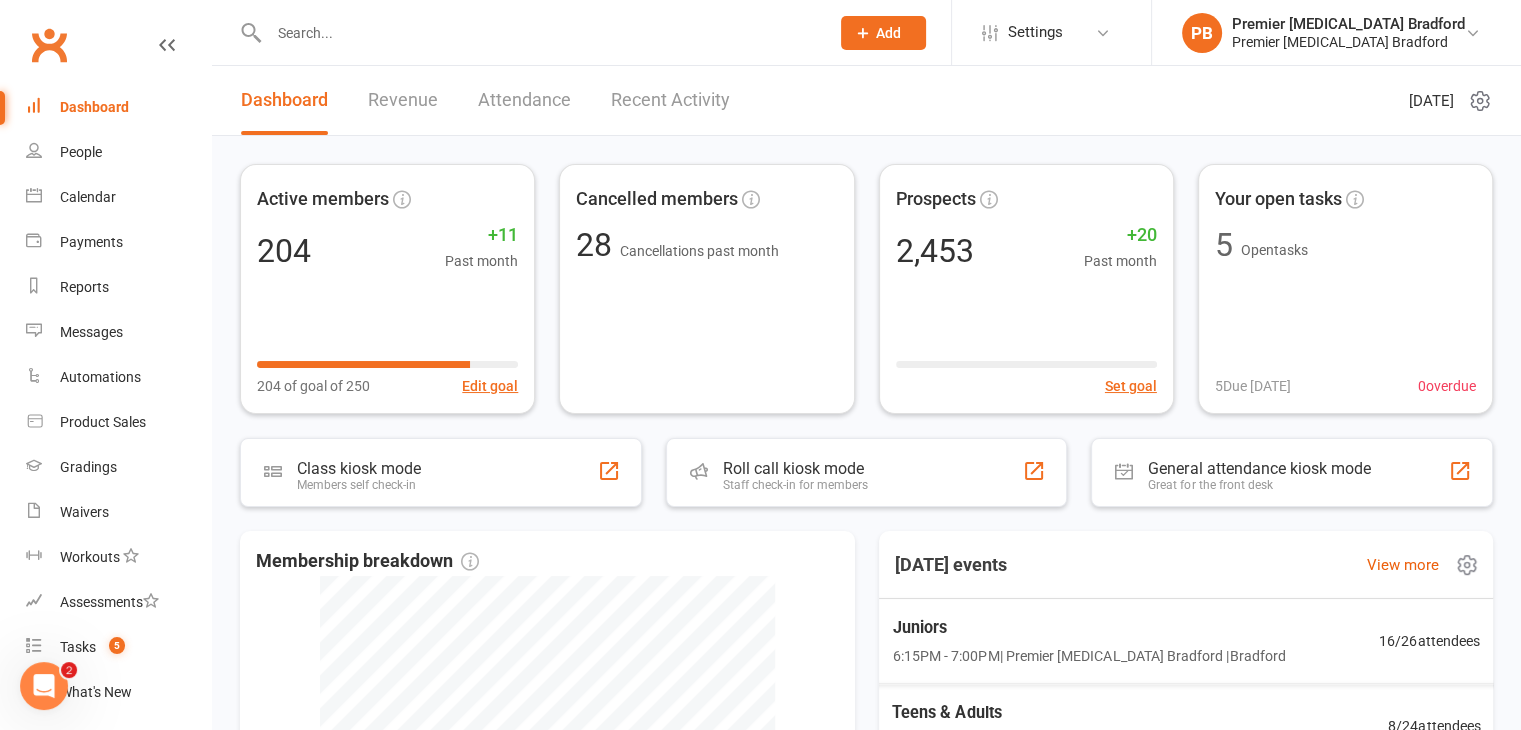 click on "6:15PM - 7:00PM  |   Premier [MEDICAL_DATA] Bradford |  [GEOGRAPHIC_DATA]" at bounding box center [1088, 655] 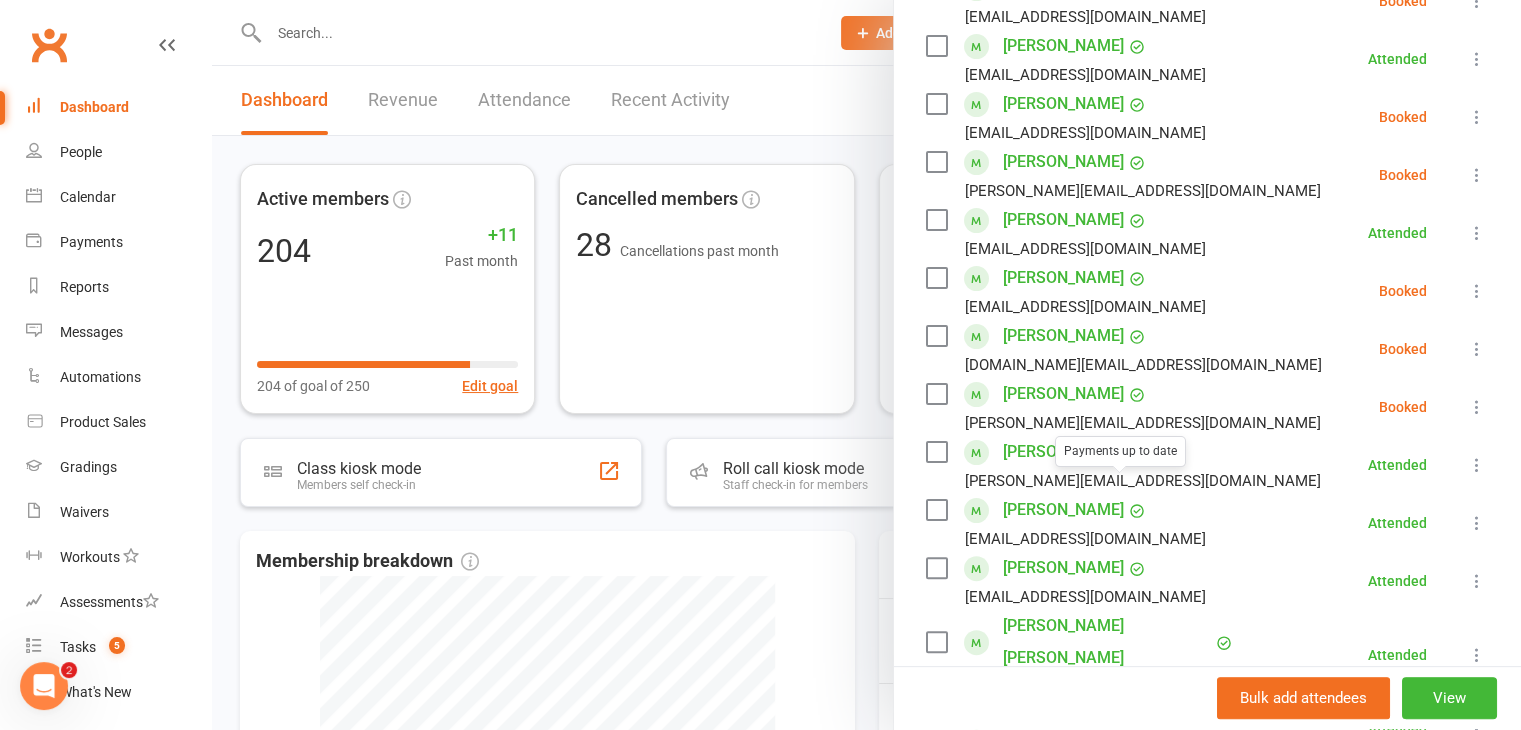 scroll, scrollTop: 300, scrollLeft: 0, axis: vertical 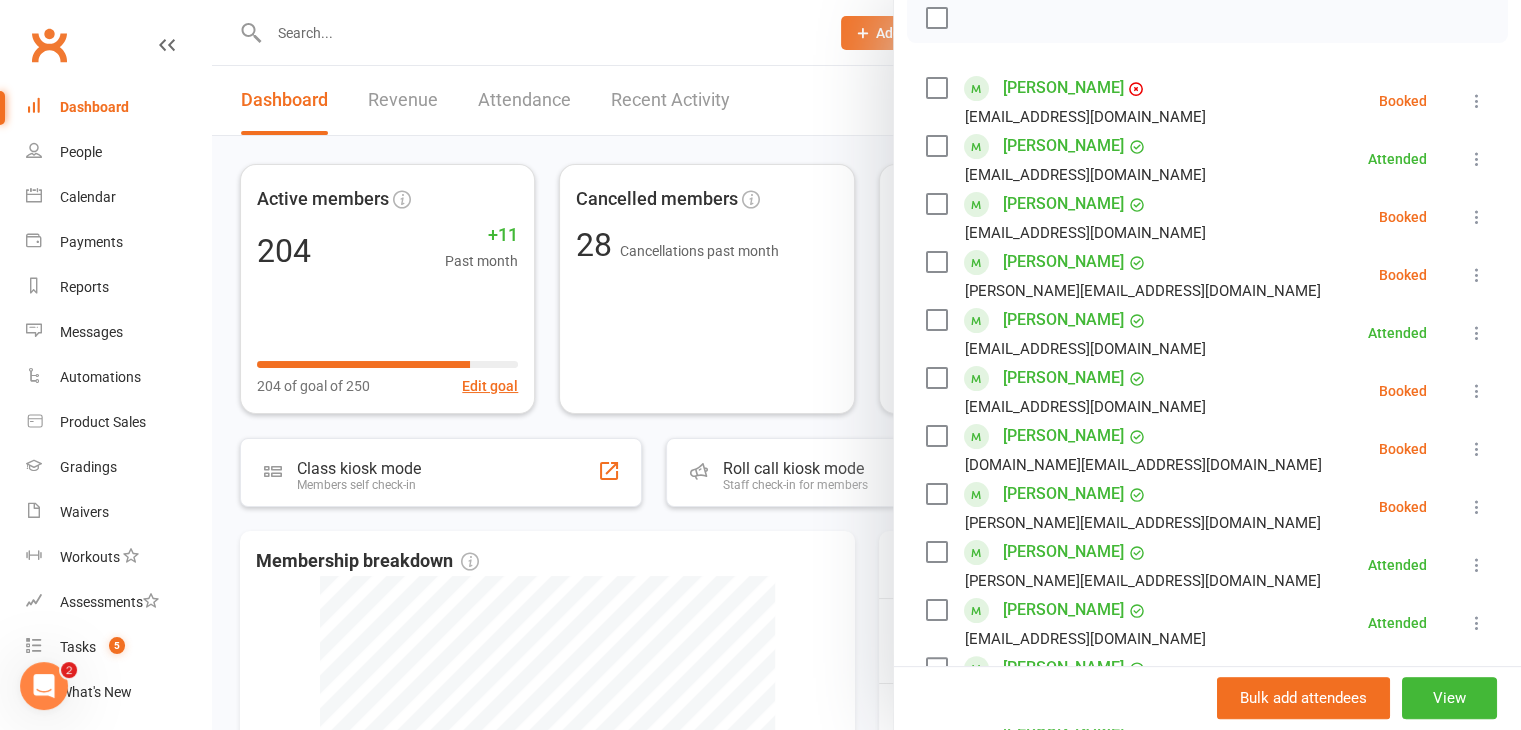 click at bounding box center (936, 378) 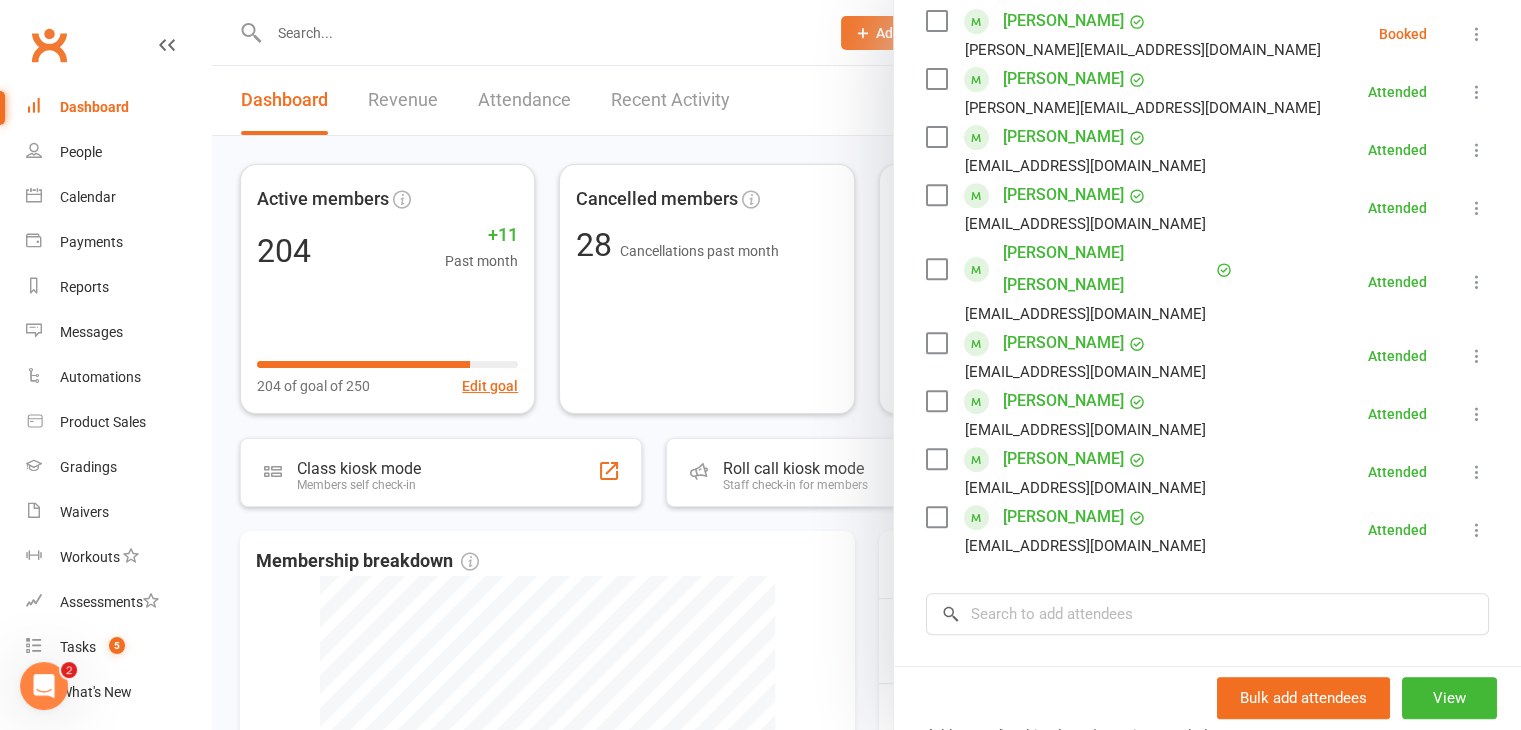 scroll, scrollTop: 900, scrollLeft: 0, axis: vertical 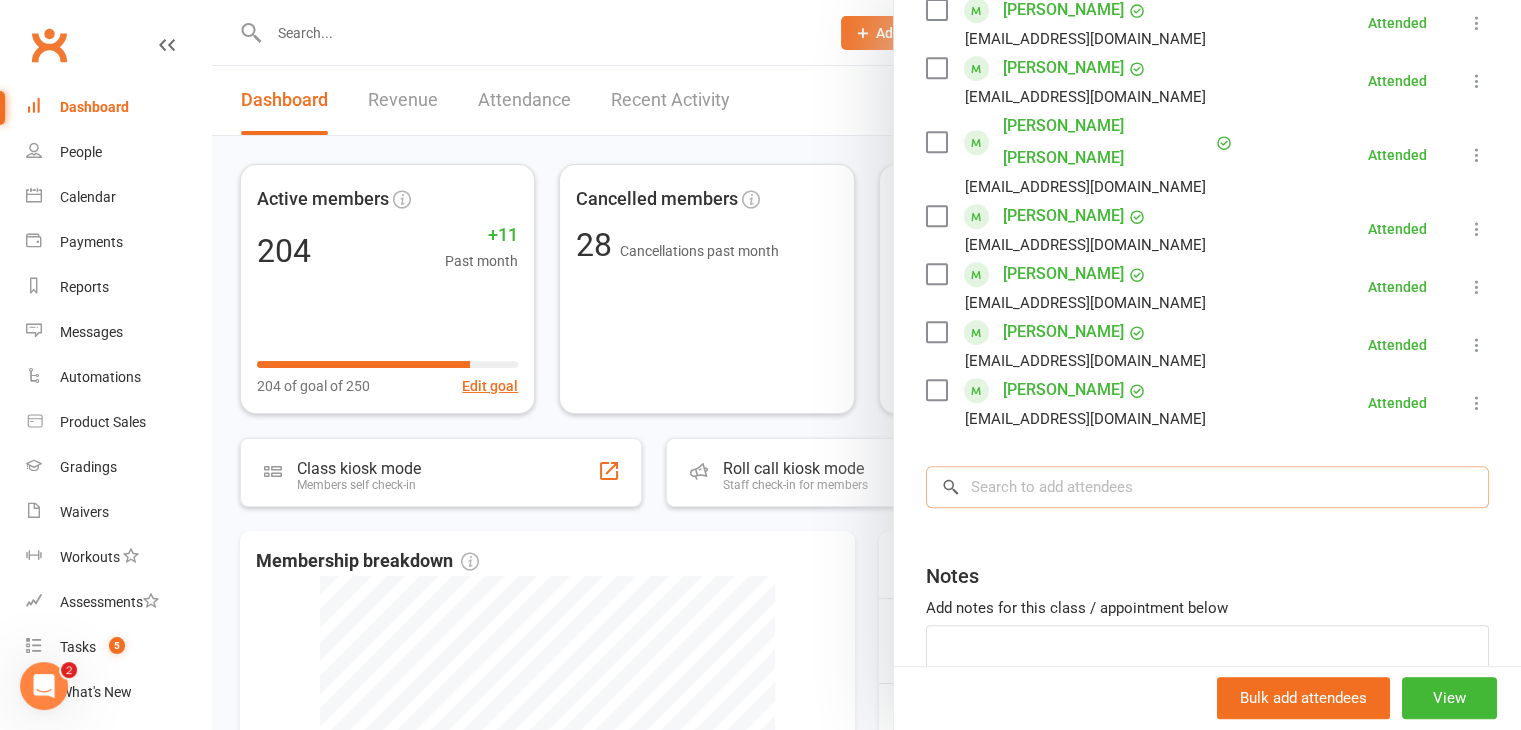 click at bounding box center [1207, 487] 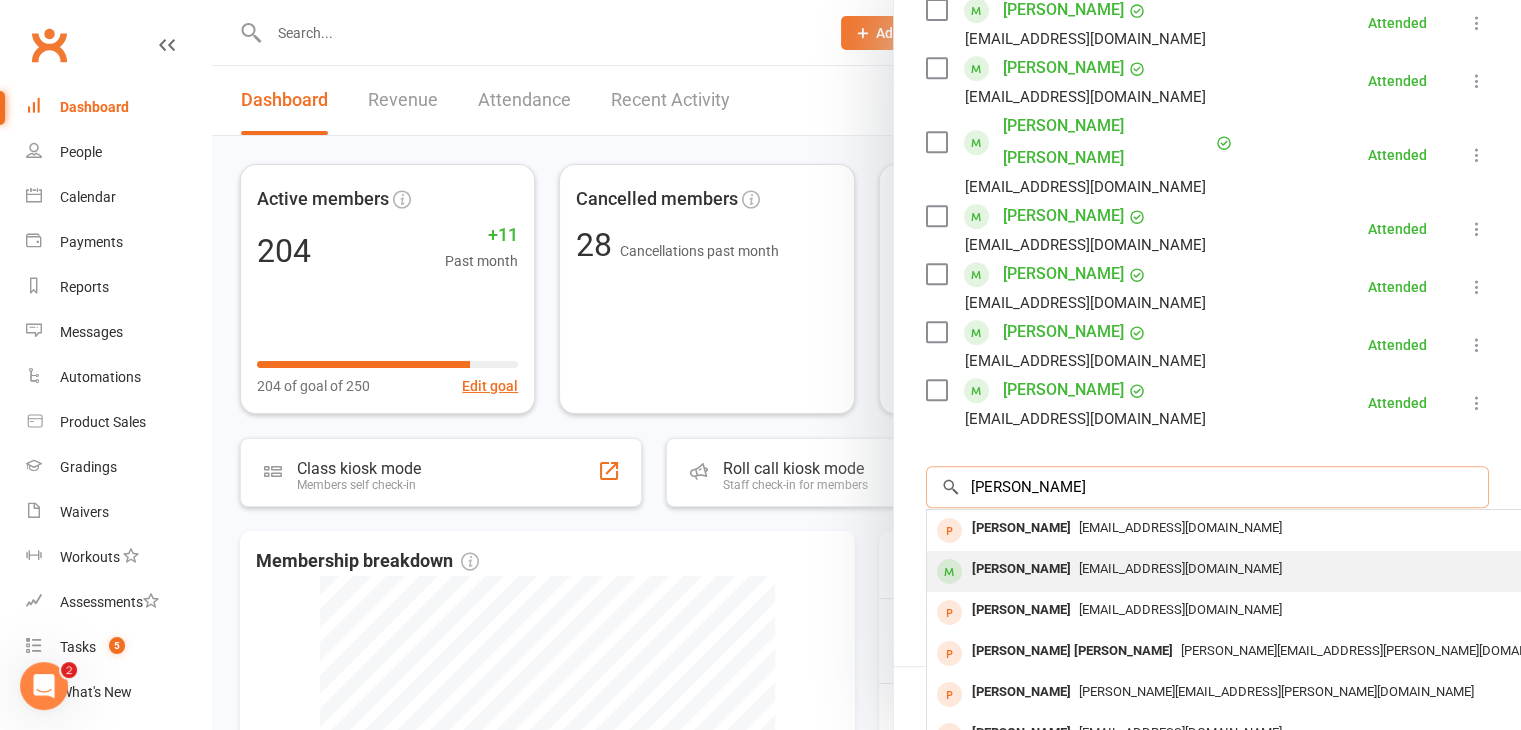 type on "[PERSON_NAME]" 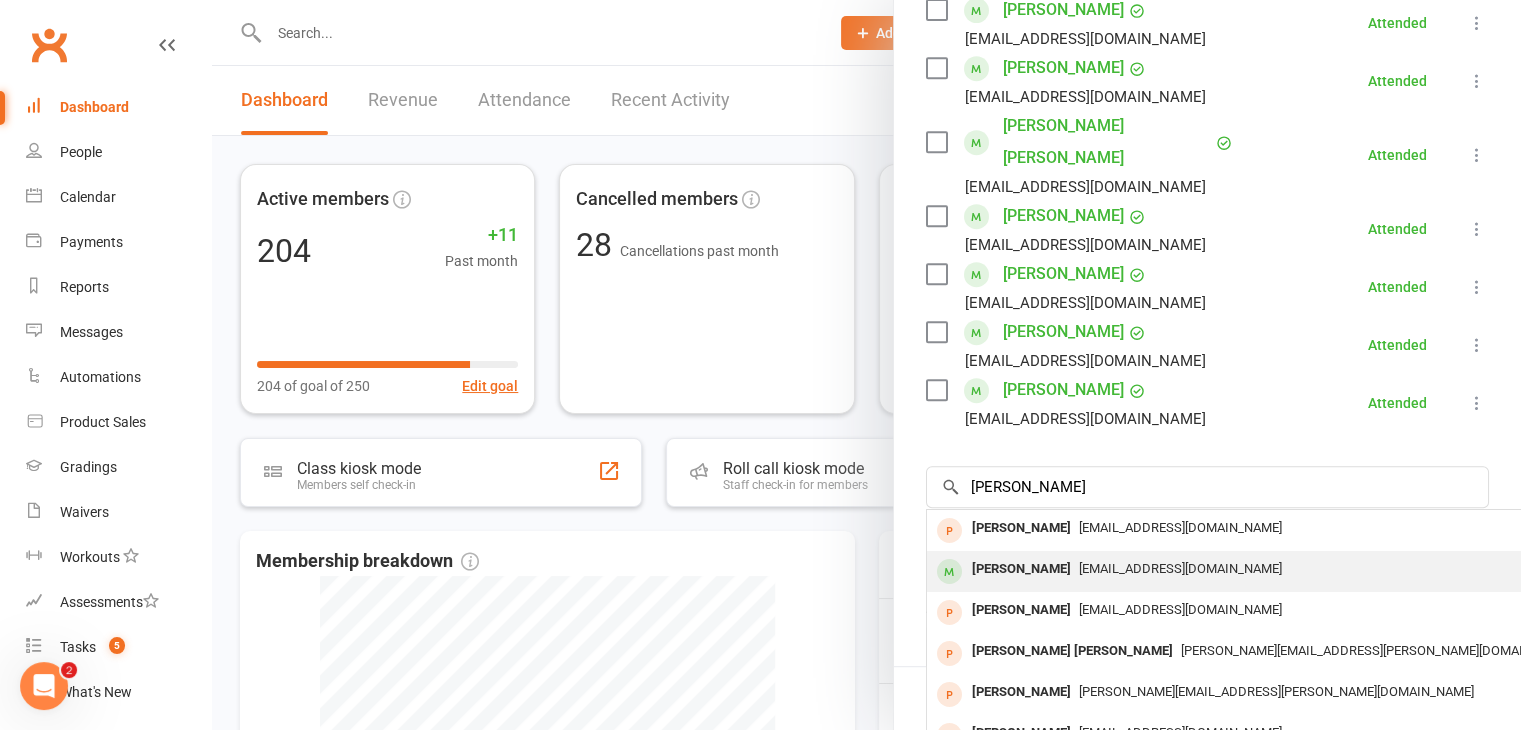 click on "[EMAIL_ADDRESS][DOMAIN_NAME]" at bounding box center (1226, 569) 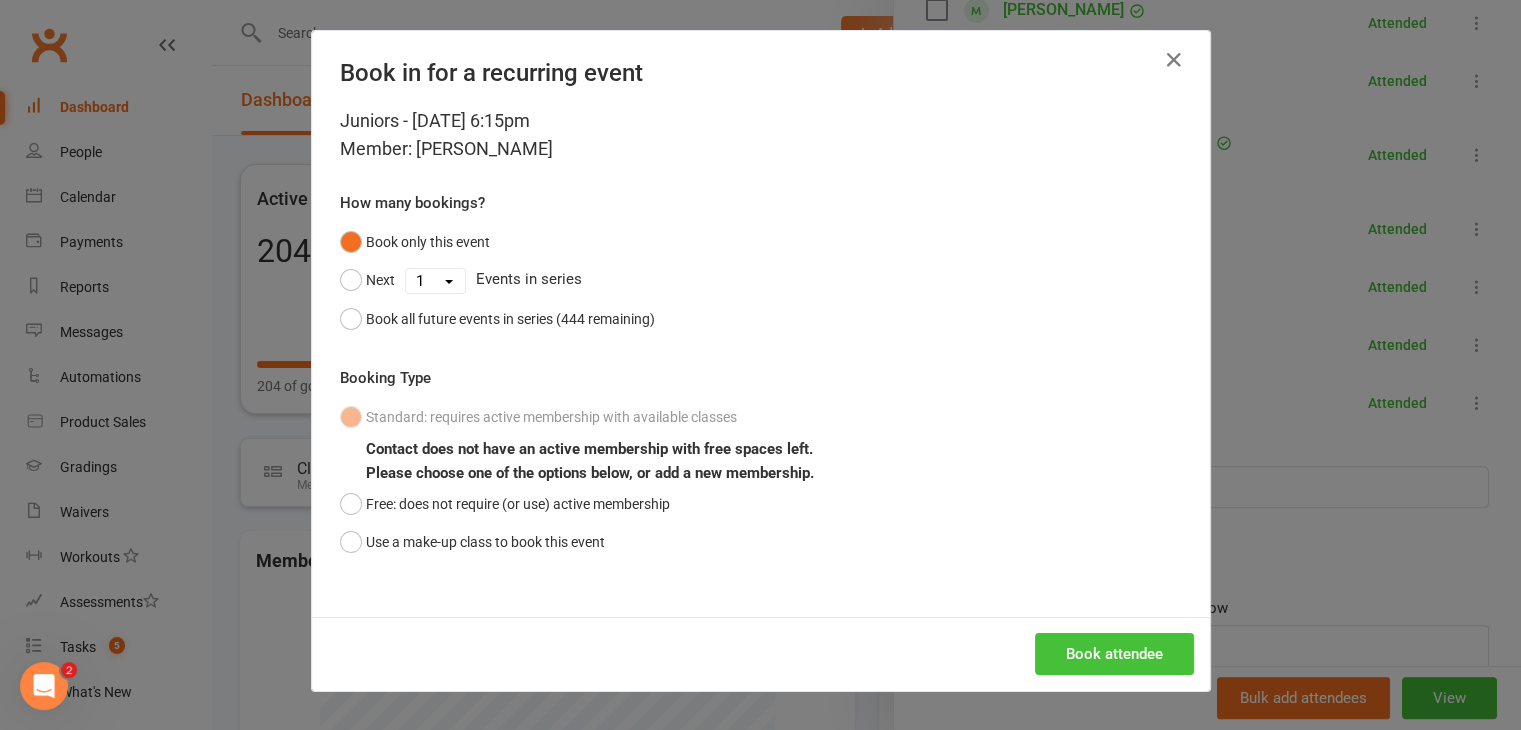 click on "Book attendee" at bounding box center (1114, 654) 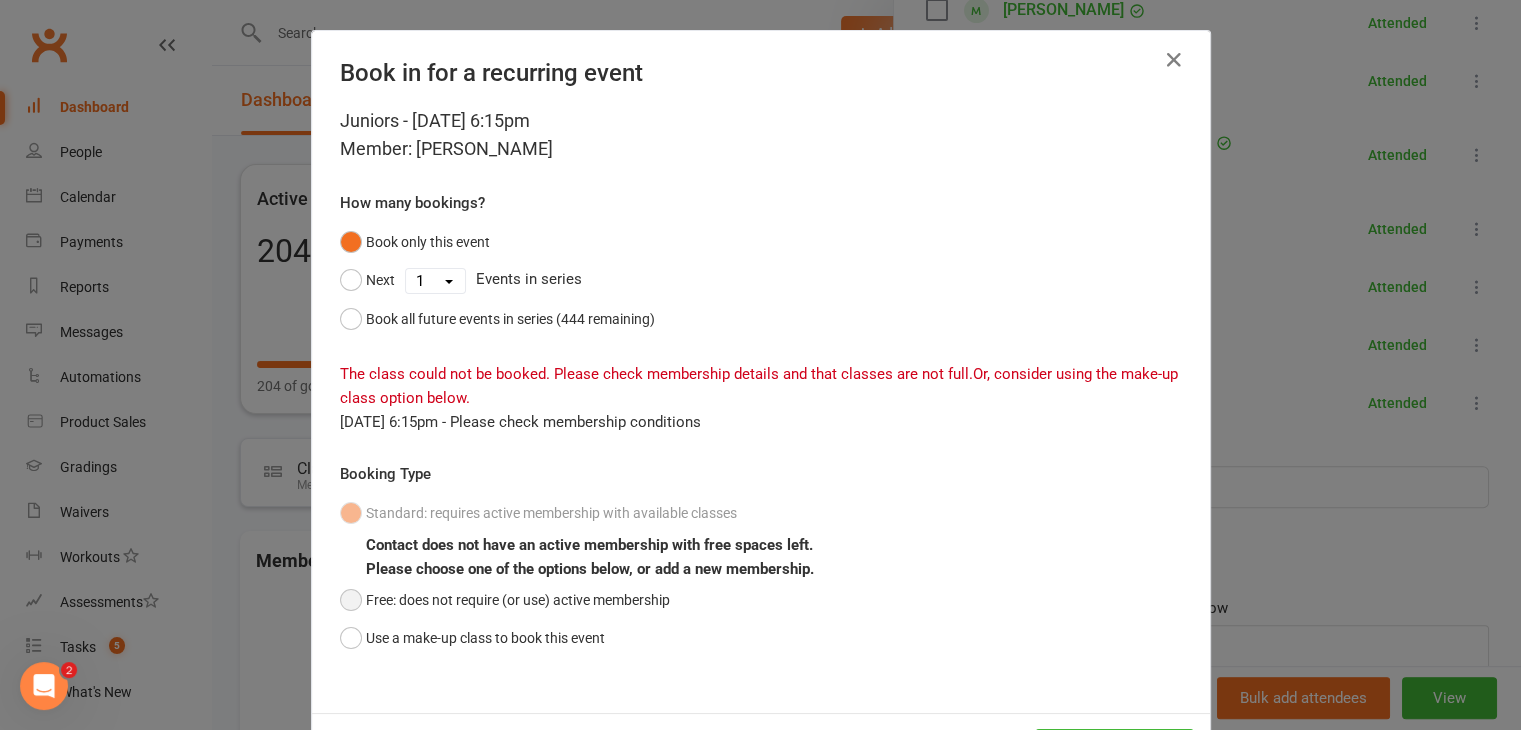 click on "Free: does not require (or use) active membership" at bounding box center (505, 600) 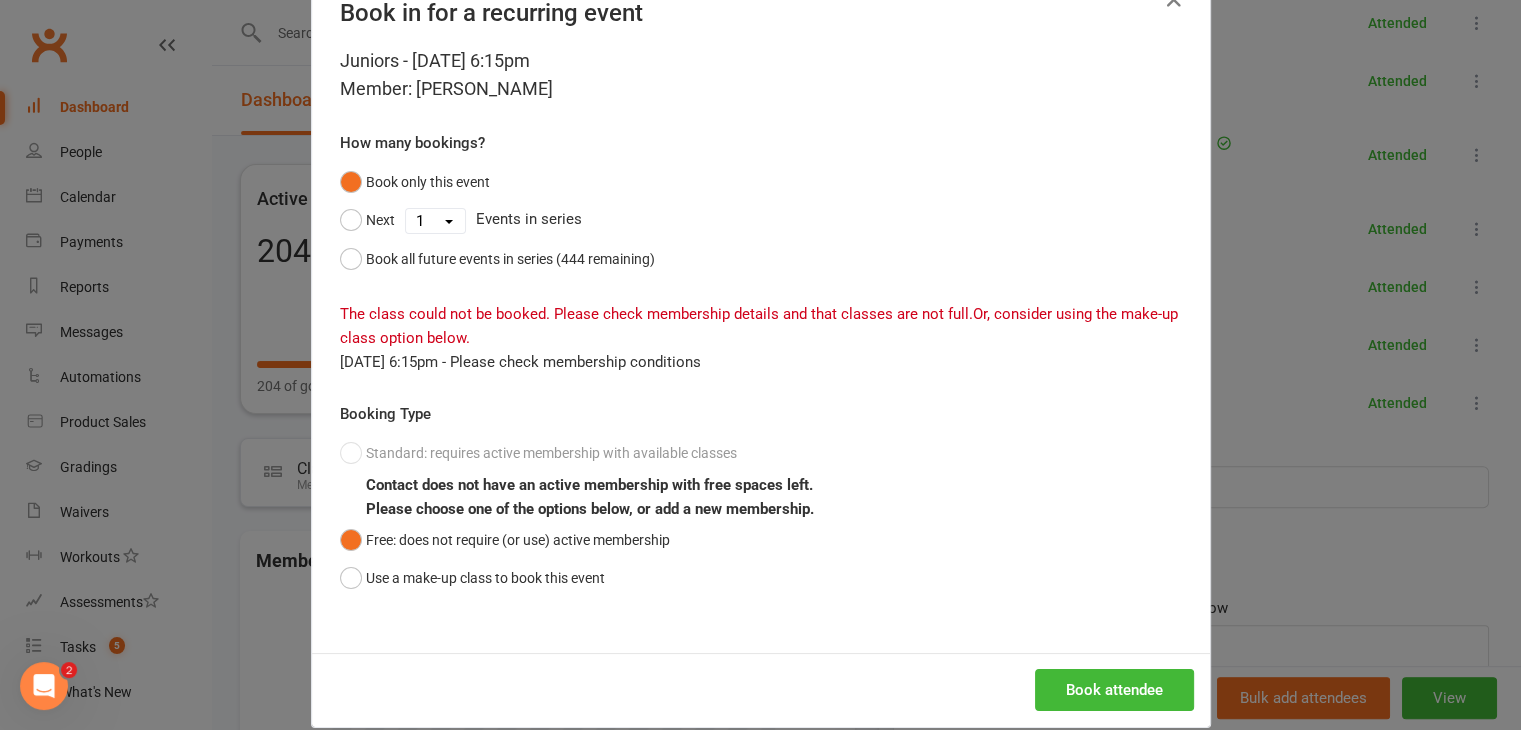 scroll, scrollTop: 88, scrollLeft: 0, axis: vertical 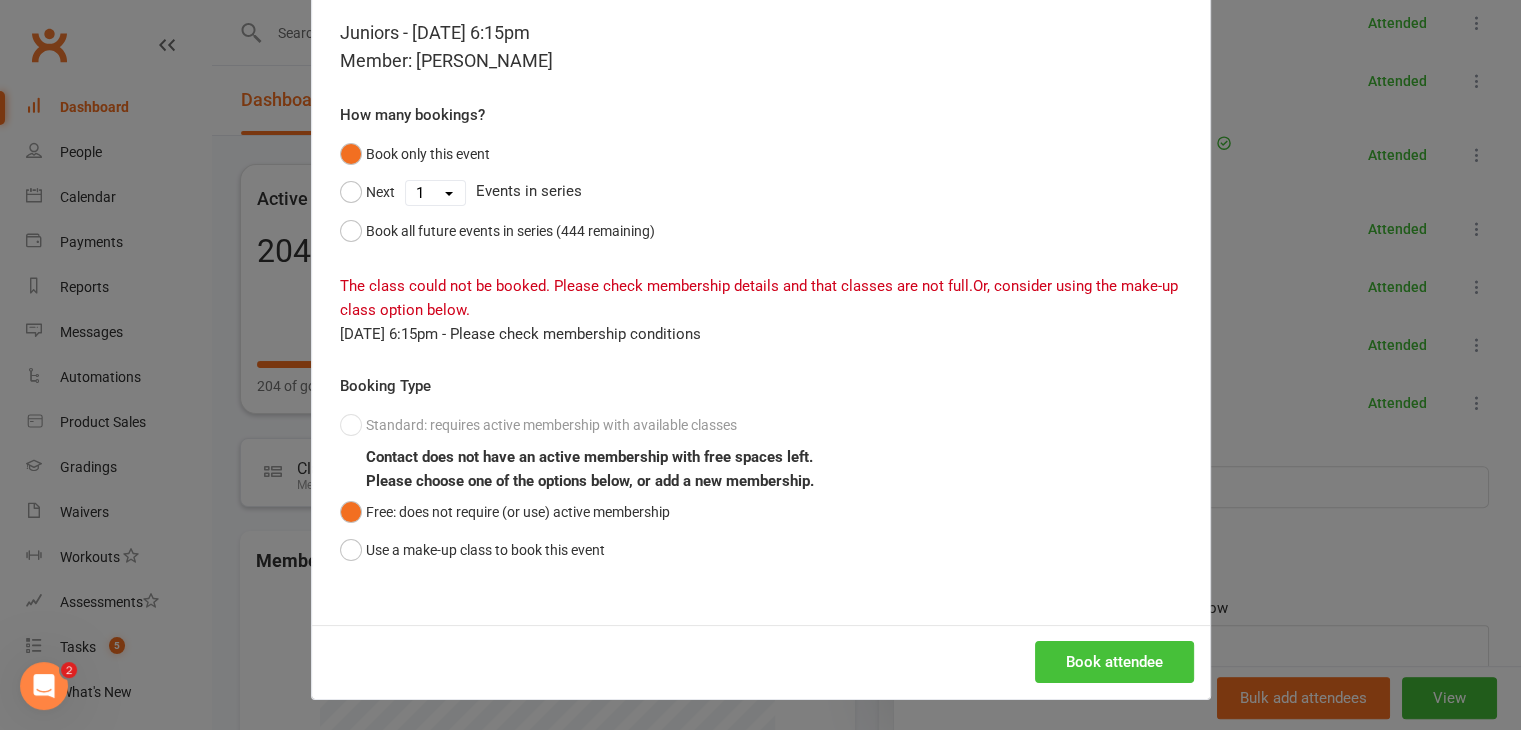 click on "Book attendee" at bounding box center (1114, 662) 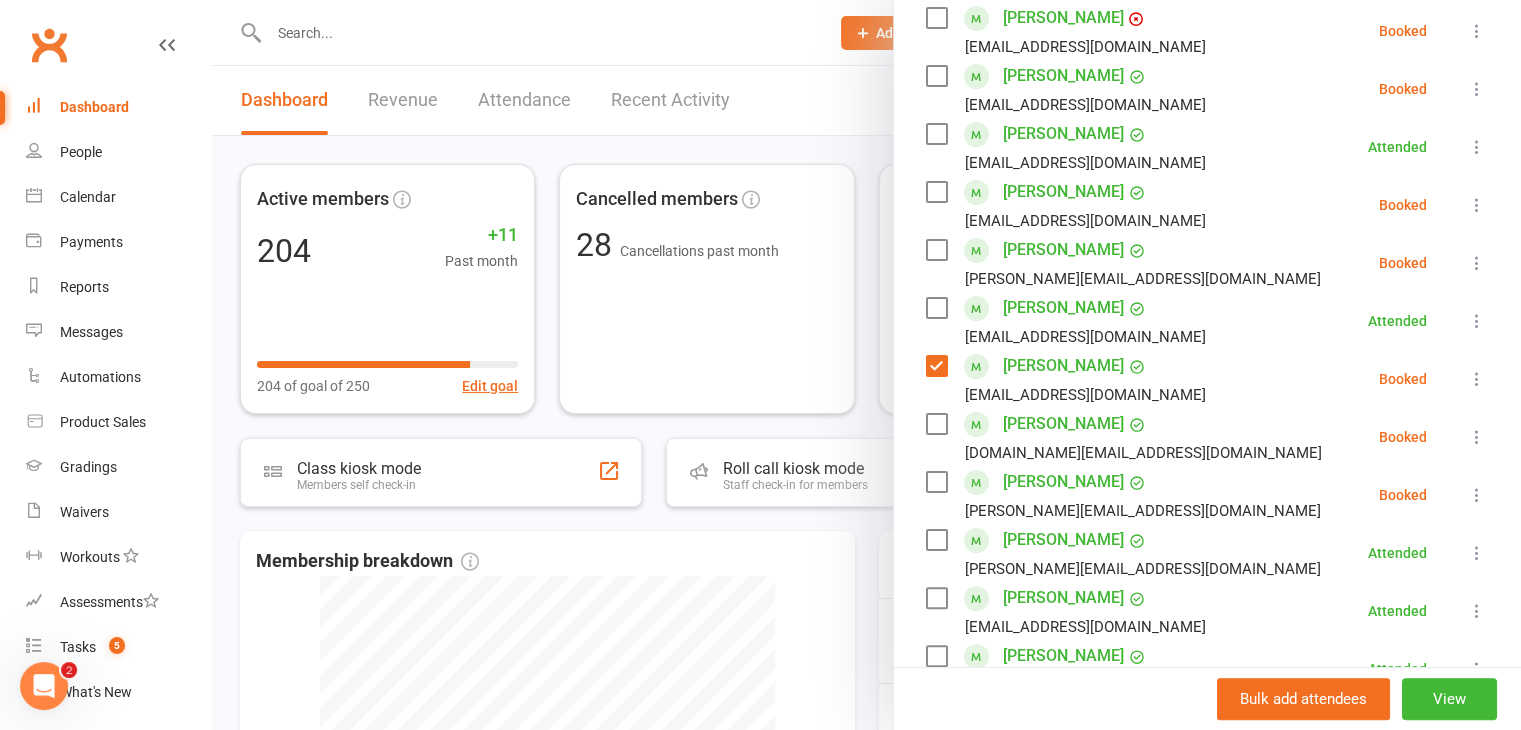 scroll, scrollTop: 257, scrollLeft: 0, axis: vertical 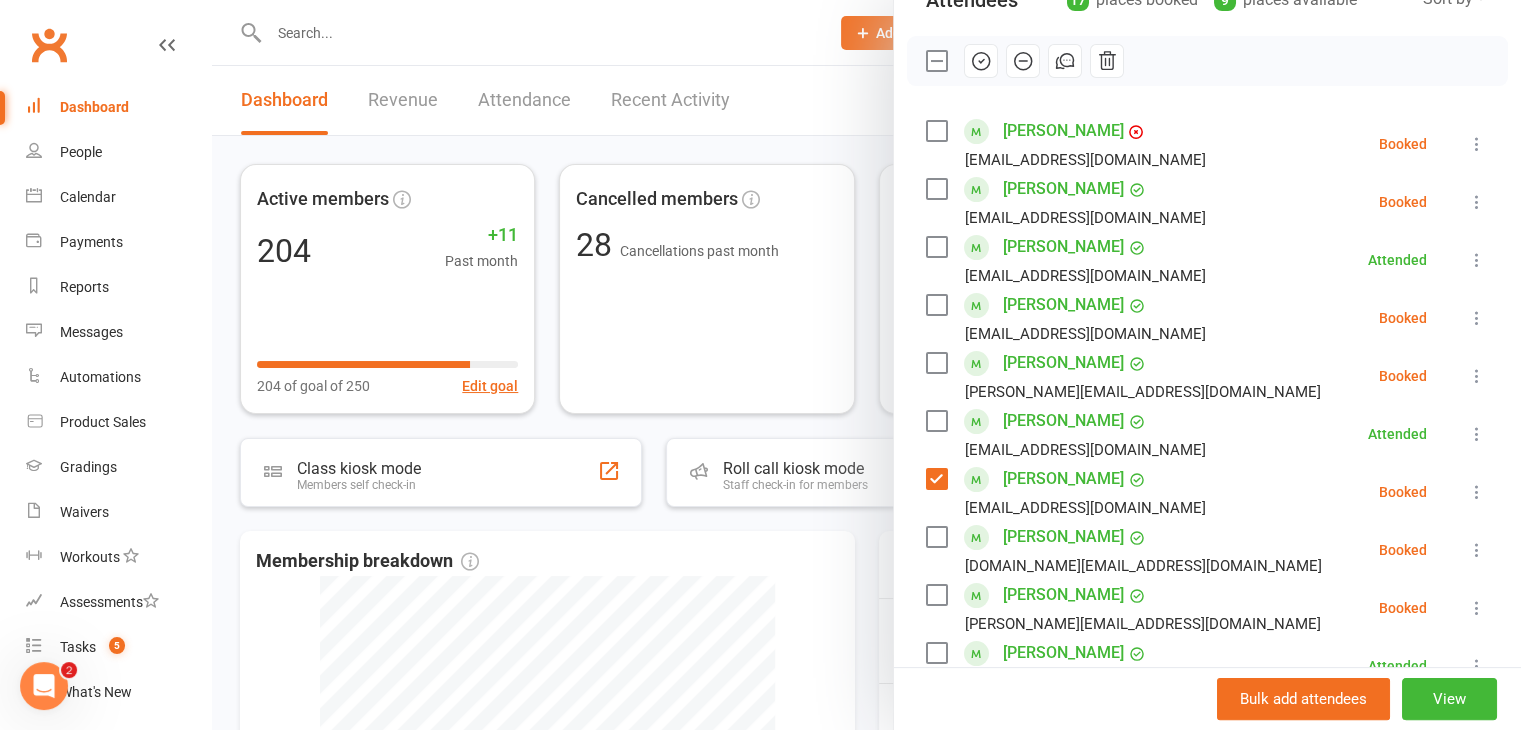 click at bounding box center (936, 363) 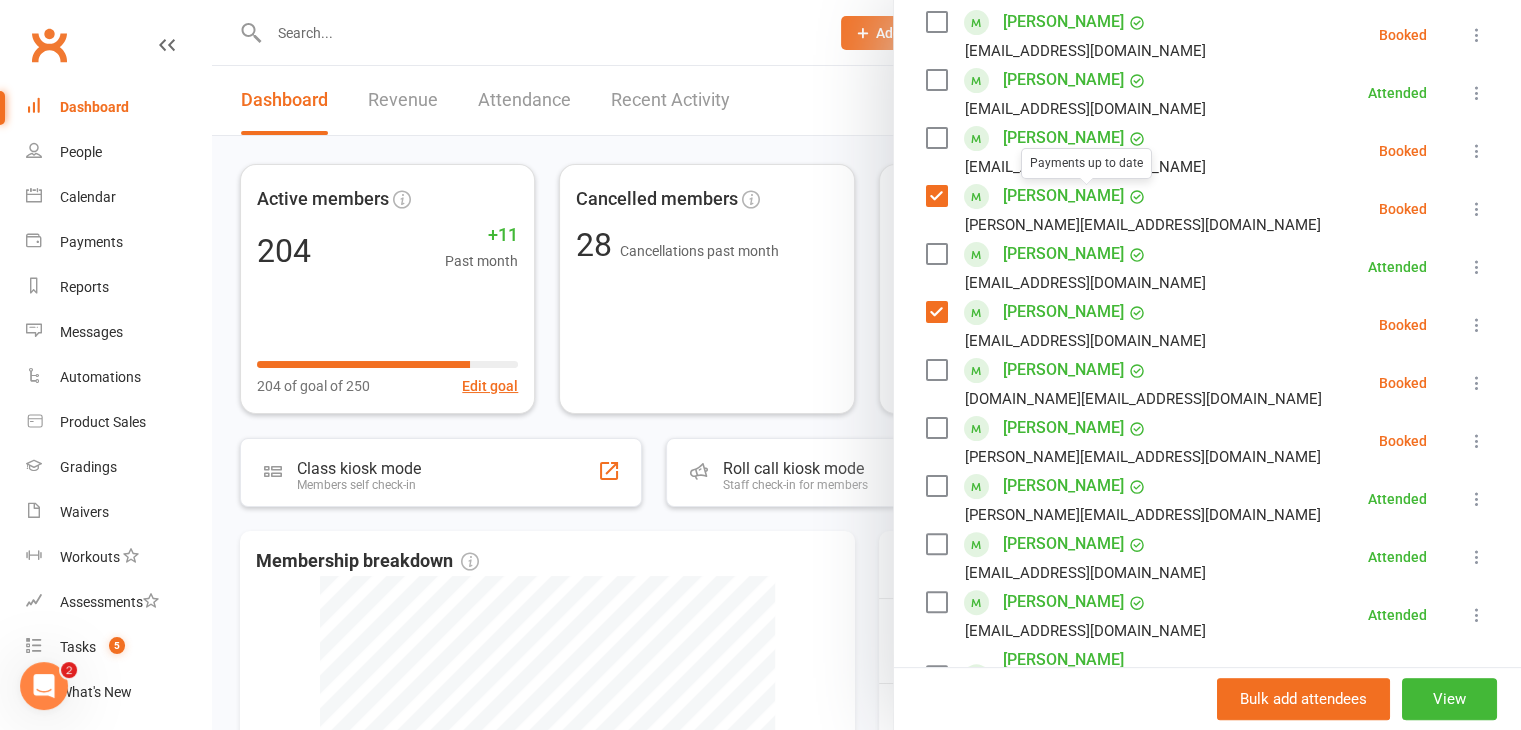 scroll, scrollTop: 457, scrollLeft: 0, axis: vertical 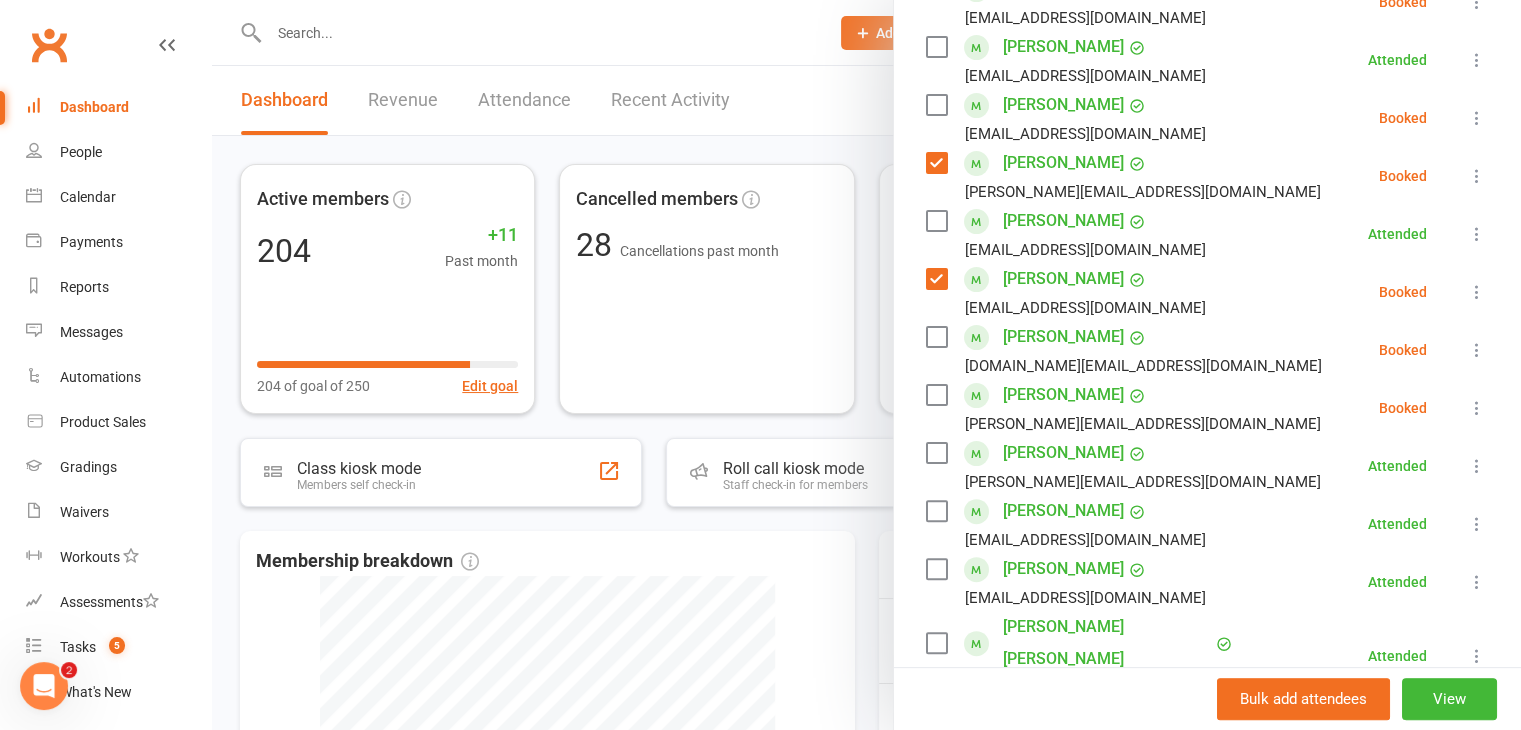 click at bounding box center [936, 395] 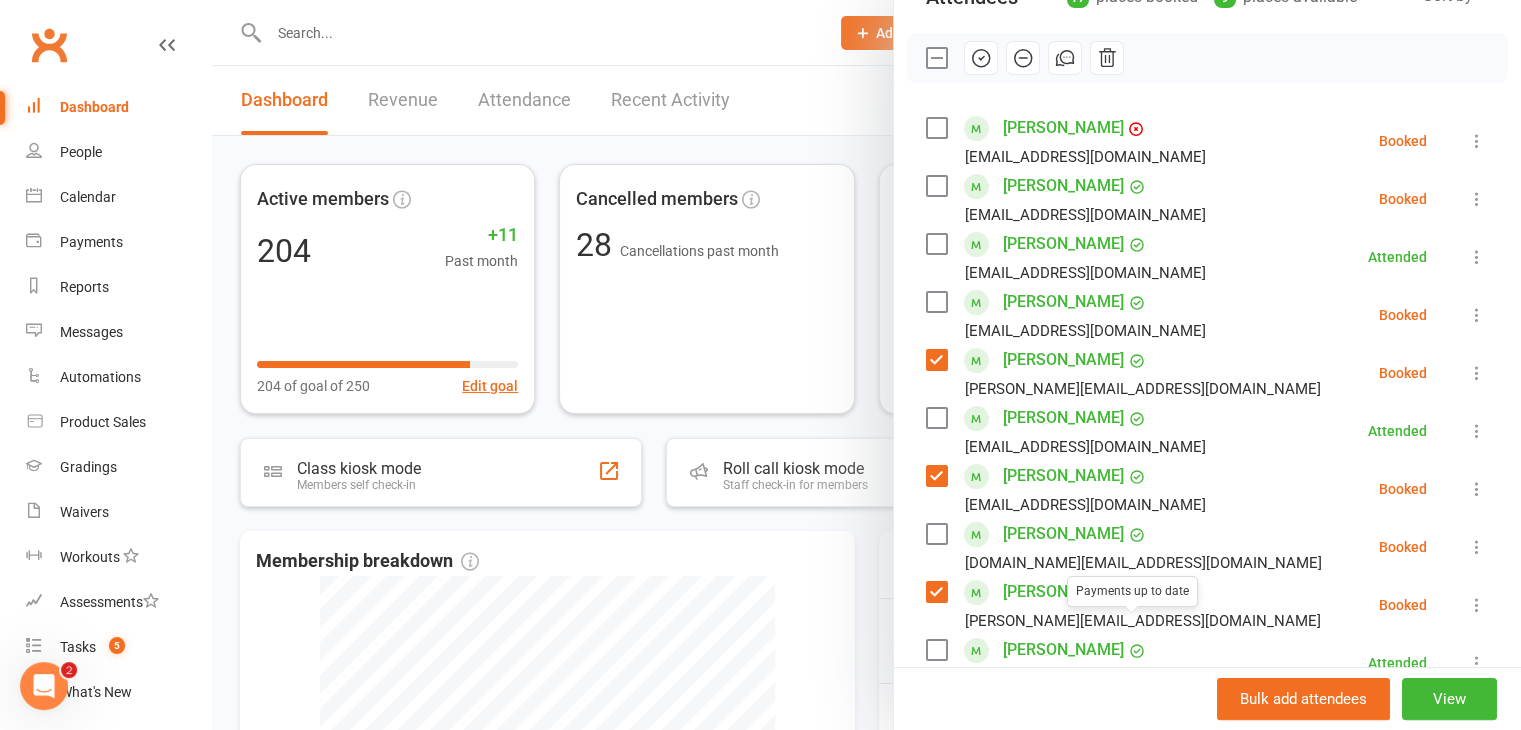 scroll, scrollTop: 257, scrollLeft: 0, axis: vertical 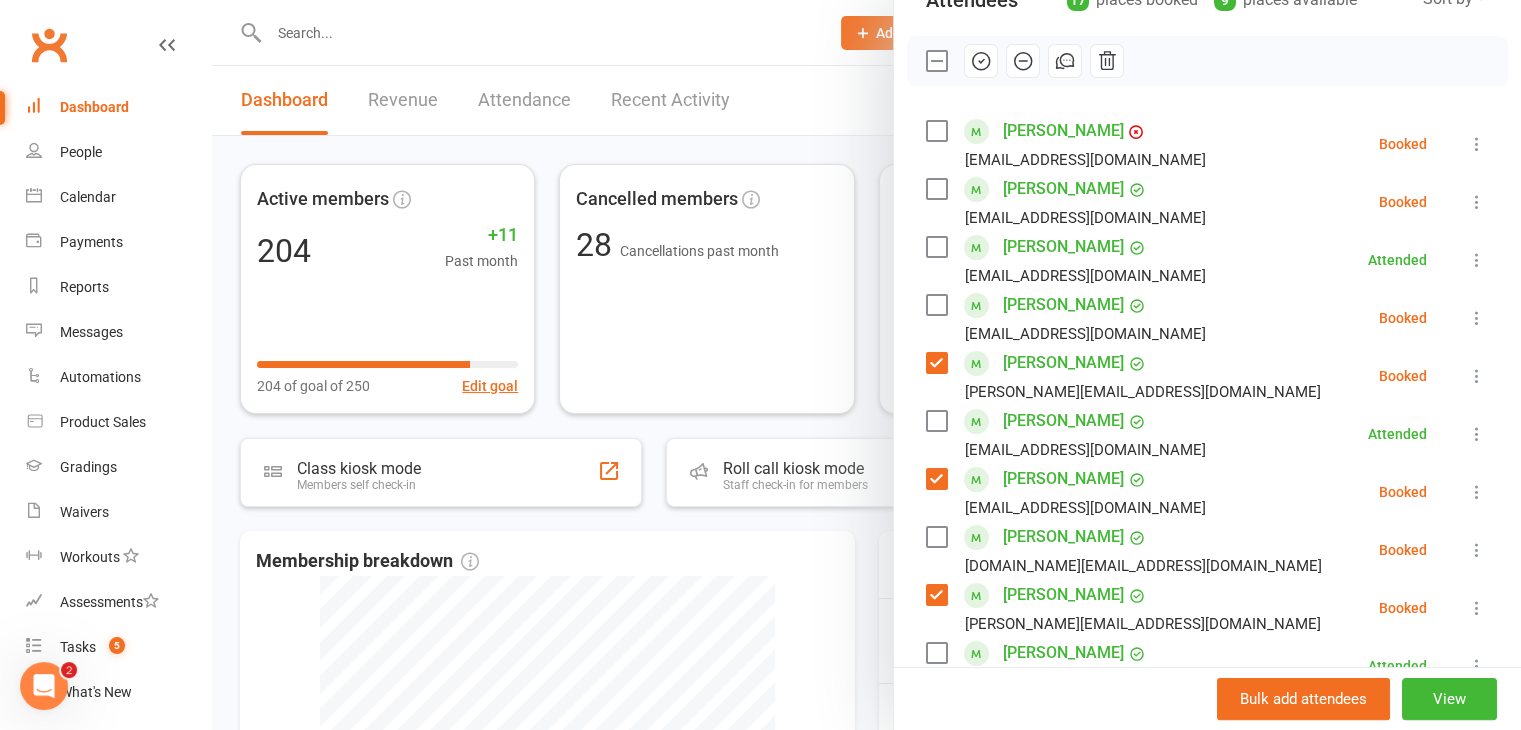 drag, startPoint x: 923, startPoint y: 301, endPoint x: 926, endPoint y: 315, distance: 14.3178215 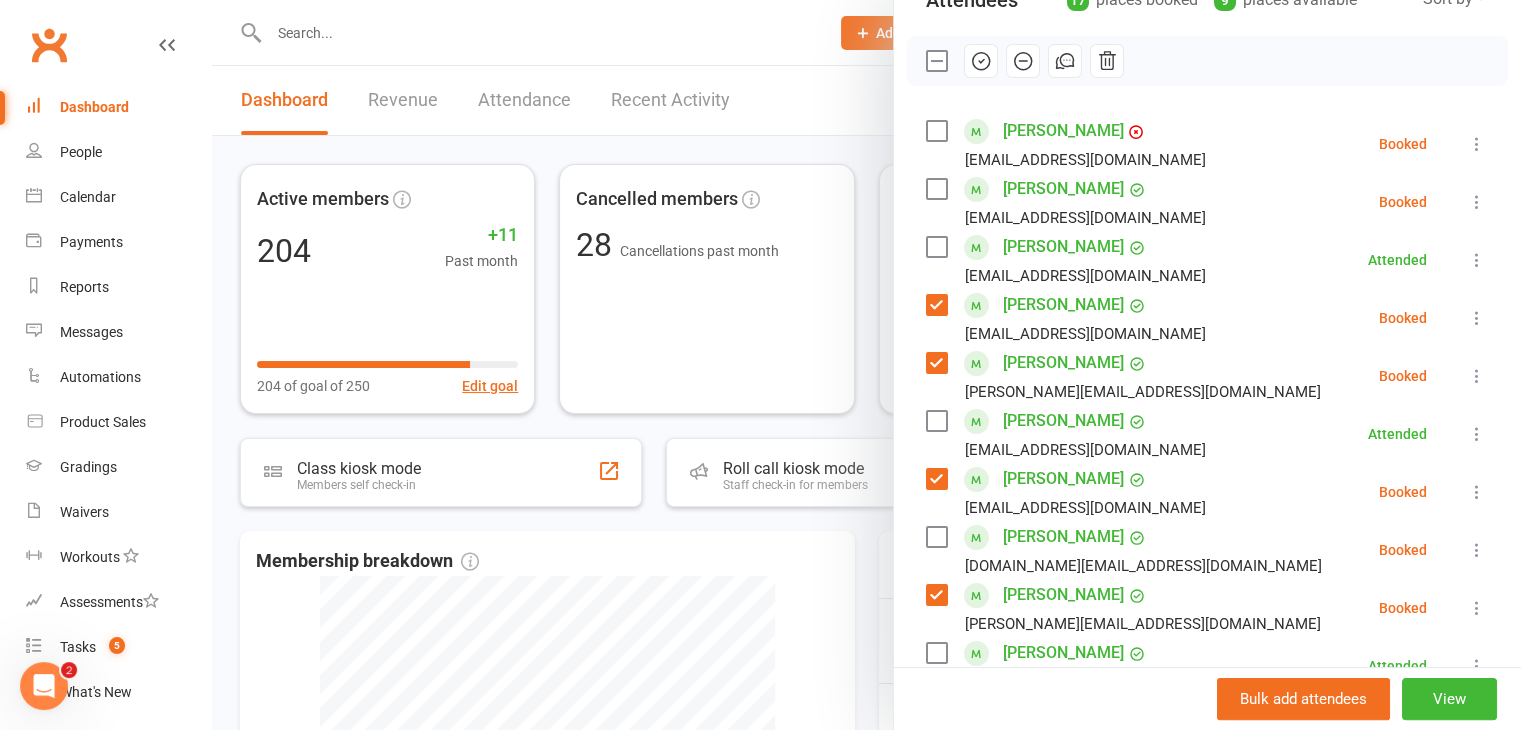 click at bounding box center [936, 537] 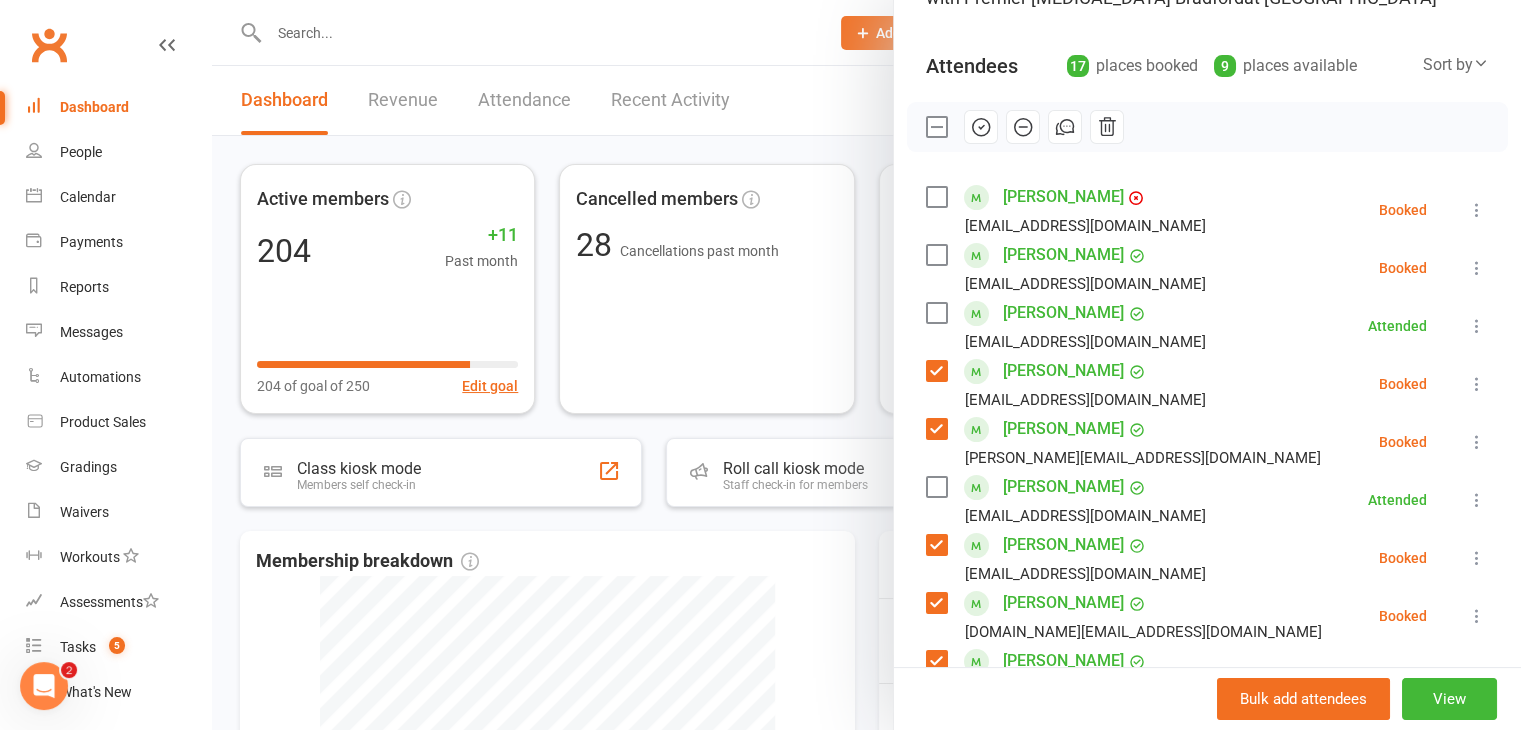 scroll, scrollTop: 157, scrollLeft: 0, axis: vertical 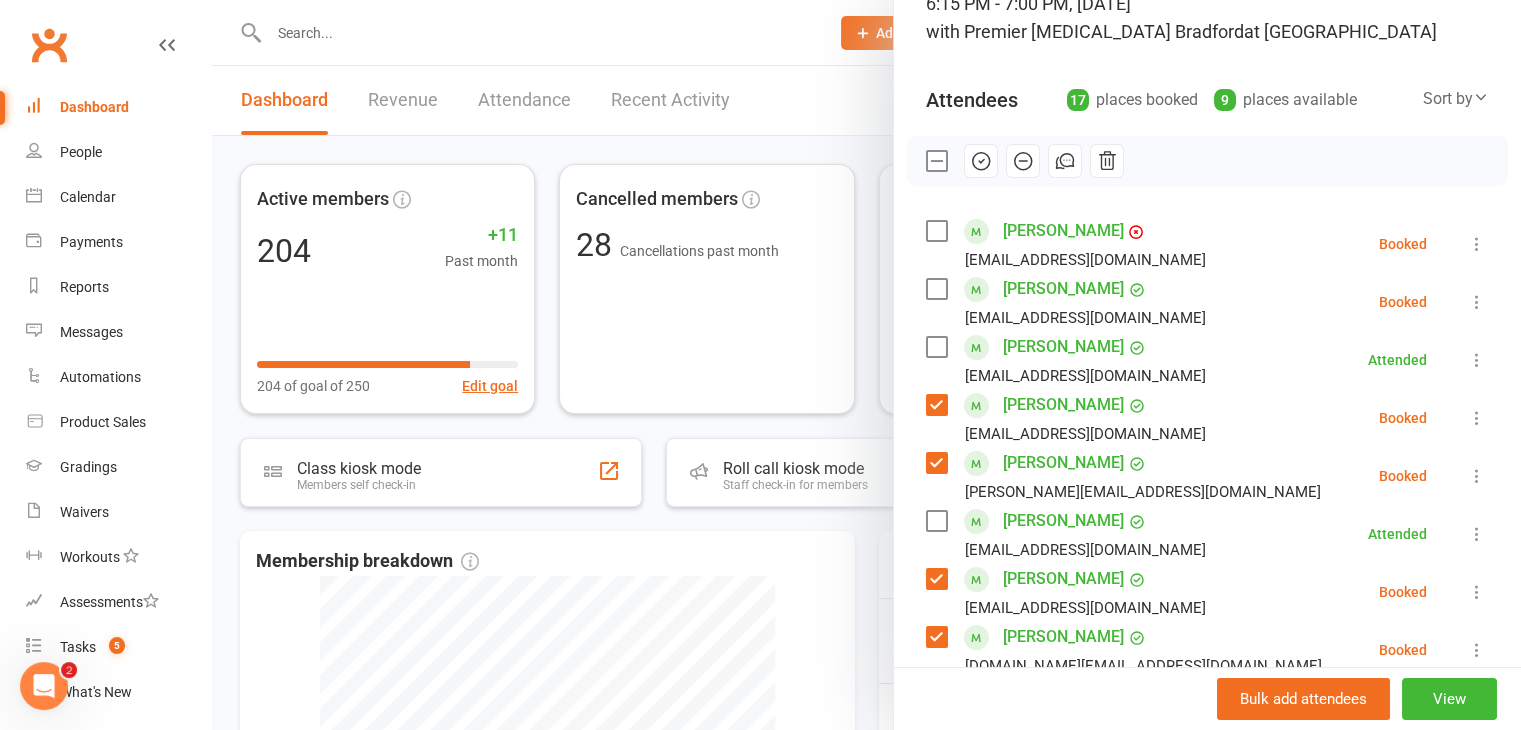 click at bounding box center (981, 161) 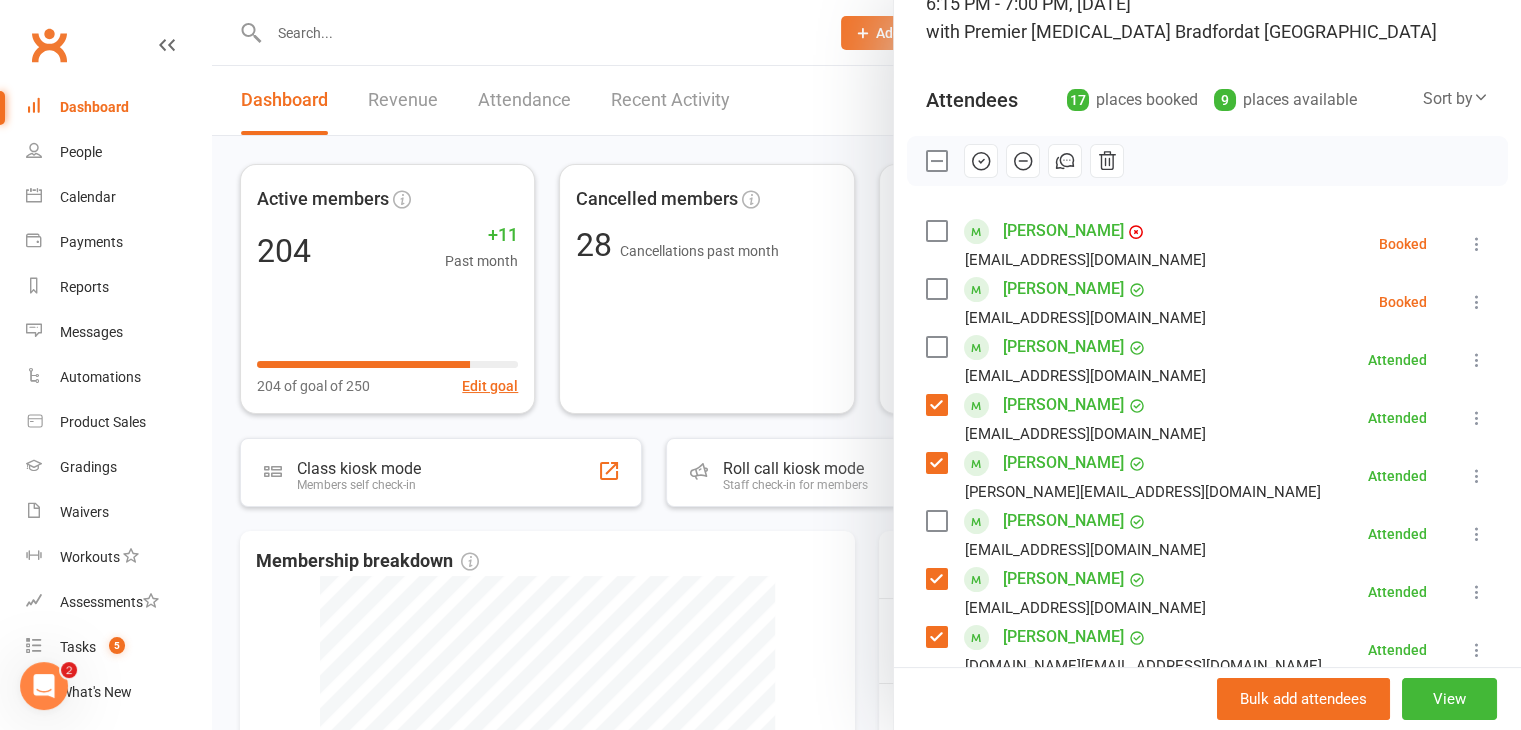 scroll, scrollTop: 4, scrollLeft: 0, axis: vertical 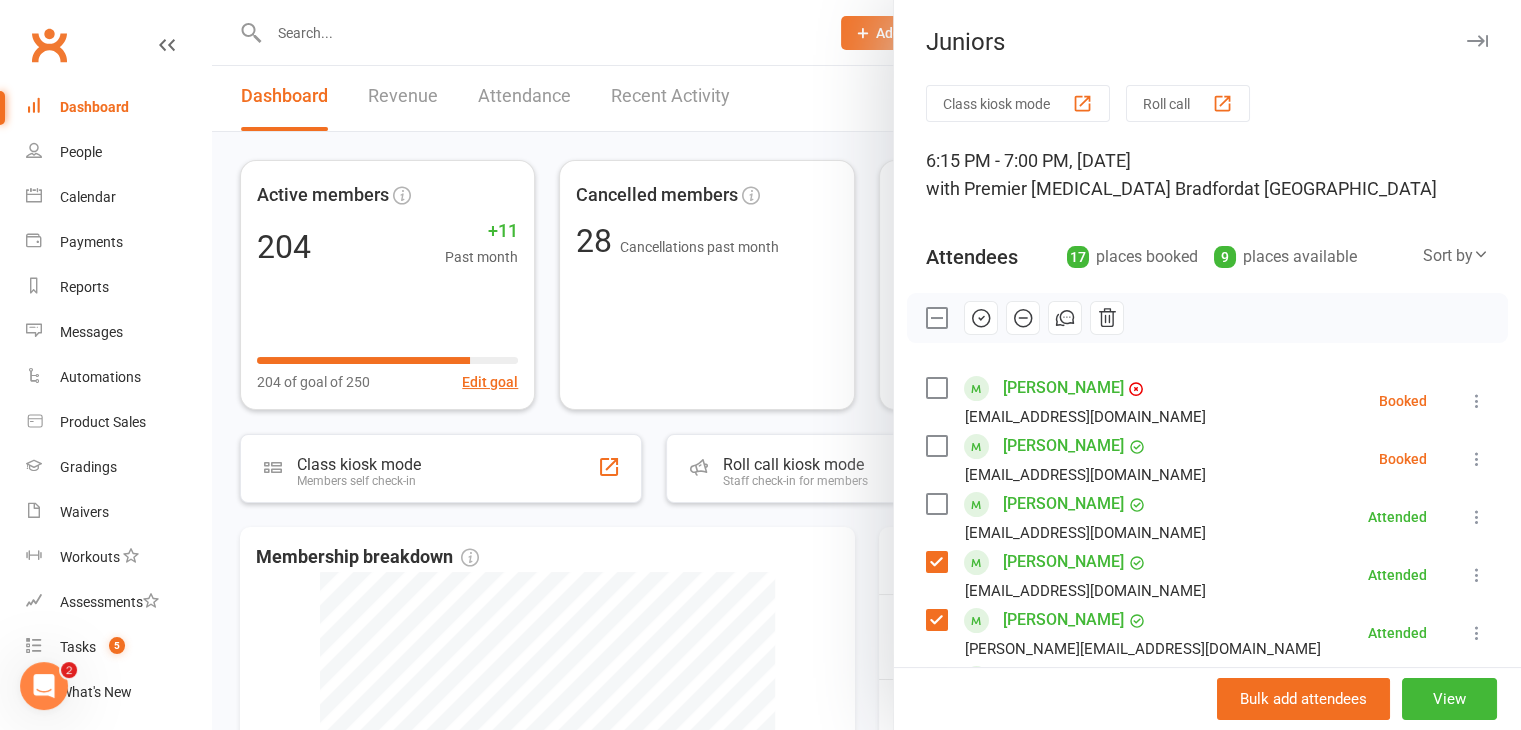 click at bounding box center (866, 365) 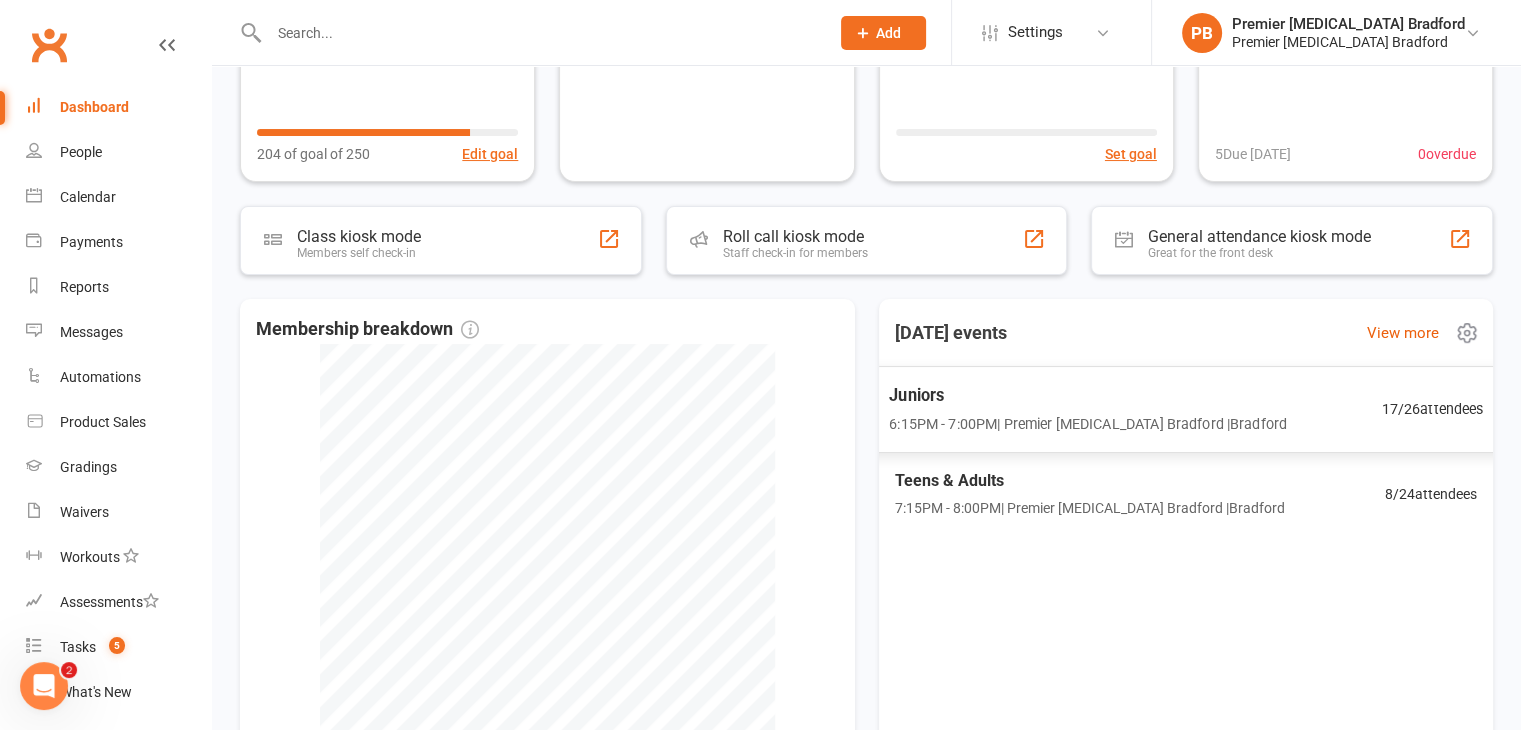 scroll, scrollTop: 304, scrollLeft: 0, axis: vertical 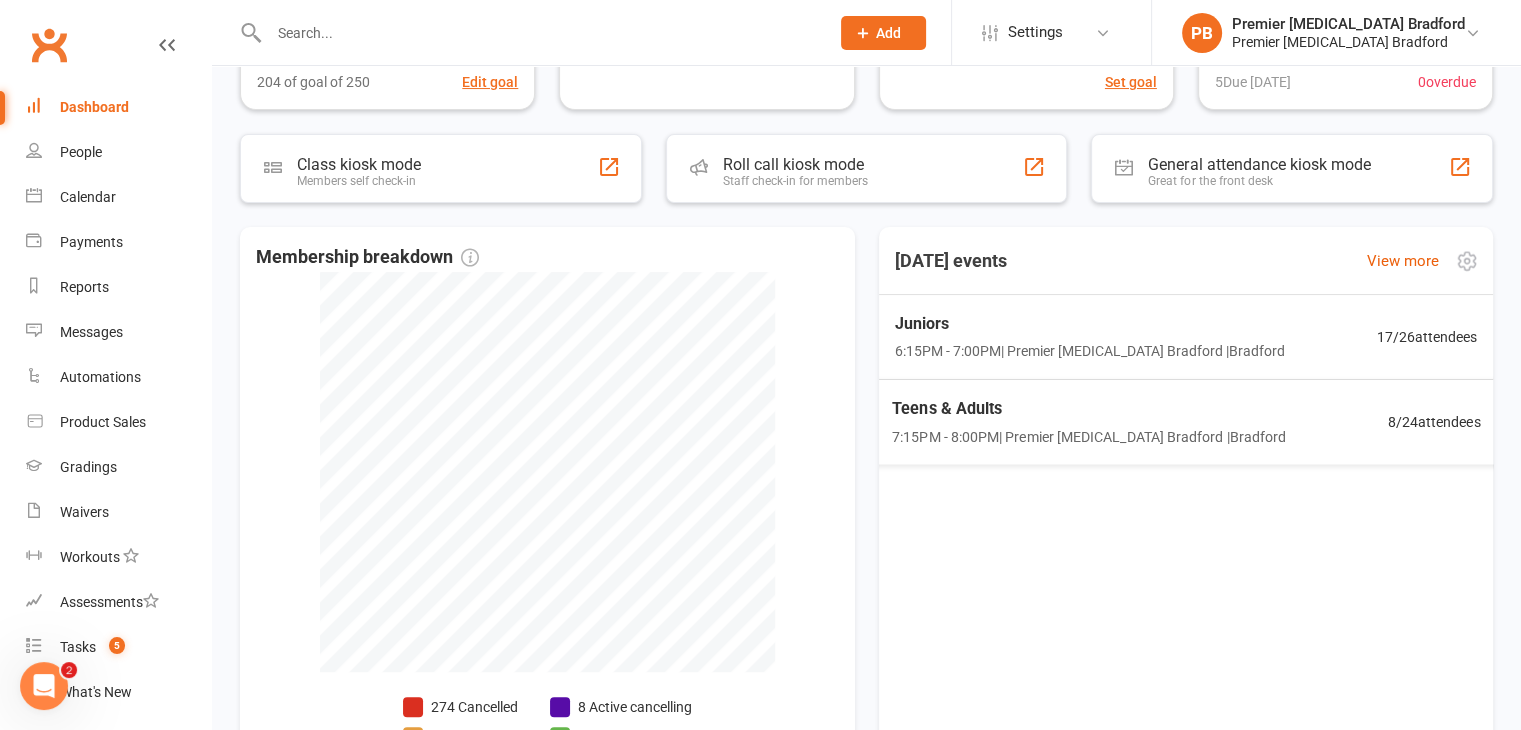 click on "Teens & Adults 7:15PM - 8:00PM  |   Premier [MEDICAL_DATA] [GEOGRAPHIC_DATA] |  [GEOGRAPHIC_DATA]" at bounding box center [1089, 422] 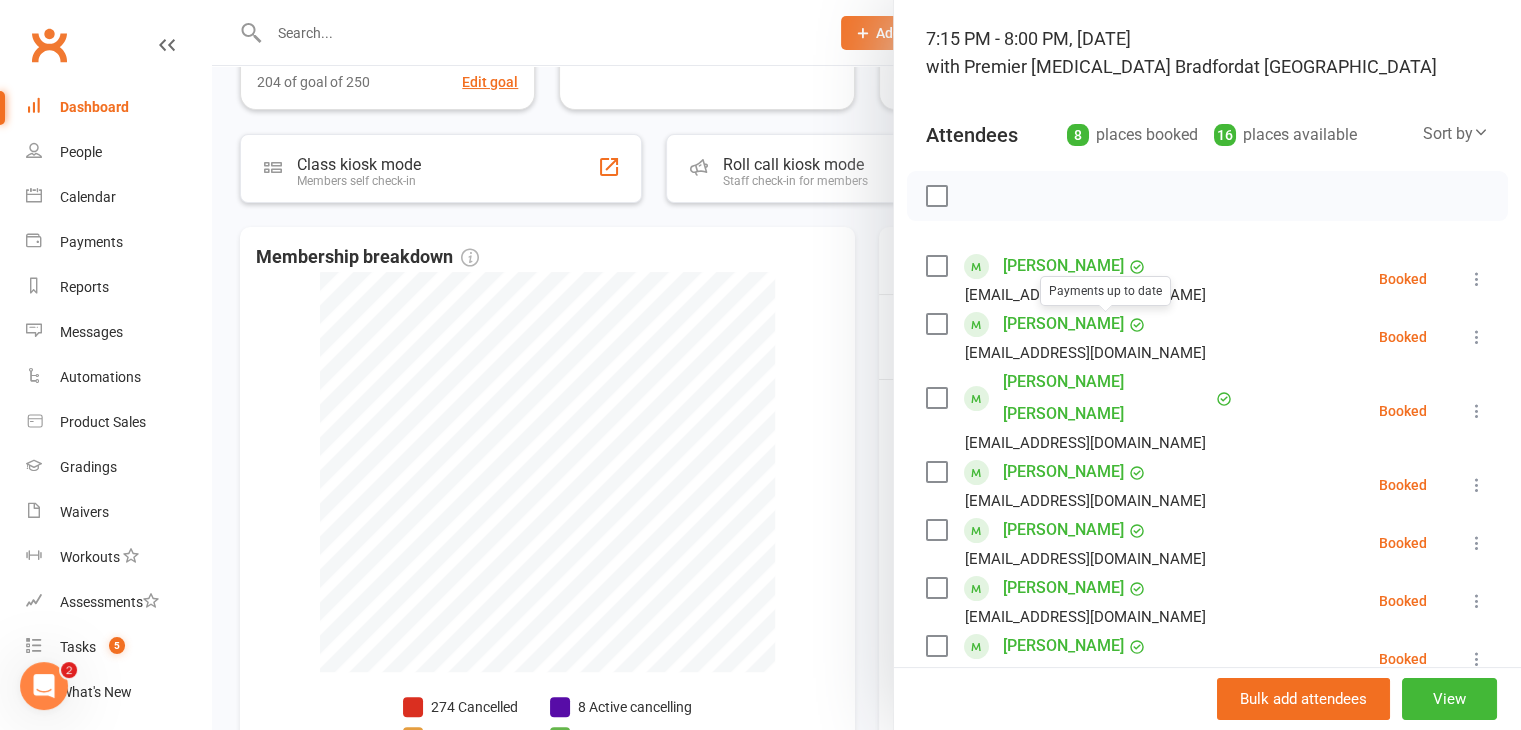 scroll, scrollTop: 300, scrollLeft: 0, axis: vertical 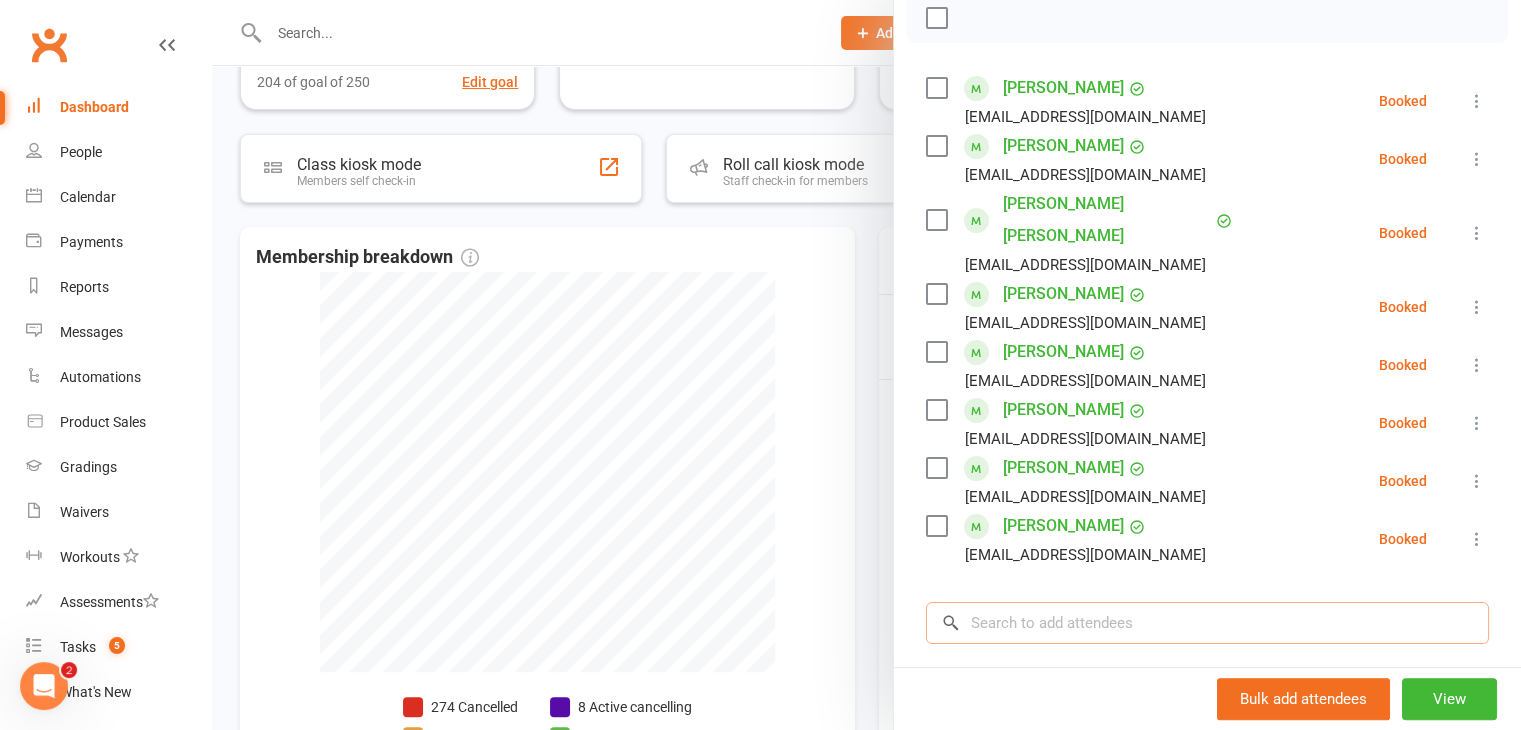 click at bounding box center (1207, 623) 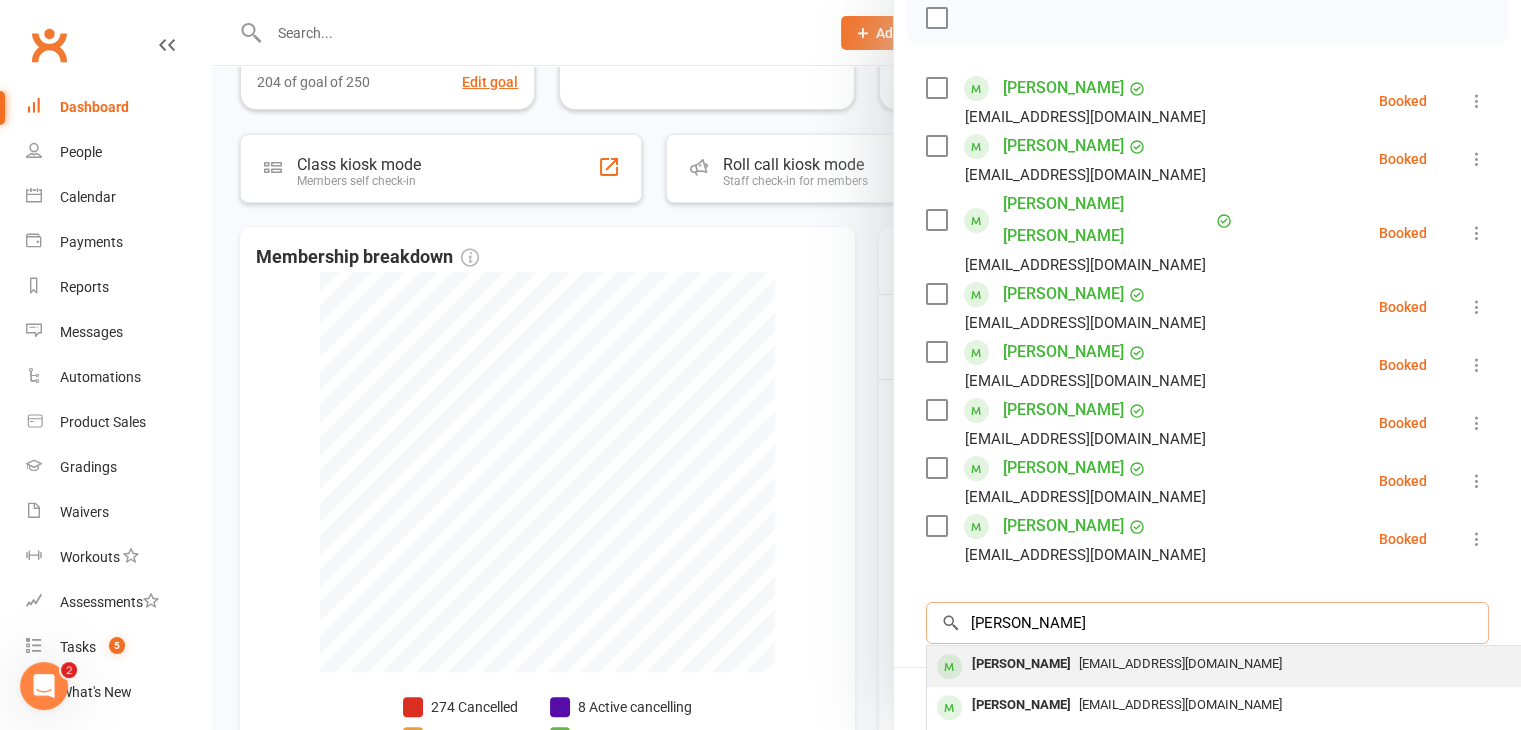 type on "[PERSON_NAME]" 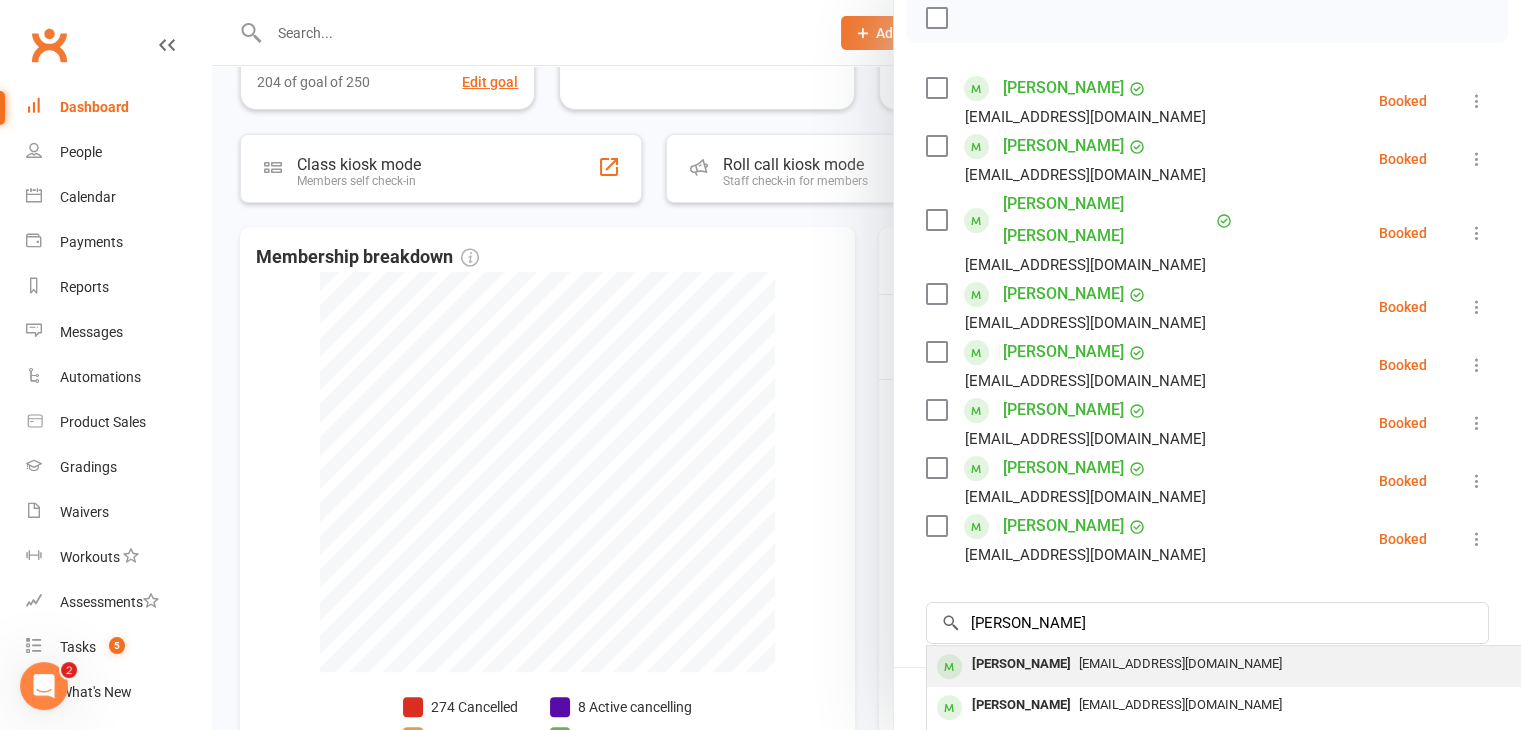 click on "[PERSON_NAME]" at bounding box center (1021, 664) 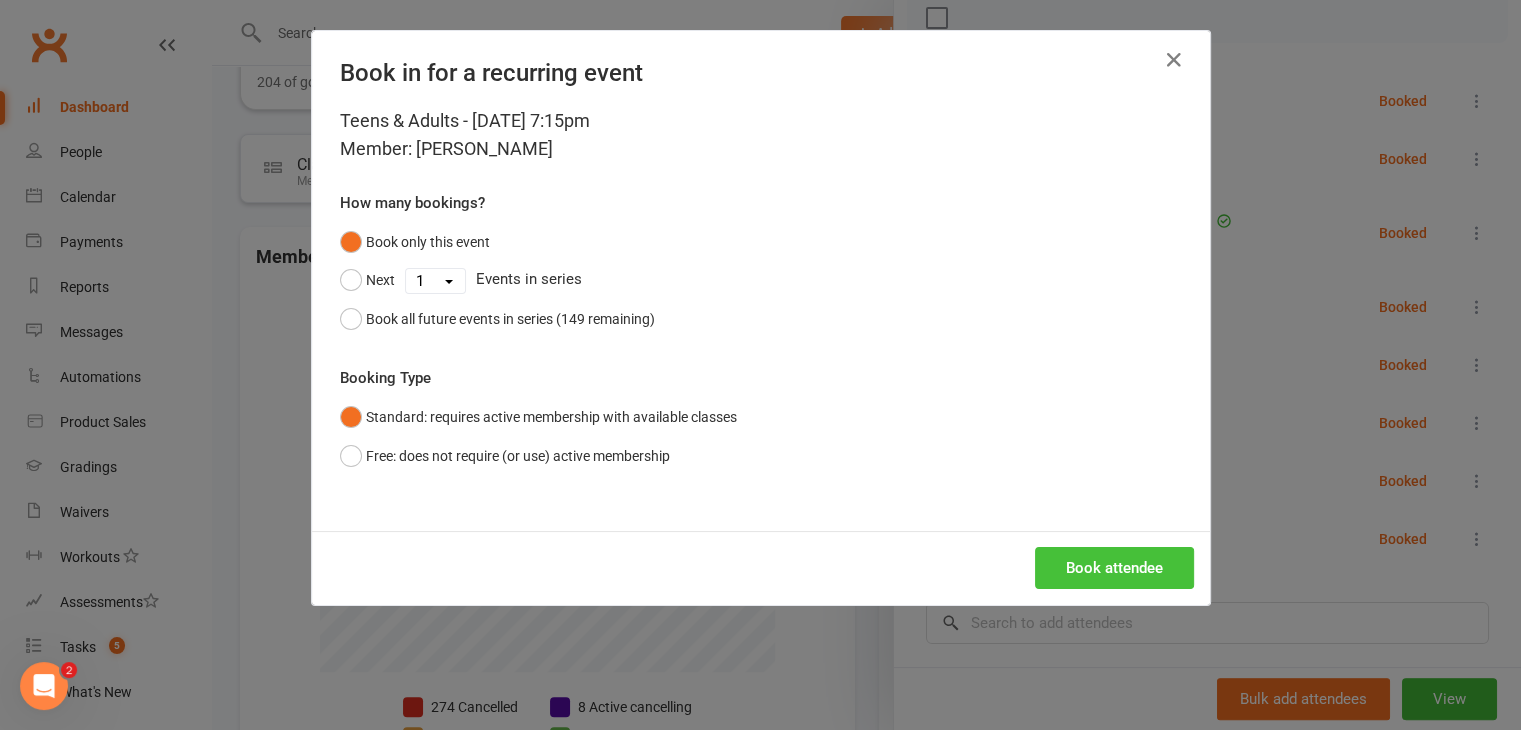 click on "Book attendee" at bounding box center (1114, 568) 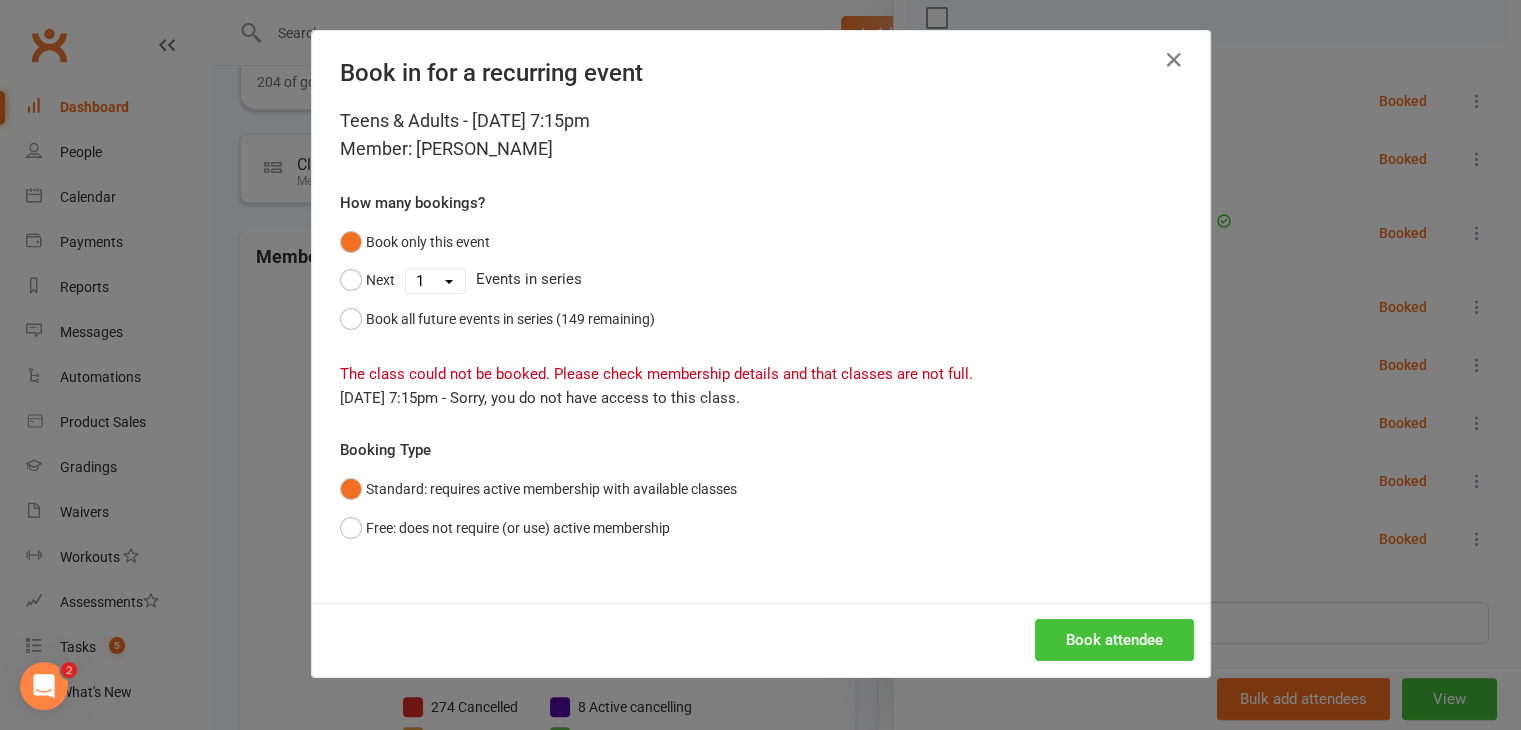 click on "Book attendee" at bounding box center (1114, 640) 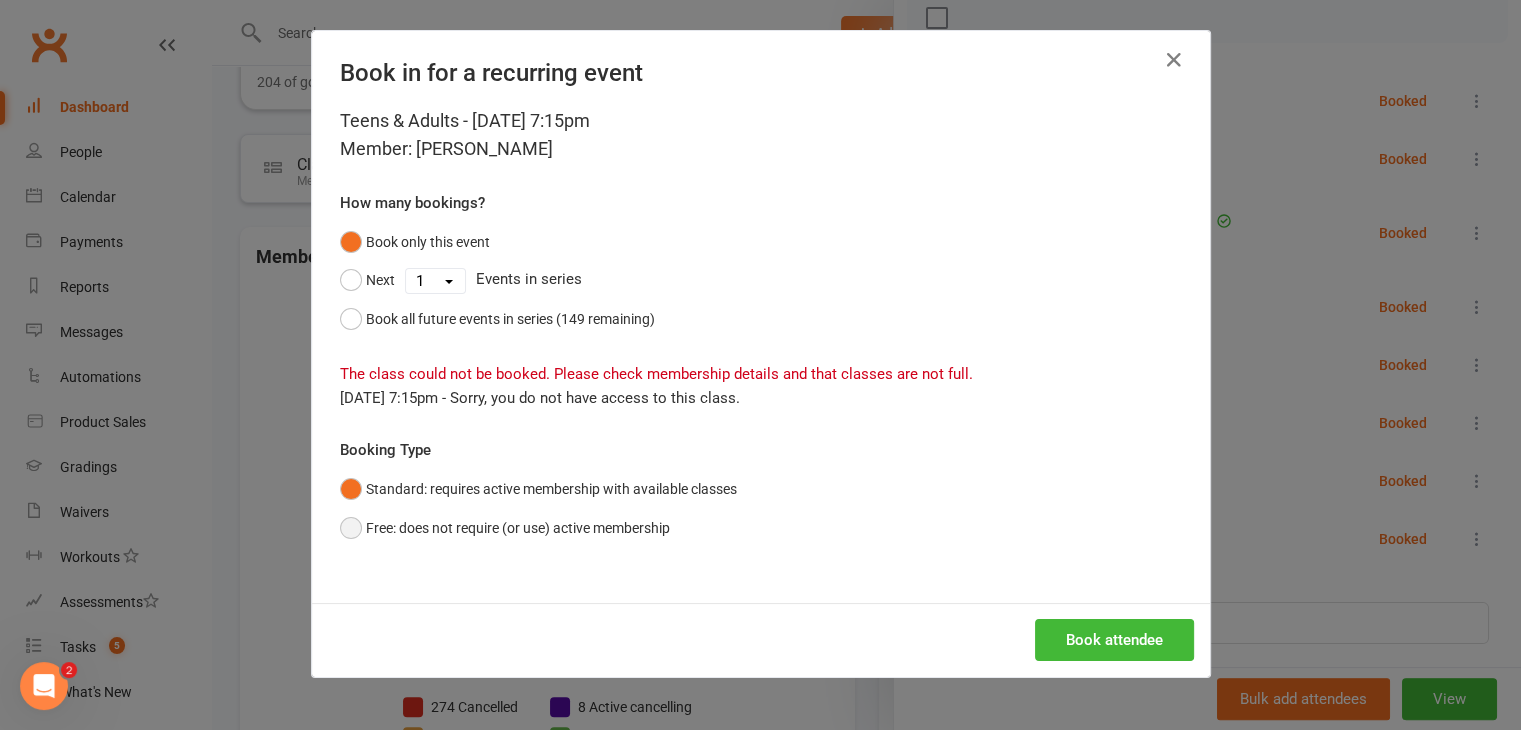 click on "Free: does not require (or use) active membership" at bounding box center [505, 528] 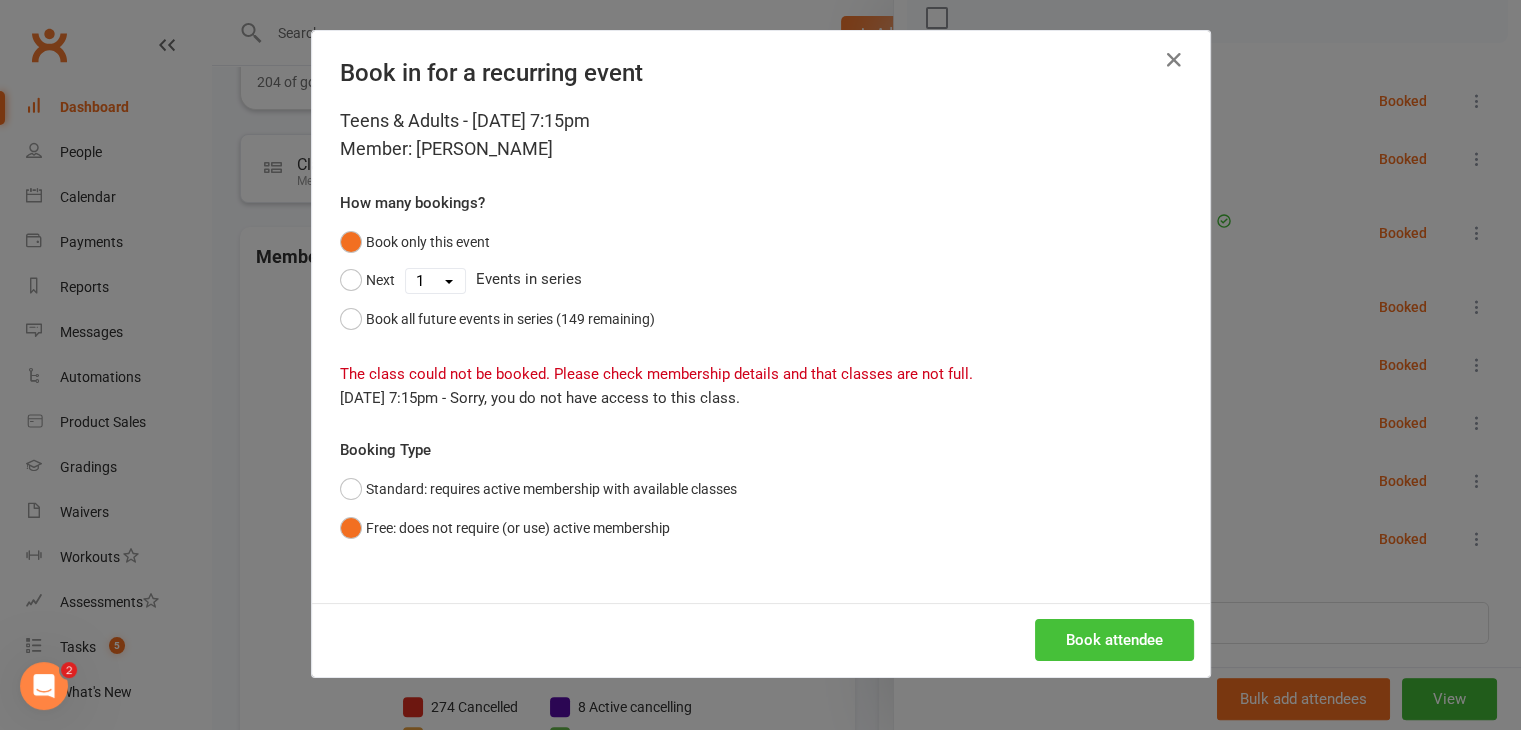 click on "Book attendee" at bounding box center [1114, 640] 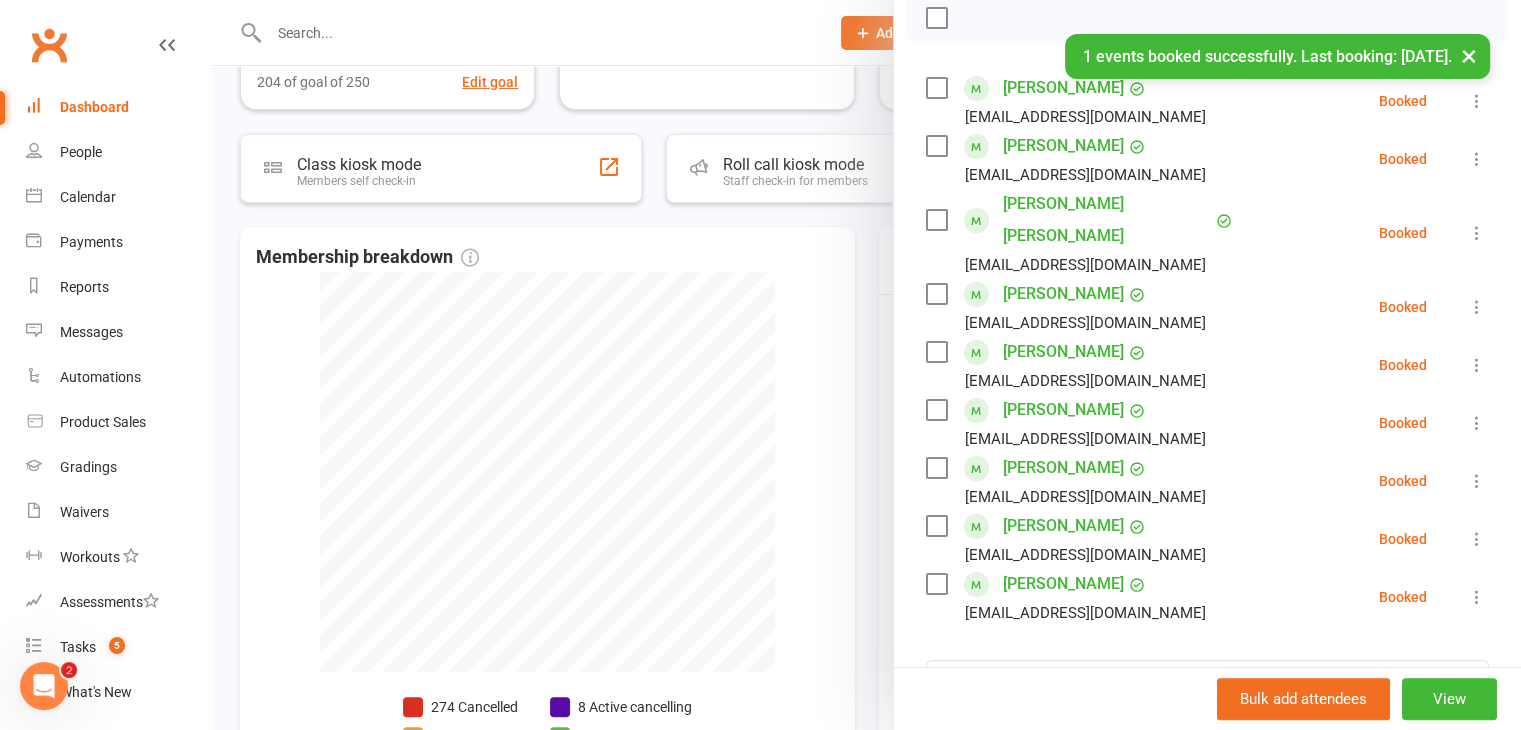 click at bounding box center (936, 468) 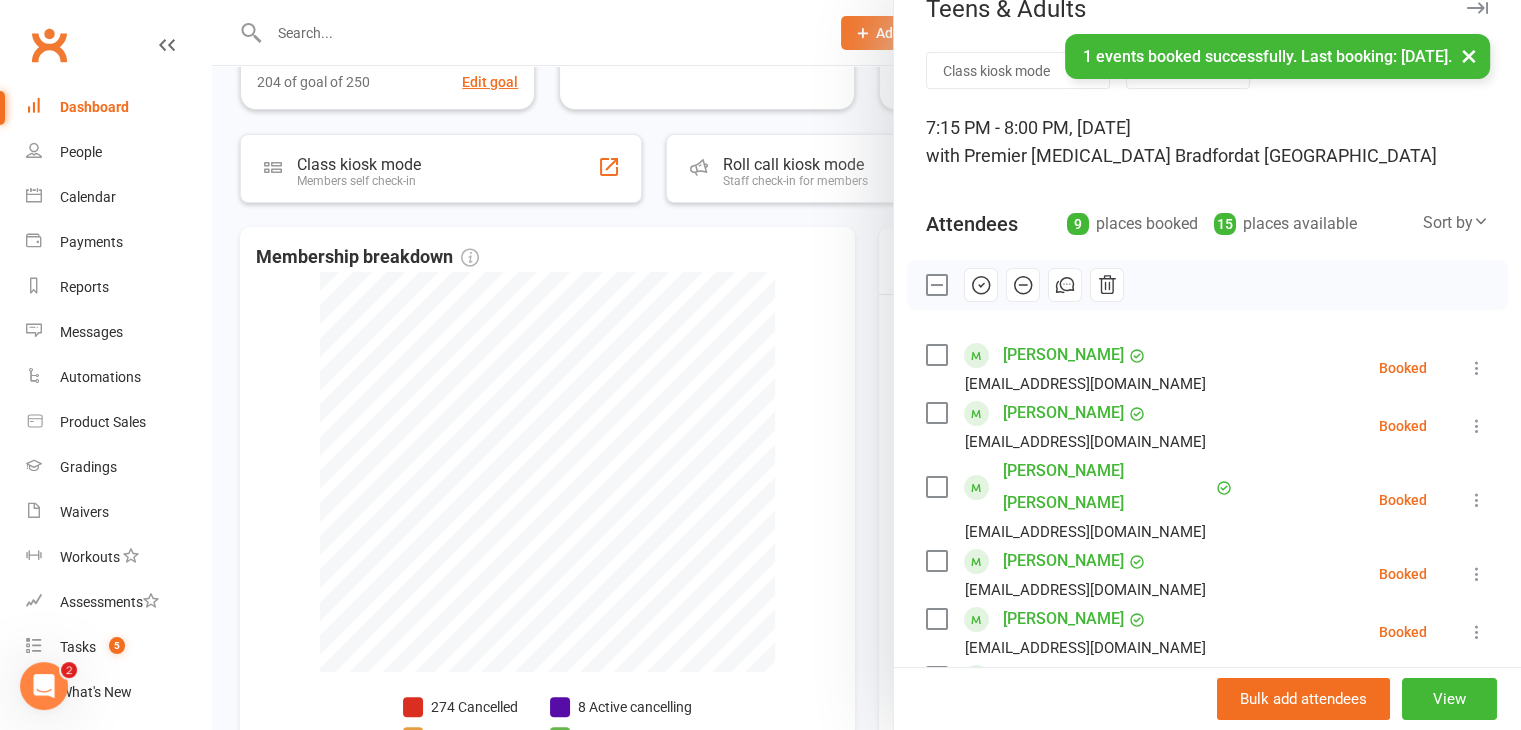 scroll, scrollTop: 0, scrollLeft: 0, axis: both 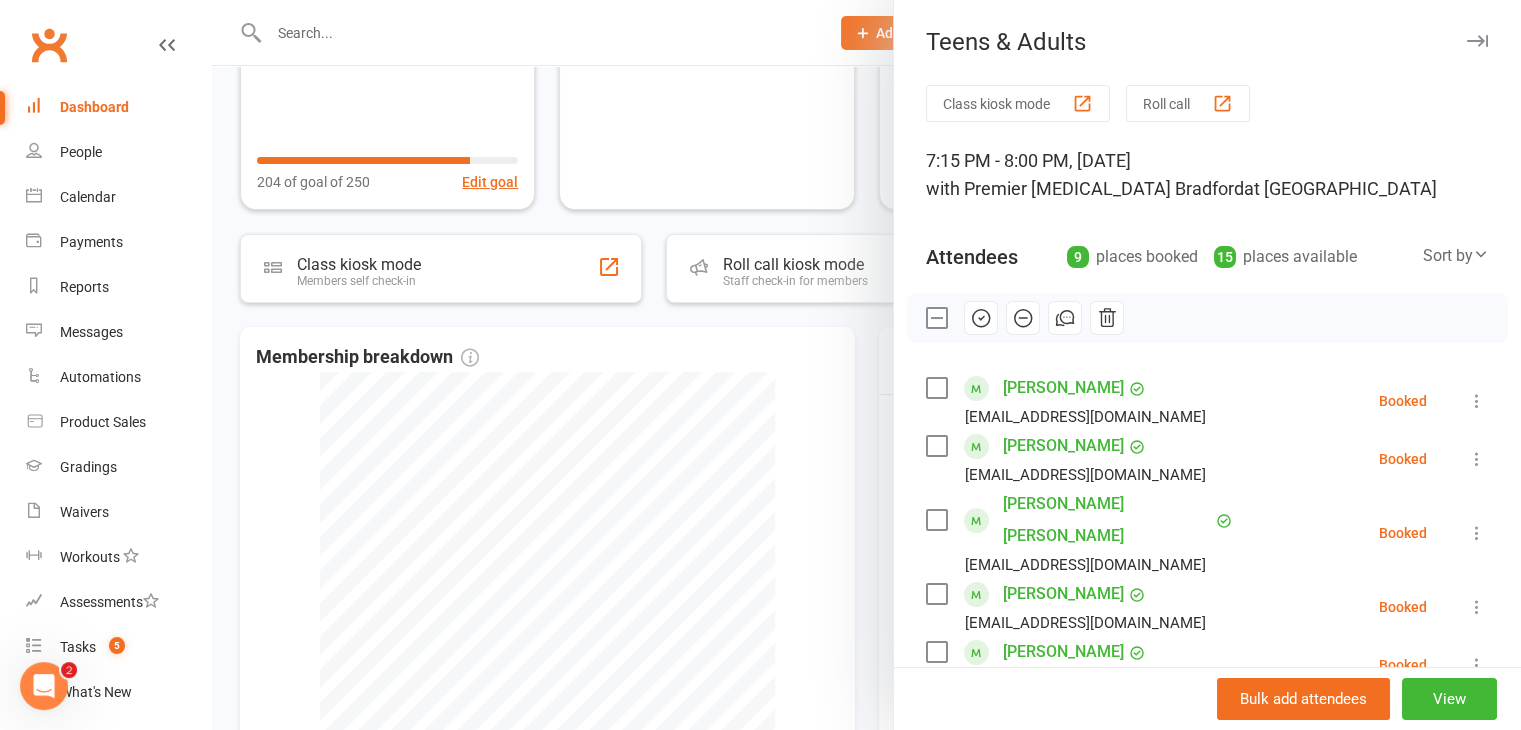 click 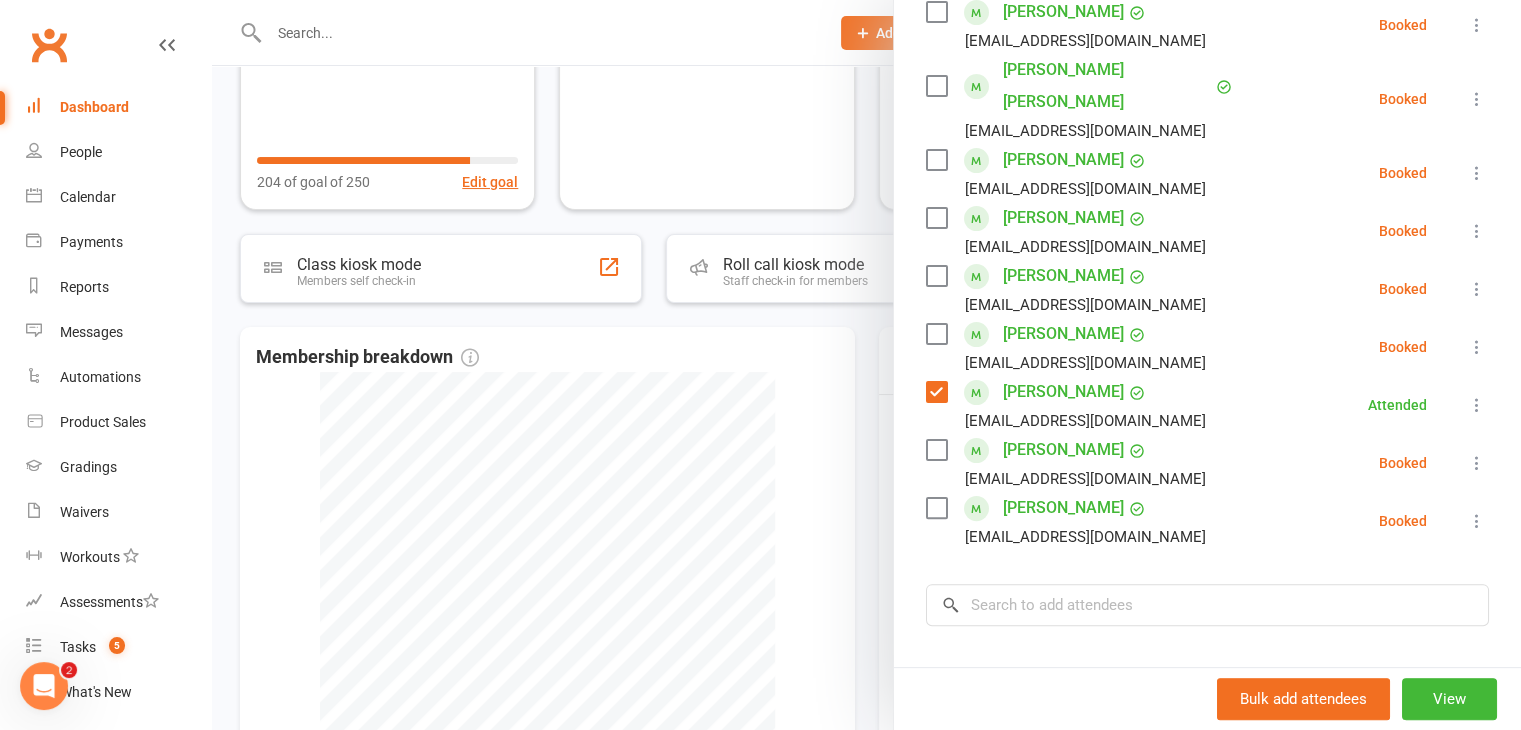 scroll, scrollTop: 400, scrollLeft: 0, axis: vertical 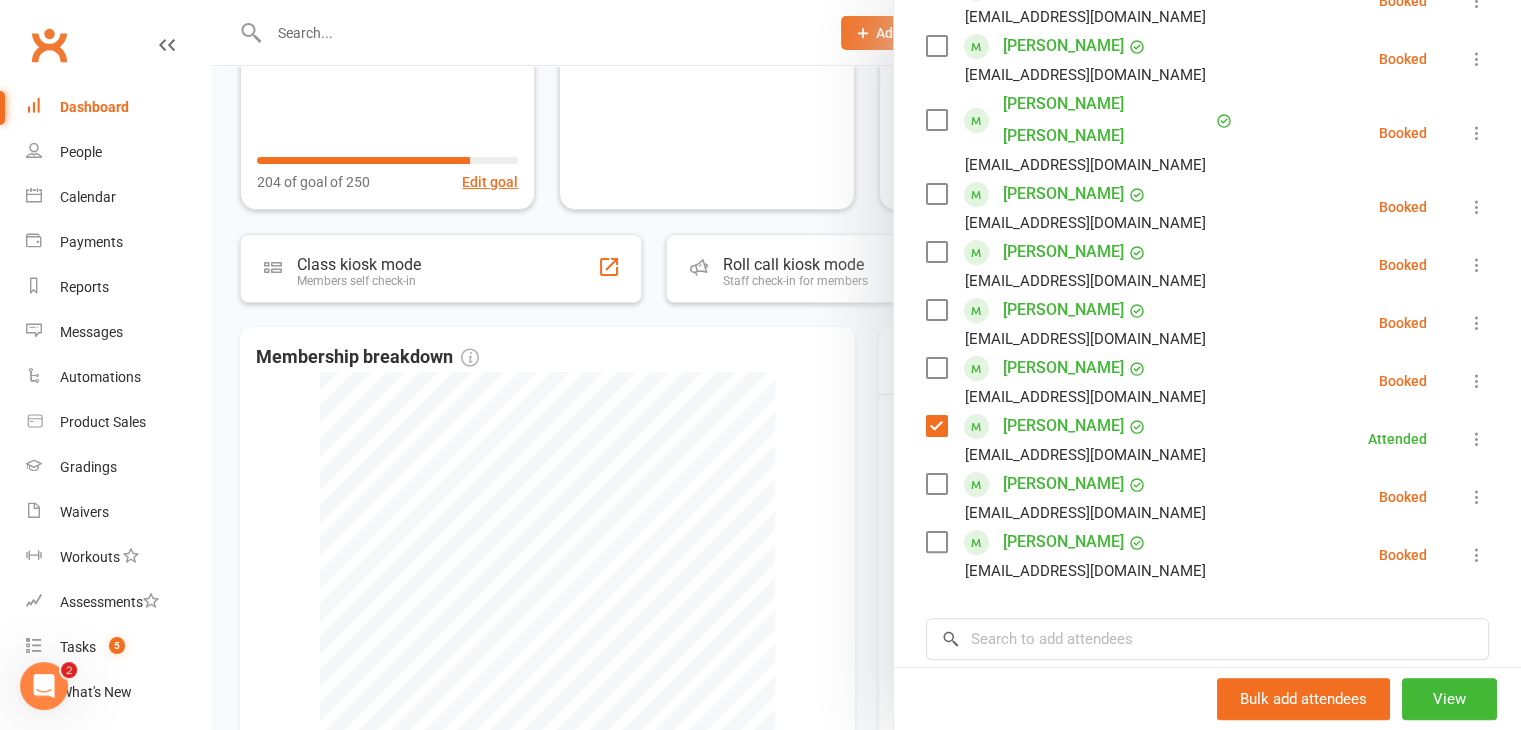 click at bounding box center (936, 542) 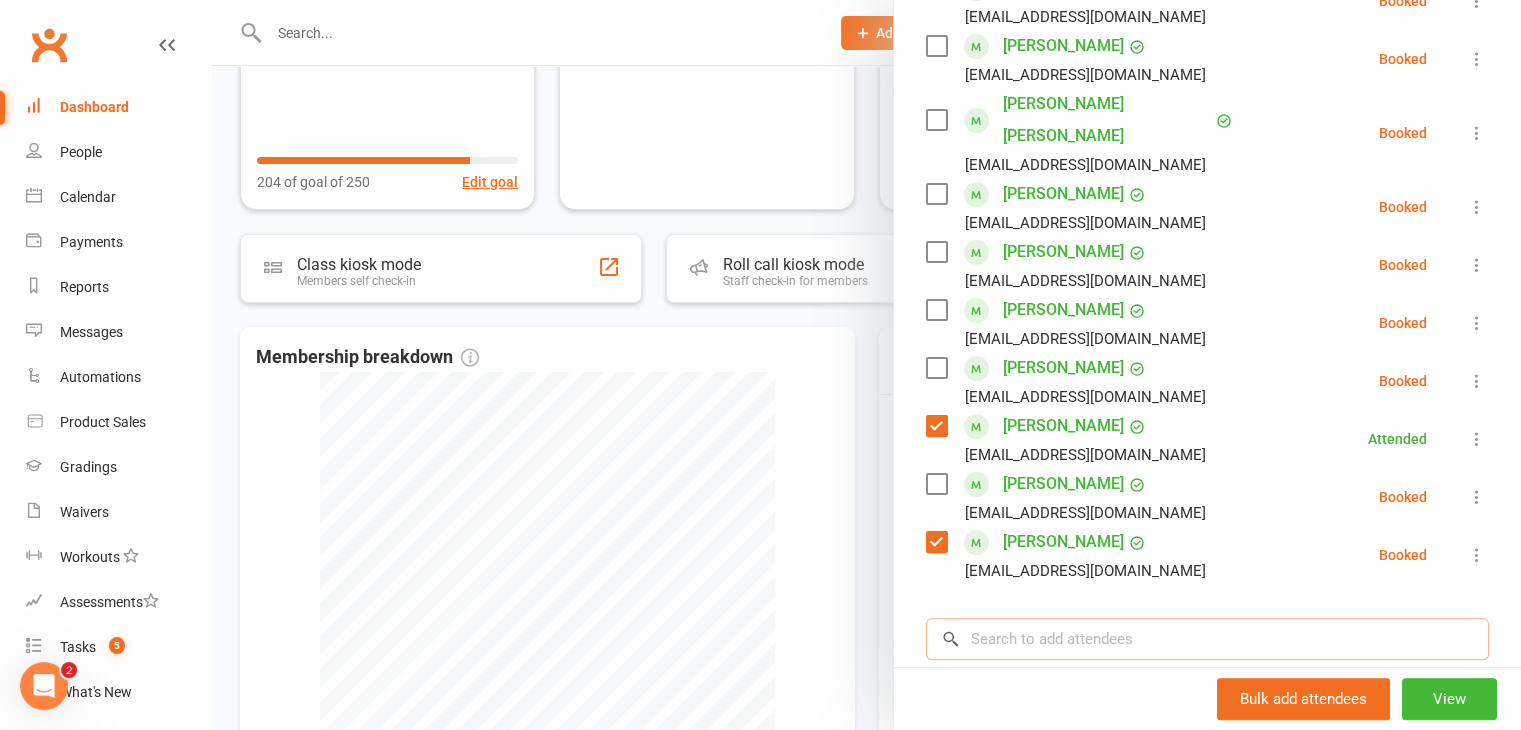 click at bounding box center [1207, 639] 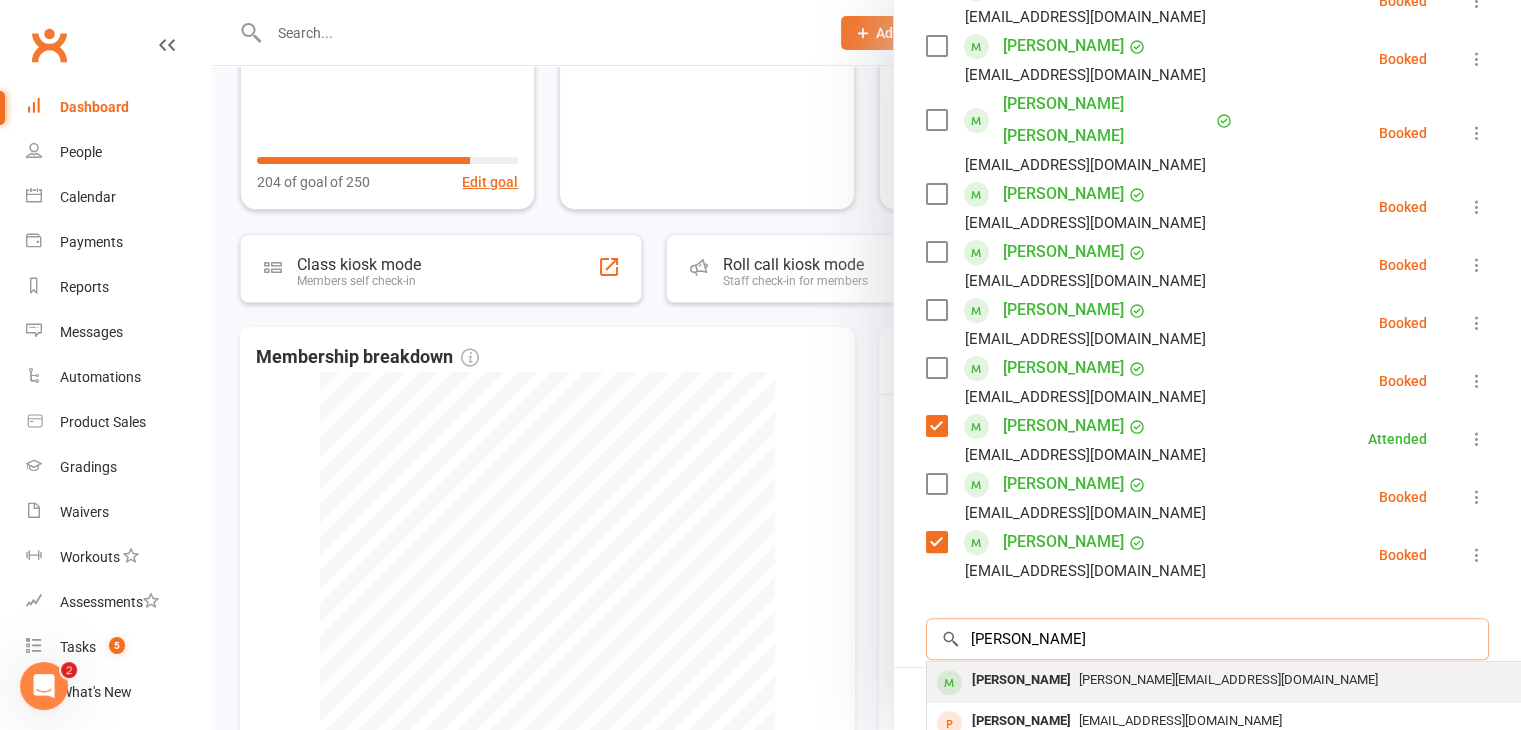 type on "[PERSON_NAME]" 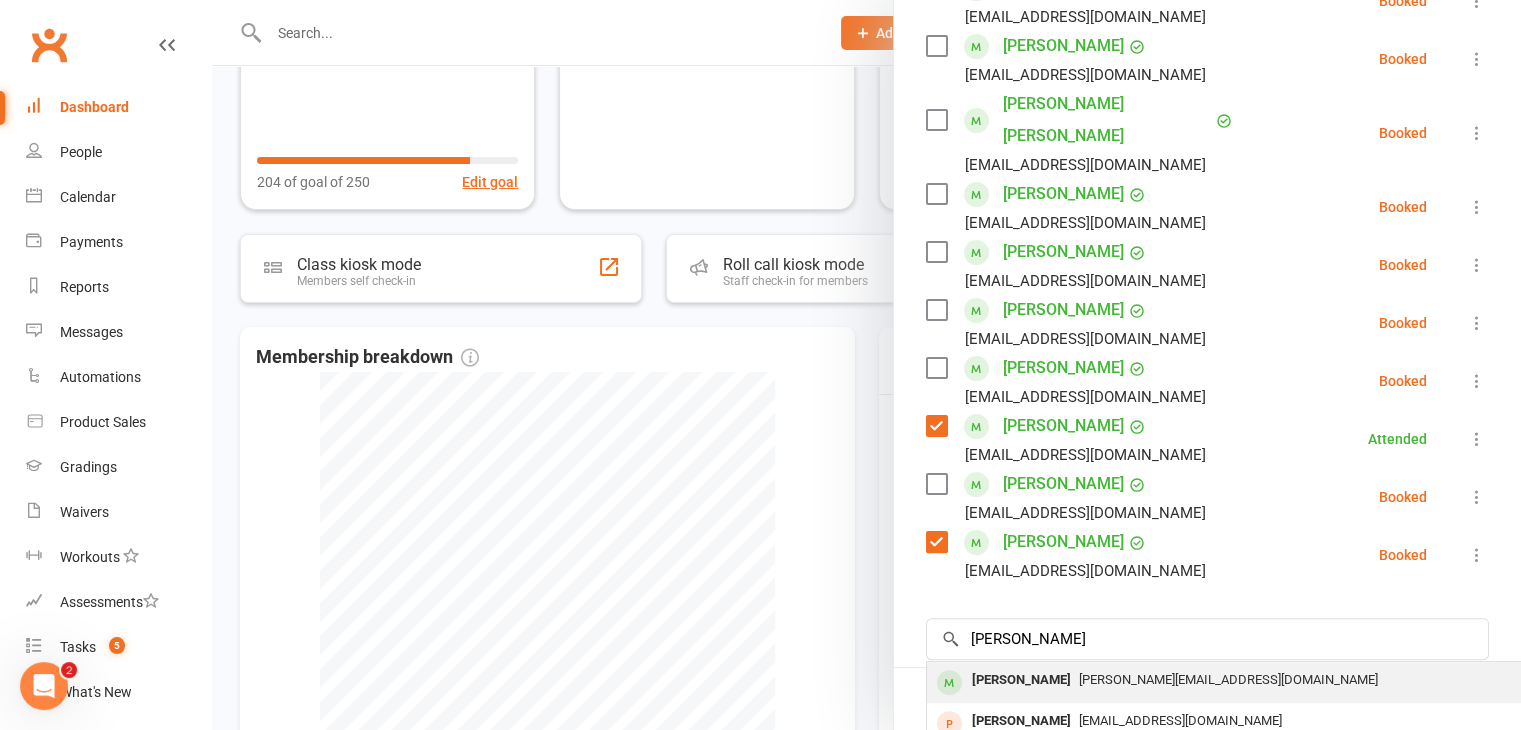 click on "[PERSON_NAME]" at bounding box center (1021, 680) 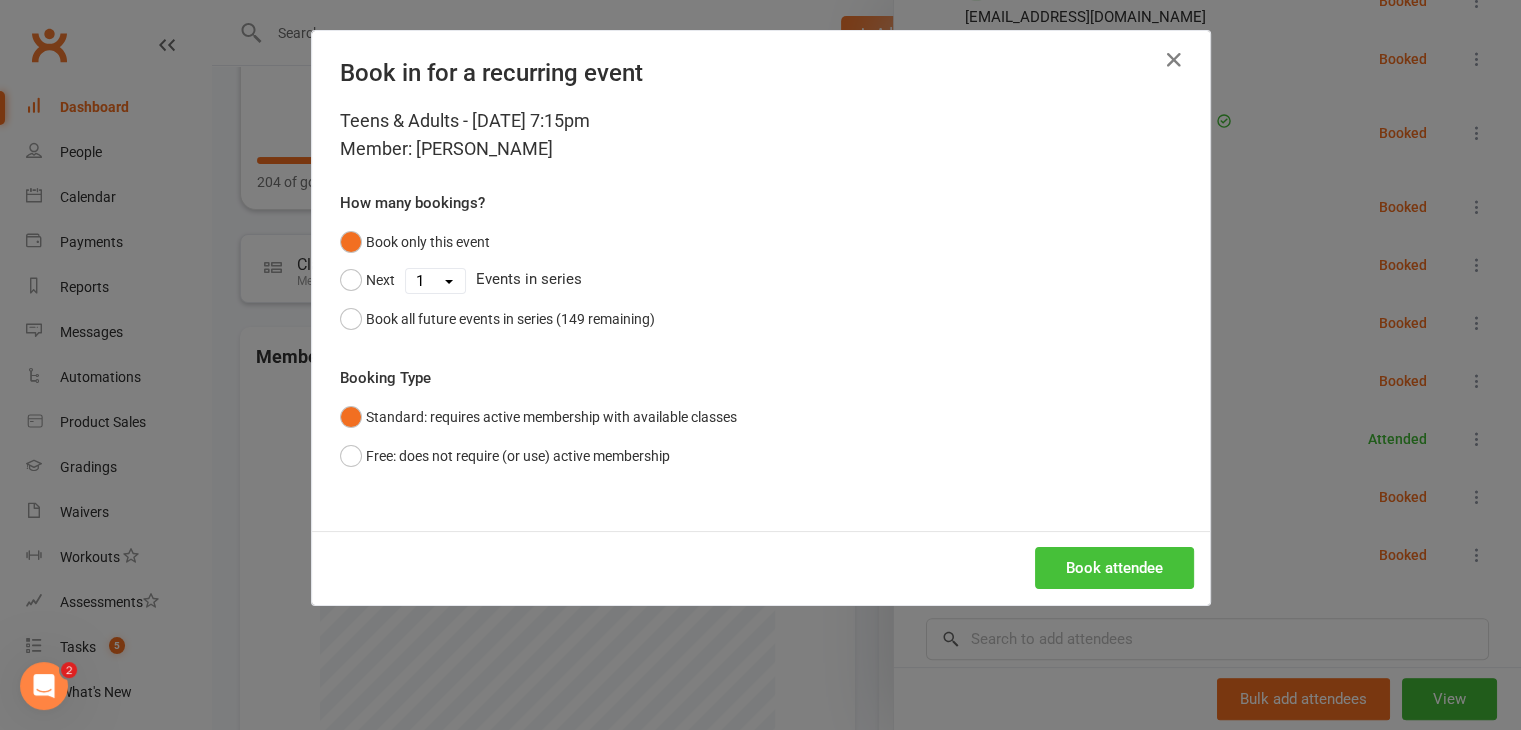 click on "Book attendee" at bounding box center [1114, 568] 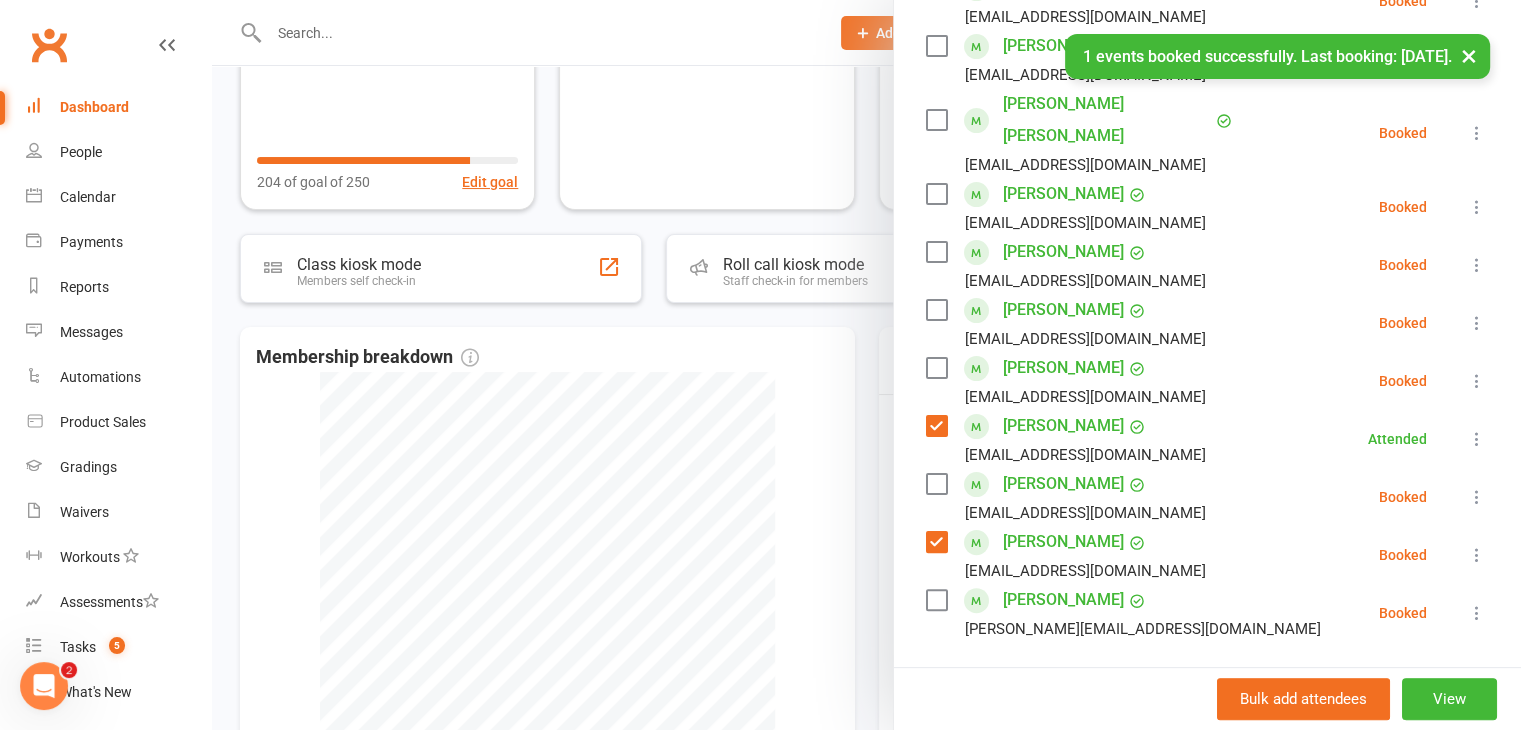 click at bounding box center [936, 600] 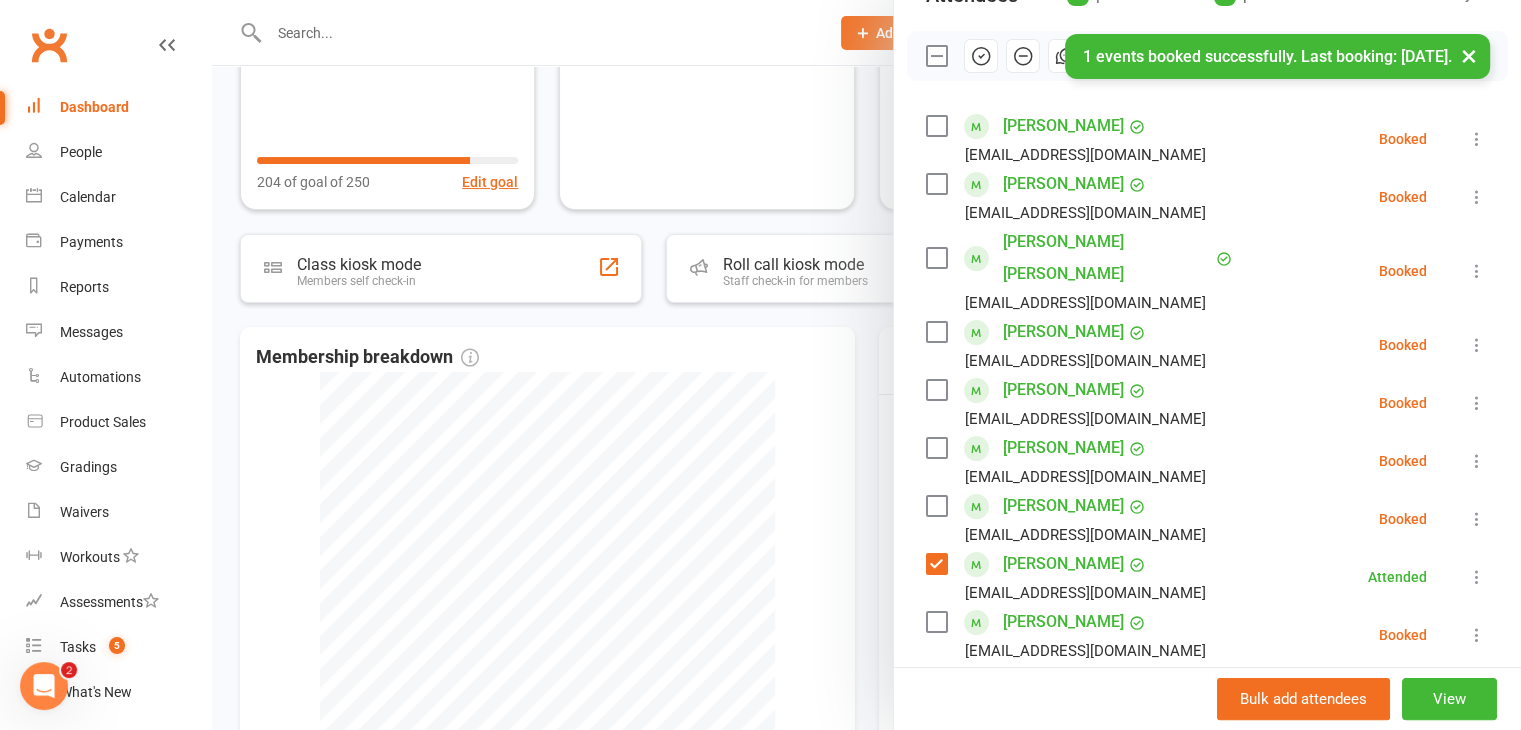 scroll, scrollTop: 100, scrollLeft: 0, axis: vertical 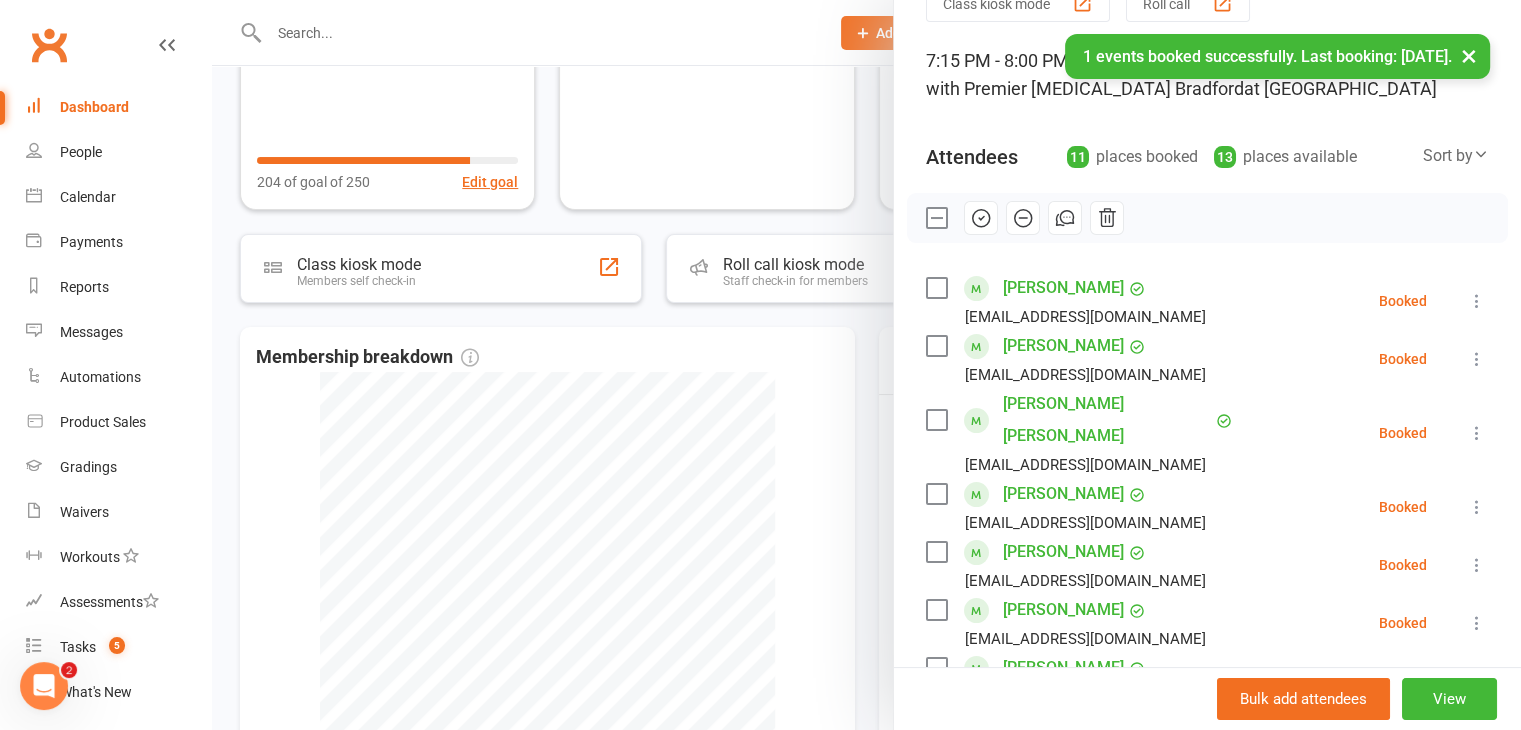 click at bounding box center (936, 288) 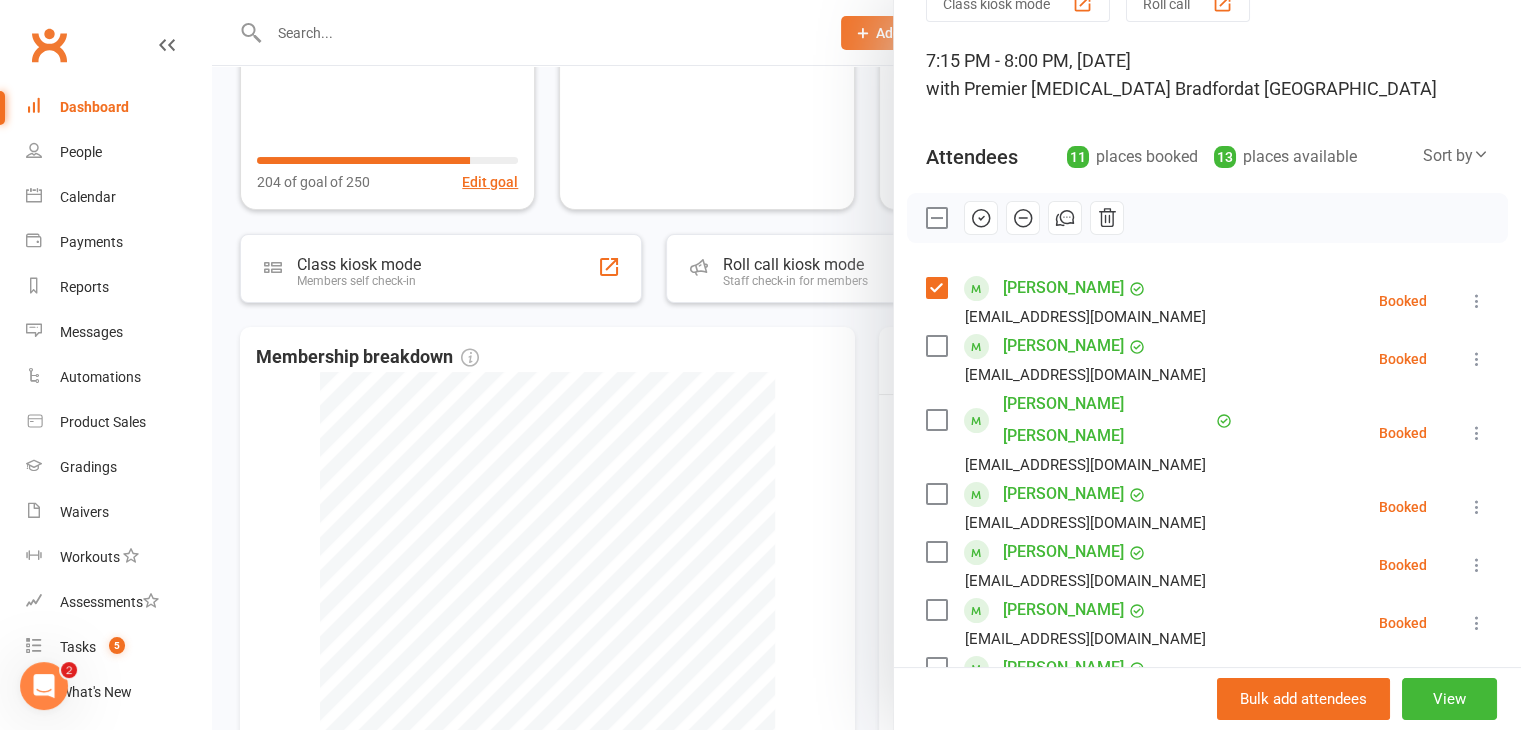 click 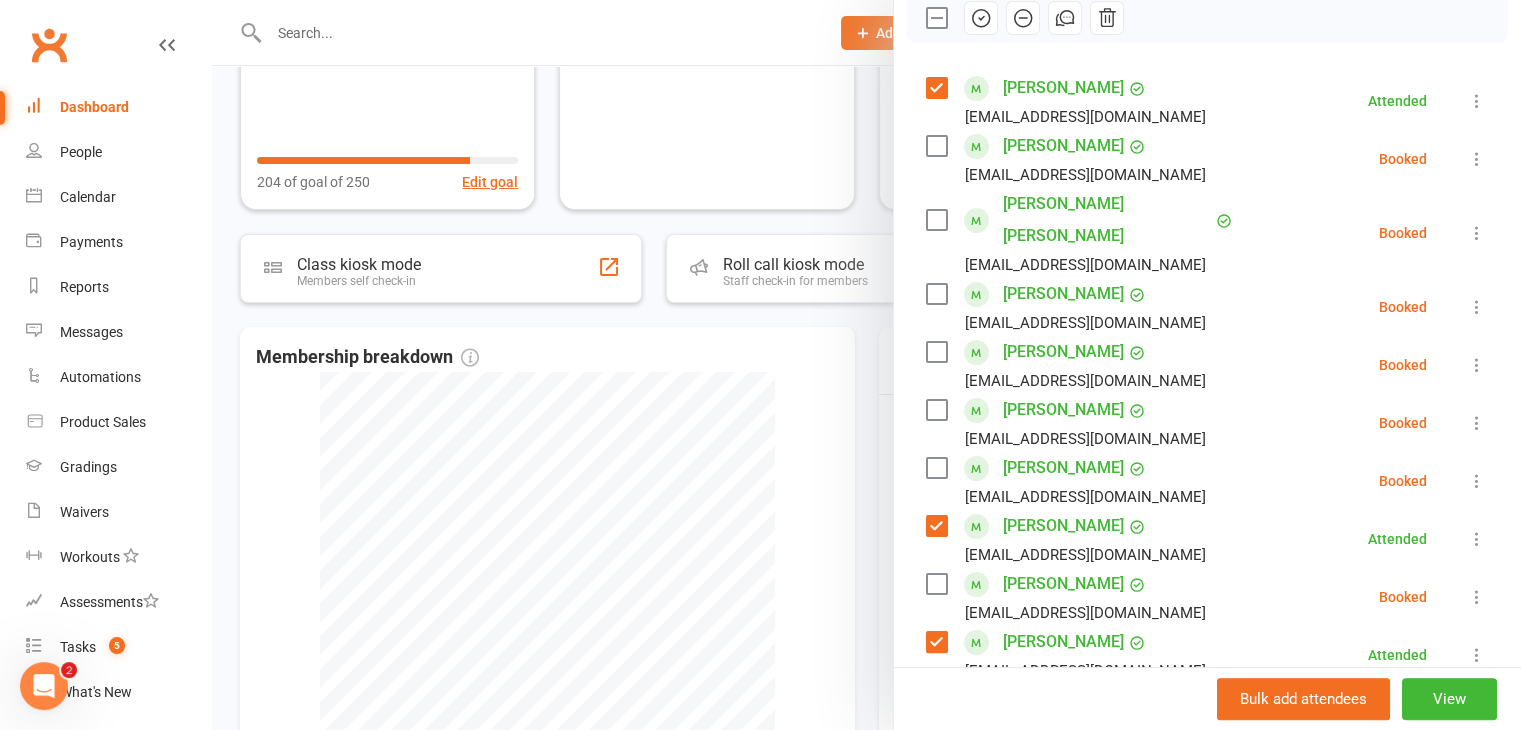 scroll, scrollTop: 400, scrollLeft: 0, axis: vertical 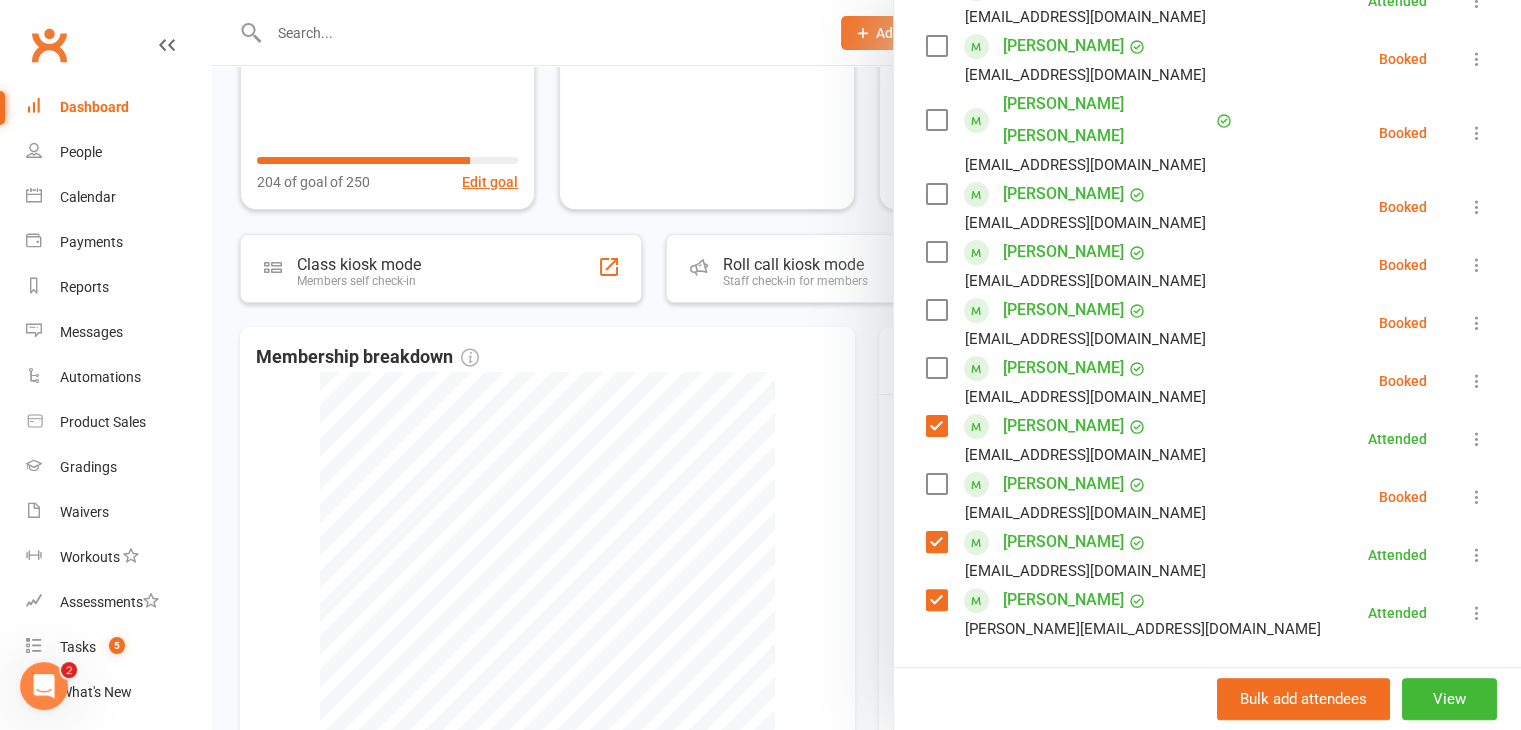 click at bounding box center [936, 46] 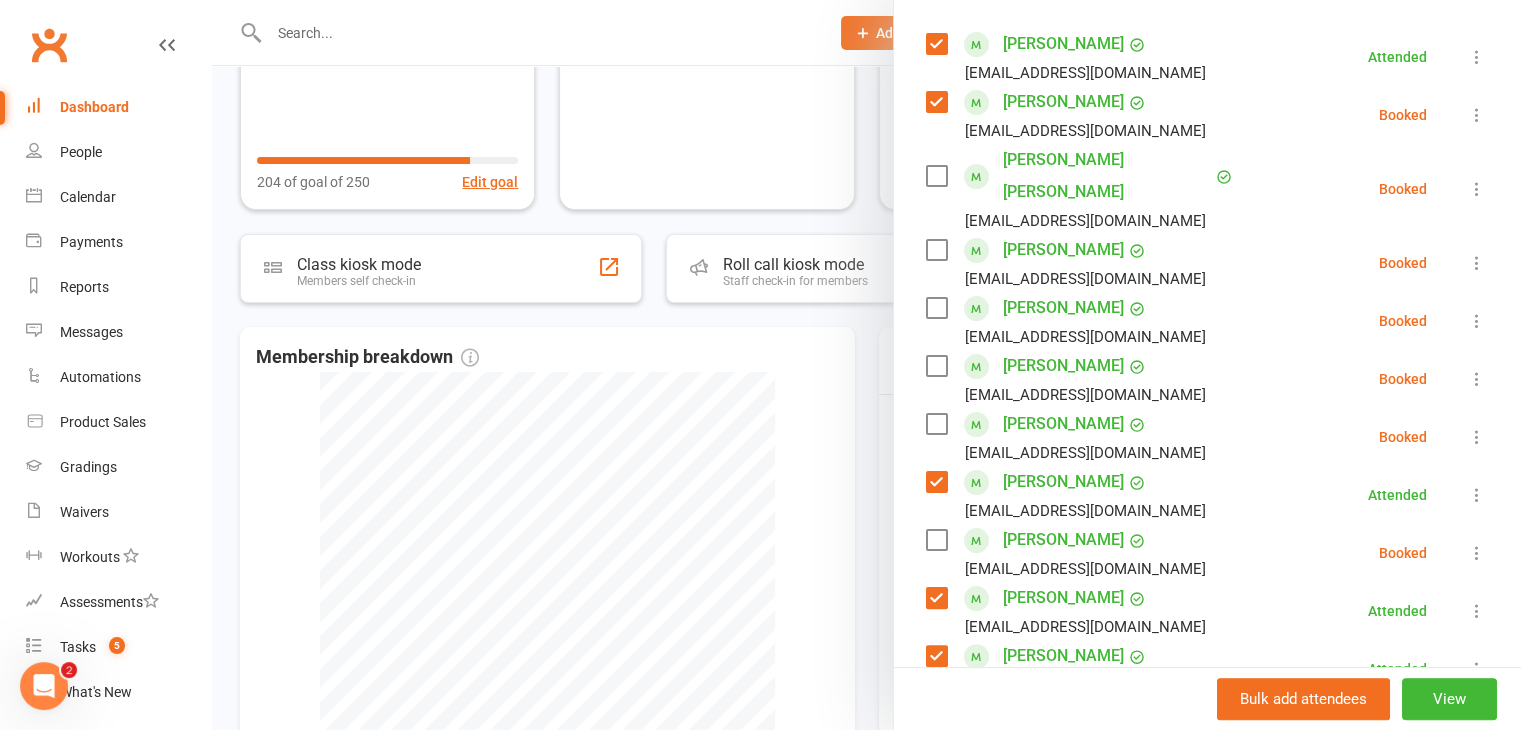 scroll, scrollTop: 300, scrollLeft: 0, axis: vertical 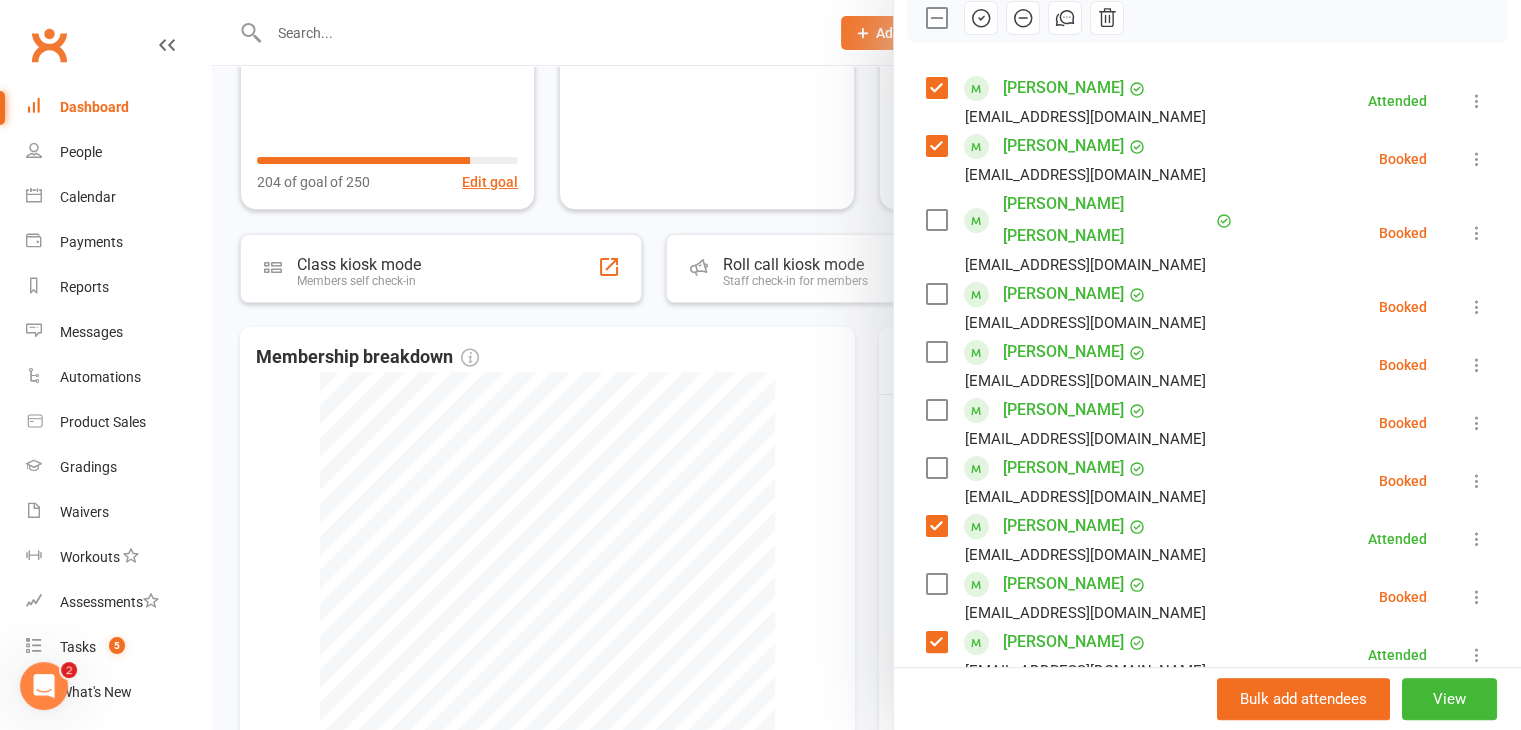 click at bounding box center [936, 584] 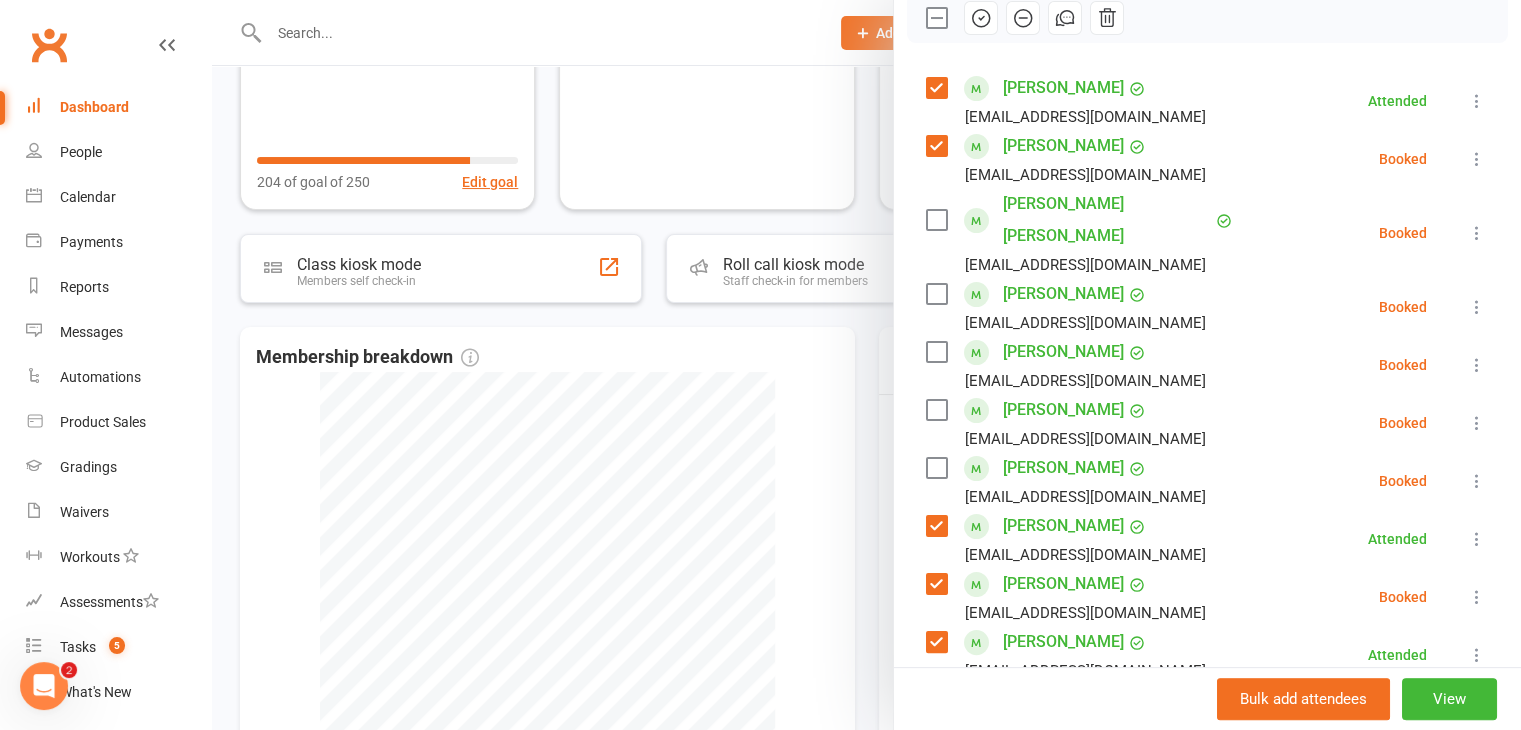 click at bounding box center [936, 468] 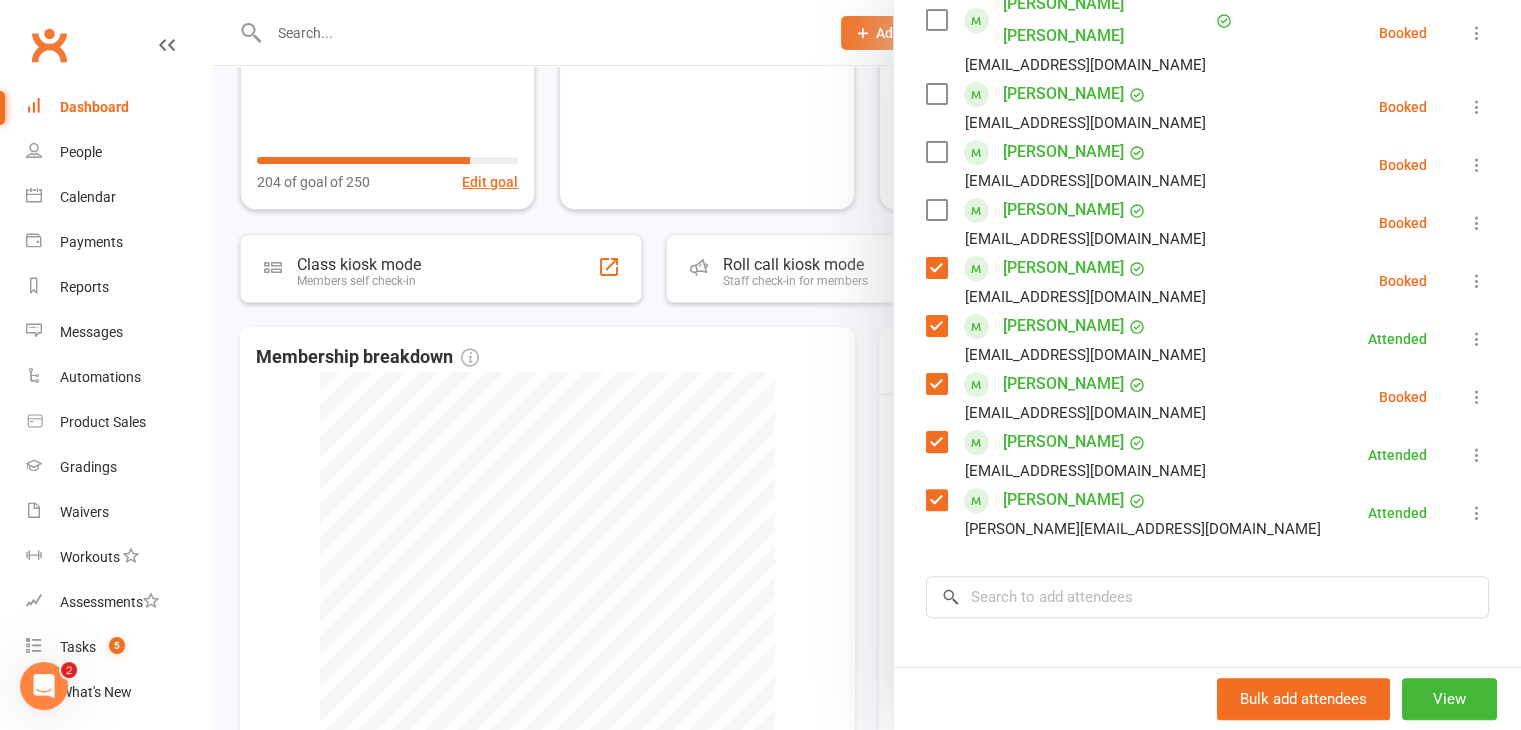 scroll, scrollTop: 200, scrollLeft: 0, axis: vertical 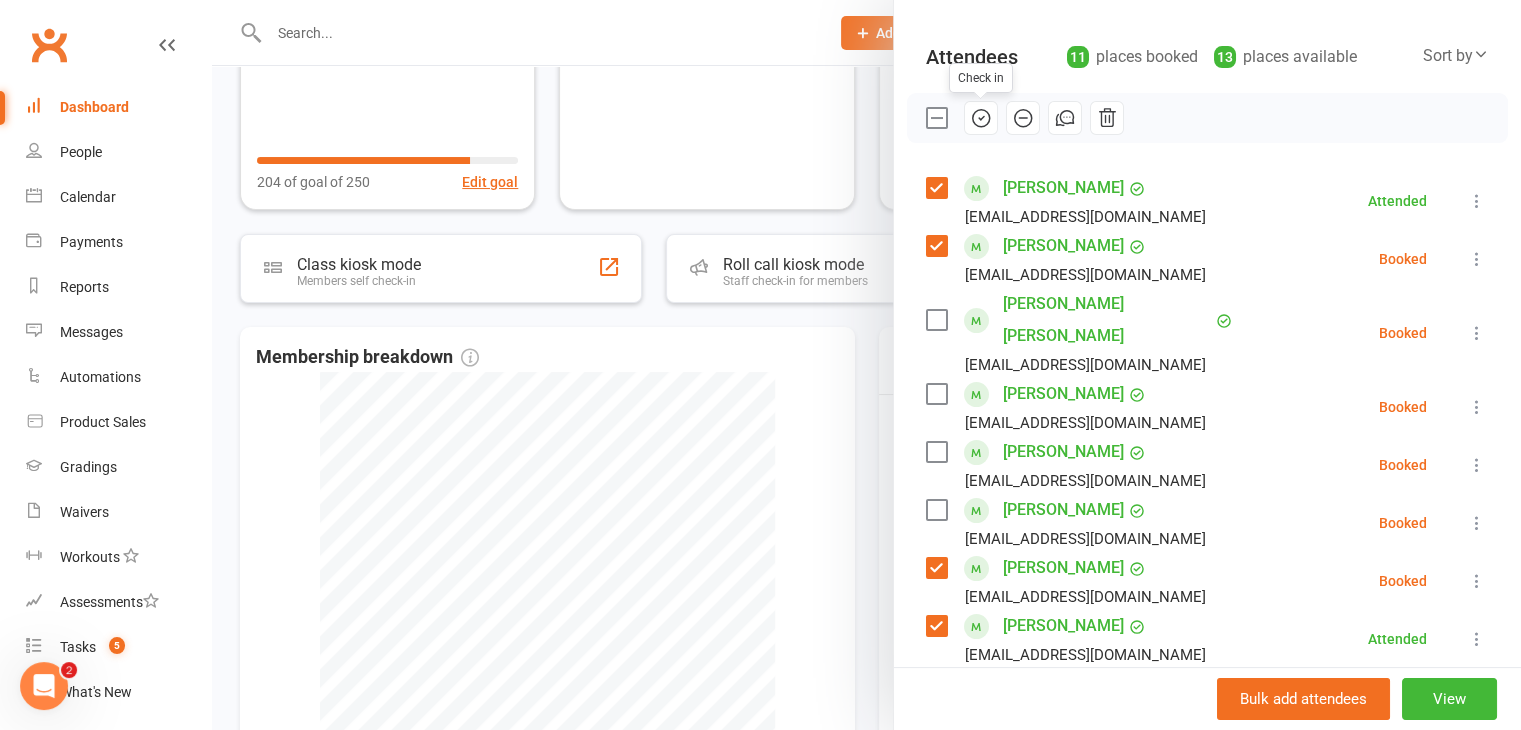 click 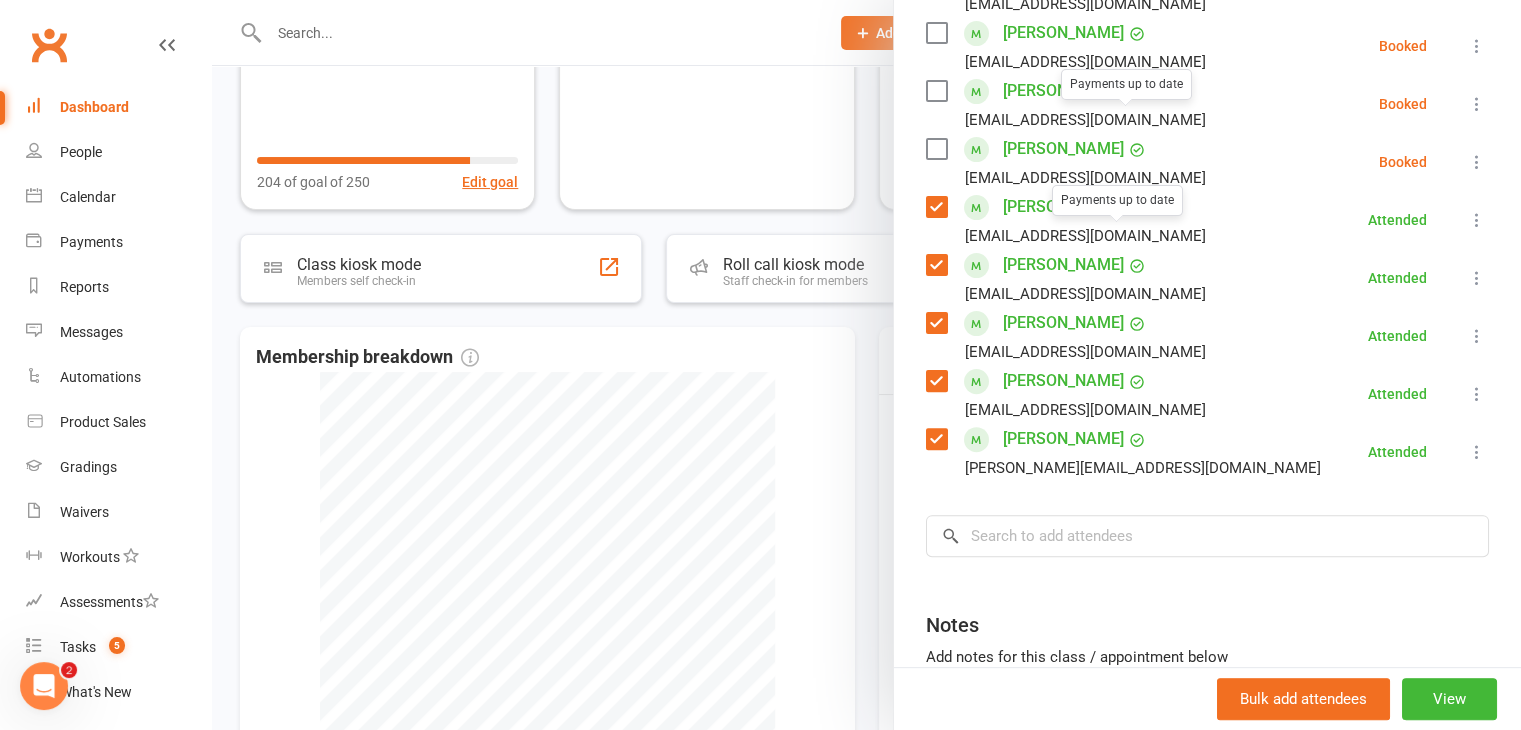 scroll, scrollTop: 700, scrollLeft: 0, axis: vertical 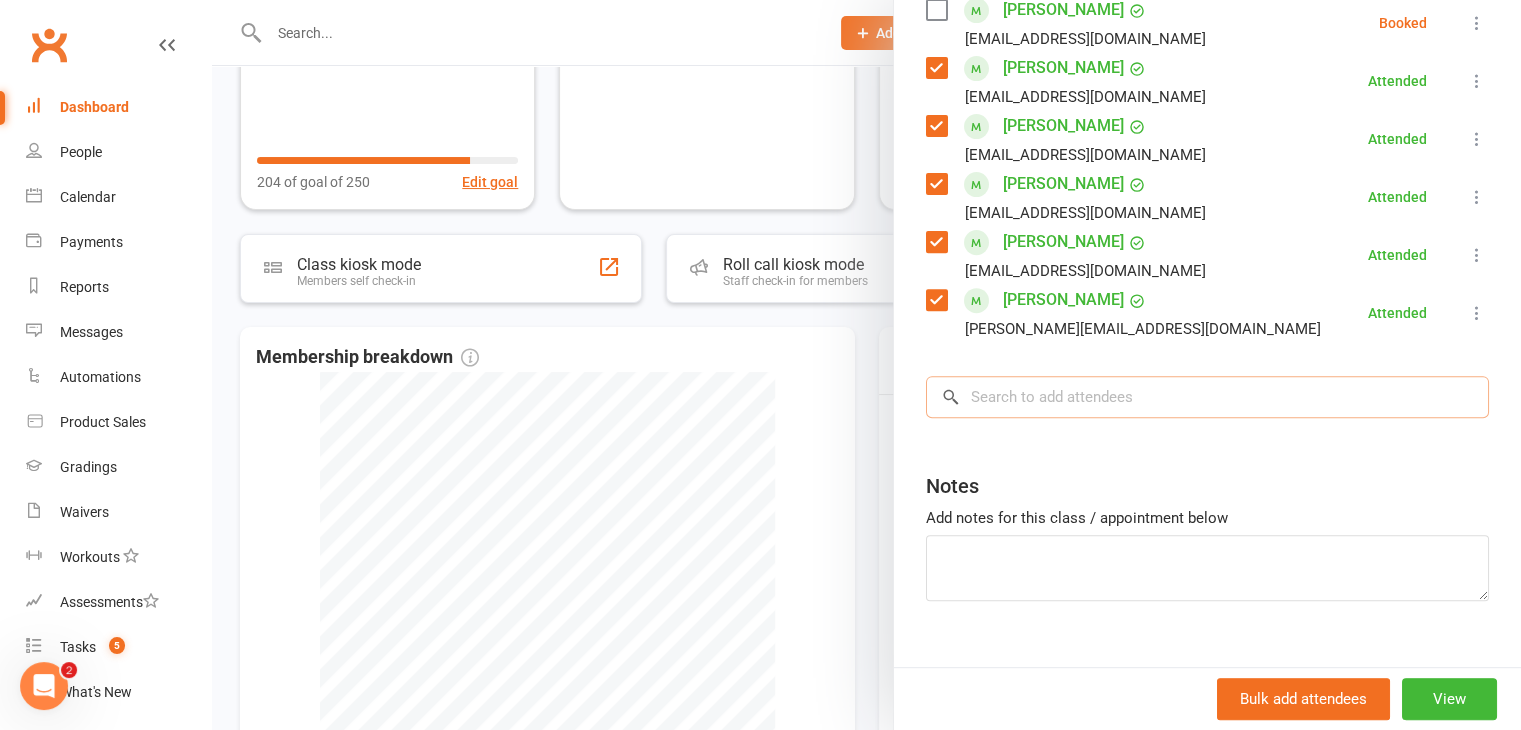 click at bounding box center (1207, 397) 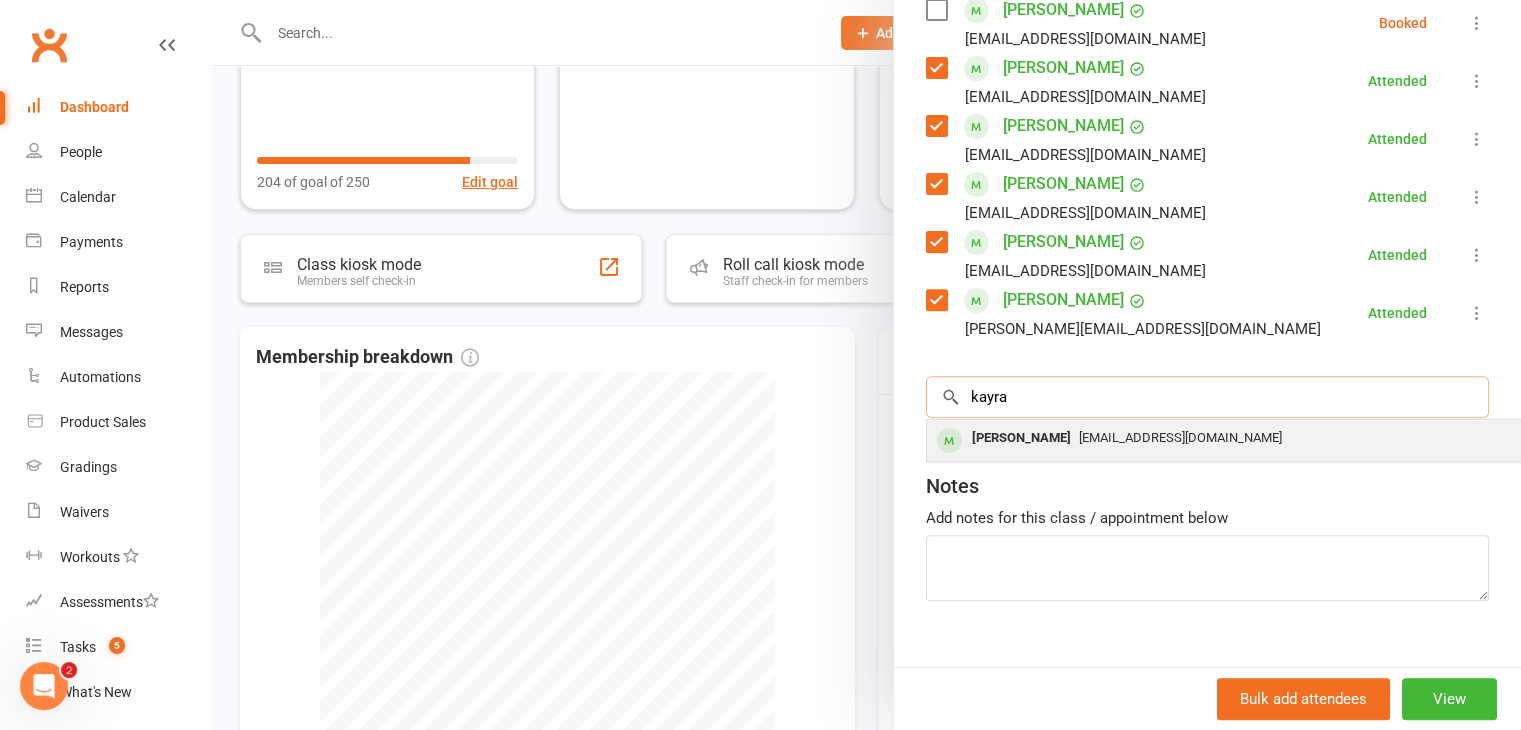type on "kayra" 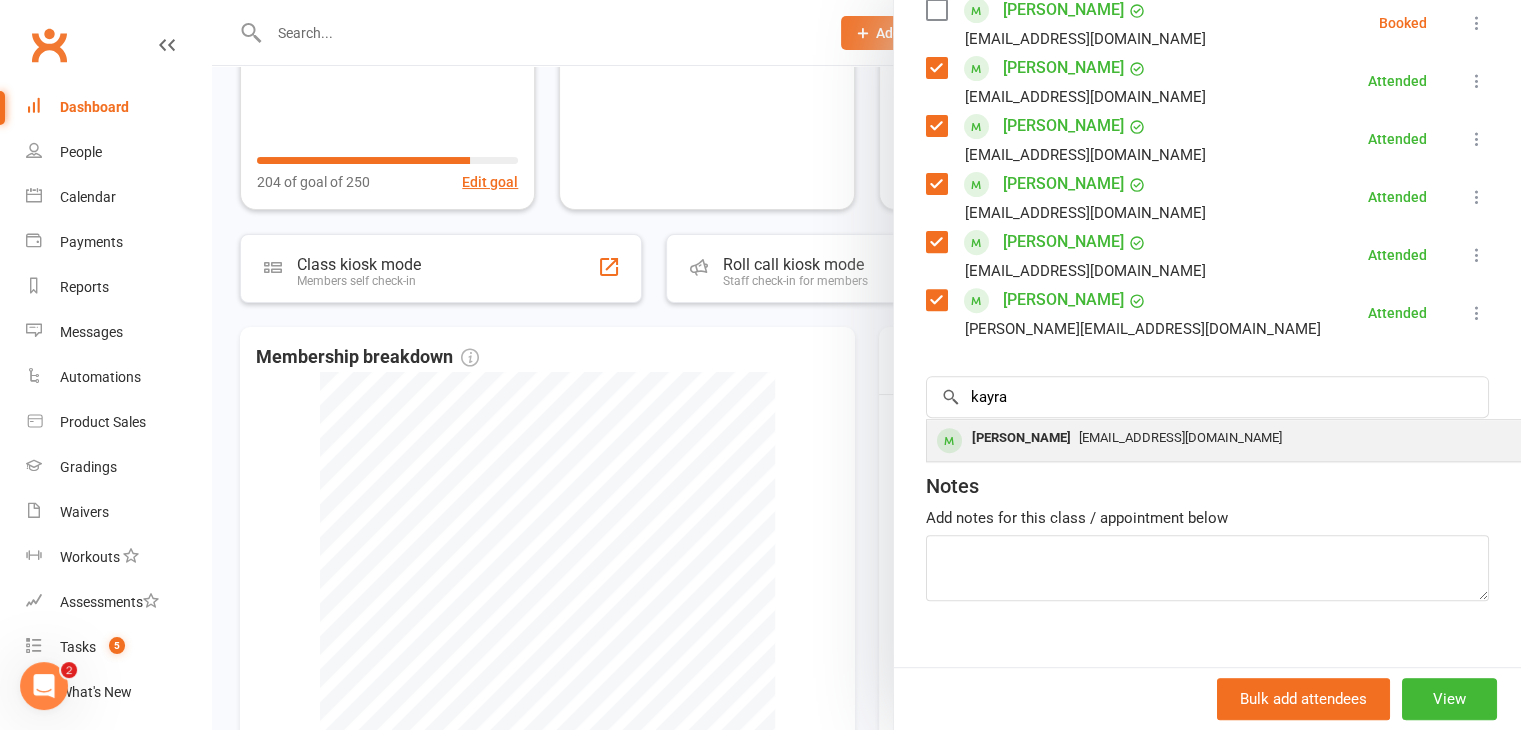 click on "[EMAIL_ADDRESS][DOMAIN_NAME]" at bounding box center (1180, 437) 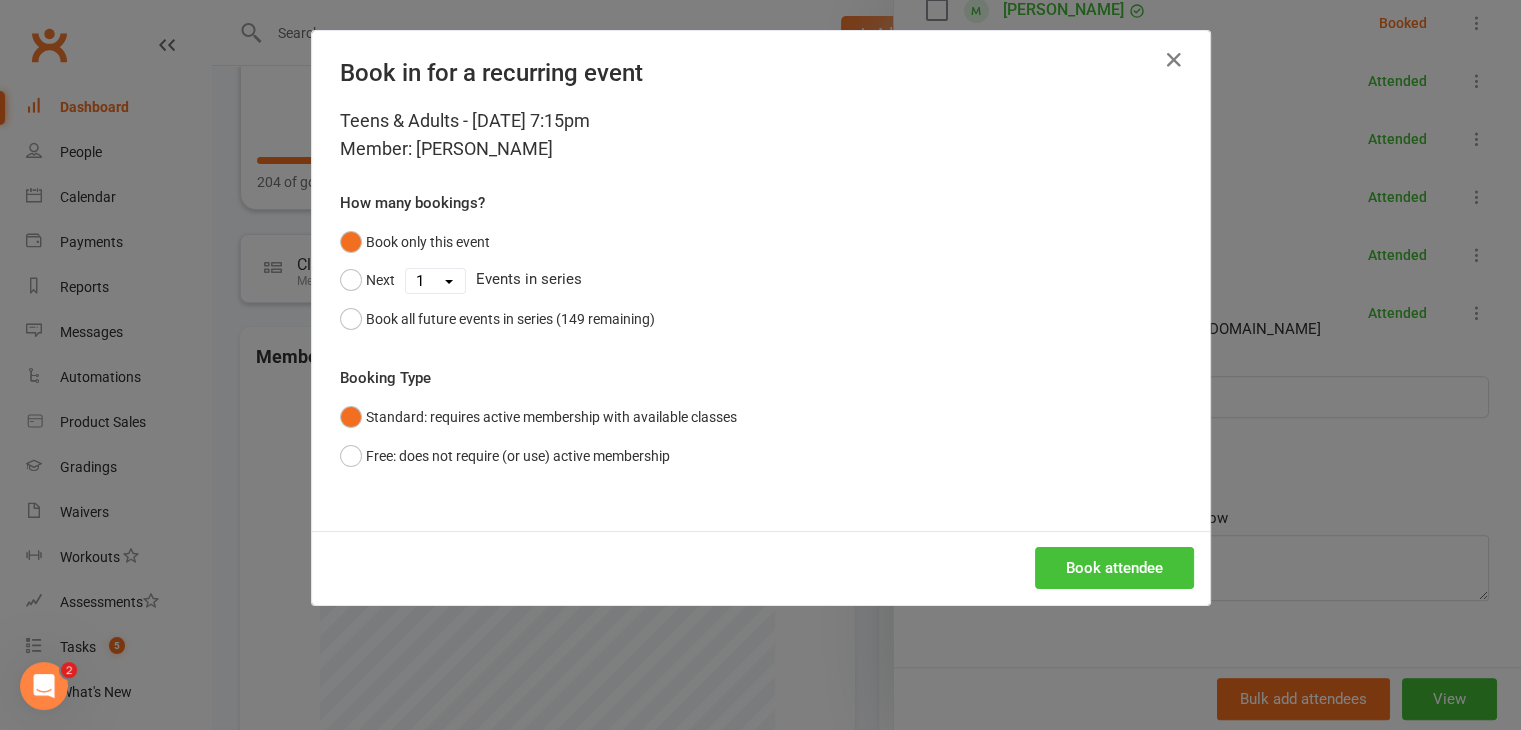 click on "Book attendee" at bounding box center [1114, 568] 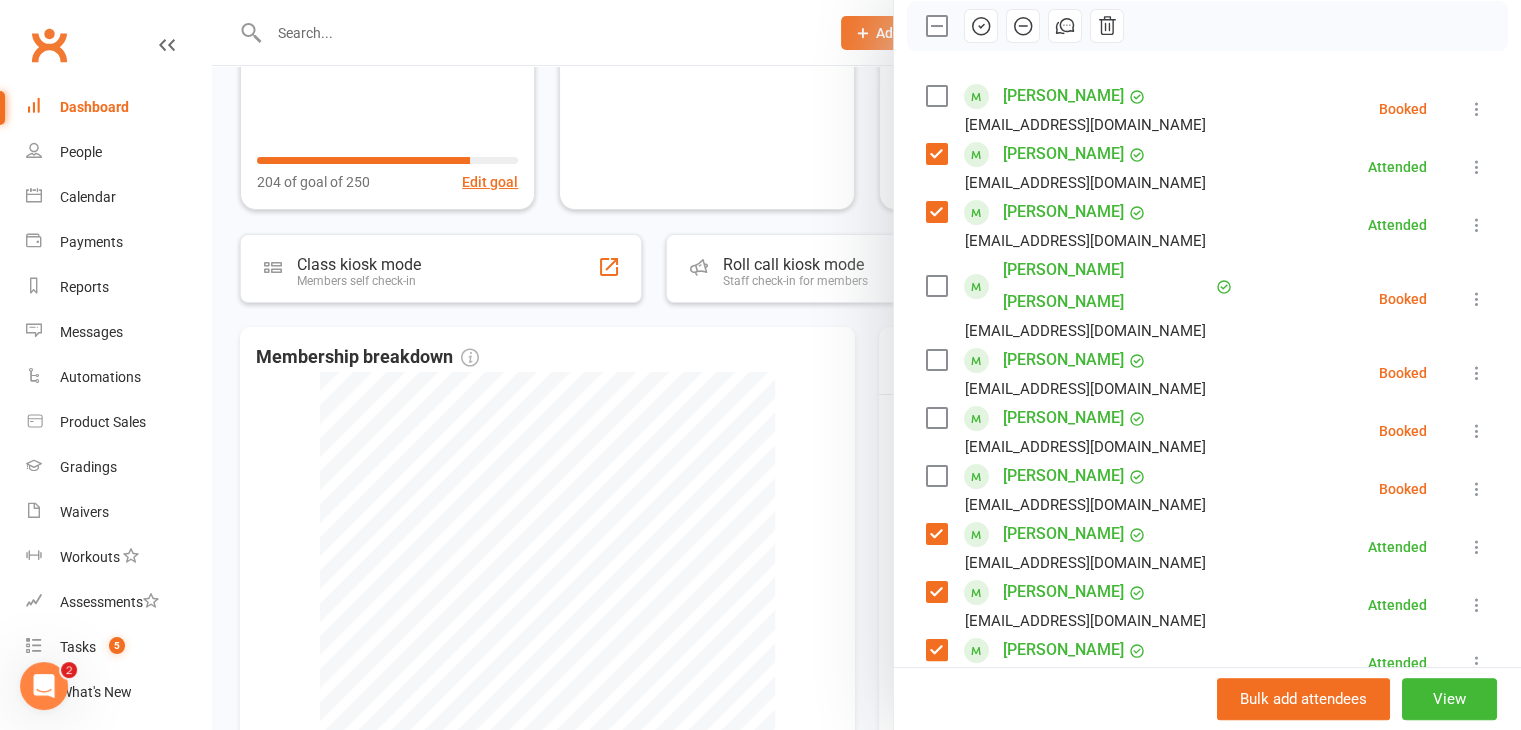 scroll, scrollTop: 258, scrollLeft: 0, axis: vertical 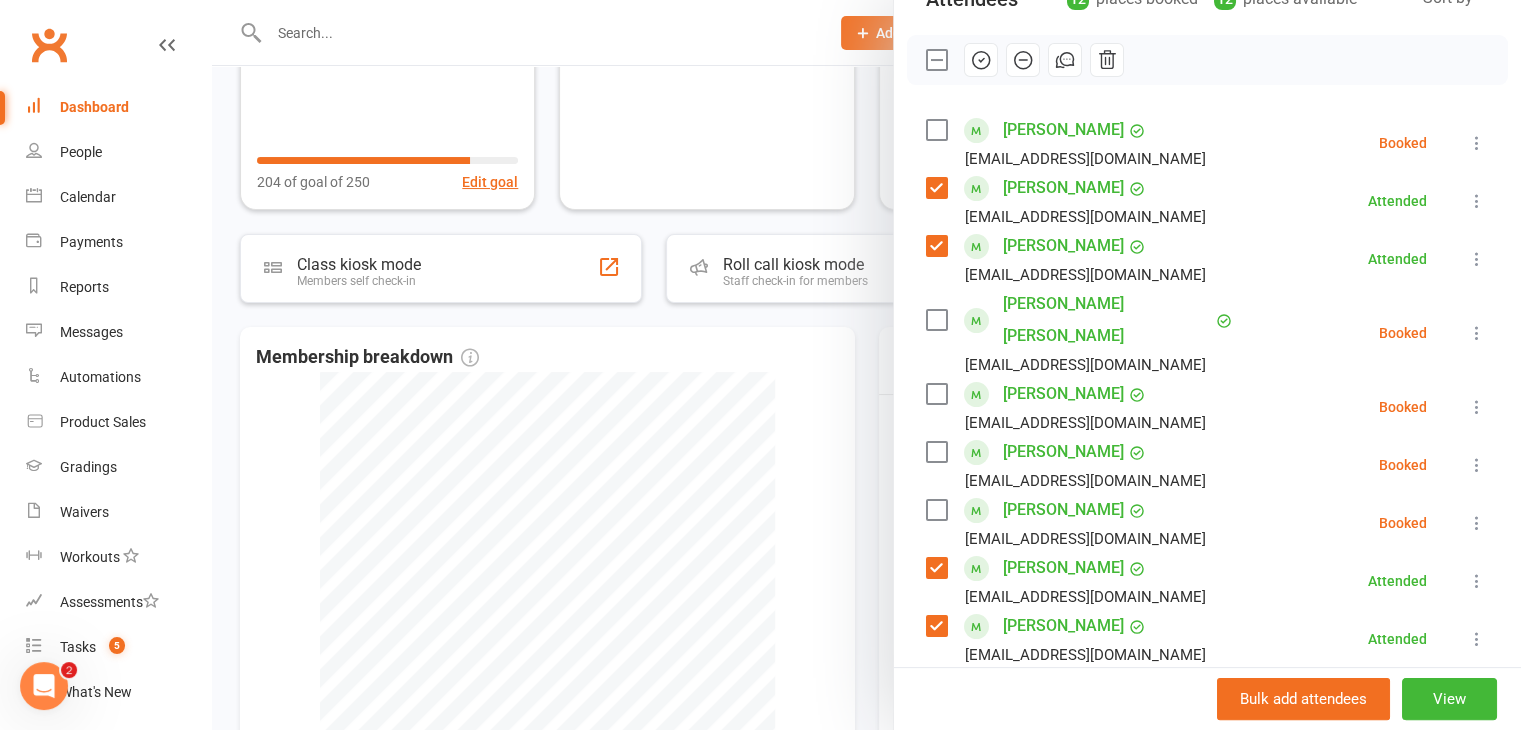 click at bounding box center [936, 130] 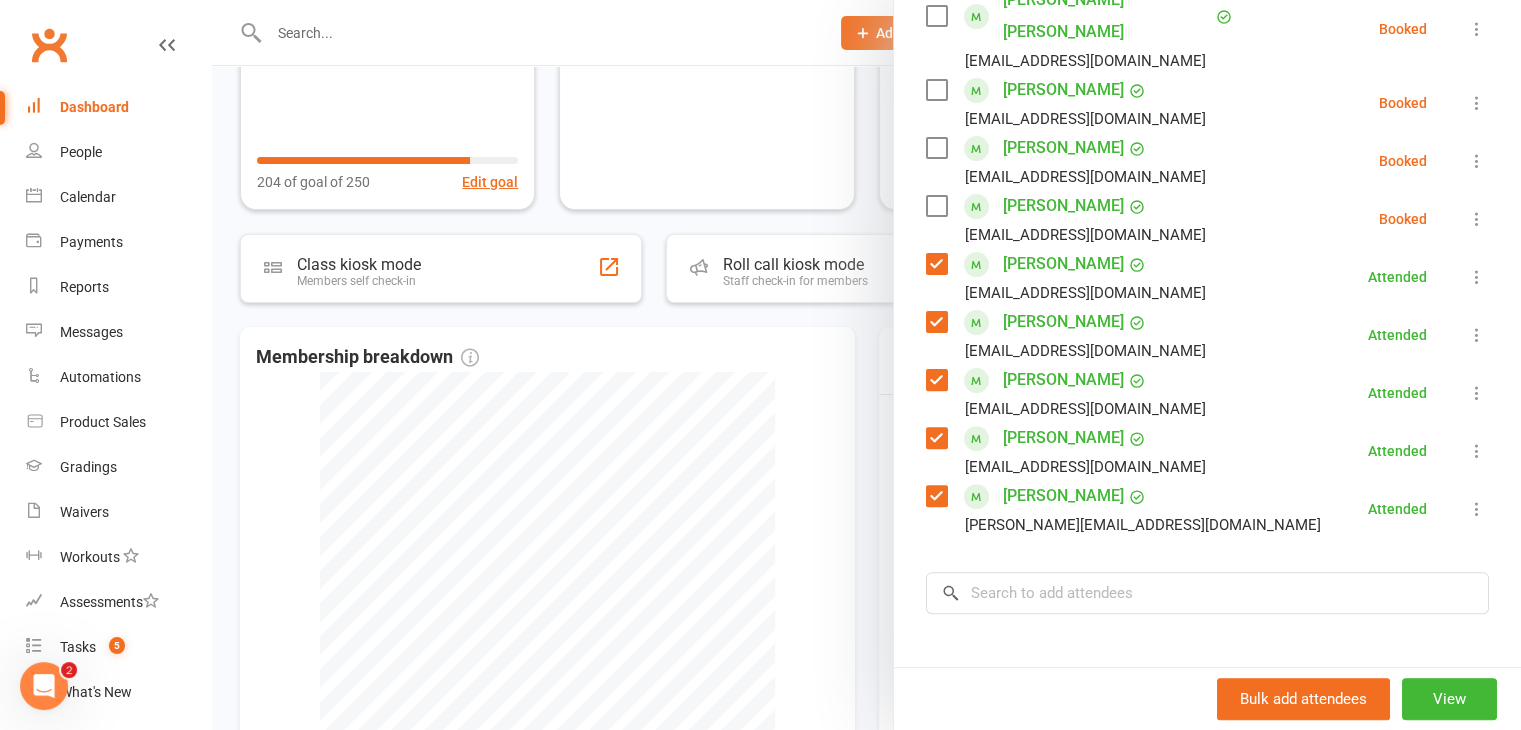 scroll, scrollTop: 758, scrollLeft: 0, axis: vertical 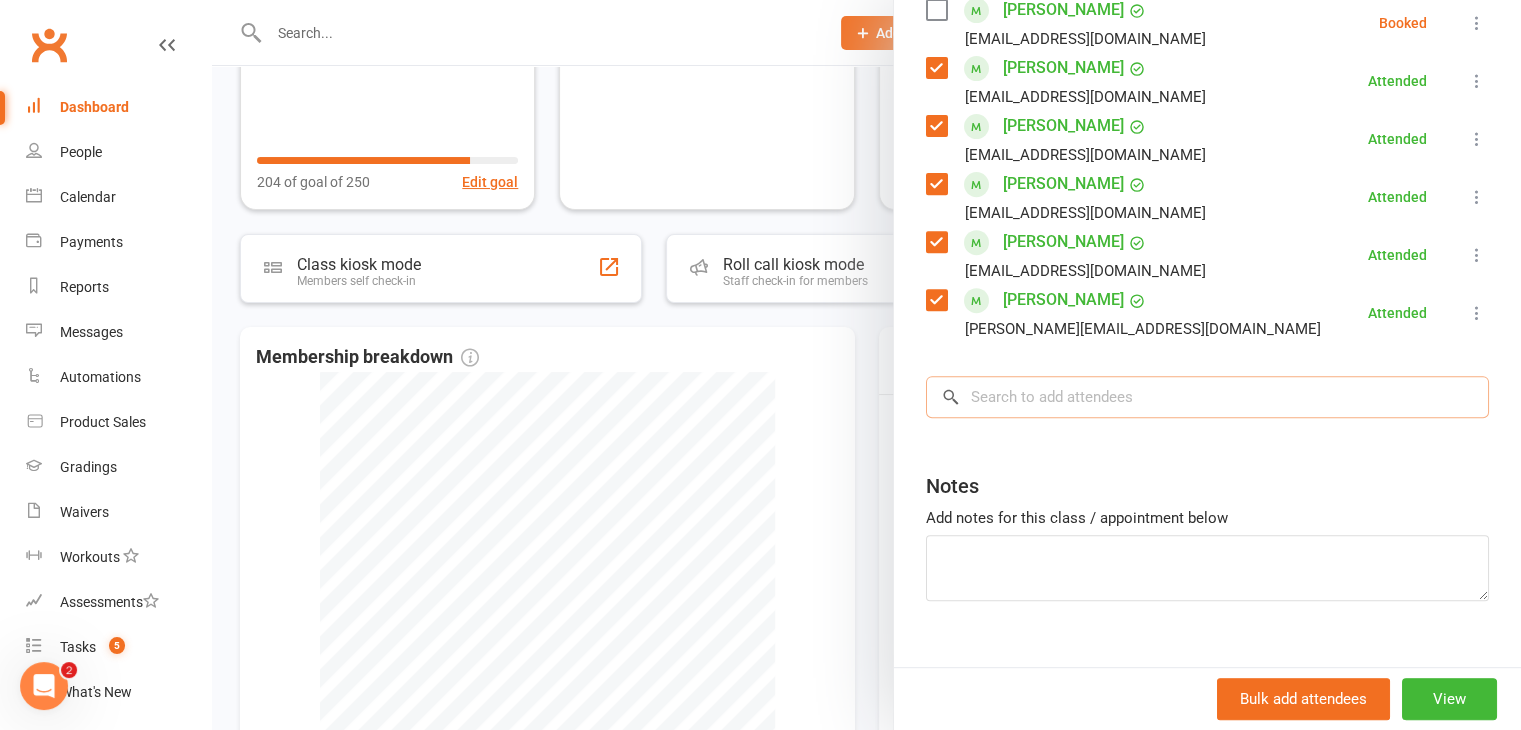click at bounding box center (1207, 397) 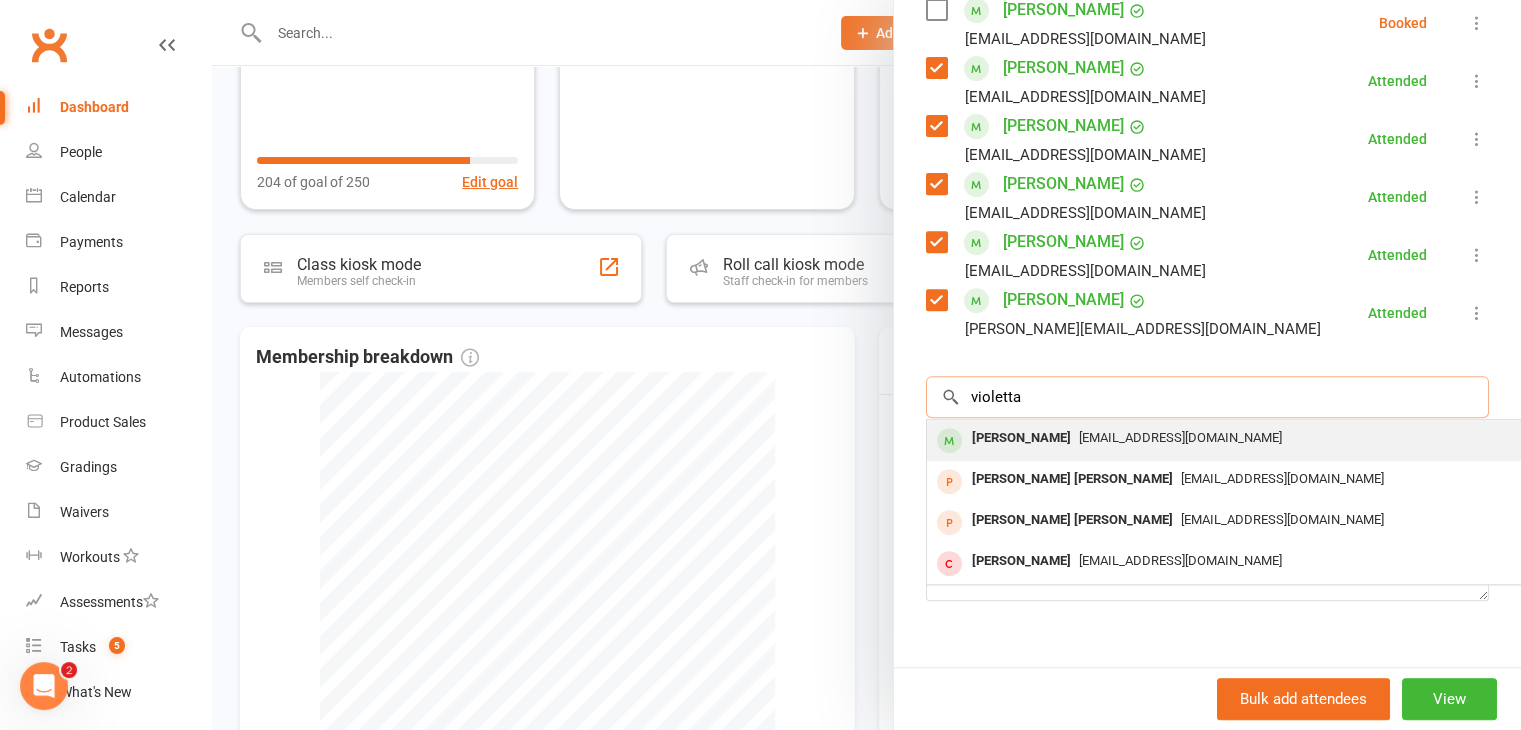 type on "violetta" 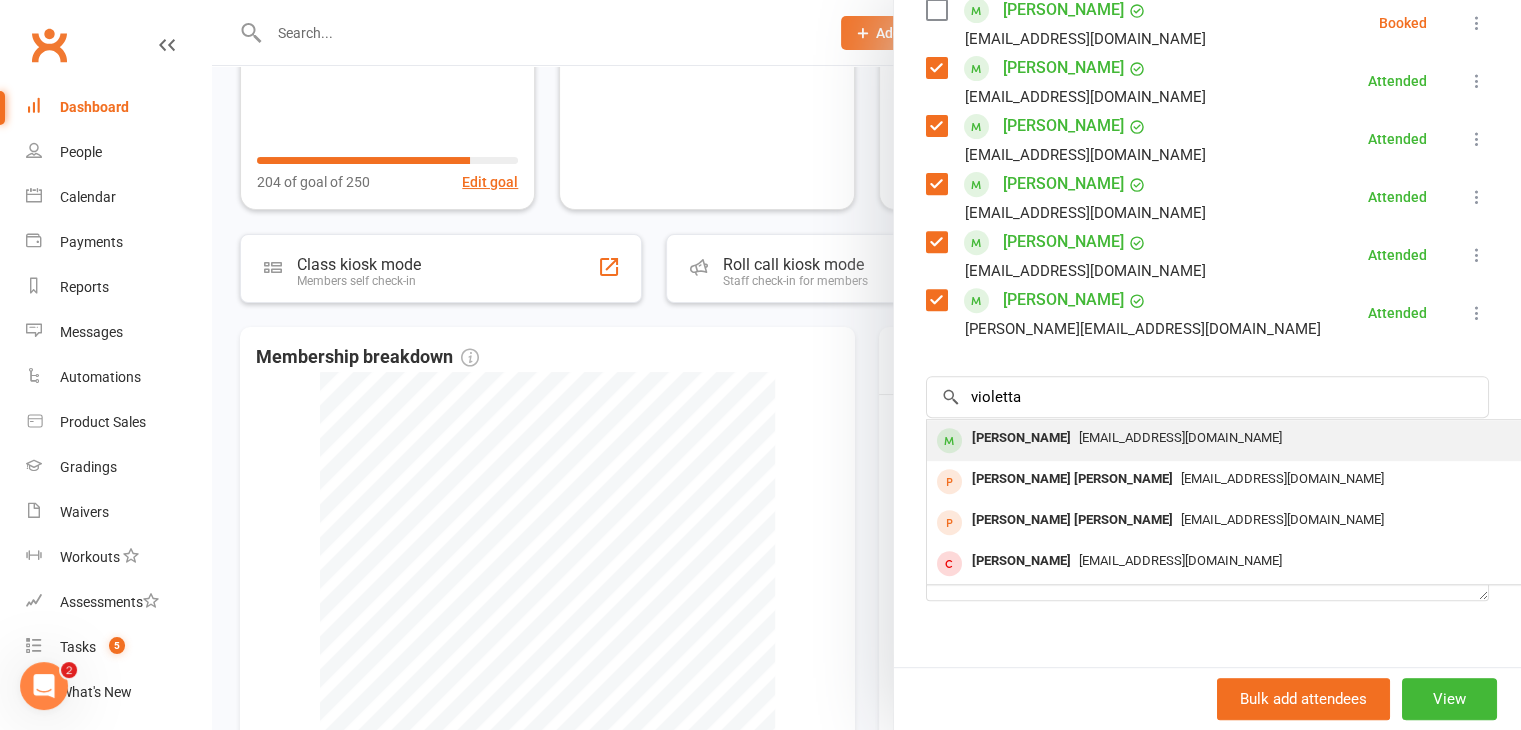 click on "[EMAIL_ADDRESS][DOMAIN_NAME]" at bounding box center (1226, 438) 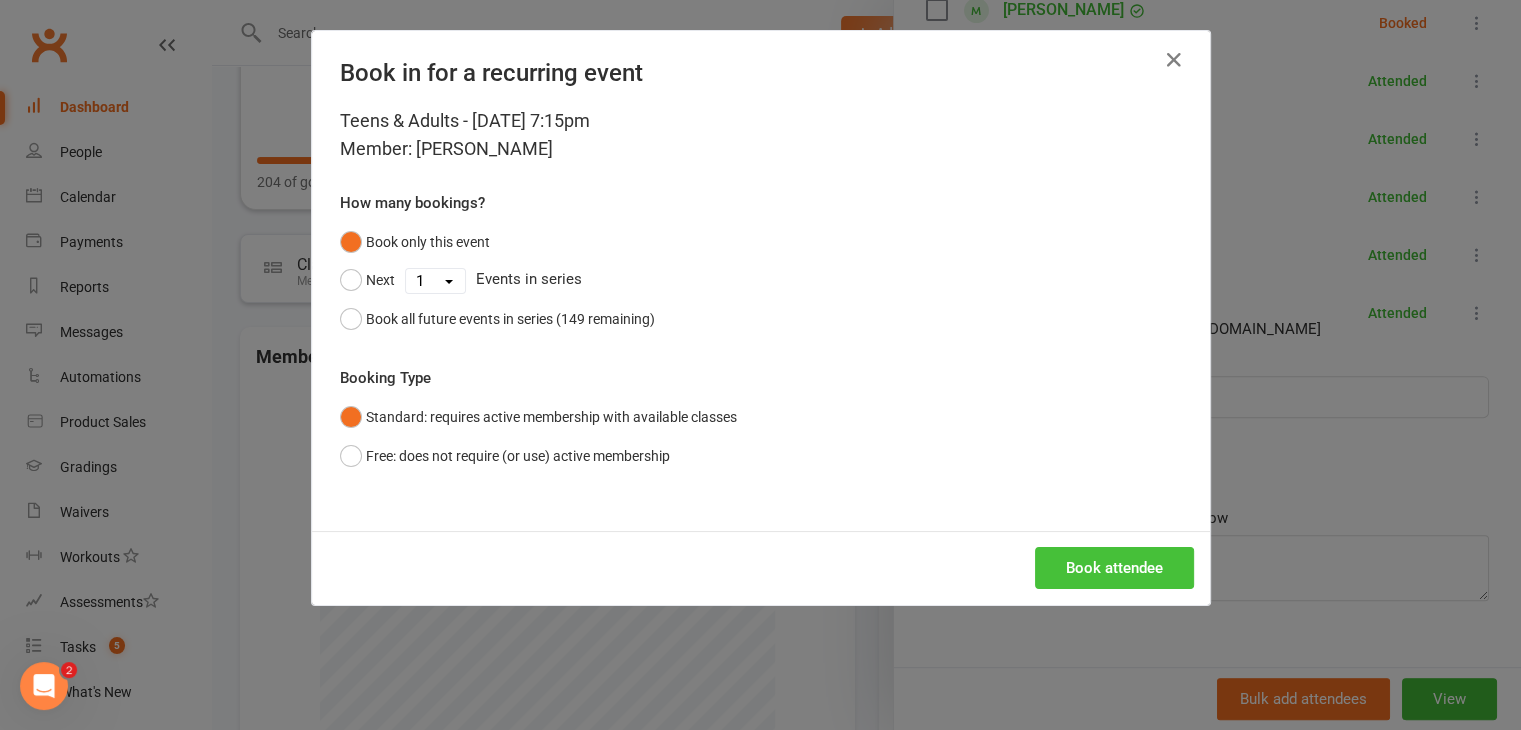 click on "Book attendee" at bounding box center [1114, 568] 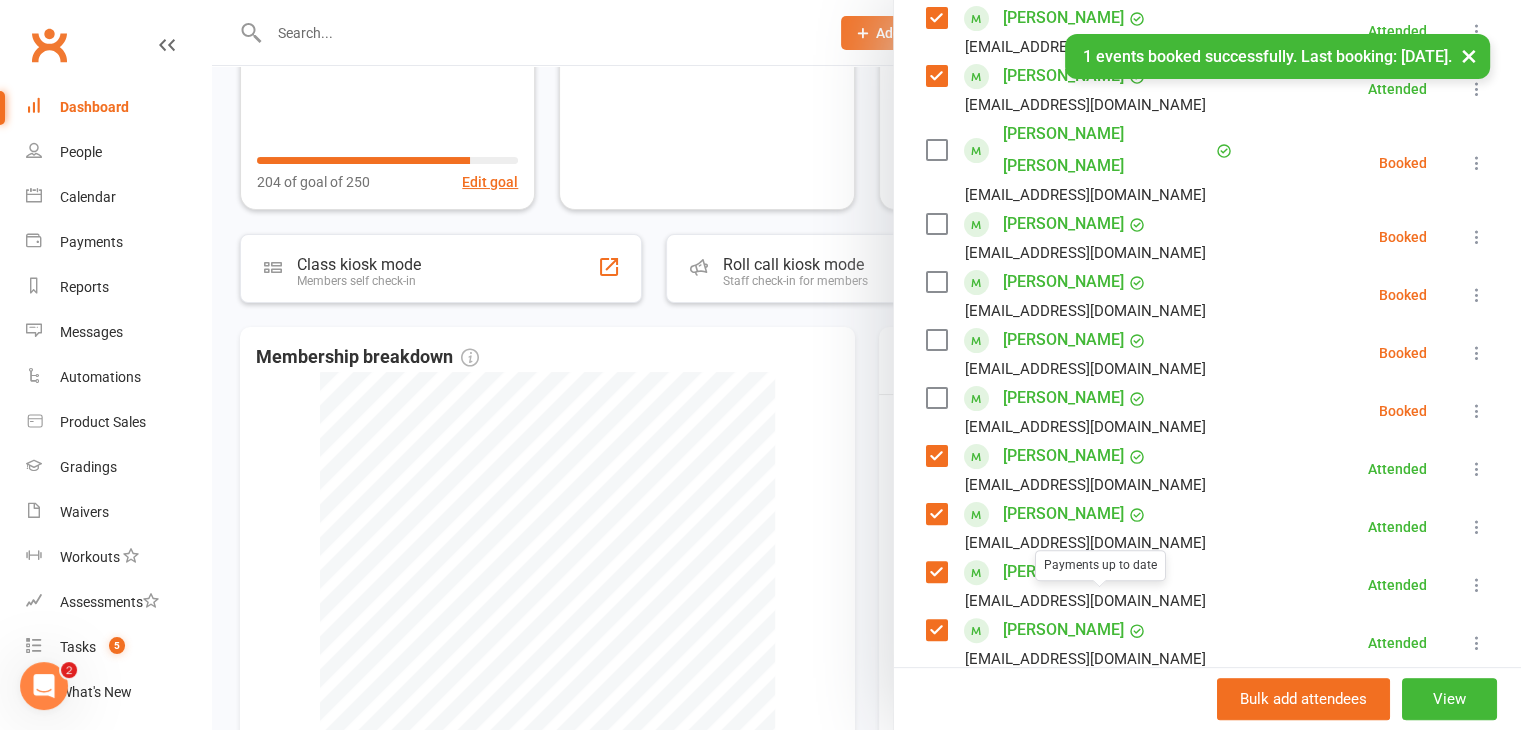 scroll, scrollTop: 416, scrollLeft: 0, axis: vertical 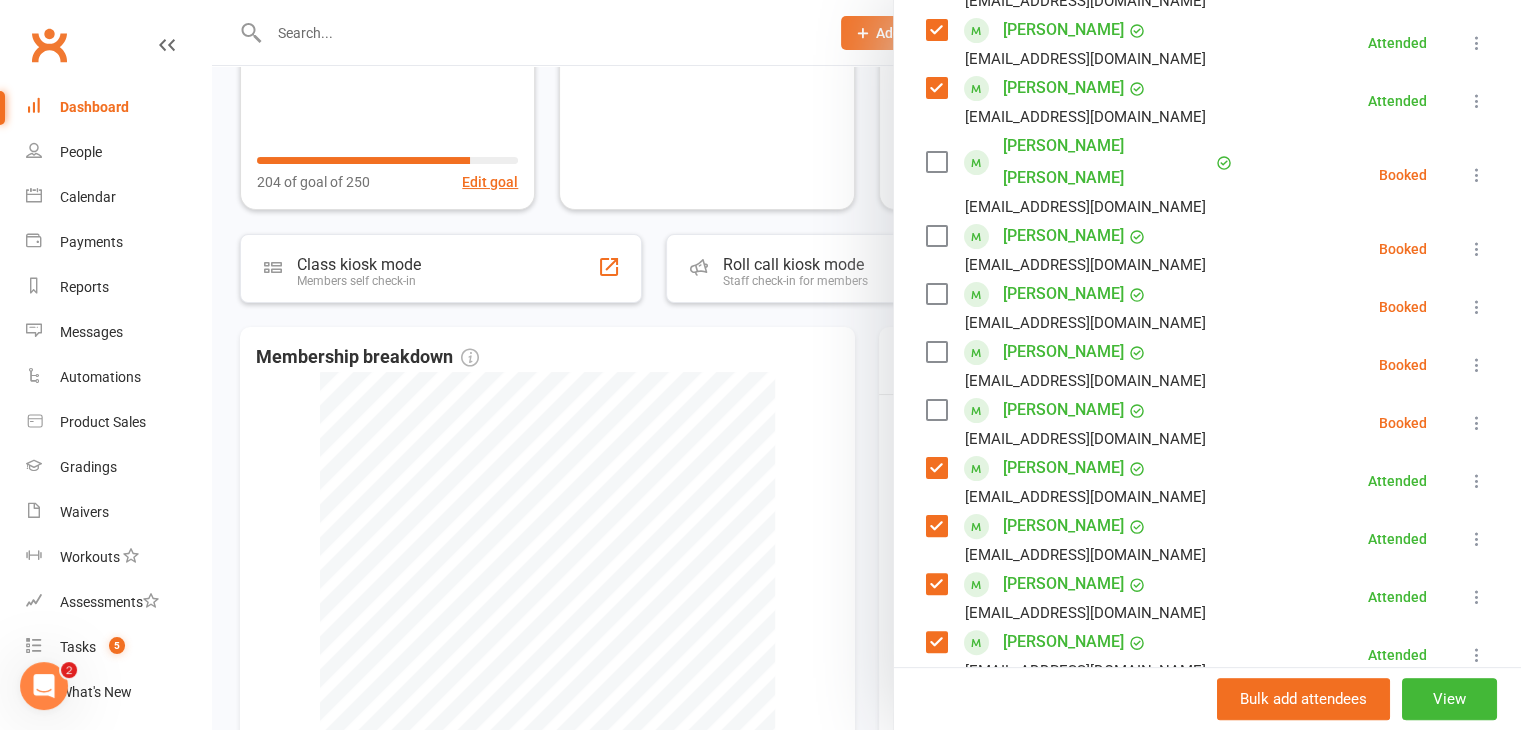 click at bounding box center [936, 294] 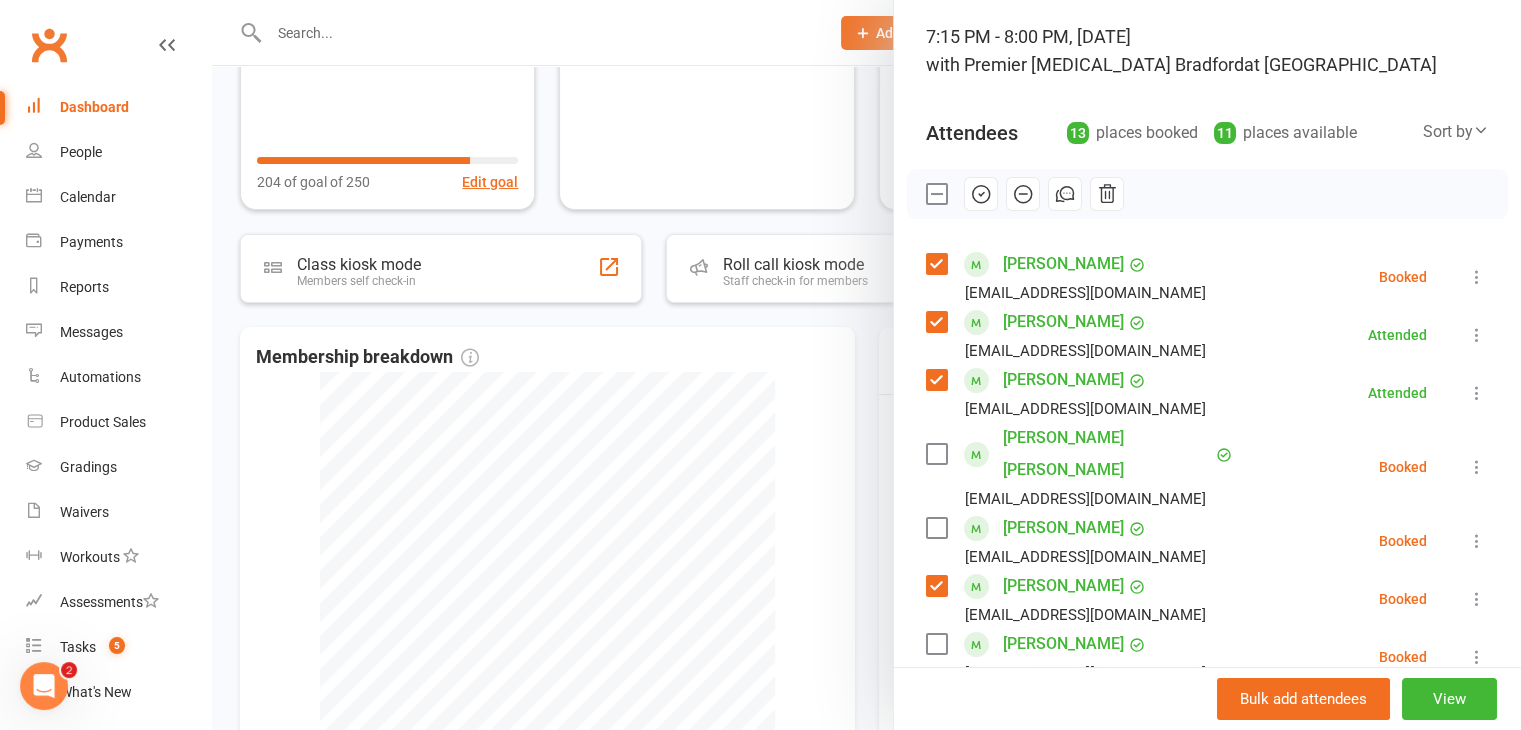 scroll, scrollTop: 116, scrollLeft: 0, axis: vertical 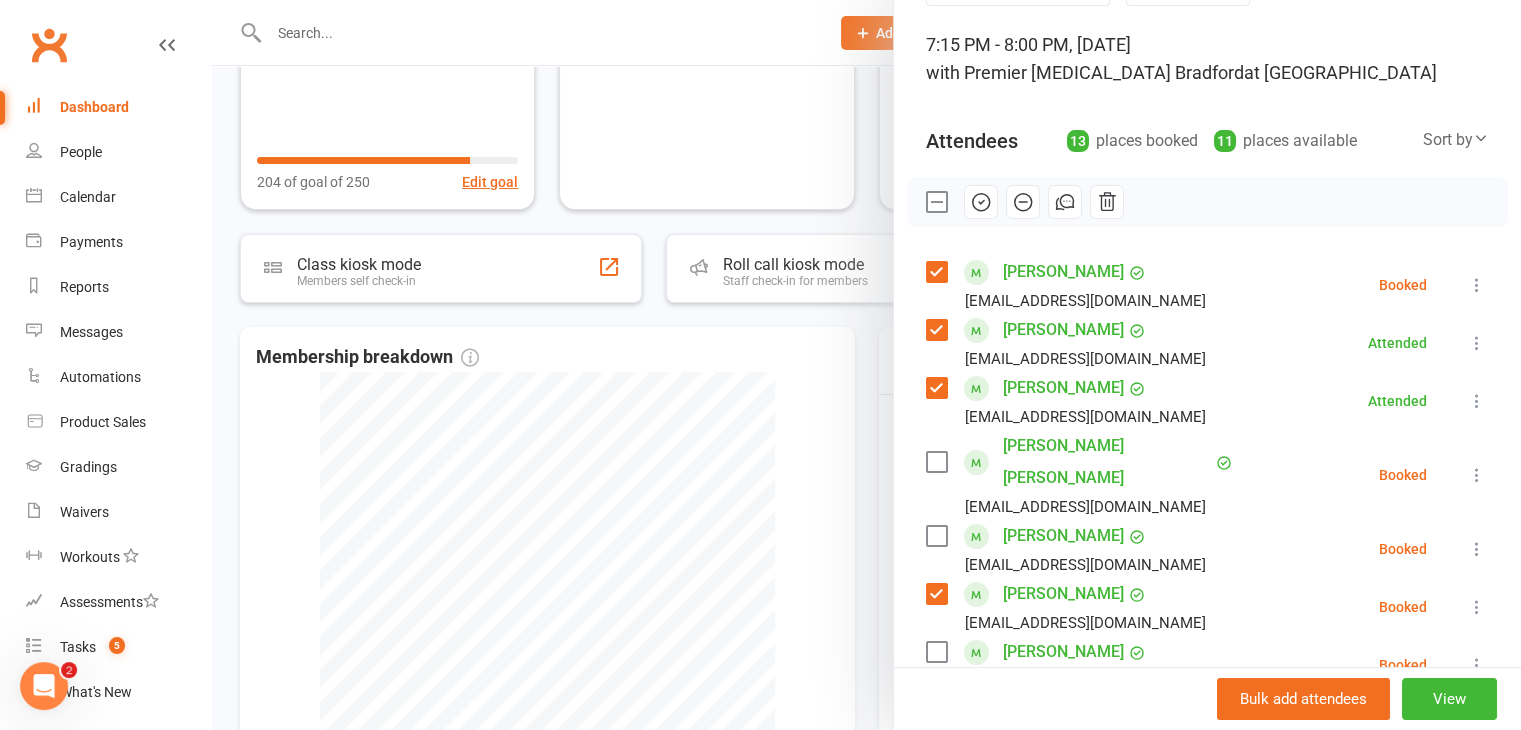 drag, startPoint x: 964, startPoint y: 195, endPoint x: 855, endPoint y: 101, distance: 143.934 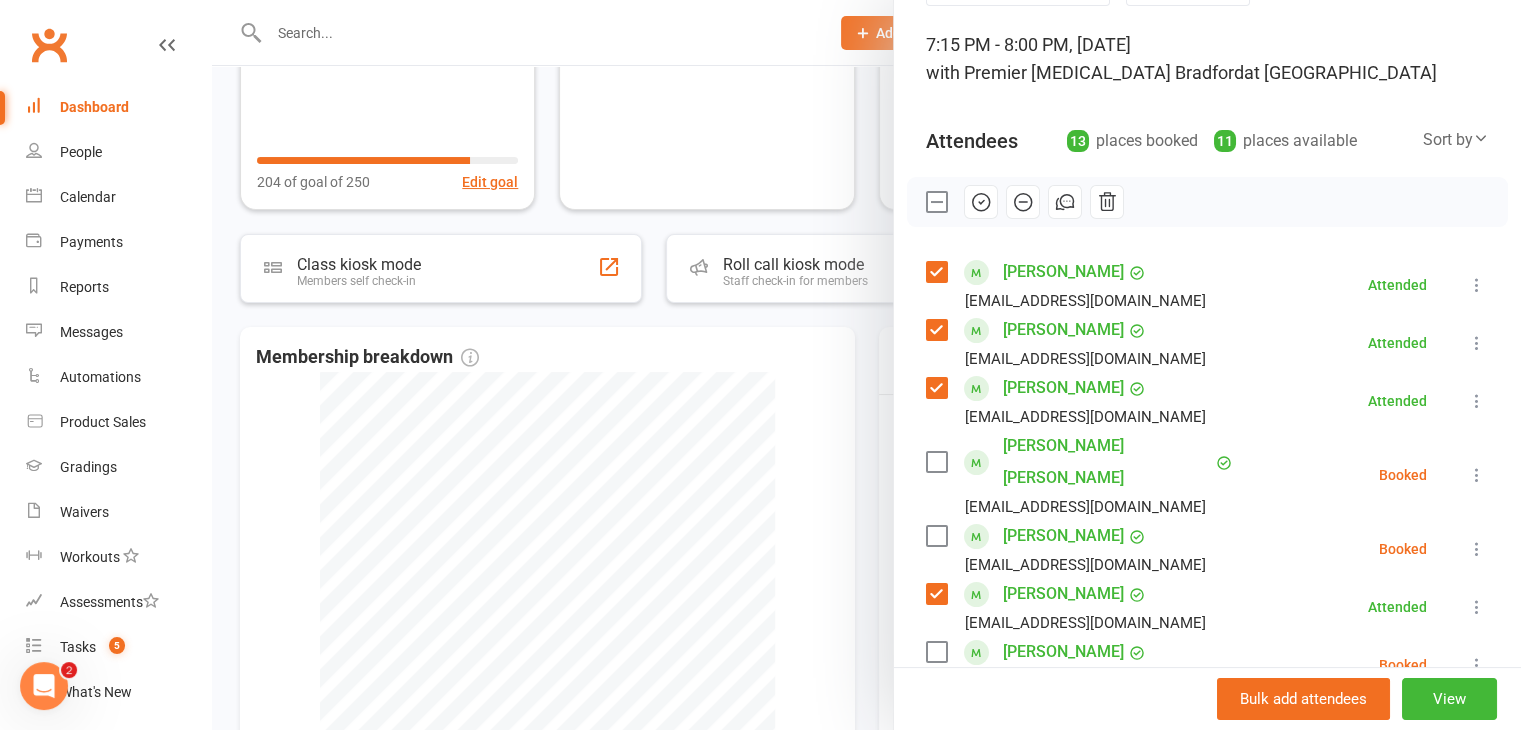 click at bounding box center (936, 462) 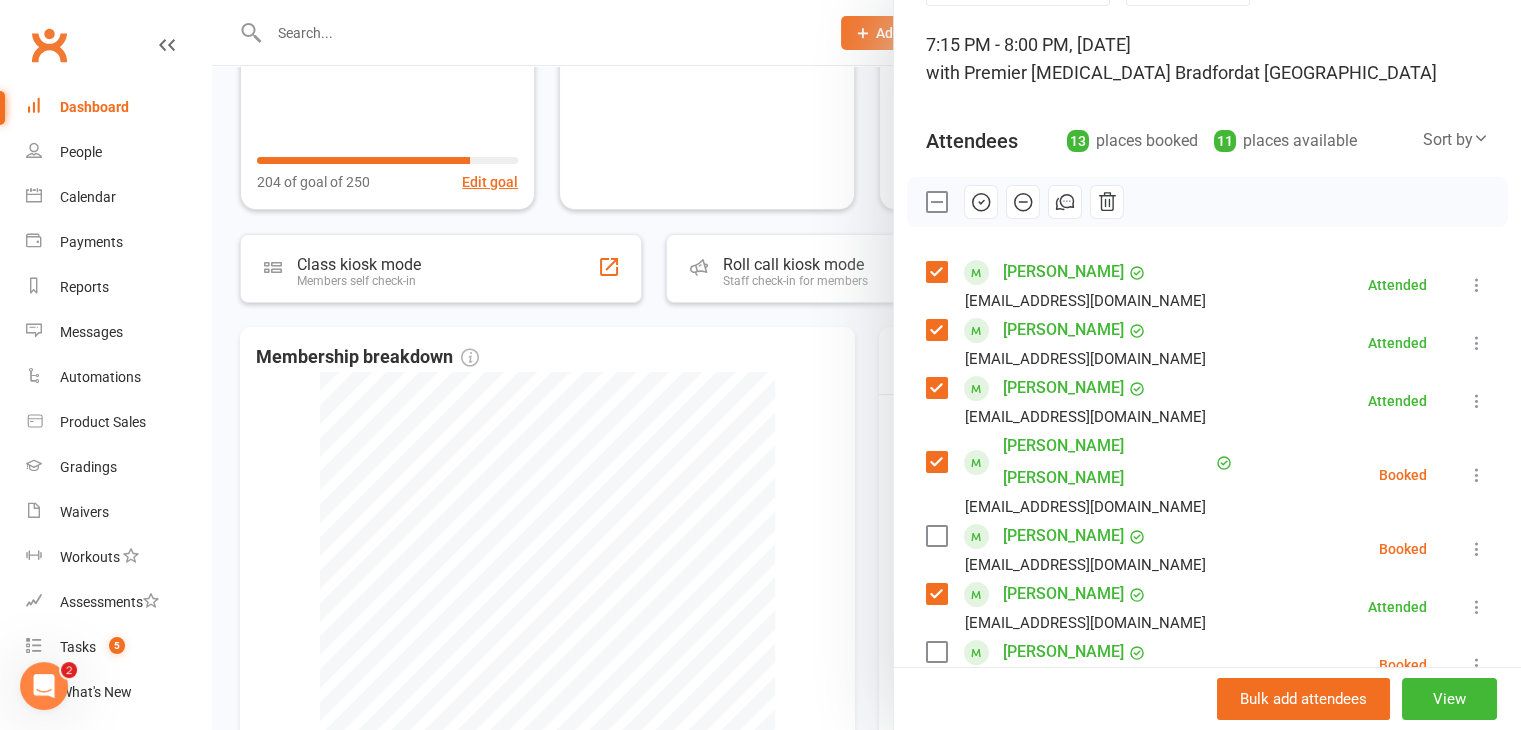 click 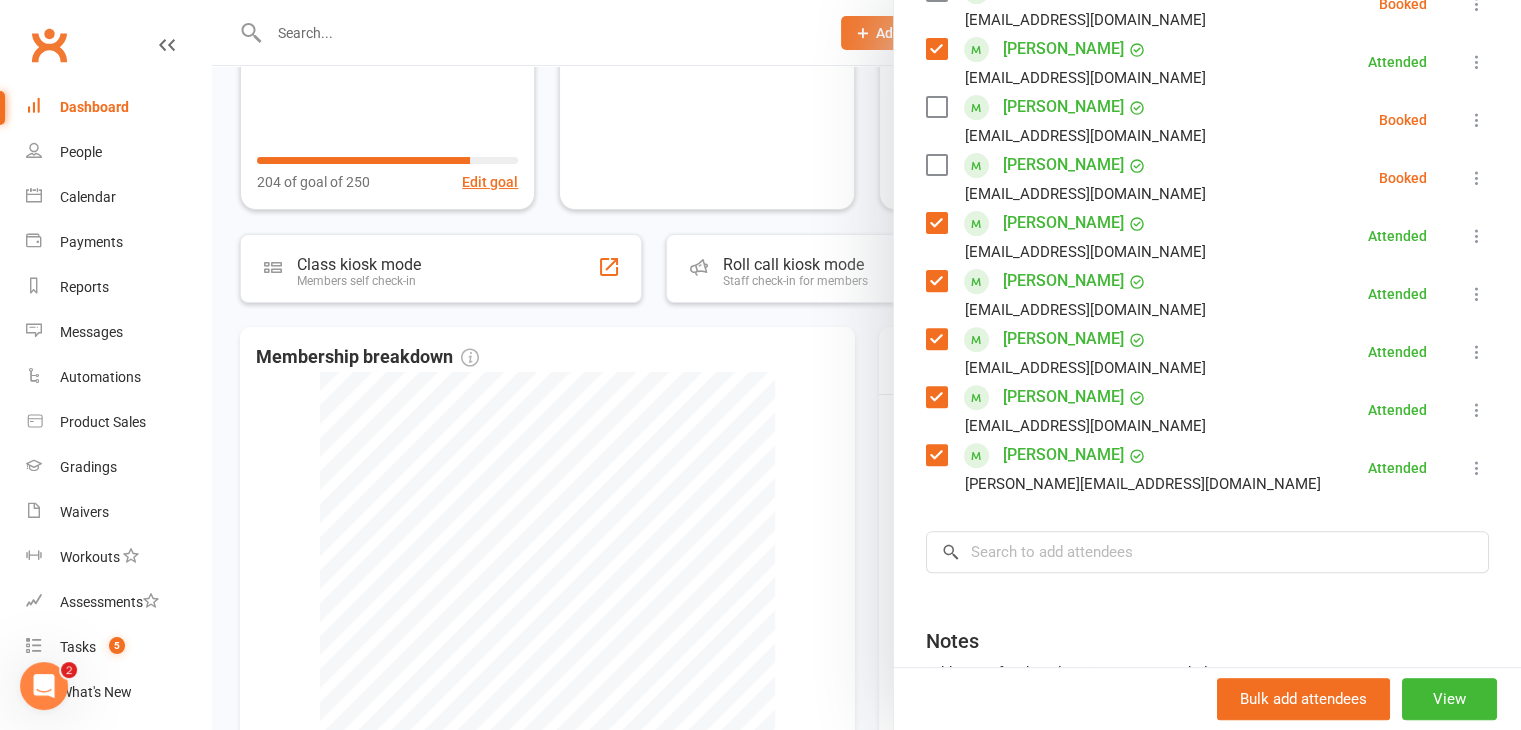 scroll, scrollTop: 816, scrollLeft: 0, axis: vertical 